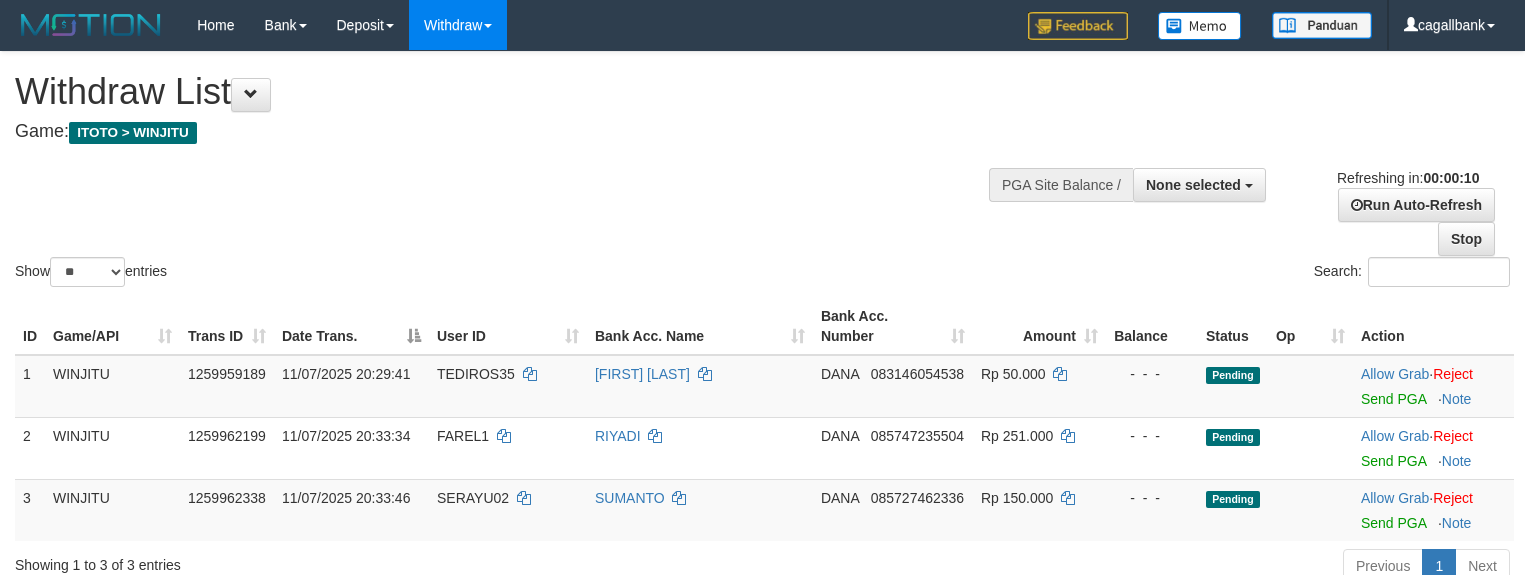 select 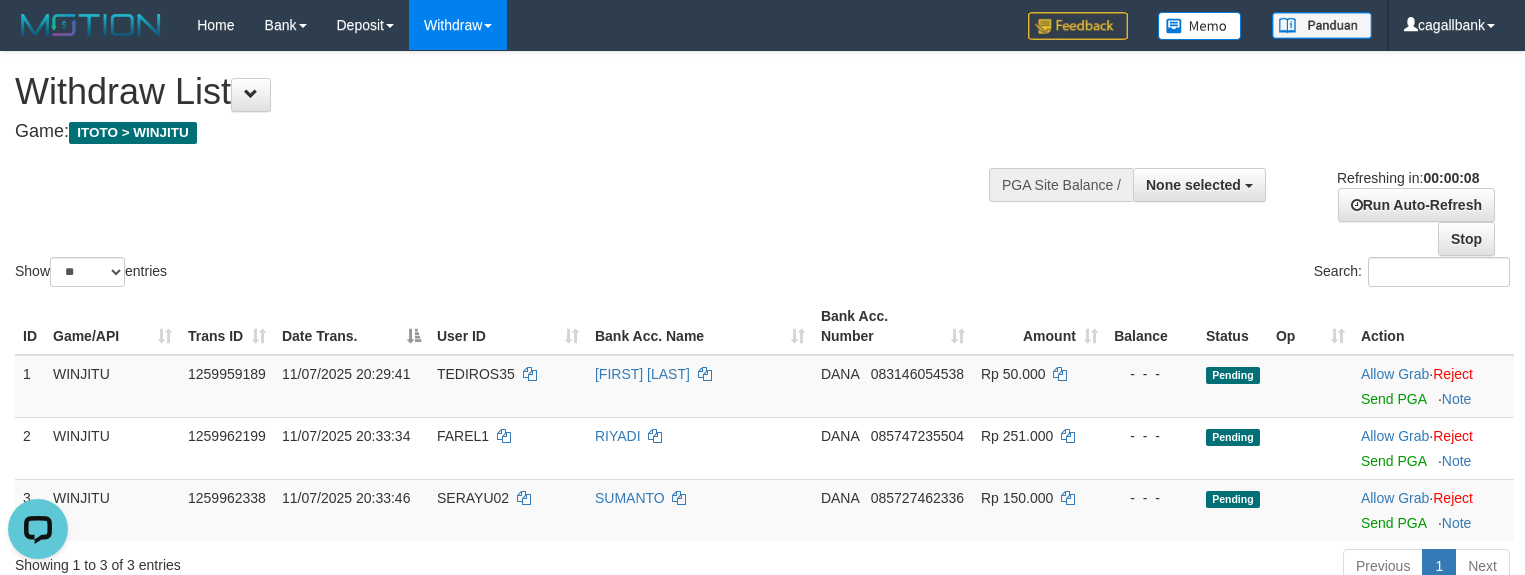 scroll, scrollTop: 0, scrollLeft: 0, axis: both 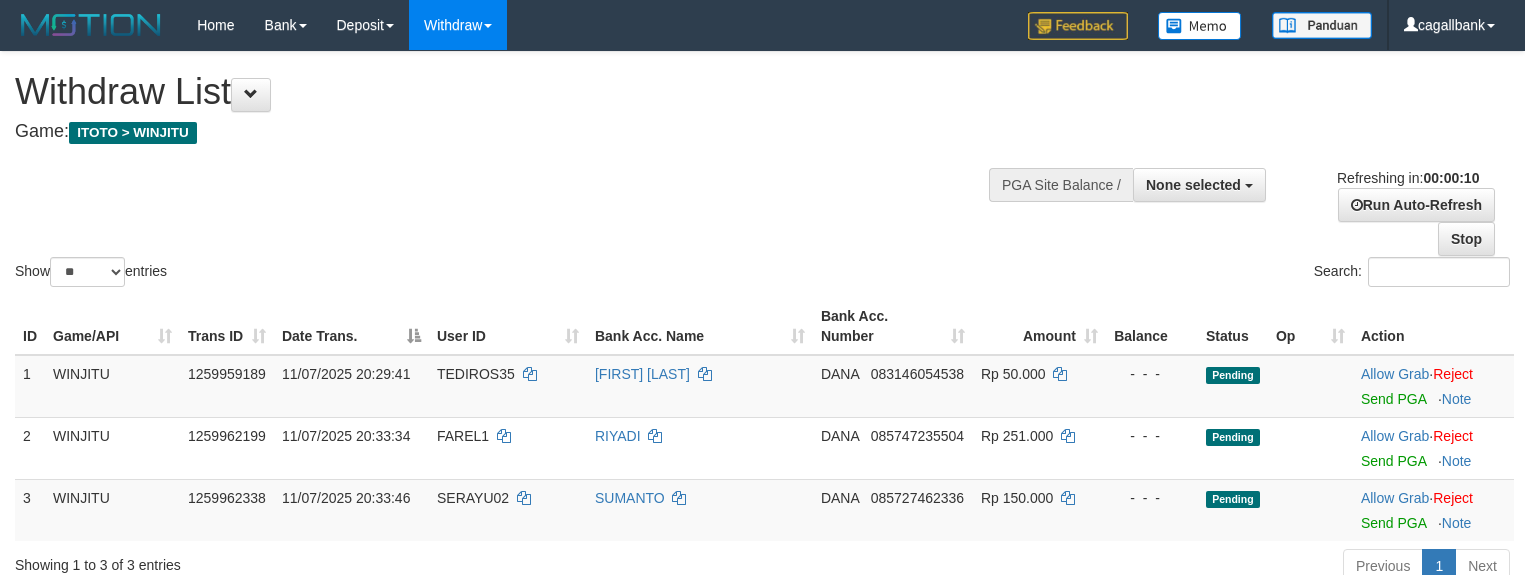 select 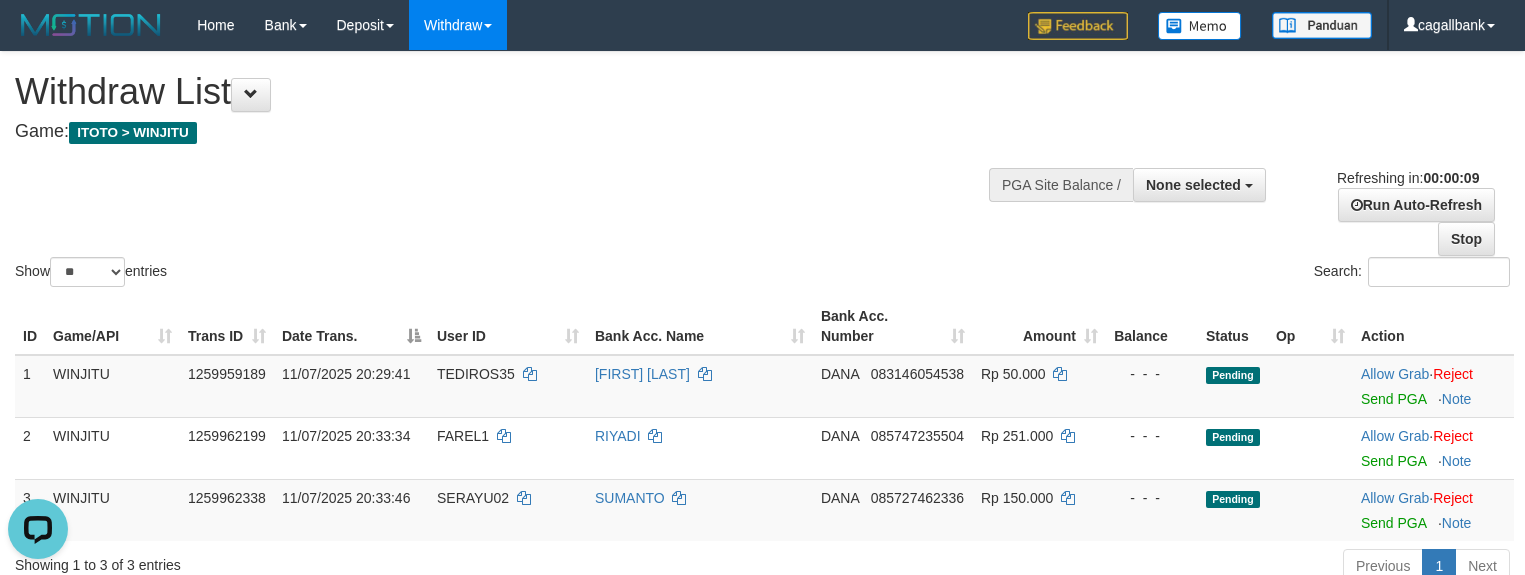 scroll, scrollTop: 0, scrollLeft: 0, axis: both 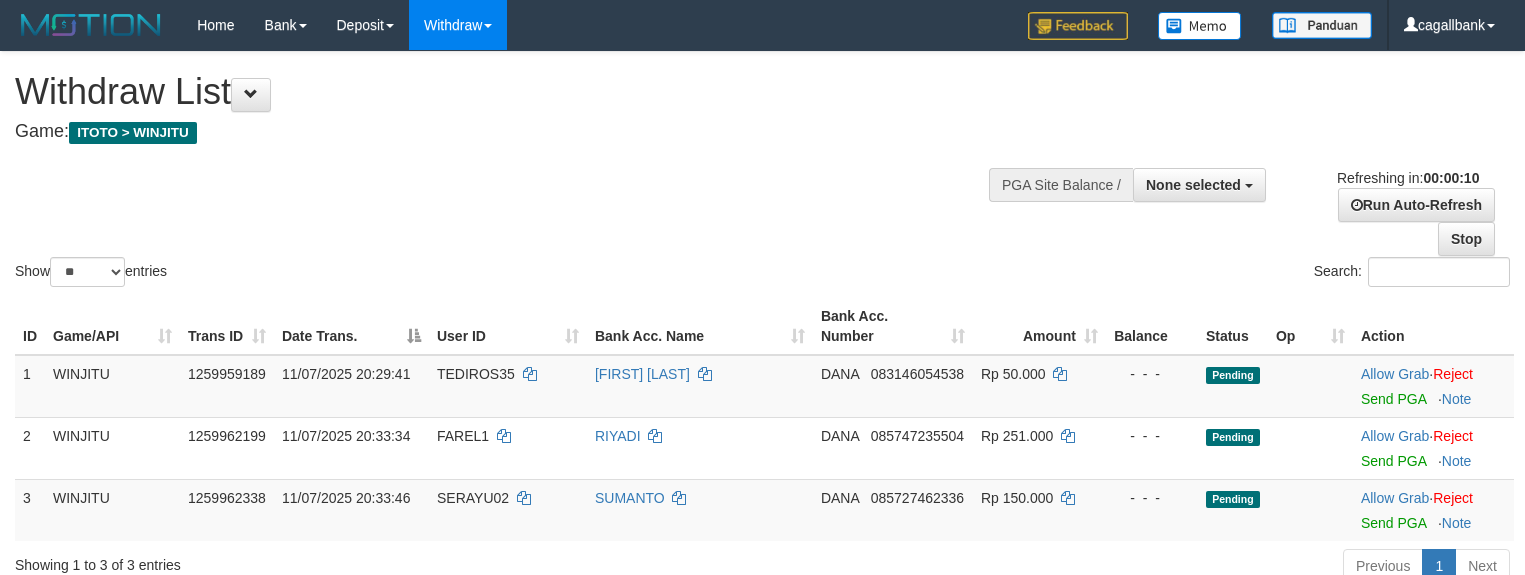 select 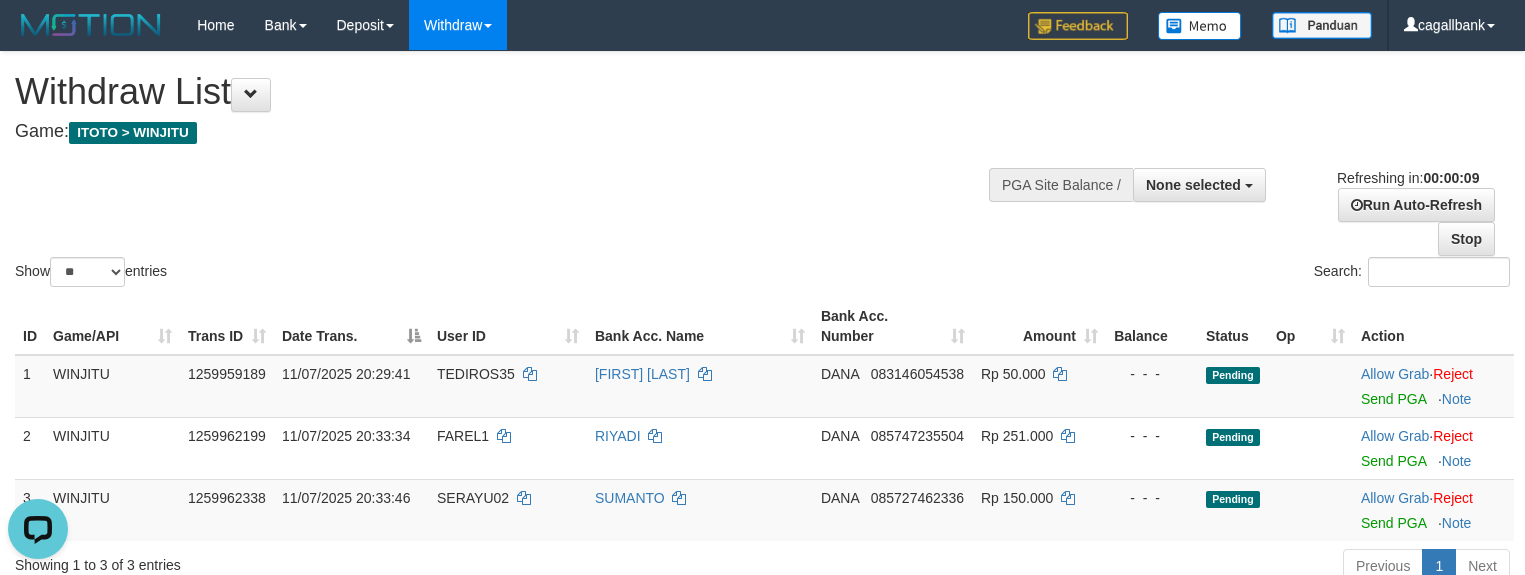 scroll, scrollTop: 0, scrollLeft: 0, axis: both 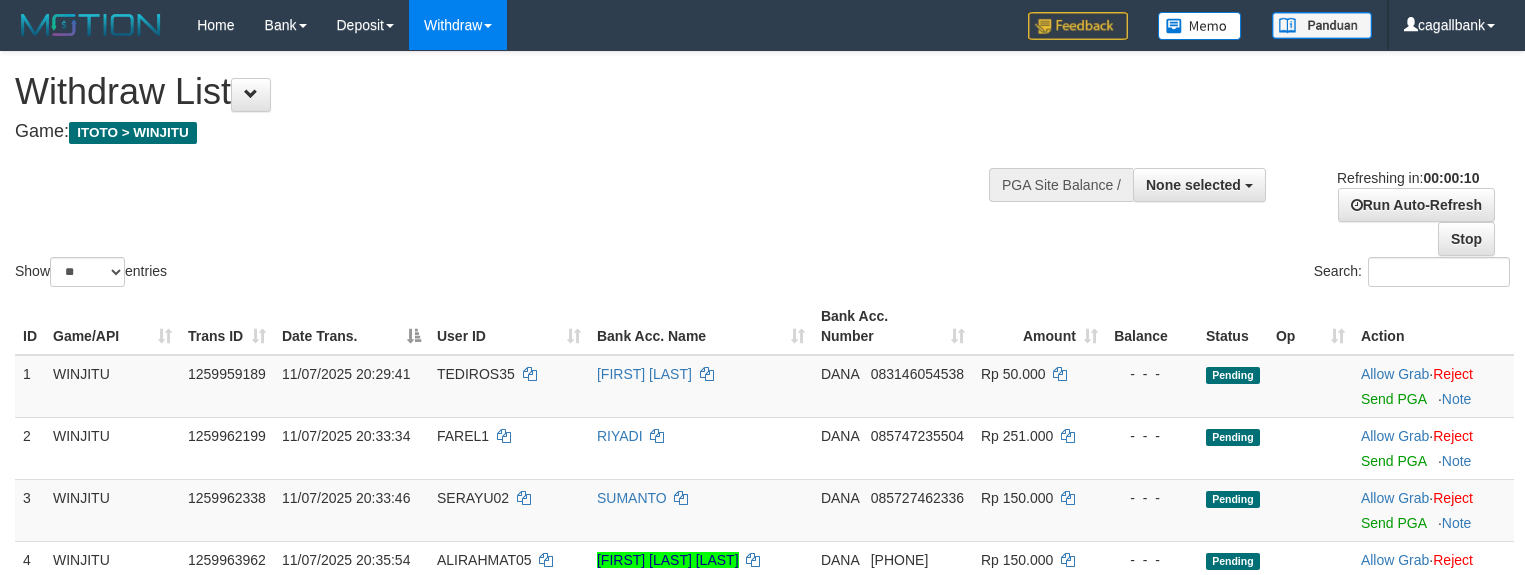 select 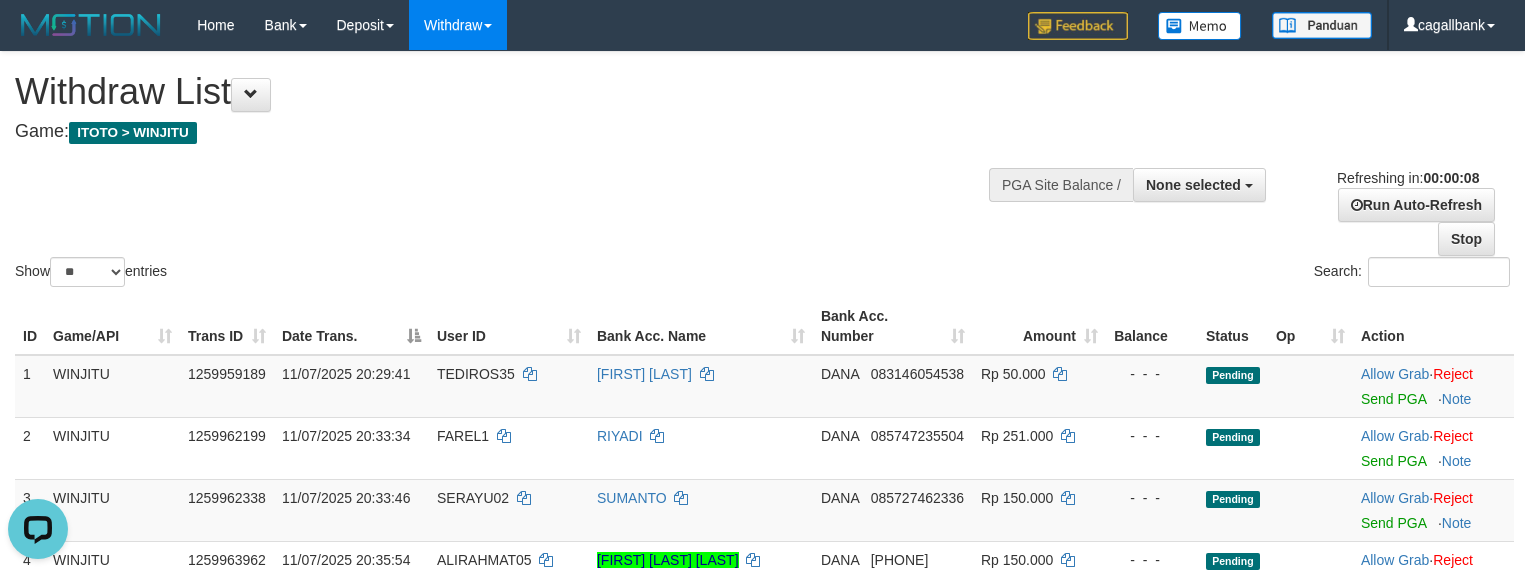 scroll, scrollTop: 0, scrollLeft: 0, axis: both 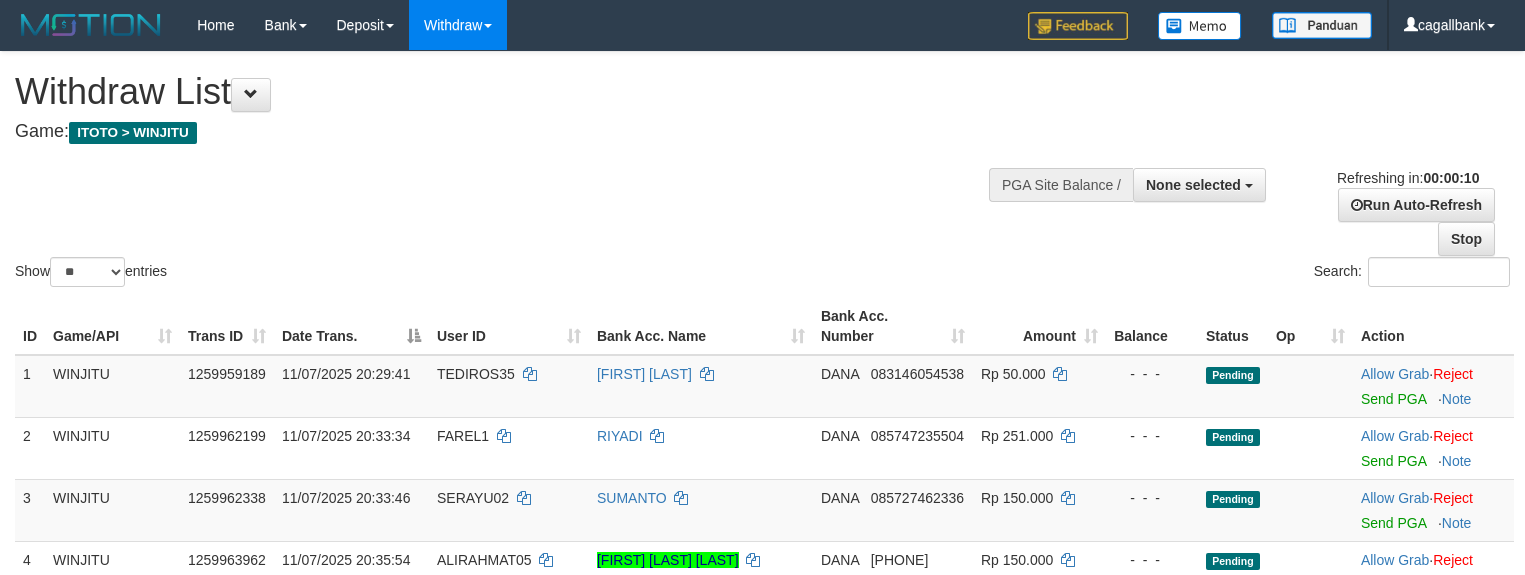 select 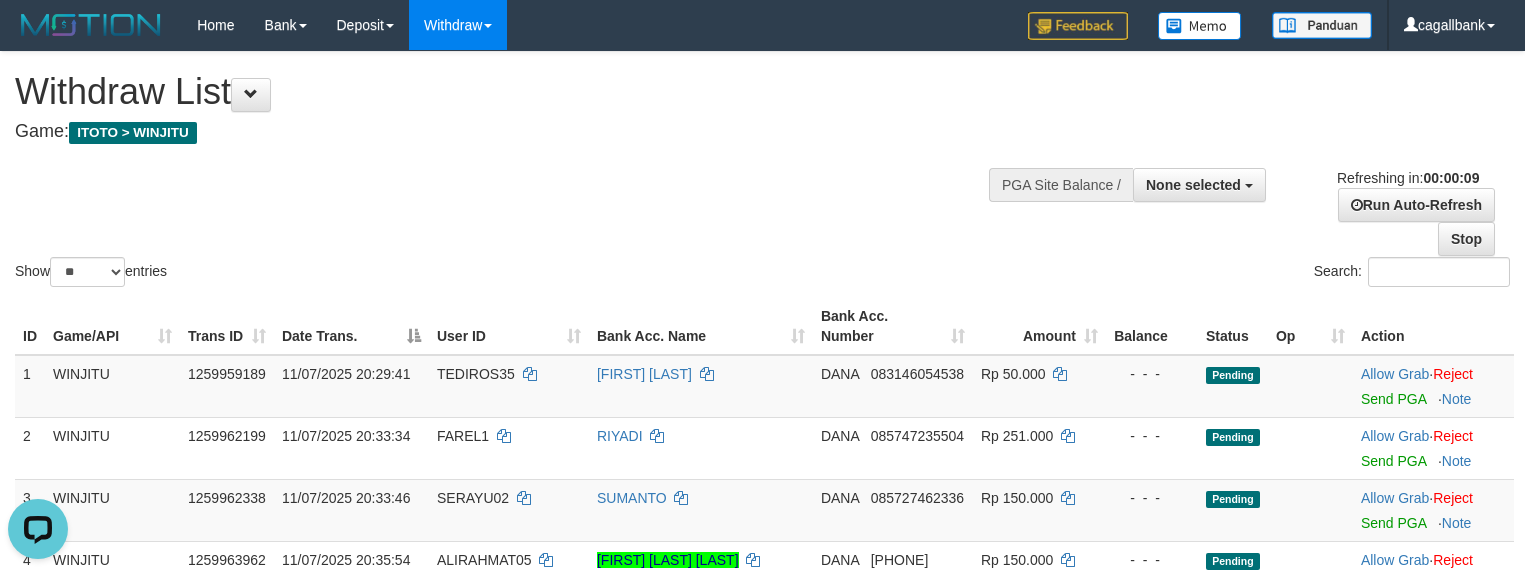 scroll, scrollTop: 0, scrollLeft: 0, axis: both 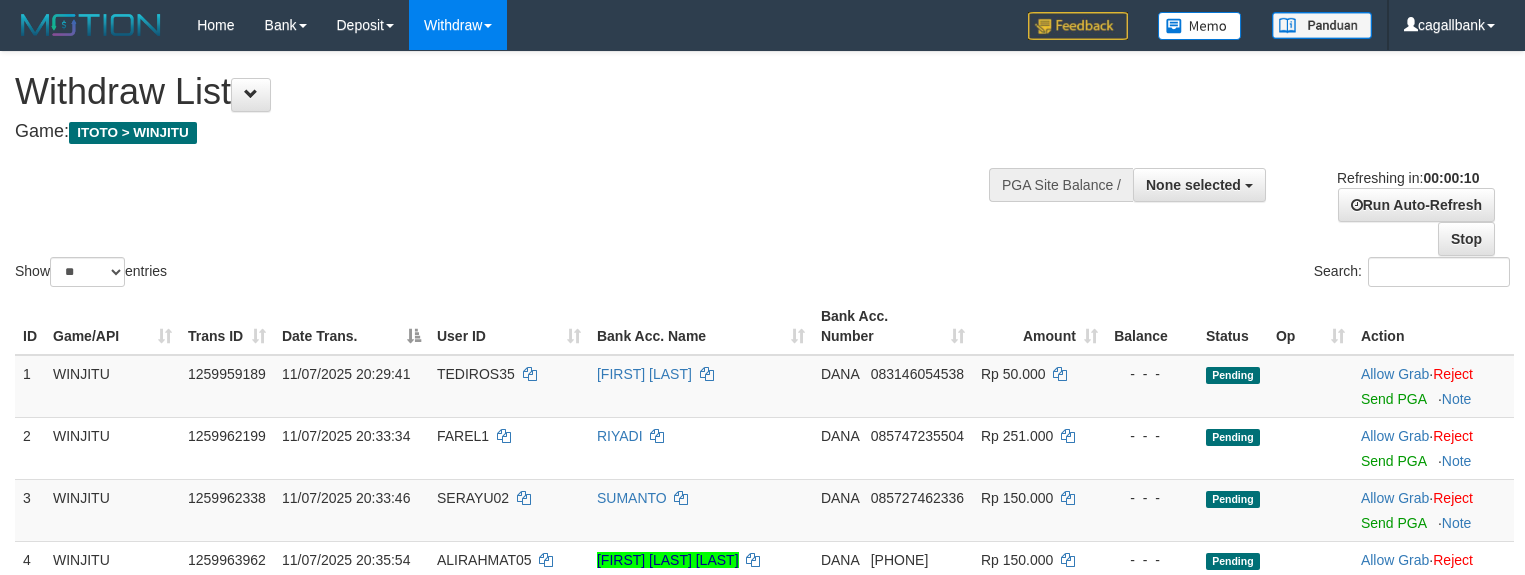 select 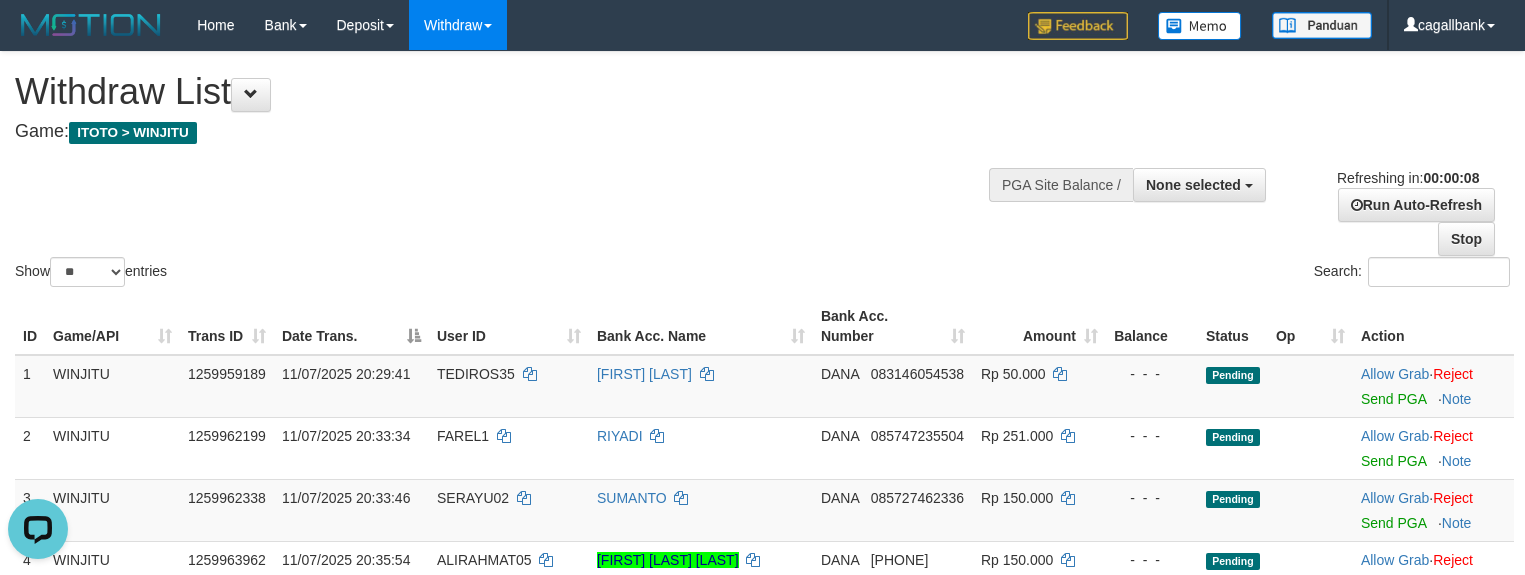 scroll, scrollTop: 0, scrollLeft: 0, axis: both 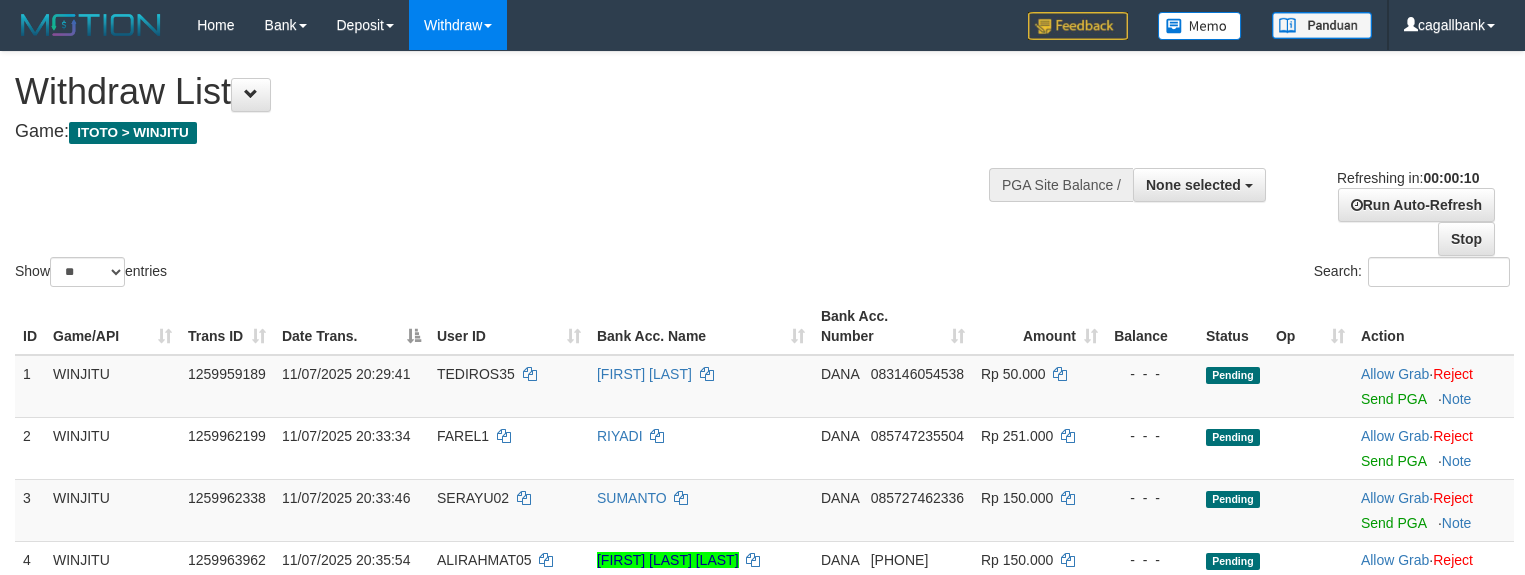 select 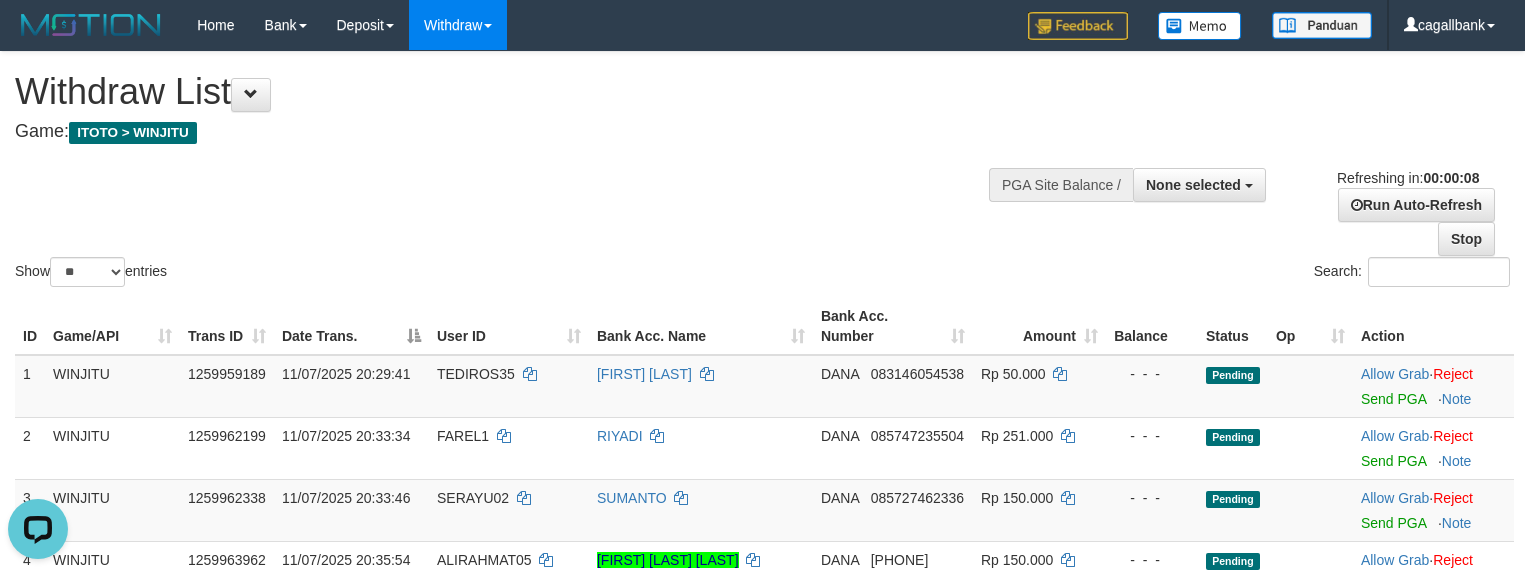 scroll, scrollTop: 0, scrollLeft: 0, axis: both 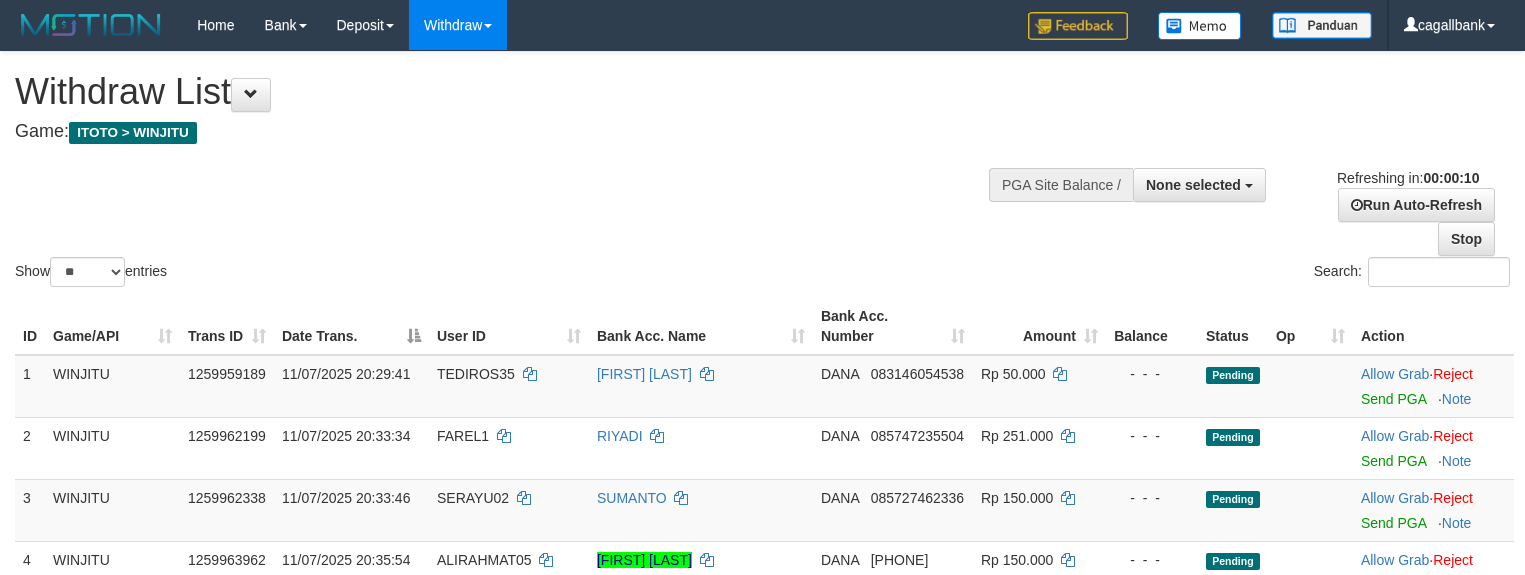 select 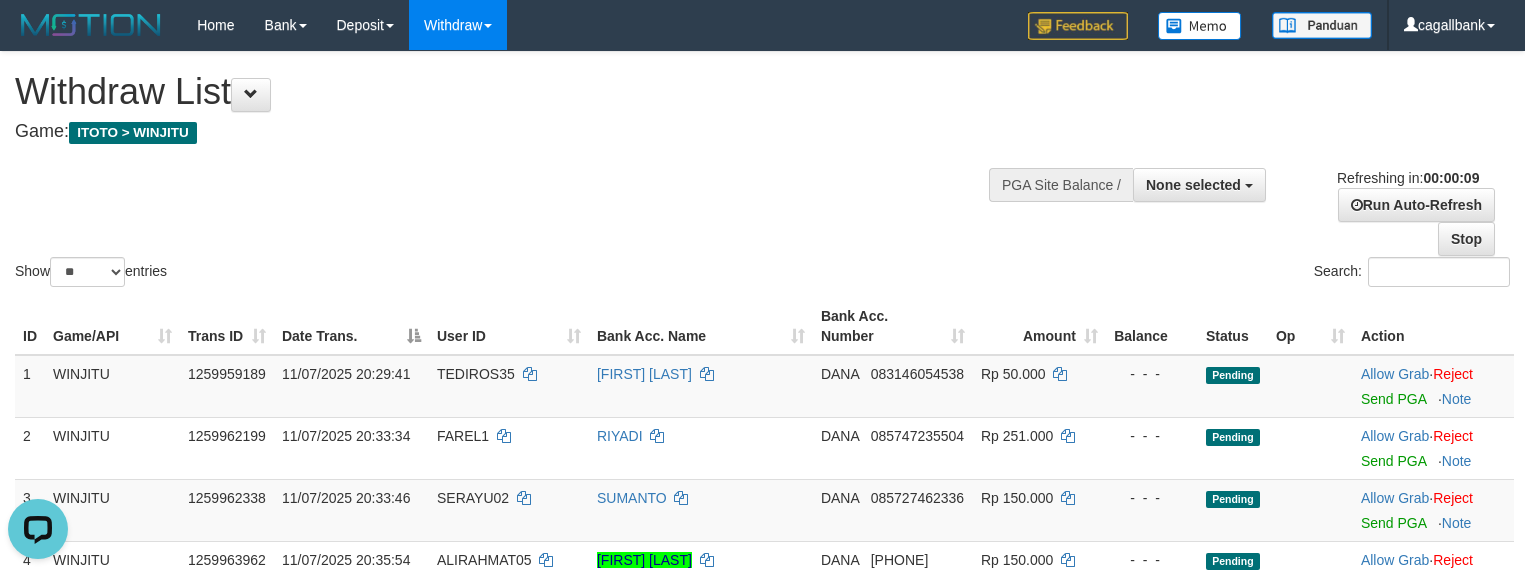 scroll, scrollTop: 0, scrollLeft: 0, axis: both 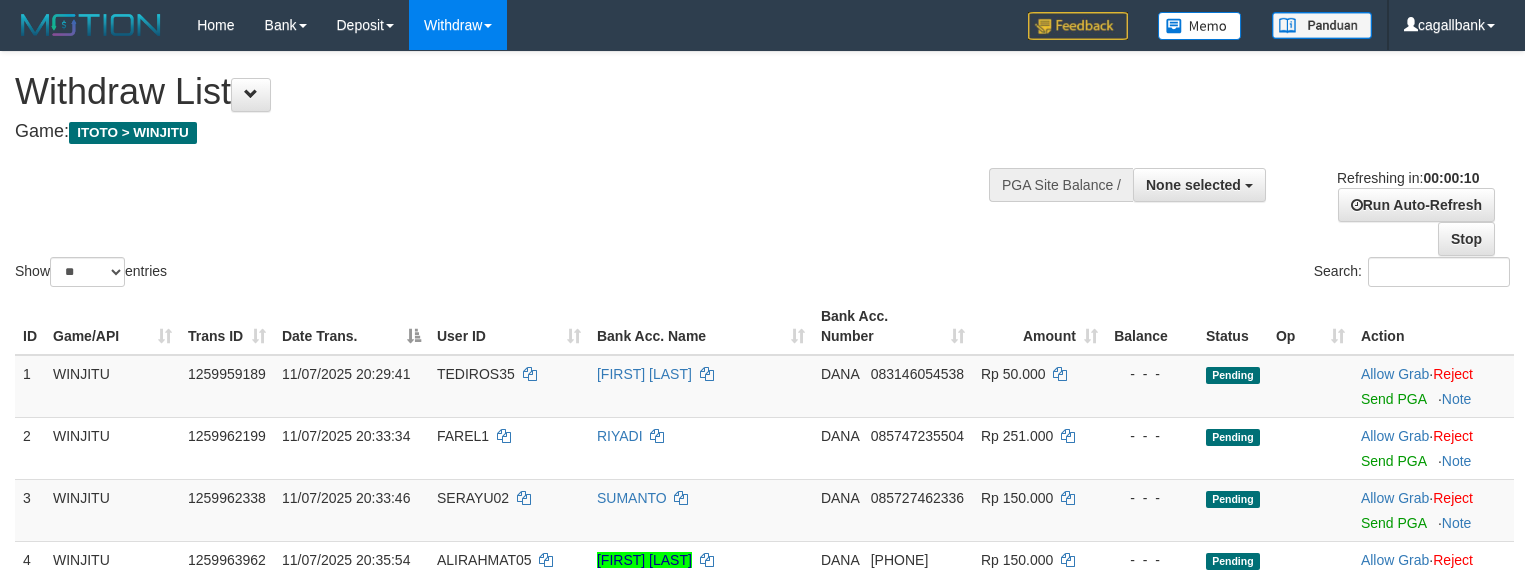 select 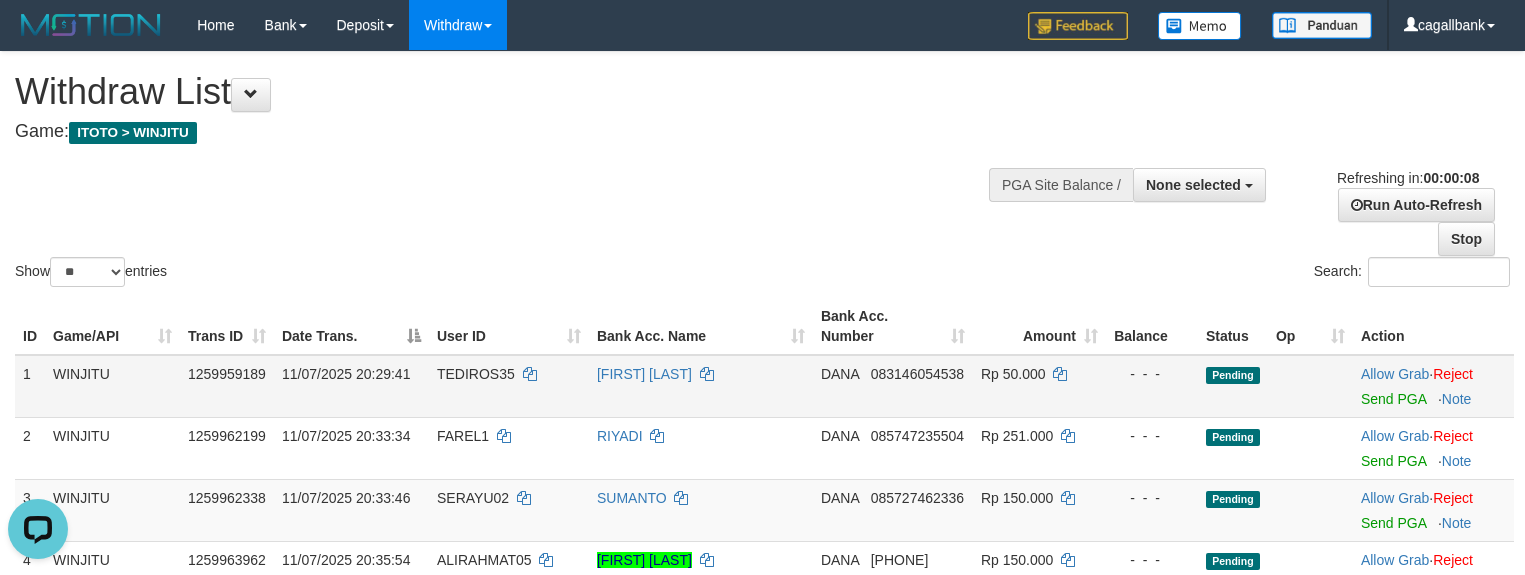 scroll, scrollTop: 0, scrollLeft: 0, axis: both 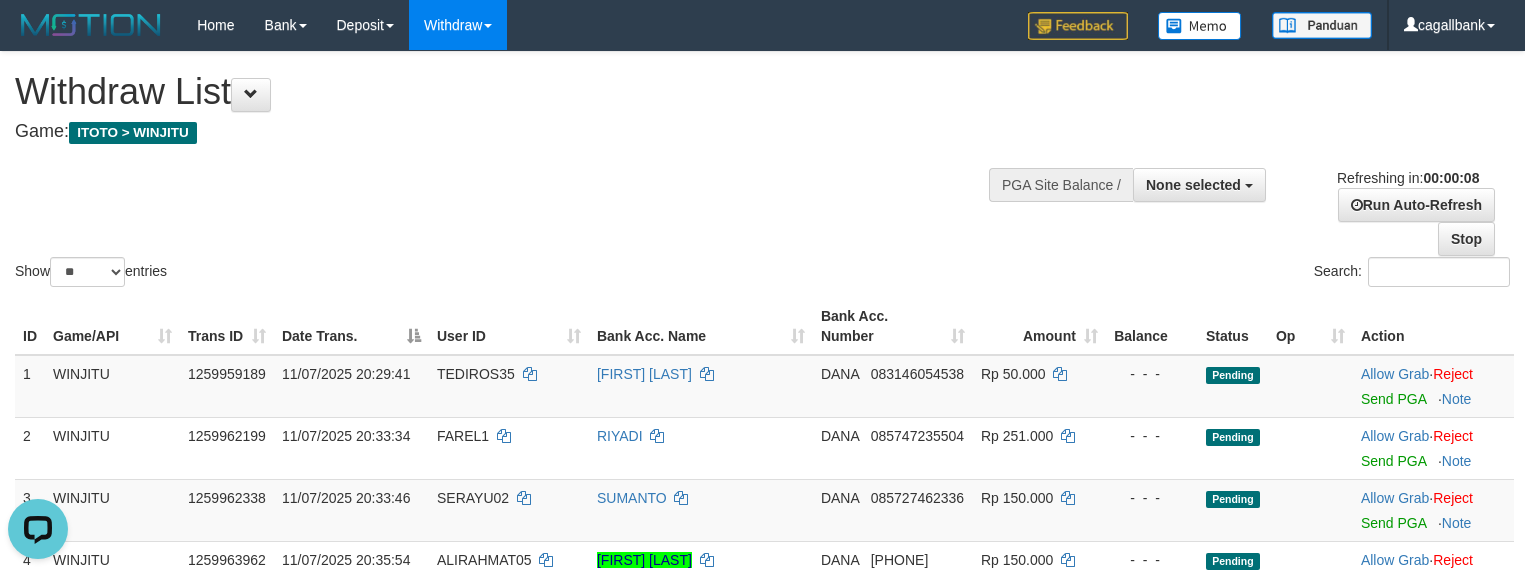 click on "Show  ** ** ** ***  entries" at bounding box center (381, 274) 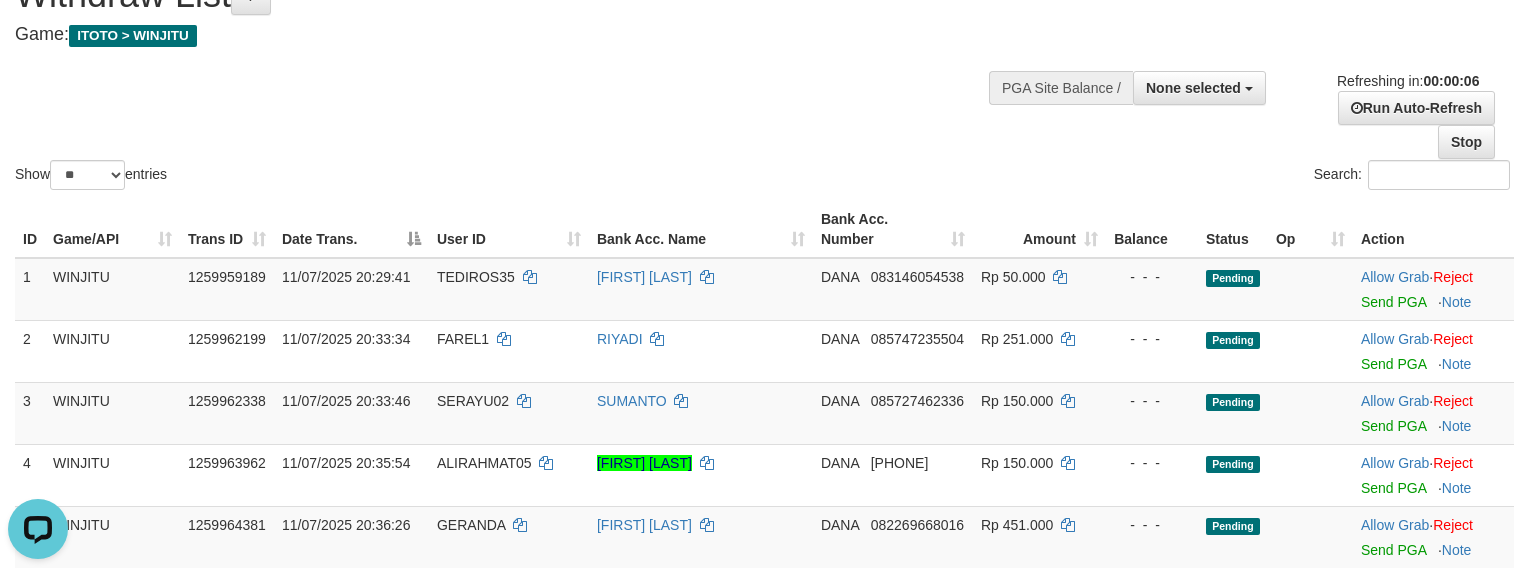 scroll, scrollTop: 0, scrollLeft: 0, axis: both 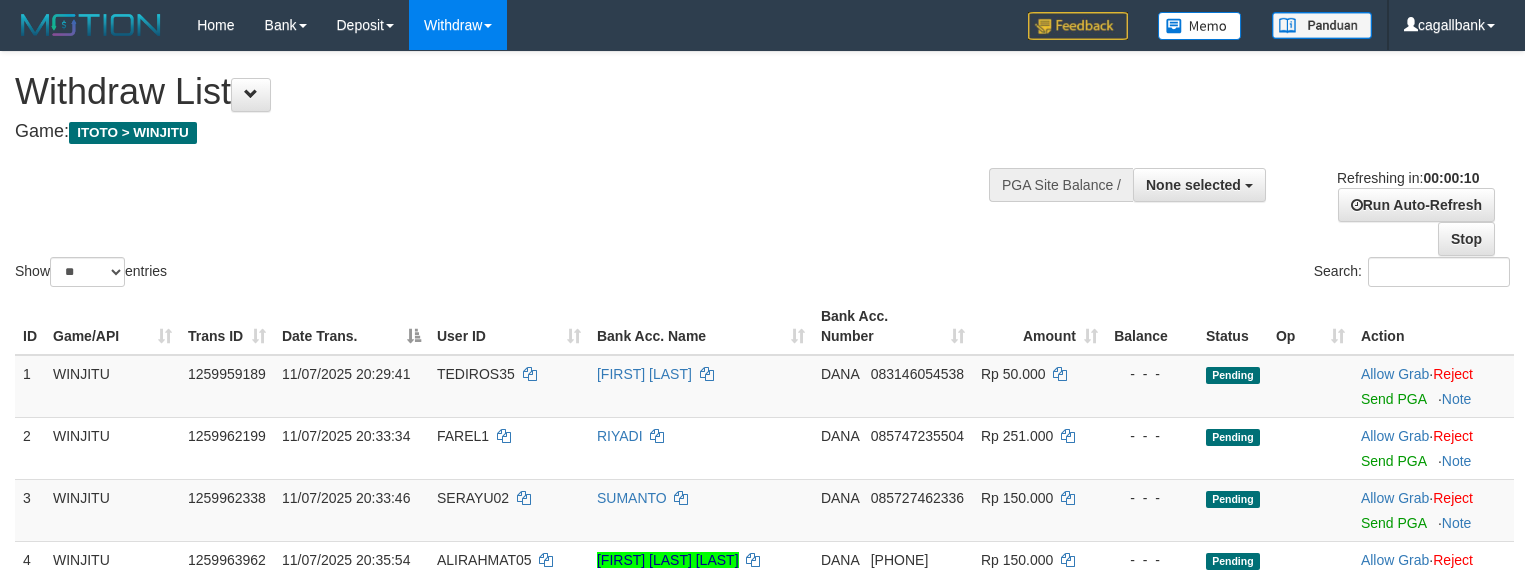 select 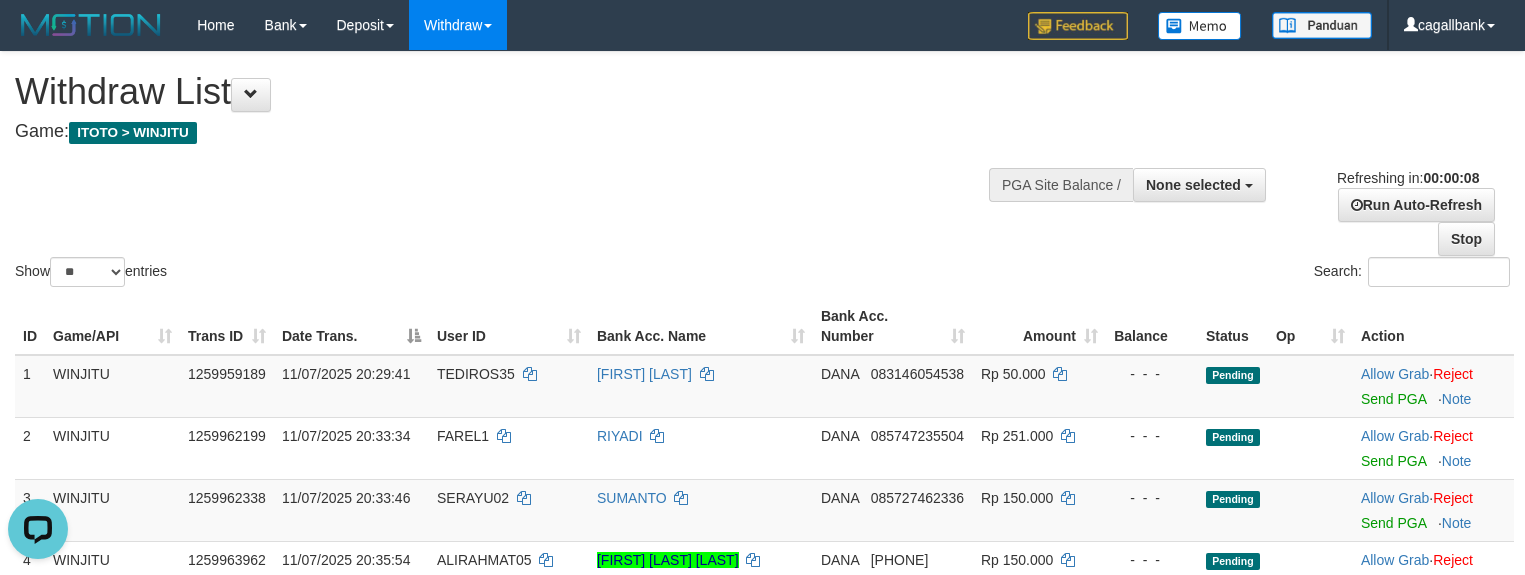 scroll, scrollTop: 0, scrollLeft: 0, axis: both 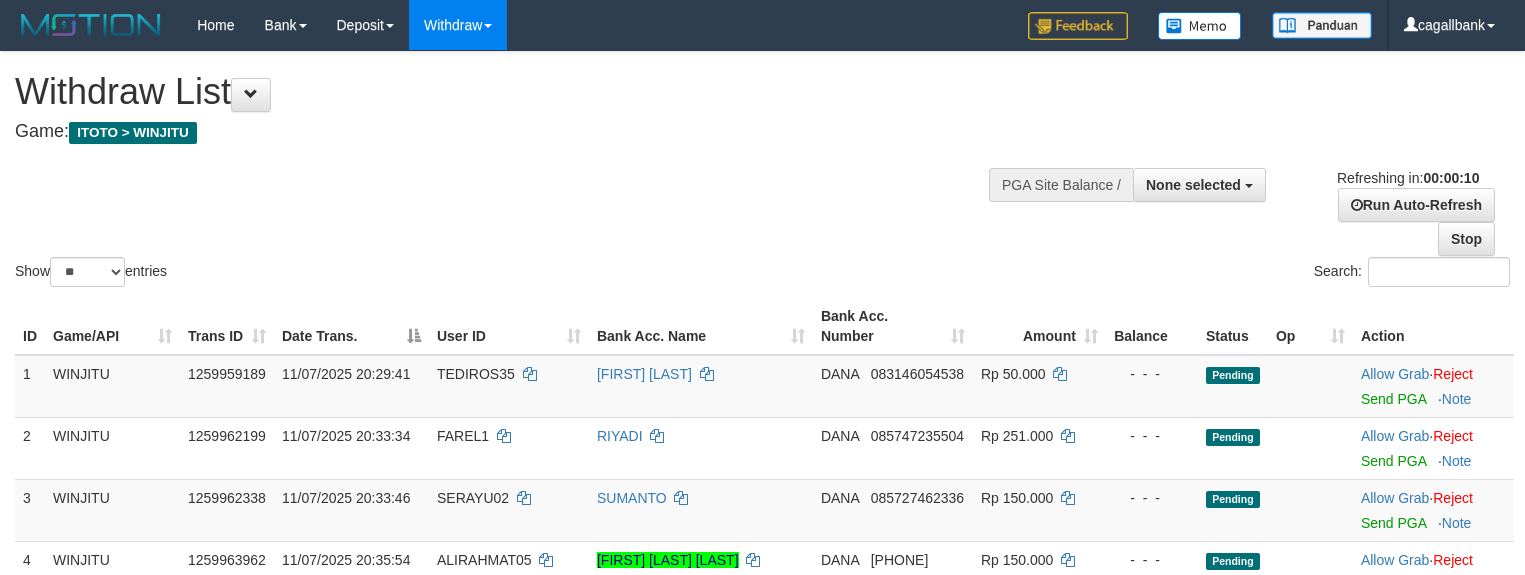 select 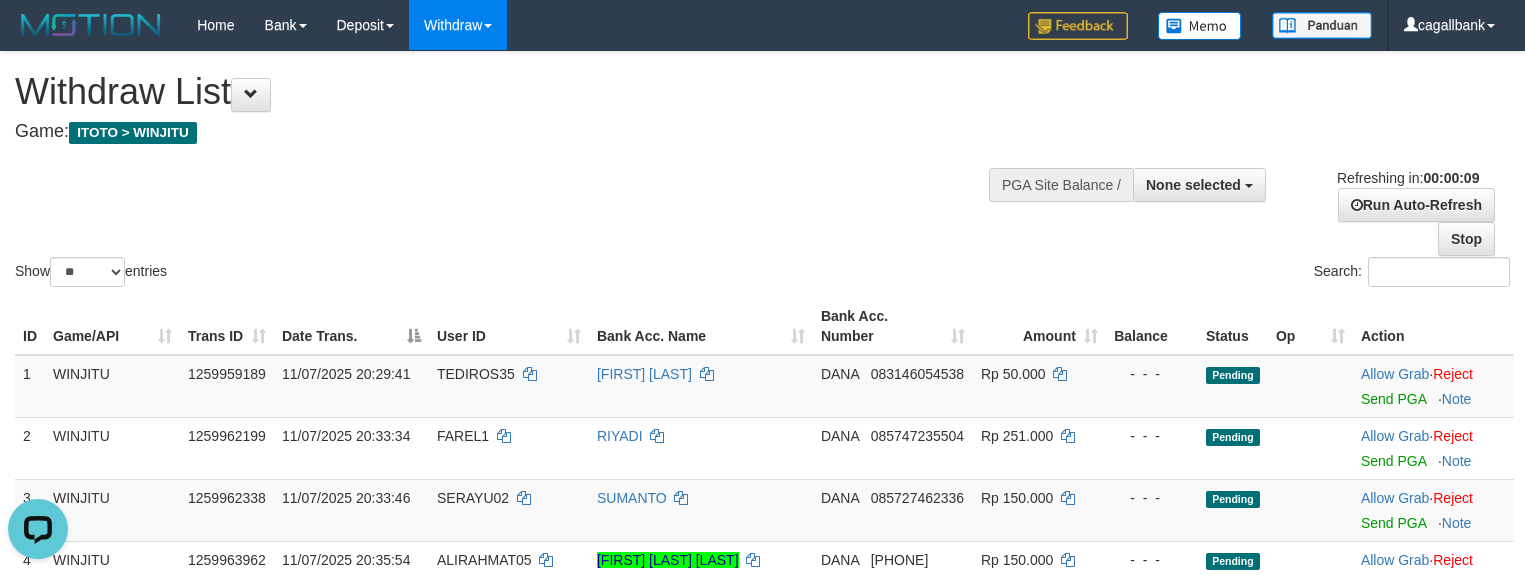 scroll, scrollTop: 0, scrollLeft: 0, axis: both 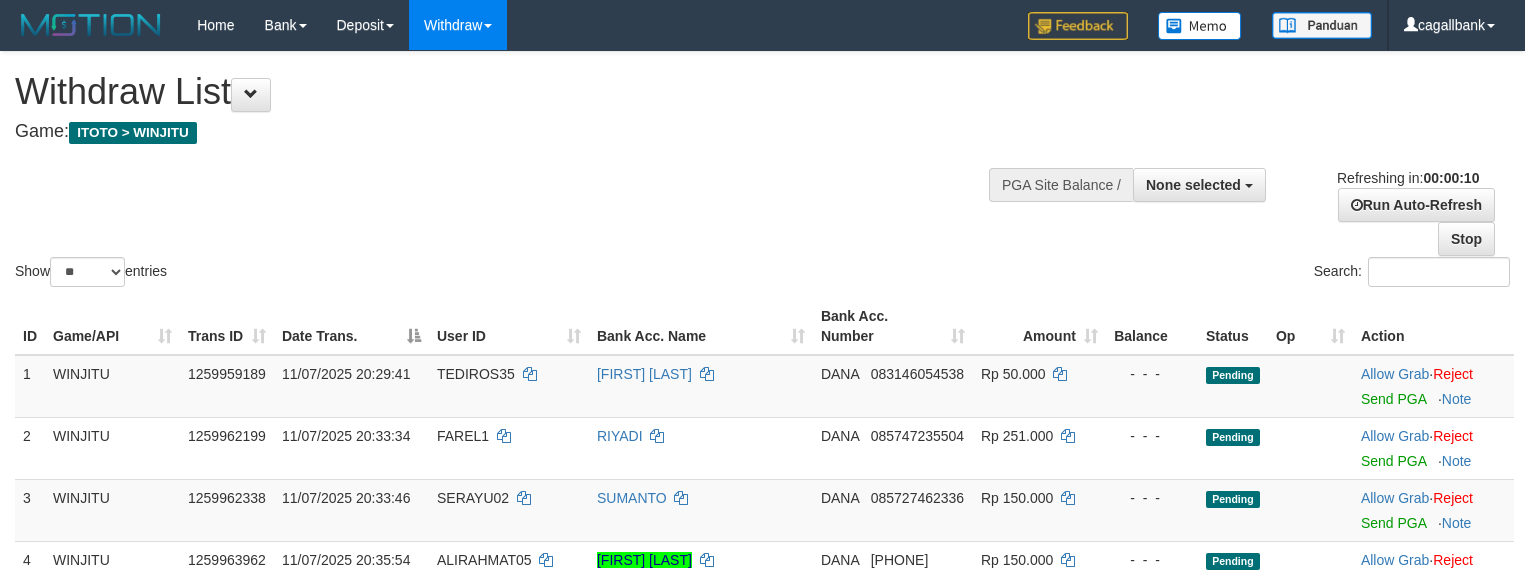 select 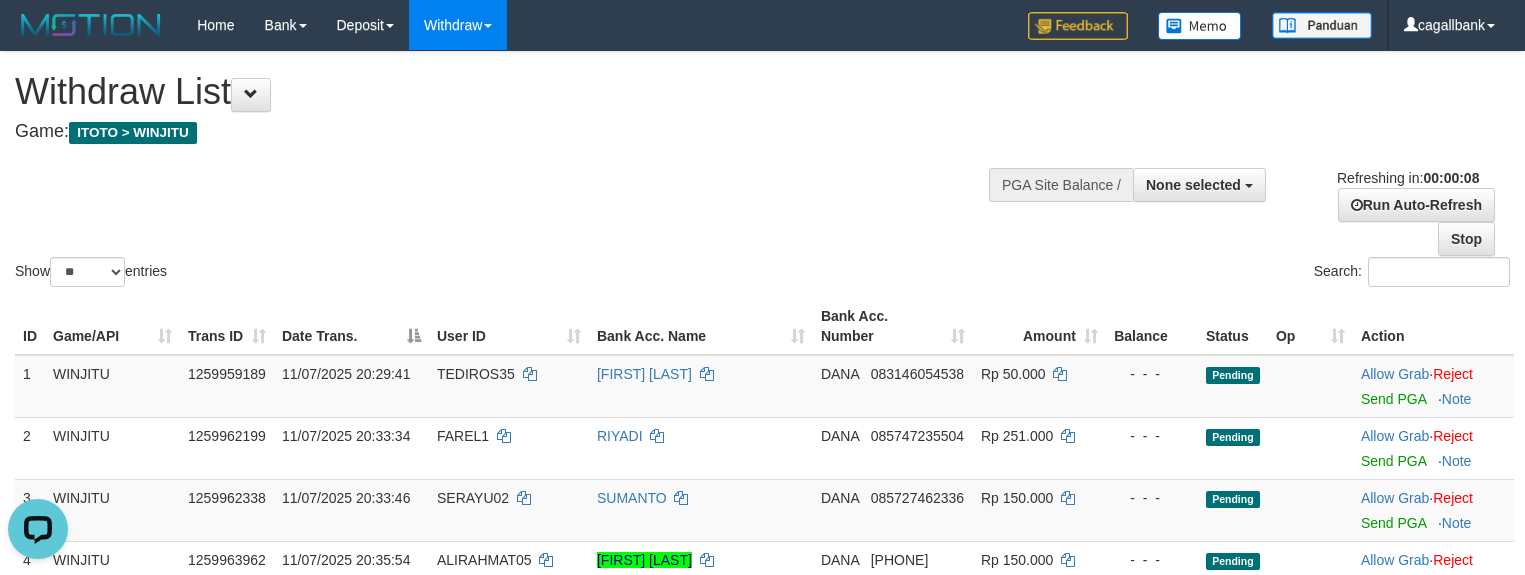 scroll, scrollTop: 0, scrollLeft: 0, axis: both 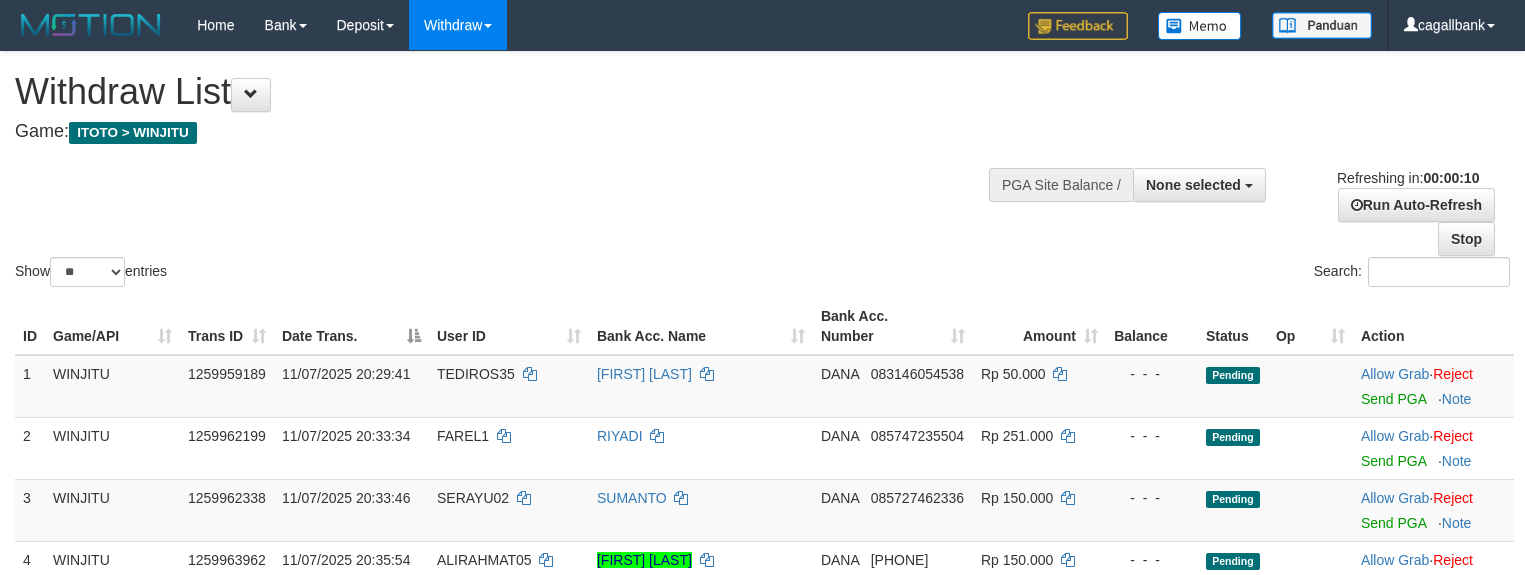 select 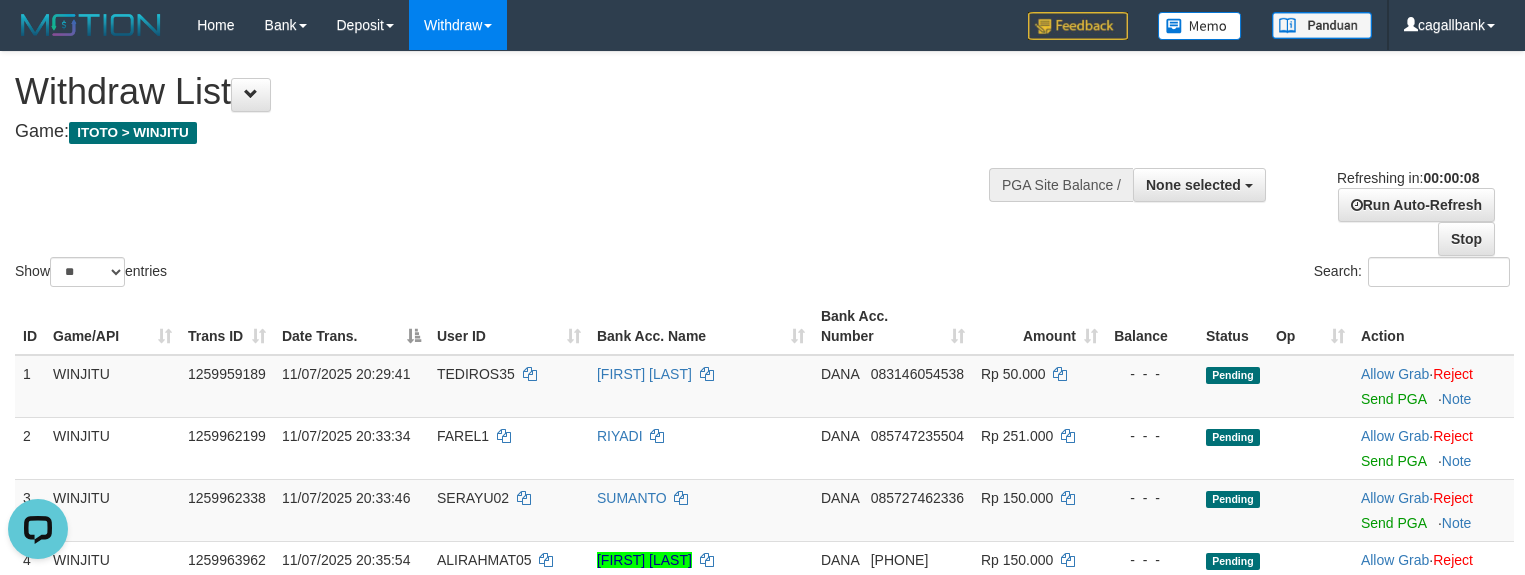 scroll, scrollTop: 0, scrollLeft: 0, axis: both 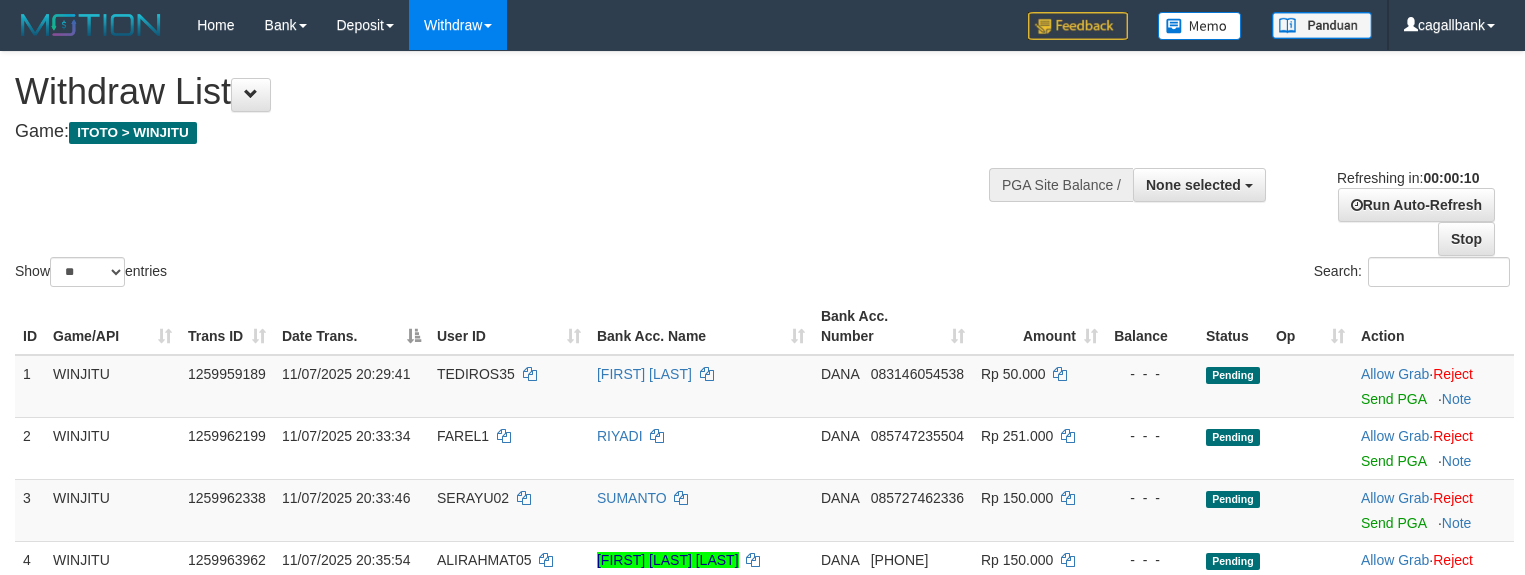 select 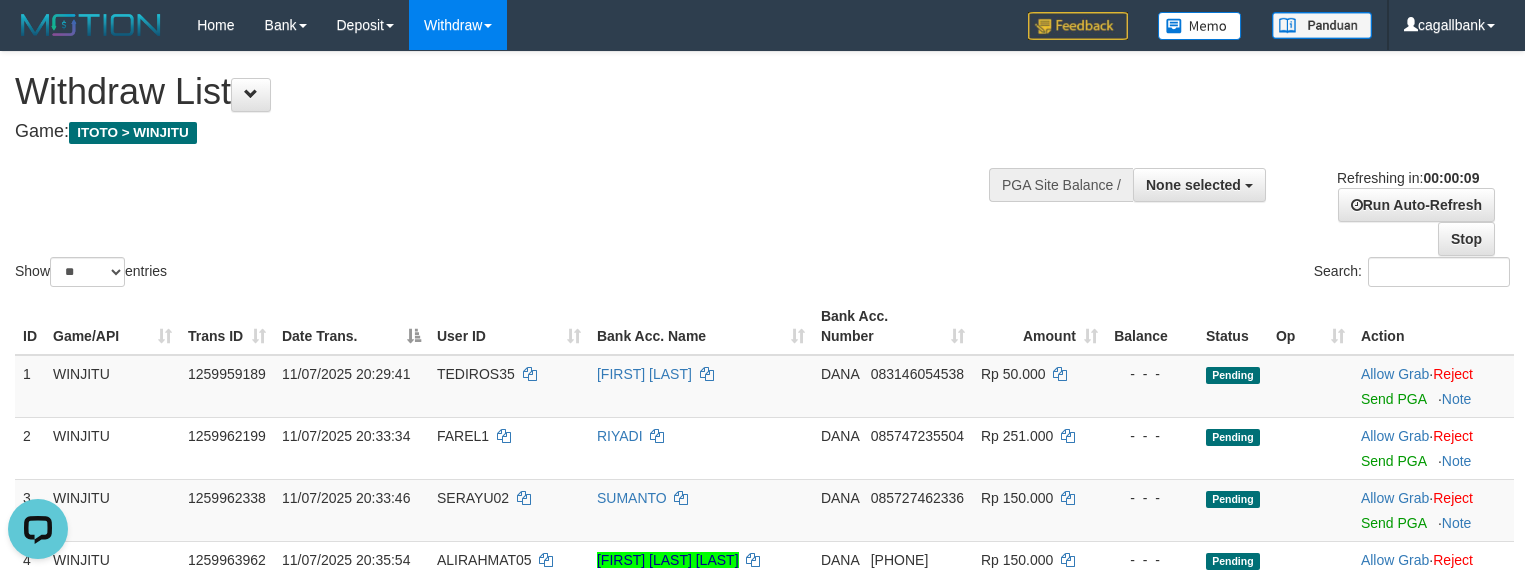 scroll, scrollTop: 0, scrollLeft: 0, axis: both 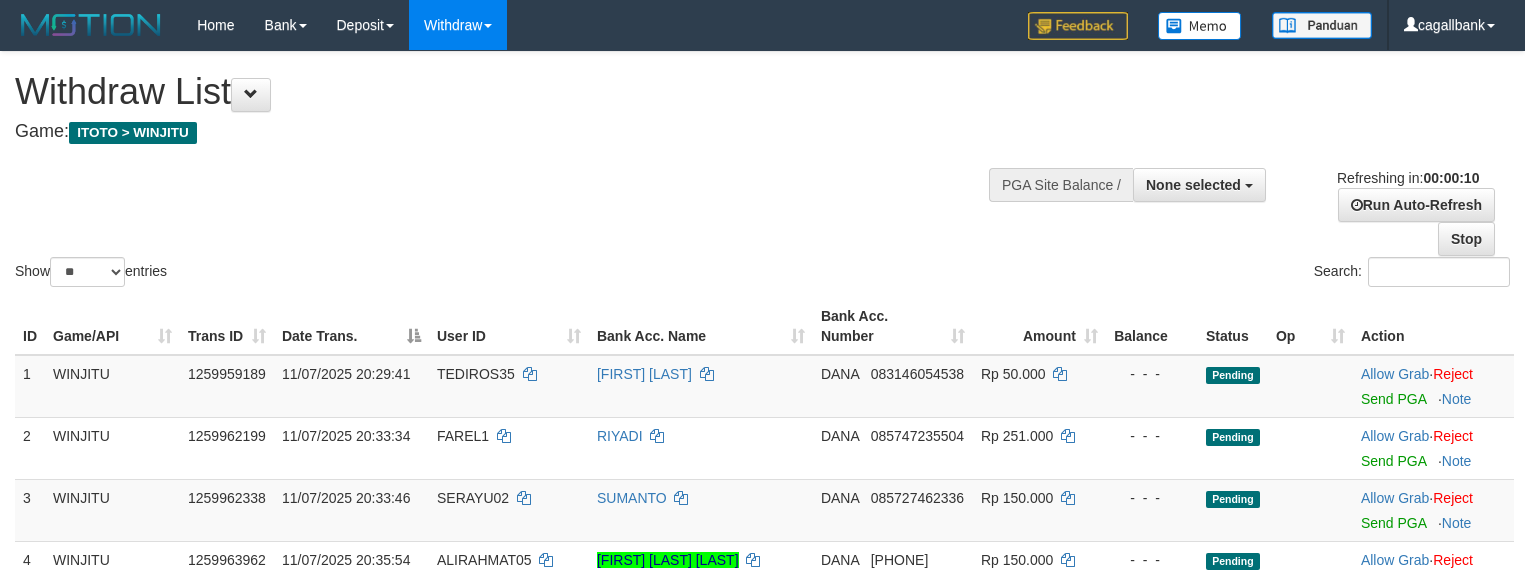select 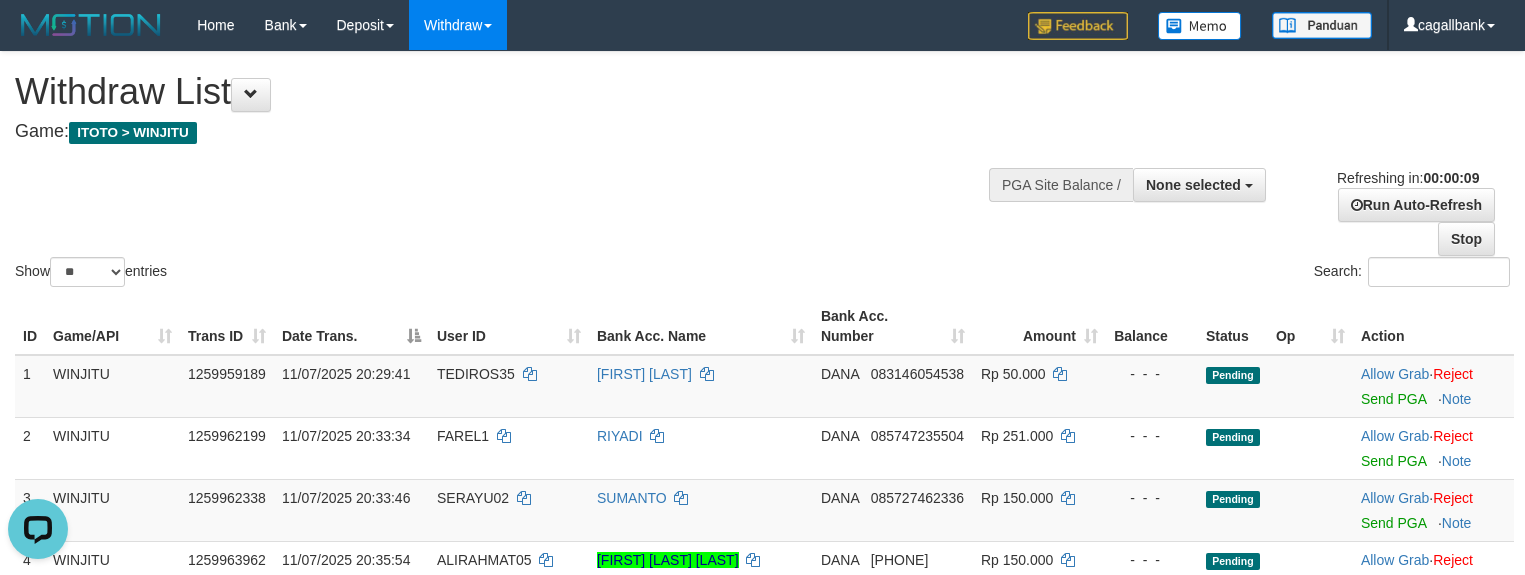 scroll, scrollTop: 0, scrollLeft: 0, axis: both 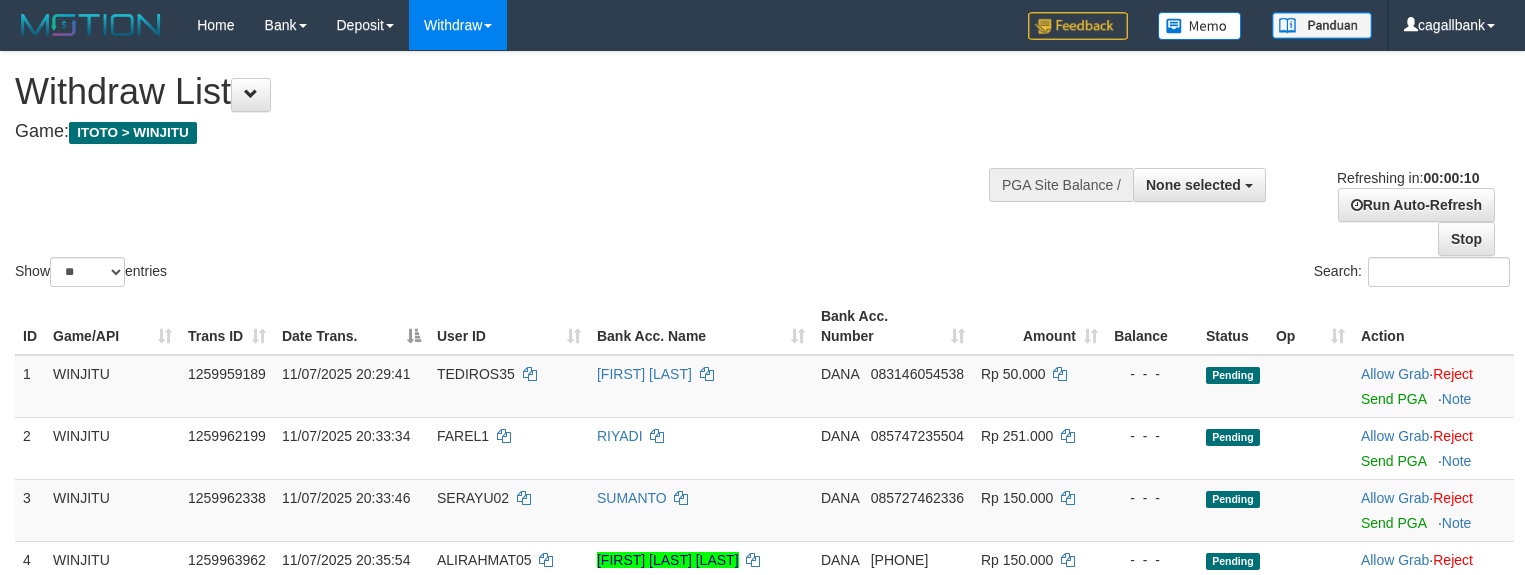 select 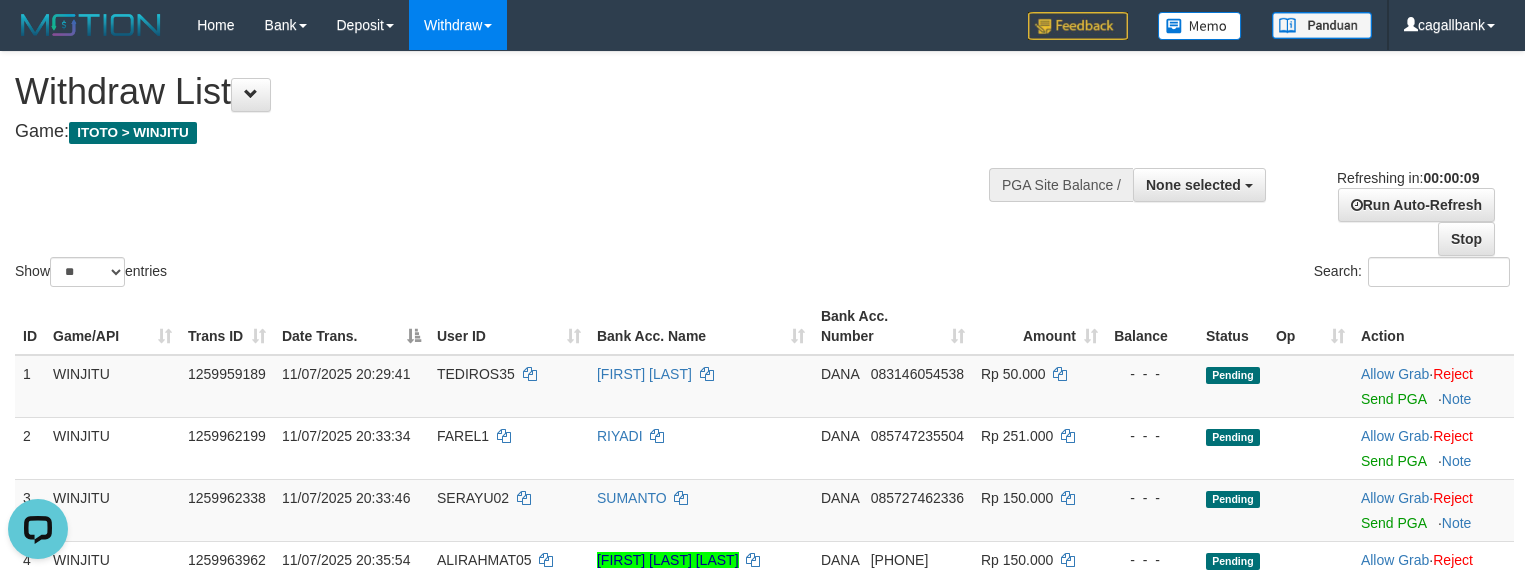 scroll, scrollTop: 0, scrollLeft: 0, axis: both 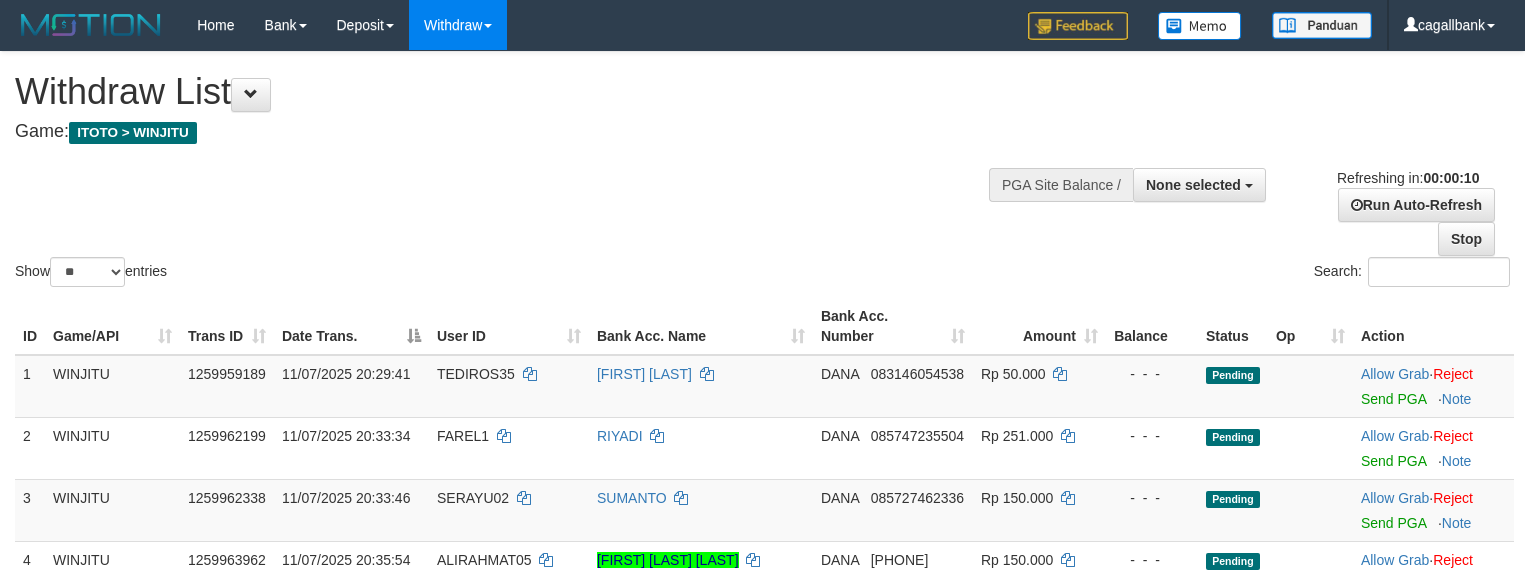 select 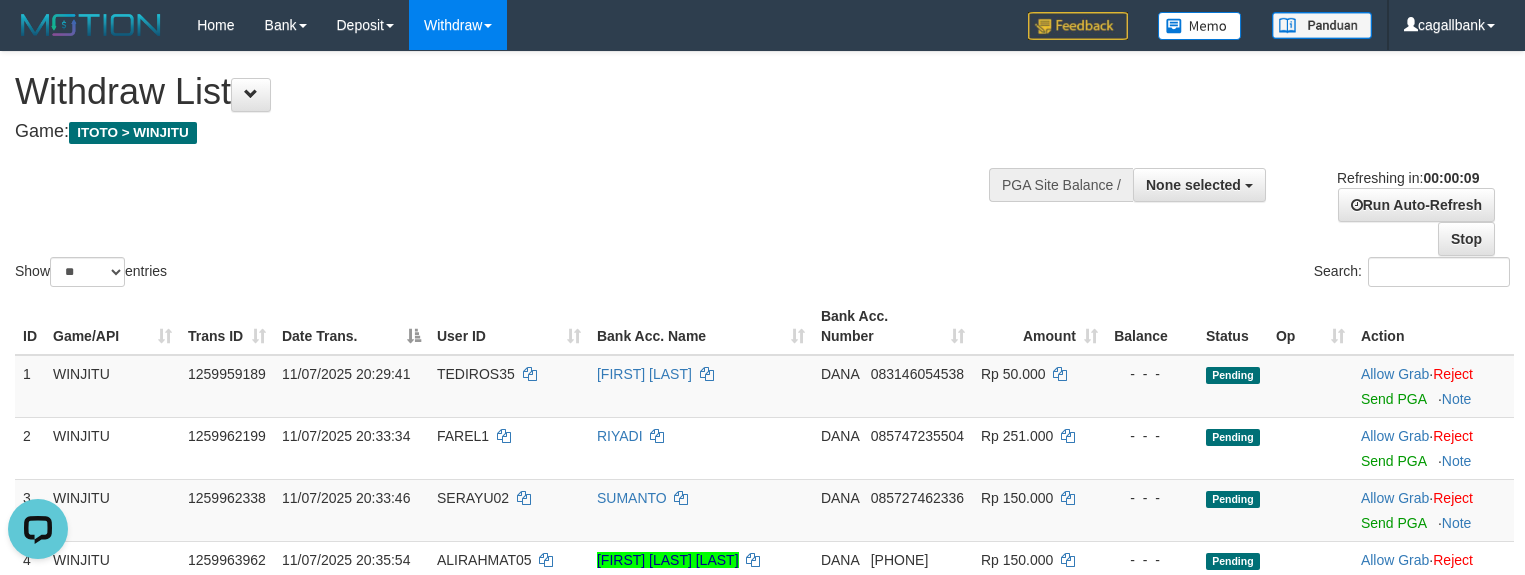 scroll, scrollTop: 0, scrollLeft: 0, axis: both 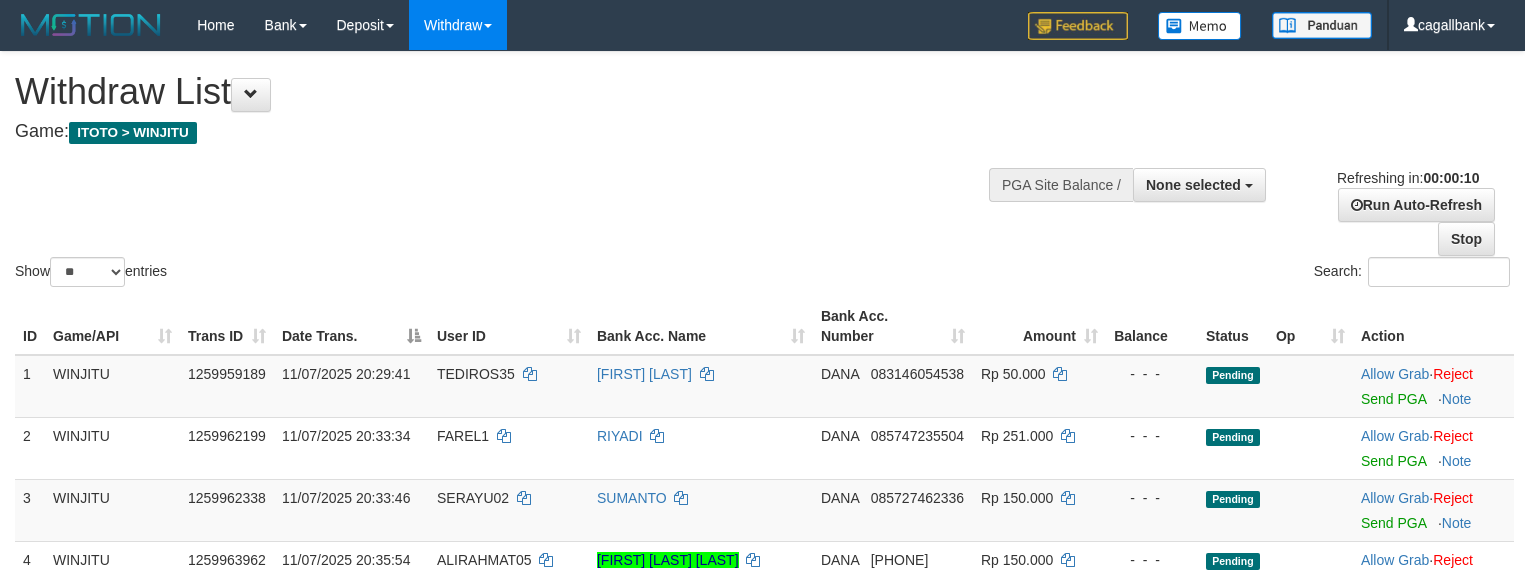 select 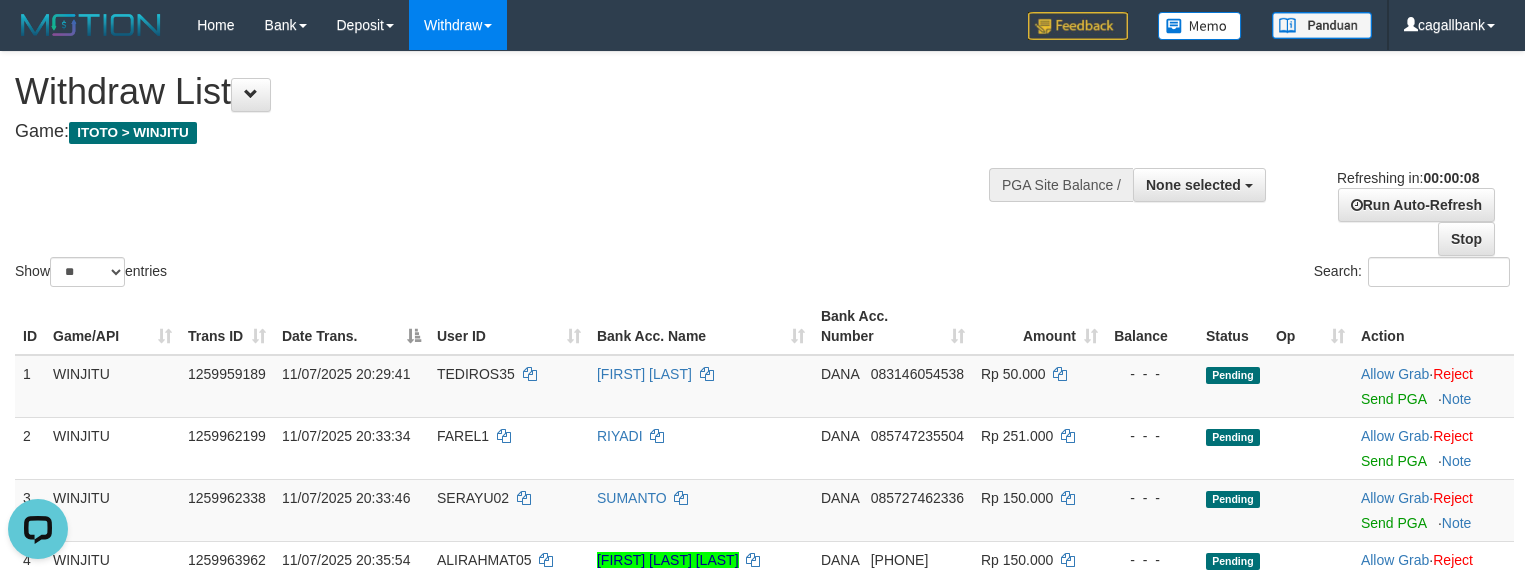 scroll, scrollTop: 0, scrollLeft: 0, axis: both 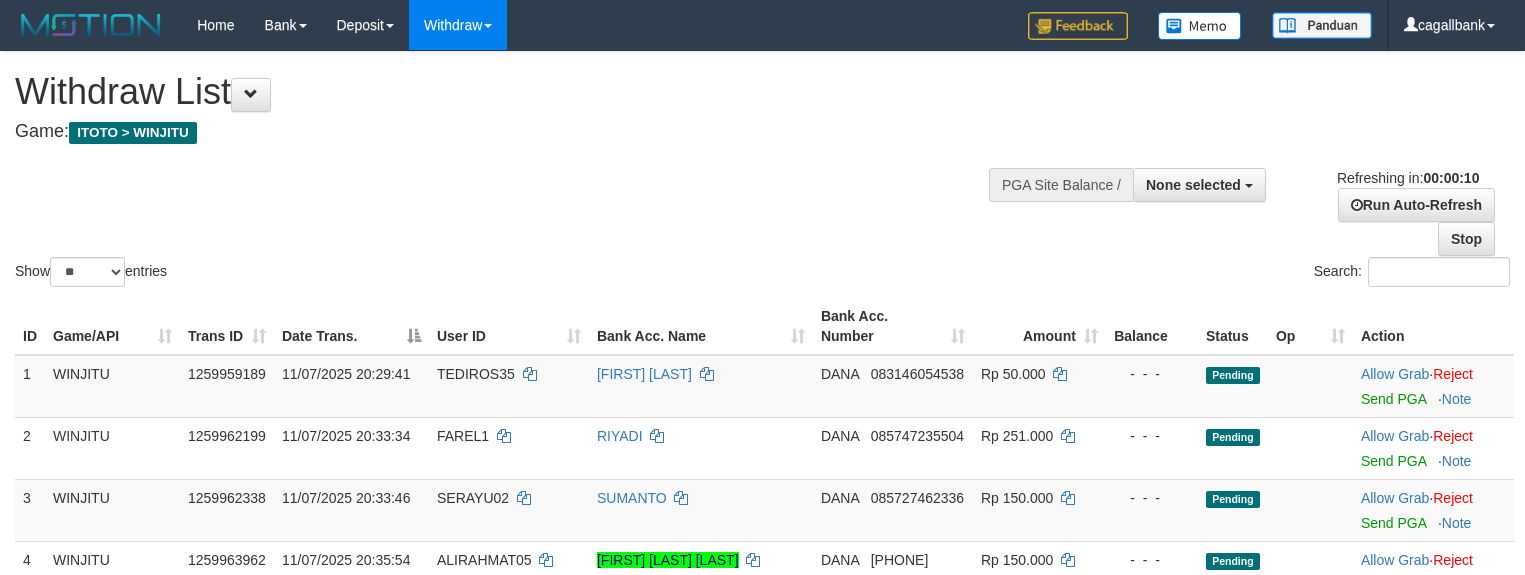 select 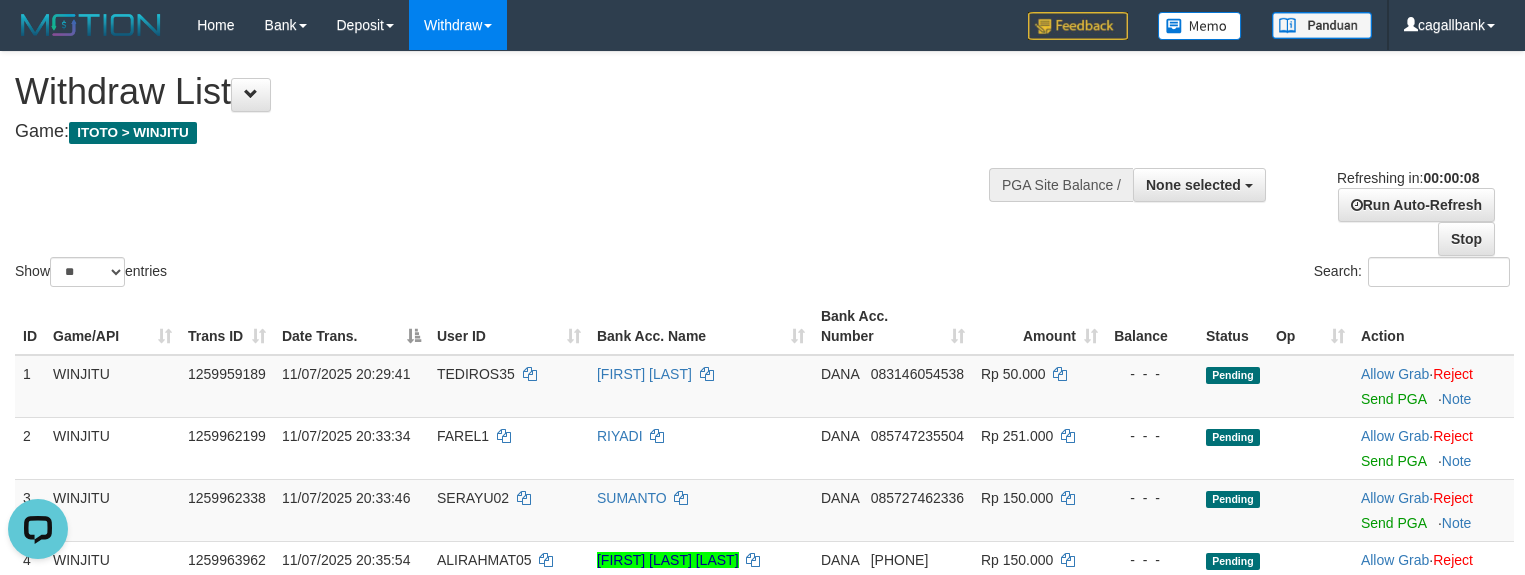 scroll, scrollTop: 0, scrollLeft: 0, axis: both 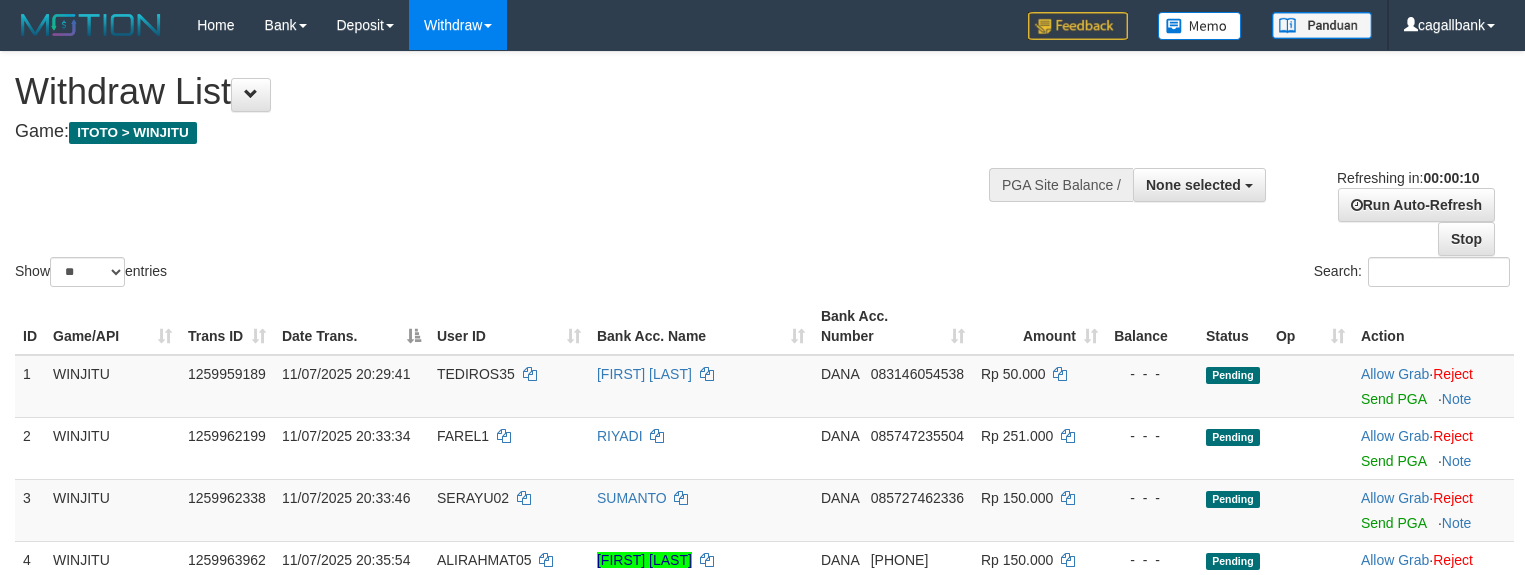 select 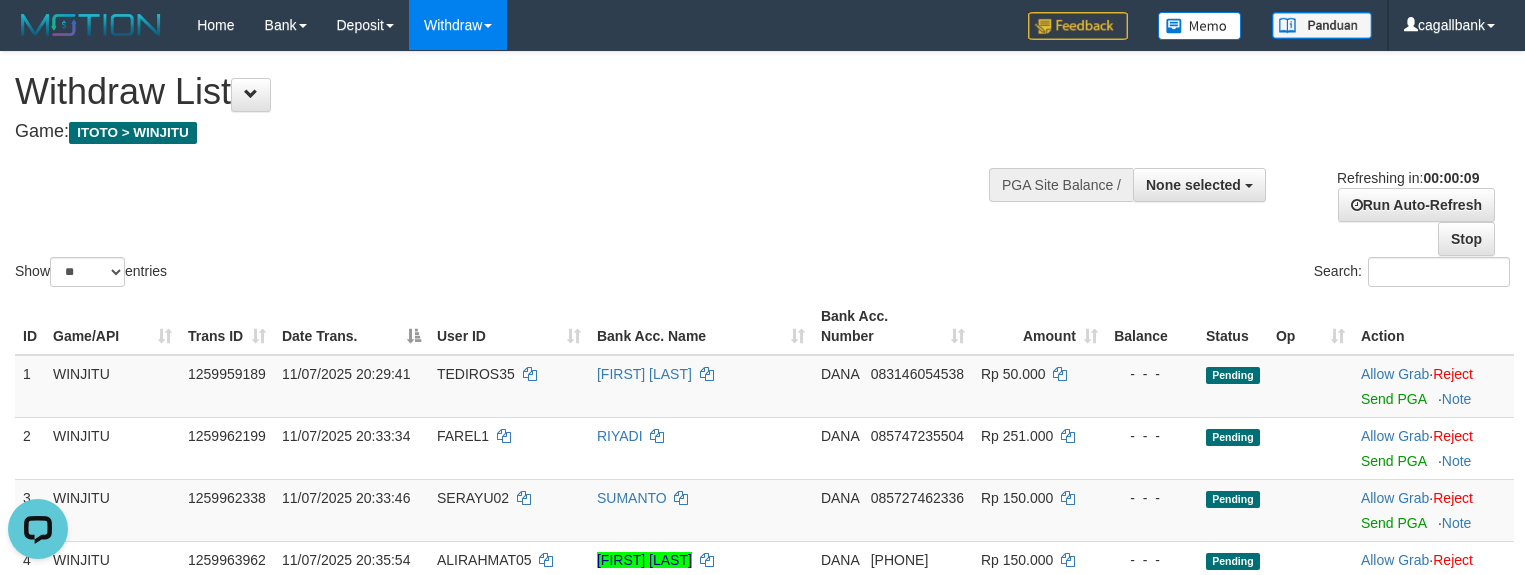 scroll, scrollTop: 0, scrollLeft: 0, axis: both 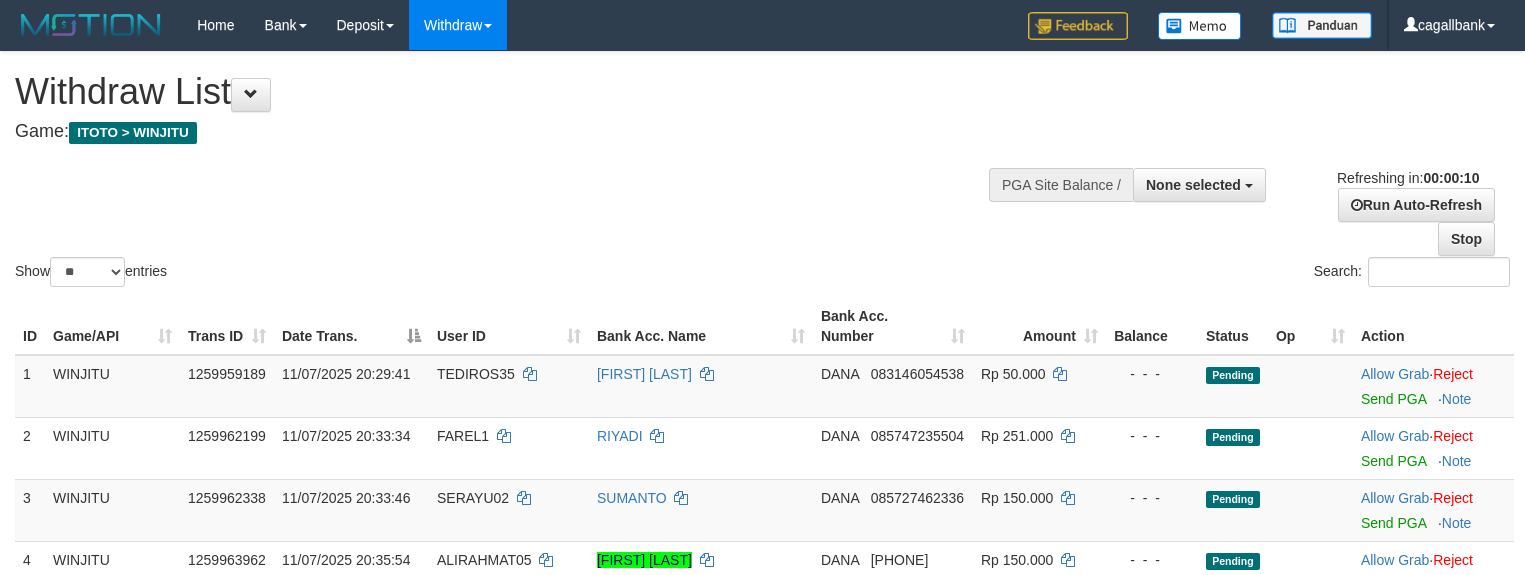 select 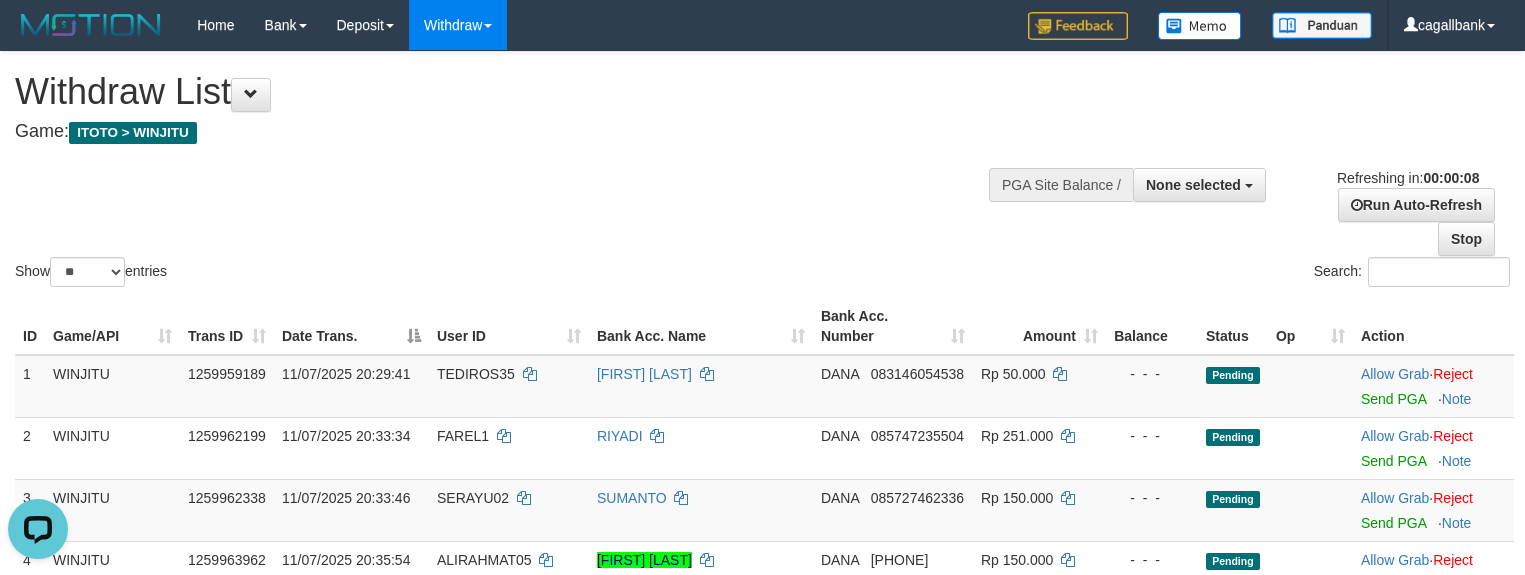 scroll, scrollTop: 0, scrollLeft: 0, axis: both 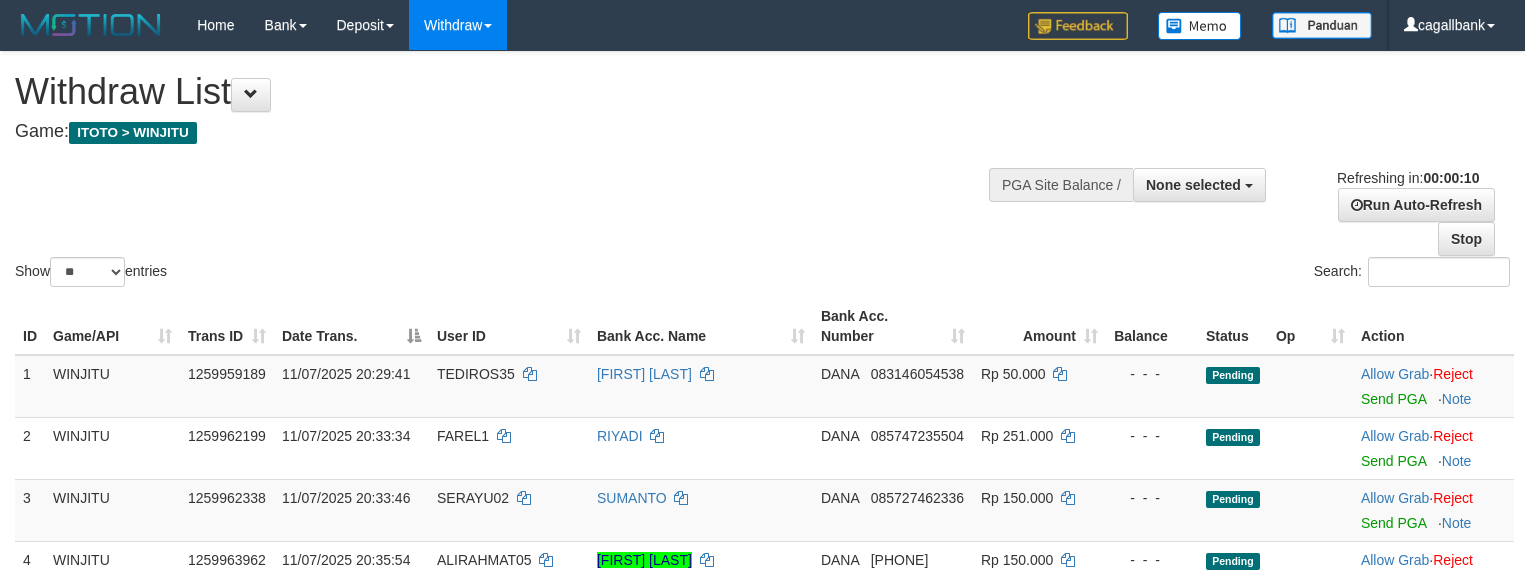 select 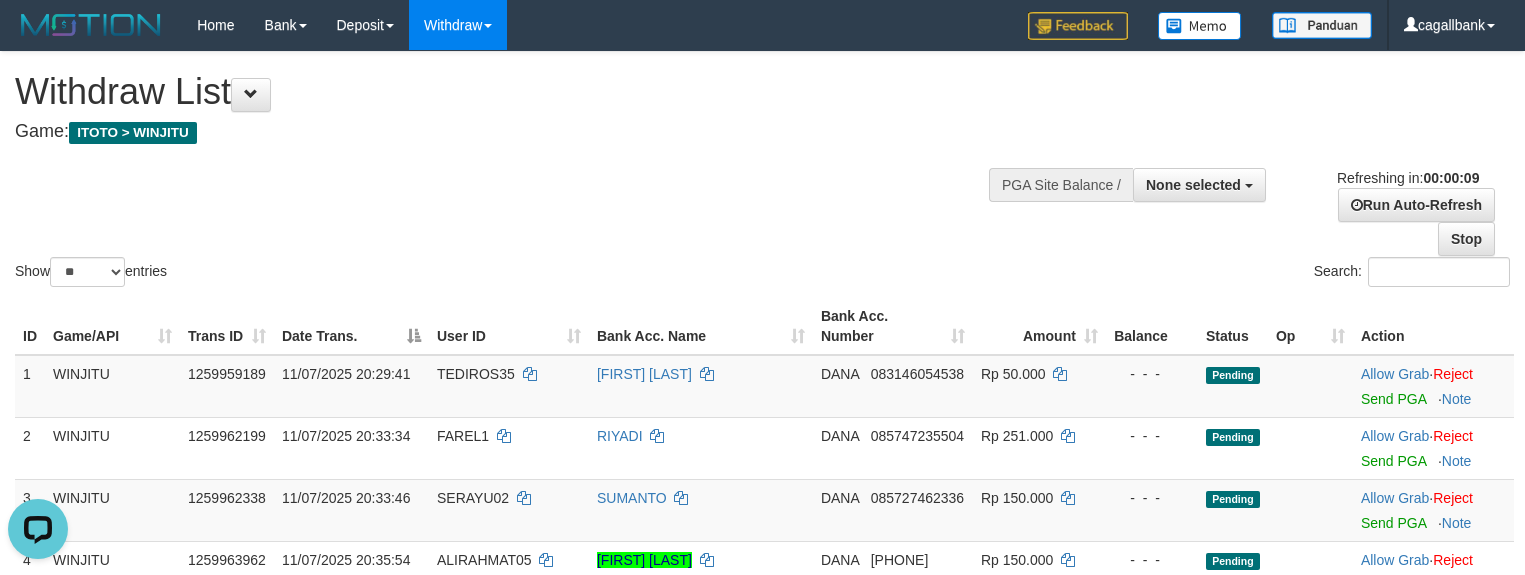 scroll, scrollTop: 0, scrollLeft: 0, axis: both 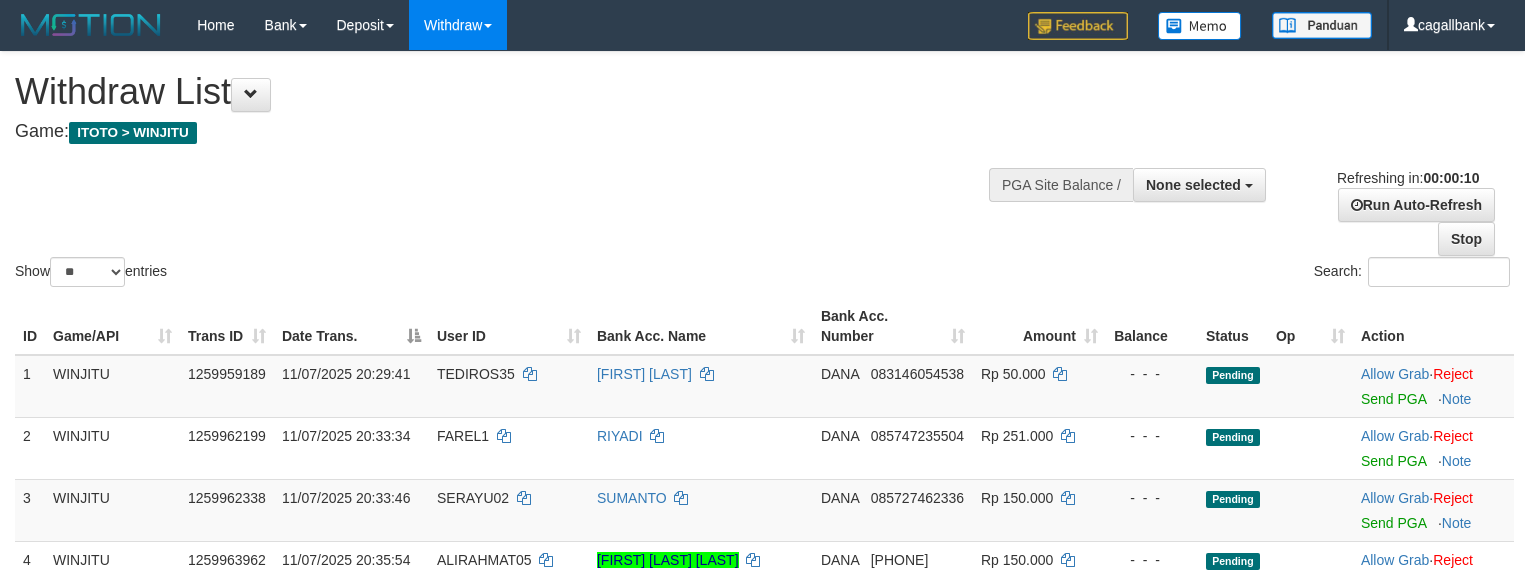 select 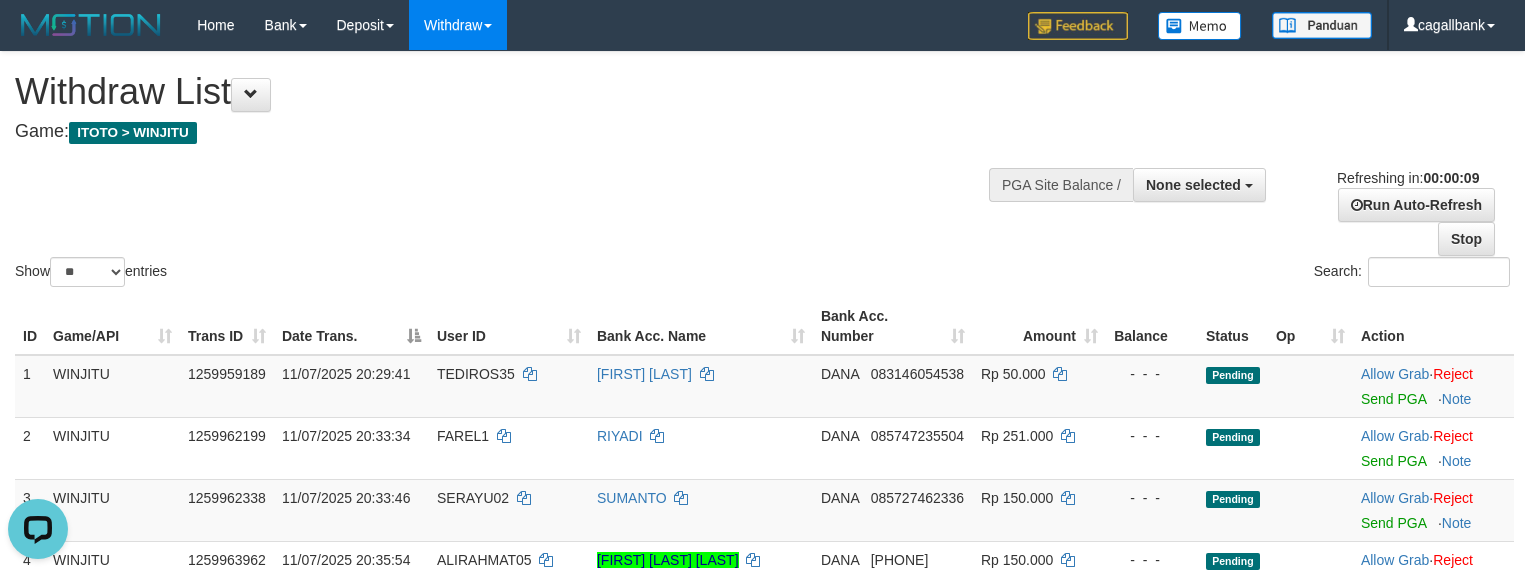 scroll, scrollTop: 0, scrollLeft: 0, axis: both 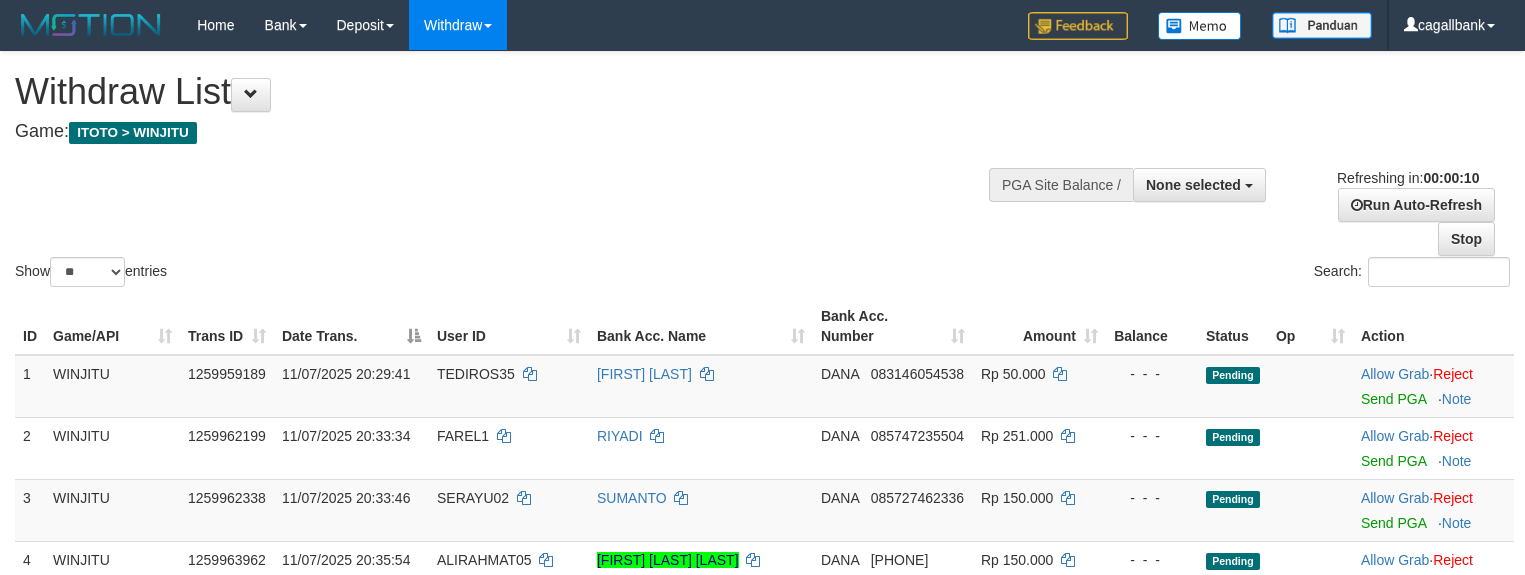select 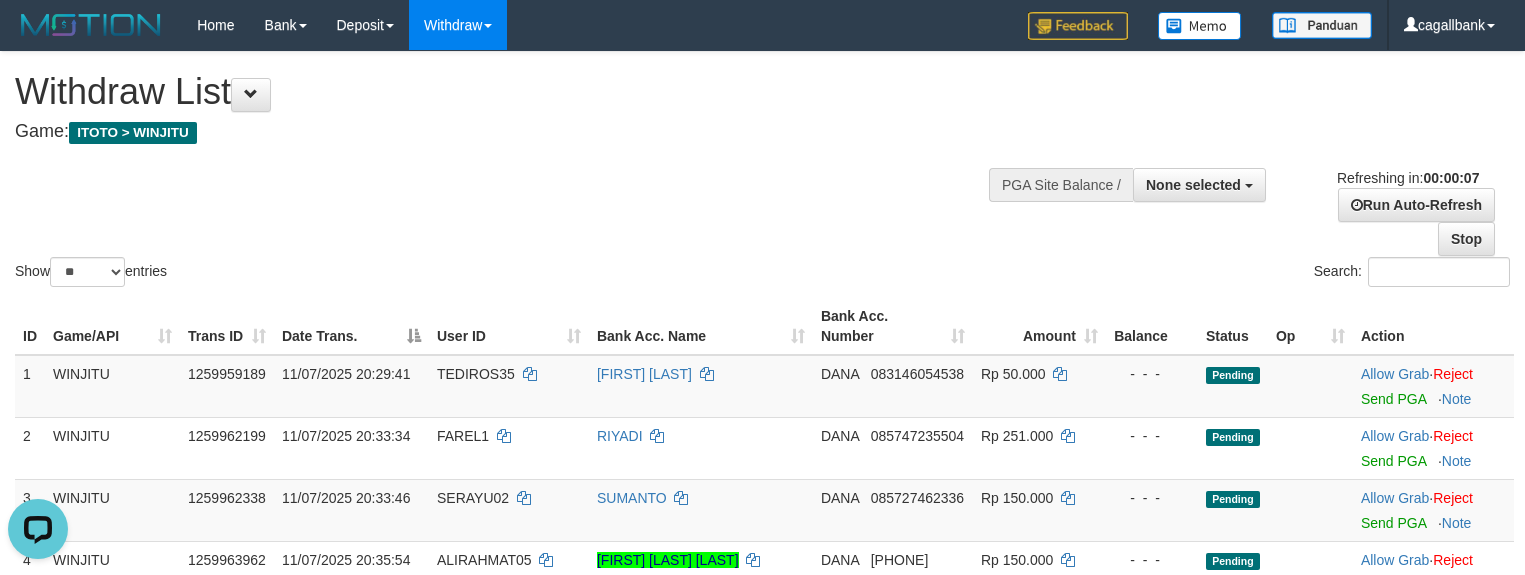 scroll, scrollTop: 0, scrollLeft: 0, axis: both 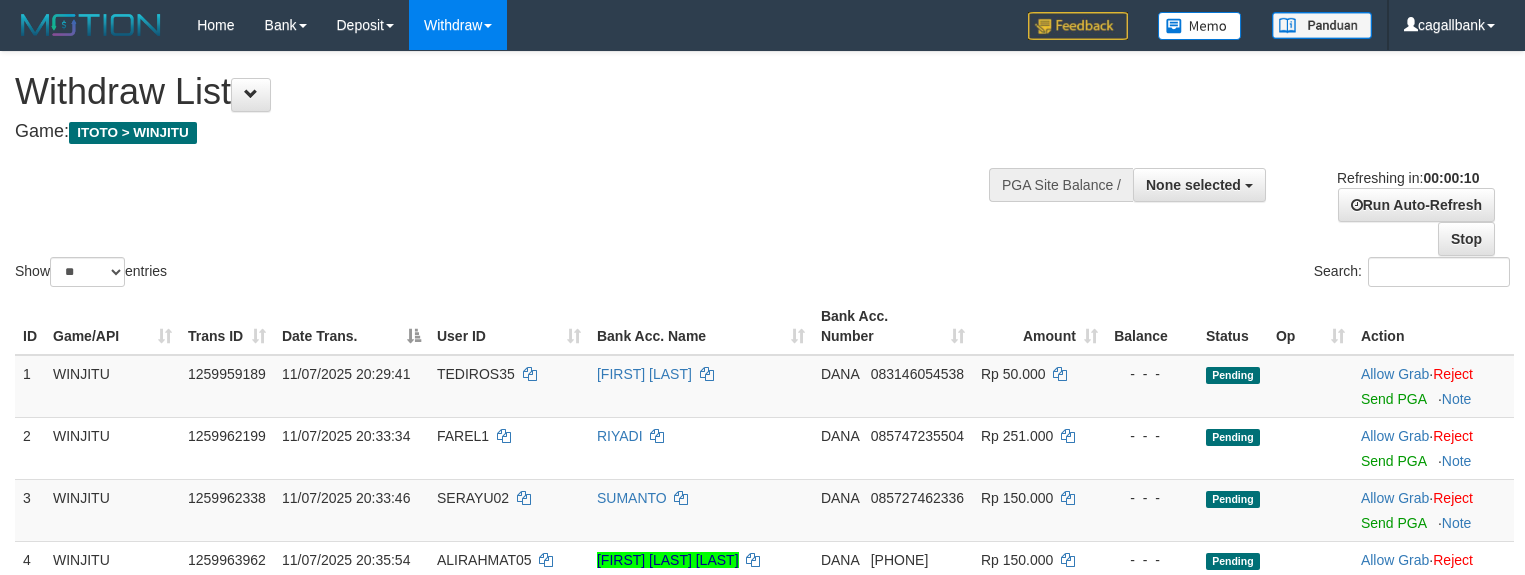 select 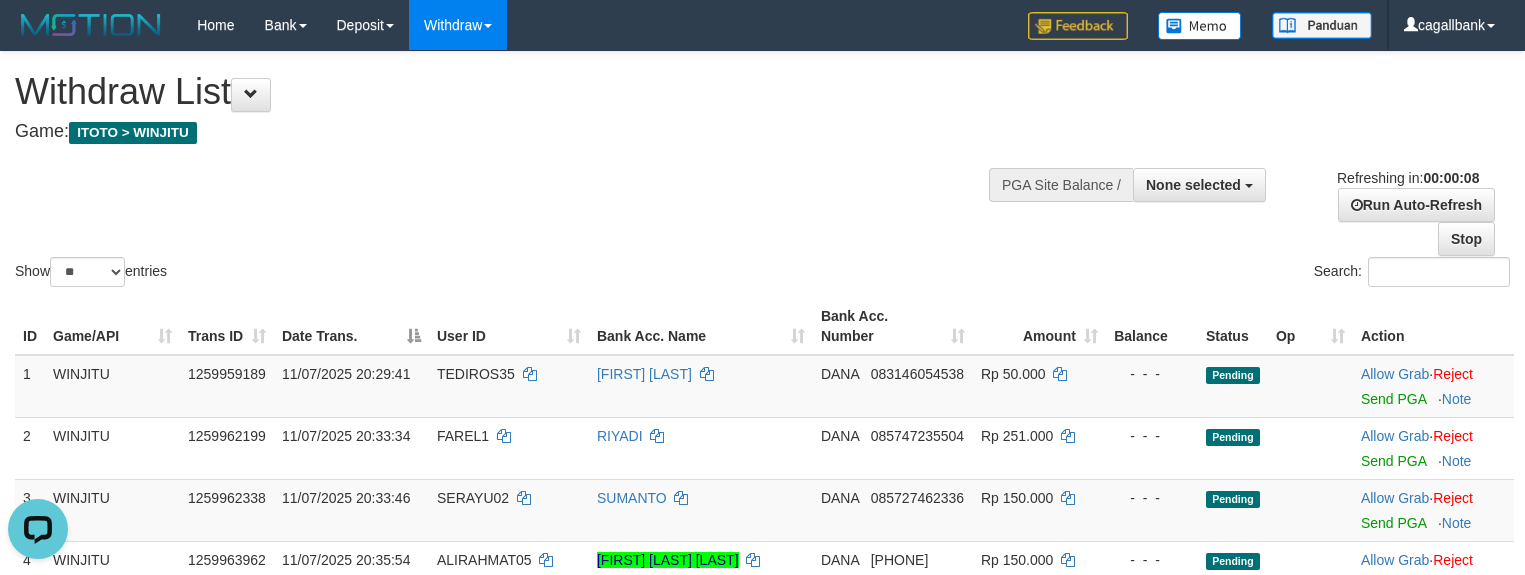 scroll, scrollTop: 0, scrollLeft: 0, axis: both 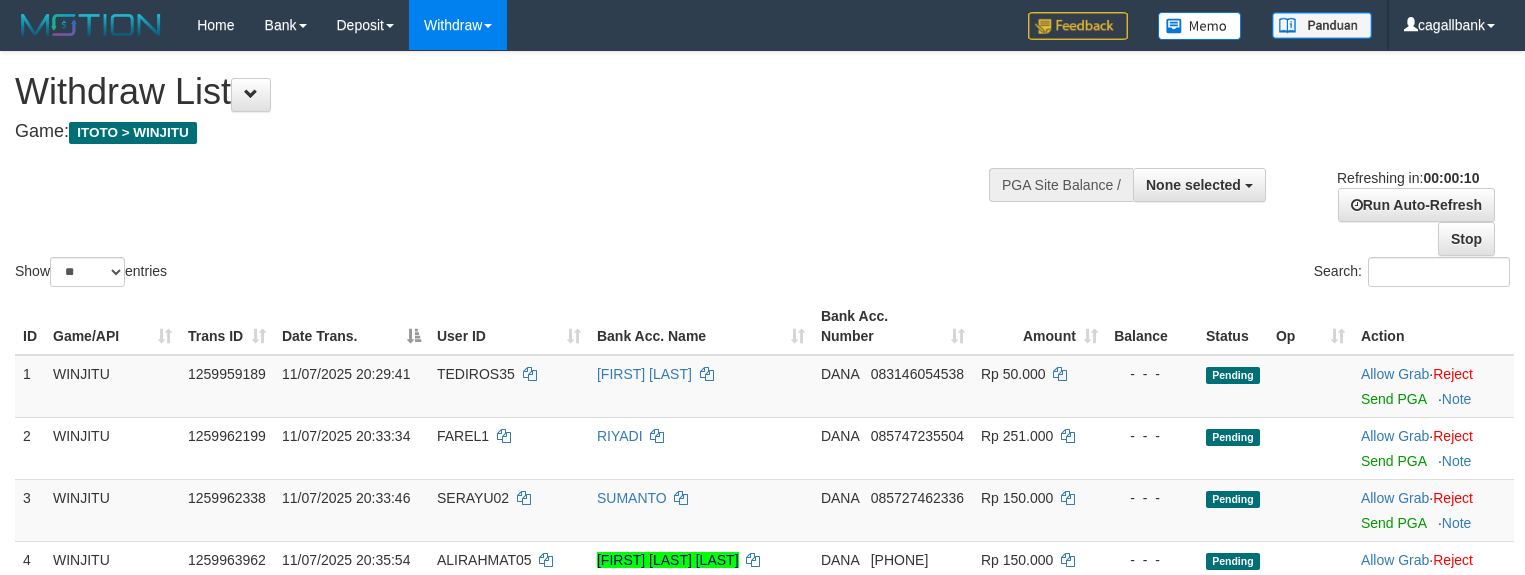 select 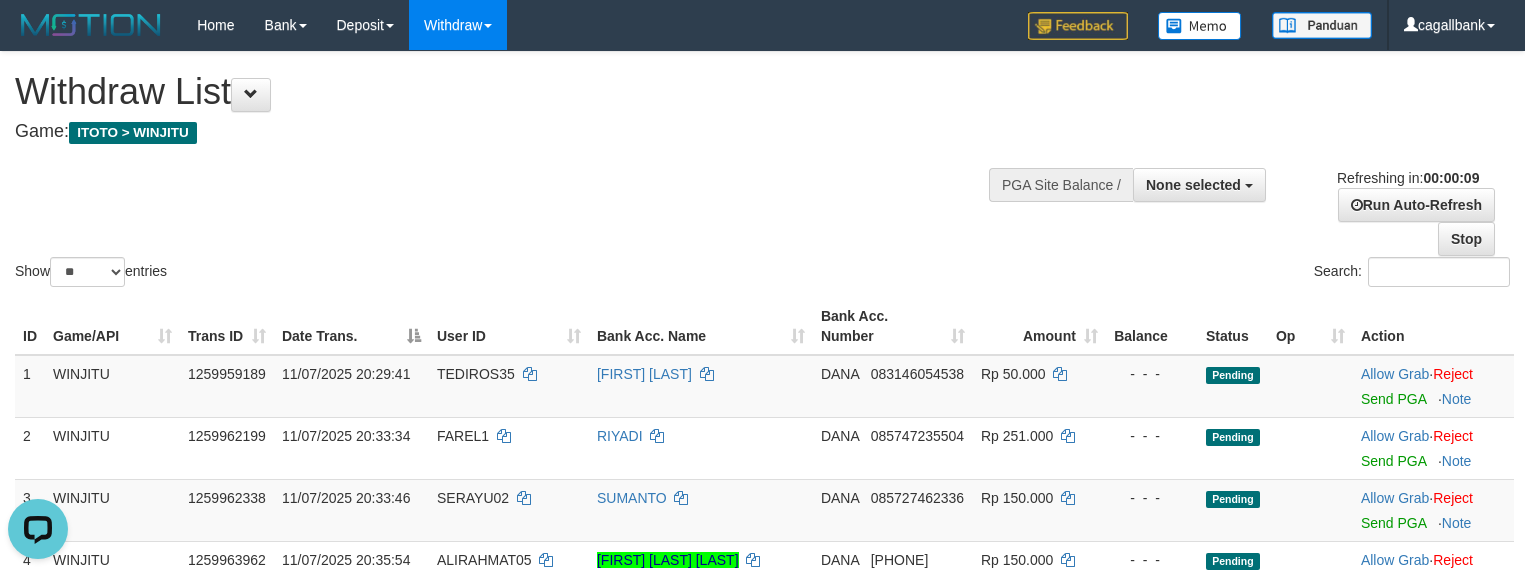 scroll, scrollTop: 0, scrollLeft: 0, axis: both 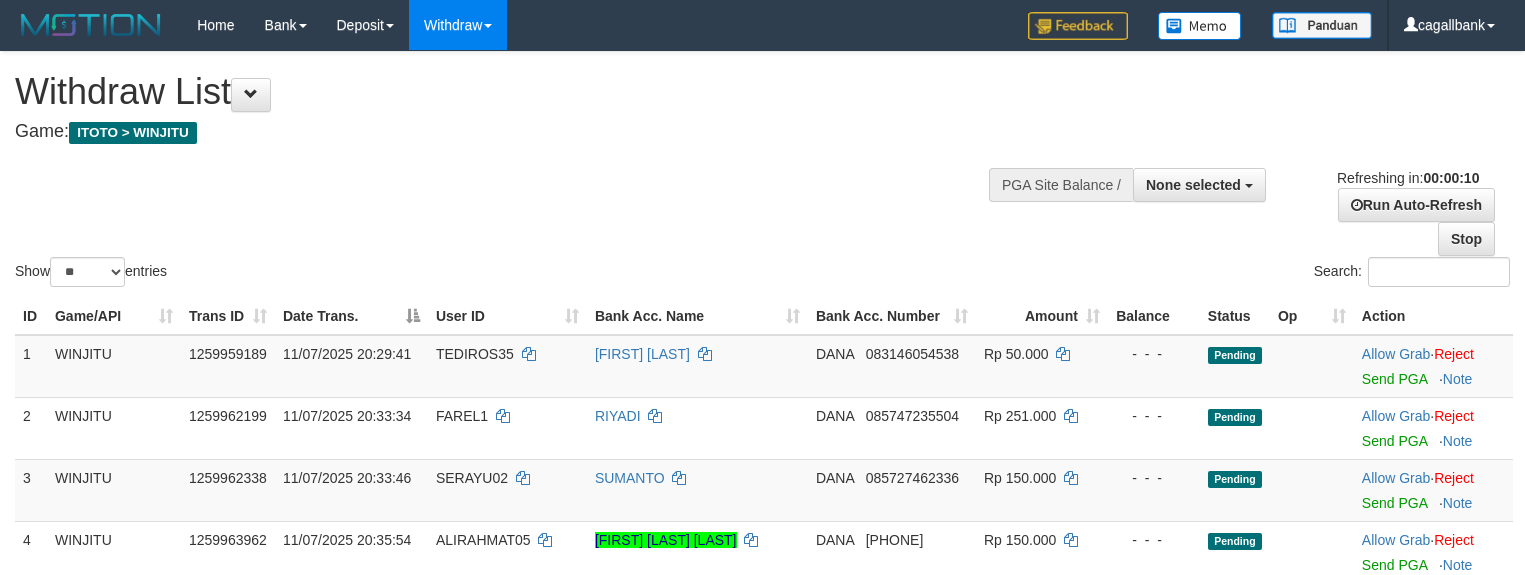 select 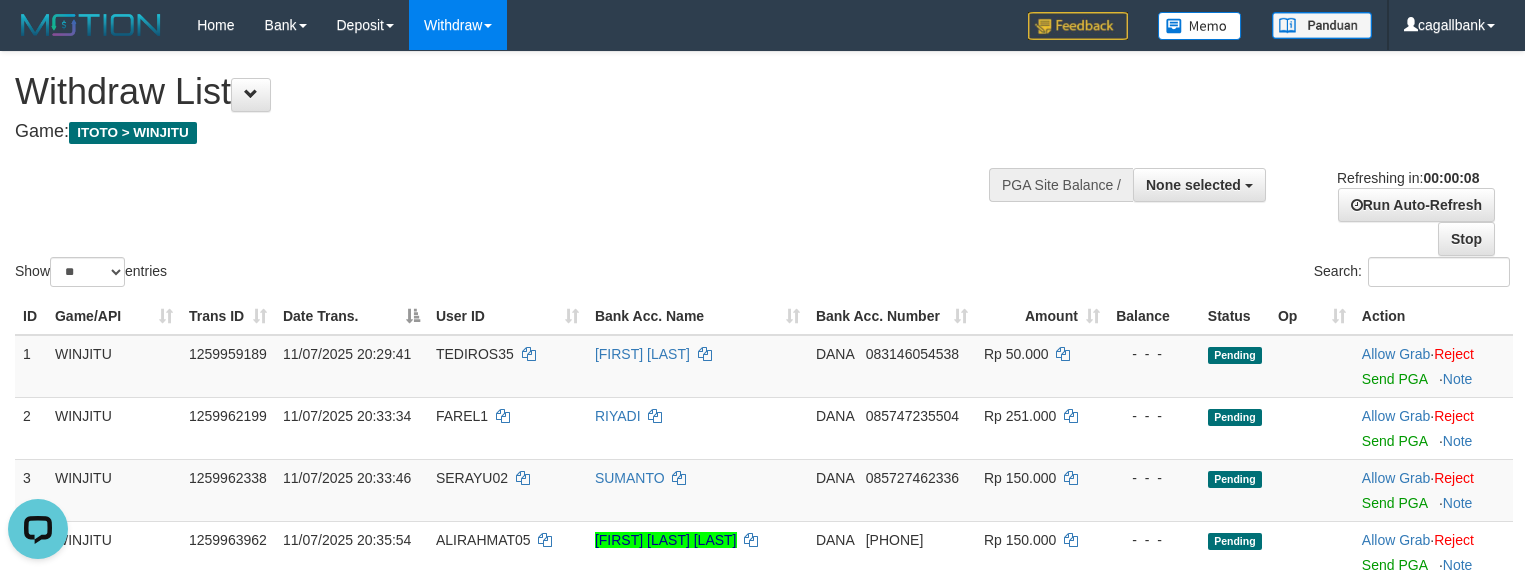 scroll, scrollTop: 0, scrollLeft: 0, axis: both 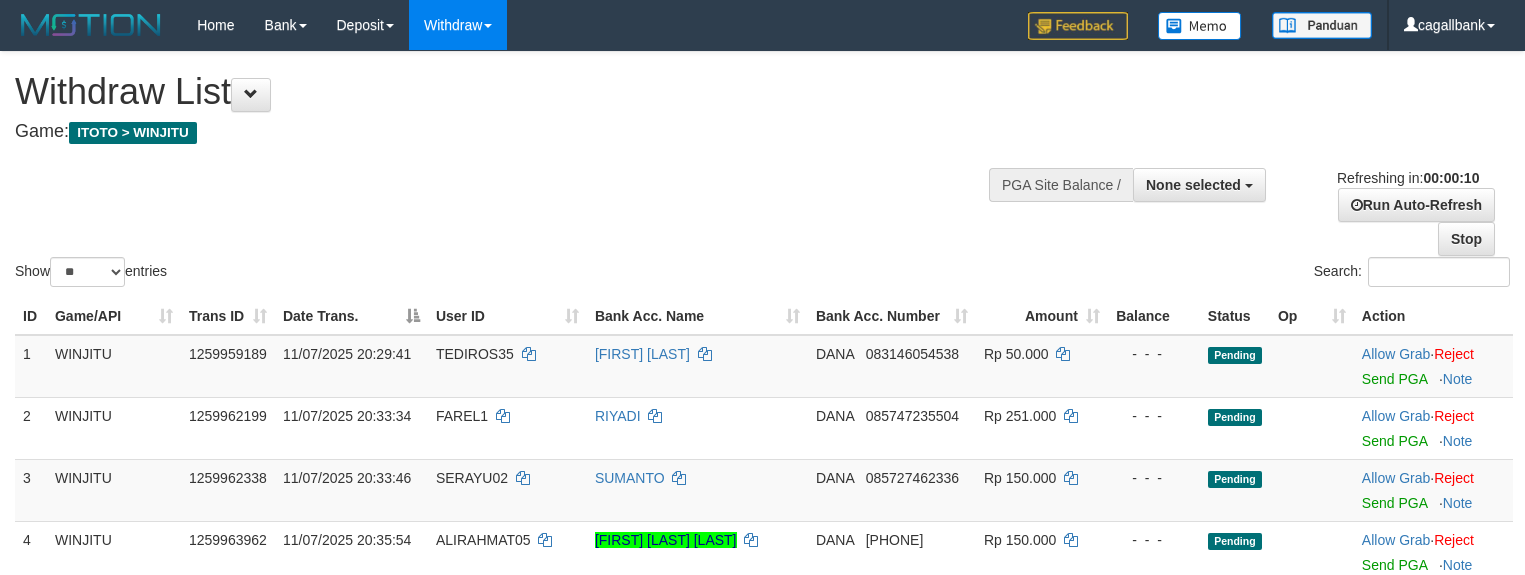select 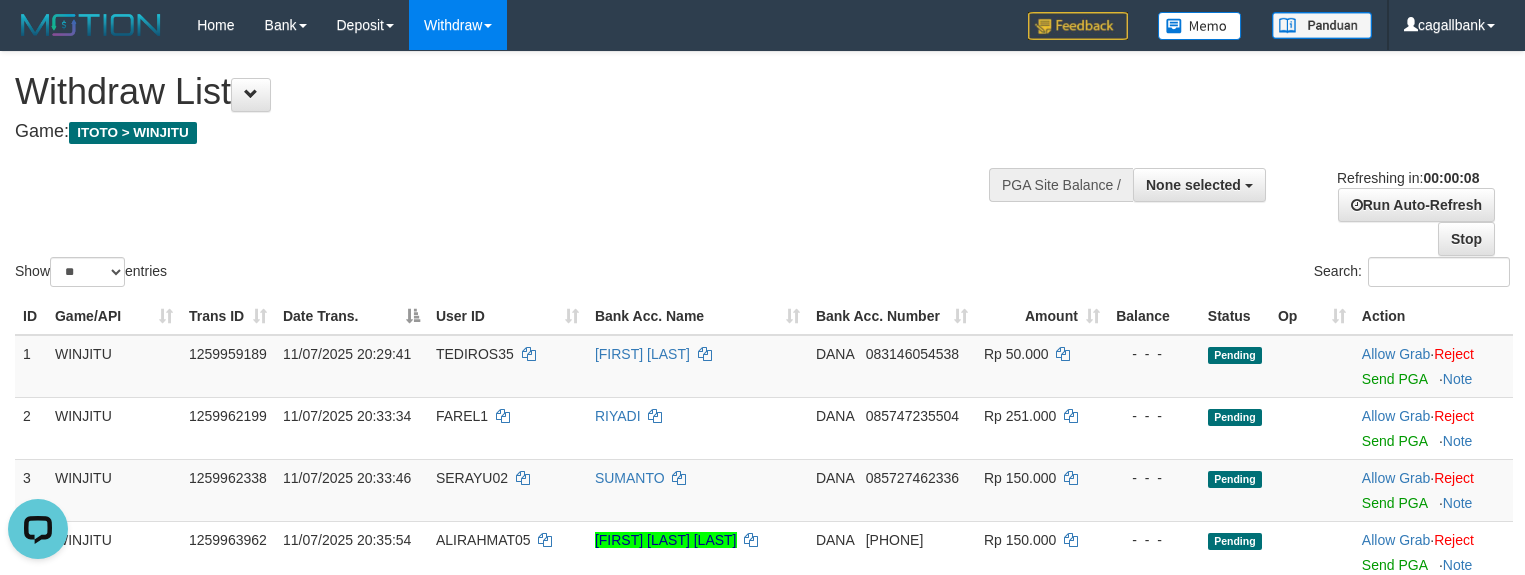 scroll, scrollTop: 0, scrollLeft: 0, axis: both 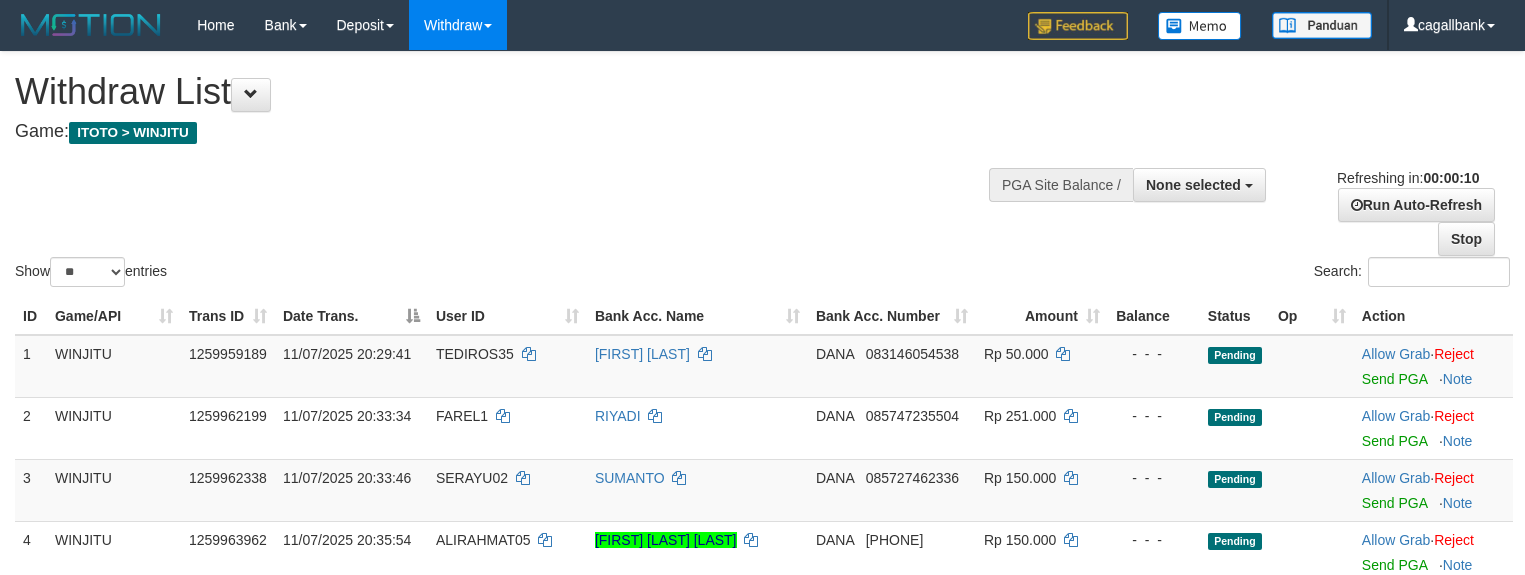select 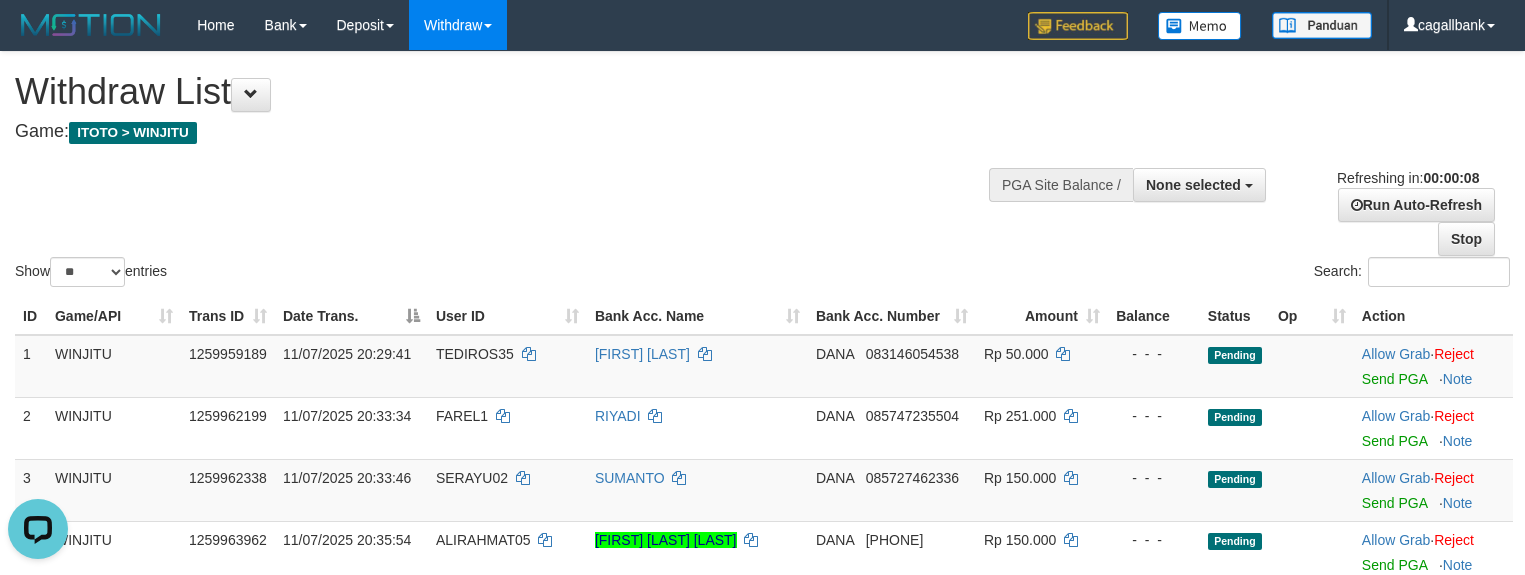 scroll, scrollTop: 0, scrollLeft: 0, axis: both 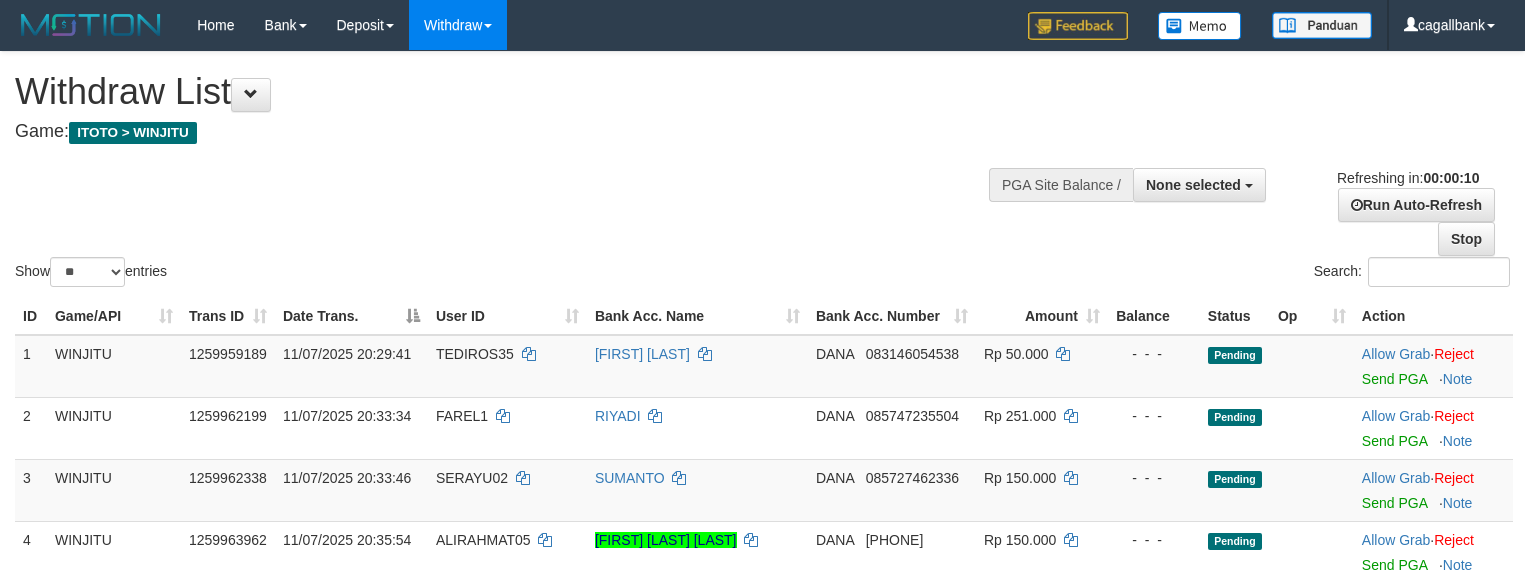 select 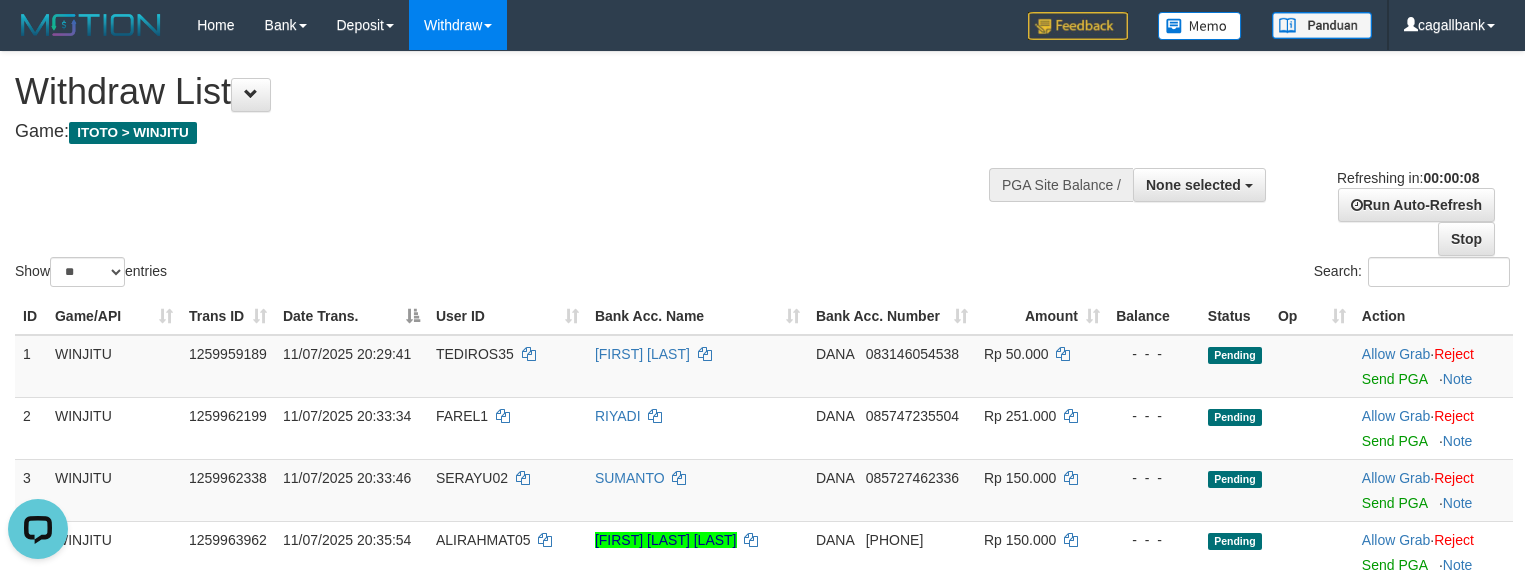 scroll, scrollTop: 0, scrollLeft: 0, axis: both 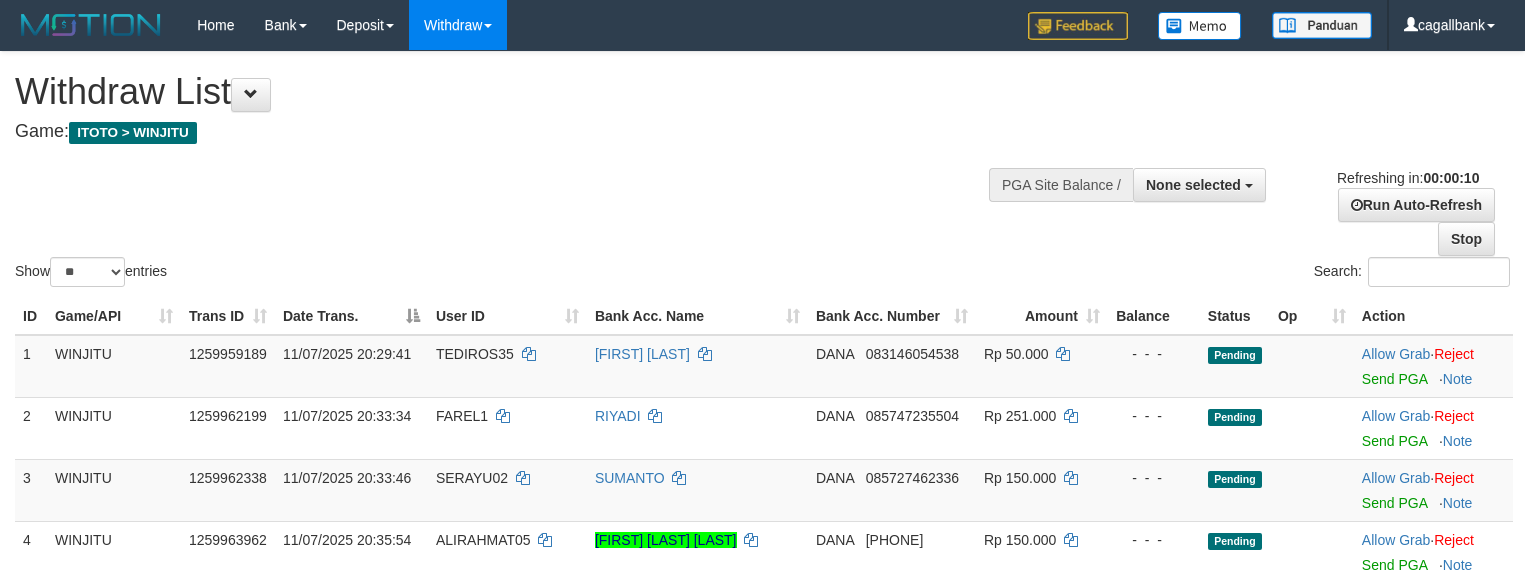 select 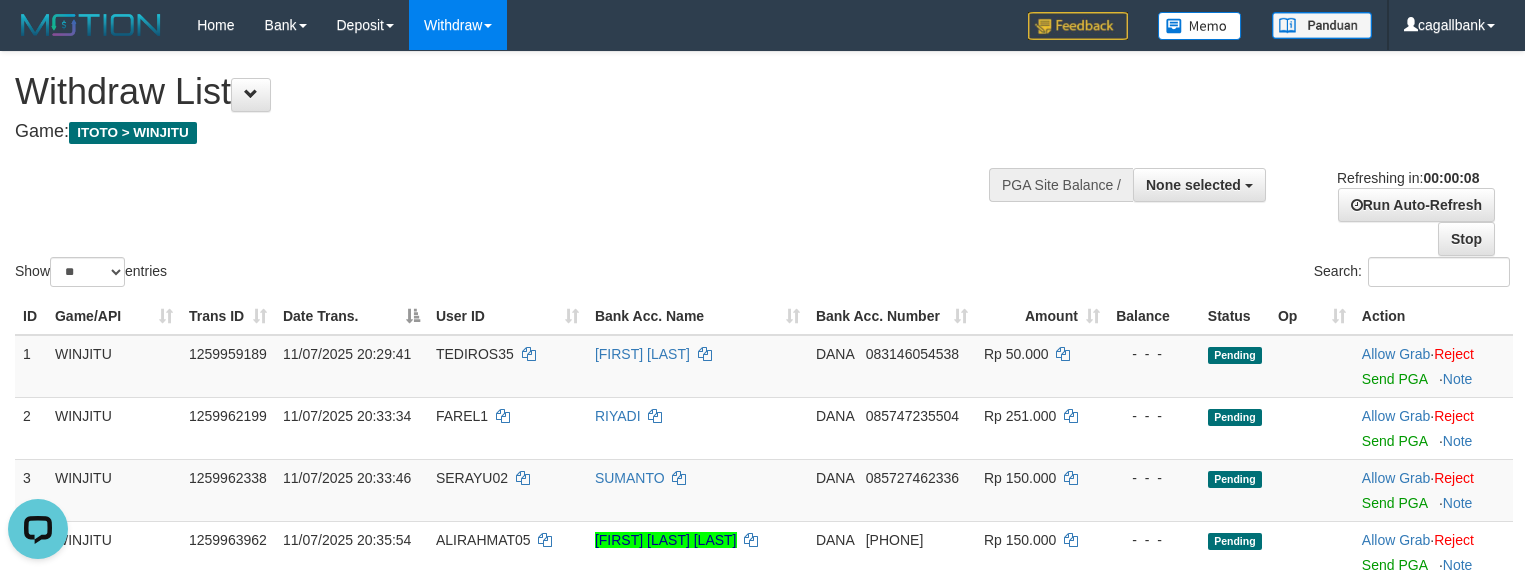 scroll, scrollTop: 0, scrollLeft: 0, axis: both 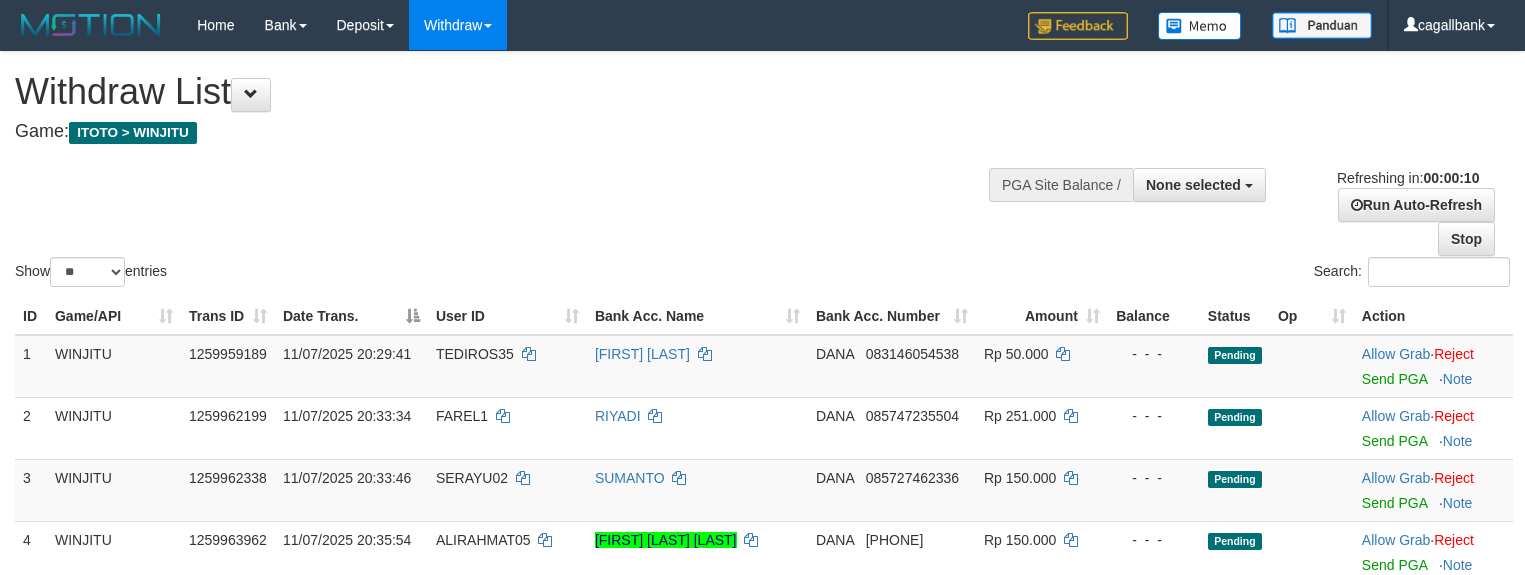 select 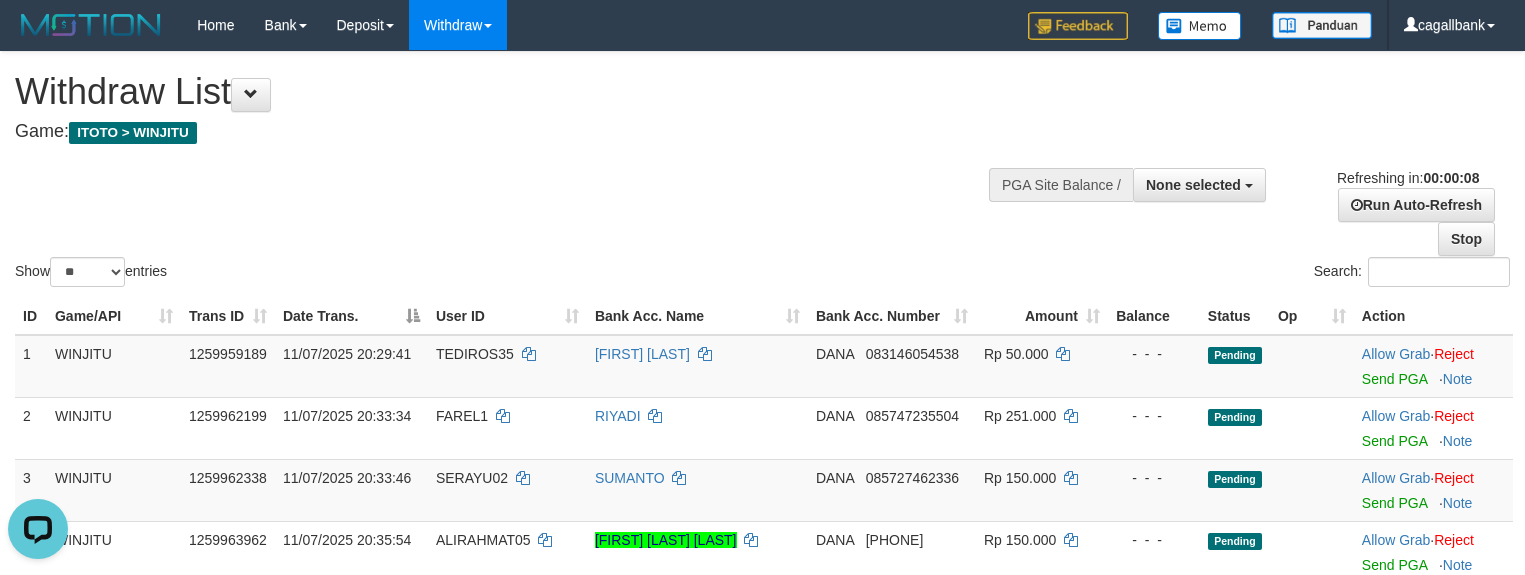 scroll, scrollTop: 0, scrollLeft: 0, axis: both 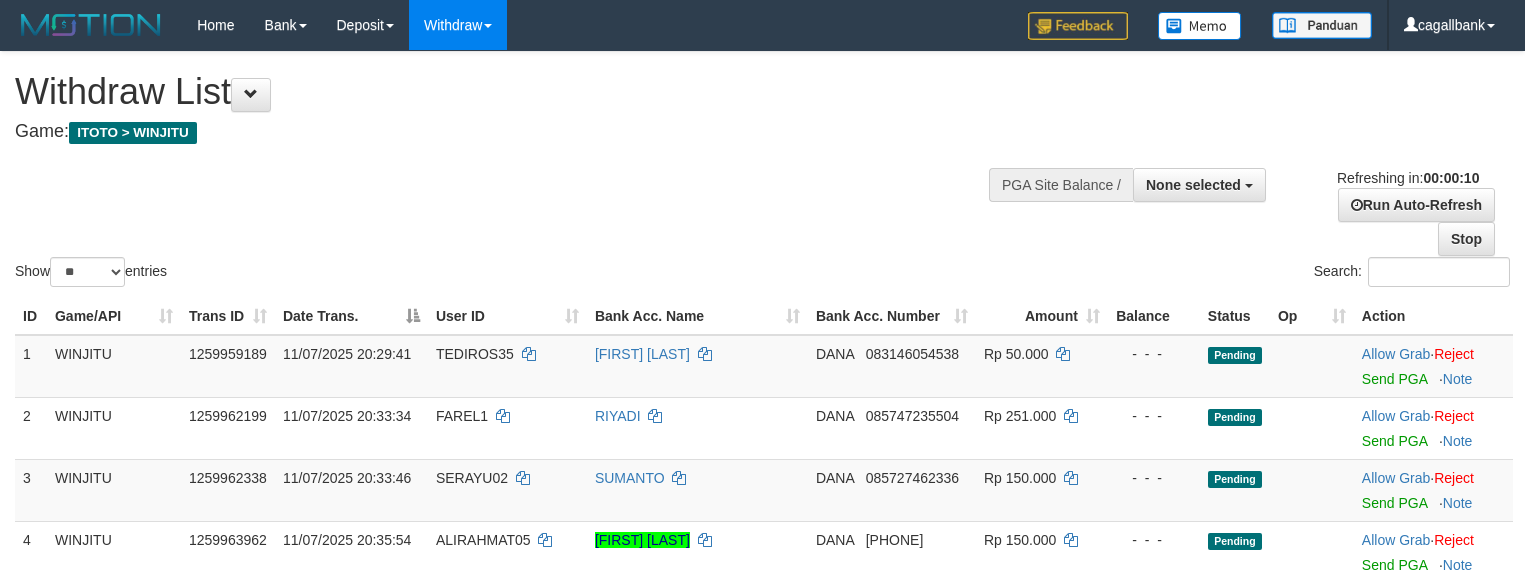 select 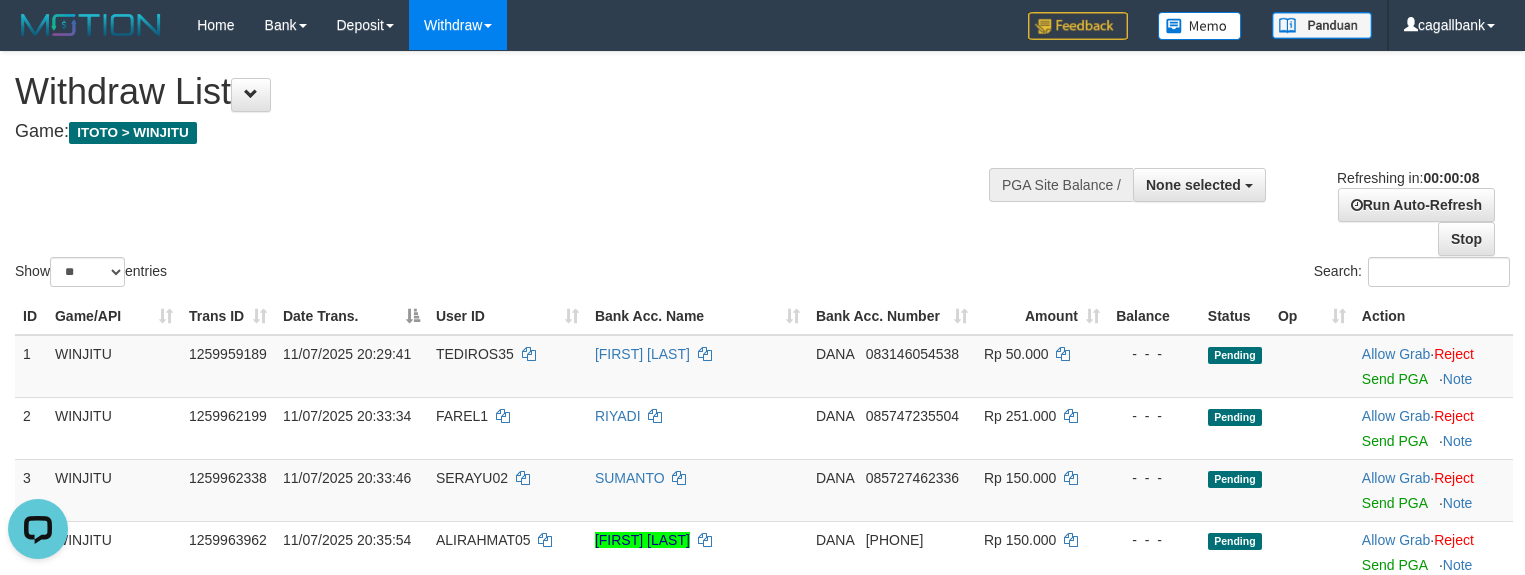 scroll, scrollTop: 0, scrollLeft: 0, axis: both 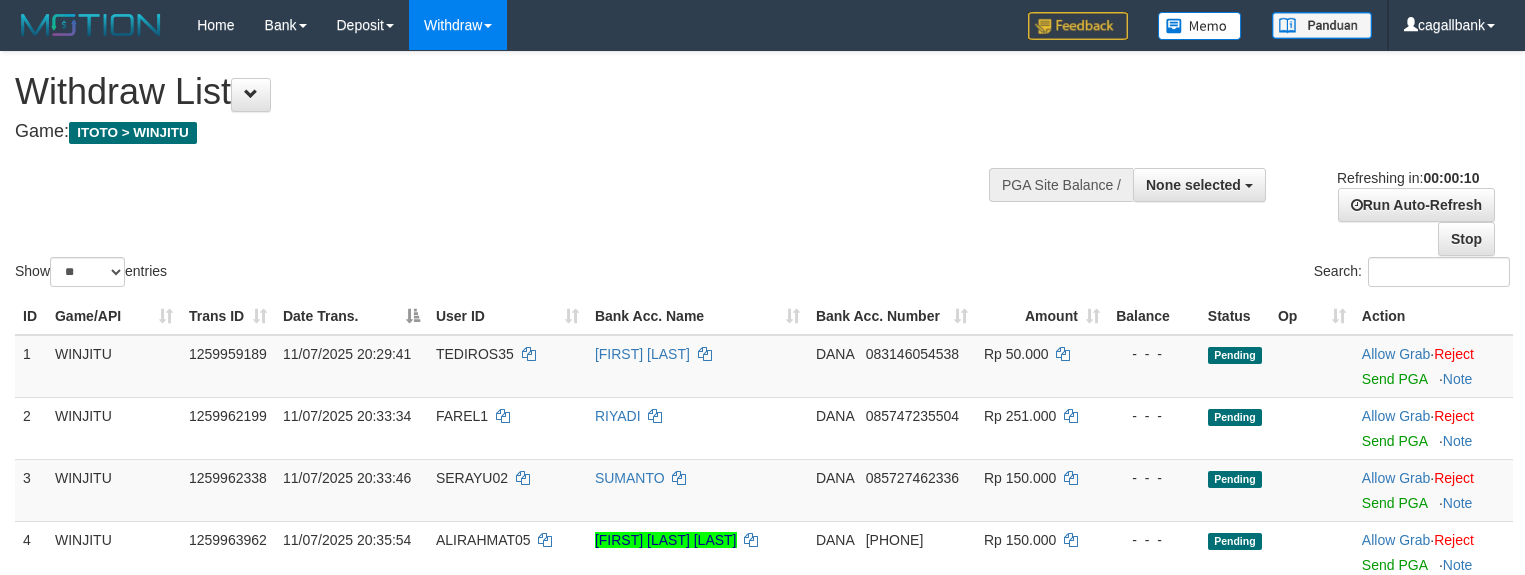 select 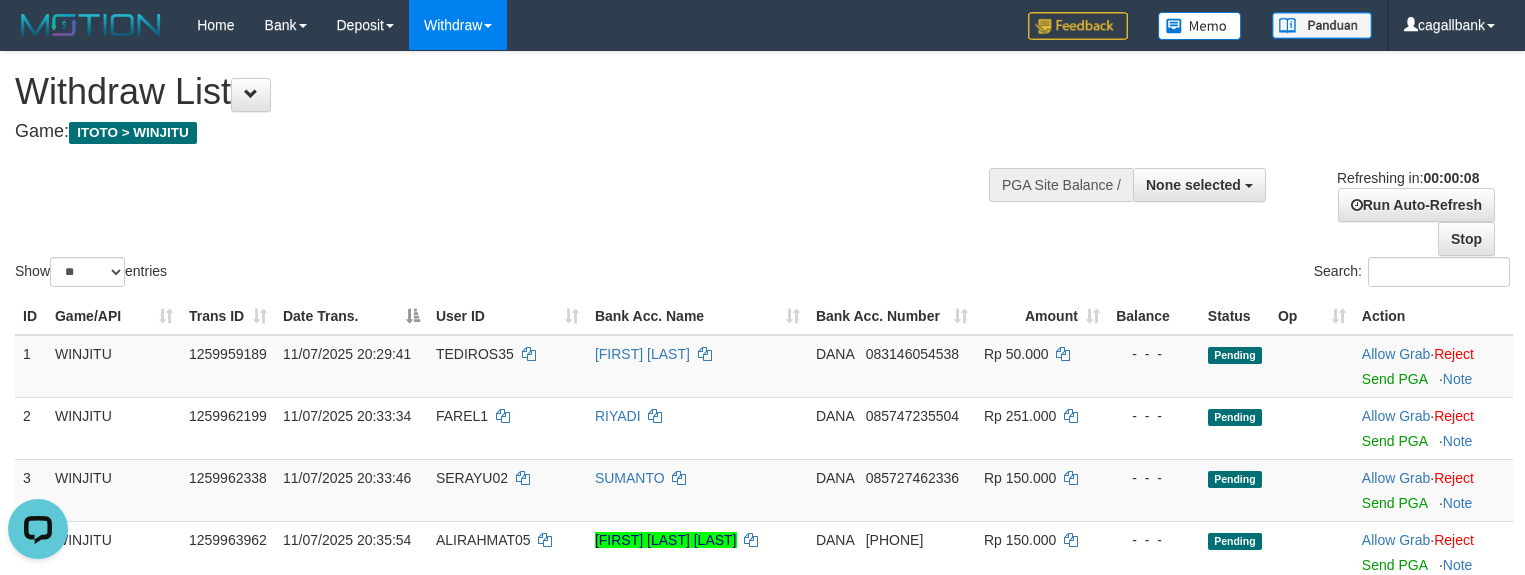 scroll, scrollTop: 0, scrollLeft: 0, axis: both 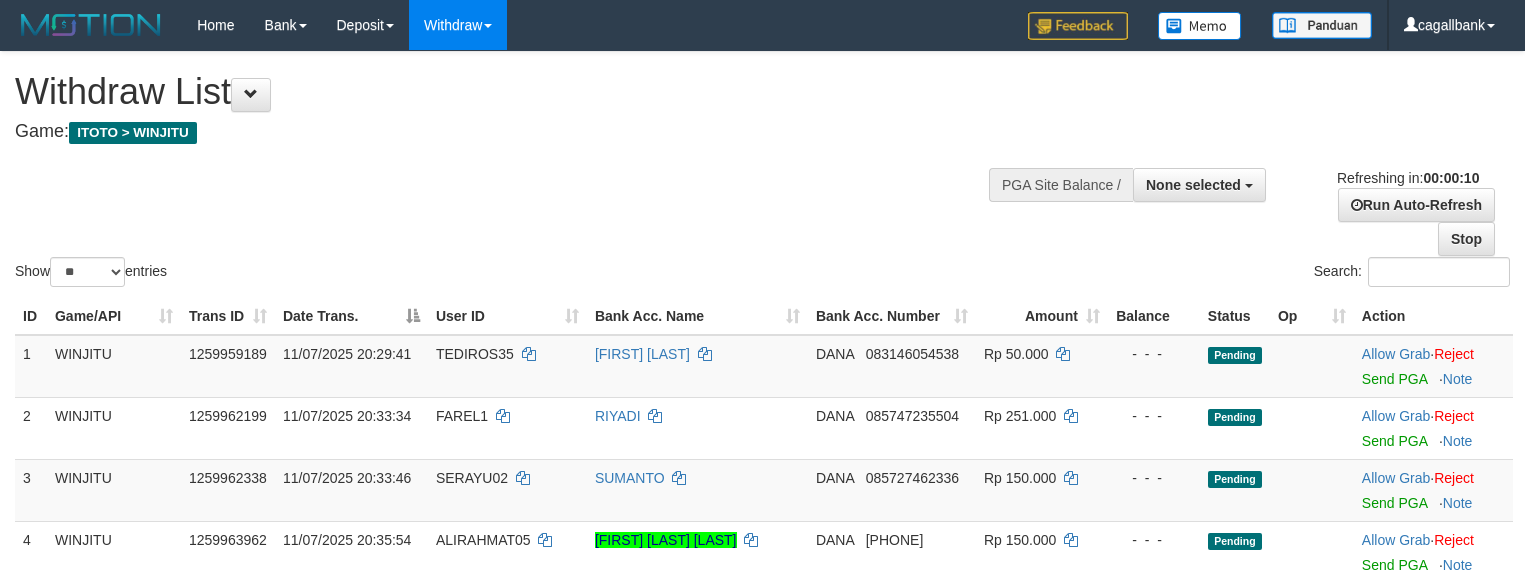 select 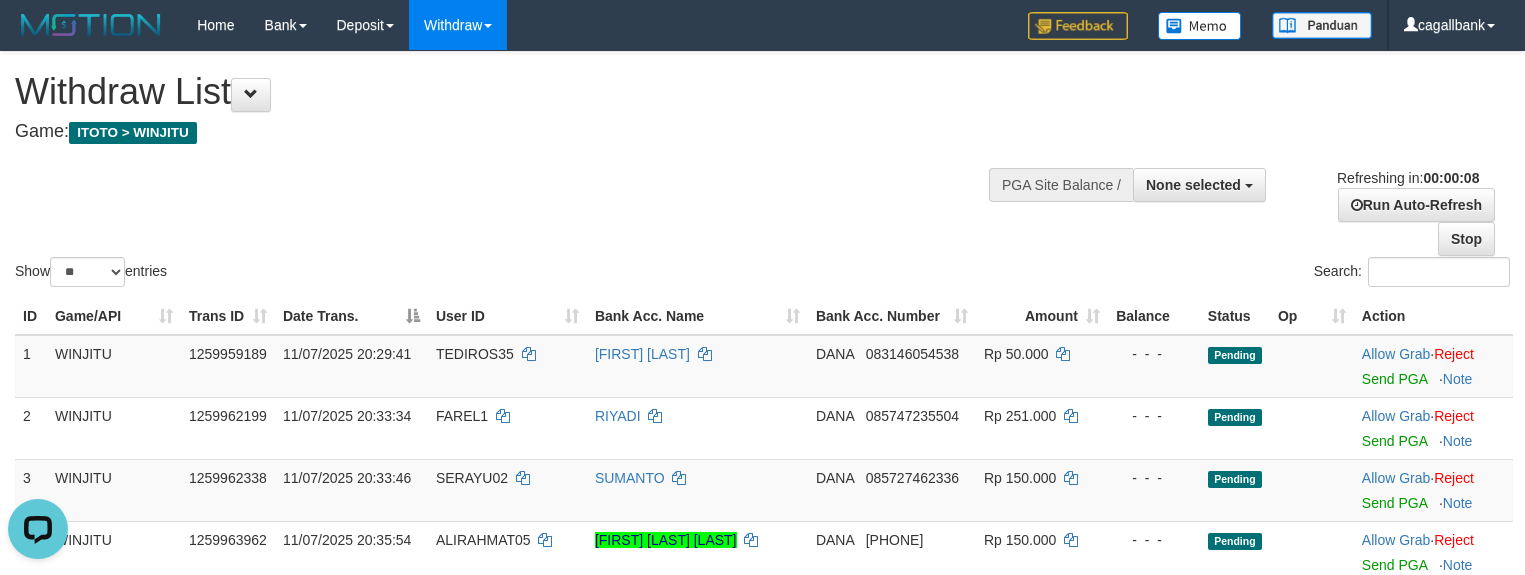 scroll, scrollTop: 0, scrollLeft: 0, axis: both 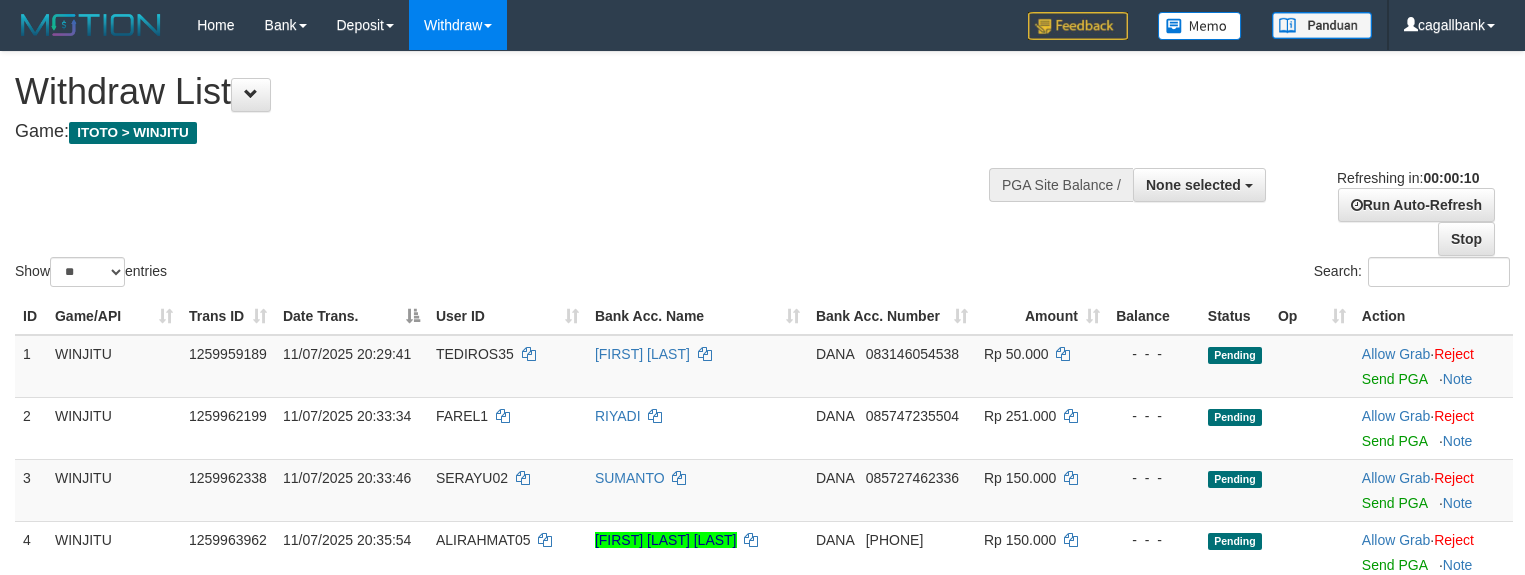 select 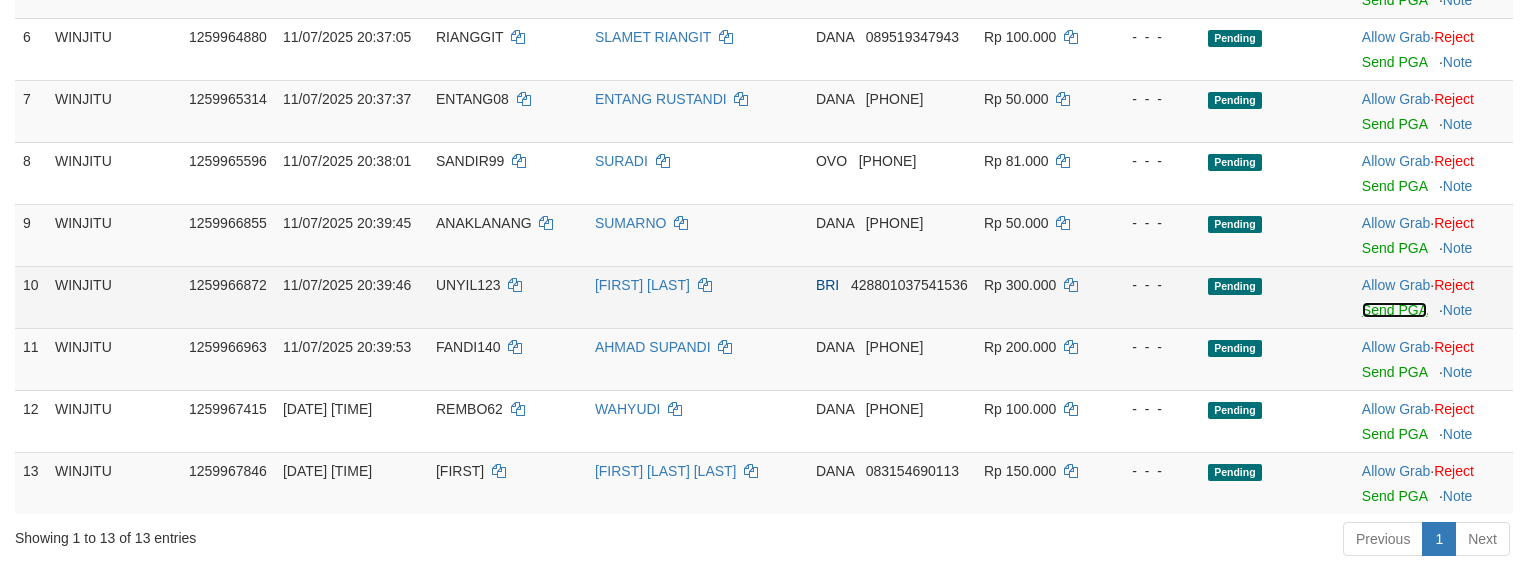 click on "Send PGA" at bounding box center [1394, 310] 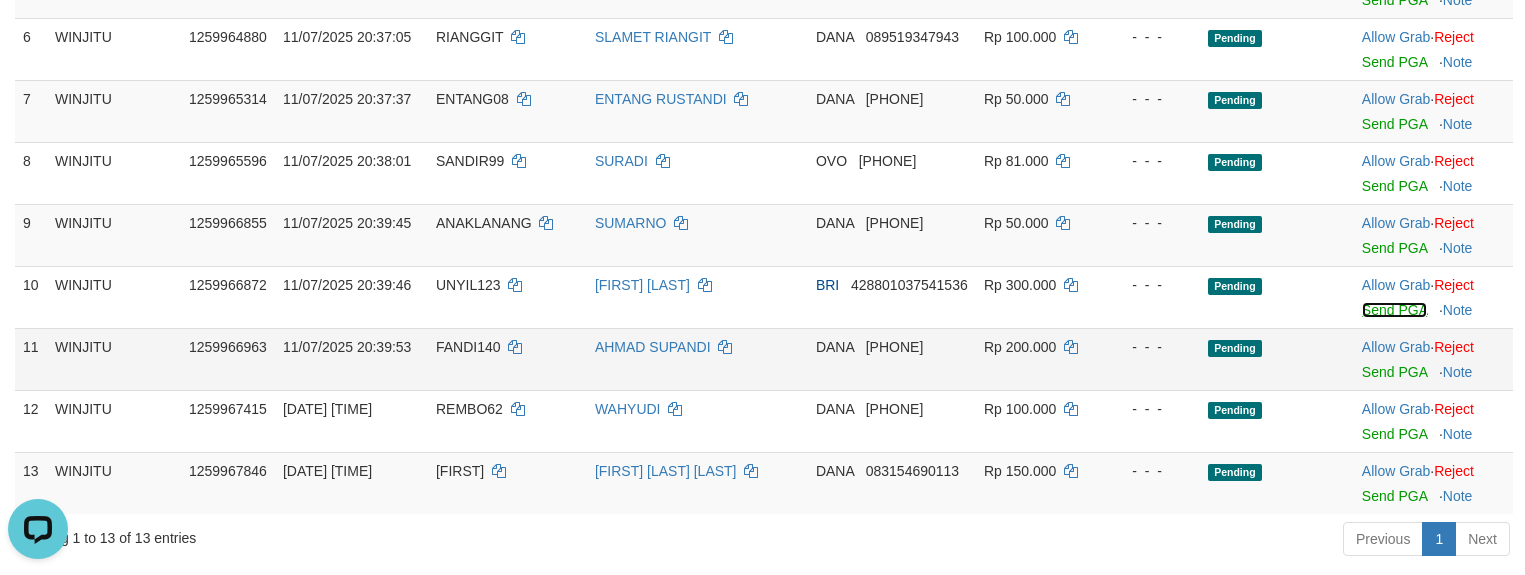 scroll, scrollTop: 0, scrollLeft: 0, axis: both 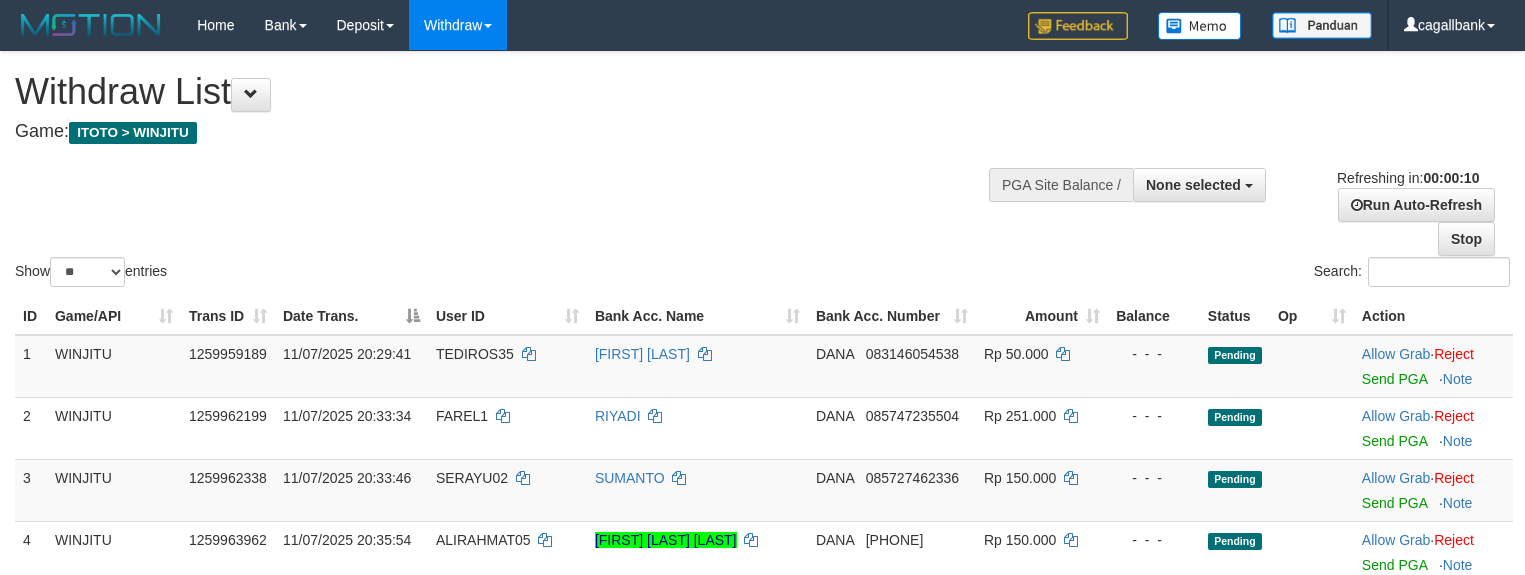 select 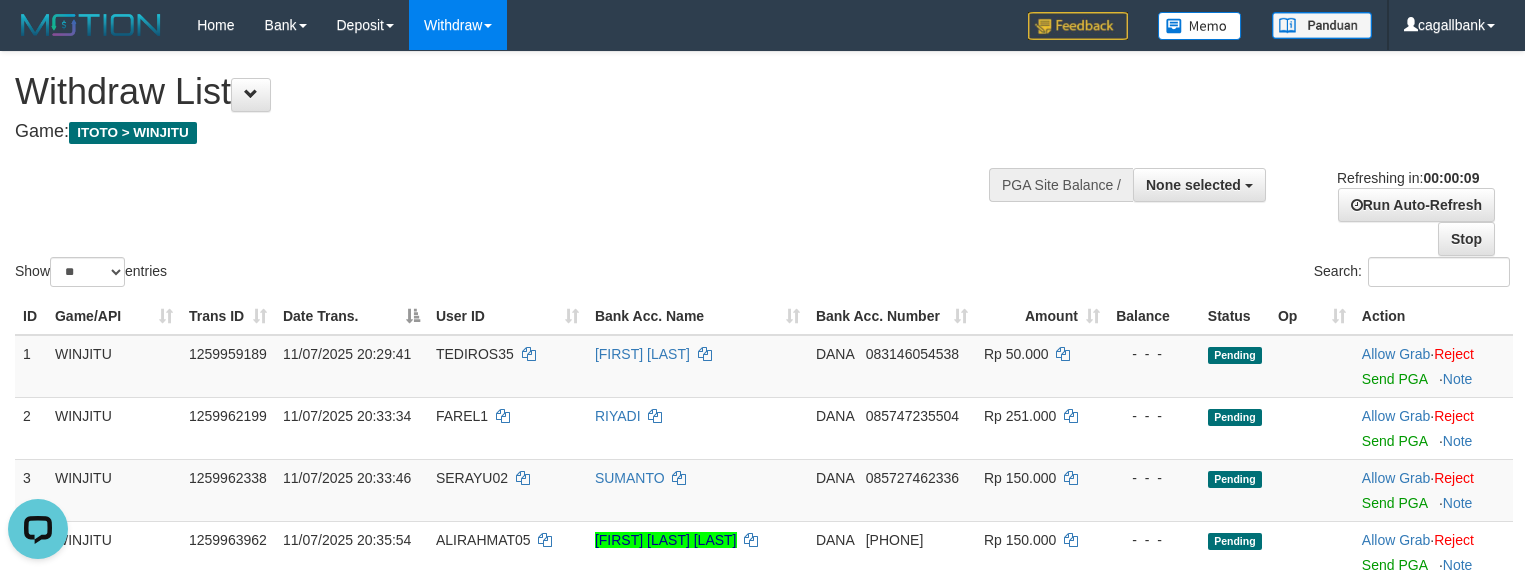 scroll, scrollTop: 0, scrollLeft: 0, axis: both 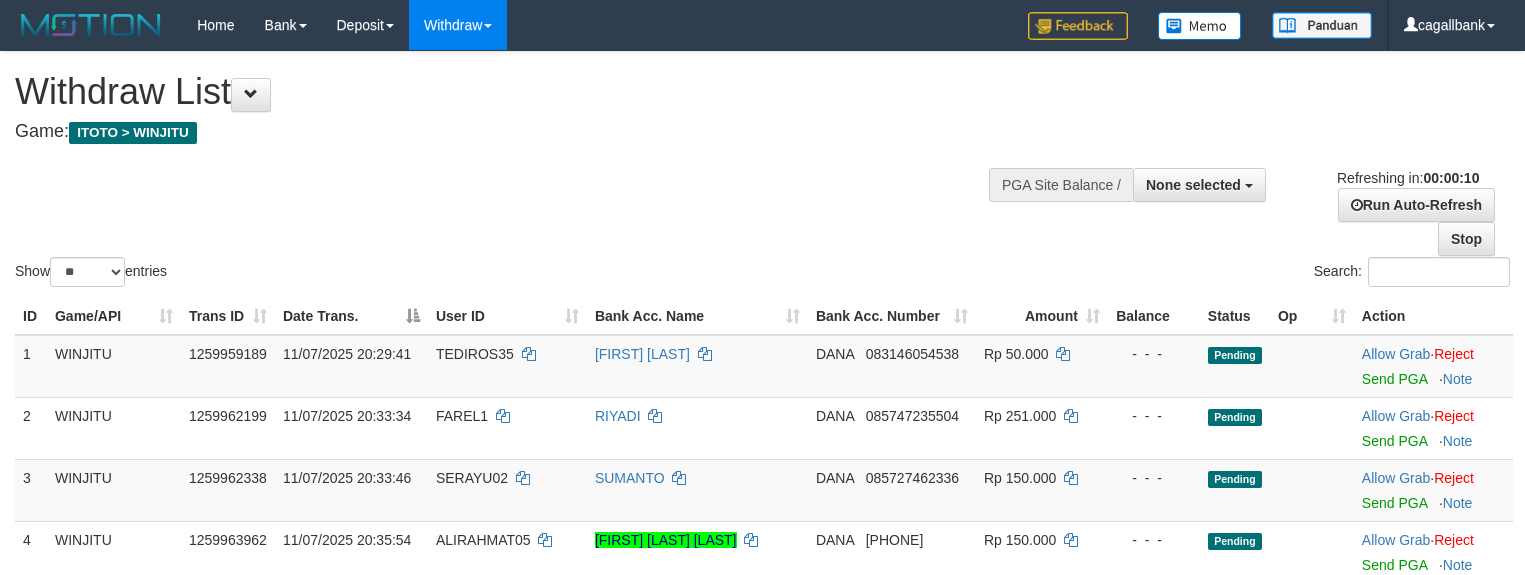 select 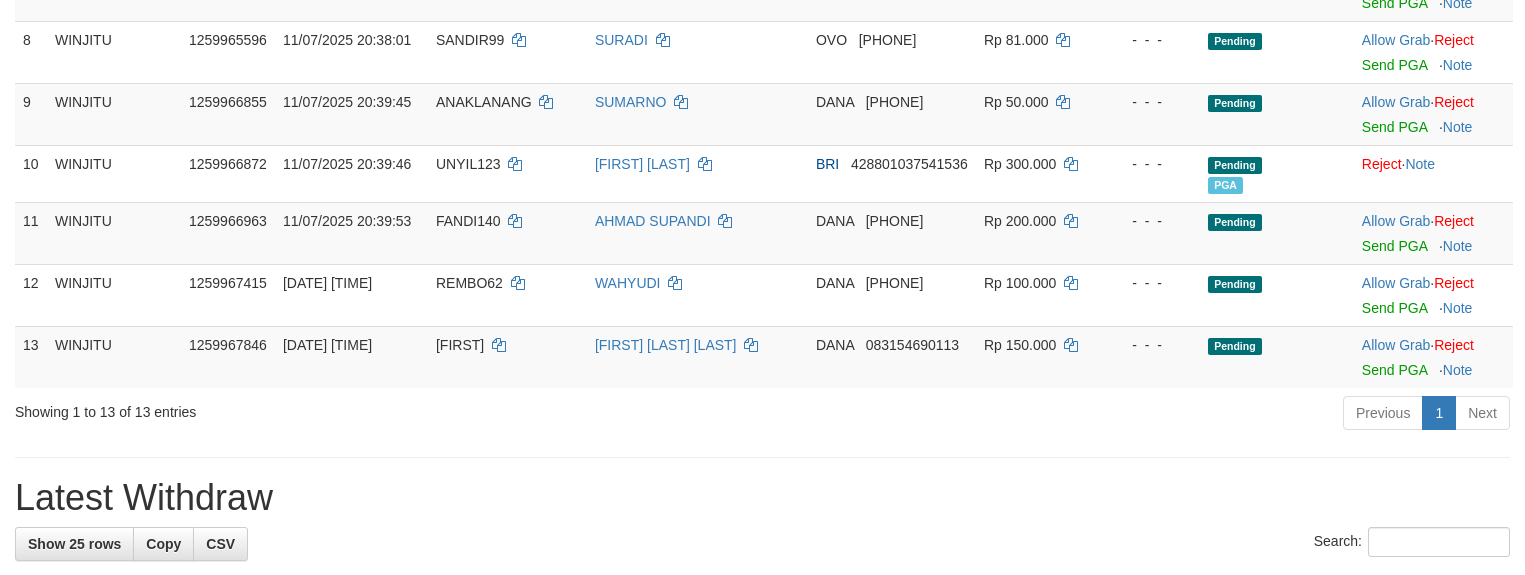 scroll, scrollTop: 750, scrollLeft: 0, axis: vertical 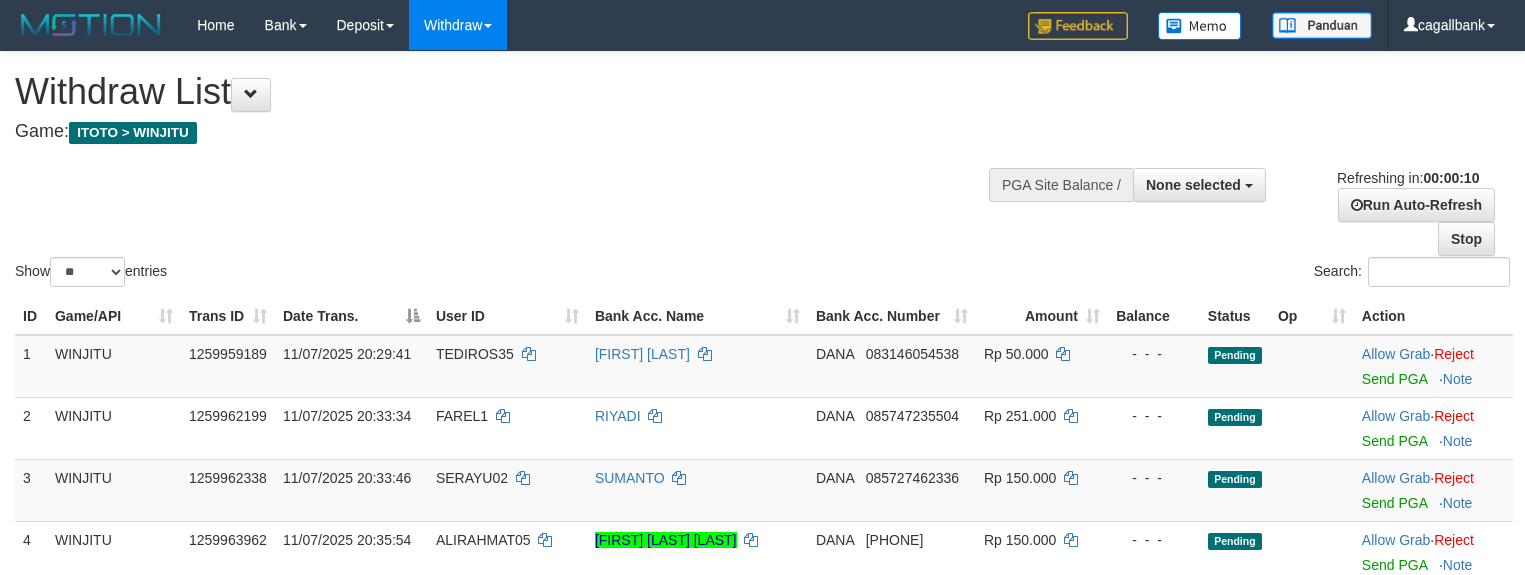 select 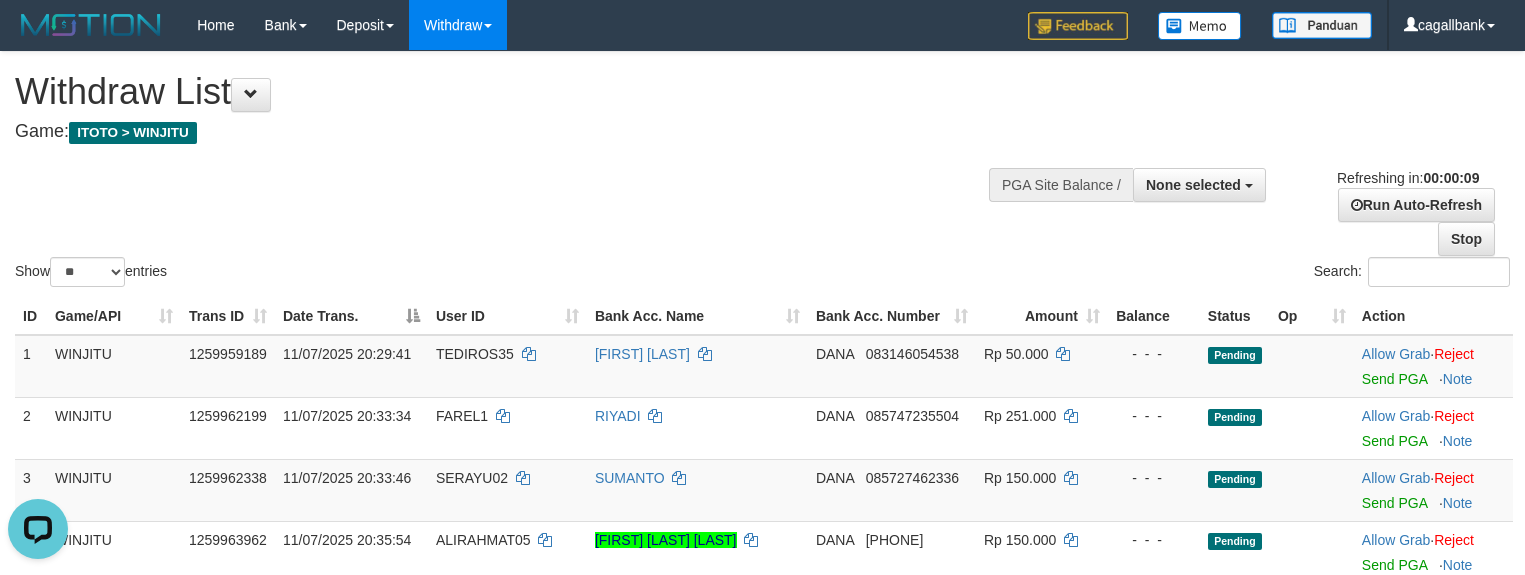 scroll, scrollTop: 0, scrollLeft: 0, axis: both 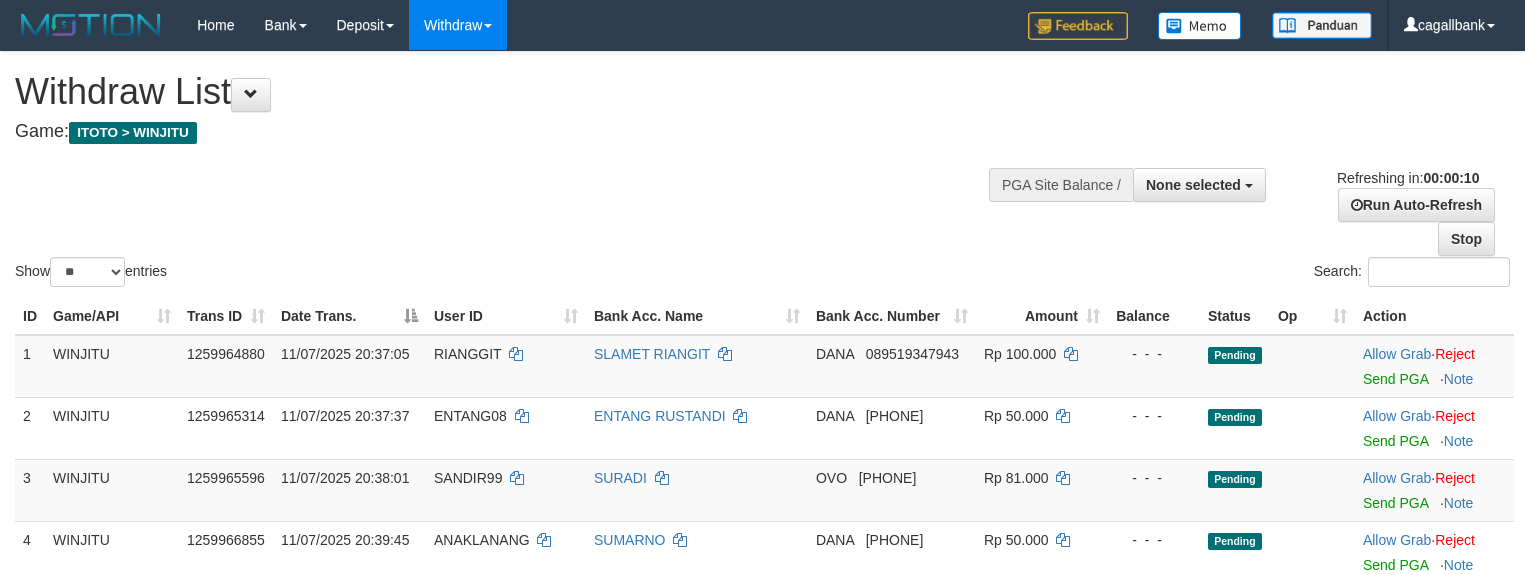 select 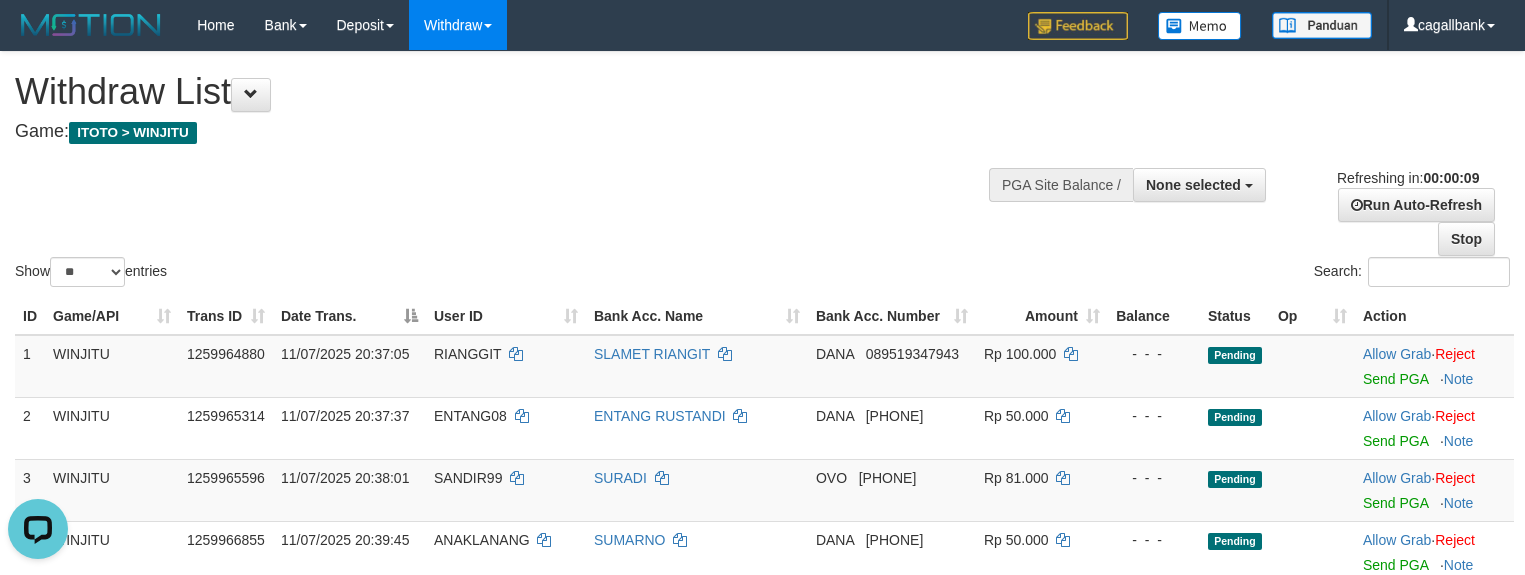 scroll, scrollTop: 0, scrollLeft: 0, axis: both 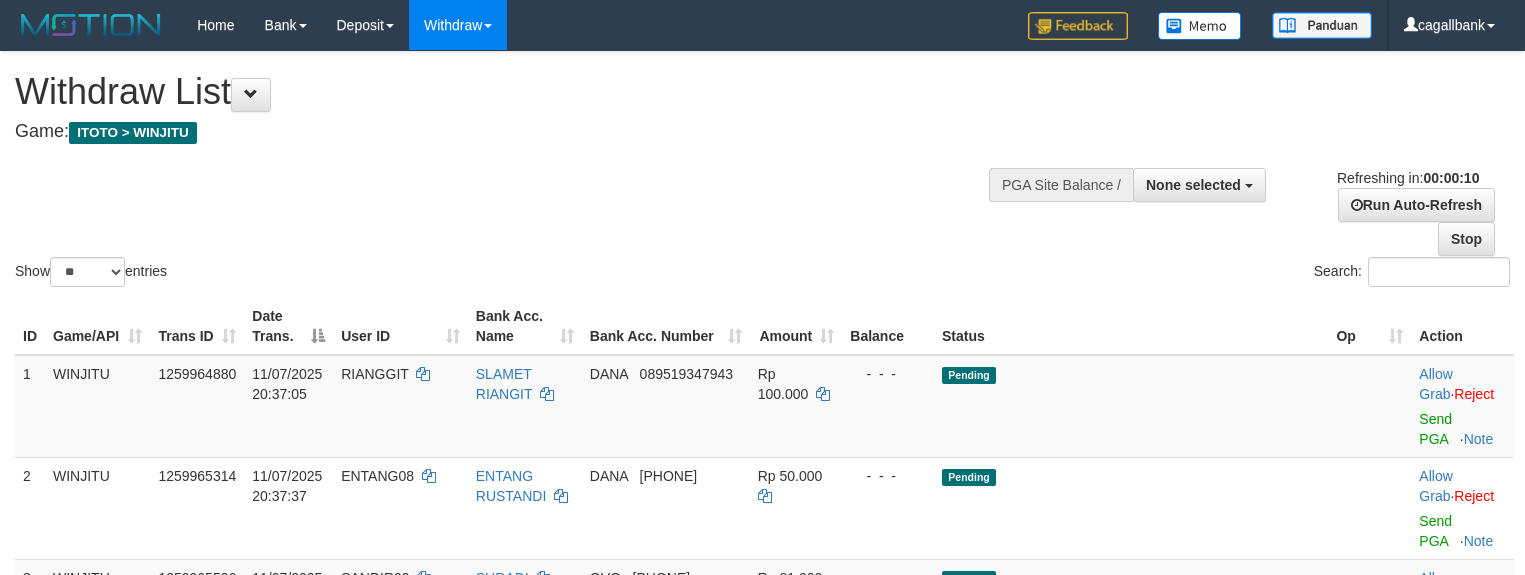 select 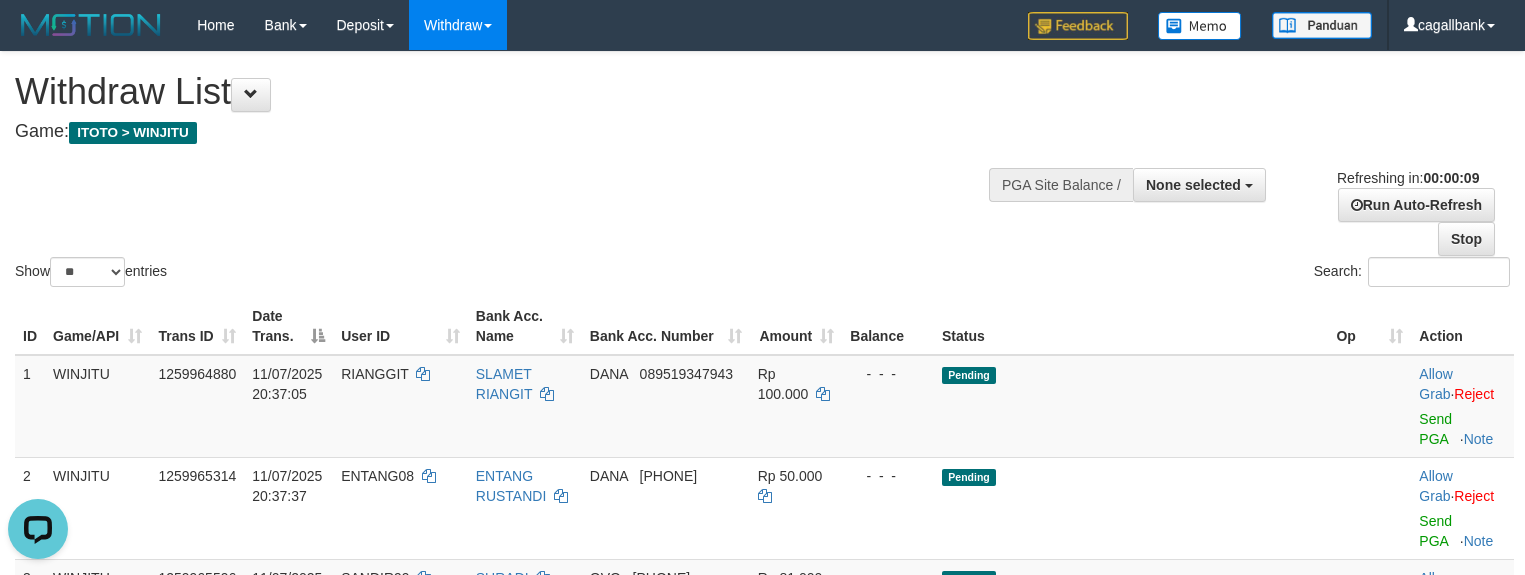 scroll, scrollTop: 0, scrollLeft: 0, axis: both 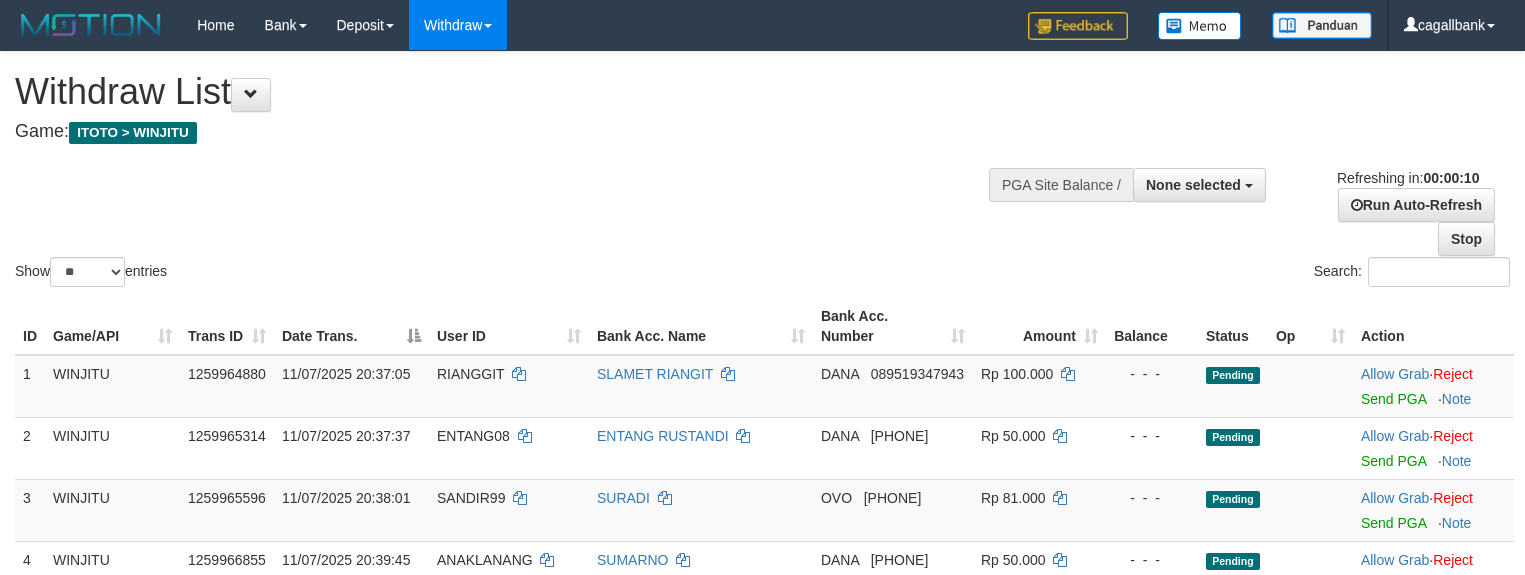 select 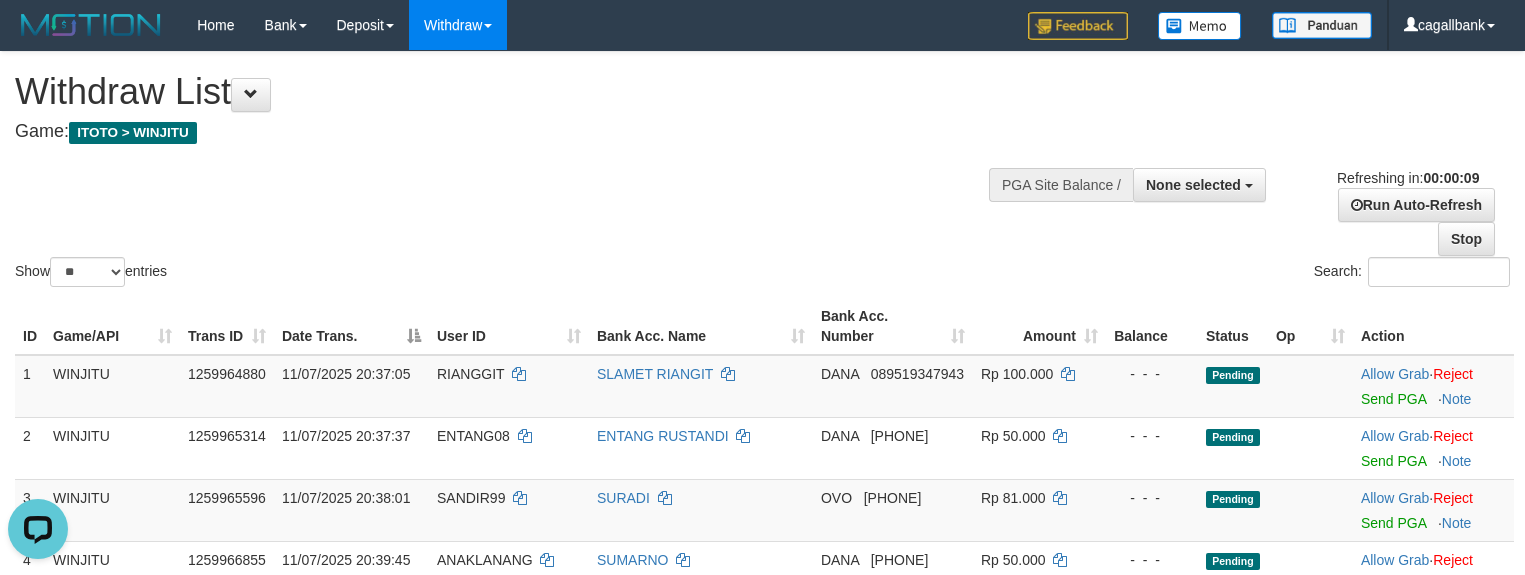 scroll, scrollTop: 0, scrollLeft: 0, axis: both 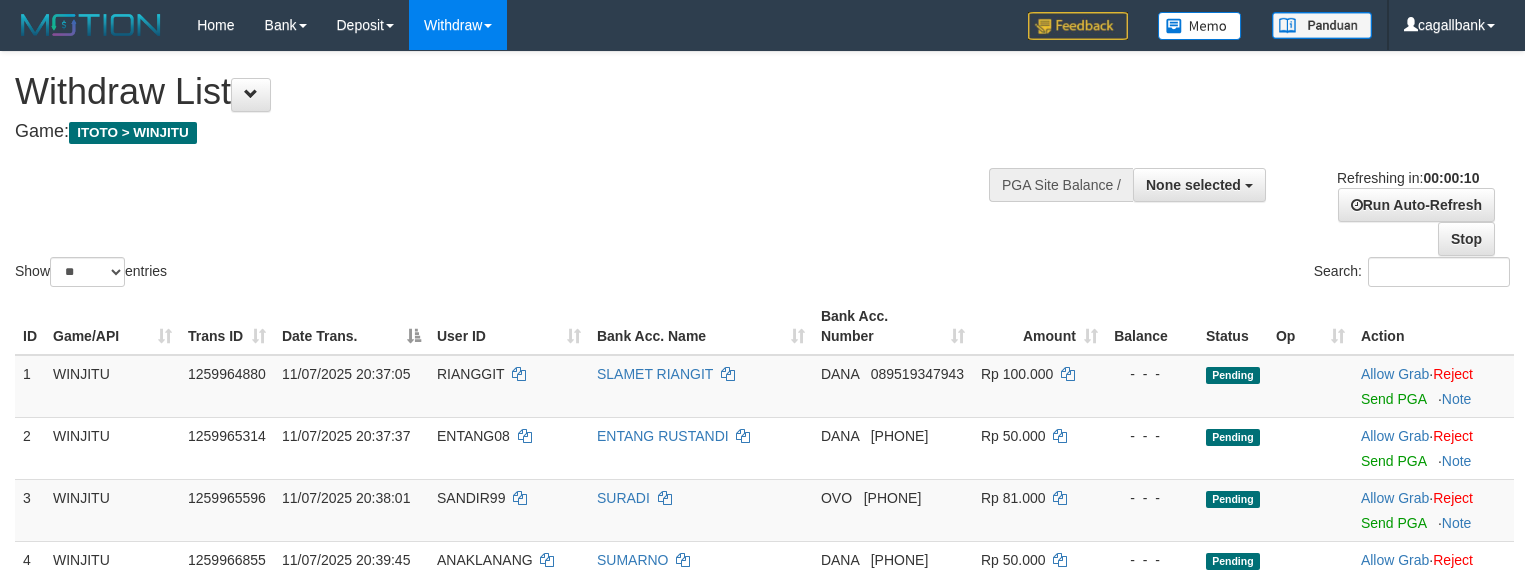 select 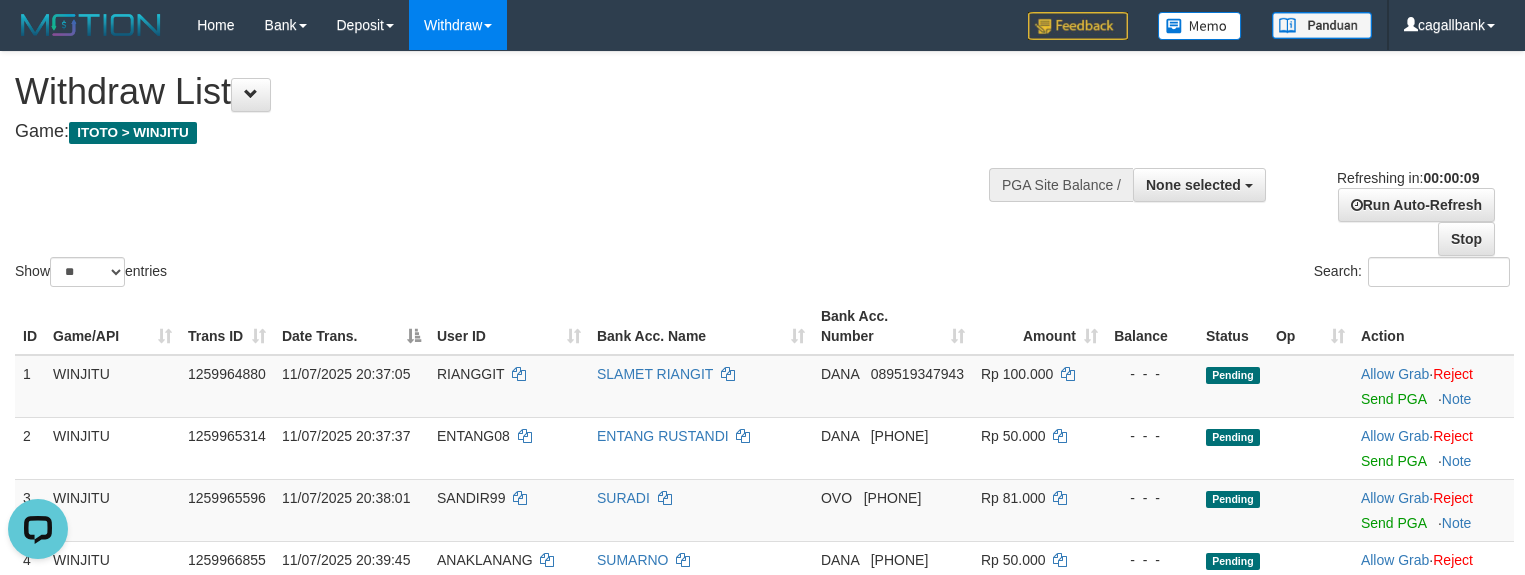 scroll, scrollTop: 0, scrollLeft: 0, axis: both 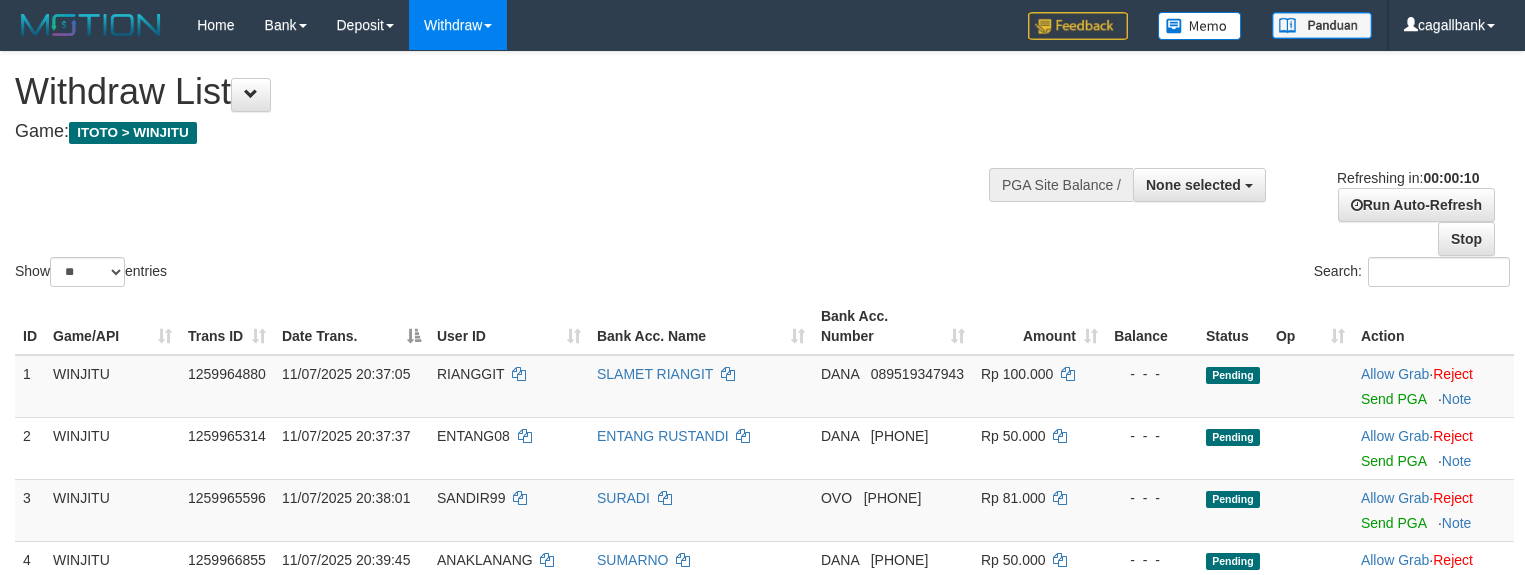 select 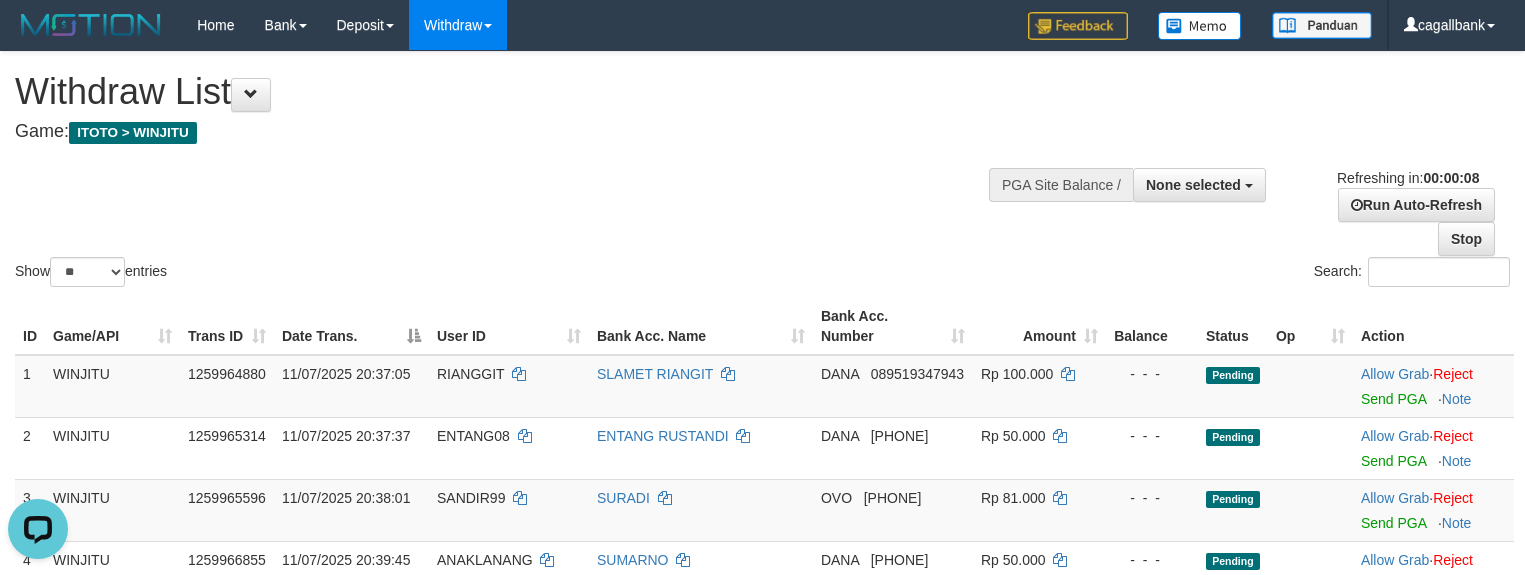 scroll, scrollTop: 0, scrollLeft: 0, axis: both 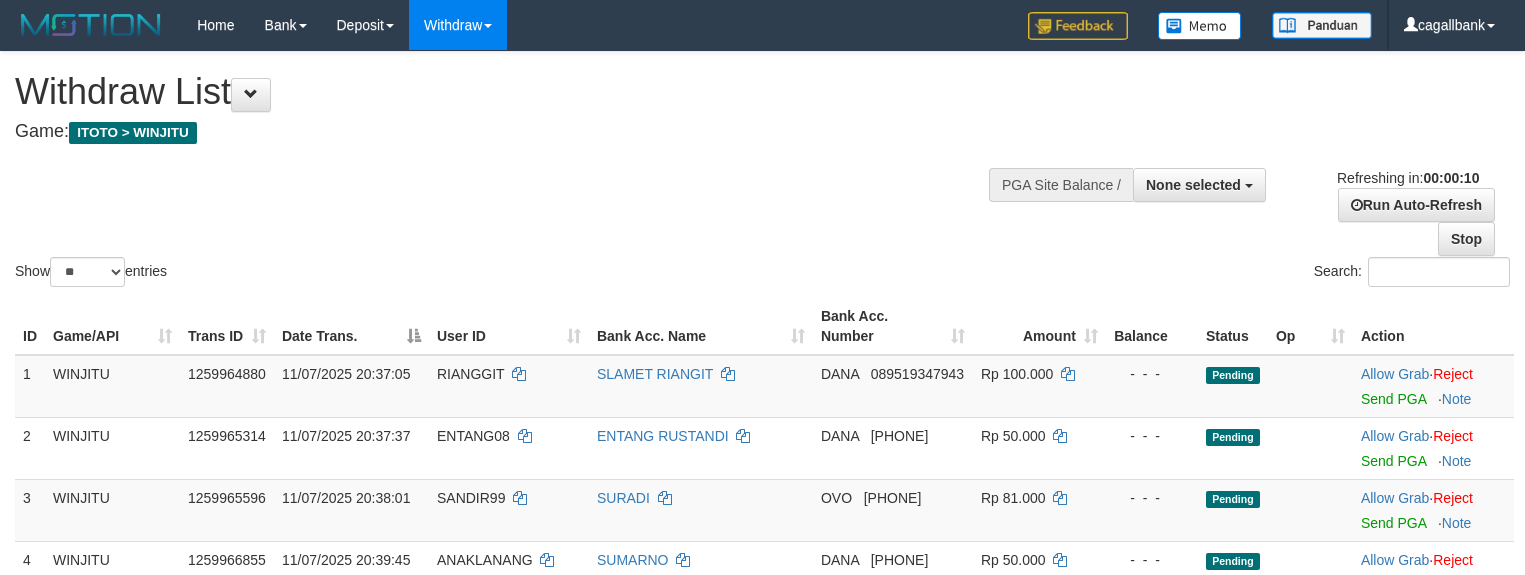 select 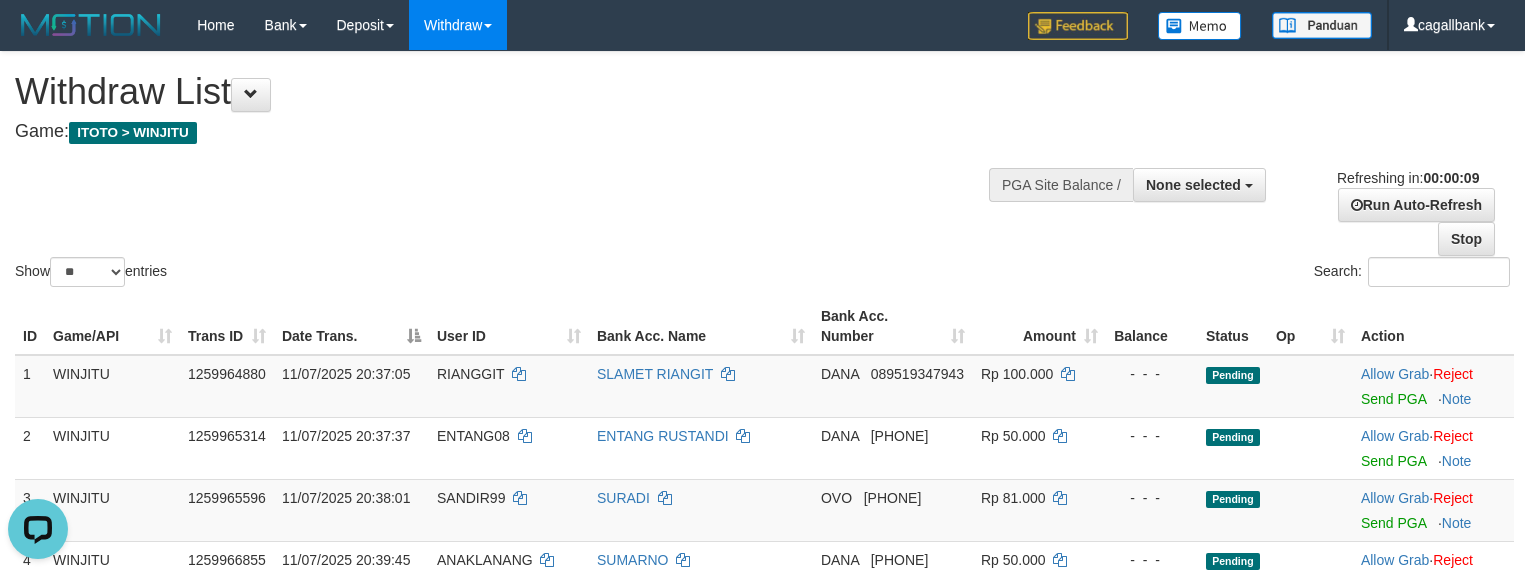 scroll, scrollTop: 0, scrollLeft: 0, axis: both 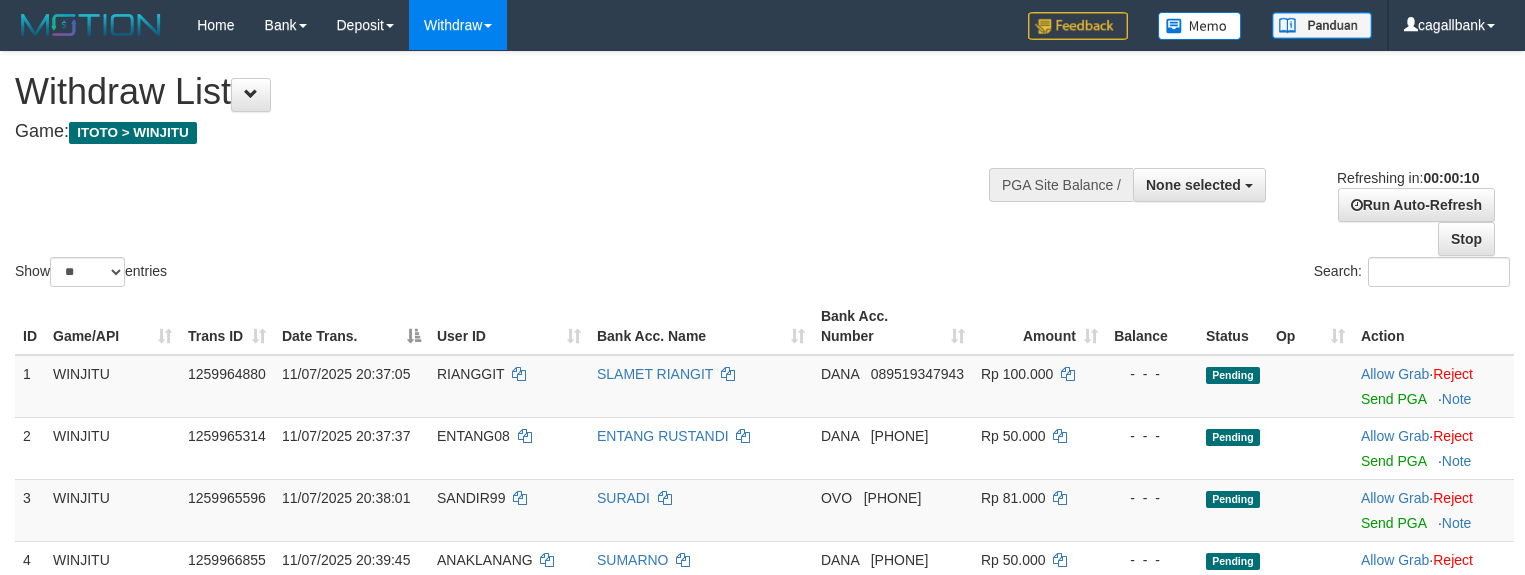 select 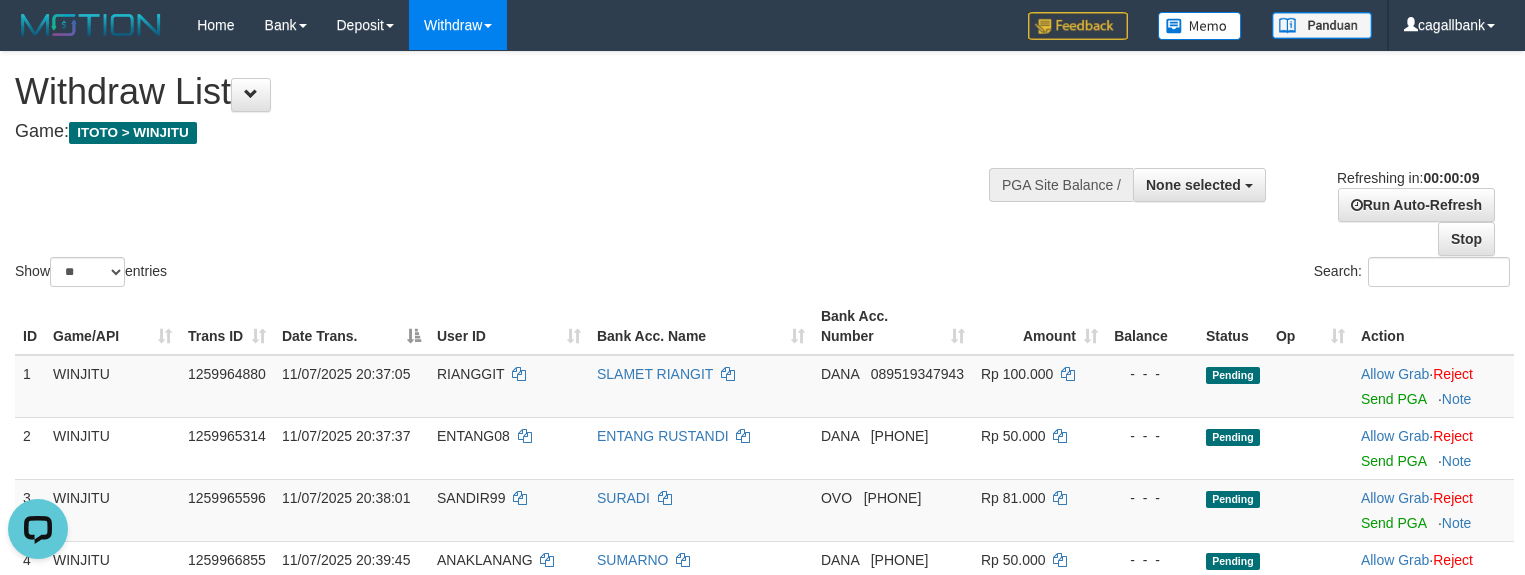 scroll, scrollTop: 0, scrollLeft: 0, axis: both 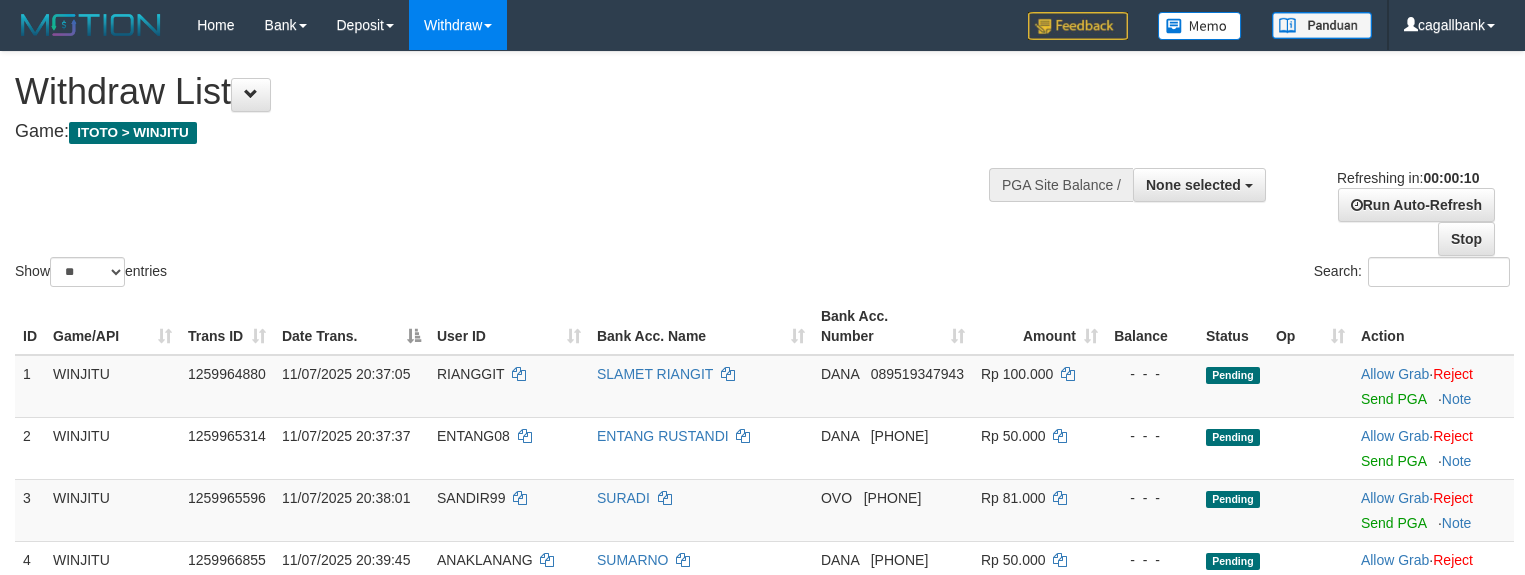 select 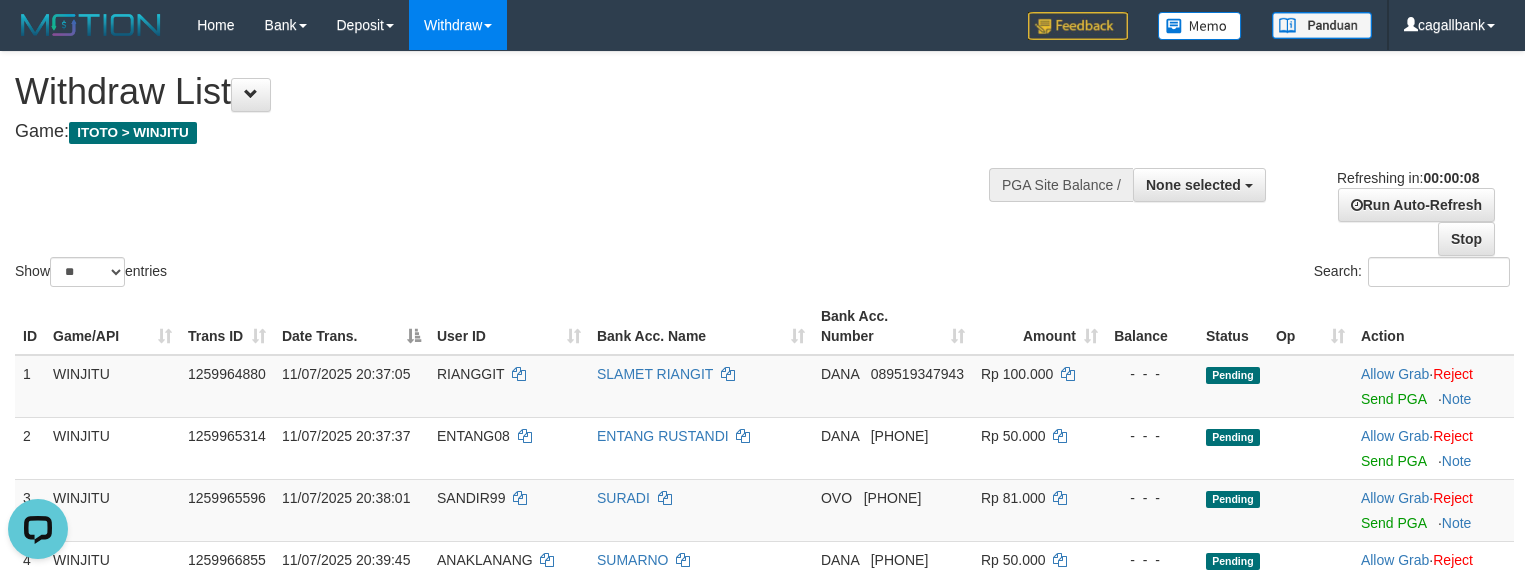 scroll, scrollTop: 0, scrollLeft: 0, axis: both 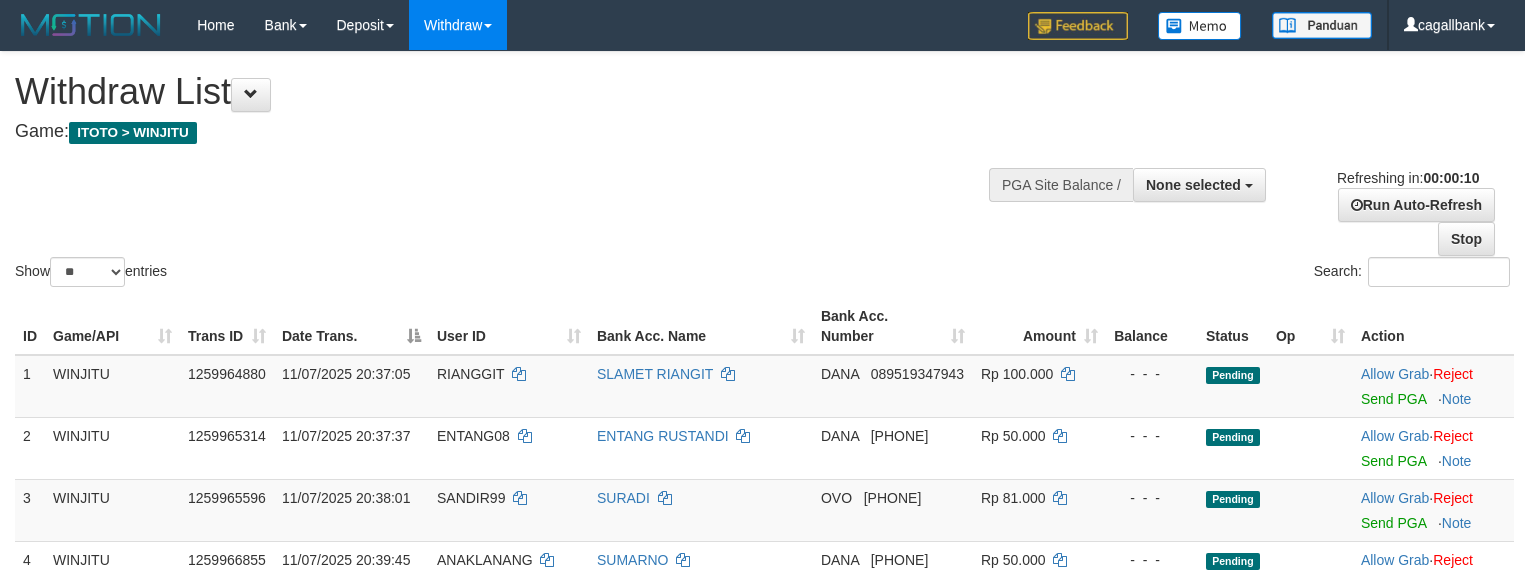select 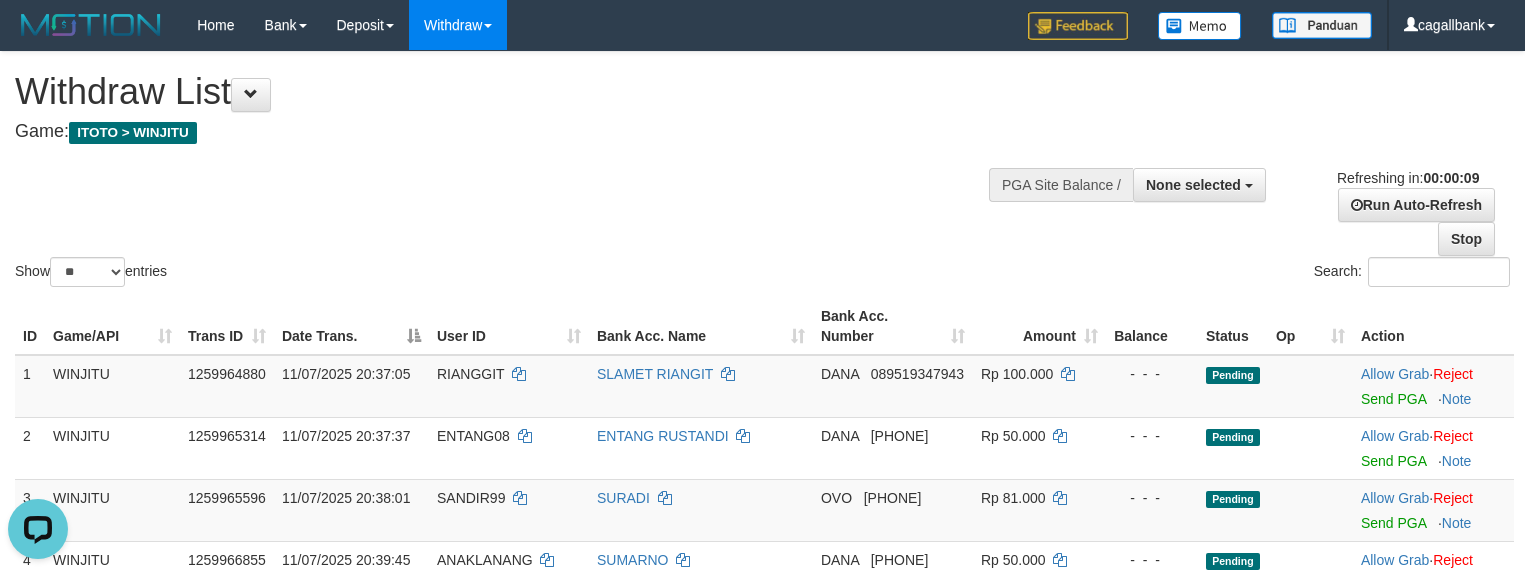 scroll, scrollTop: 0, scrollLeft: 0, axis: both 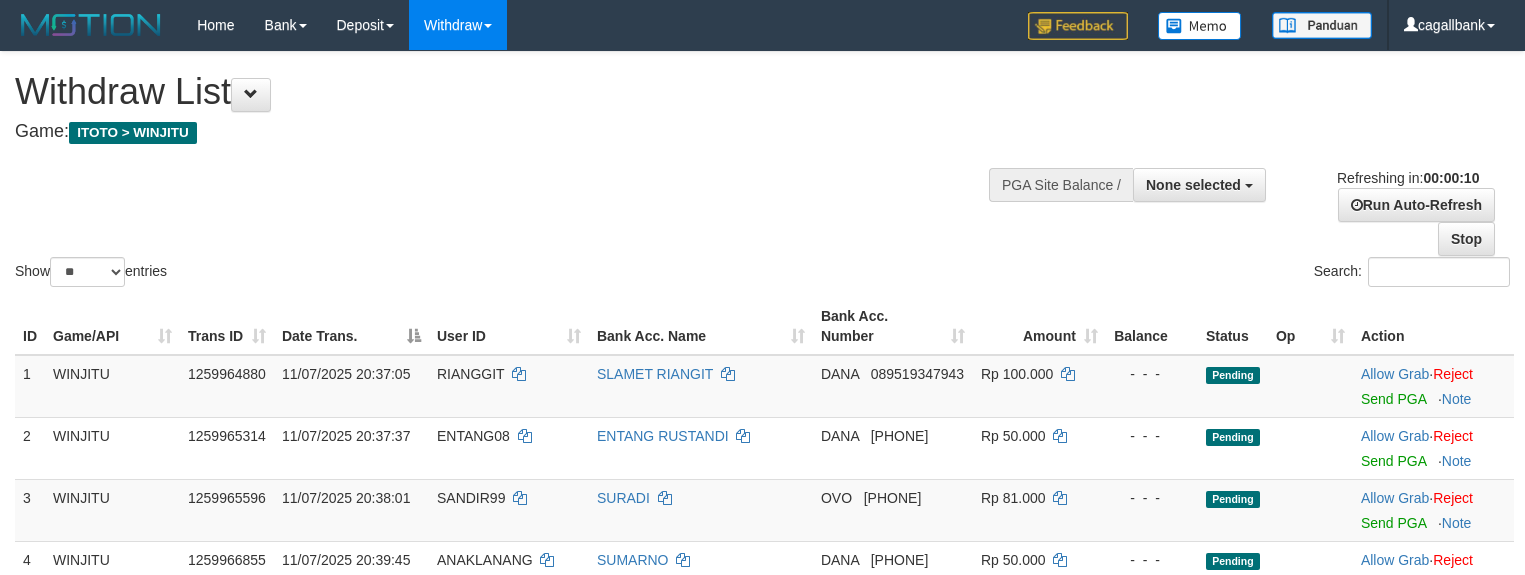 select 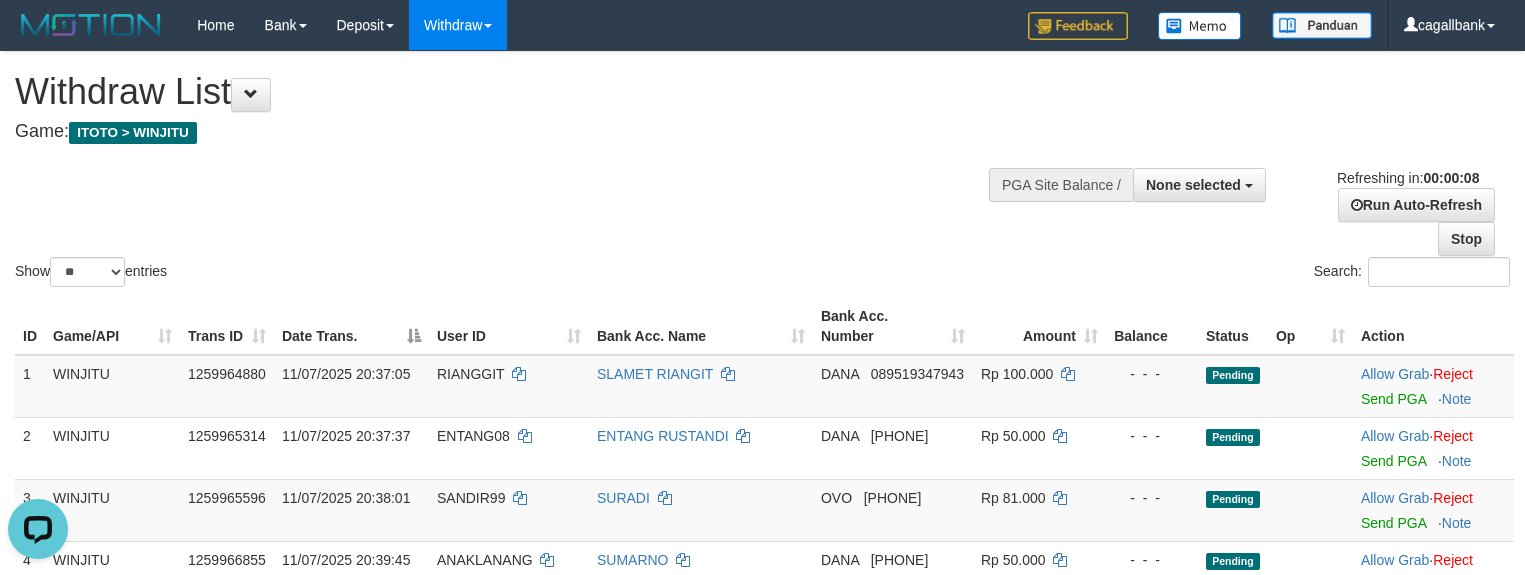 scroll, scrollTop: 0, scrollLeft: 0, axis: both 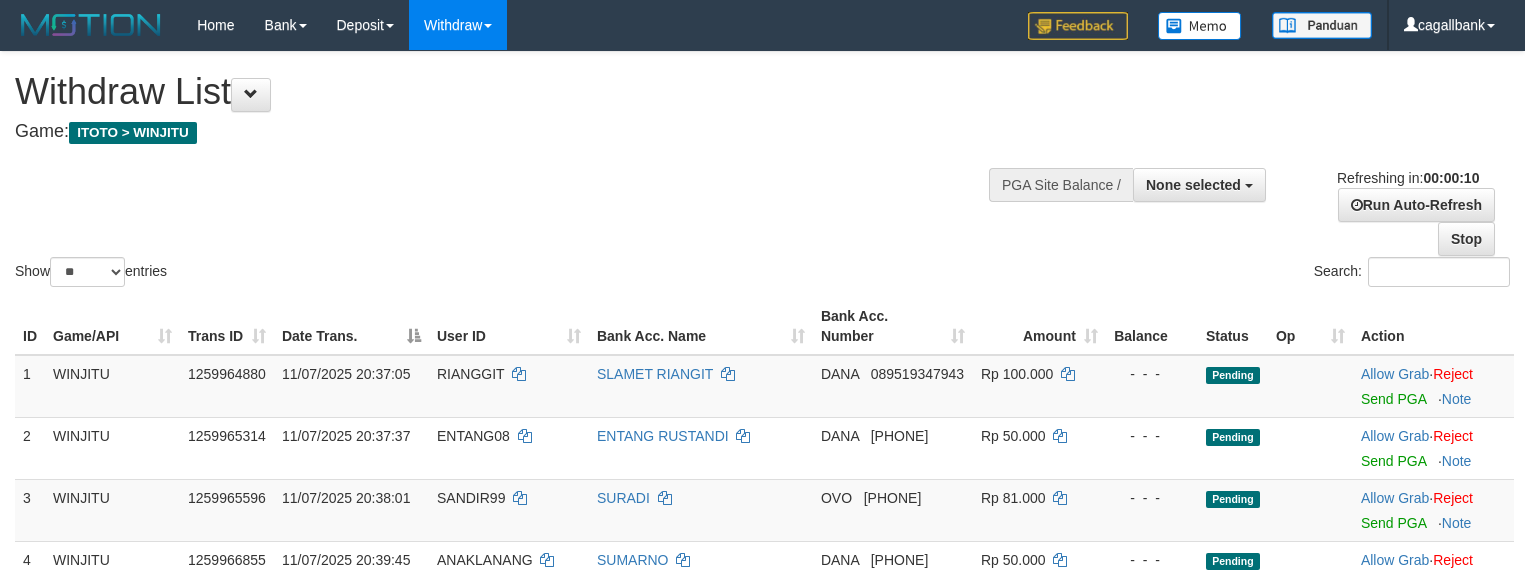 select 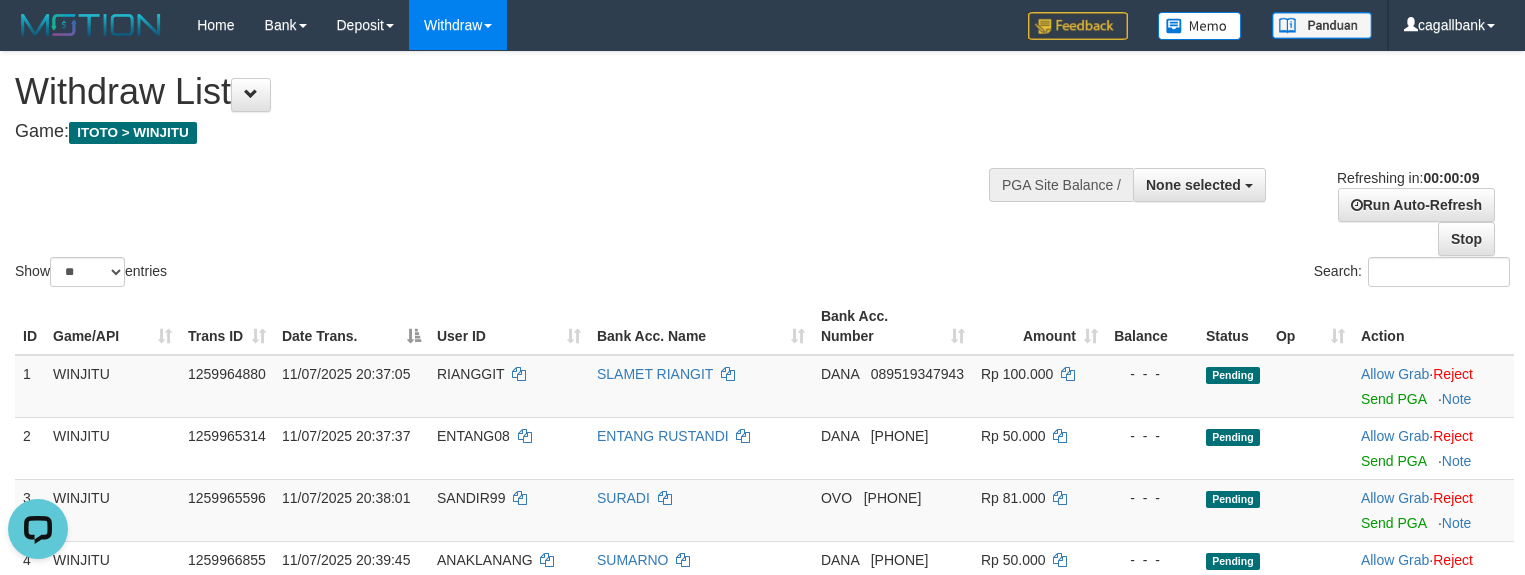 scroll, scrollTop: 0, scrollLeft: 0, axis: both 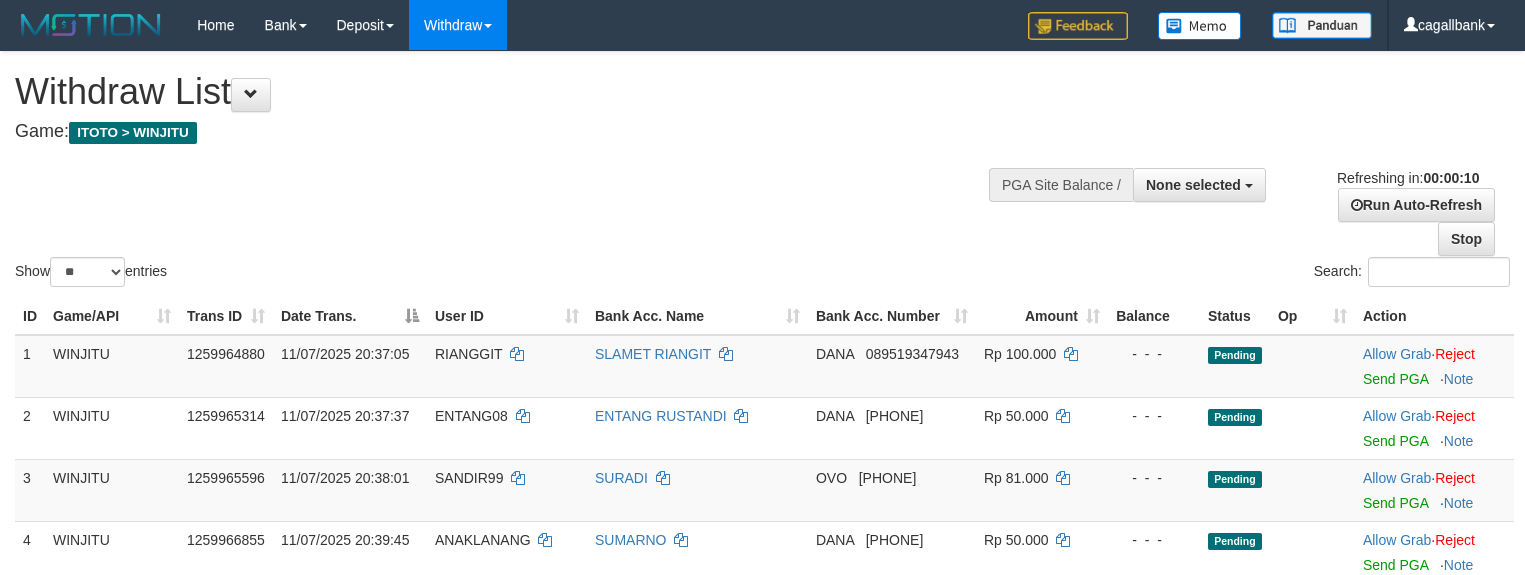 select 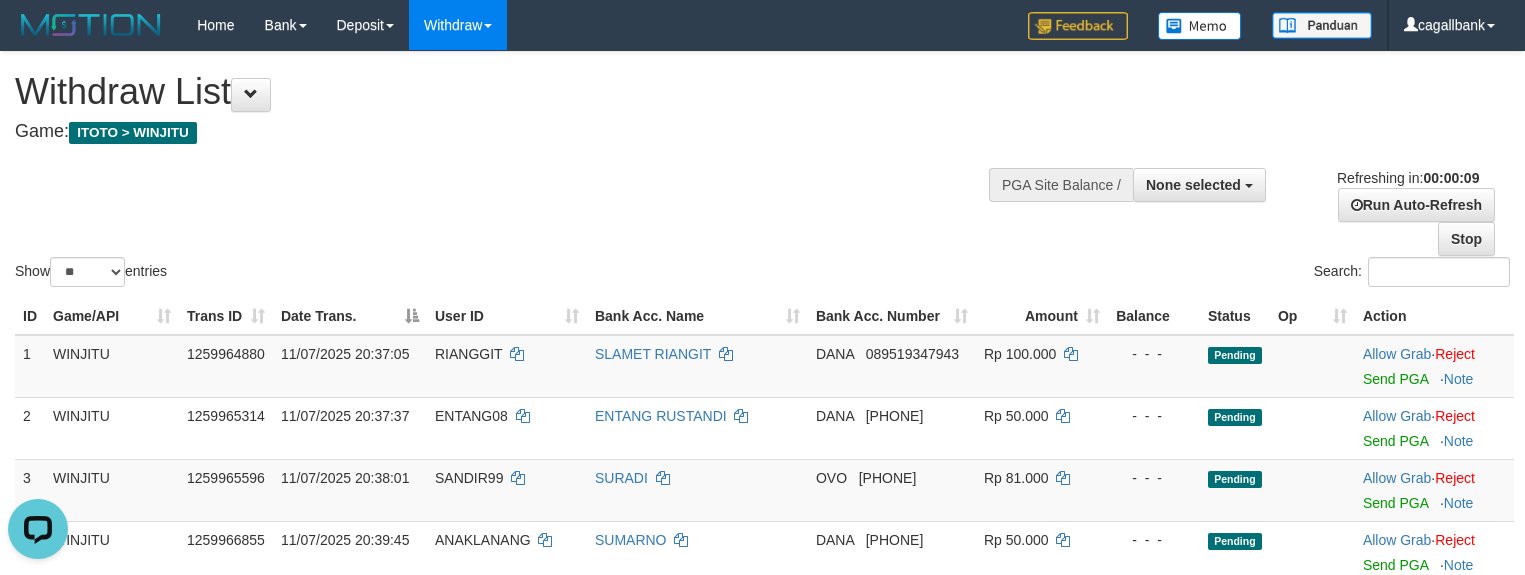 scroll, scrollTop: 0, scrollLeft: 0, axis: both 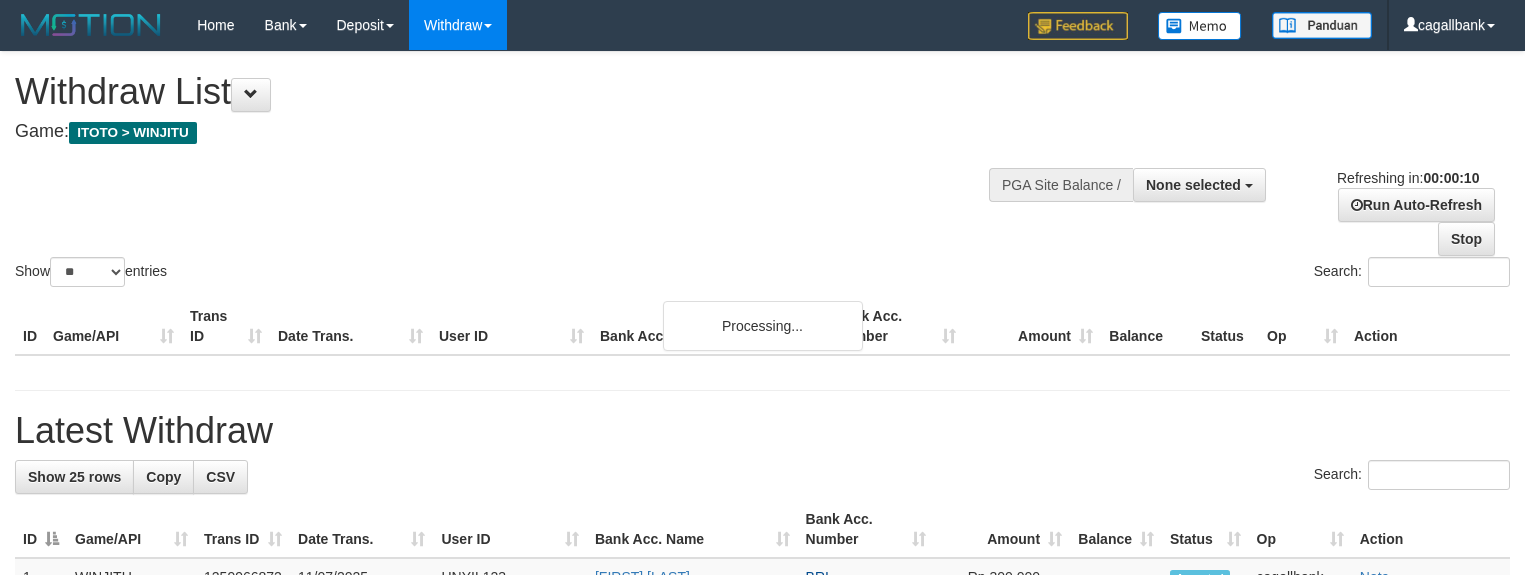 select 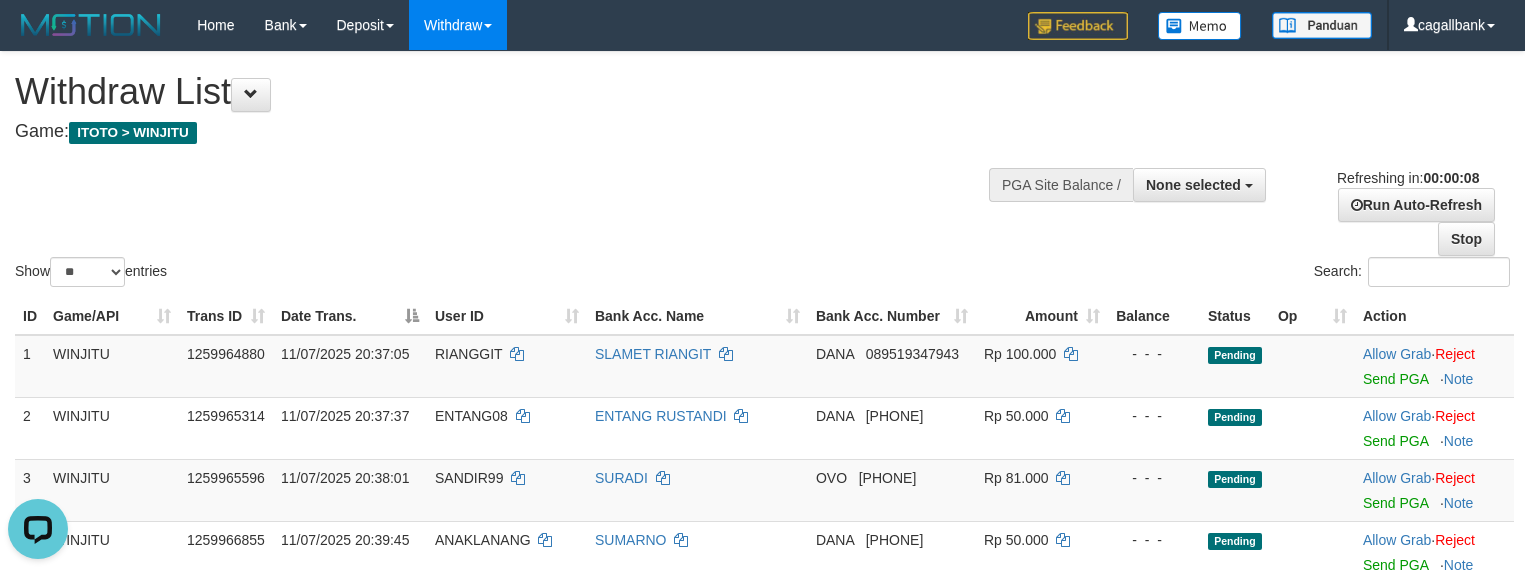 scroll, scrollTop: 0, scrollLeft: 0, axis: both 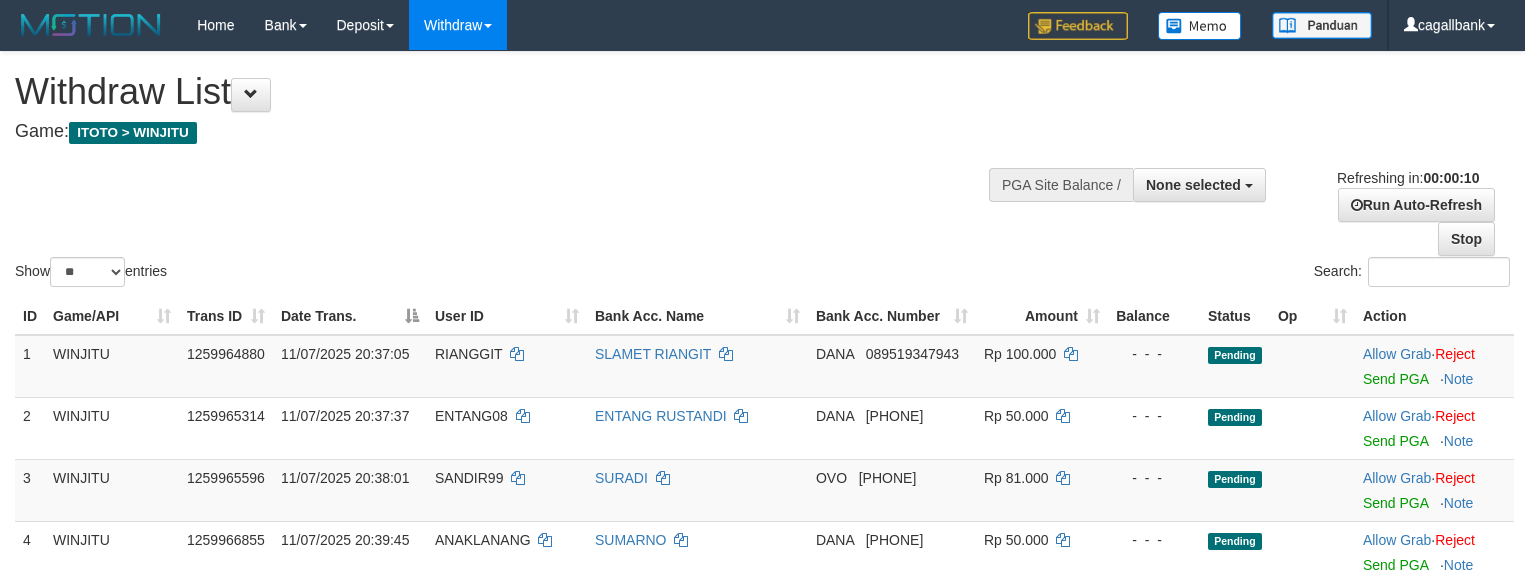 select 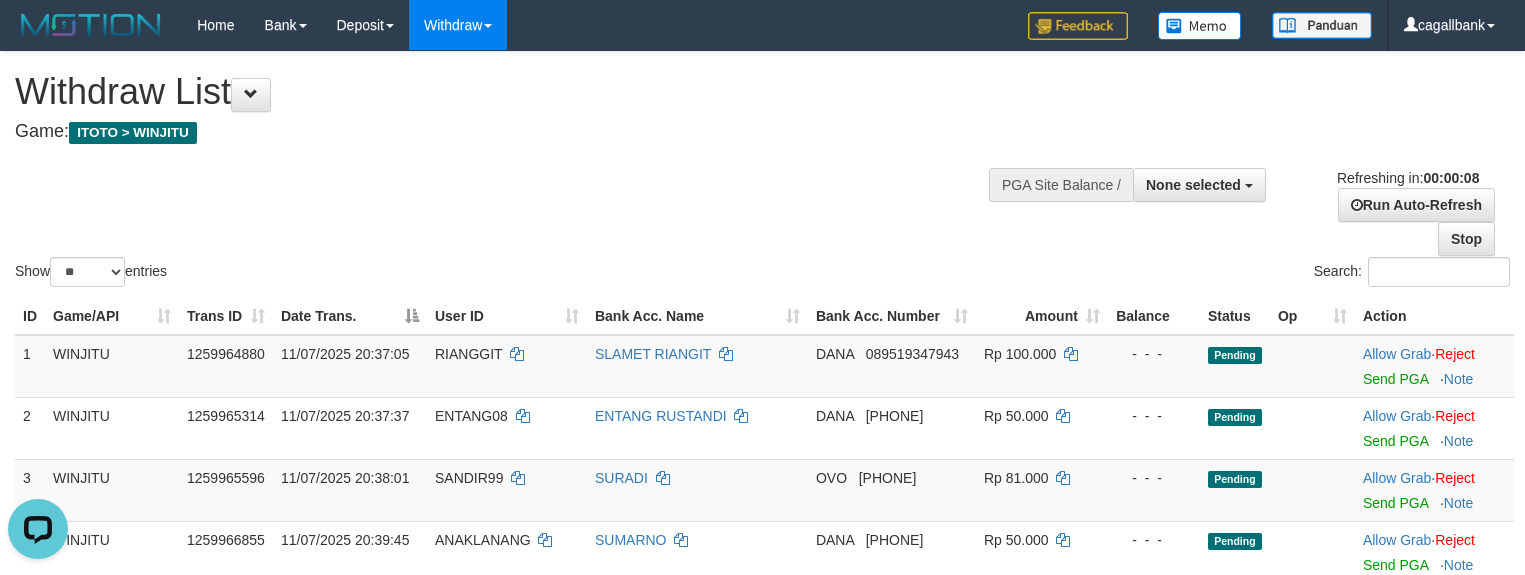 scroll, scrollTop: 0, scrollLeft: 0, axis: both 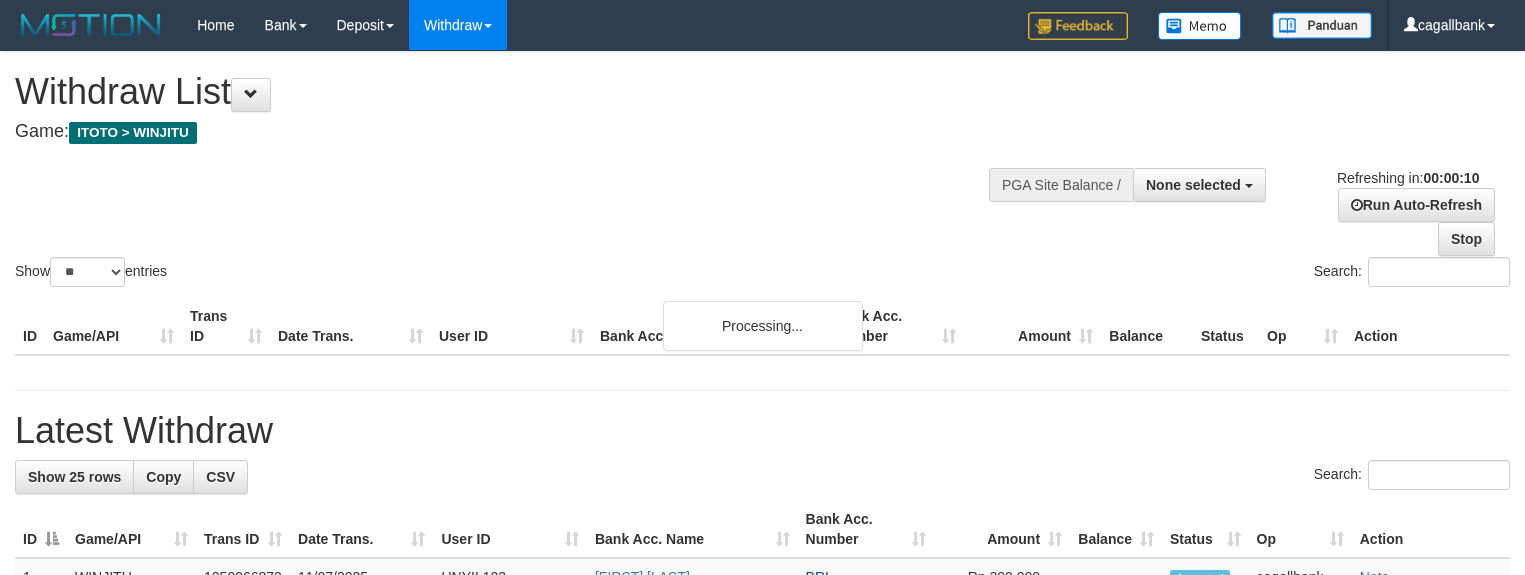 select 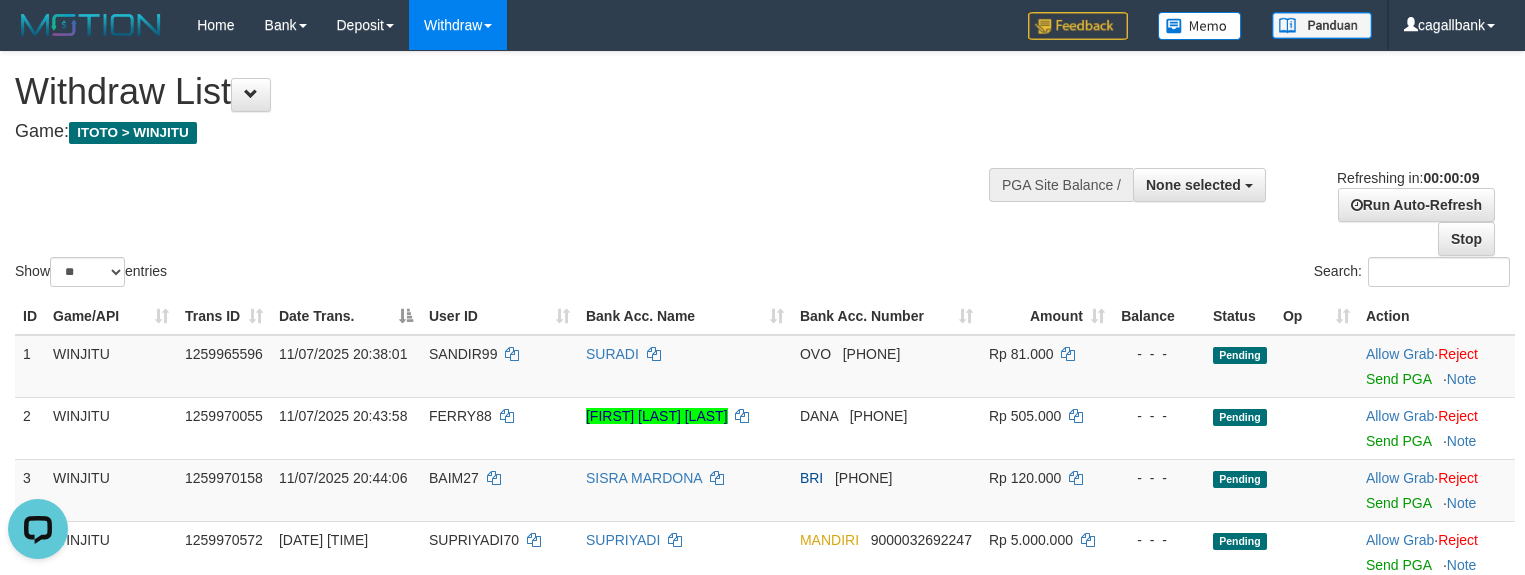 scroll, scrollTop: 0, scrollLeft: 0, axis: both 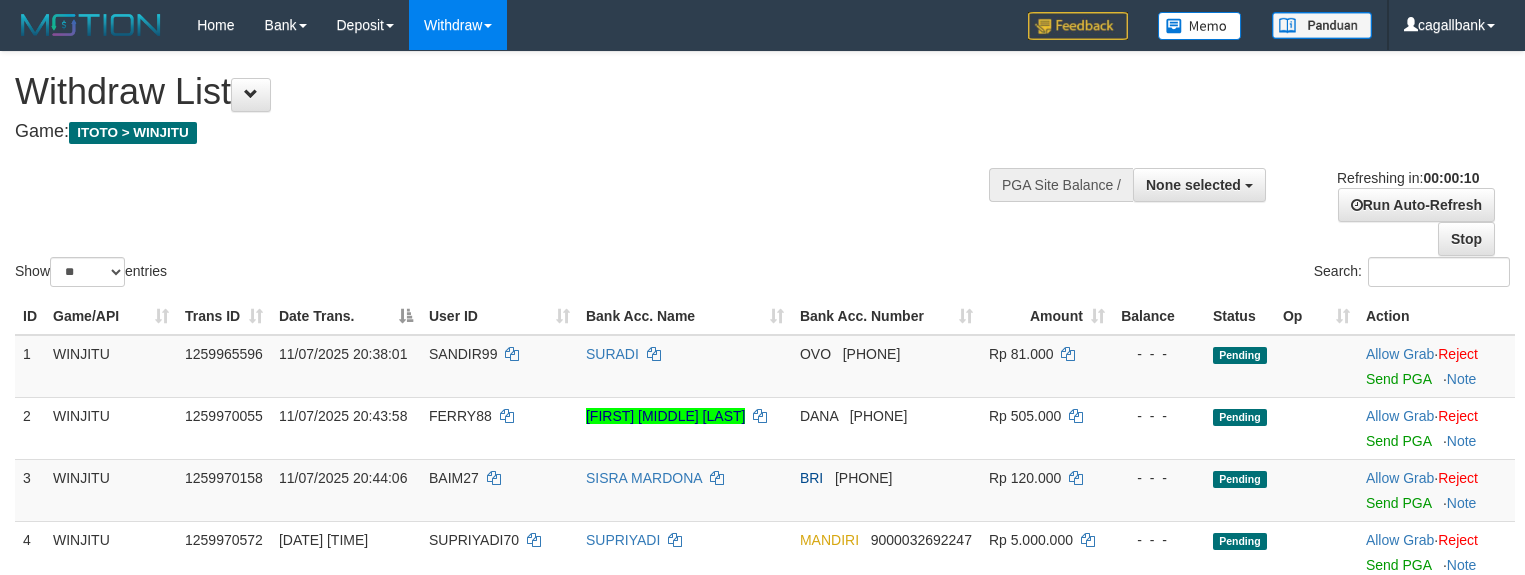 select 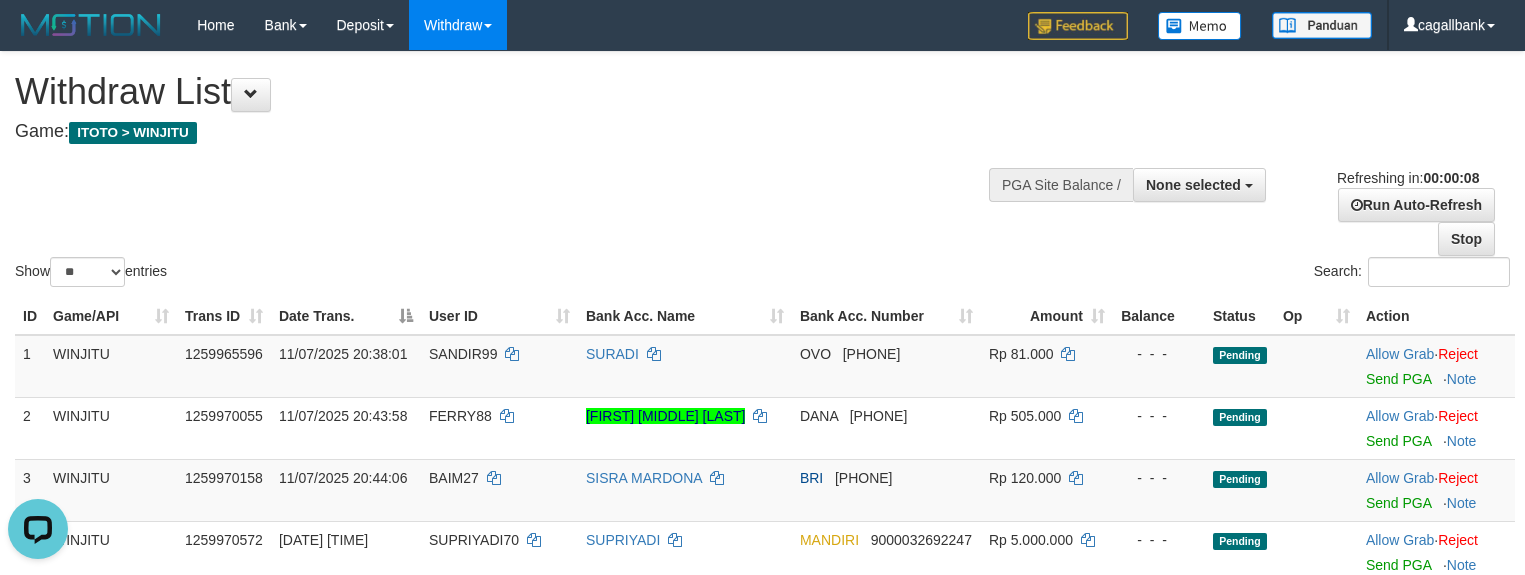 scroll, scrollTop: 0, scrollLeft: 0, axis: both 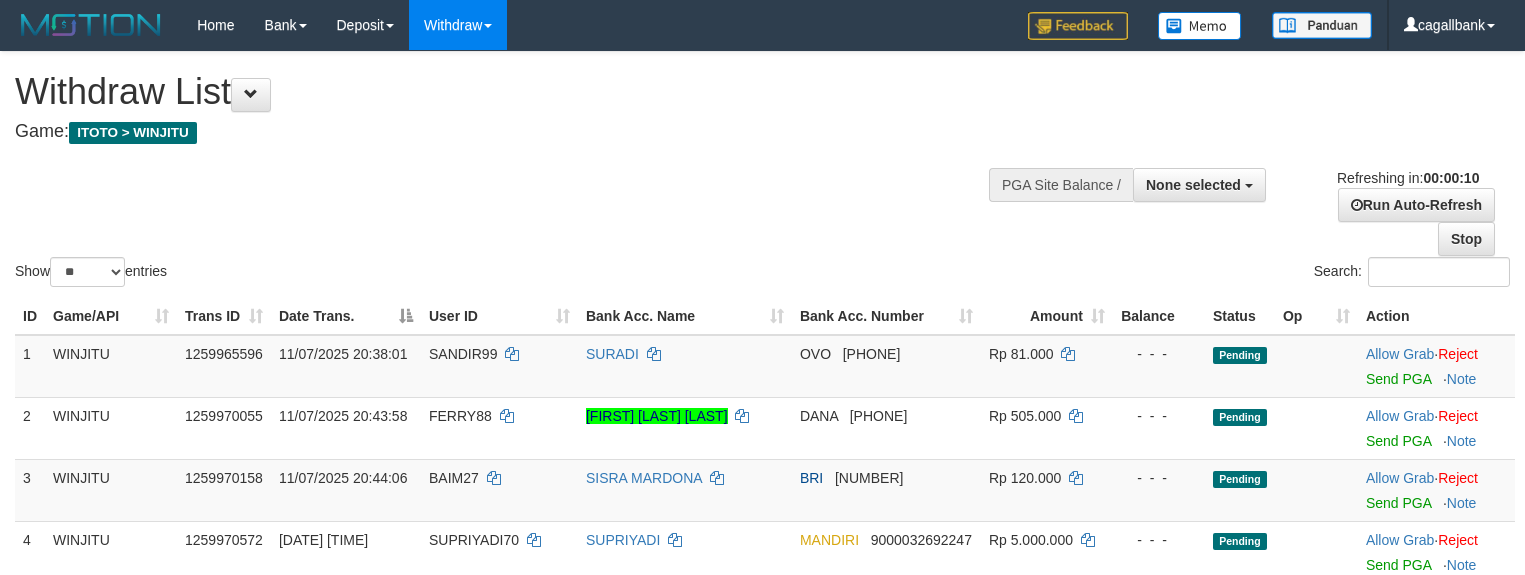 select 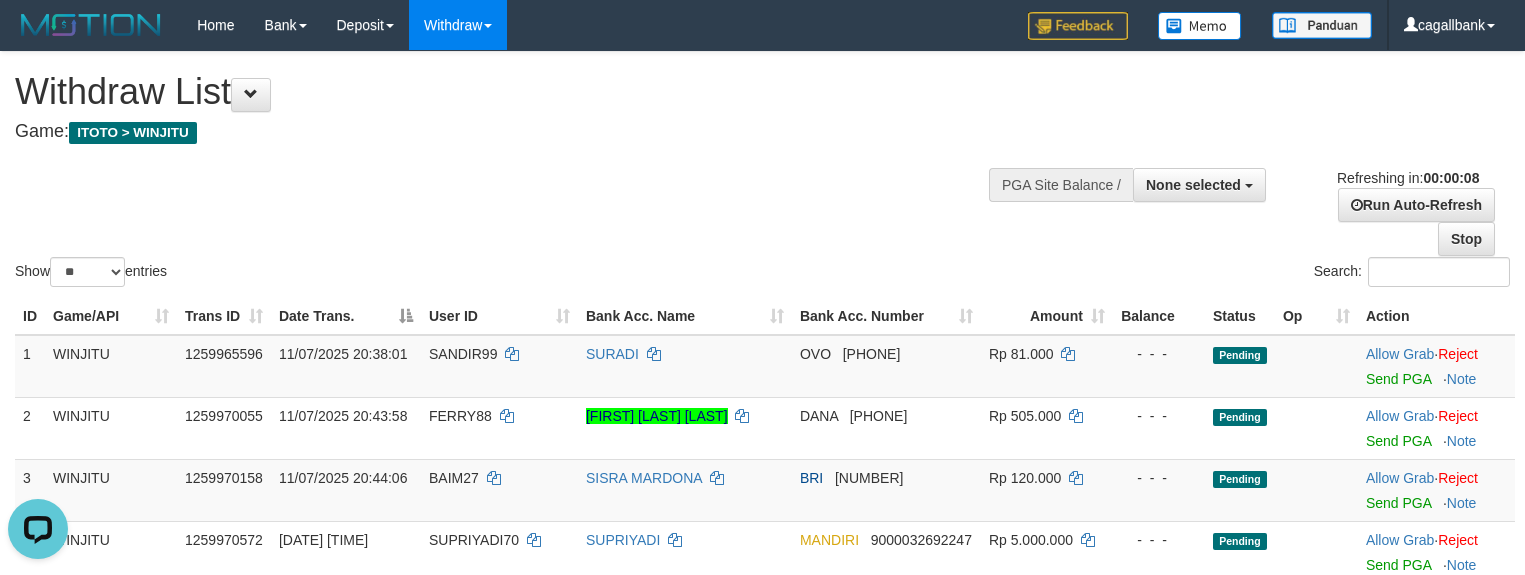 scroll, scrollTop: 0, scrollLeft: 0, axis: both 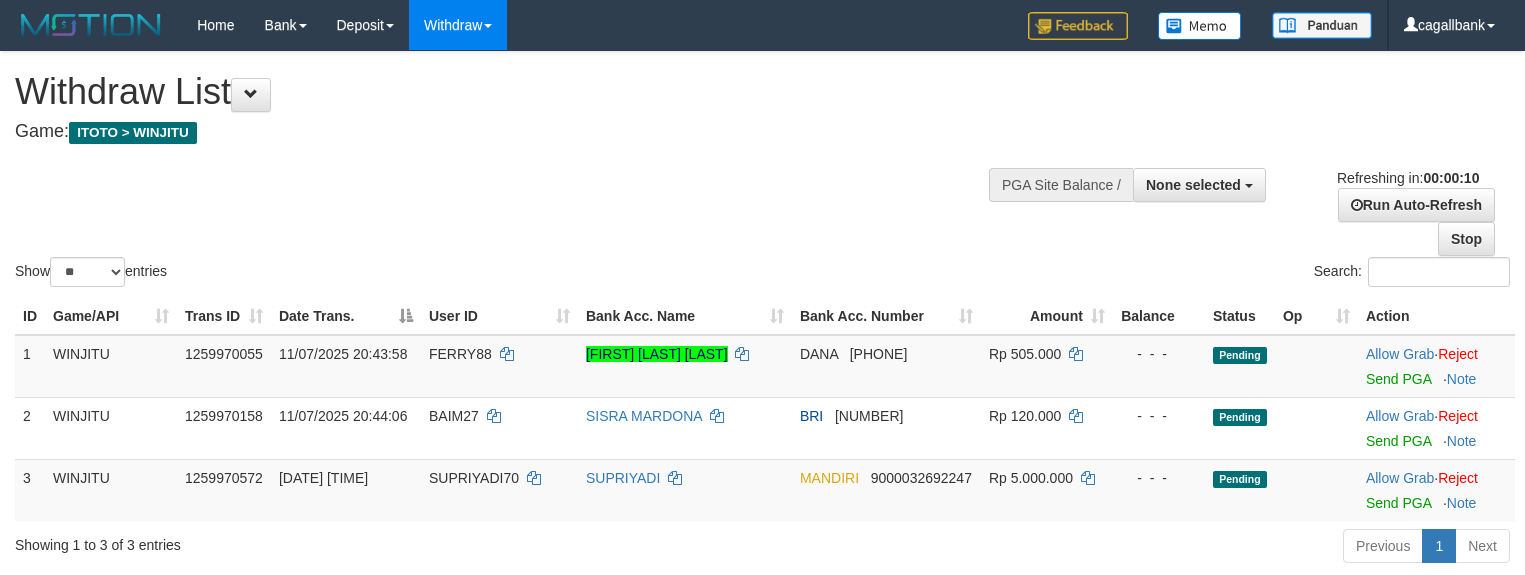select 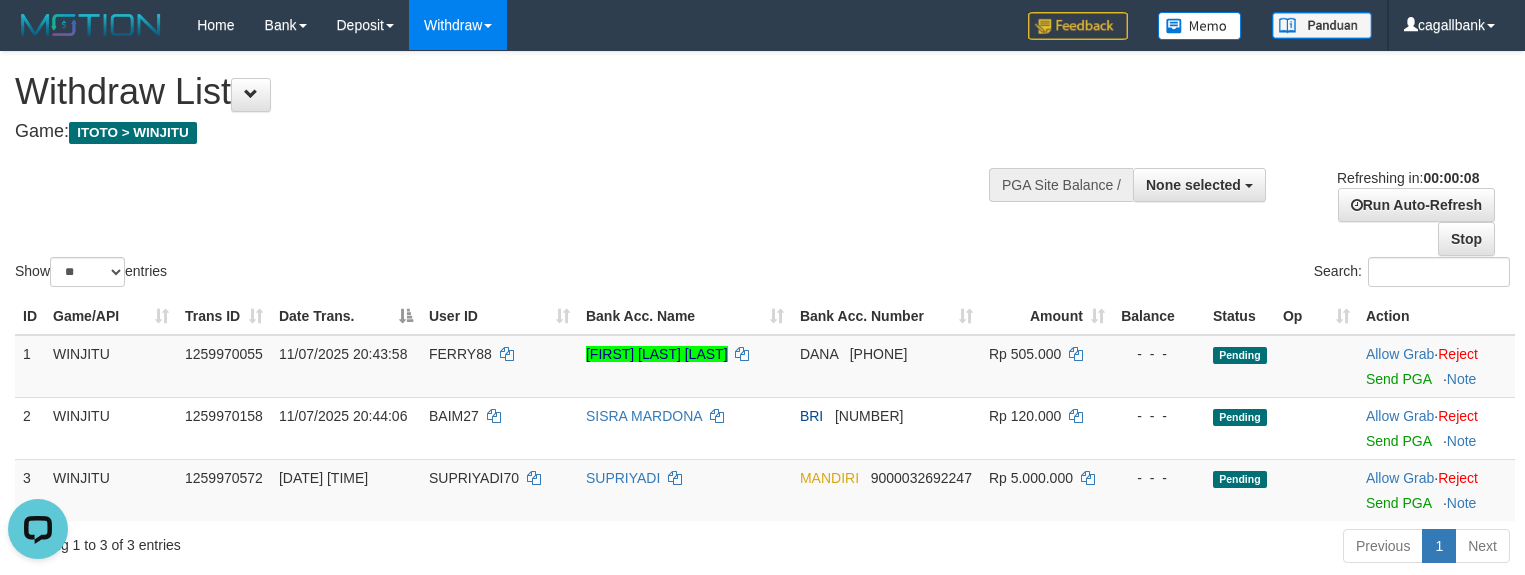 scroll, scrollTop: 0, scrollLeft: 0, axis: both 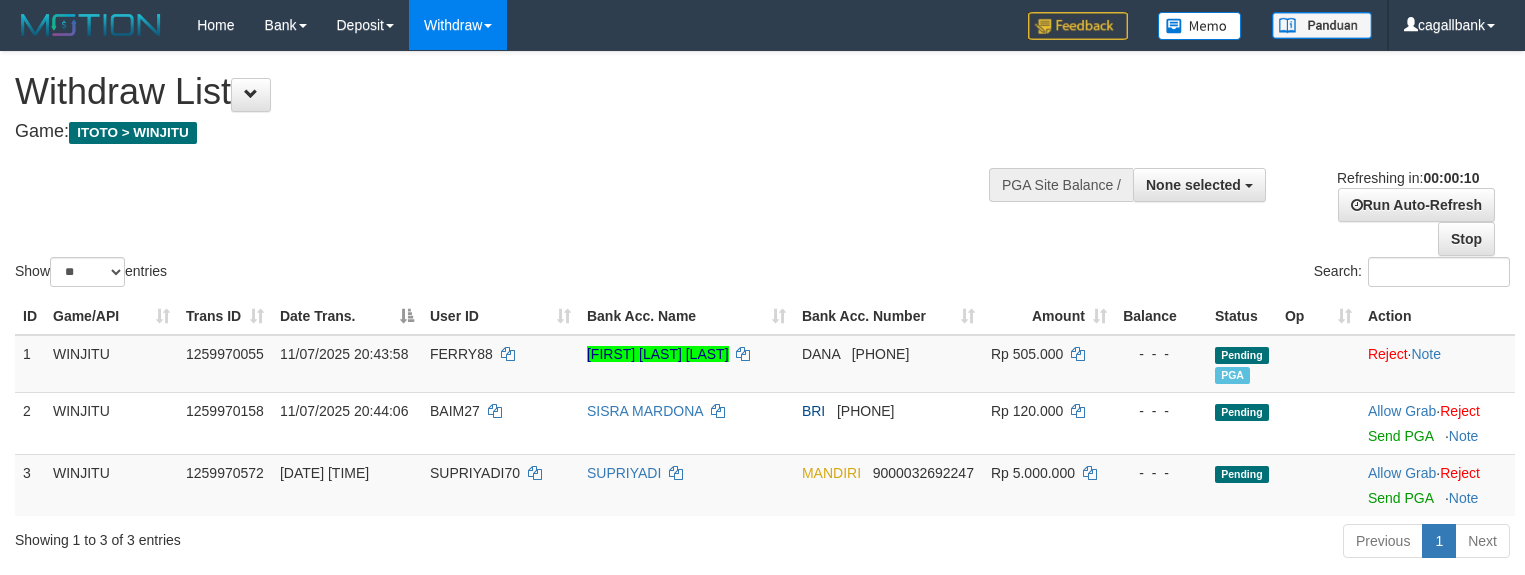select 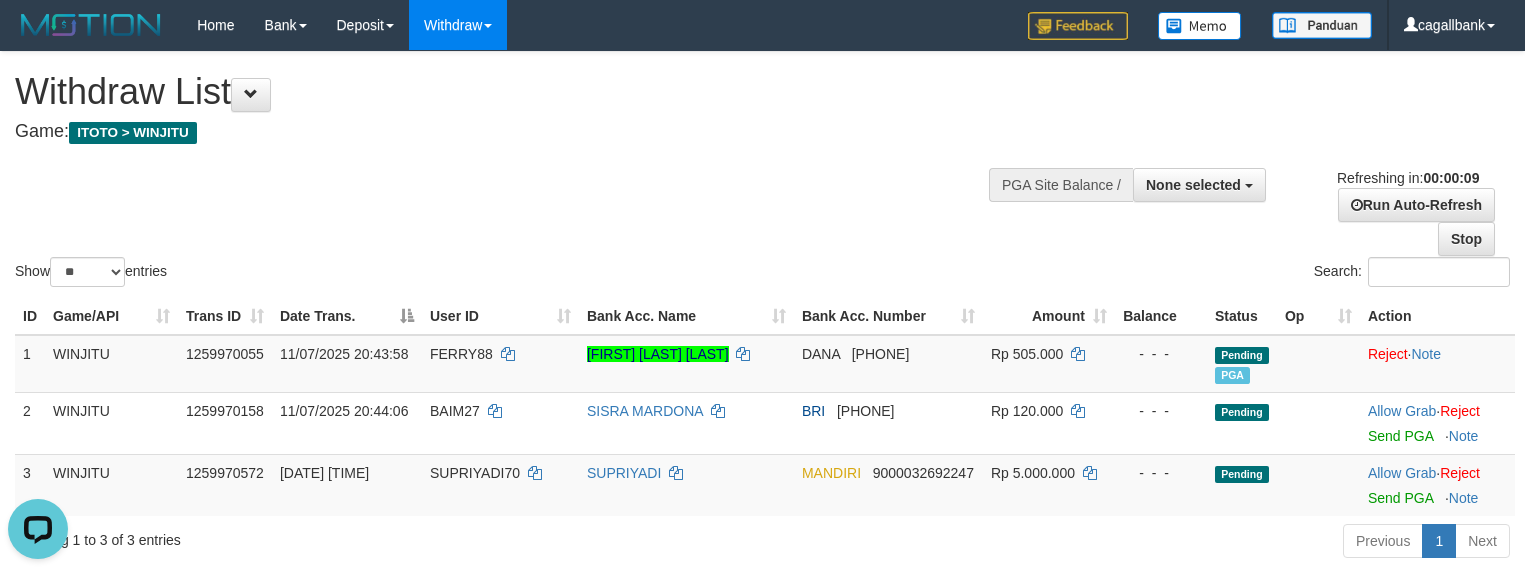 scroll, scrollTop: 0, scrollLeft: 0, axis: both 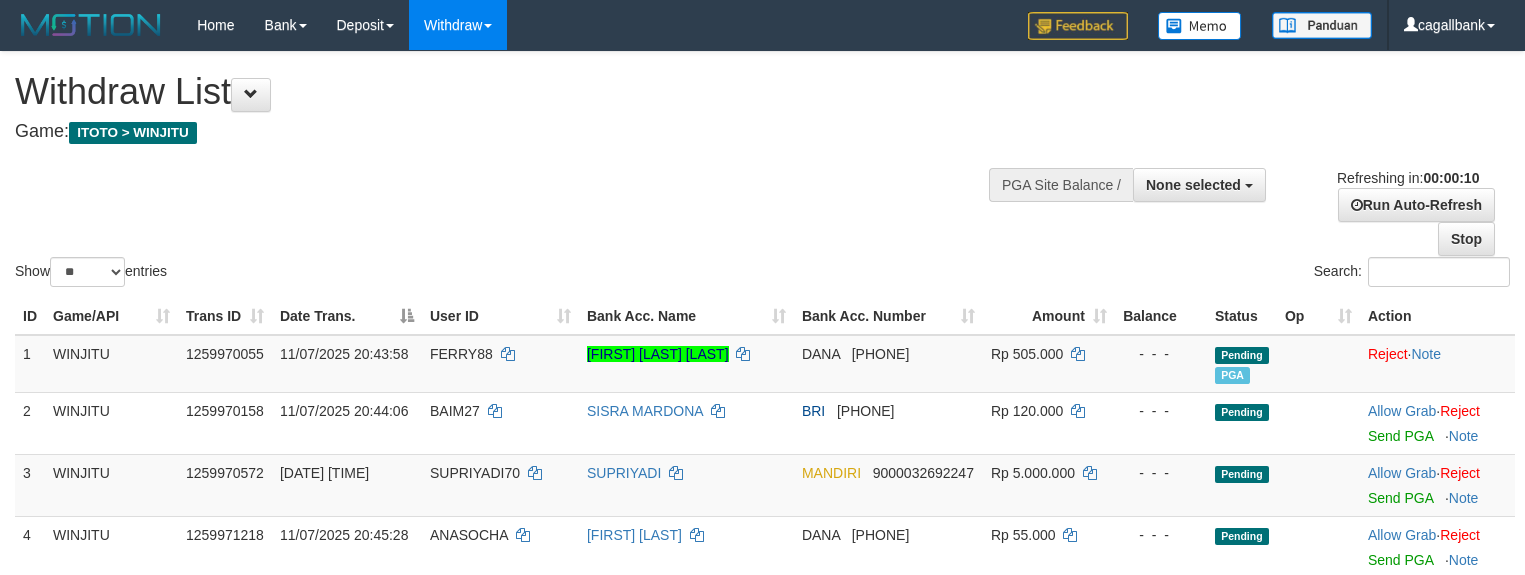 select 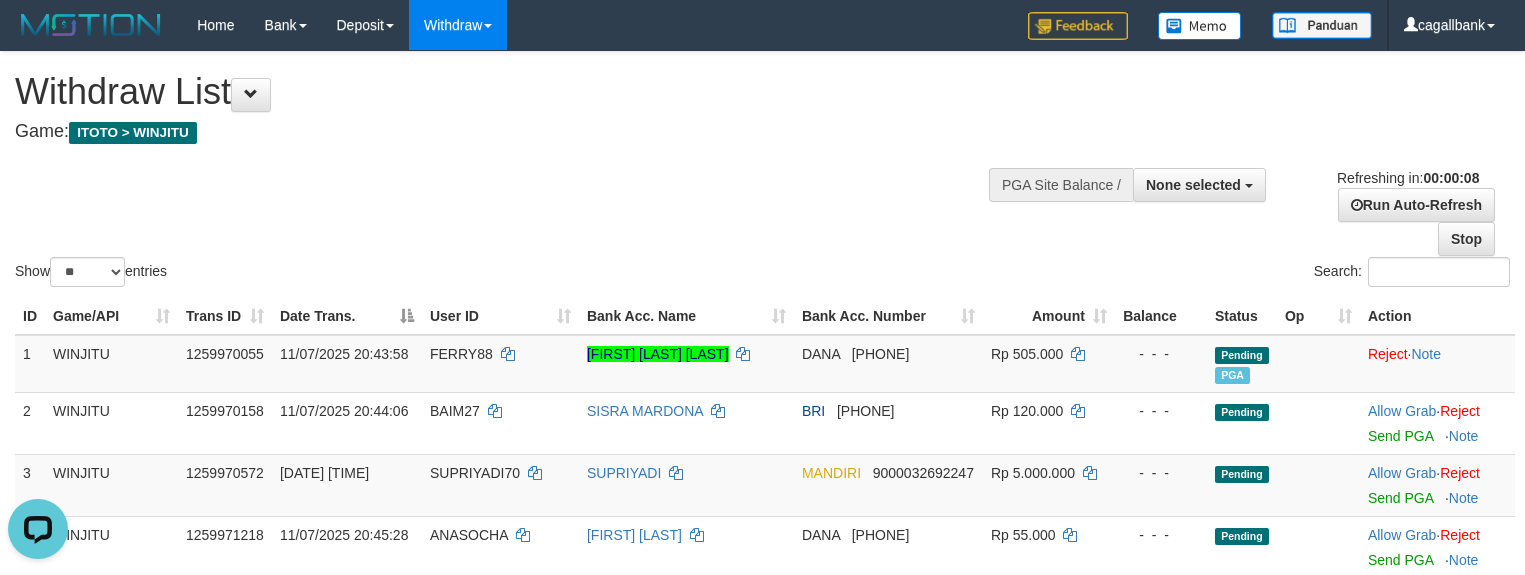 scroll, scrollTop: 0, scrollLeft: 0, axis: both 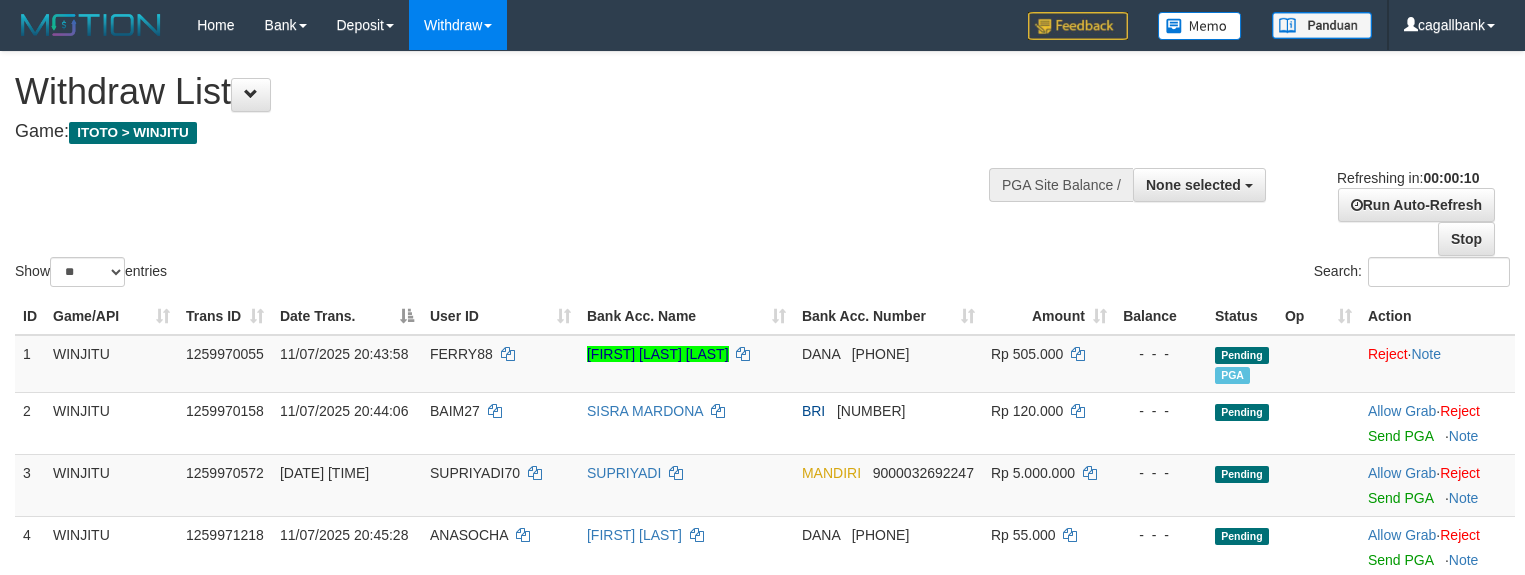 select 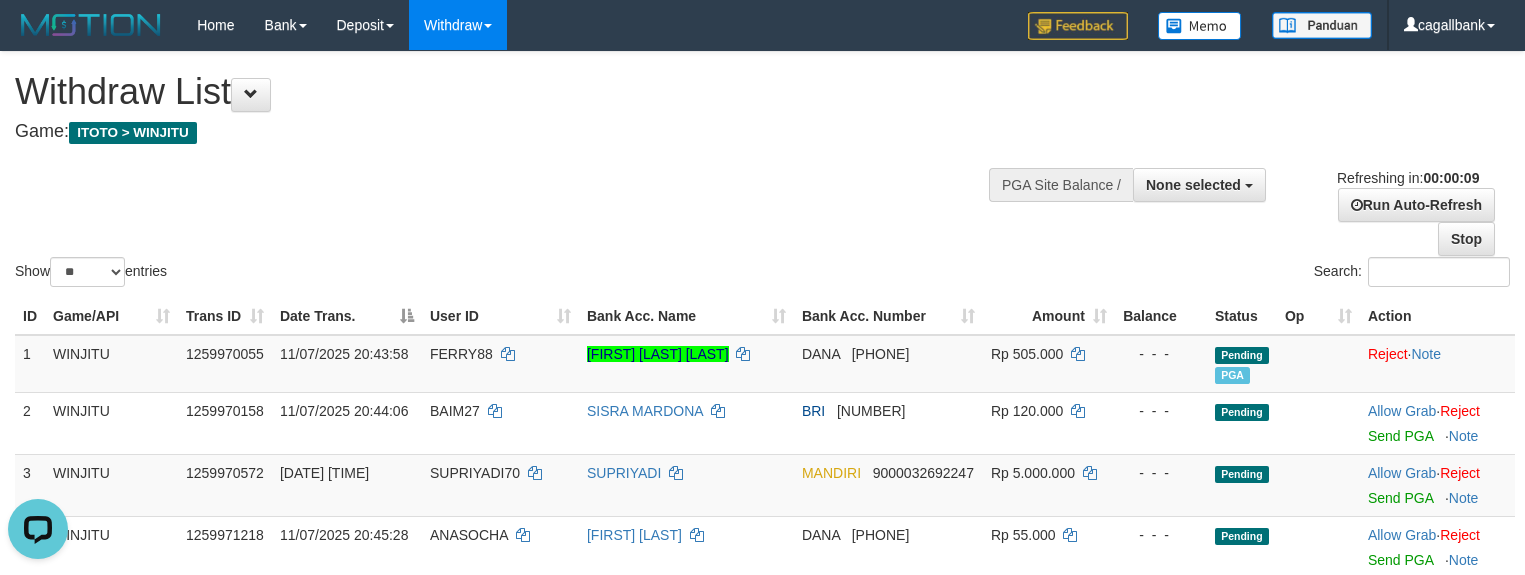 scroll, scrollTop: 0, scrollLeft: 0, axis: both 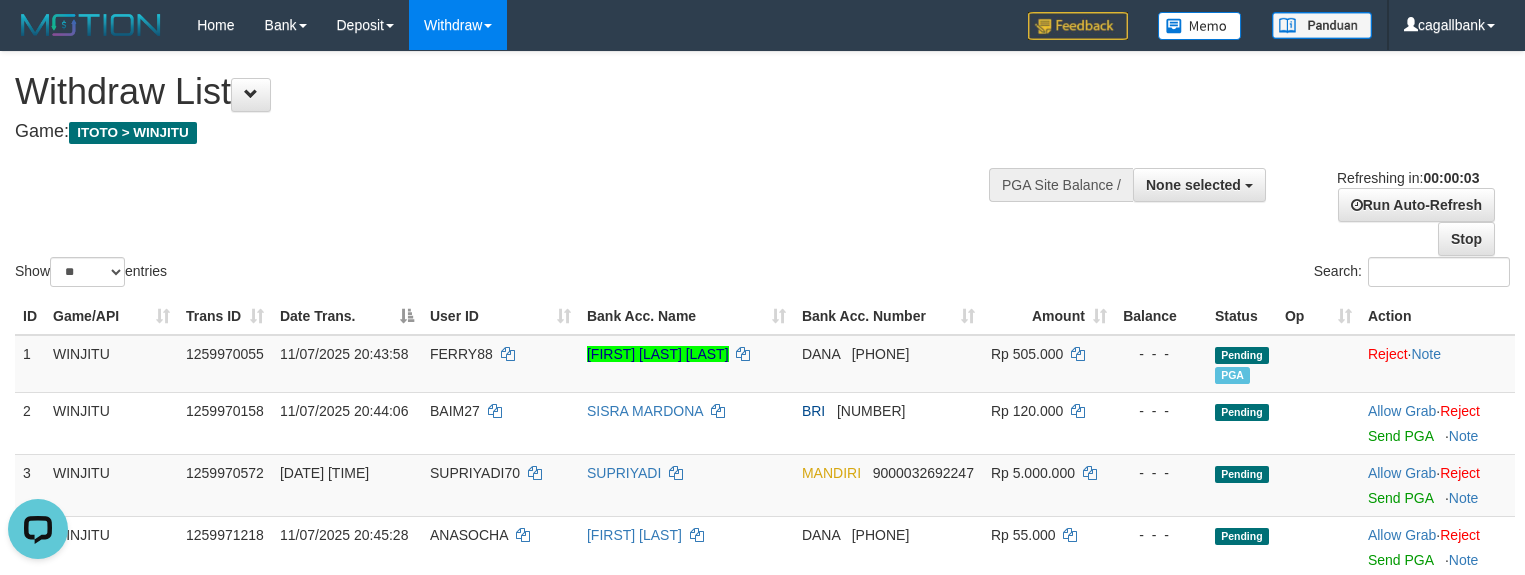 click on "Show  ** ** ** ***  entries Search:" at bounding box center [762, 171] 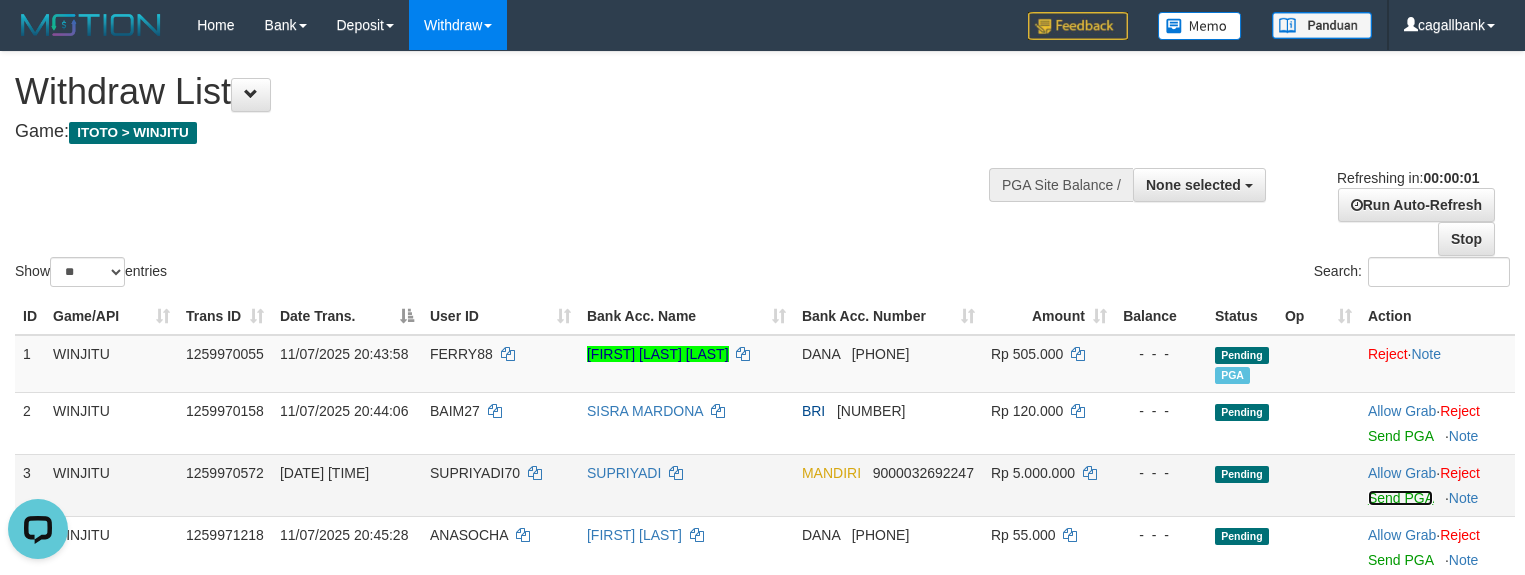 click on "Send PGA" at bounding box center (1400, 498) 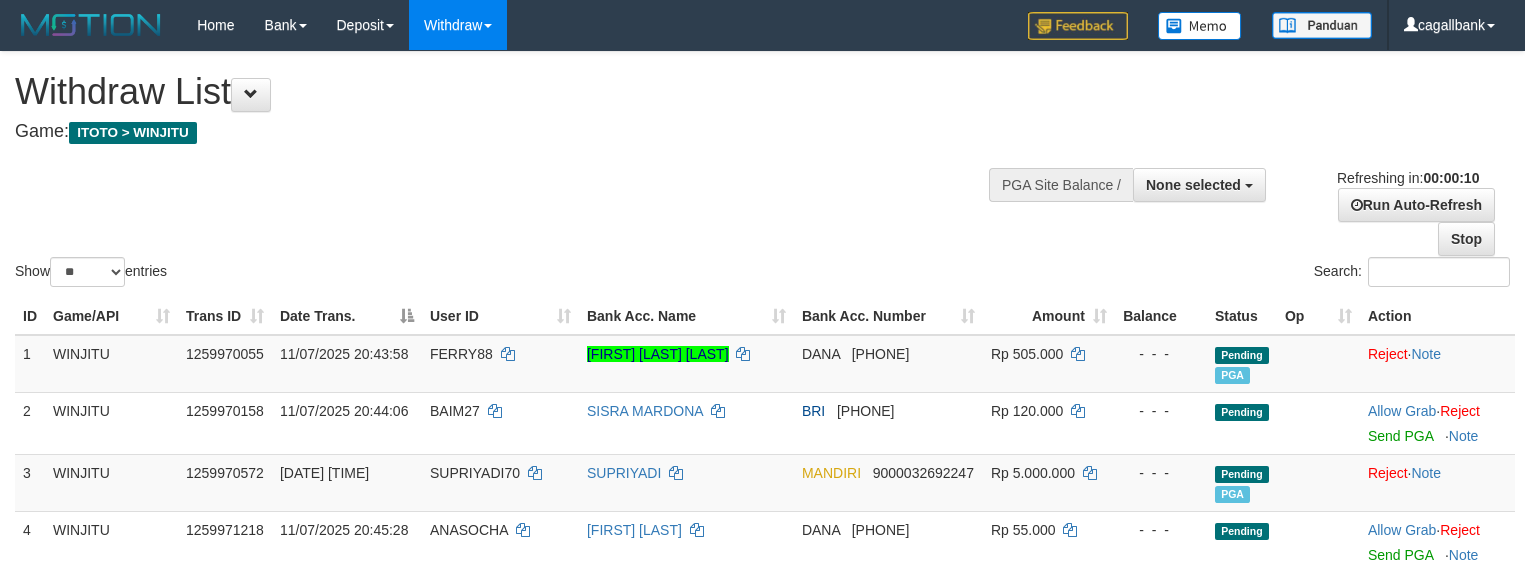 select 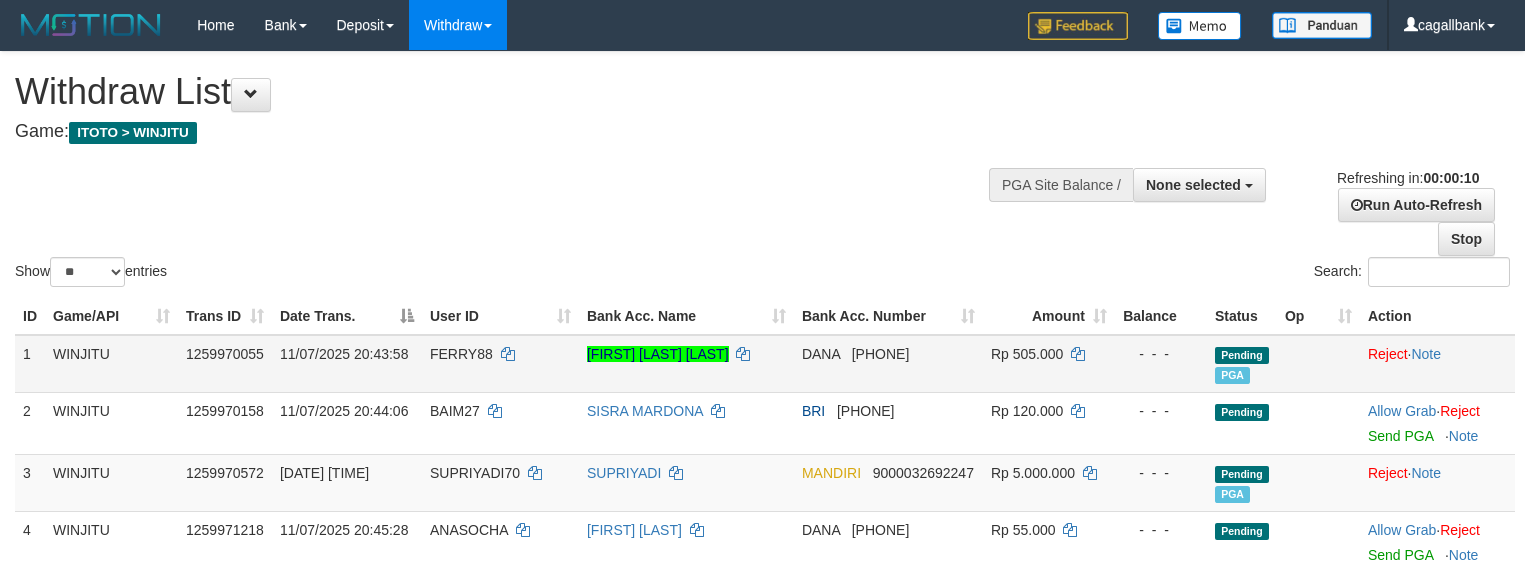 scroll, scrollTop: 0, scrollLeft: 0, axis: both 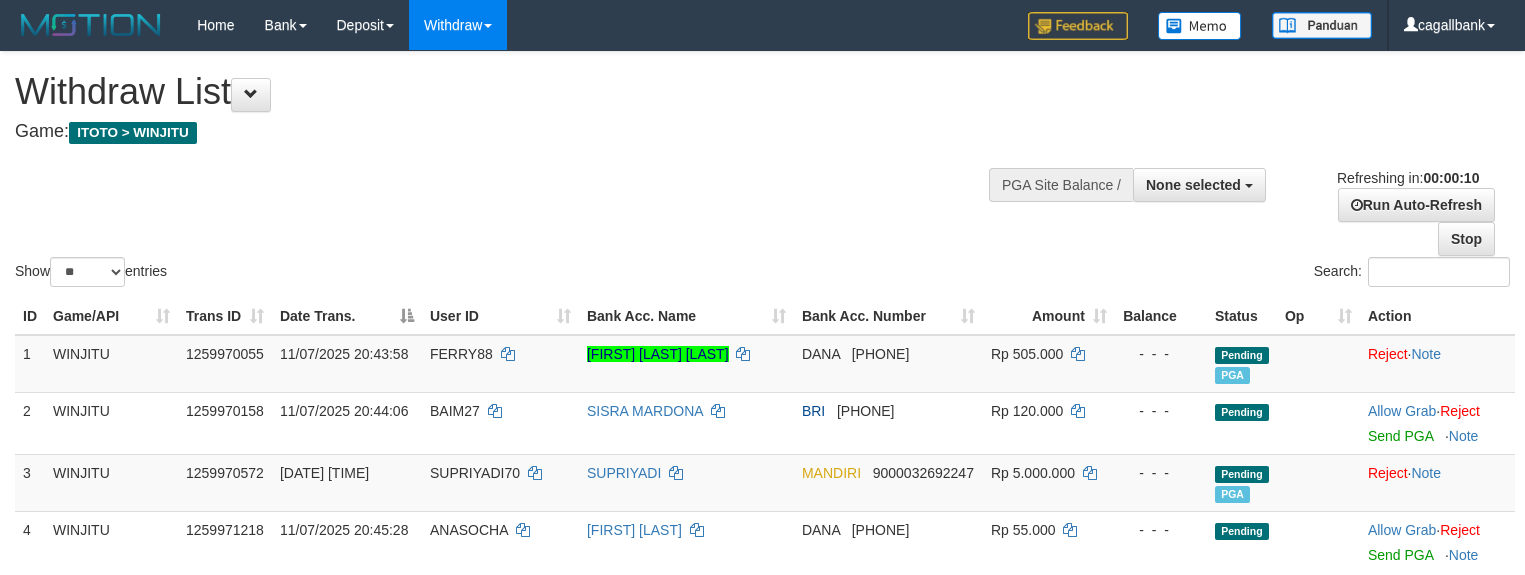 select 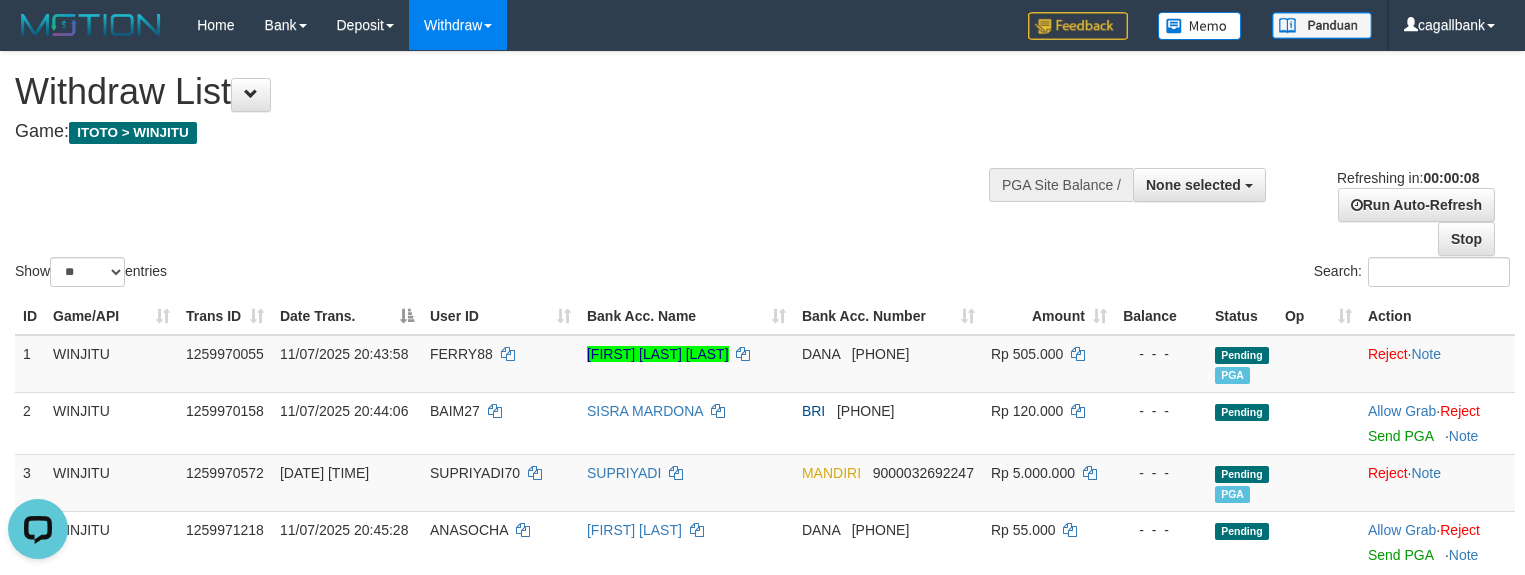 scroll, scrollTop: 0, scrollLeft: 0, axis: both 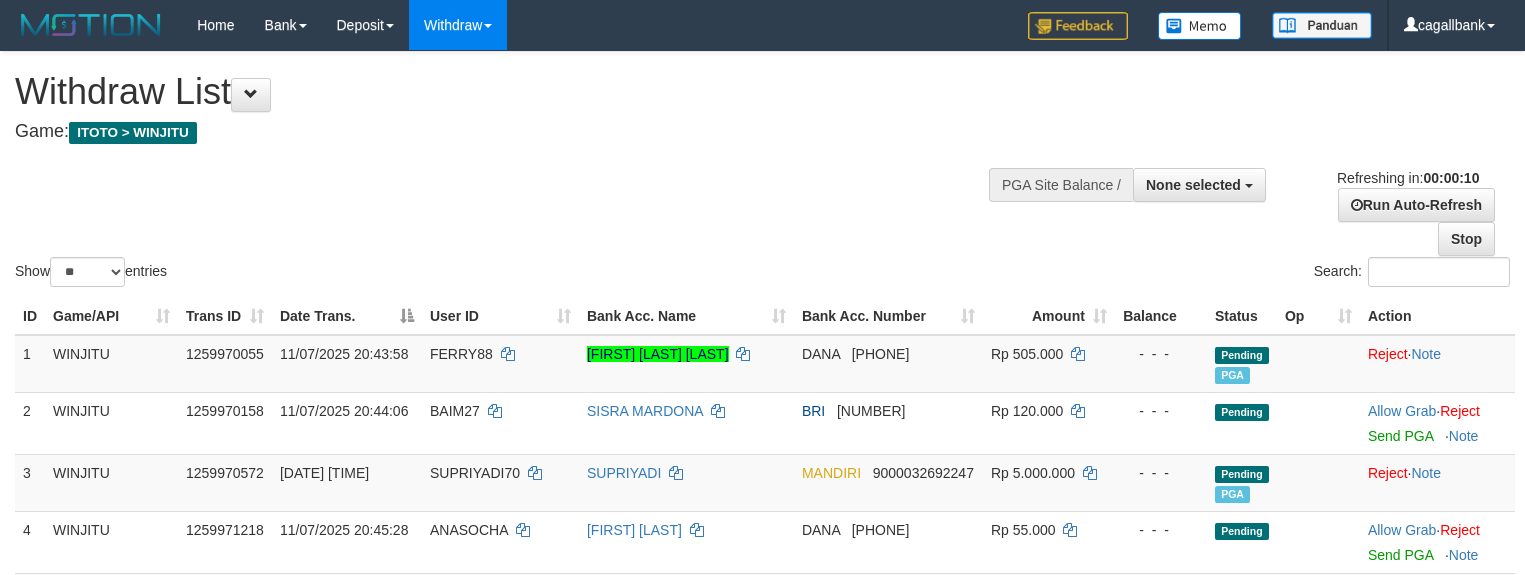 select 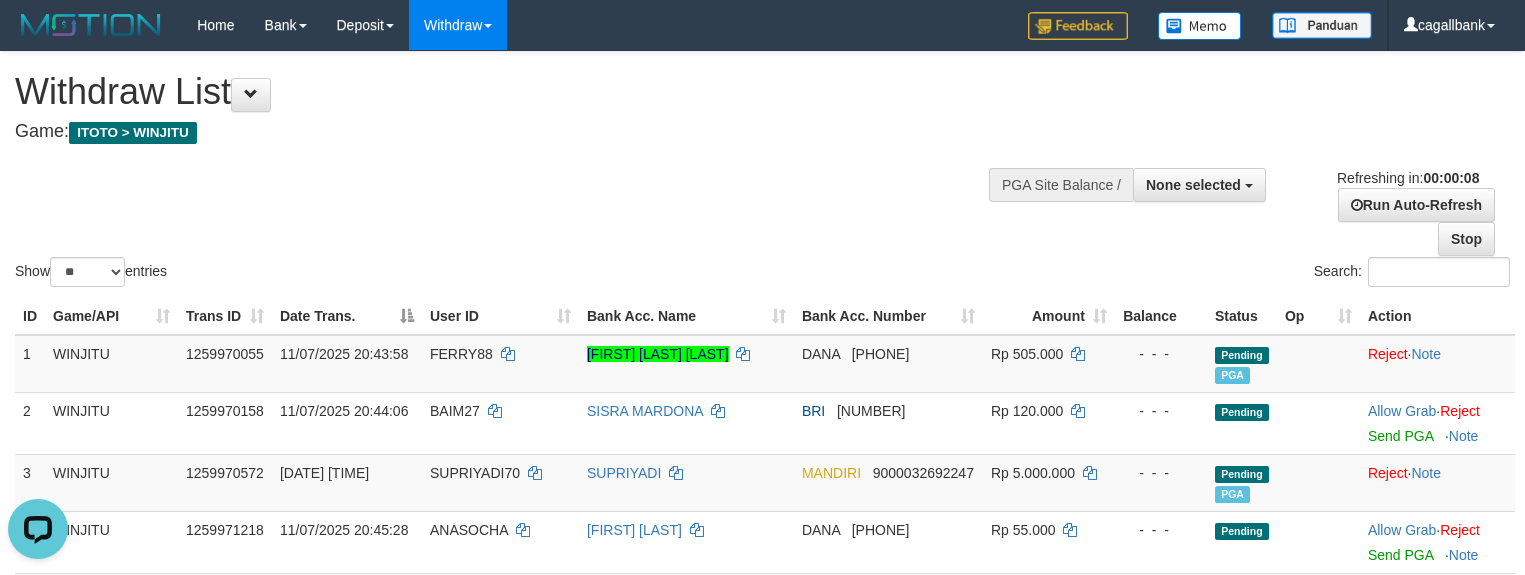 scroll, scrollTop: 0, scrollLeft: 0, axis: both 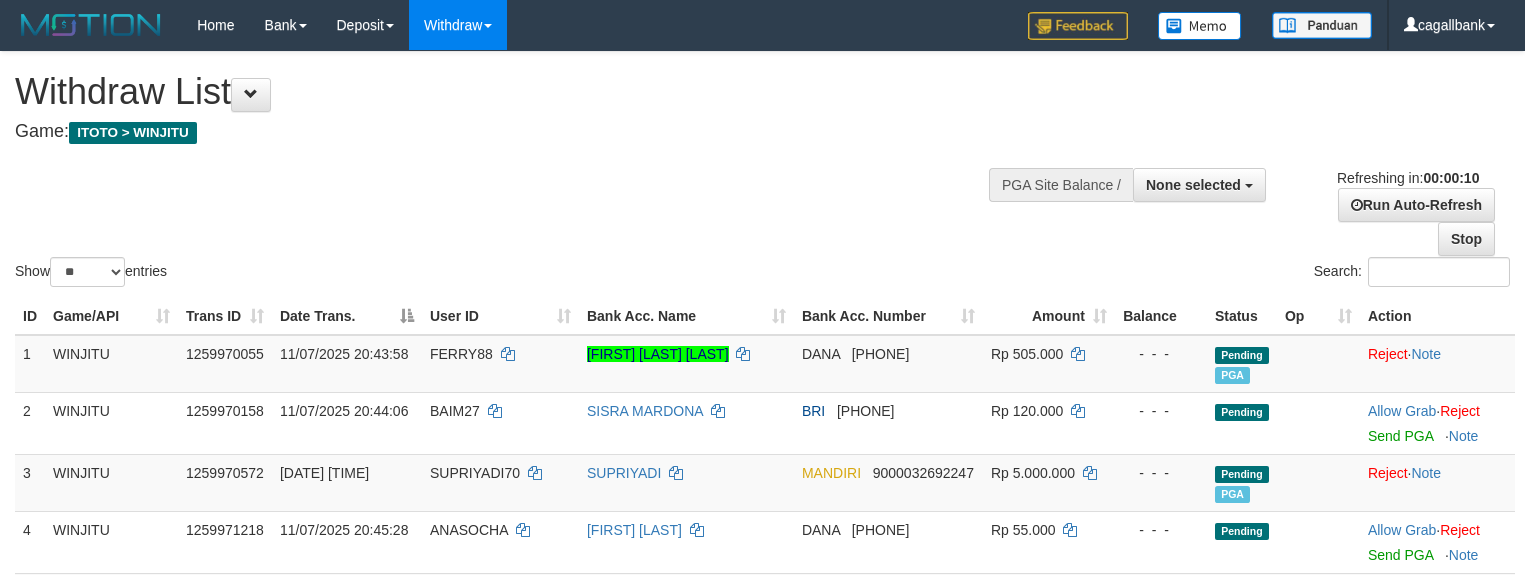 select 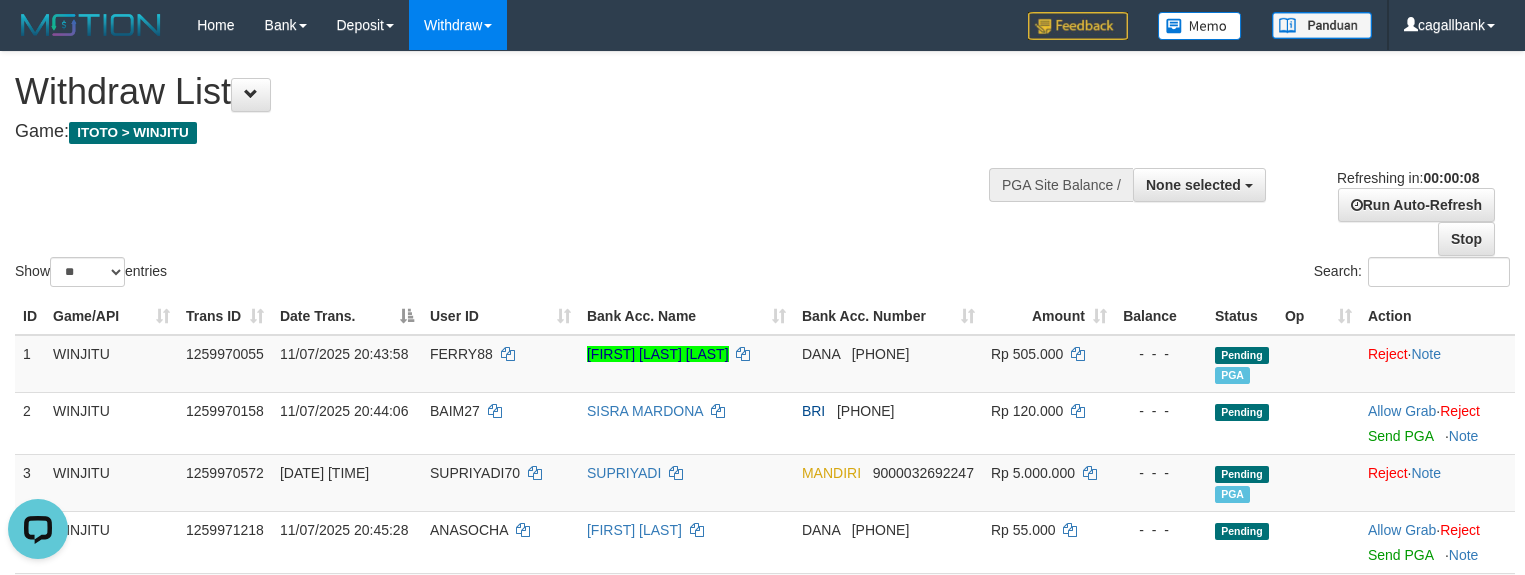 scroll, scrollTop: 0, scrollLeft: 0, axis: both 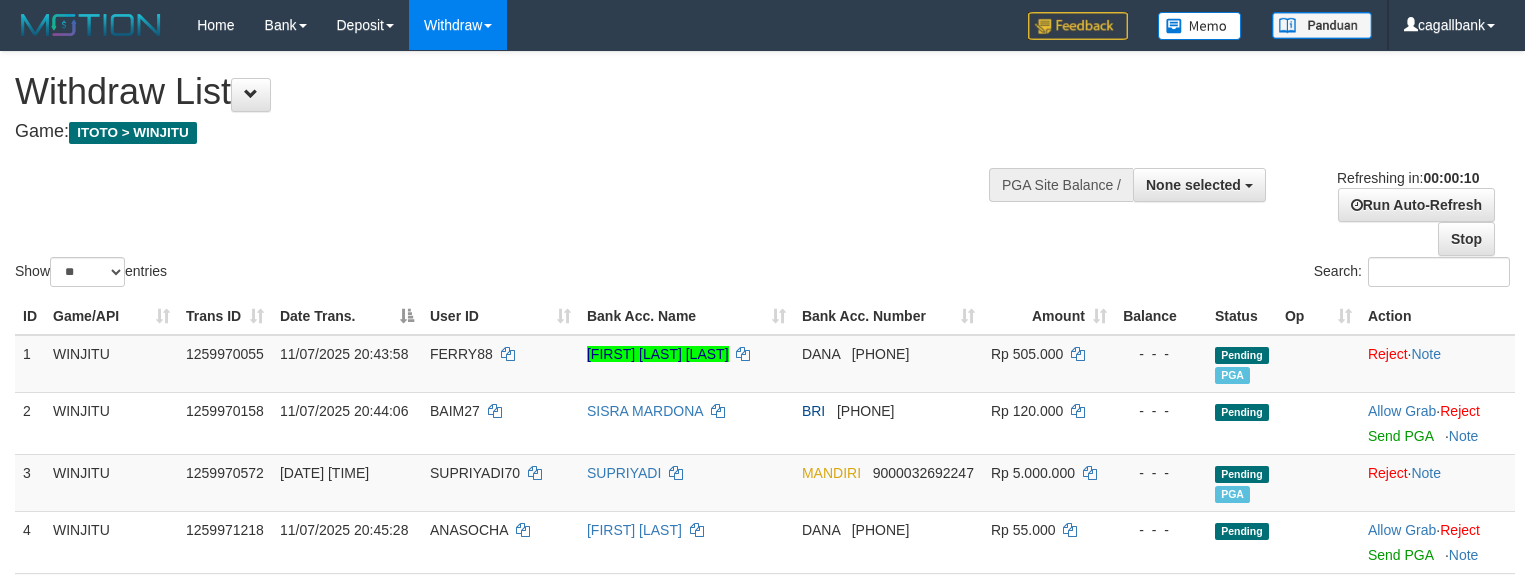 select 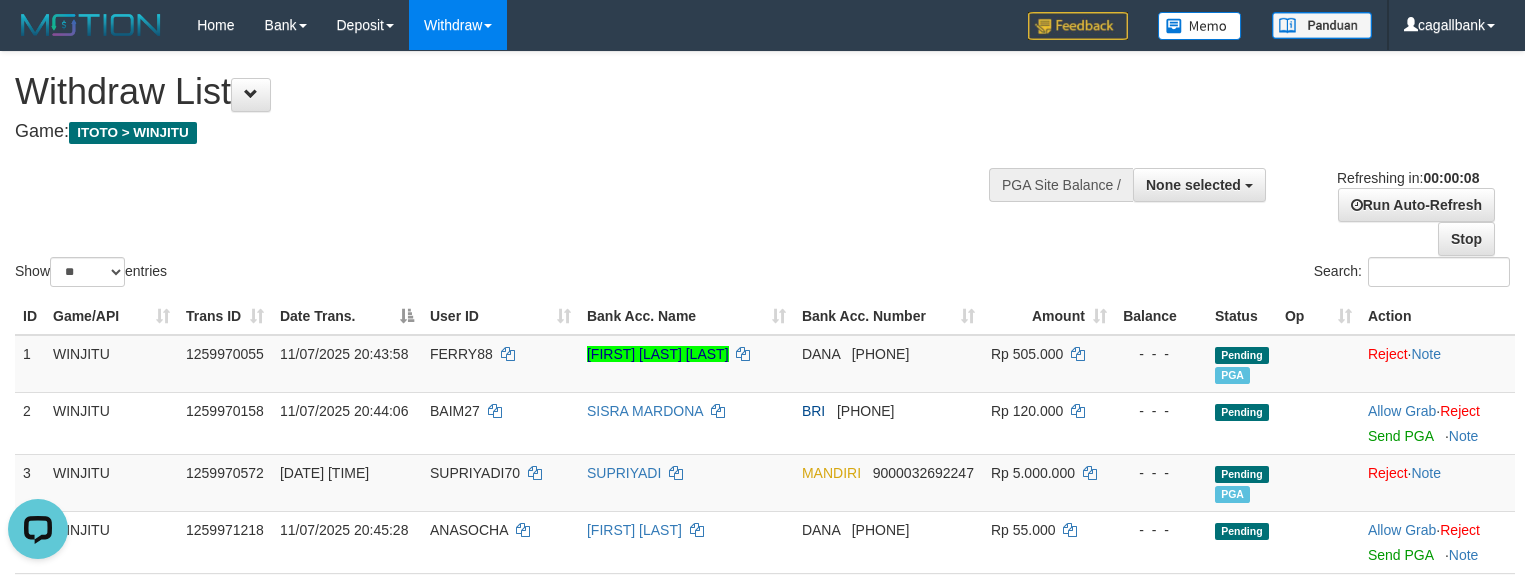 scroll, scrollTop: 0, scrollLeft: 0, axis: both 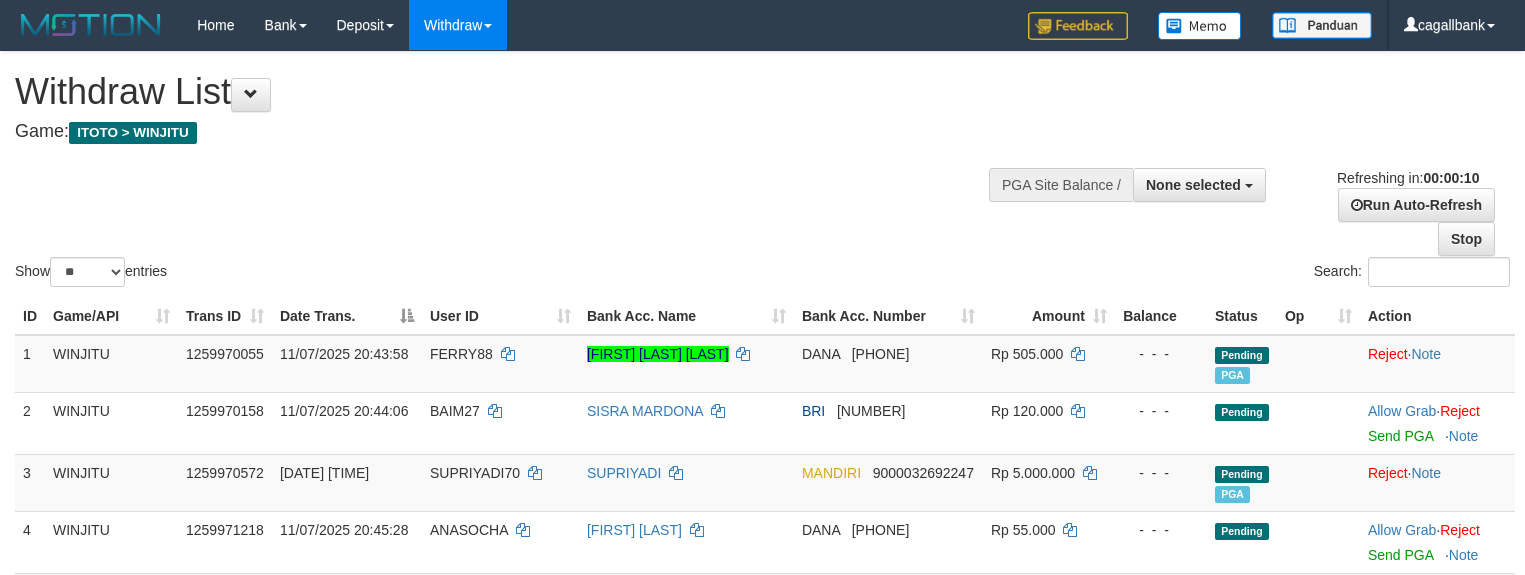 select 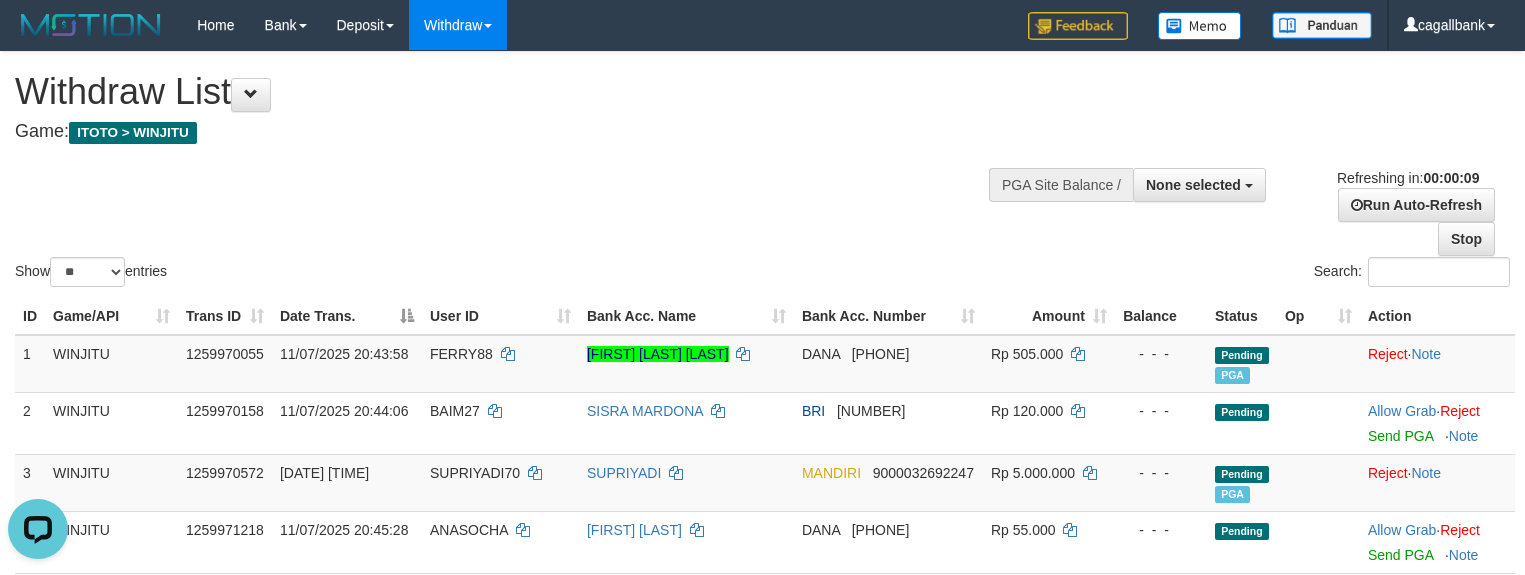 scroll, scrollTop: 0, scrollLeft: 0, axis: both 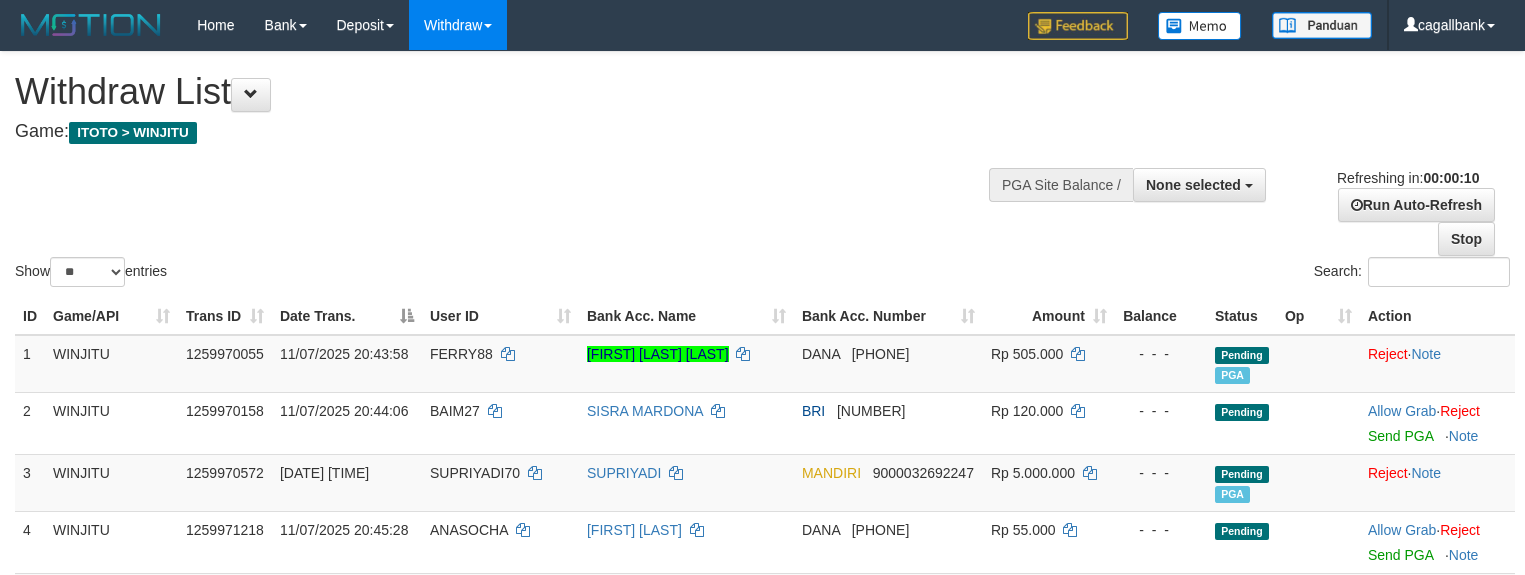select 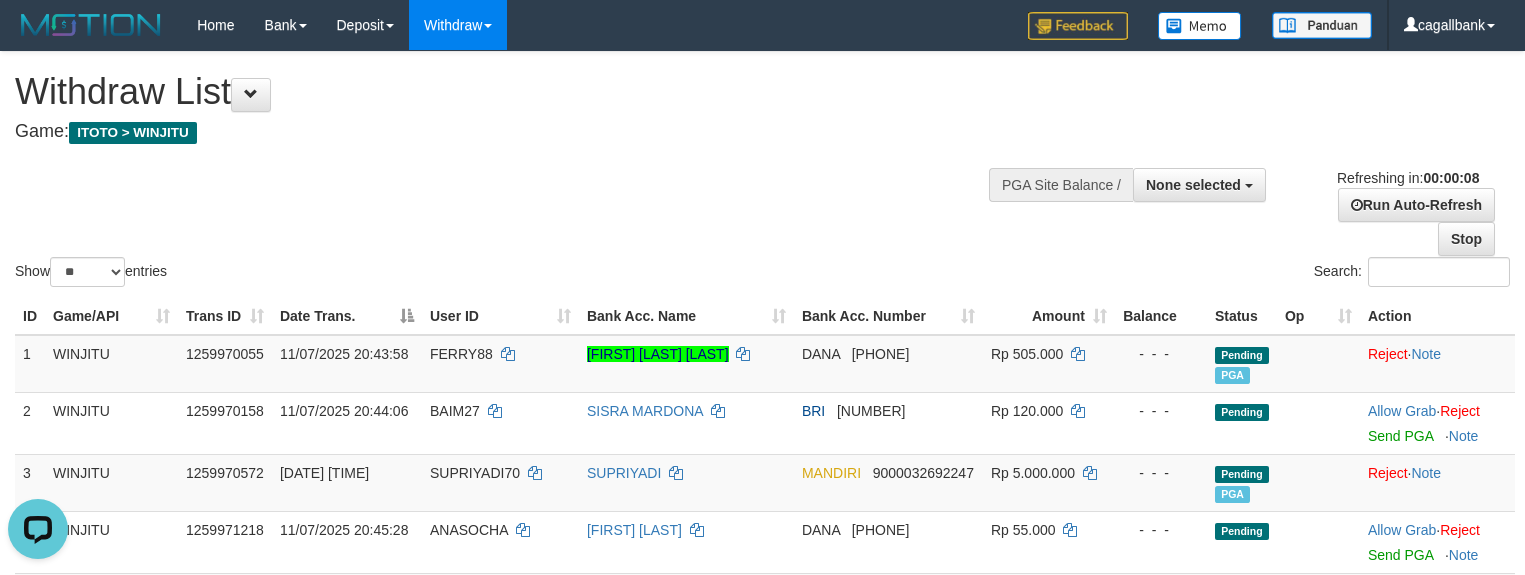 scroll, scrollTop: 0, scrollLeft: 0, axis: both 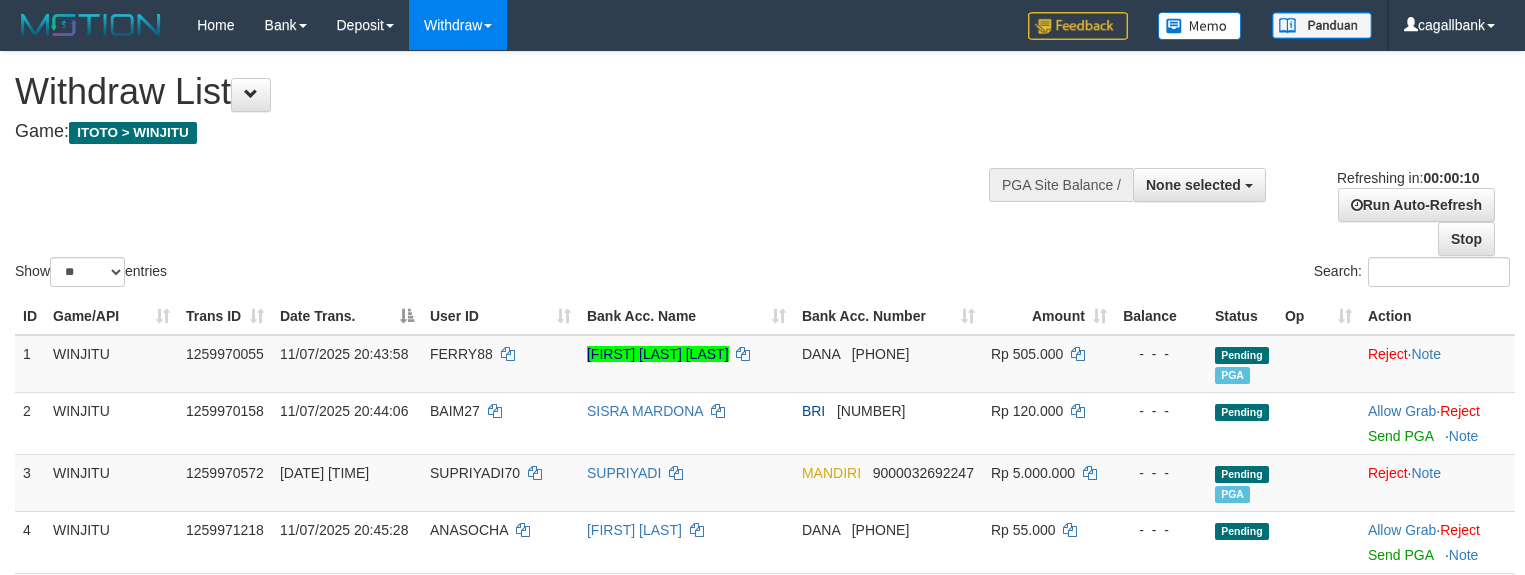 select 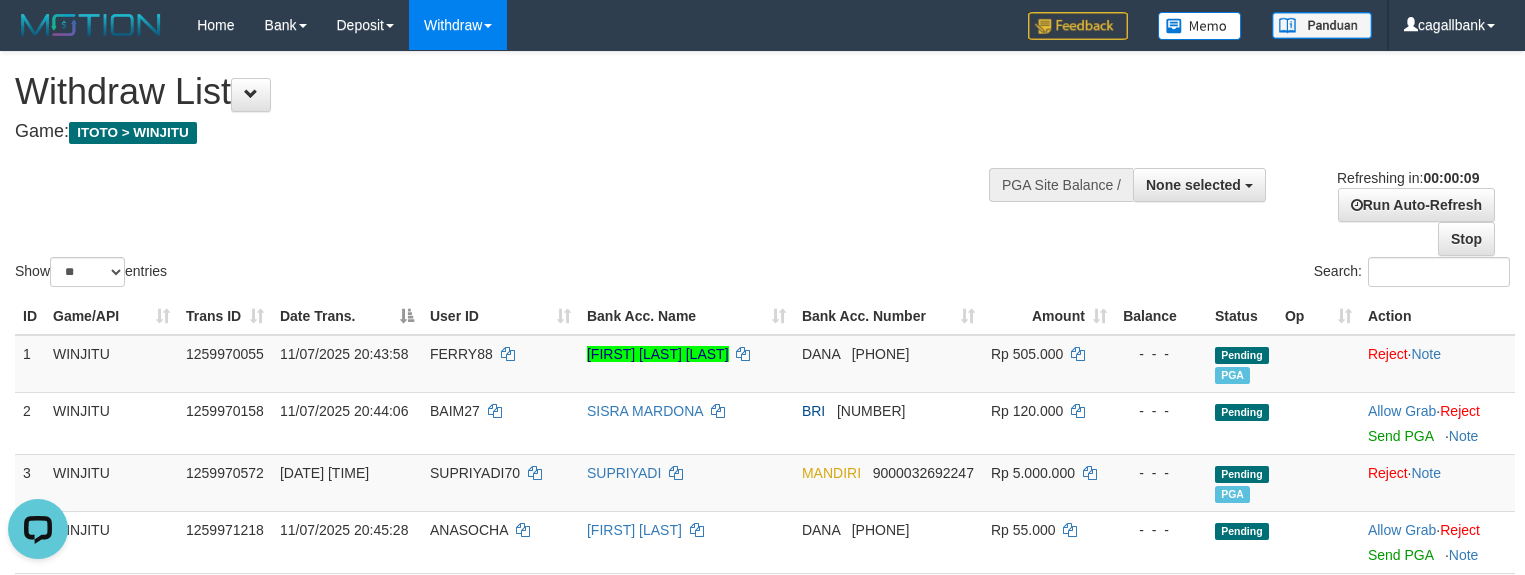 scroll, scrollTop: 0, scrollLeft: 0, axis: both 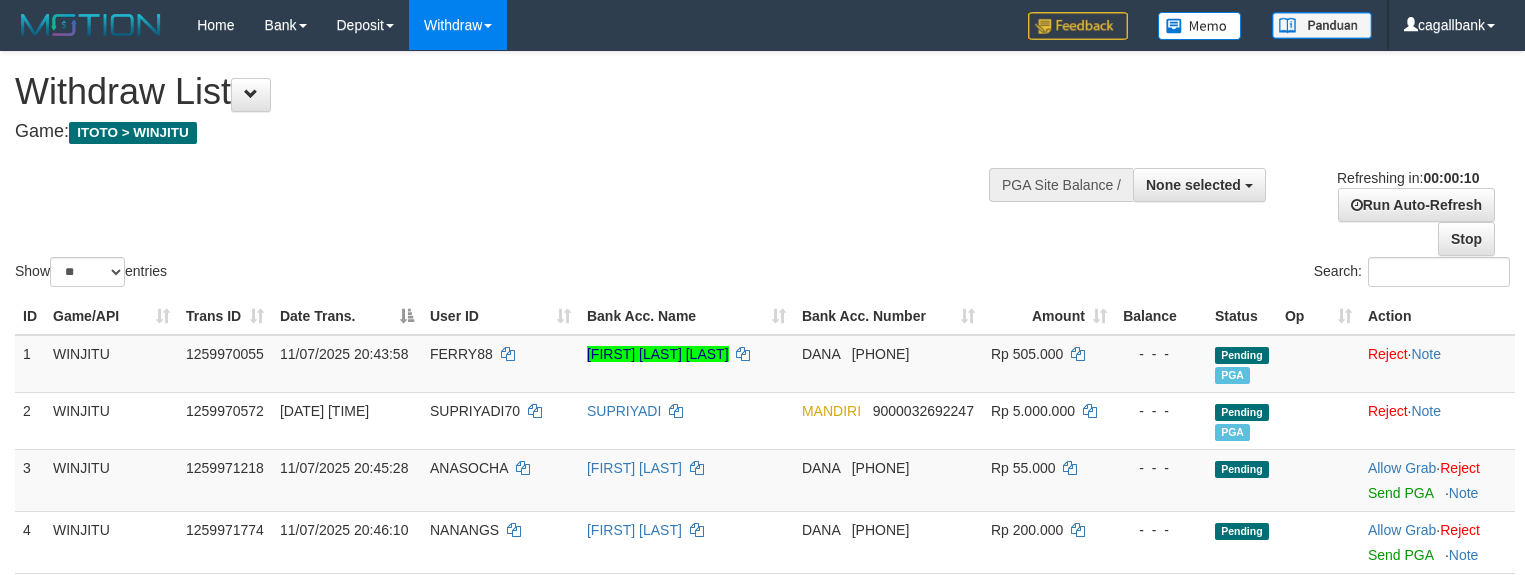 select 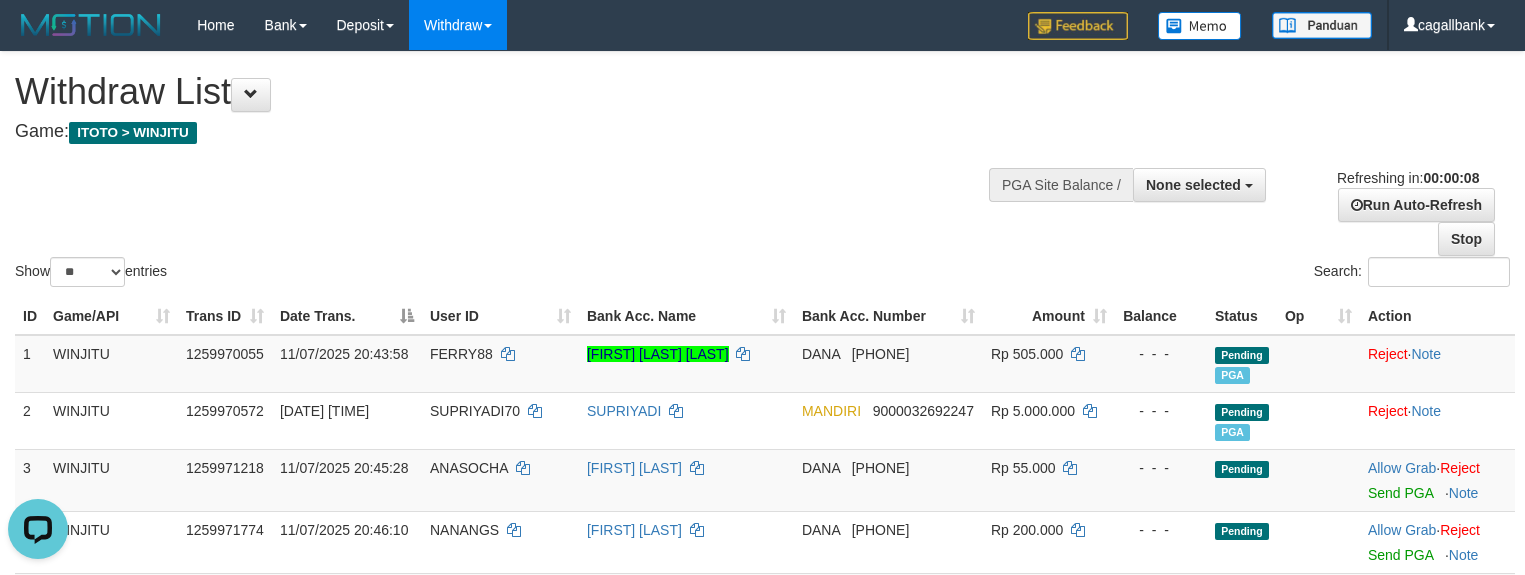 scroll, scrollTop: 0, scrollLeft: 0, axis: both 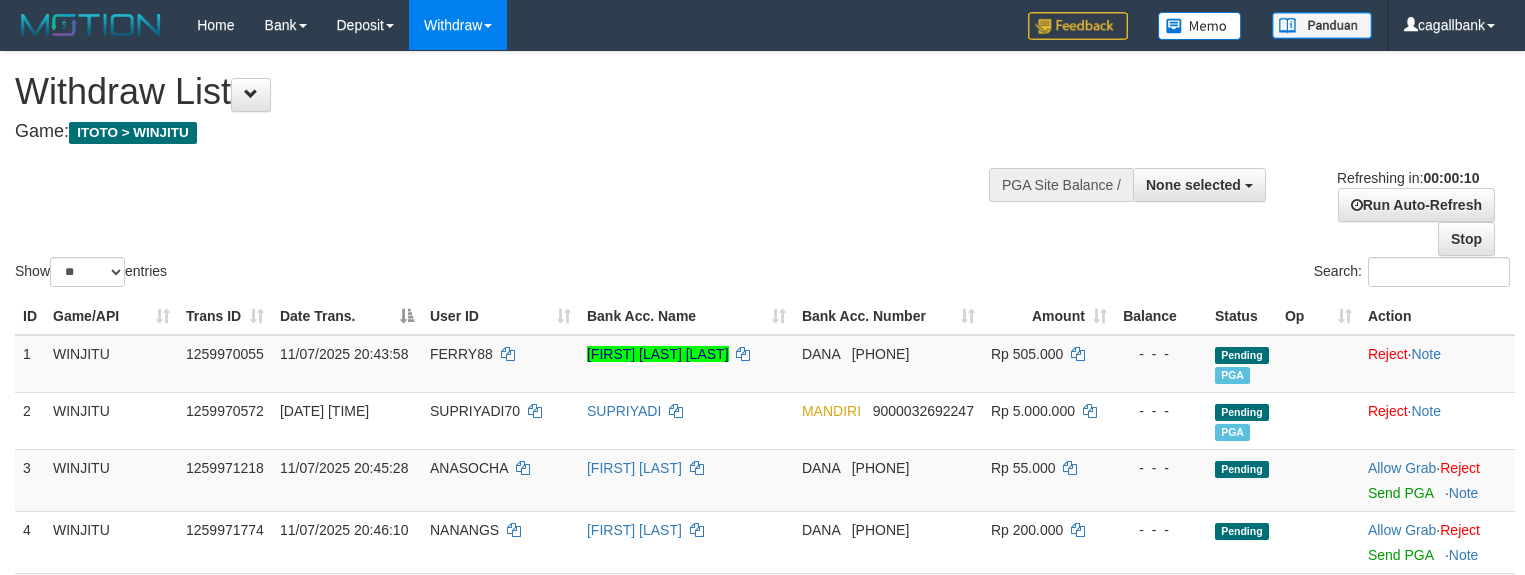 select 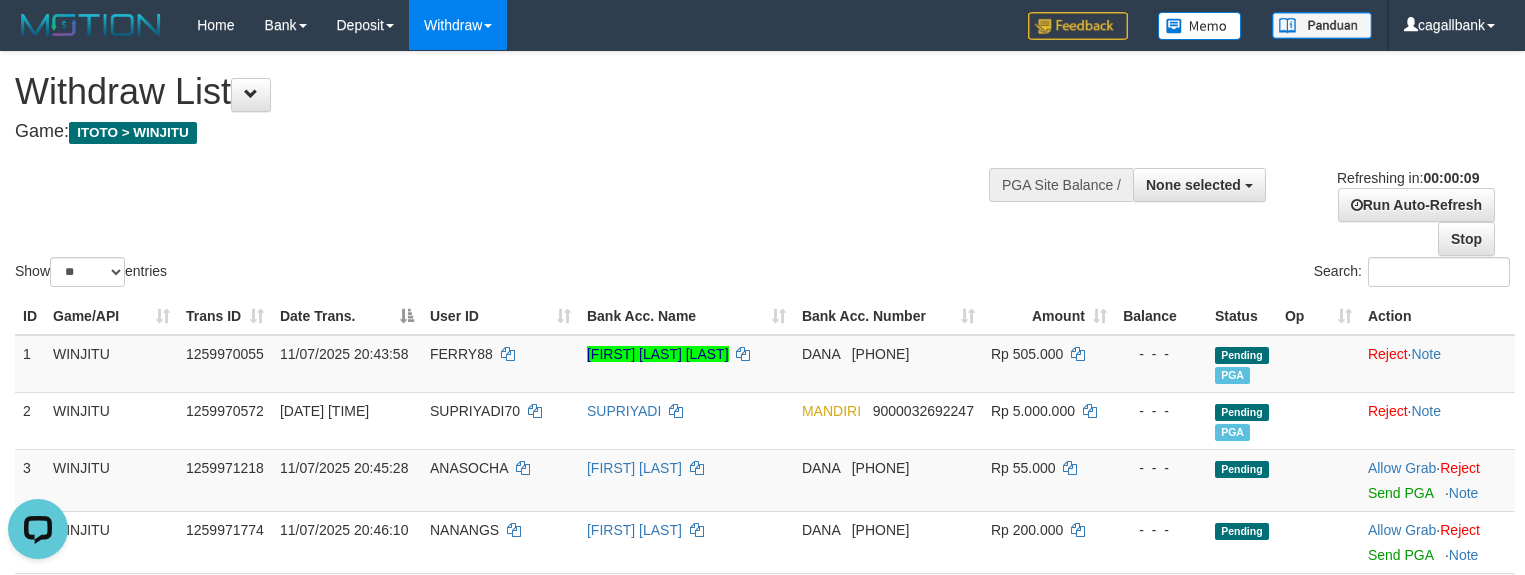 scroll, scrollTop: 0, scrollLeft: 0, axis: both 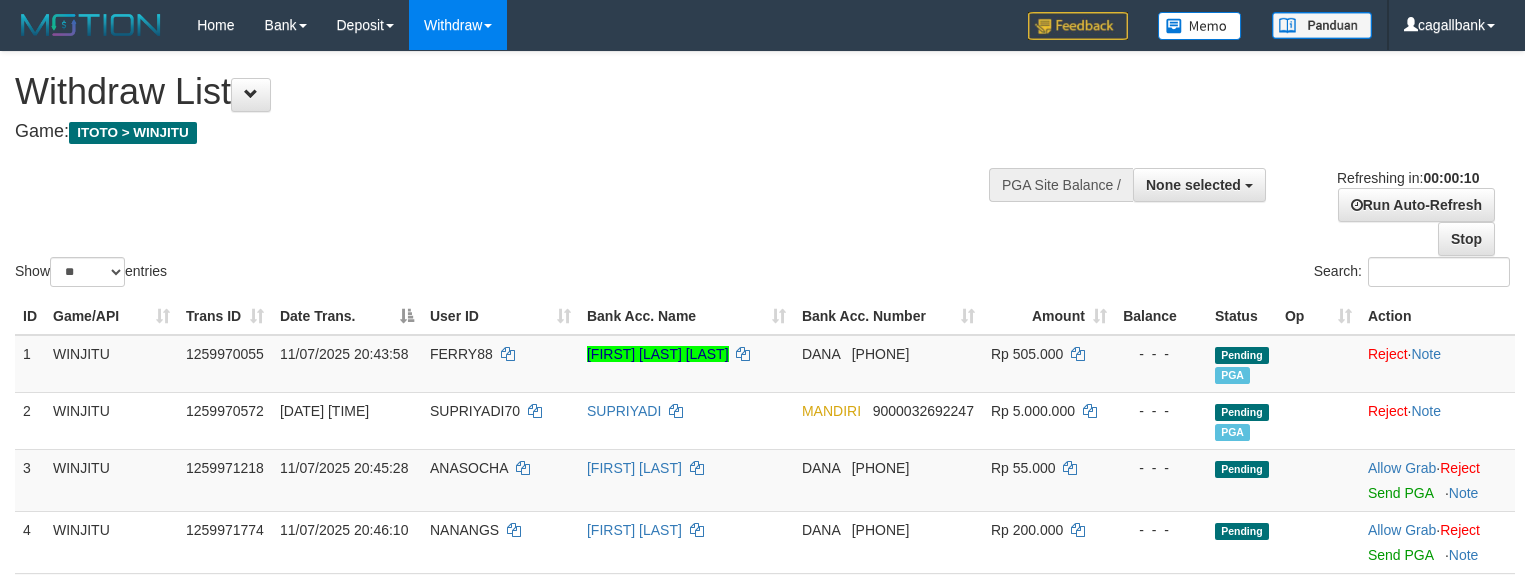 select 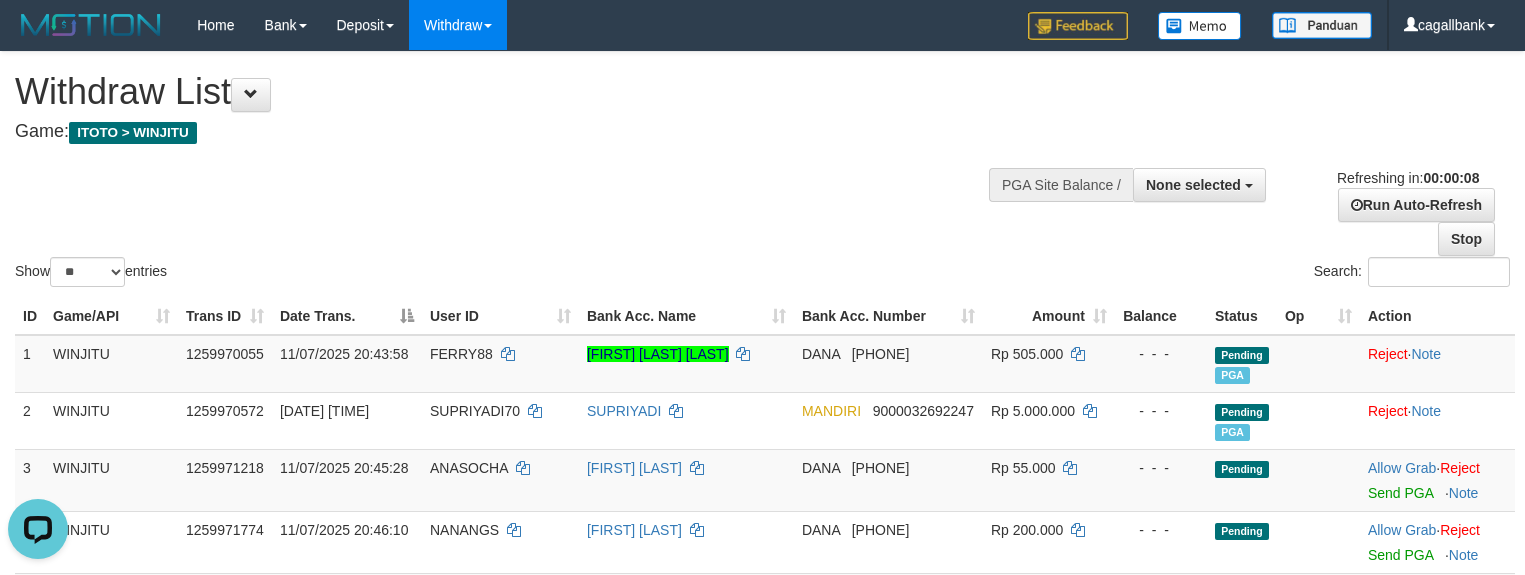 scroll, scrollTop: 0, scrollLeft: 0, axis: both 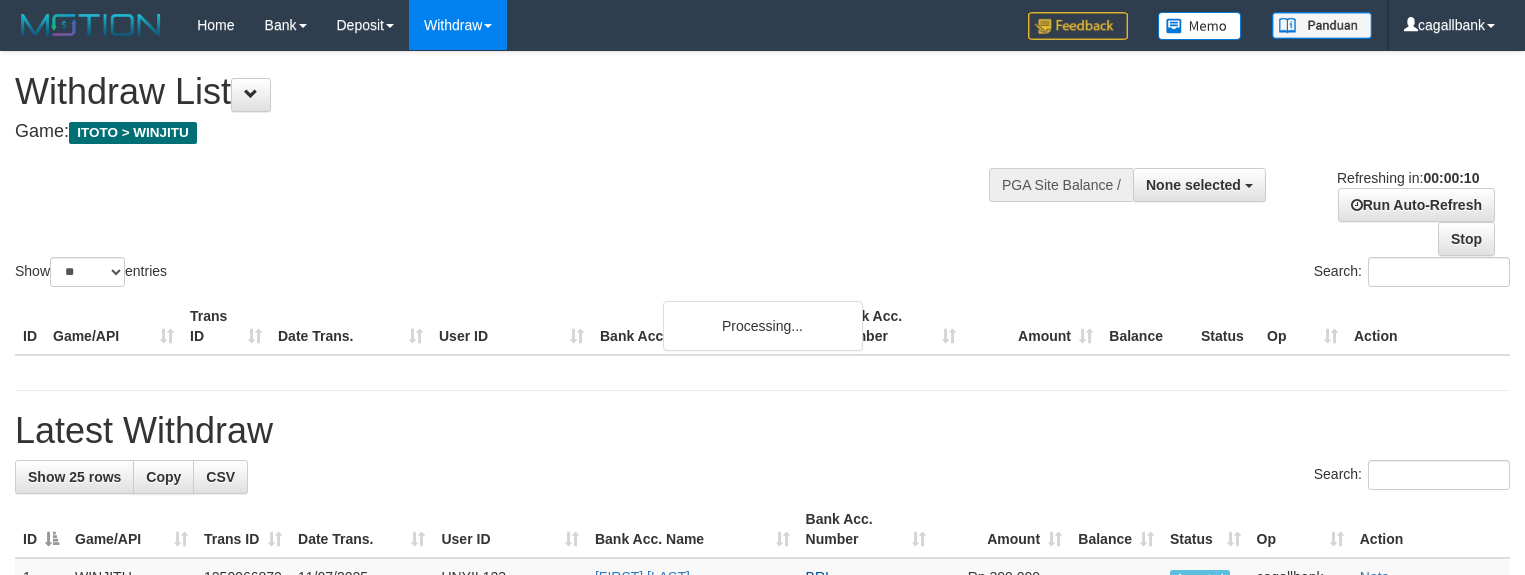 select 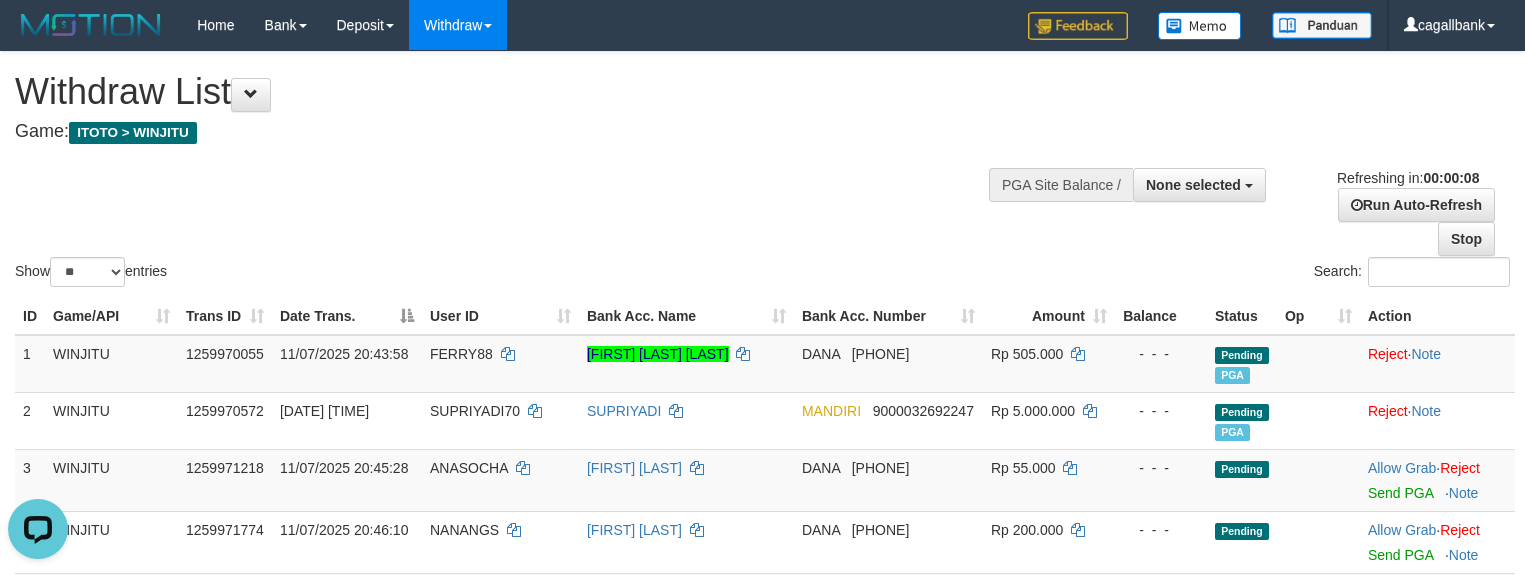 scroll, scrollTop: 0, scrollLeft: 0, axis: both 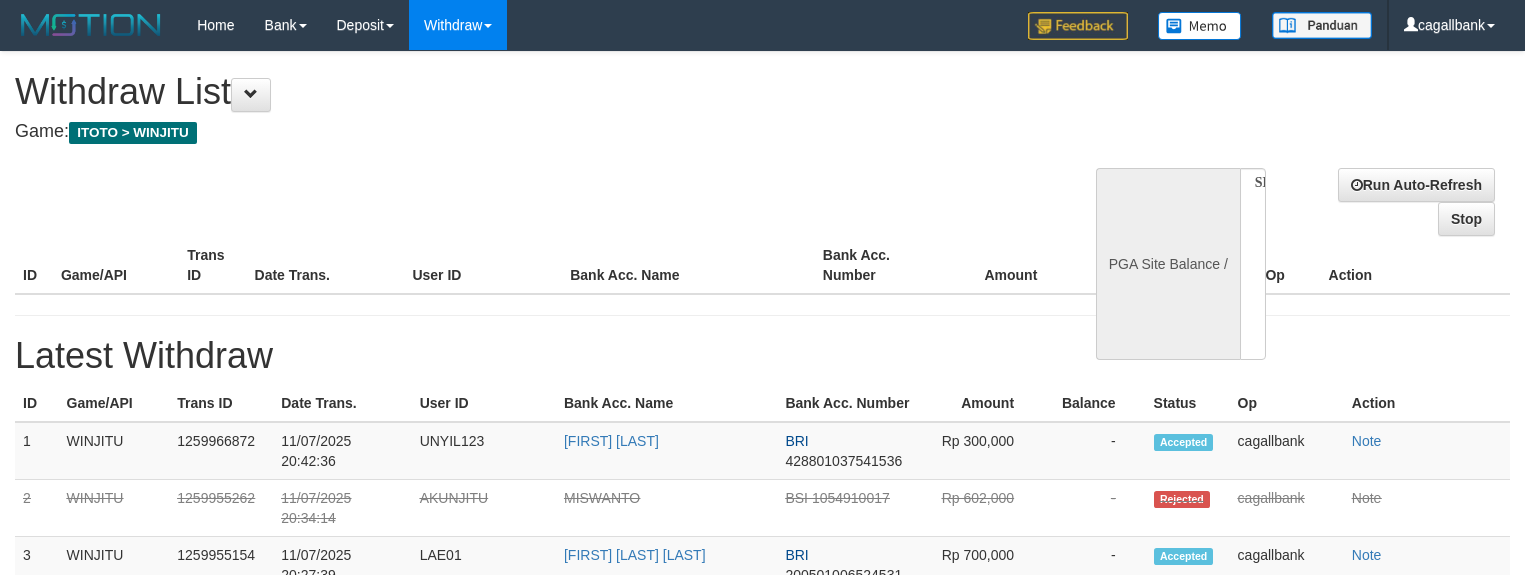 select 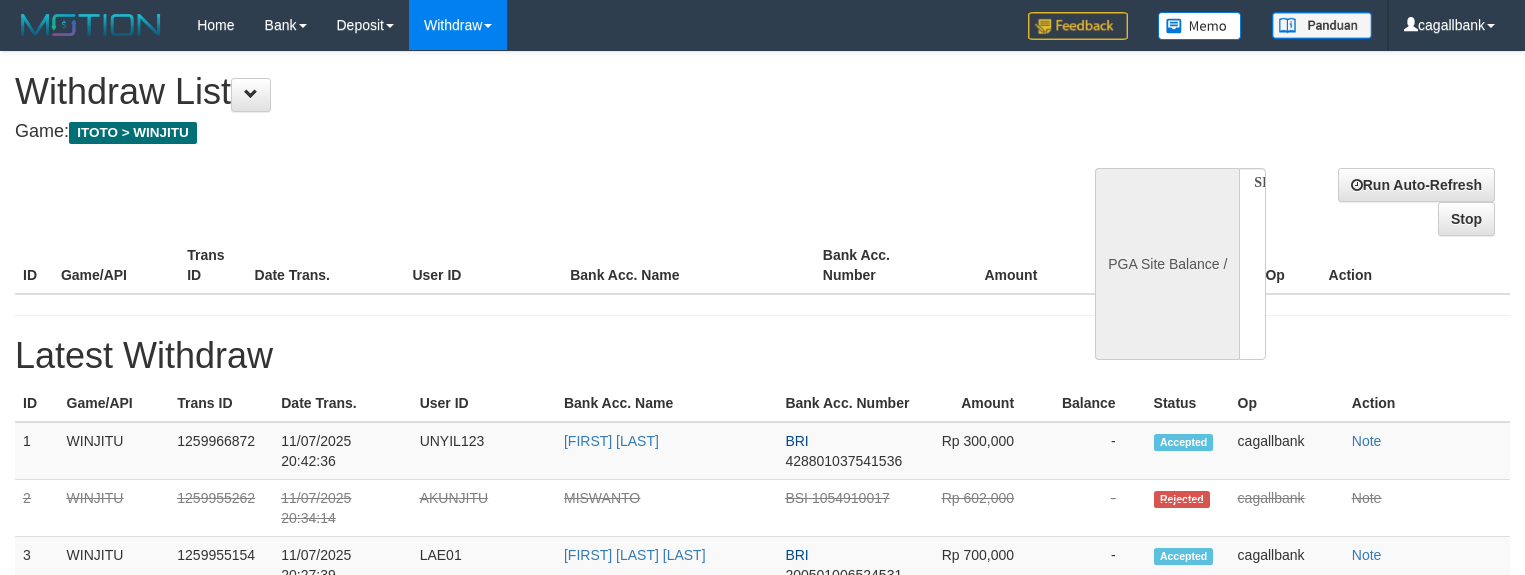 scroll, scrollTop: 0, scrollLeft: 0, axis: both 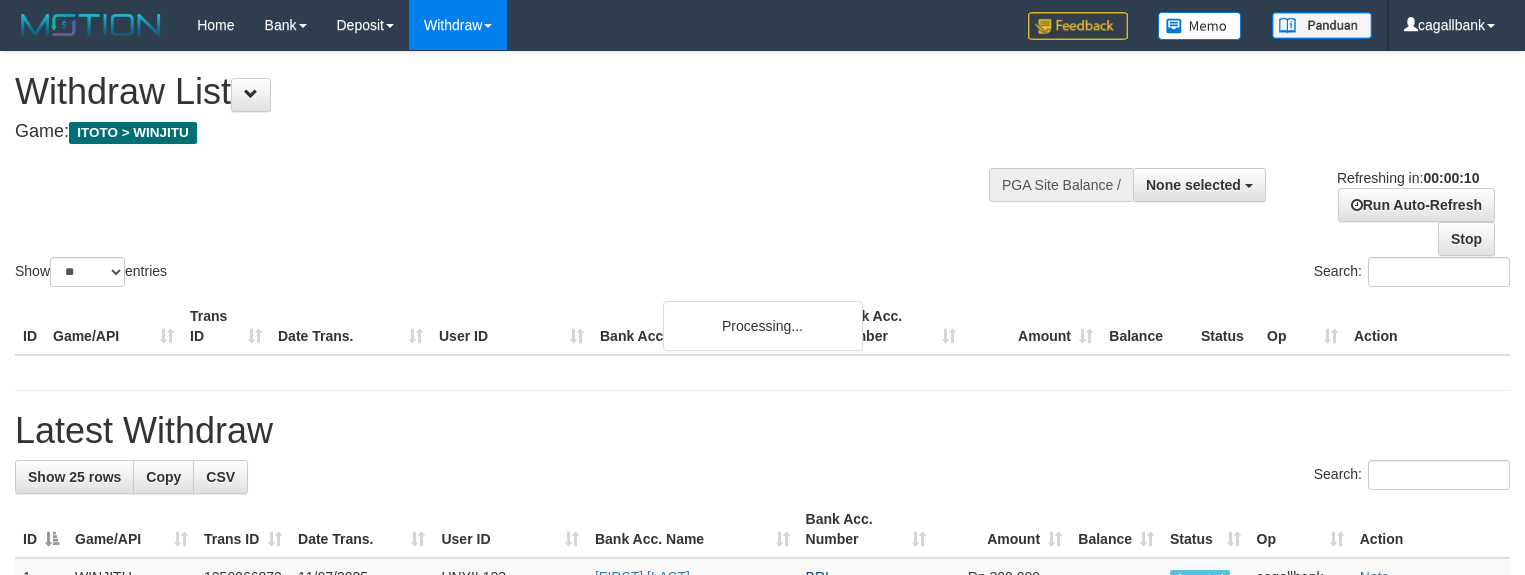 select 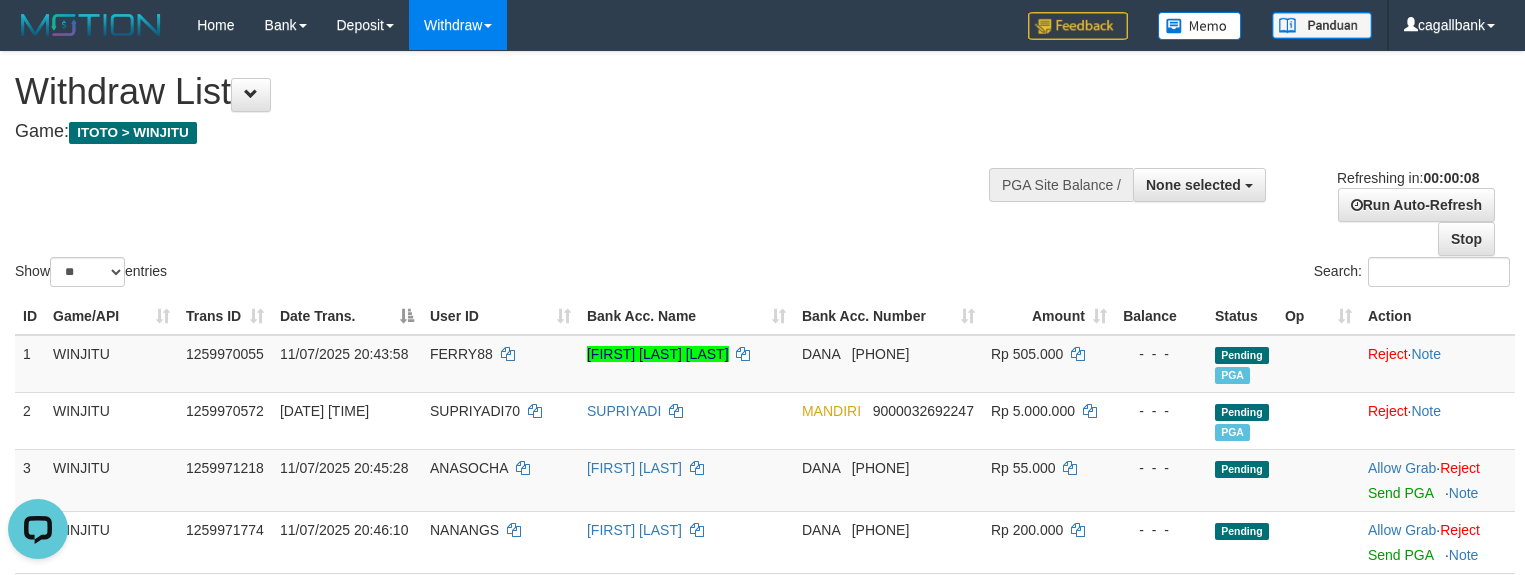 scroll, scrollTop: 0, scrollLeft: 0, axis: both 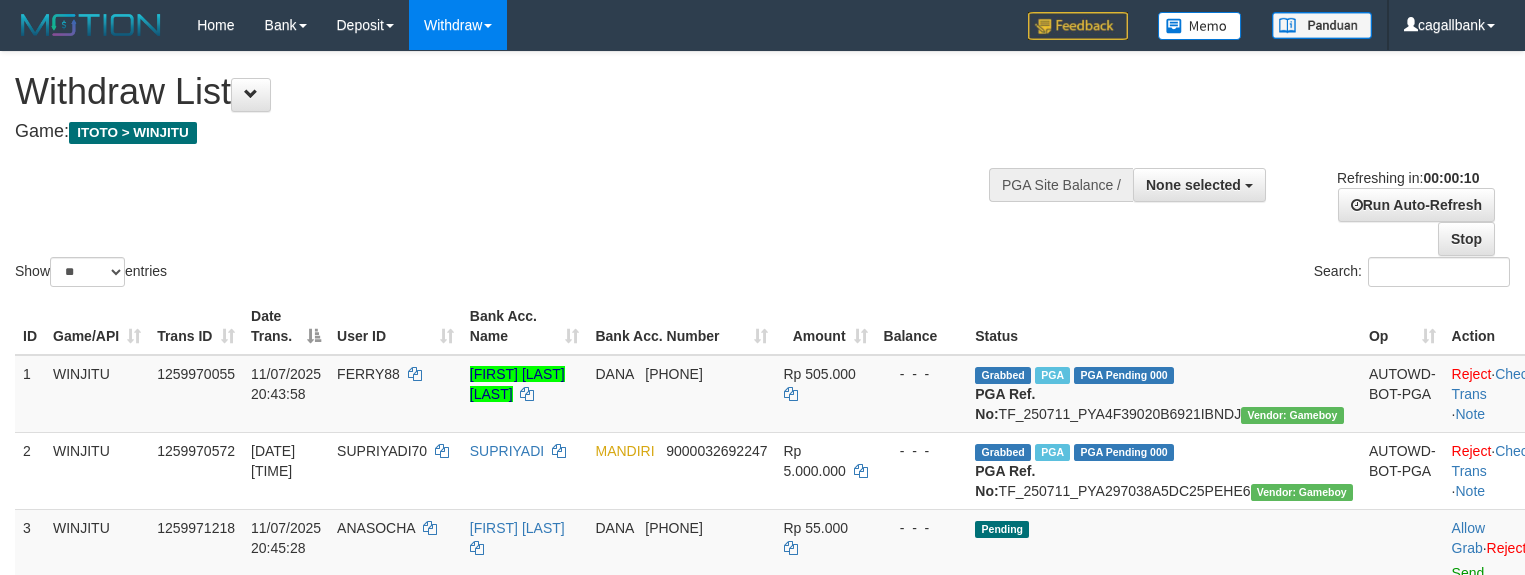 select 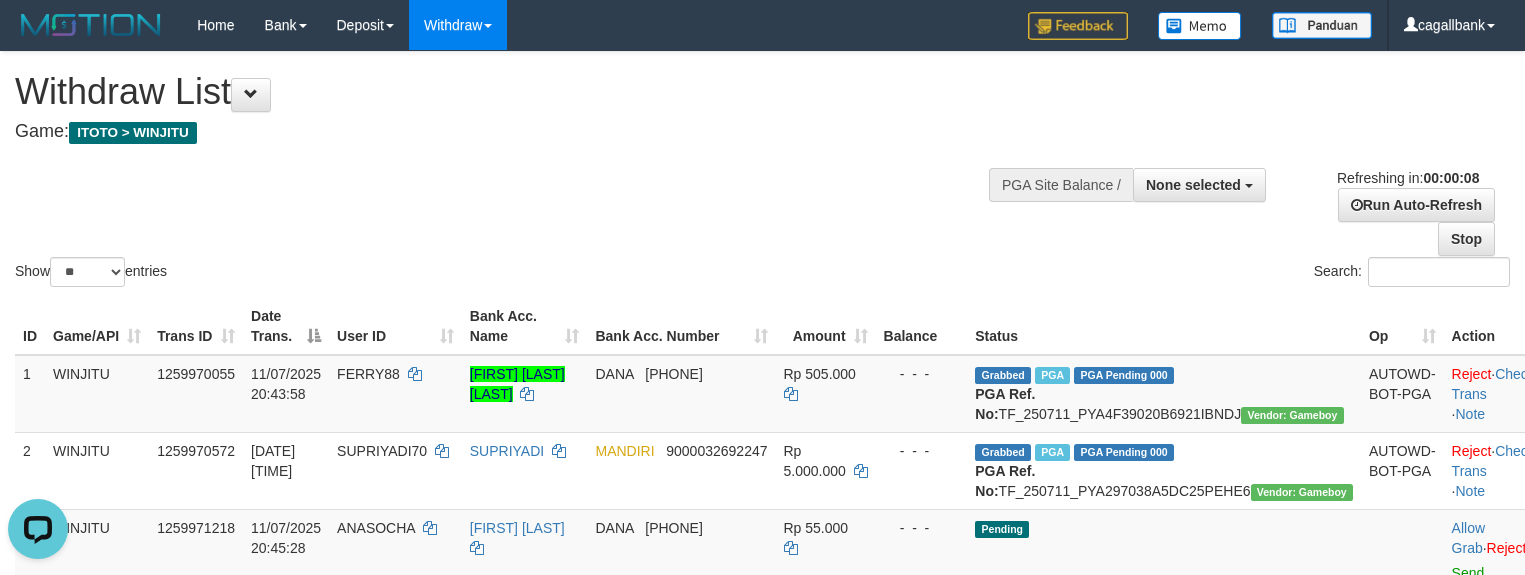 scroll, scrollTop: 0, scrollLeft: 0, axis: both 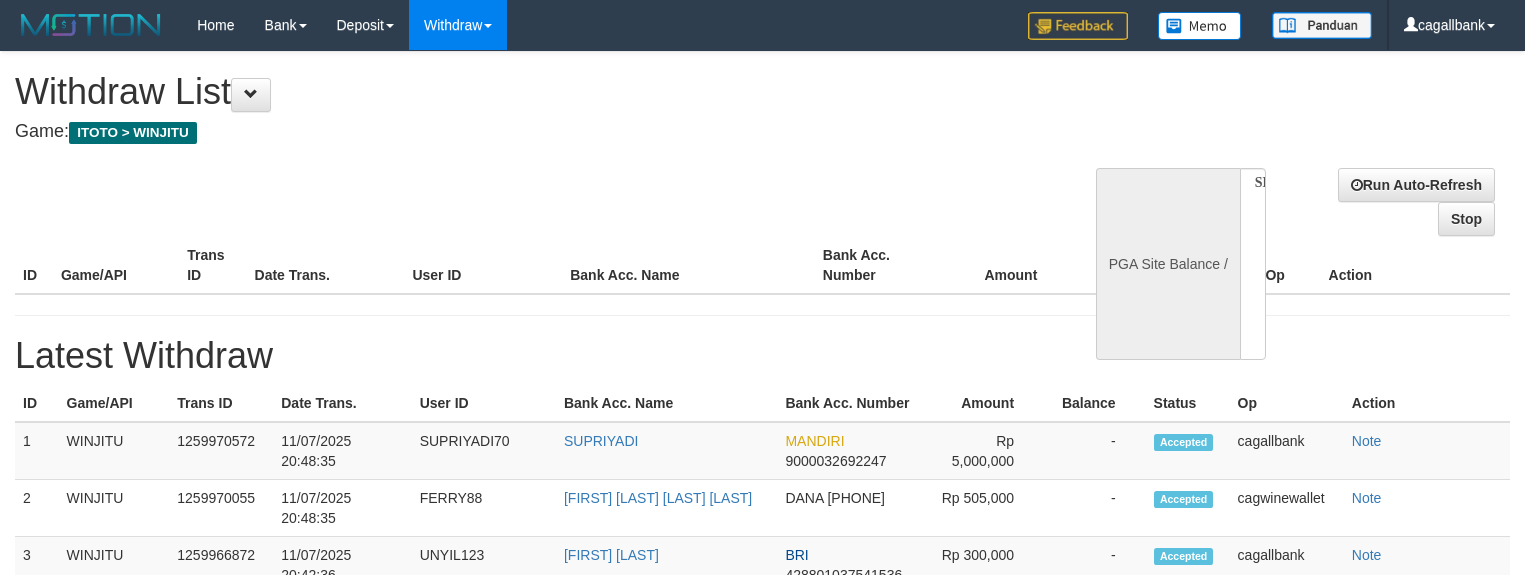 select 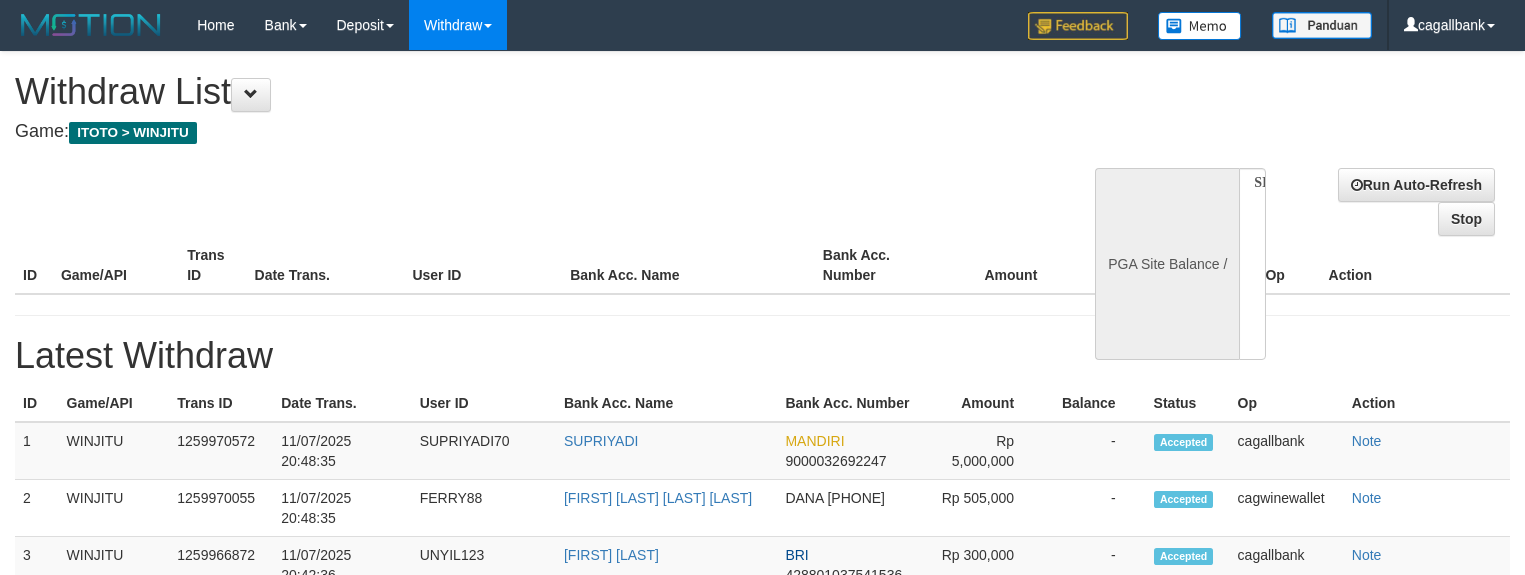 scroll, scrollTop: 0, scrollLeft: 0, axis: both 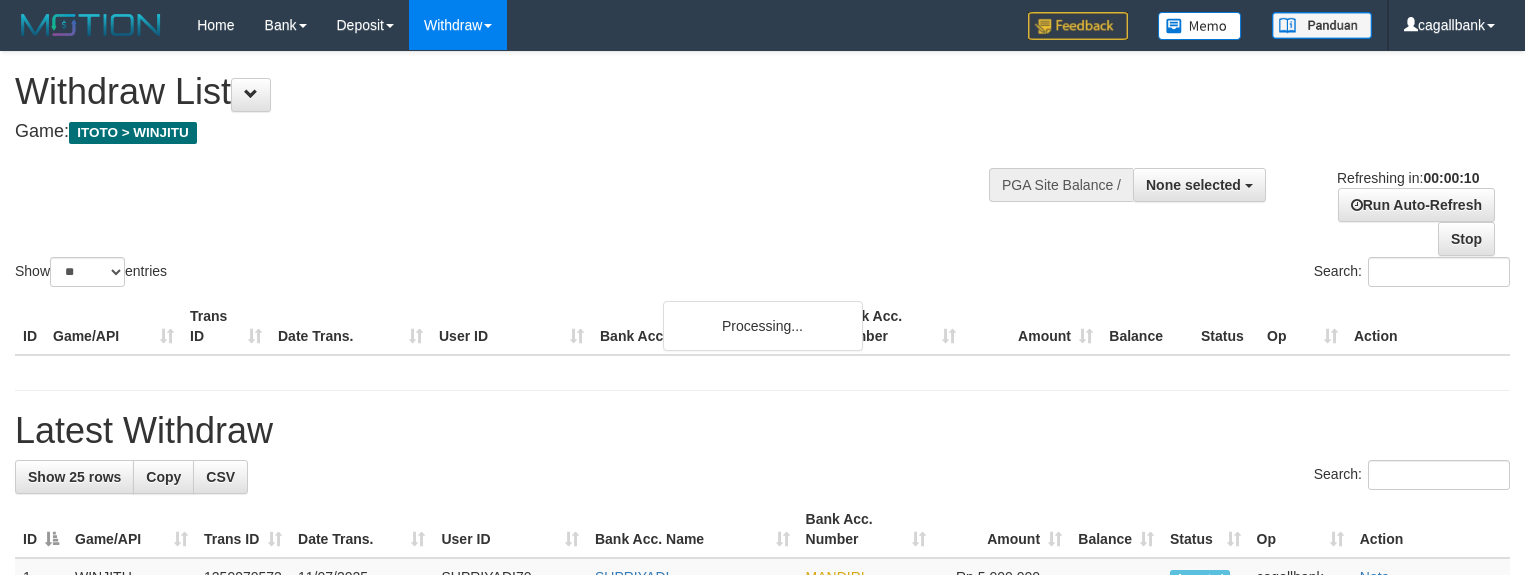 select 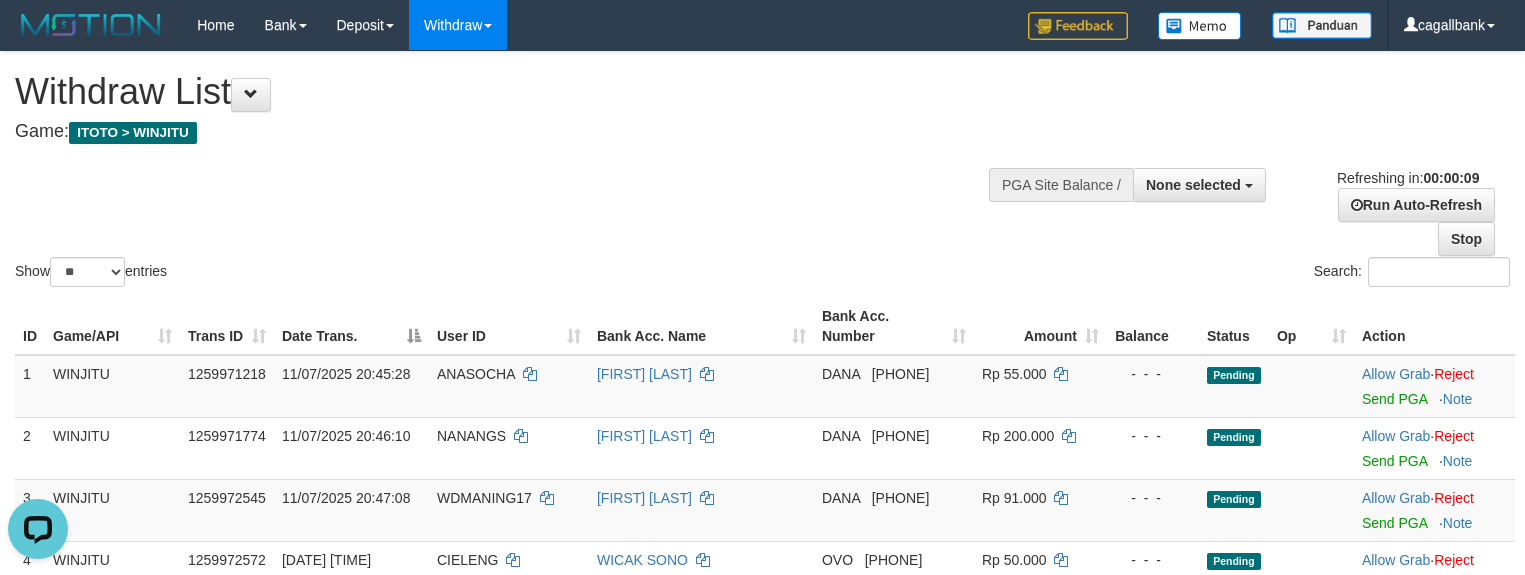scroll, scrollTop: 0, scrollLeft: 0, axis: both 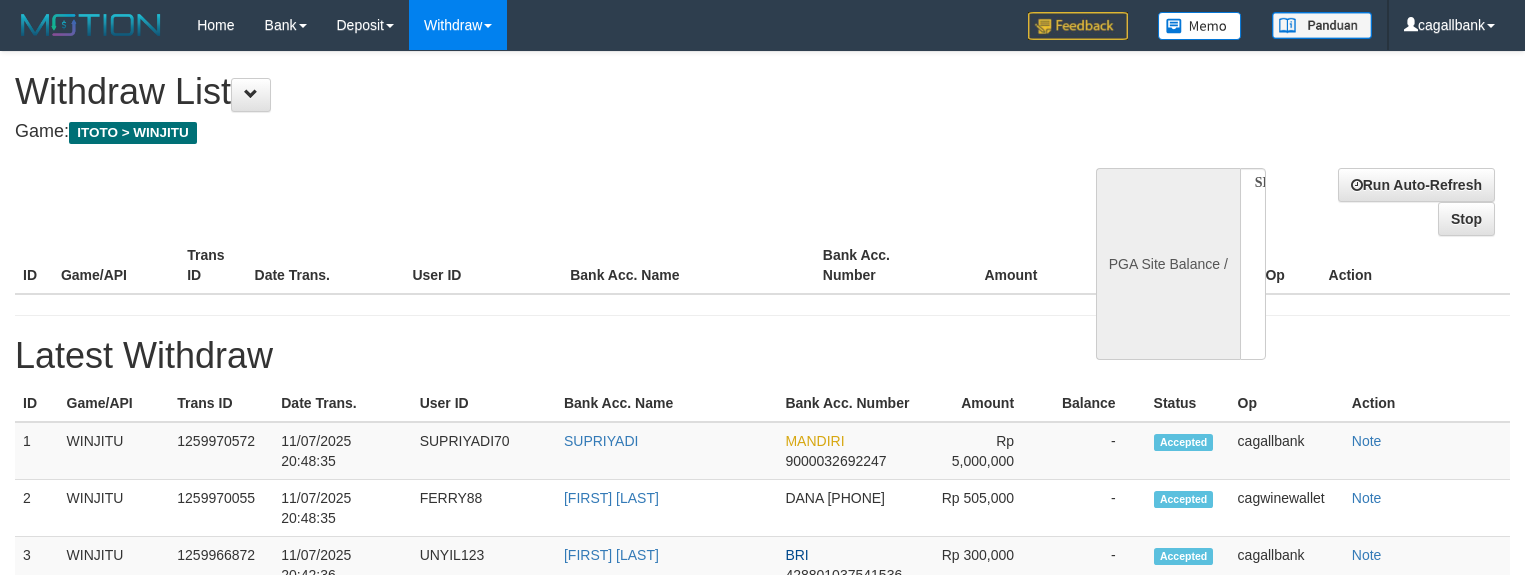 select 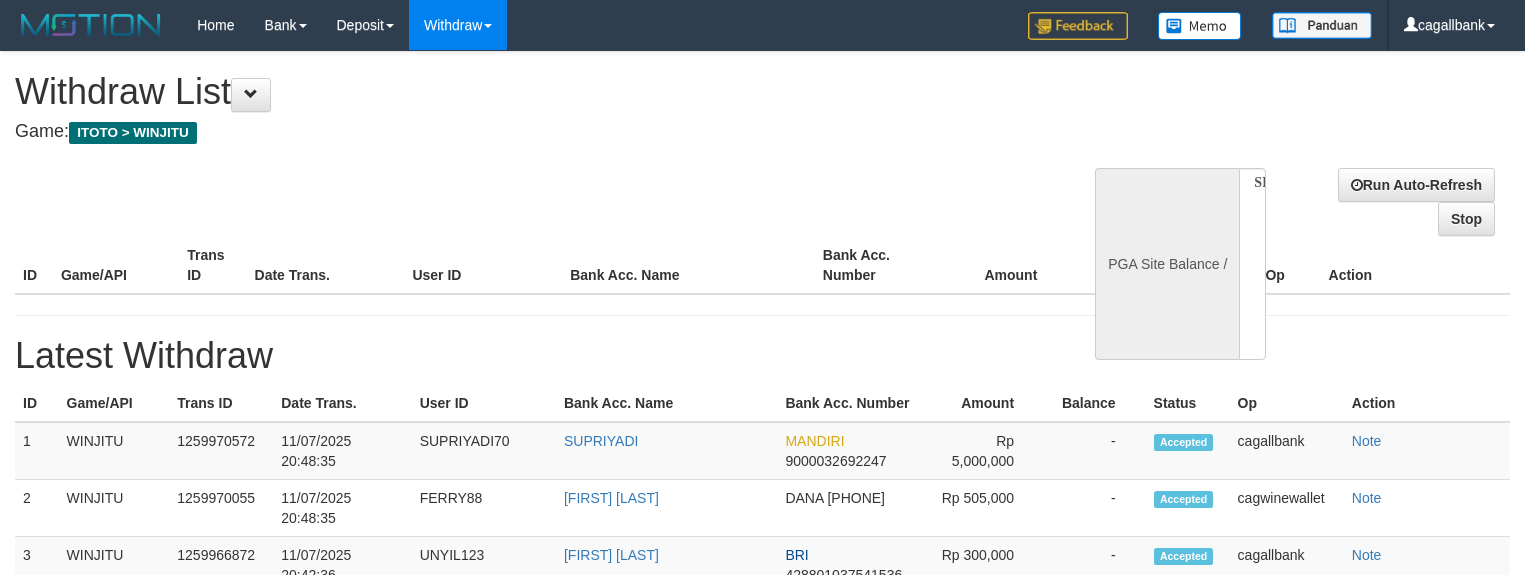 select on "**" 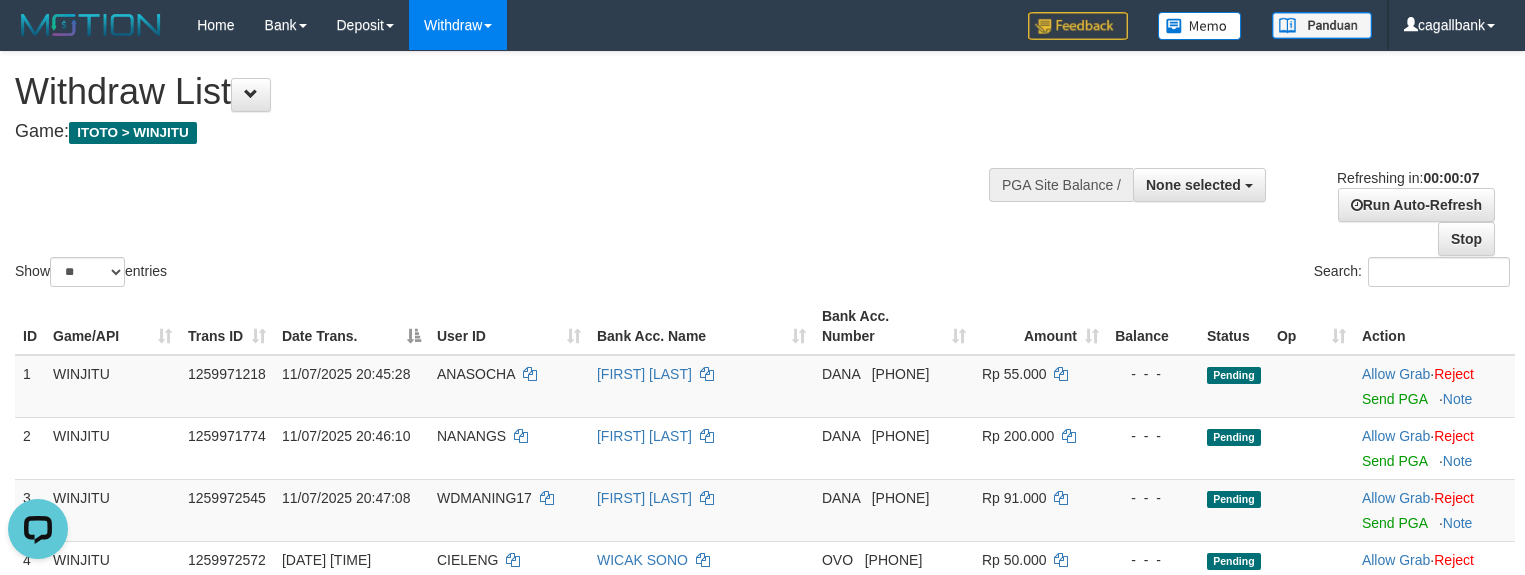 scroll, scrollTop: 0, scrollLeft: 0, axis: both 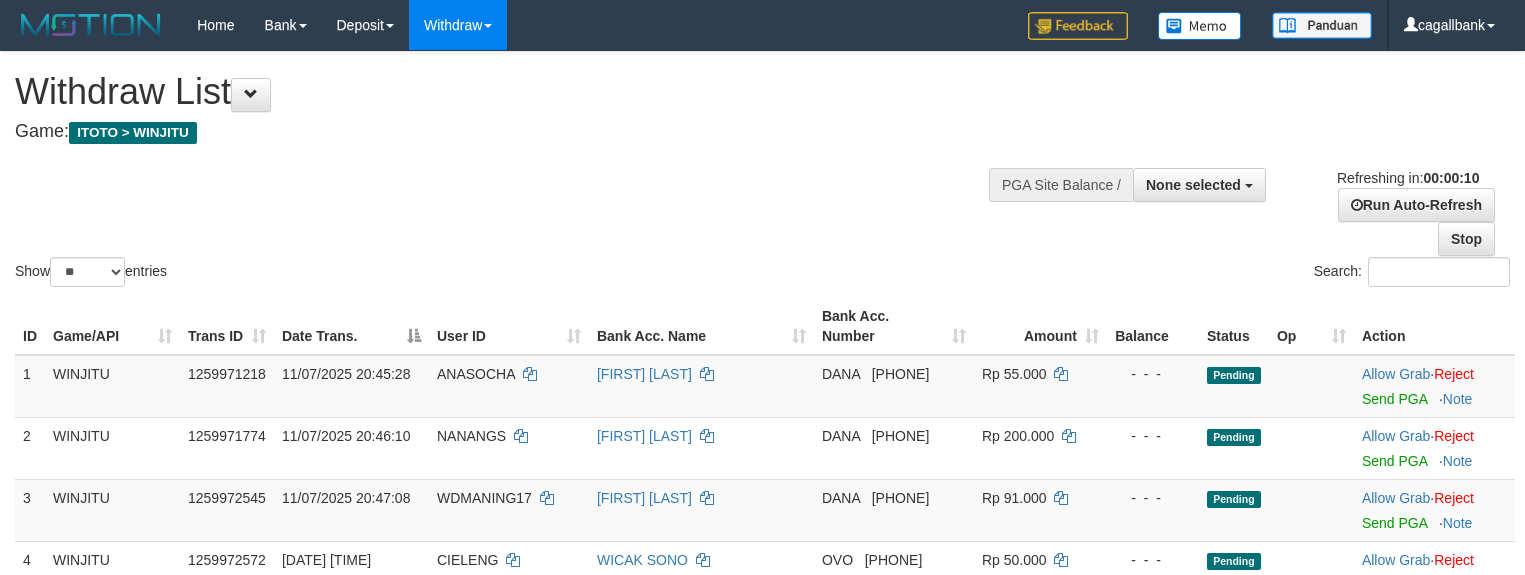 select 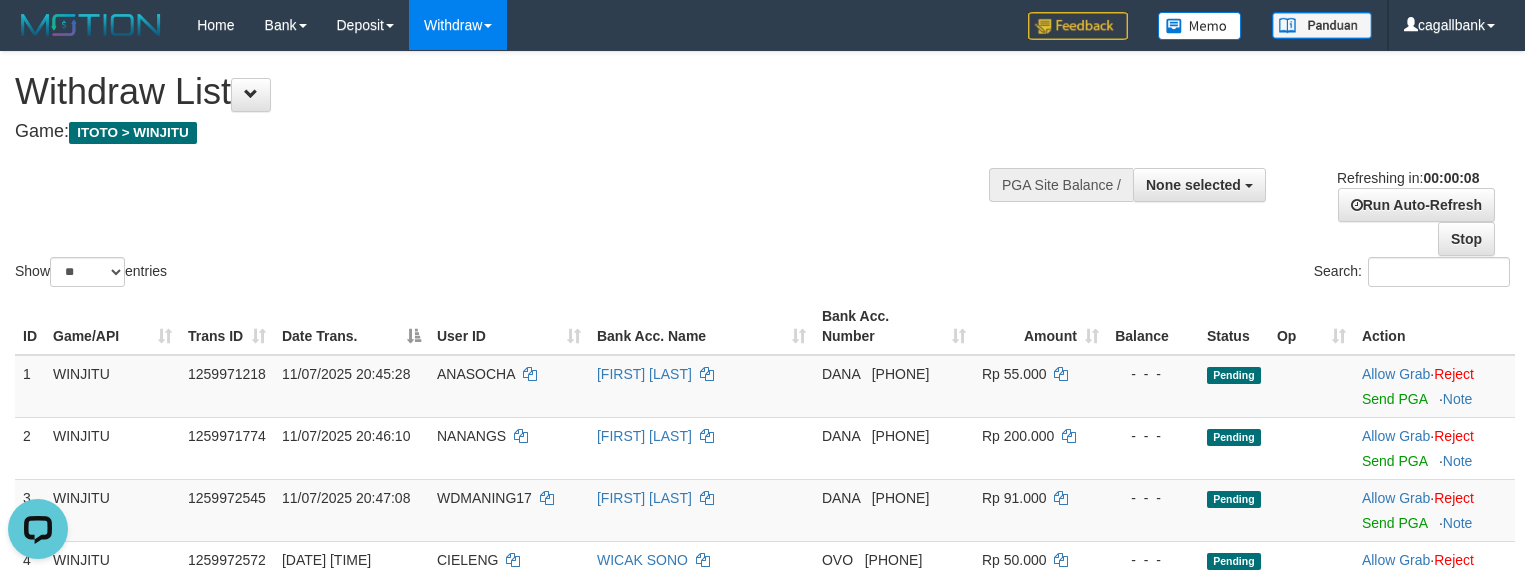 scroll, scrollTop: 0, scrollLeft: 0, axis: both 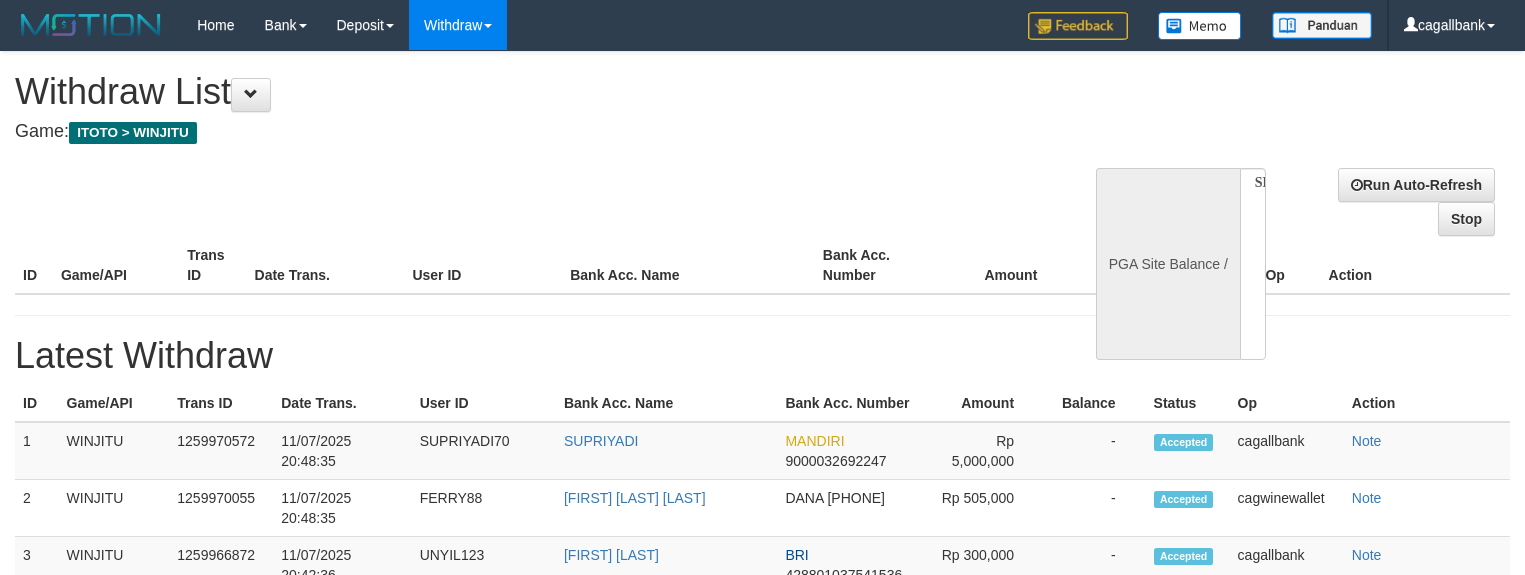 select 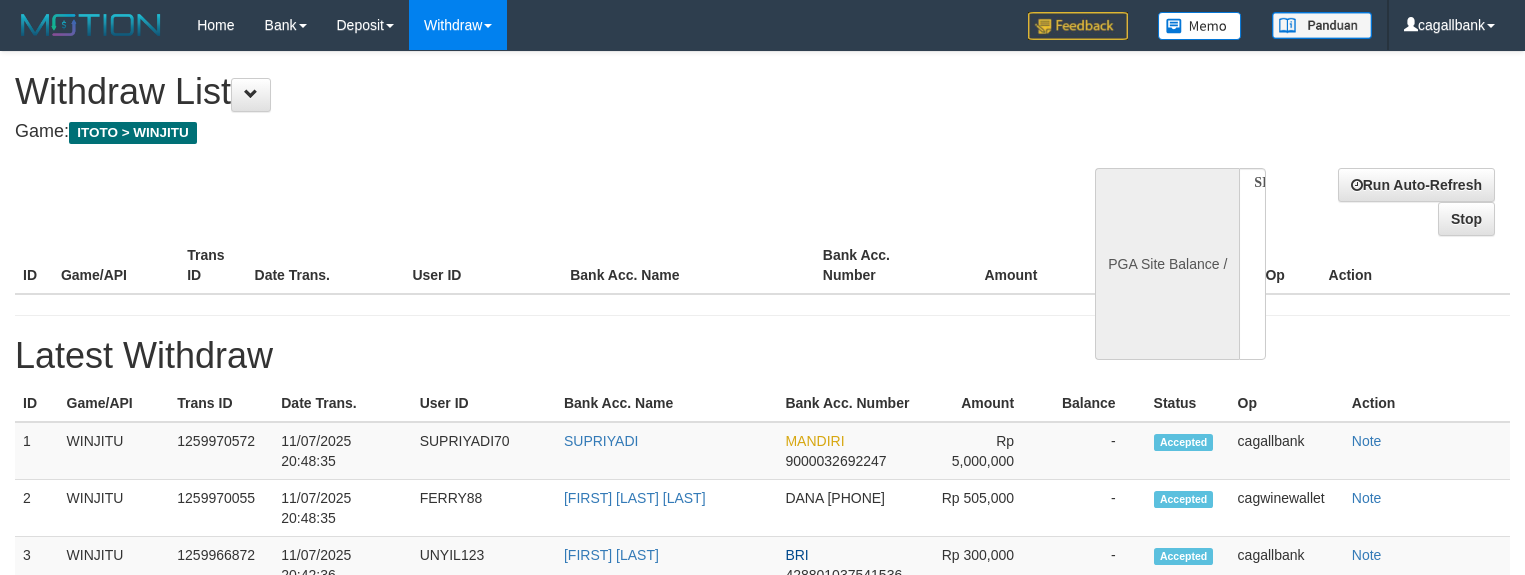 scroll, scrollTop: 0, scrollLeft: 0, axis: both 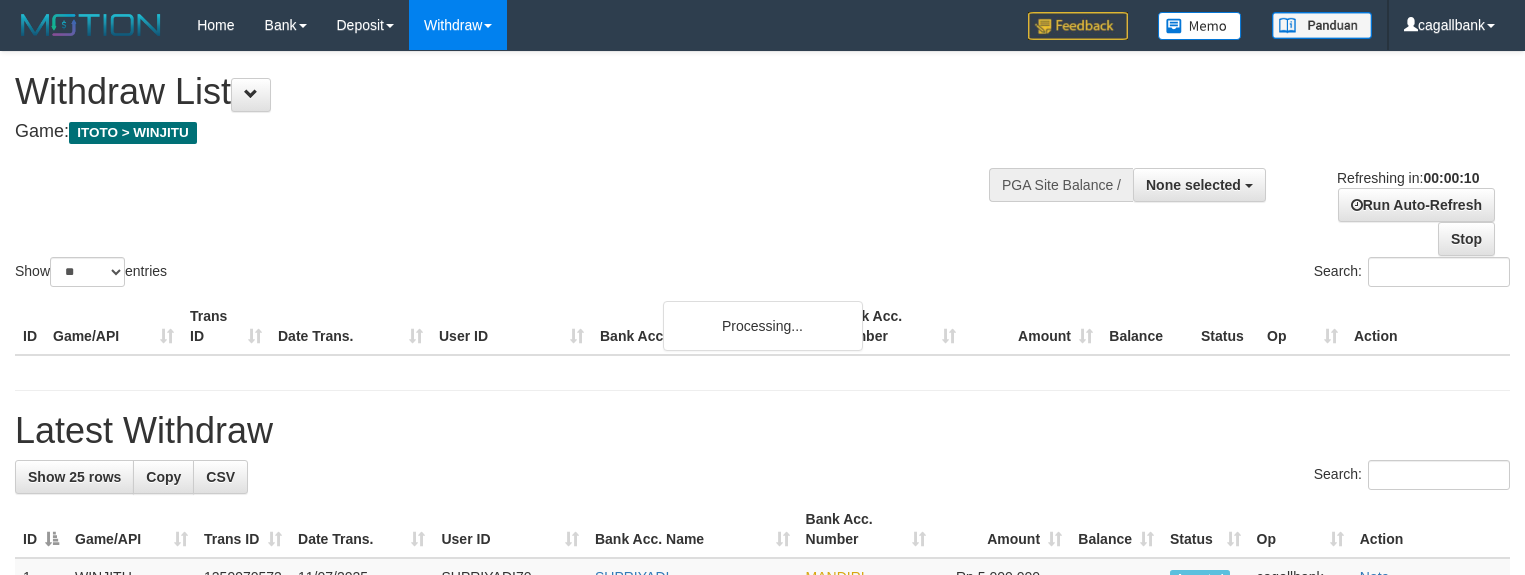 select 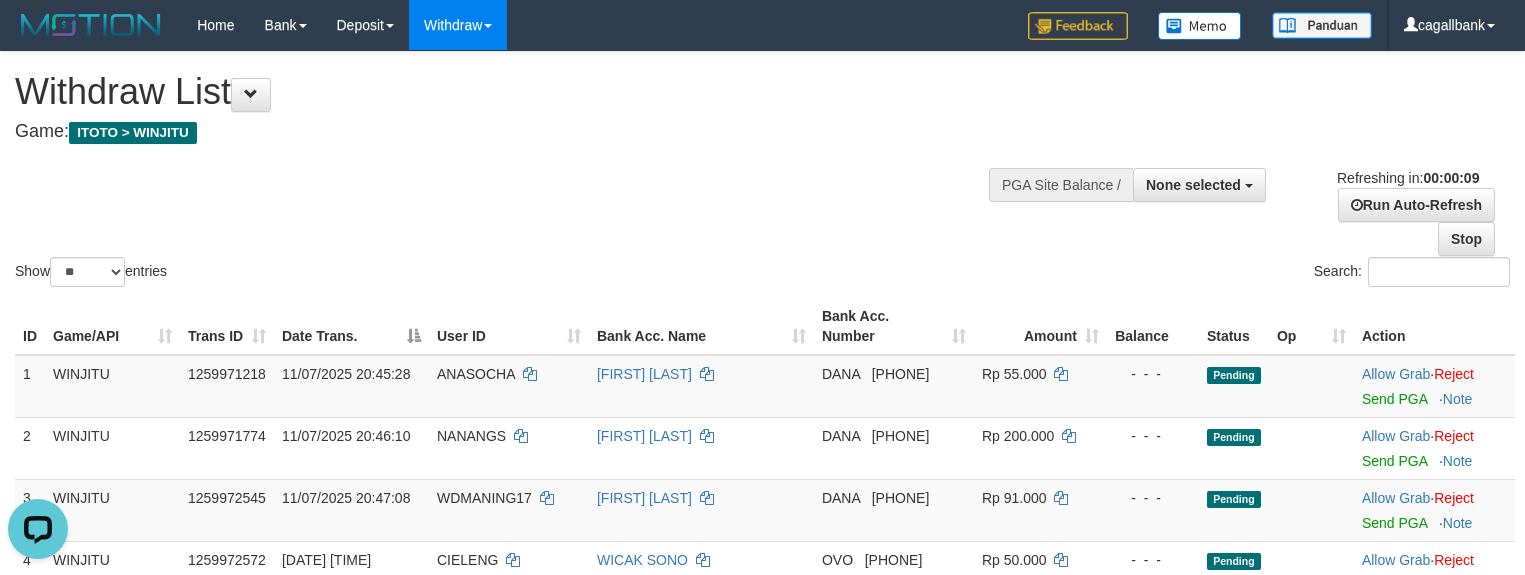scroll, scrollTop: 0, scrollLeft: 0, axis: both 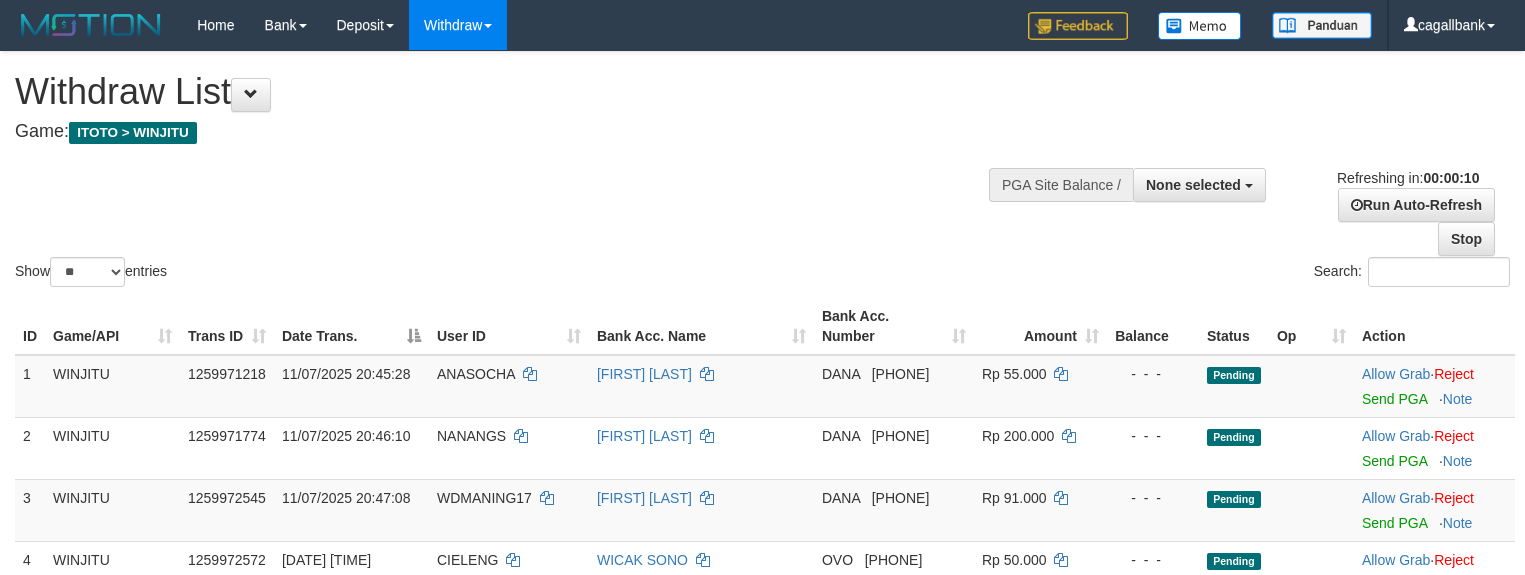 select 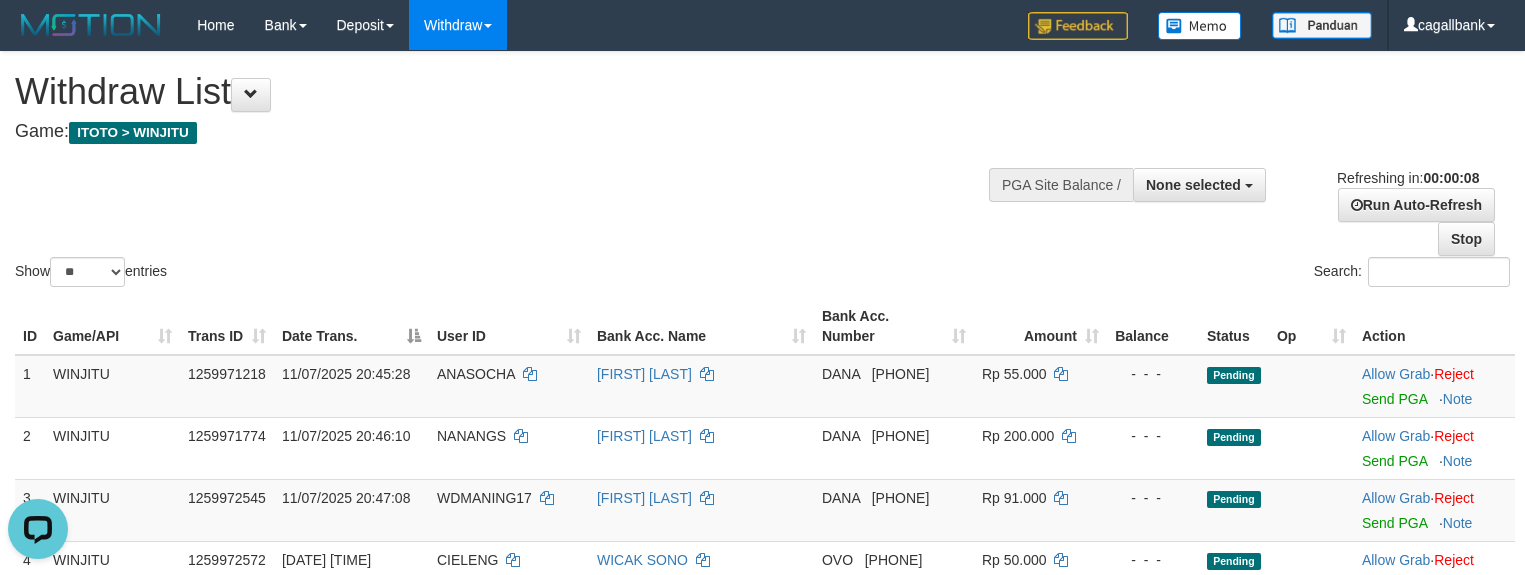 scroll, scrollTop: 0, scrollLeft: 0, axis: both 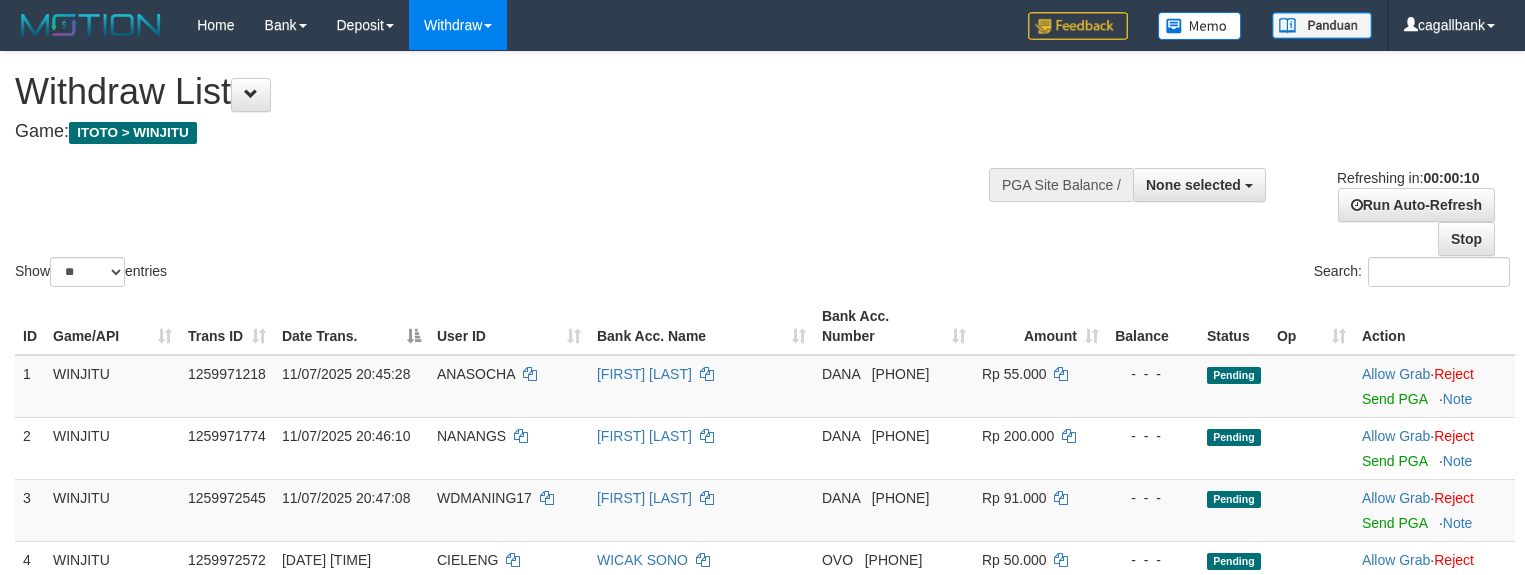 select 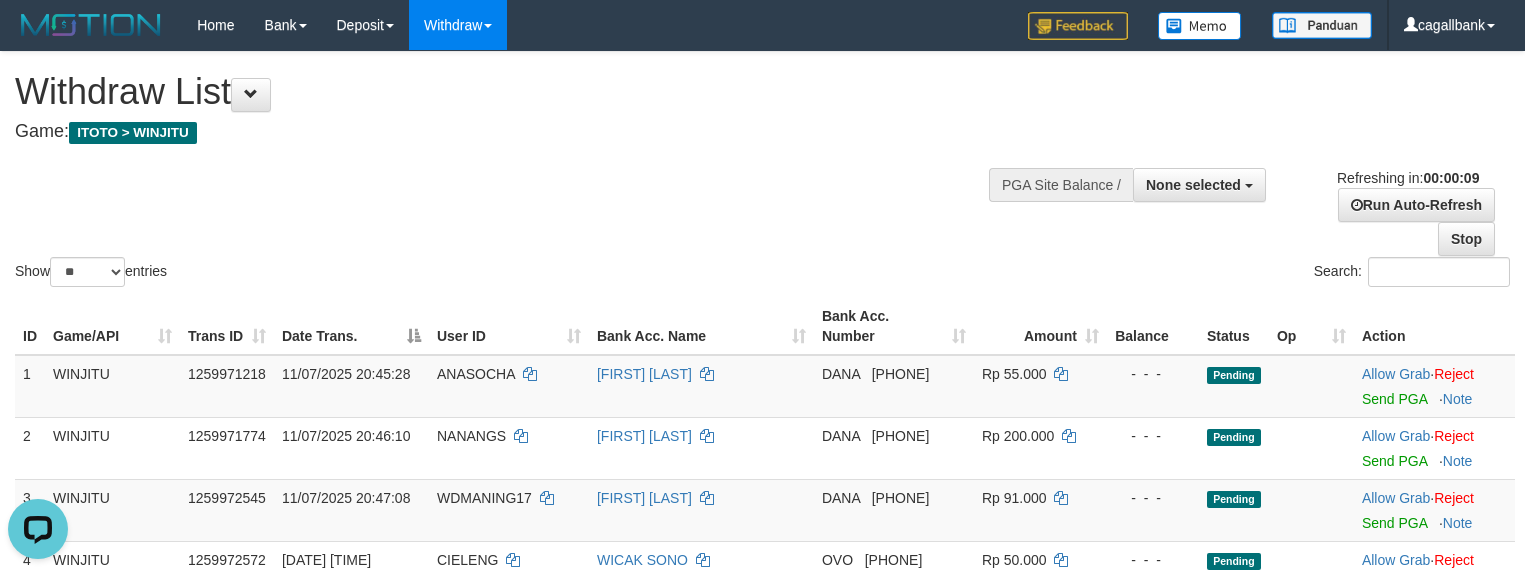 scroll, scrollTop: 0, scrollLeft: 0, axis: both 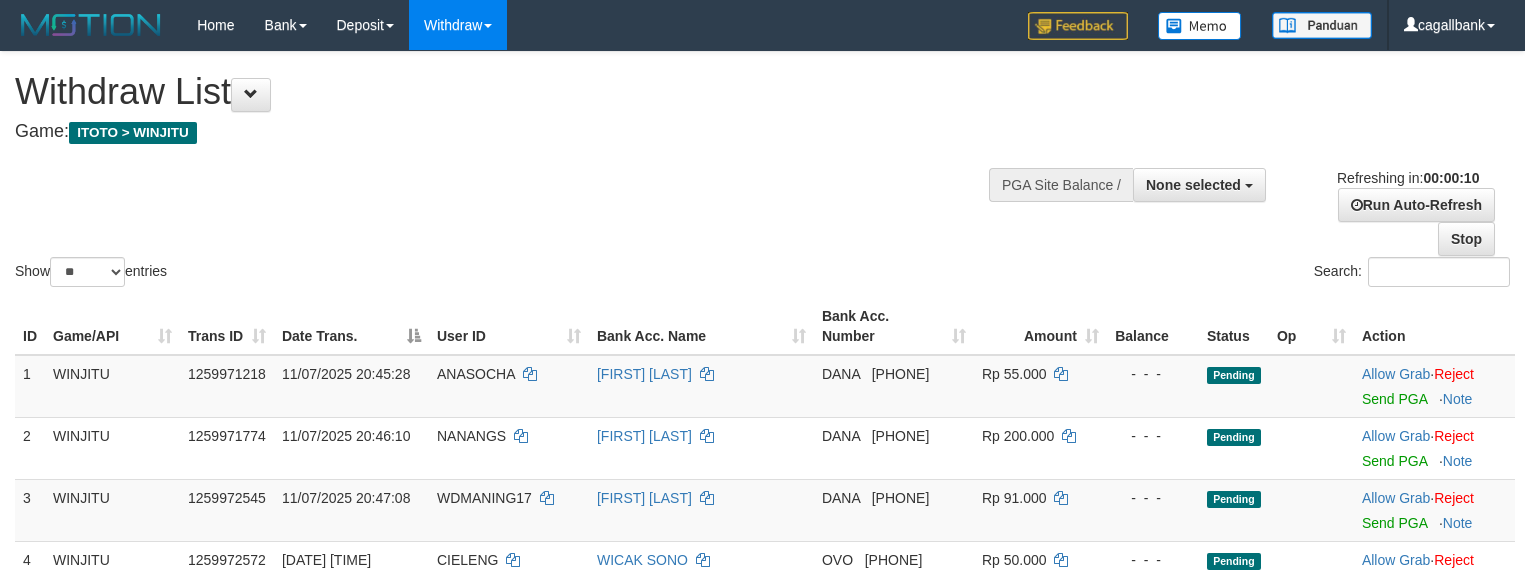 select 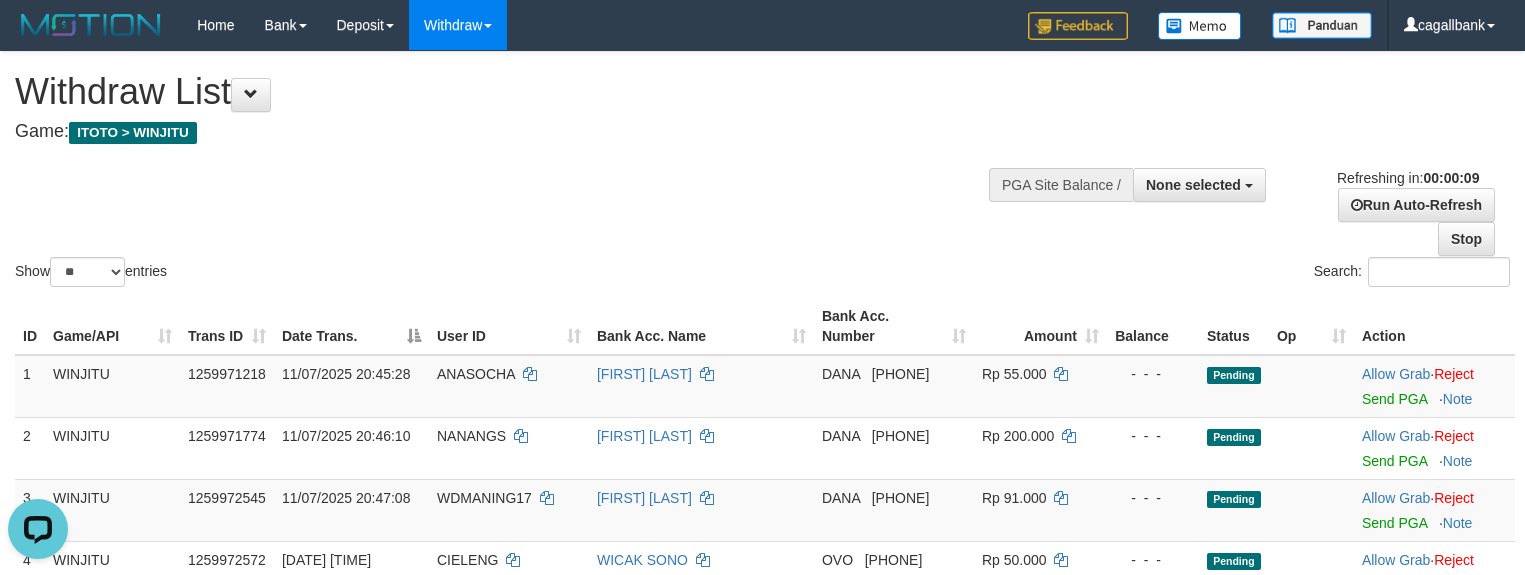 scroll, scrollTop: 0, scrollLeft: 0, axis: both 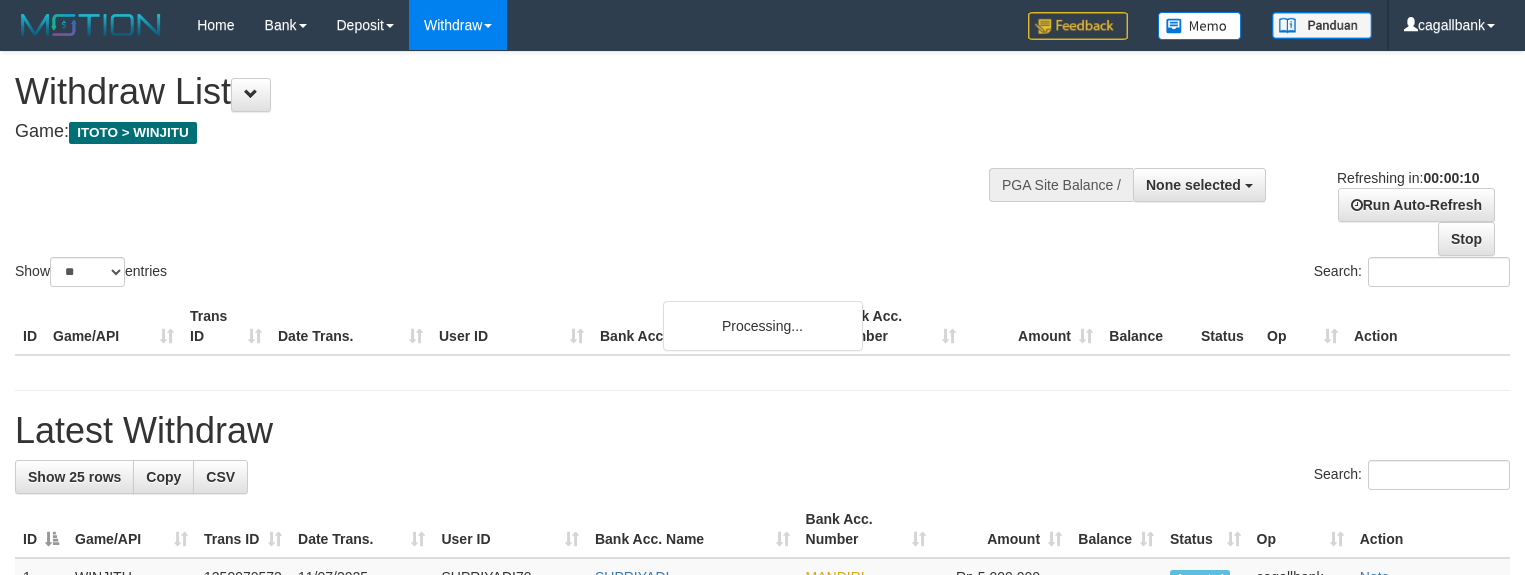 select 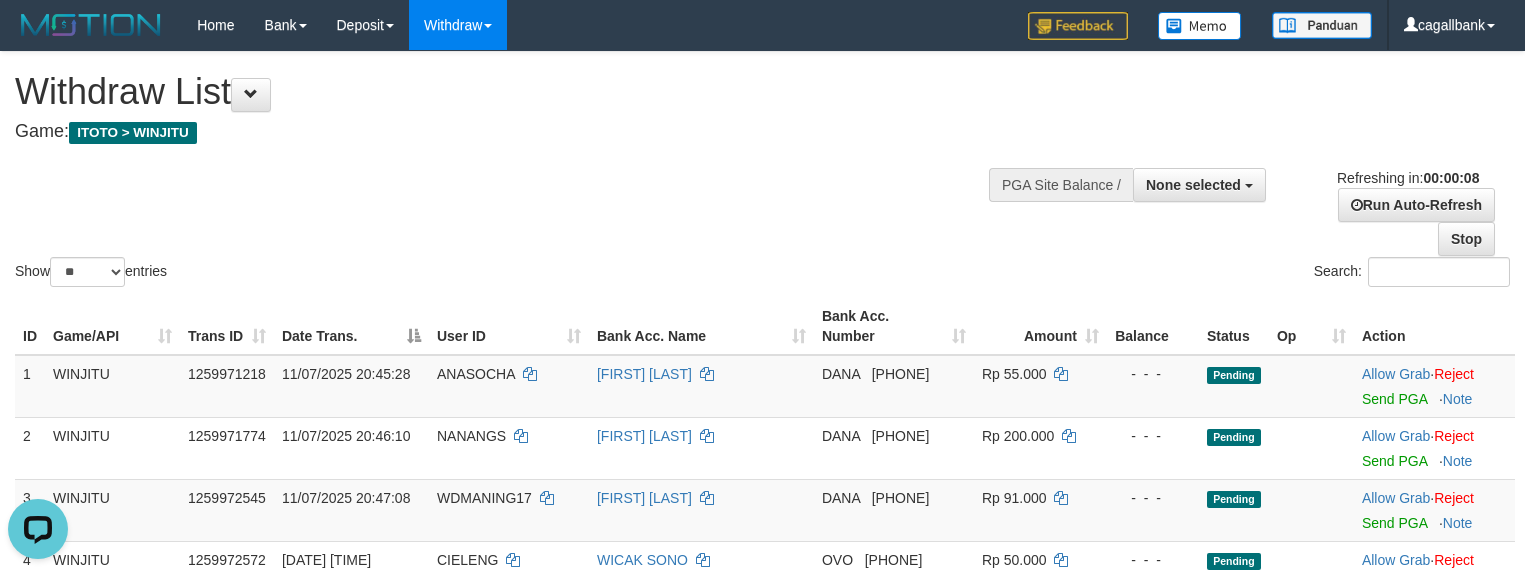 scroll, scrollTop: 0, scrollLeft: 0, axis: both 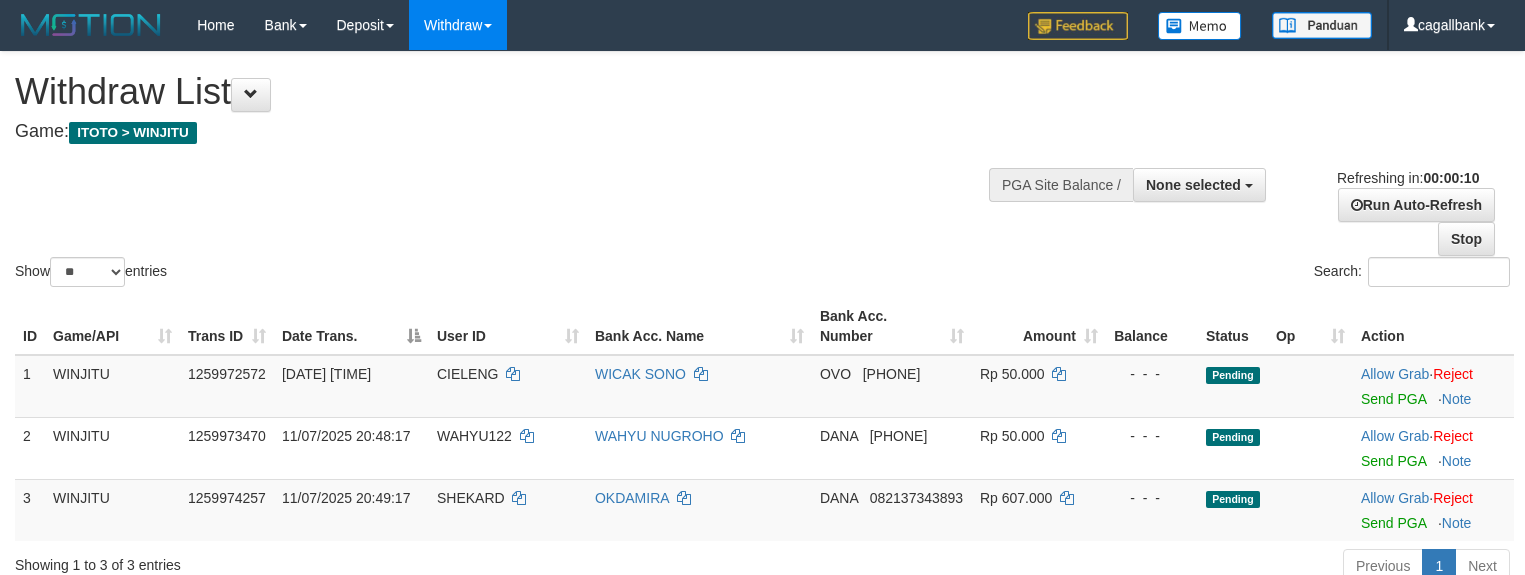 select 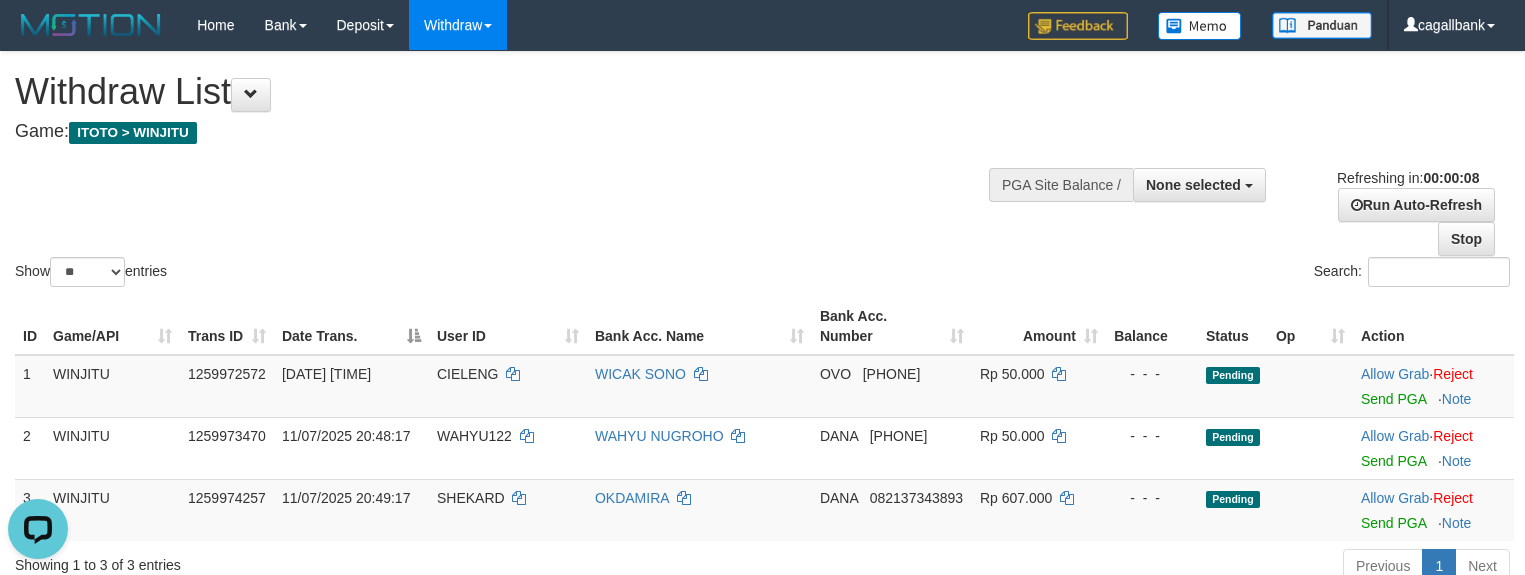 scroll, scrollTop: 0, scrollLeft: 0, axis: both 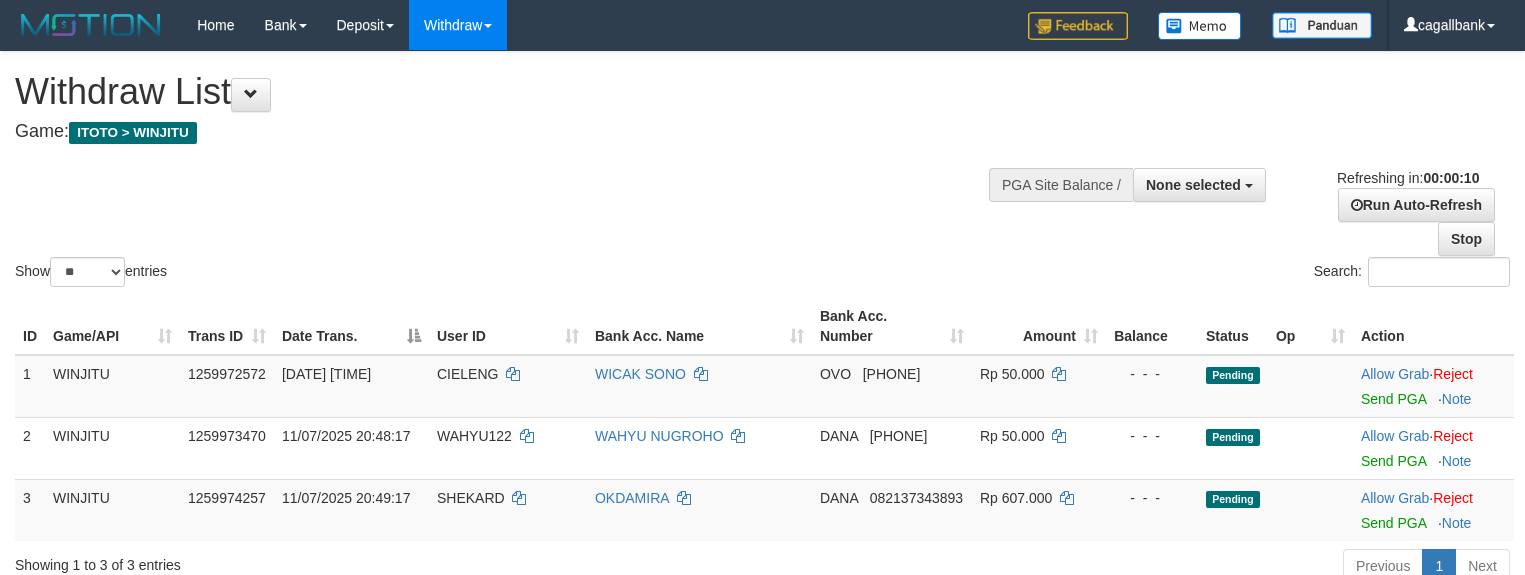 select 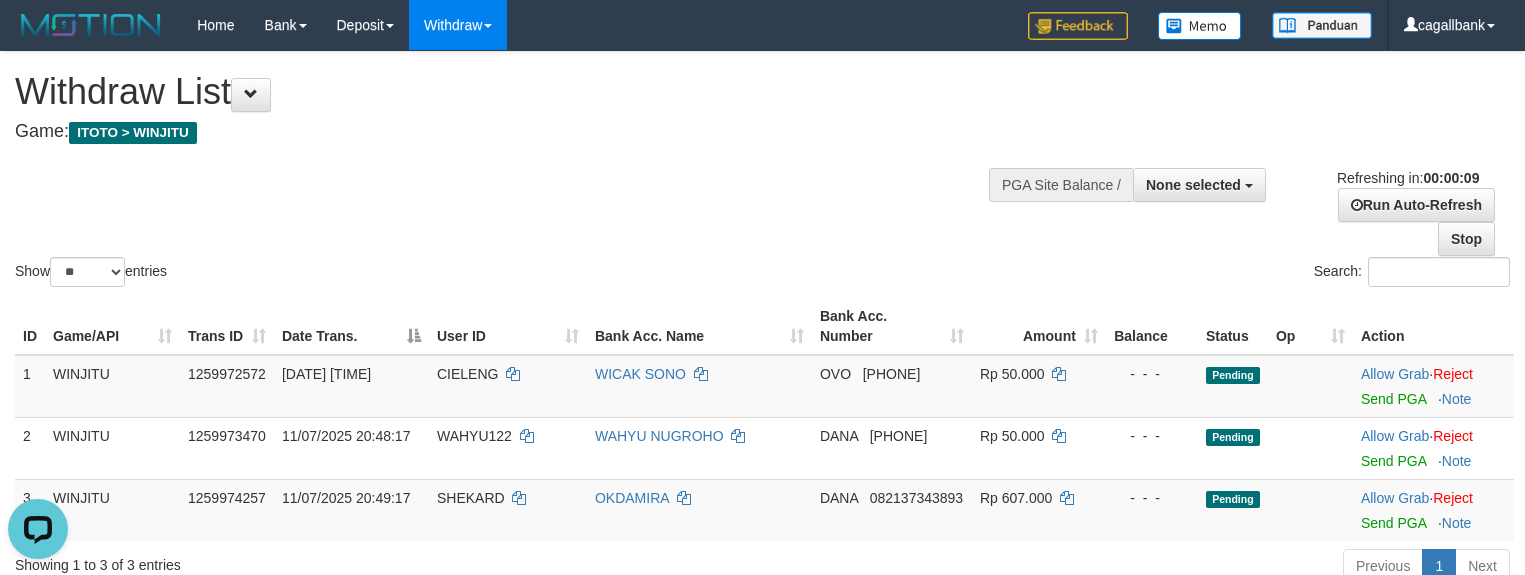 scroll, scrollTop: 0, scrollLeft: 0, axis: both 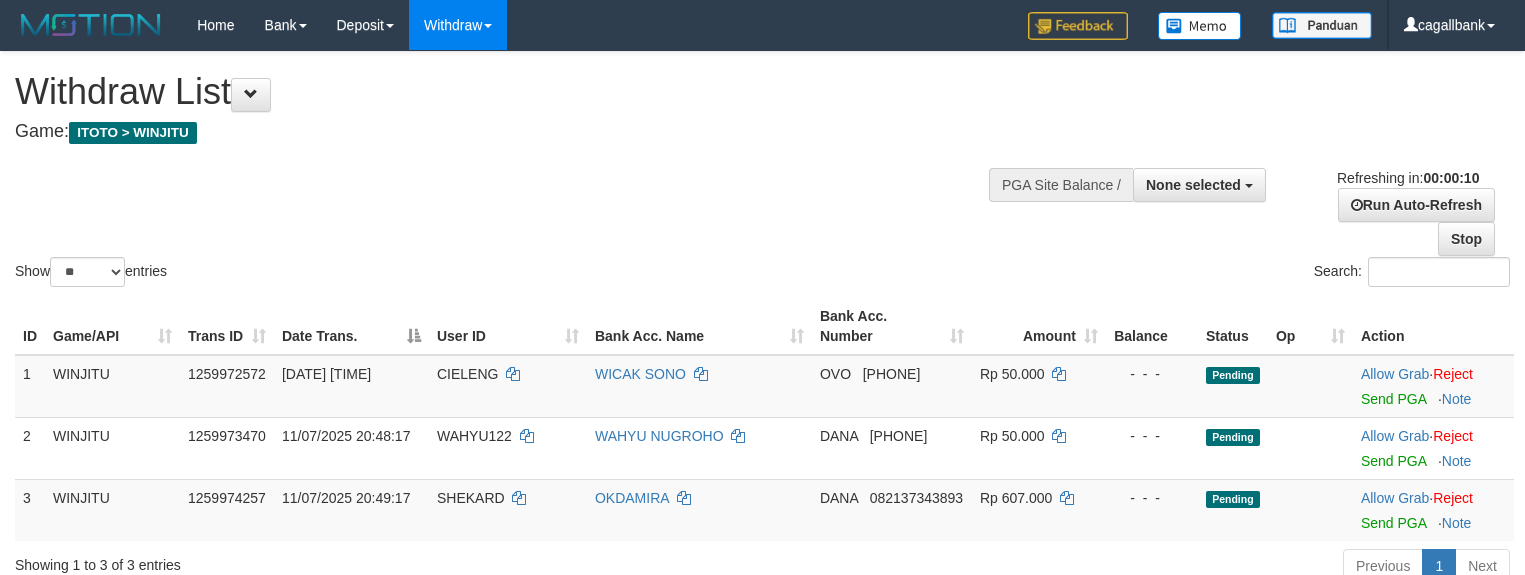 select 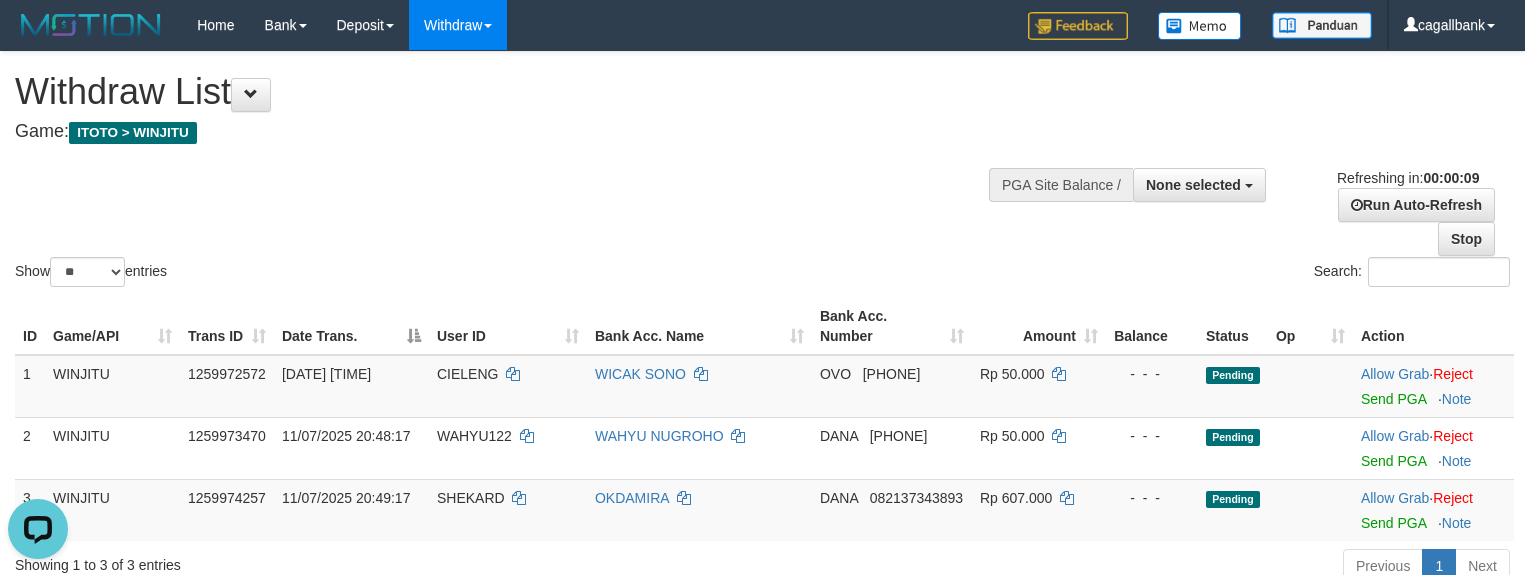 scroll, scrollTop: 0, scrollLeft: 0, axis: both 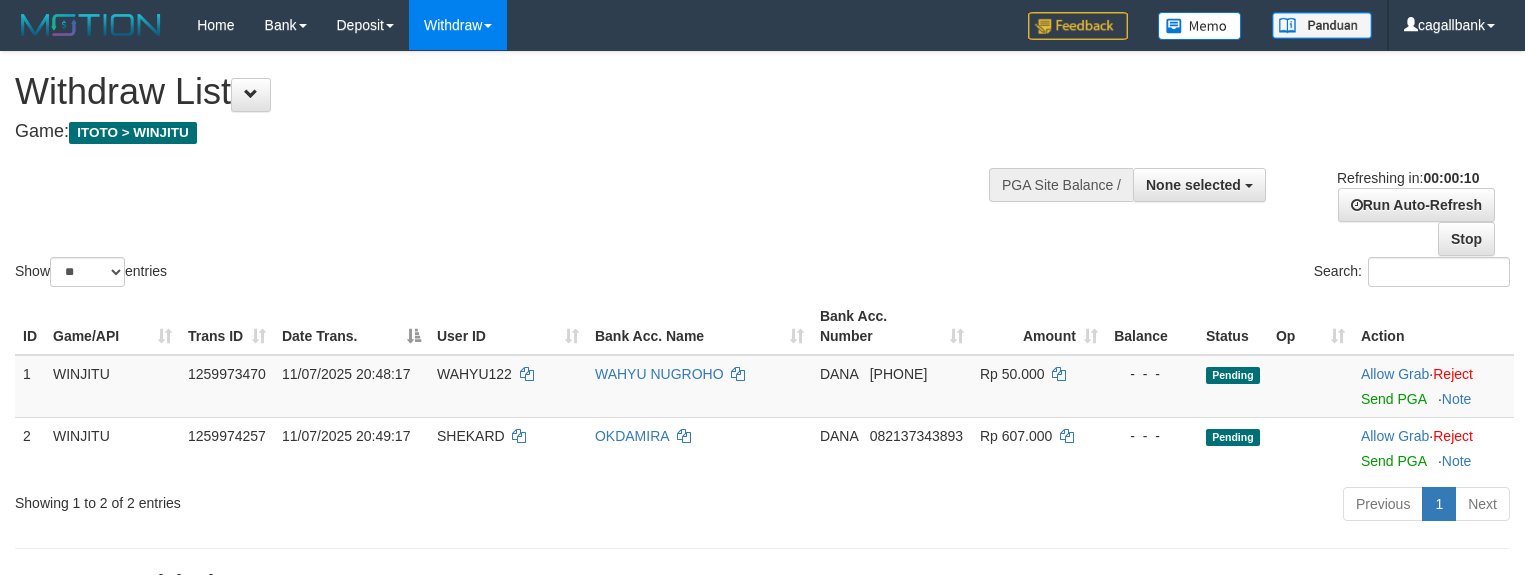 select 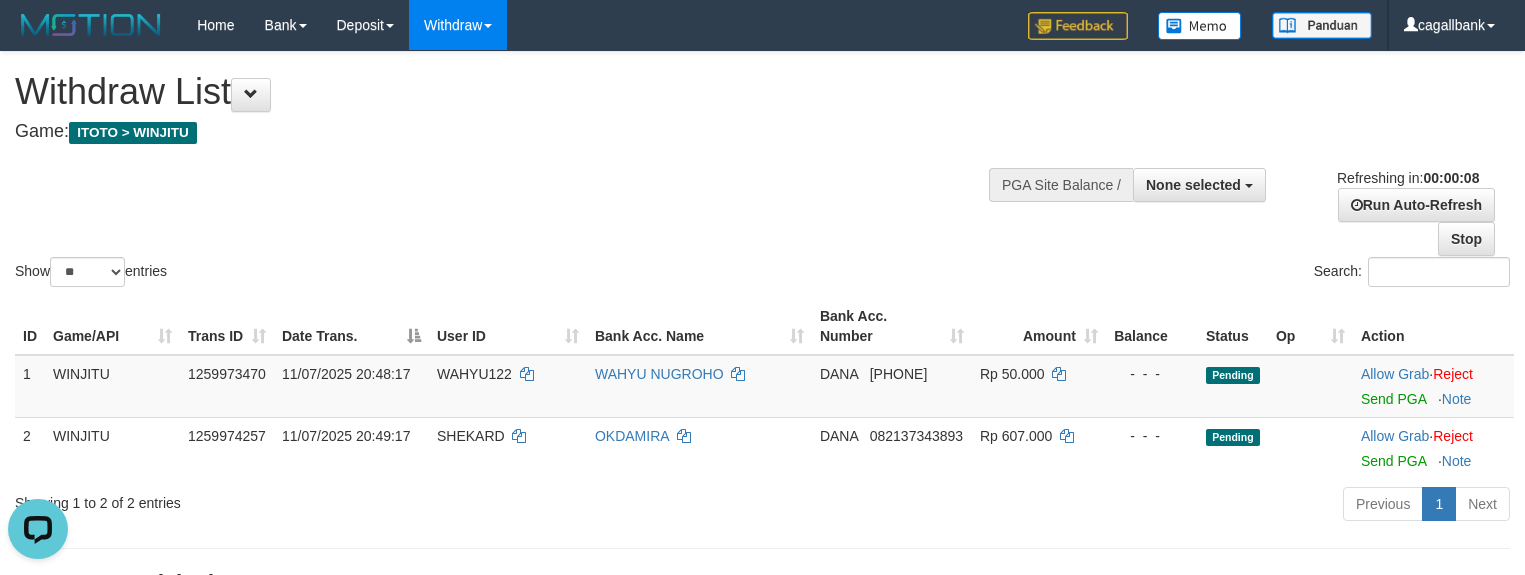 scroll, scrollTop: 0, scrollLeft: 0, axis: both 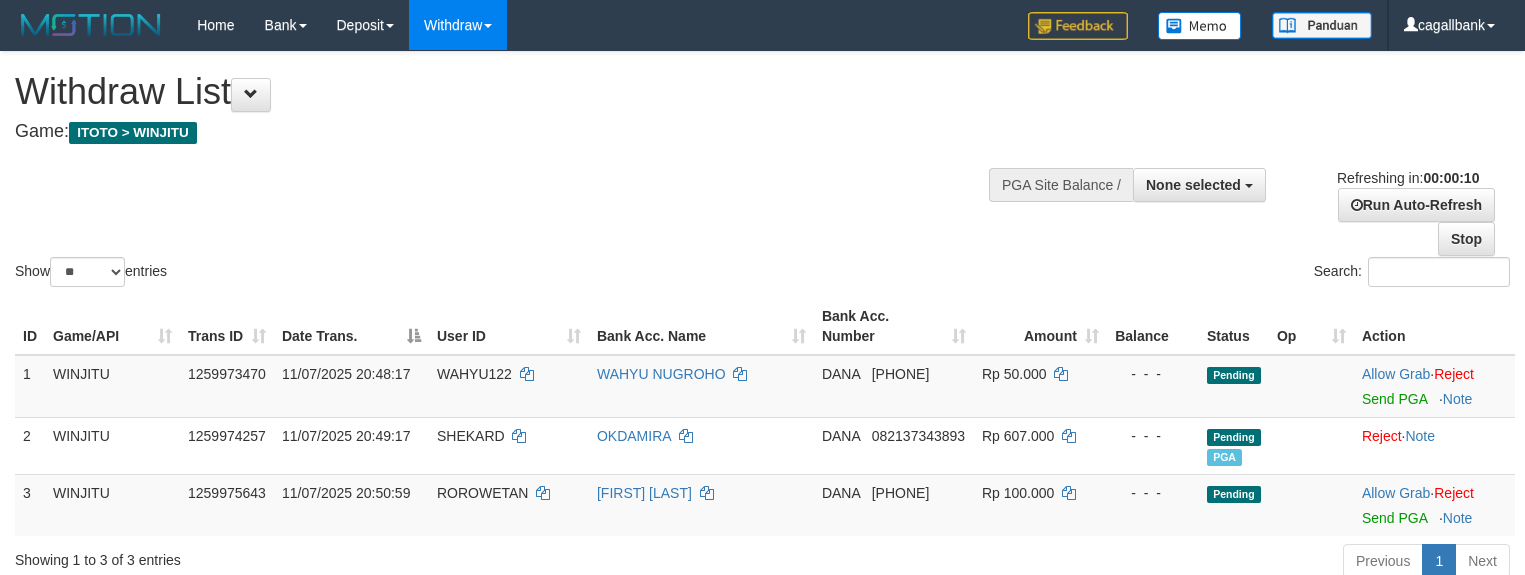 select 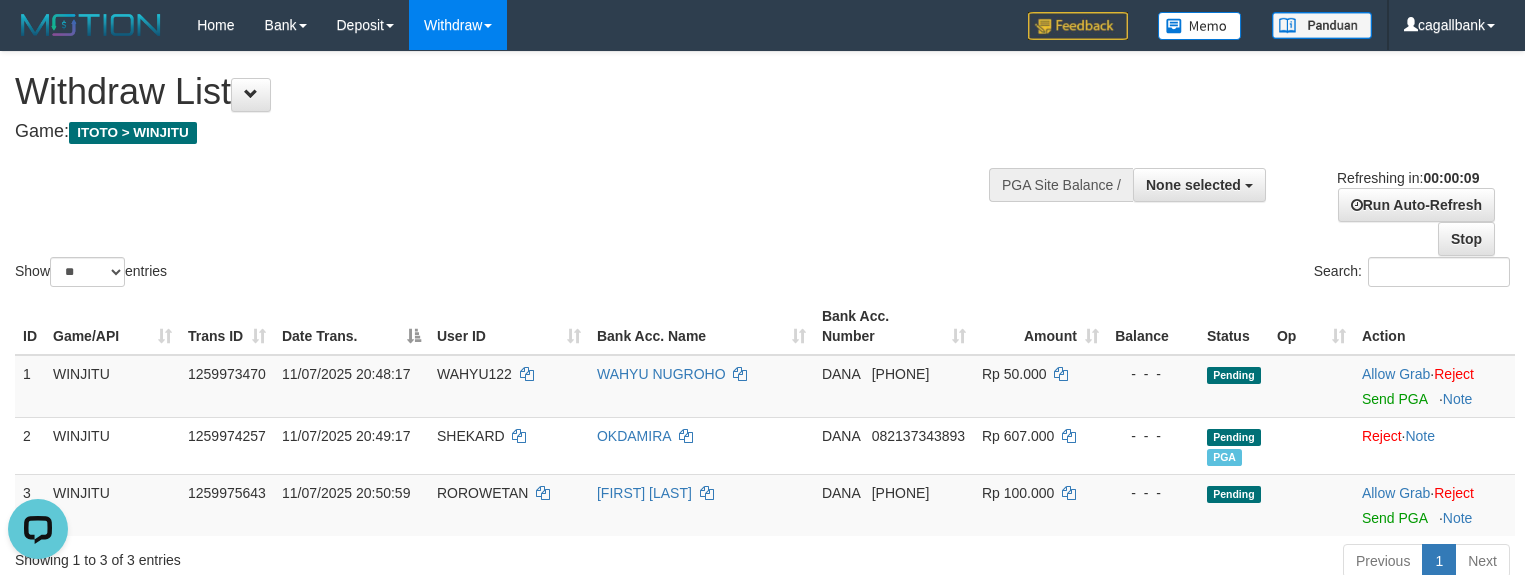 scroll, scrollTop: 0, scrollLeft: 0, axis: both 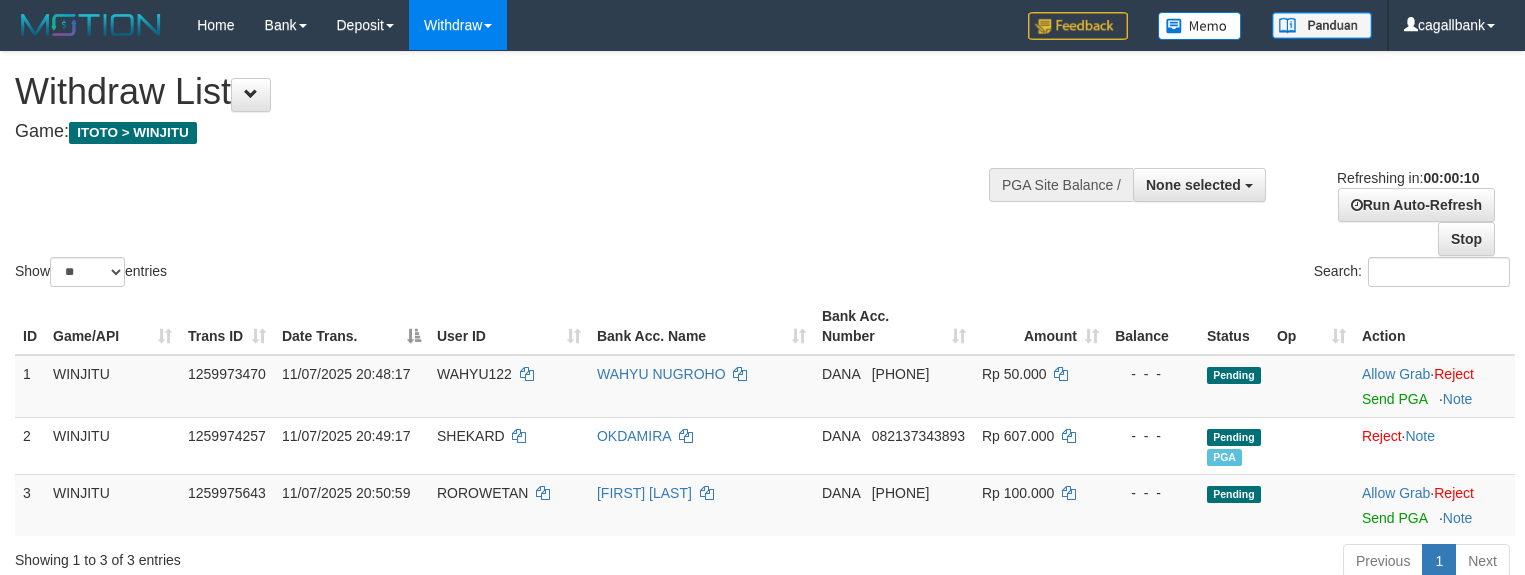 select 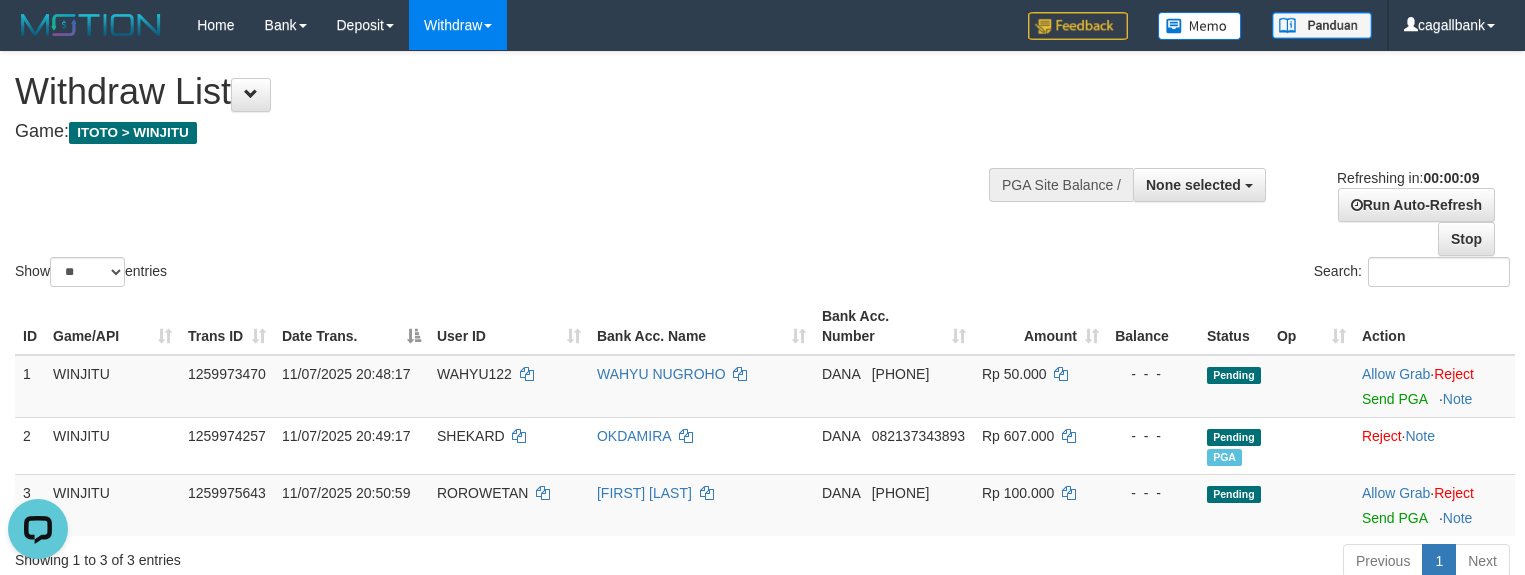 scroll, scrollTop: 0, scrollLeft: 0, axis: both 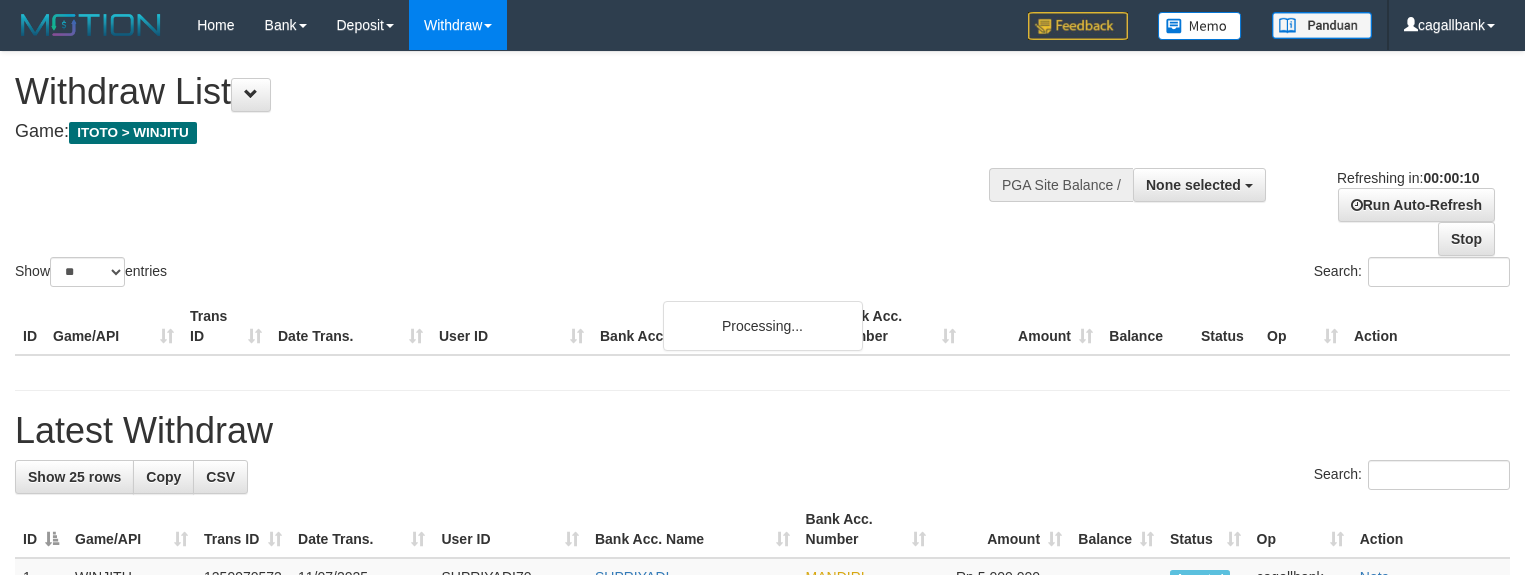 select 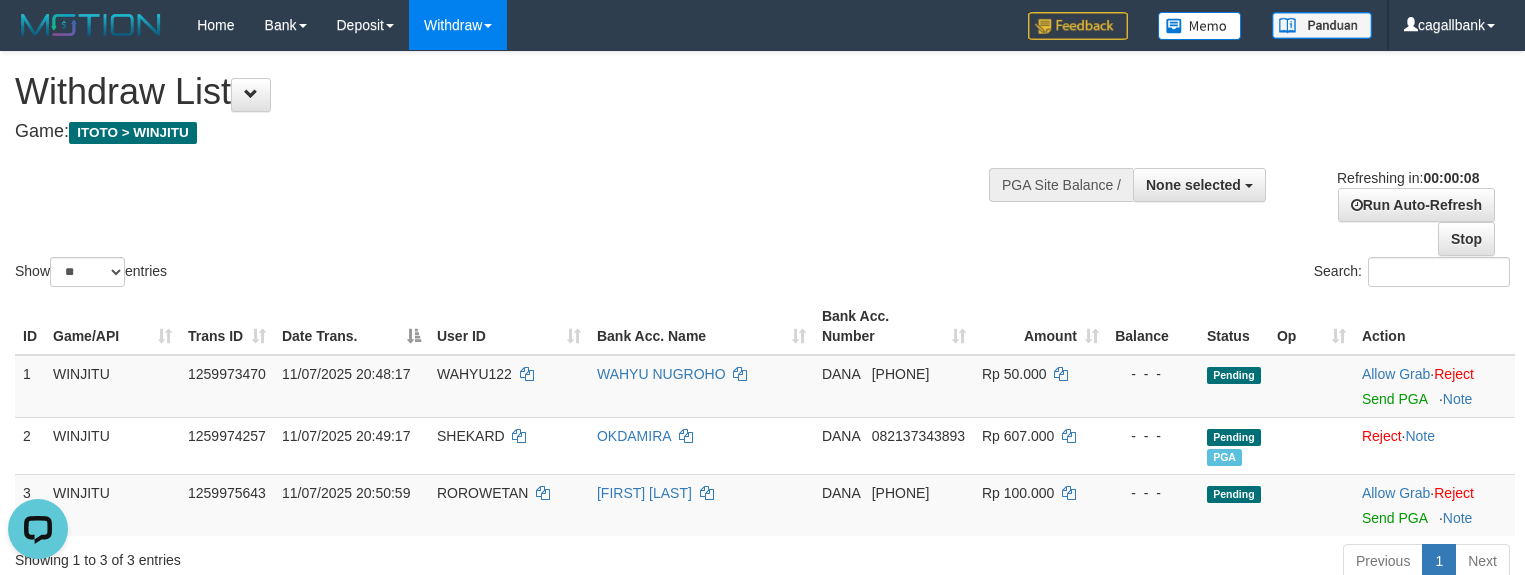 scroll, scrollTop: 0, scrollLeft: 0, axis: both 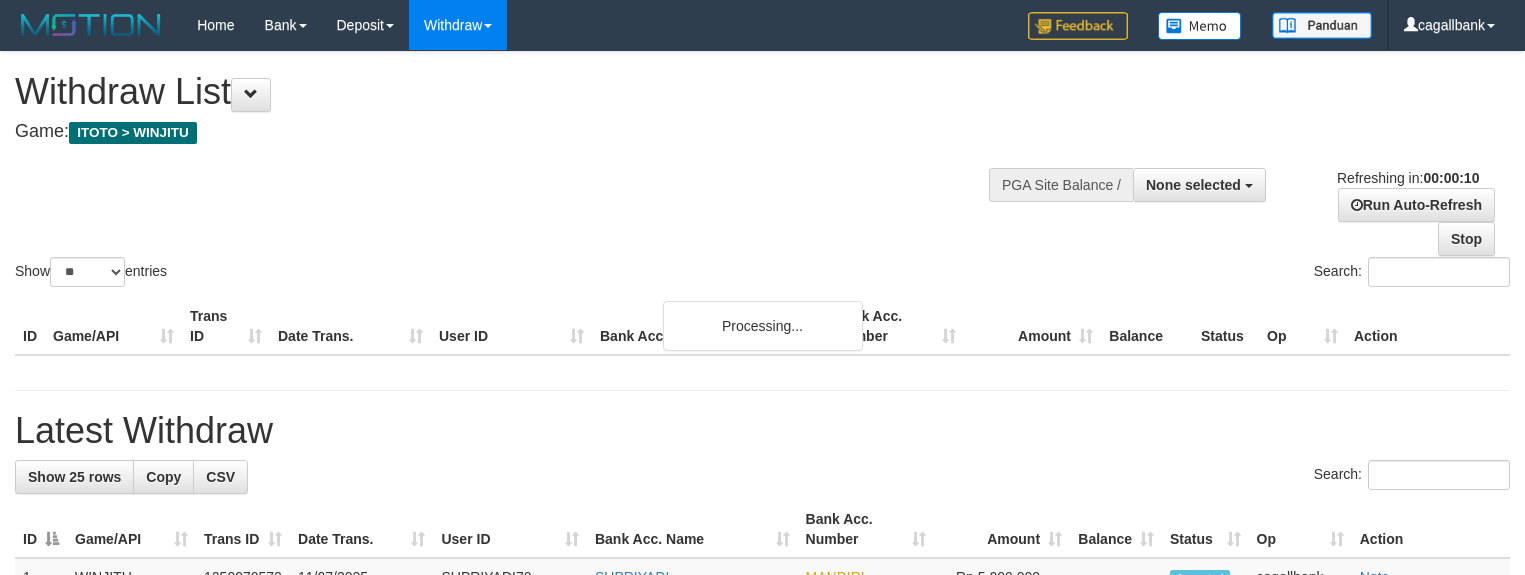 select 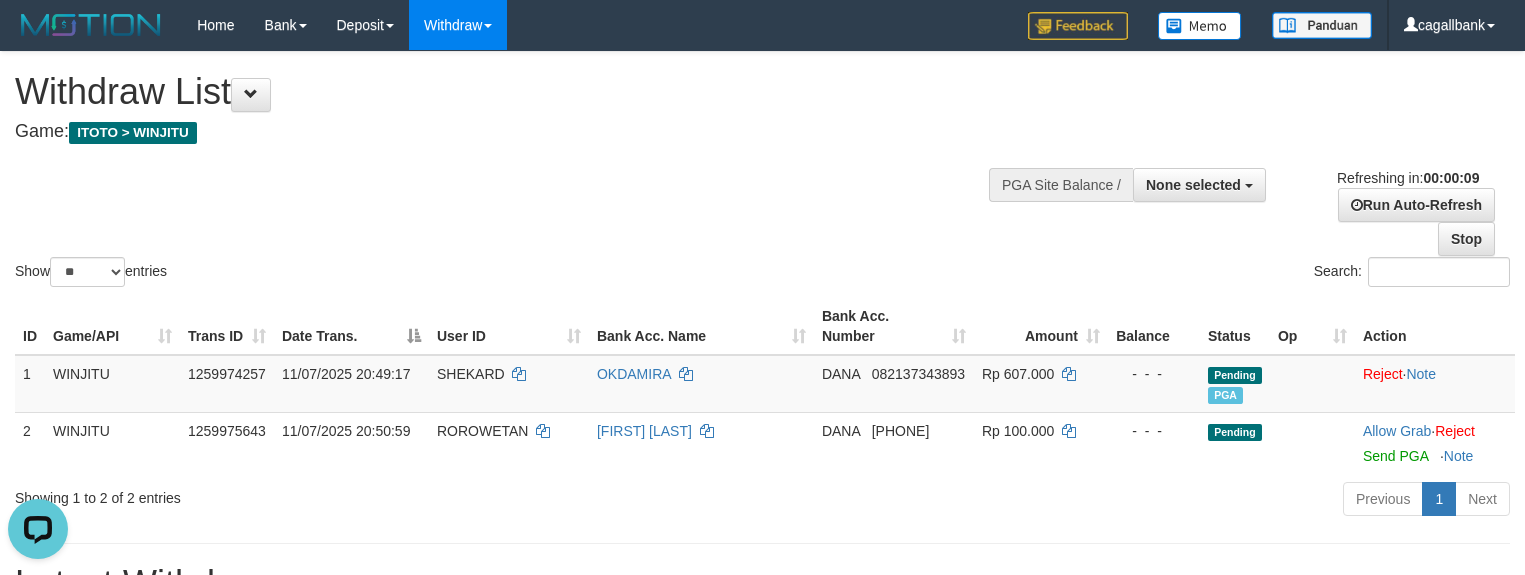scroll, scrollTop: 0, scrollLeft: 0, axis: both 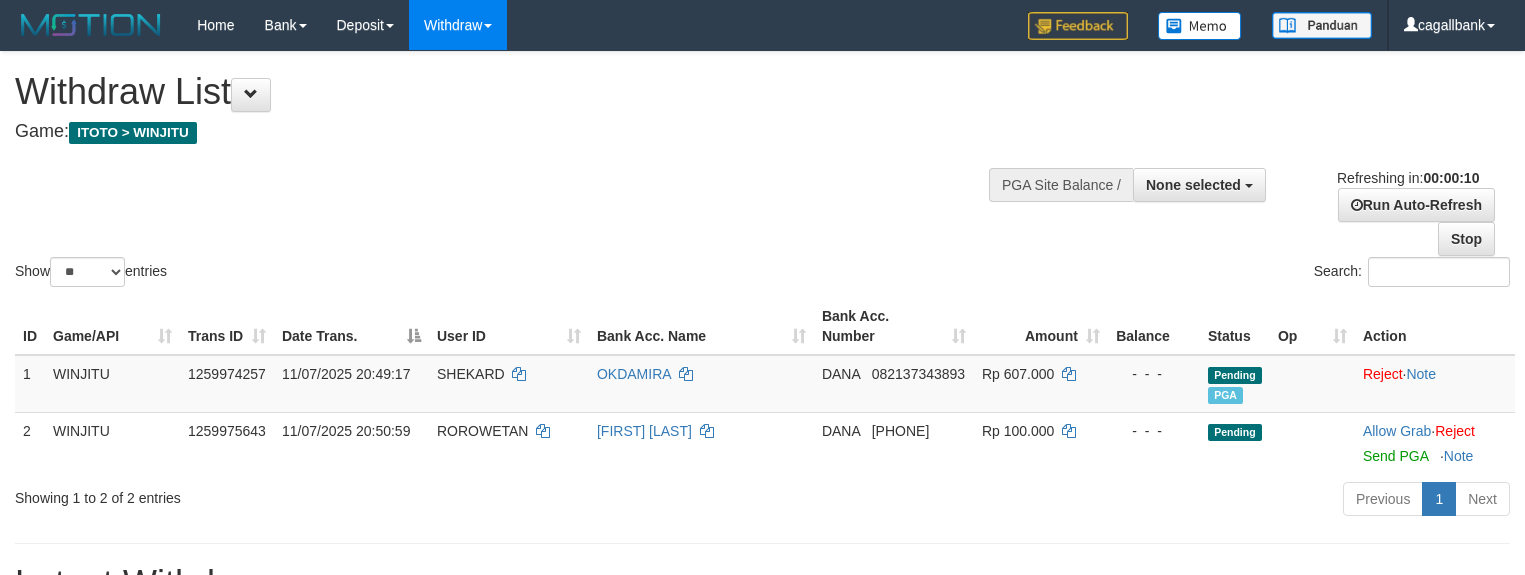 select 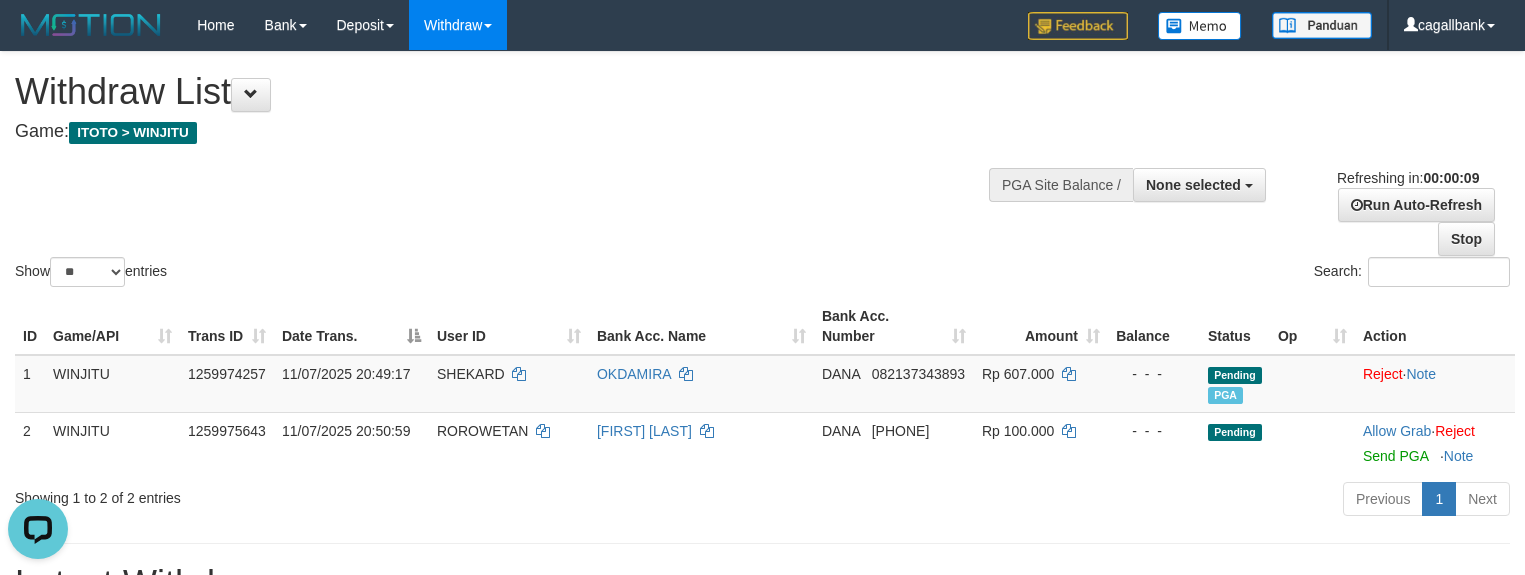 scroll, scrollTop: 0, scrollLeft: 0, axis: both 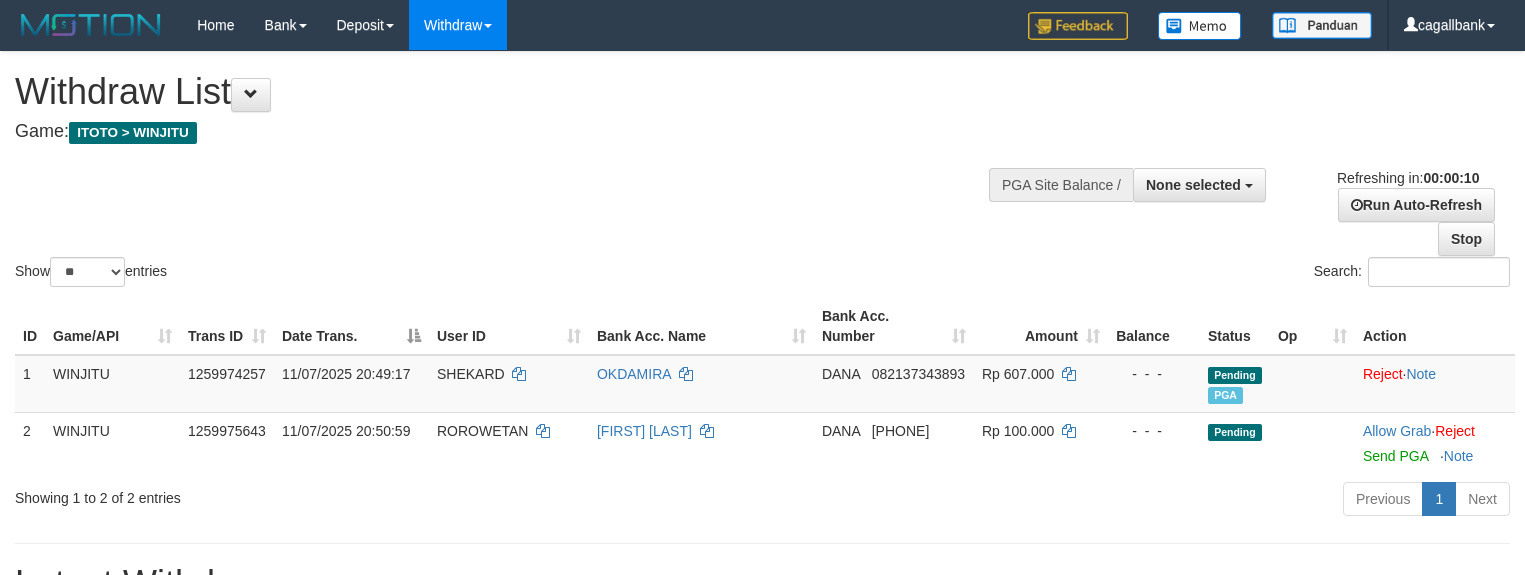 select 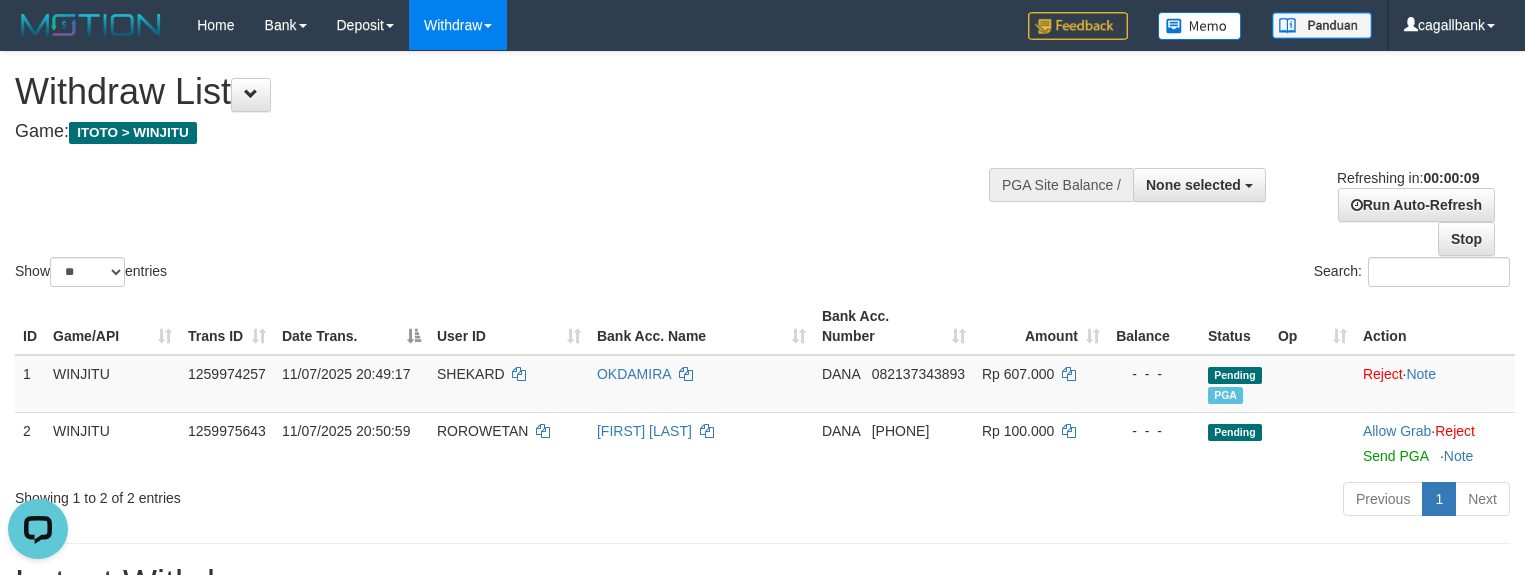 scroll, scrollTop: 0, scrollLeft: 0, axis: both 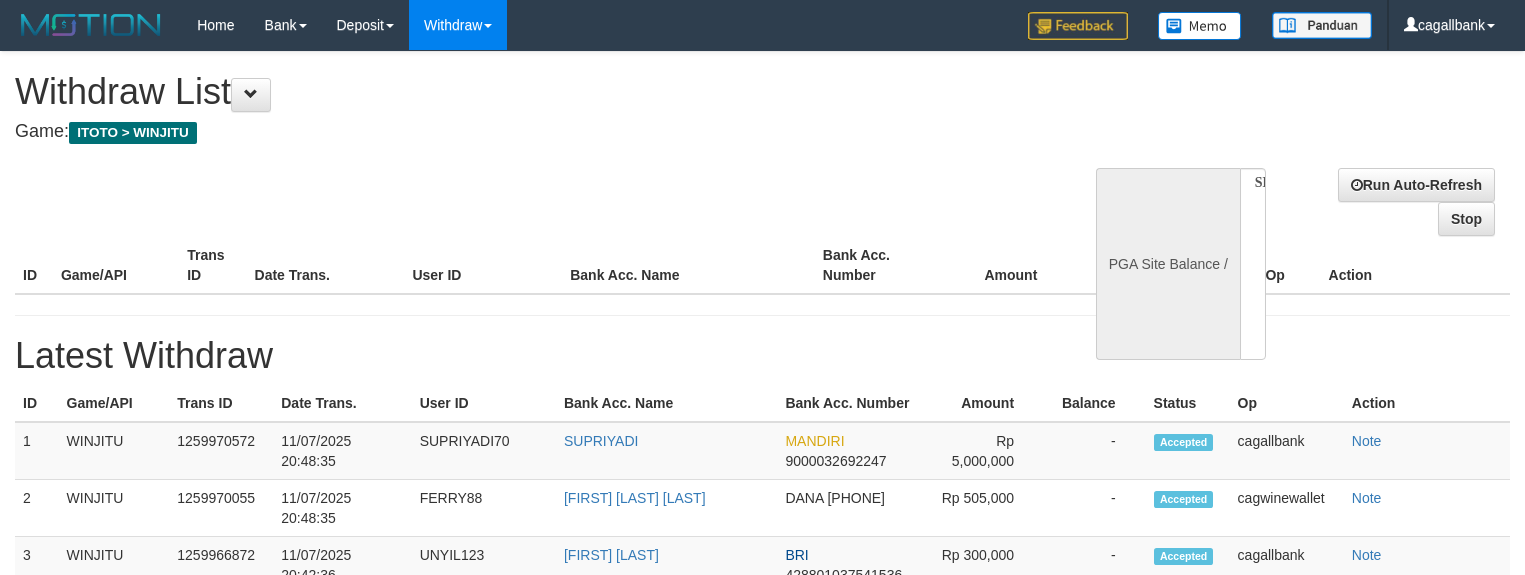select 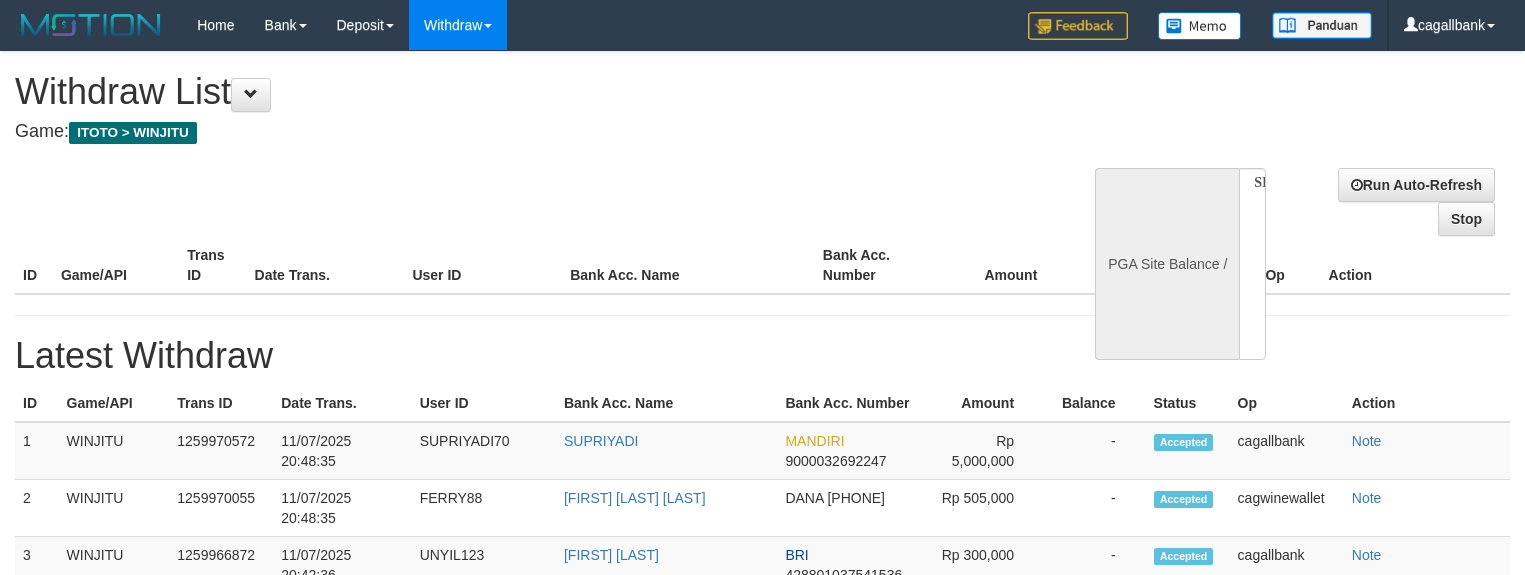 scroll, scrollTop: 0, scrollLeft: 0, axis: both 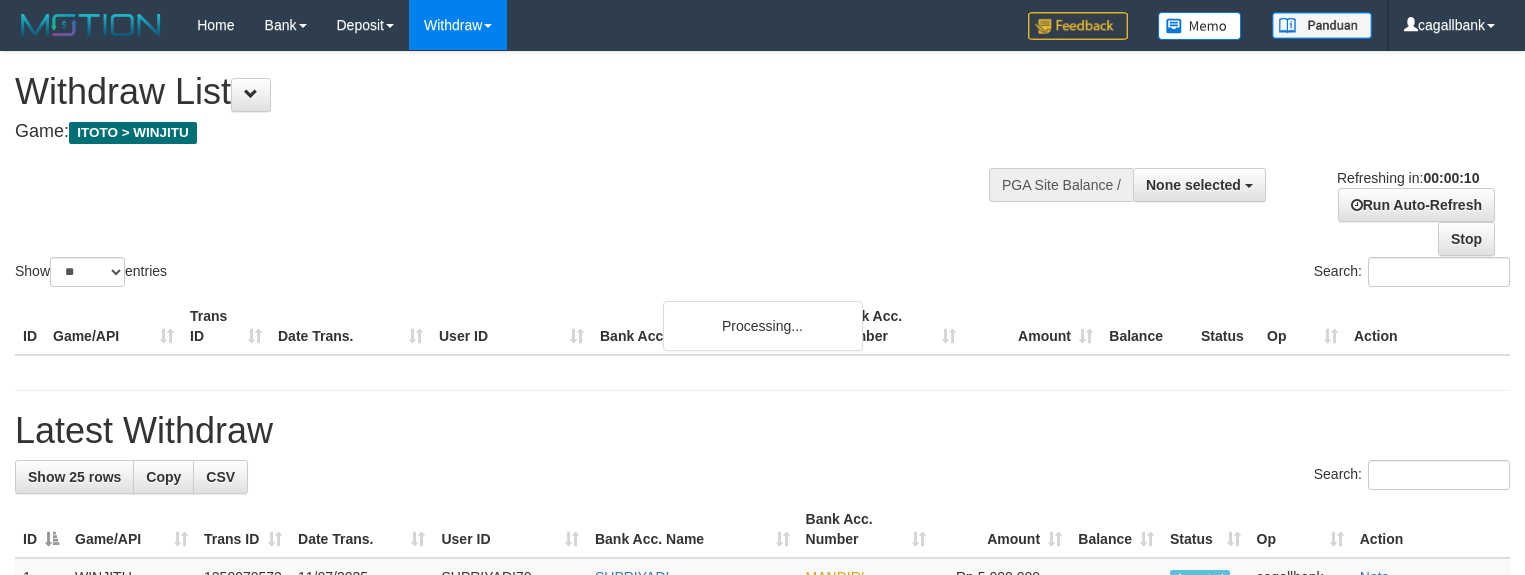 select 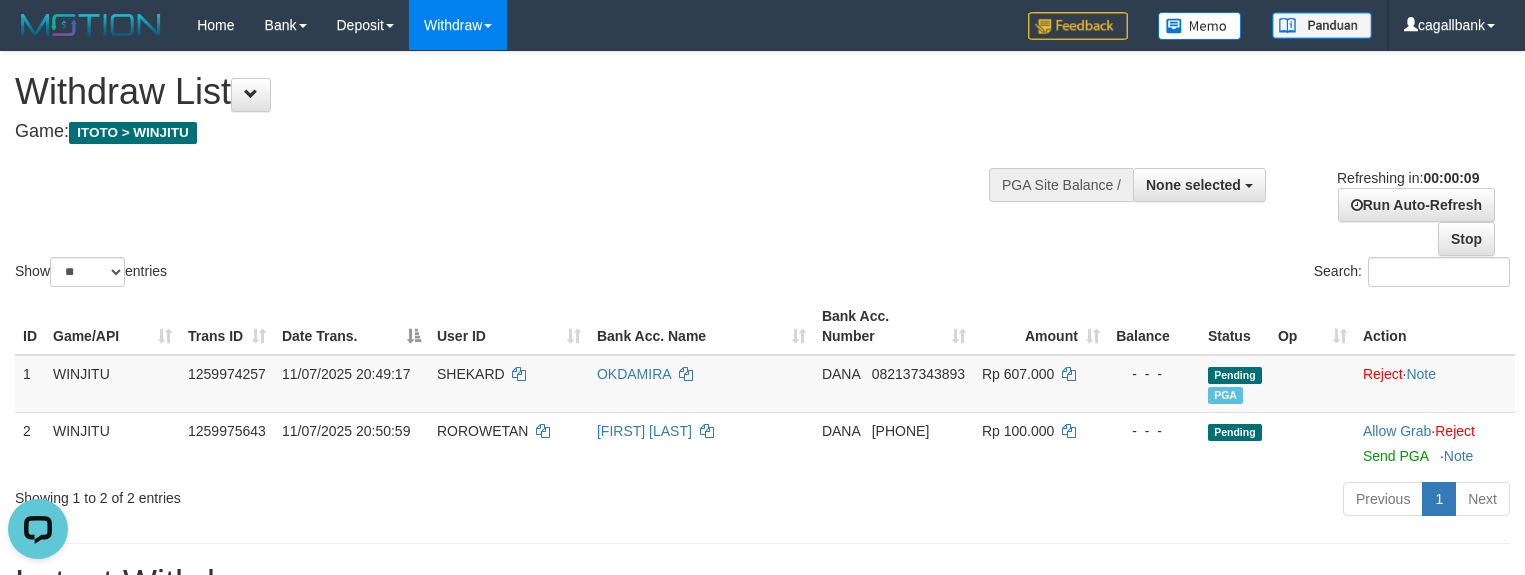 scroll, scrollTop: 0, scrollLeft: 0, axis: both 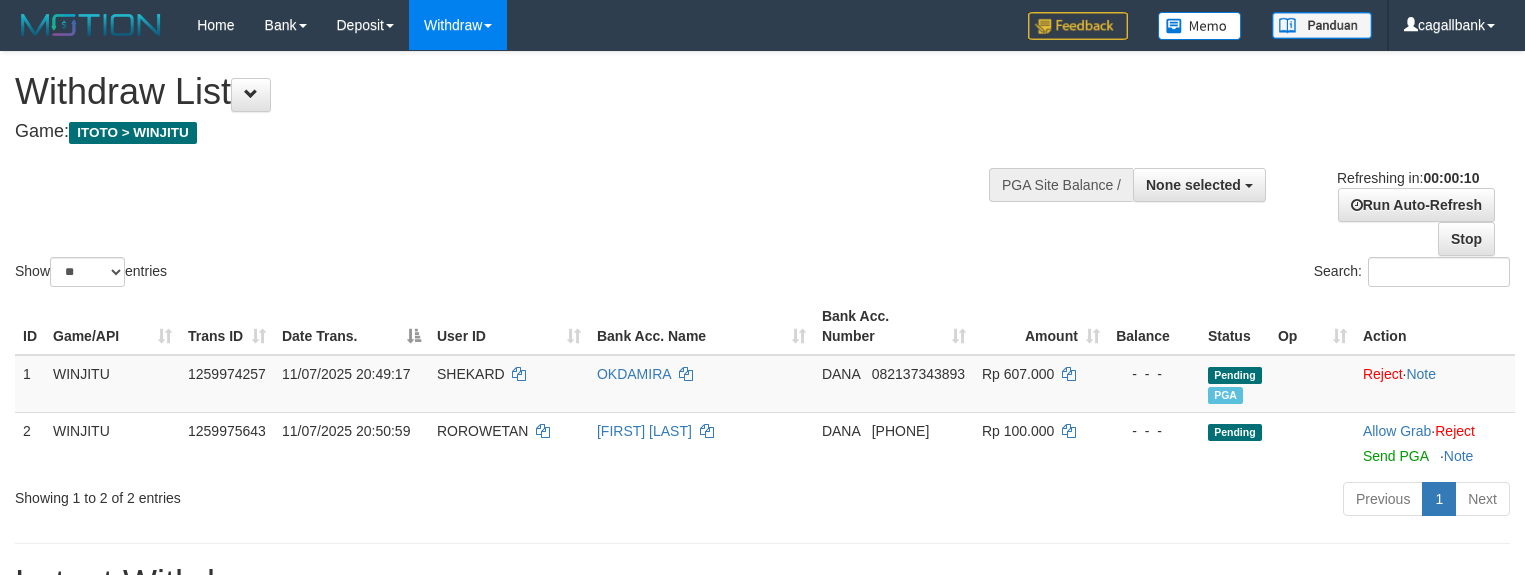 select 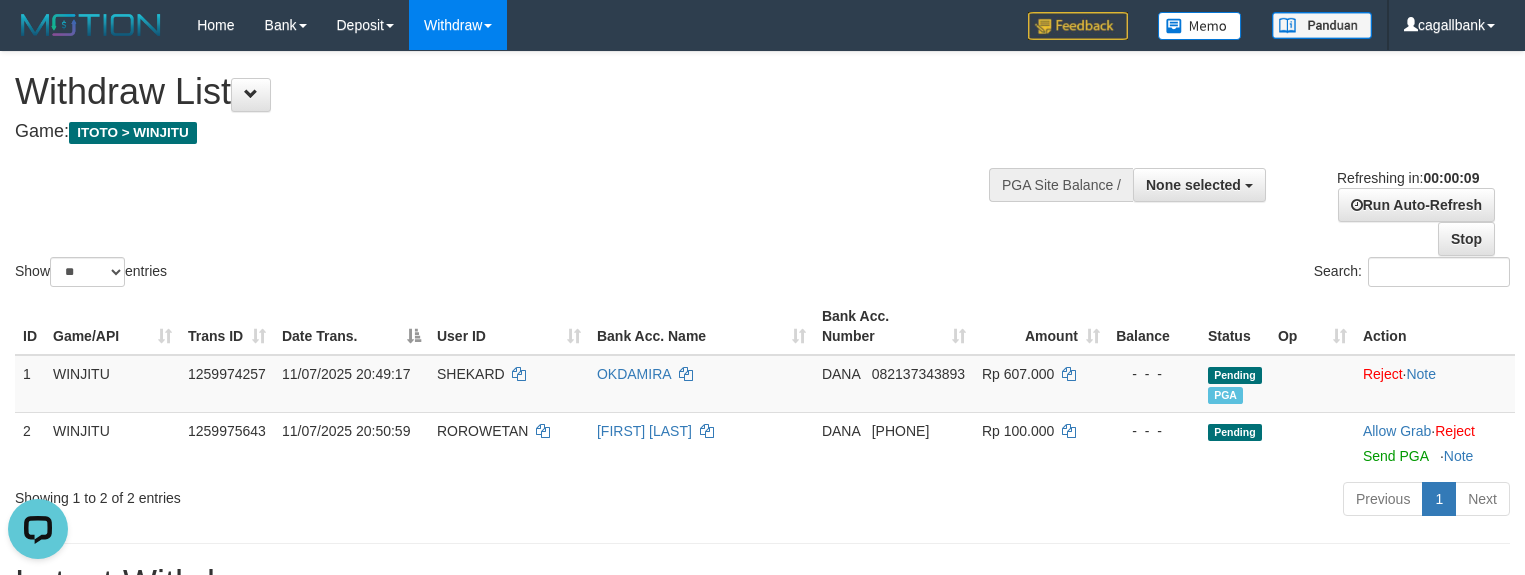 scroll, scrollTop: 0, scrollLeft: 0, axis: both 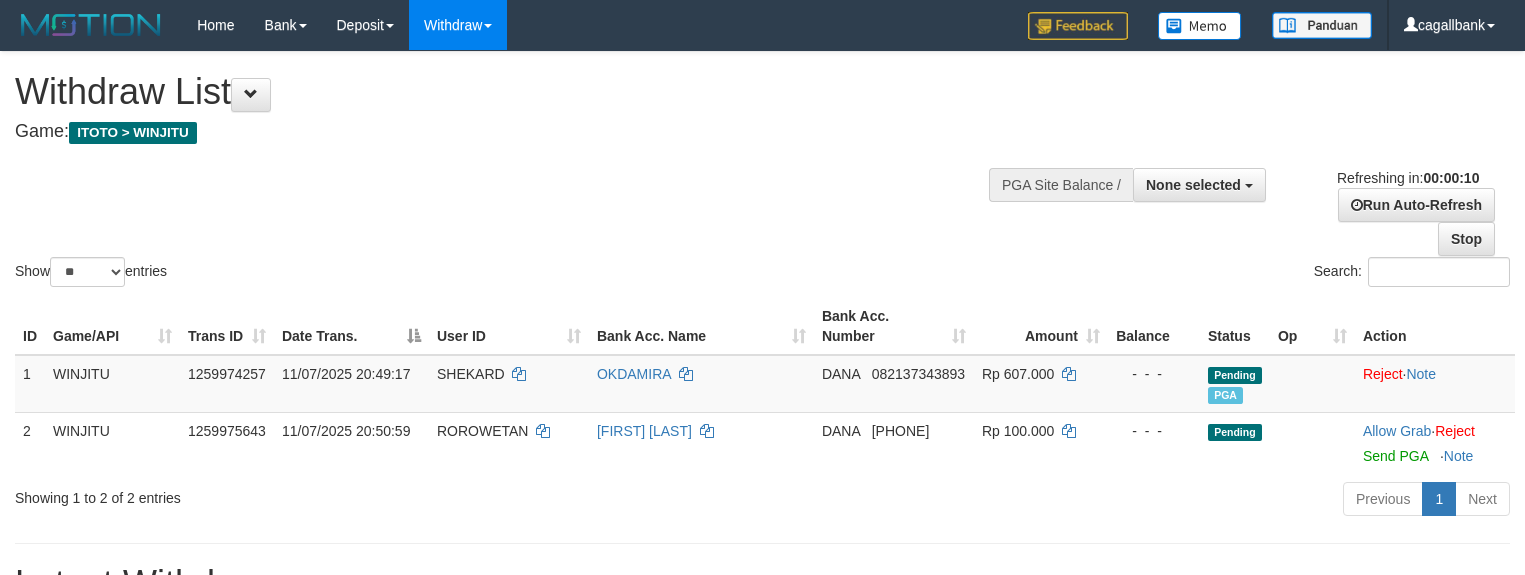 select 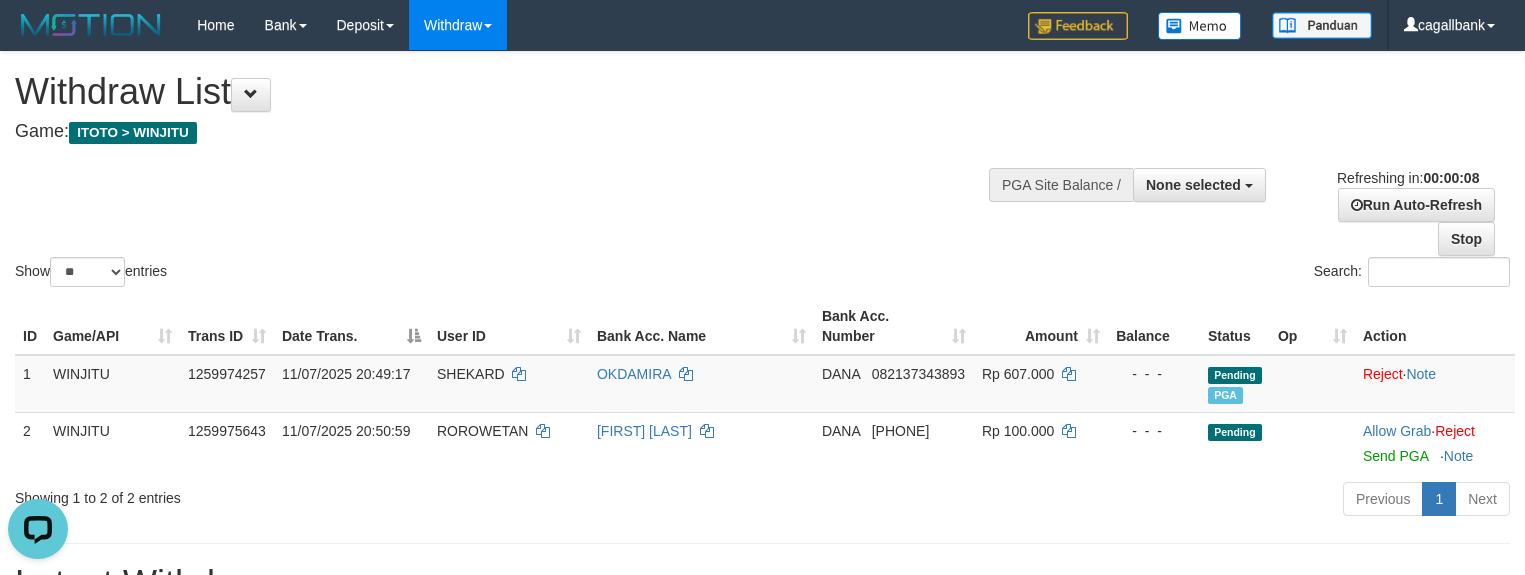 scroll, scrollTop: 0, scrollLeft: 0, axis: both 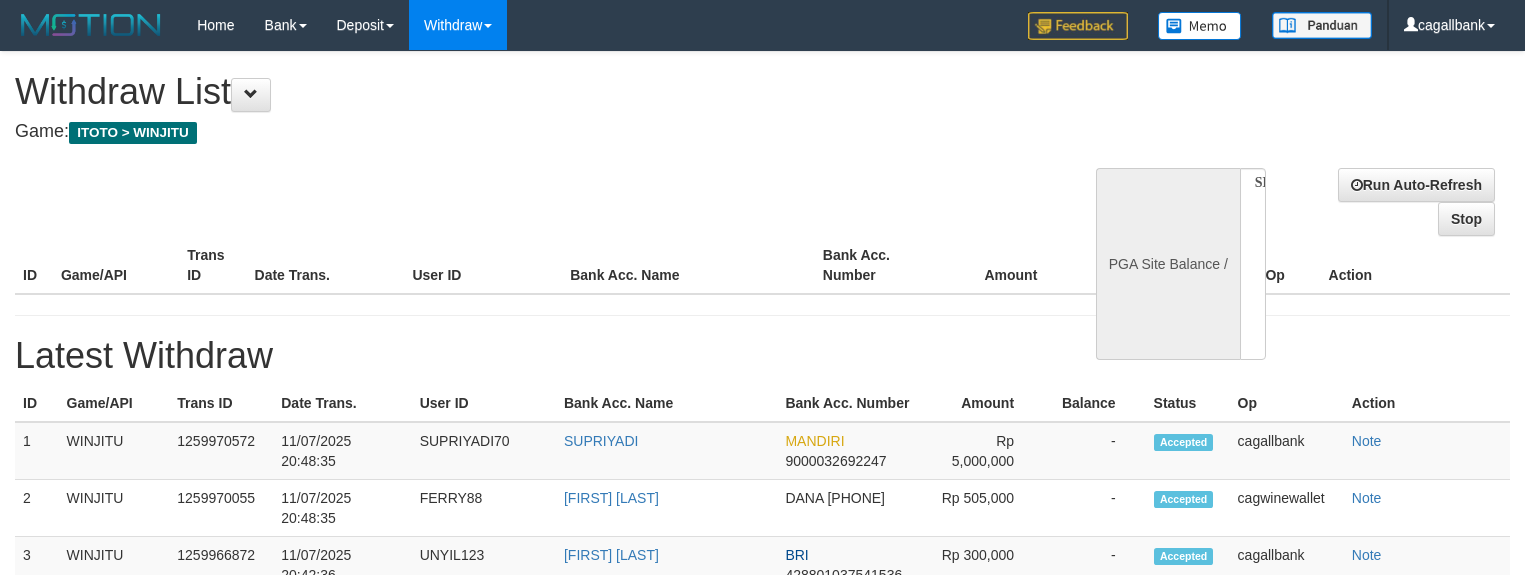 select 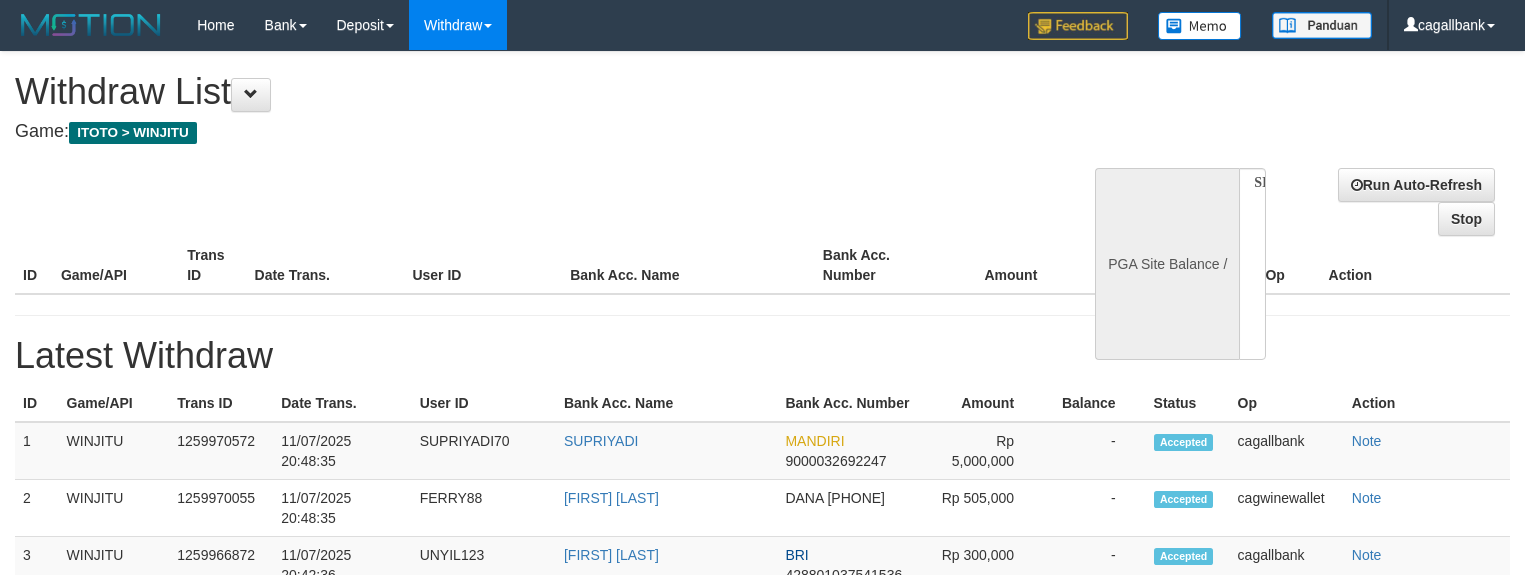 scroll, scrollTop: 0, scrollLeft: 0, axis: both 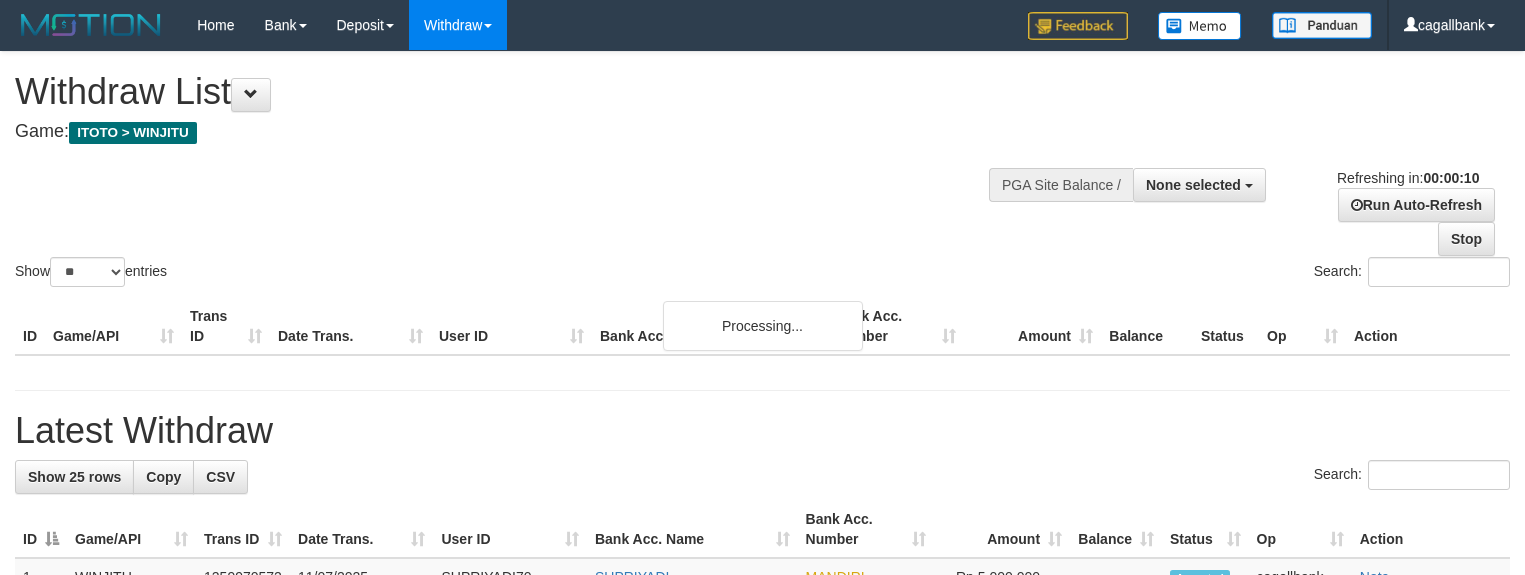 select 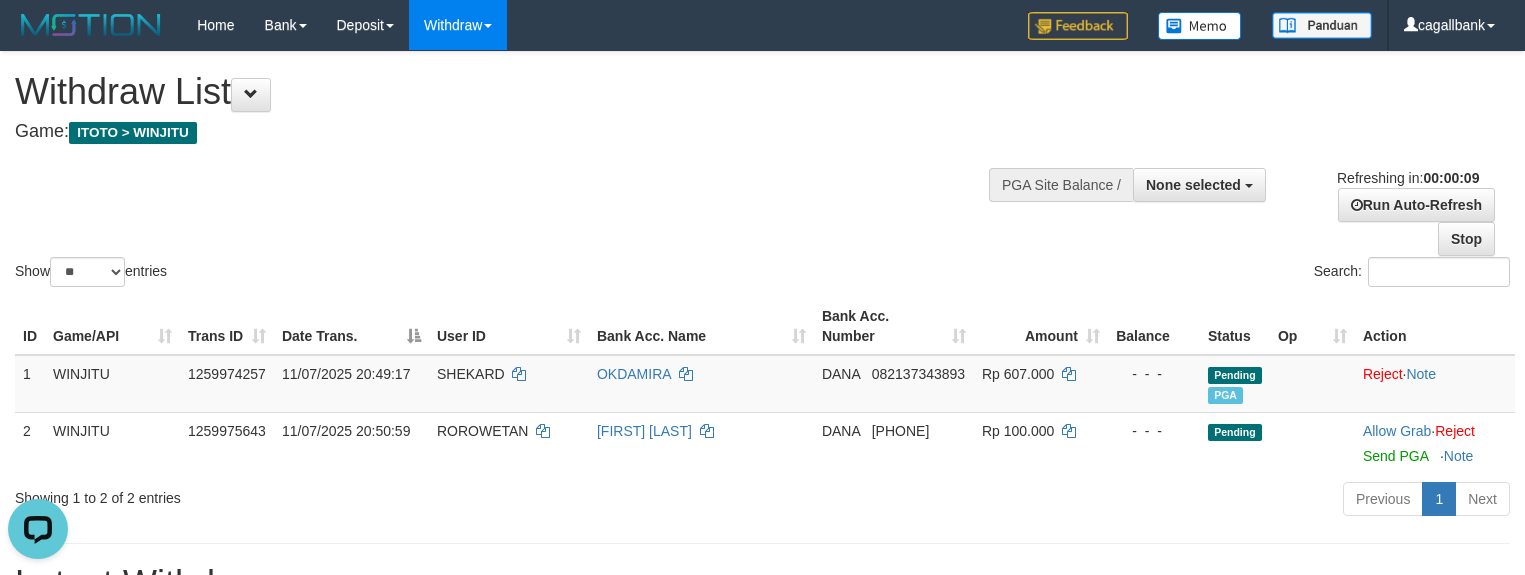 scroll, scrollTop: 0, scrollLeft: 0, axis: both 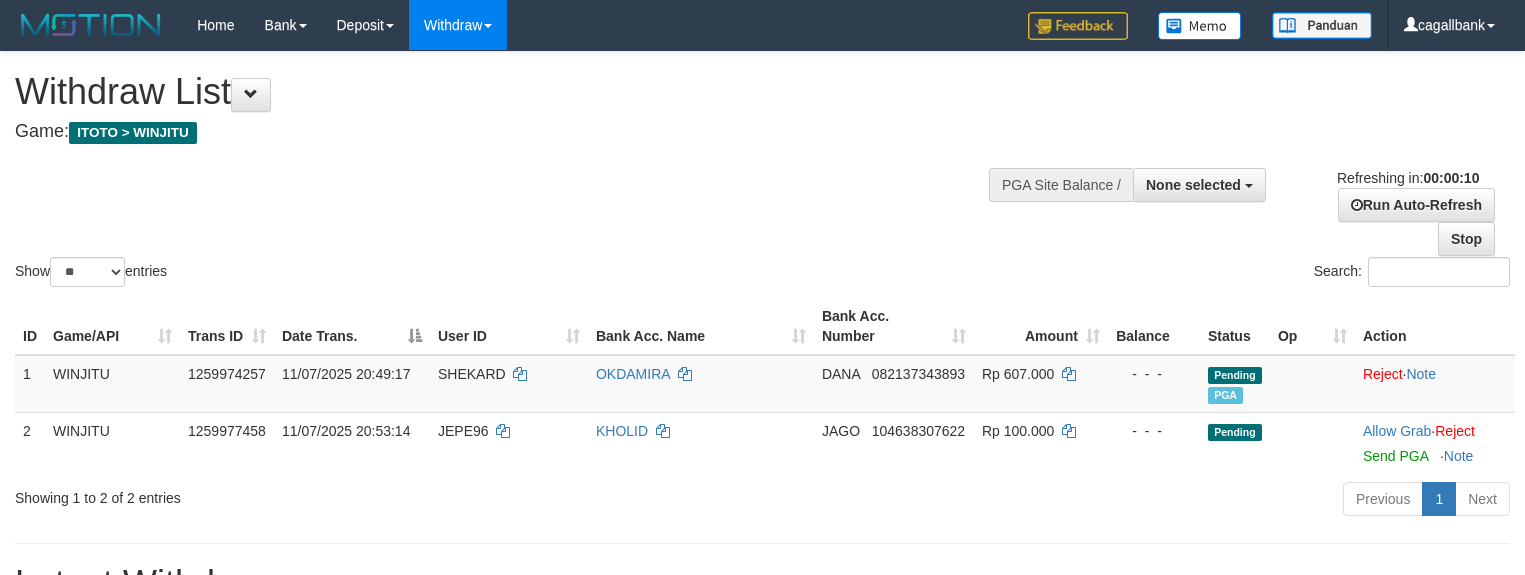 select 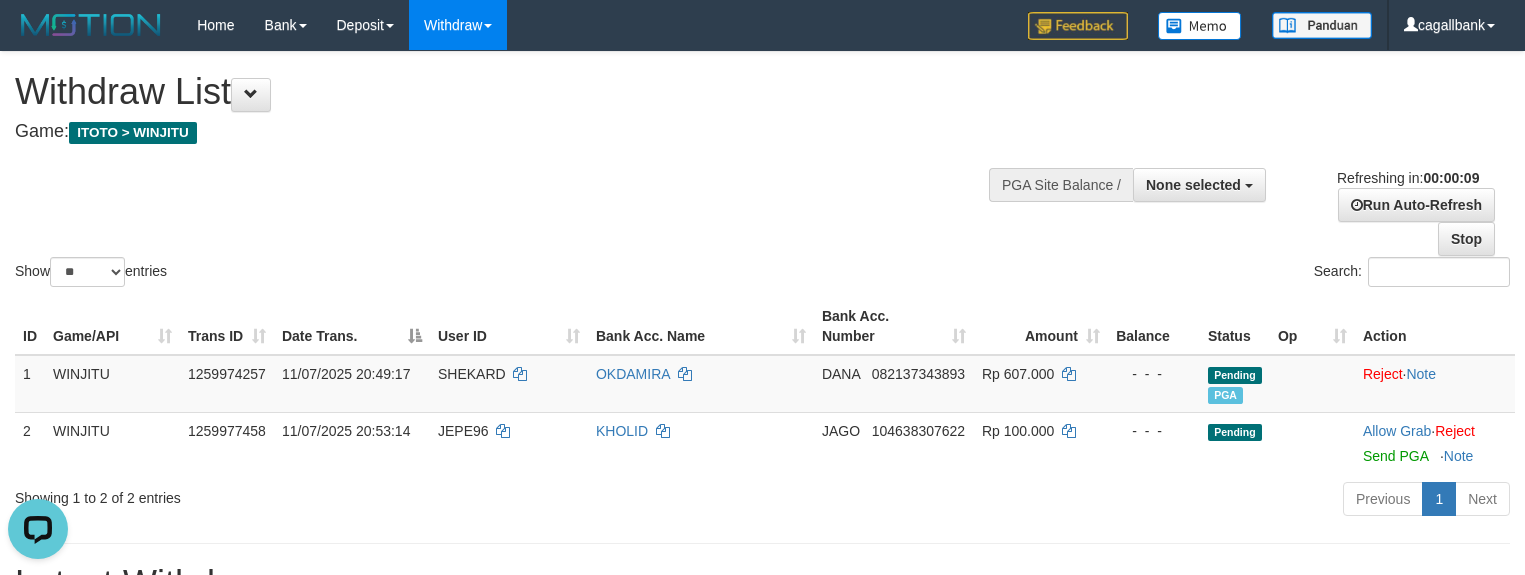 scroll, scrollTop: 0, scrollLeft: 0, axis: both 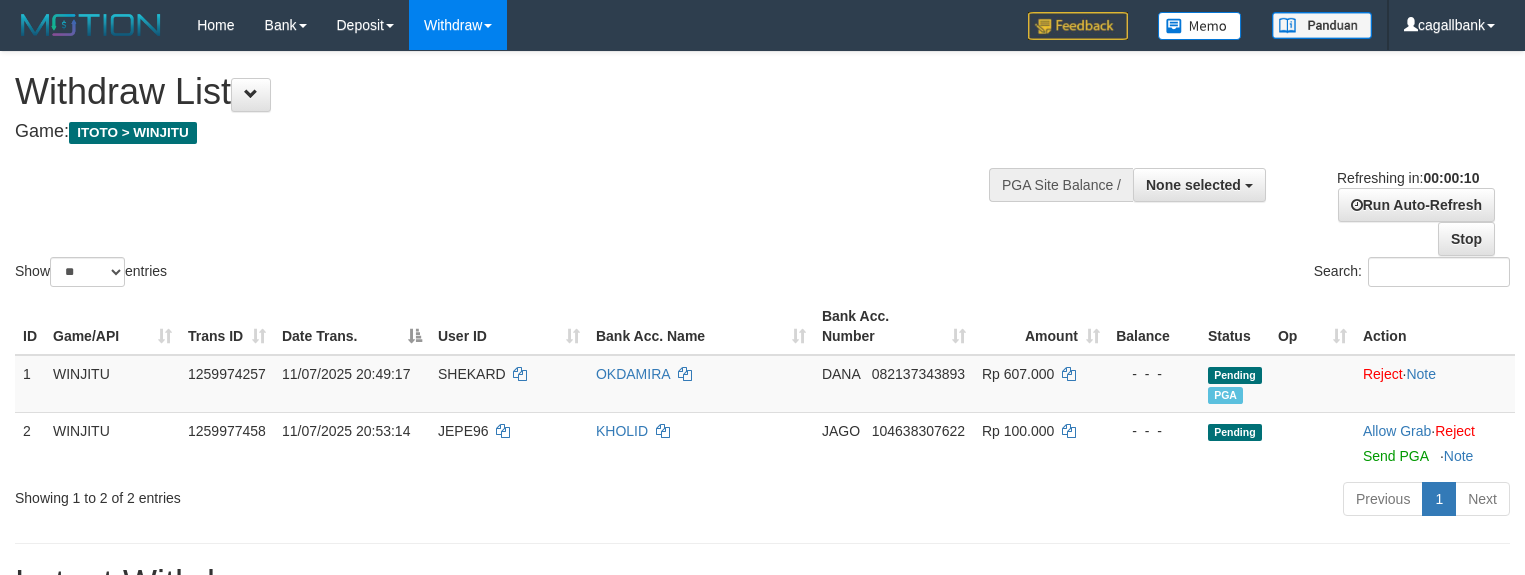 select 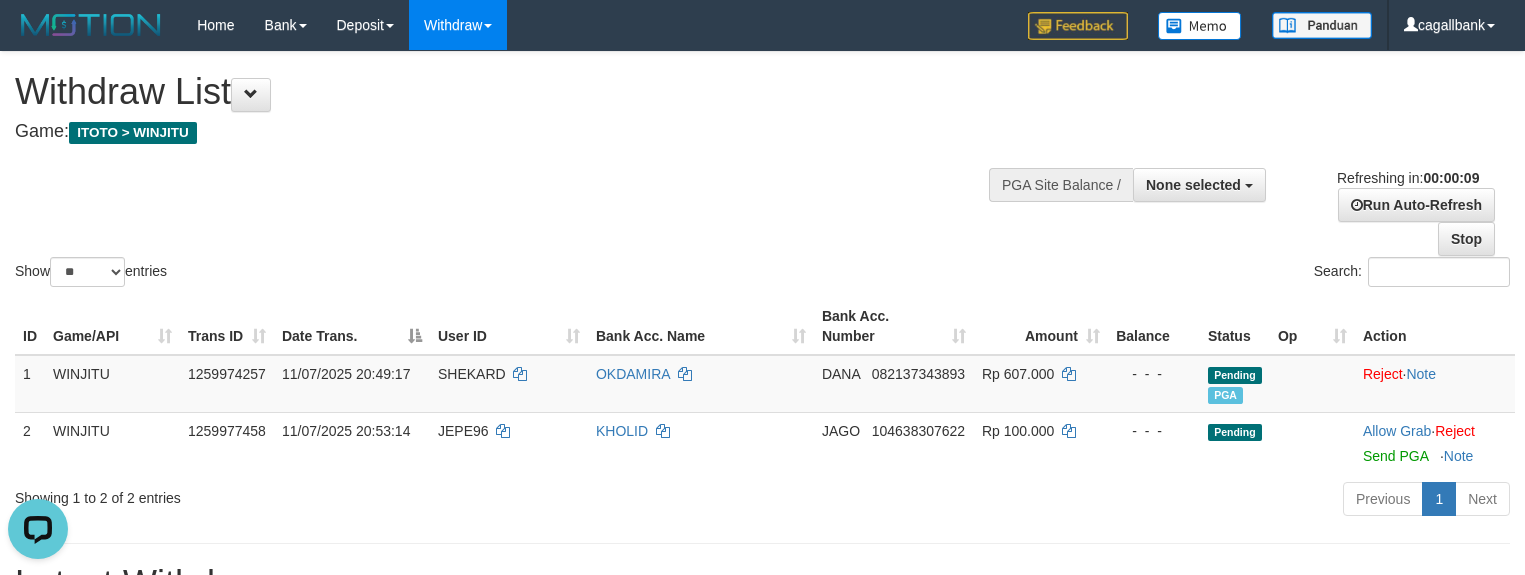 scroll, scrollTop: 0, scrollLeft: 0, axis: both 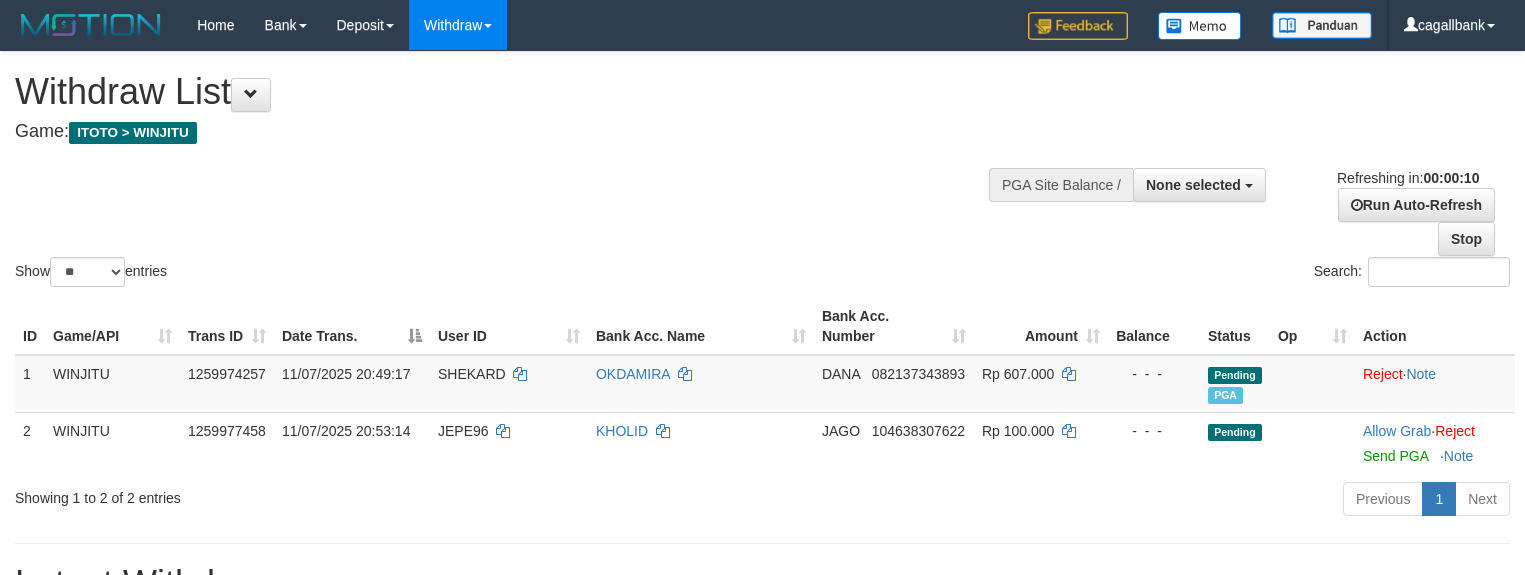 select 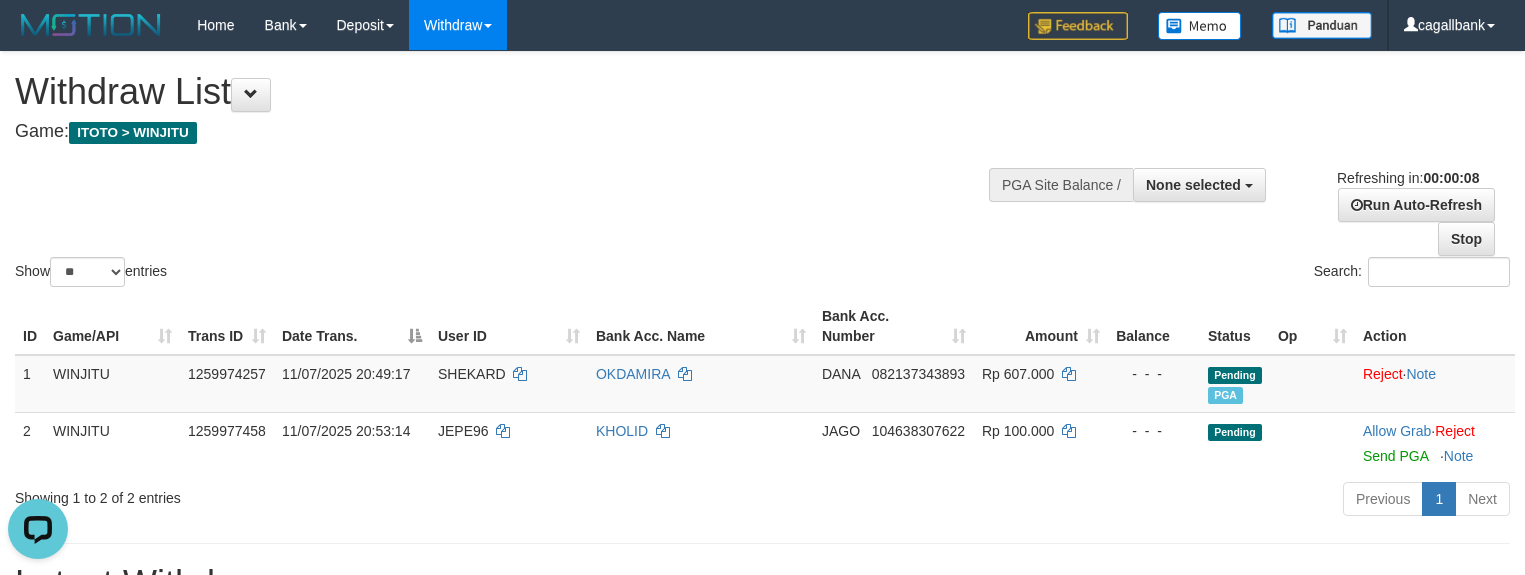 scroll, scrollTop: 0, scrollLeft: 0, axis: both 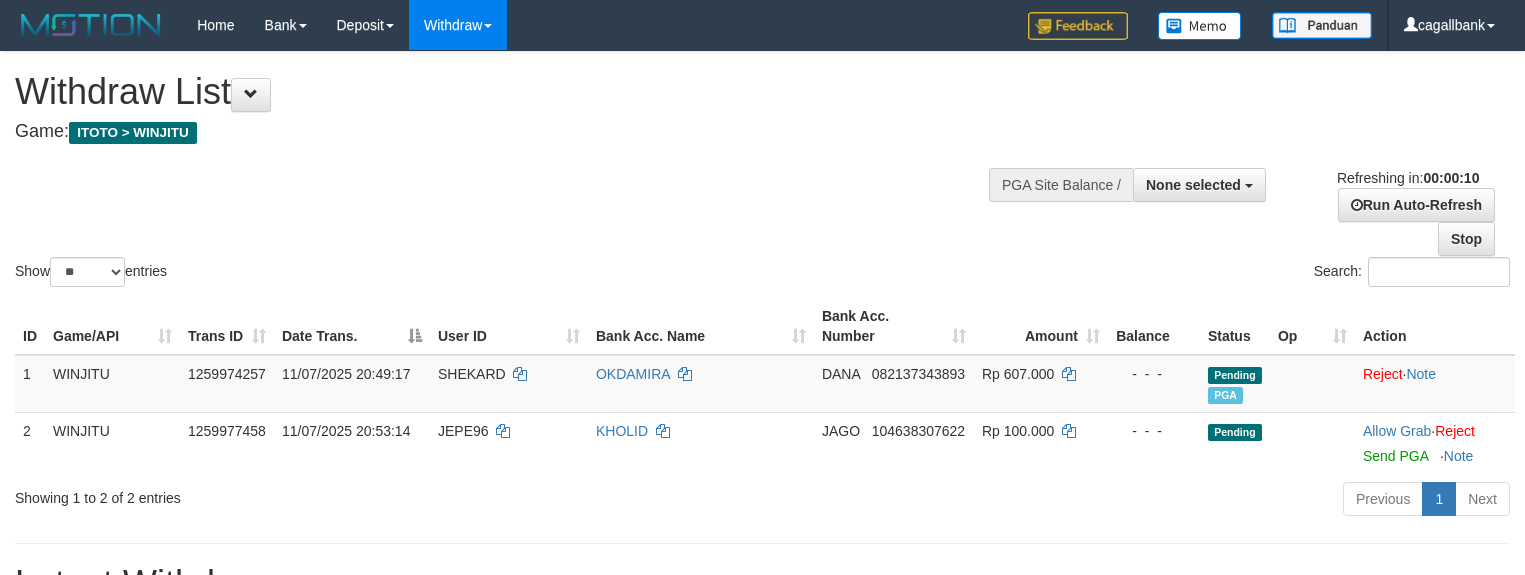 select 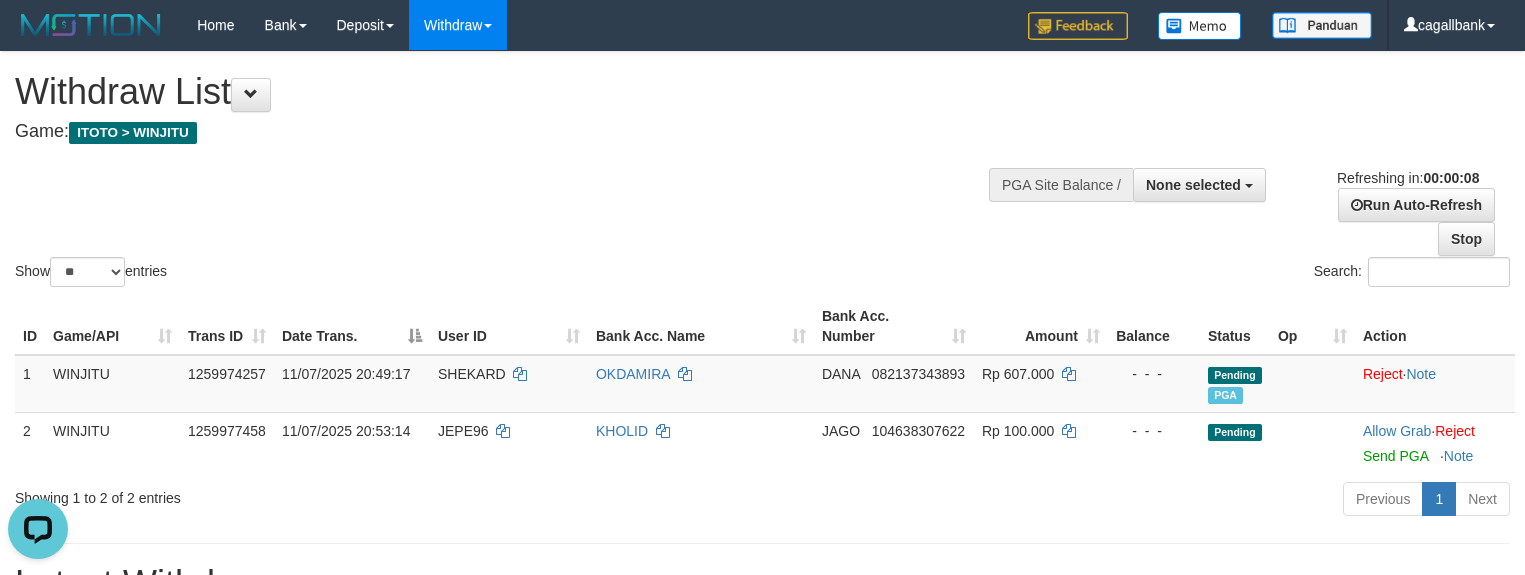 scroll, scrollTop: 0, scrollLeft: 0, axis: both 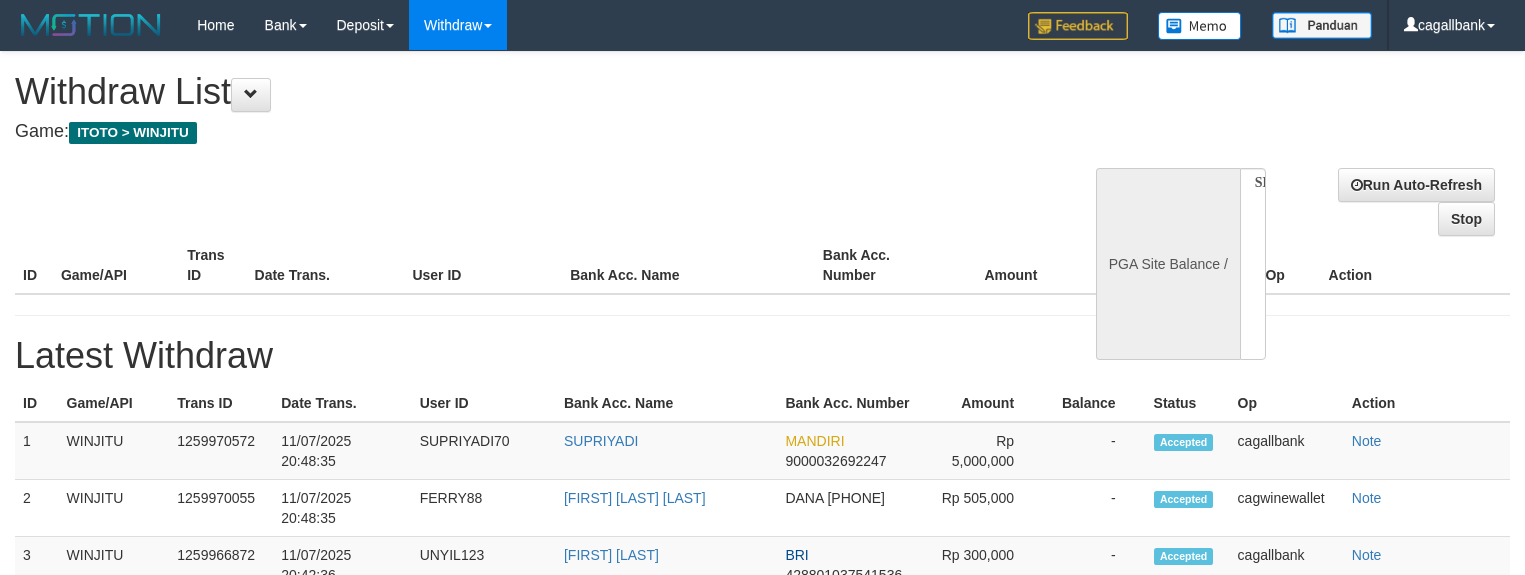 select 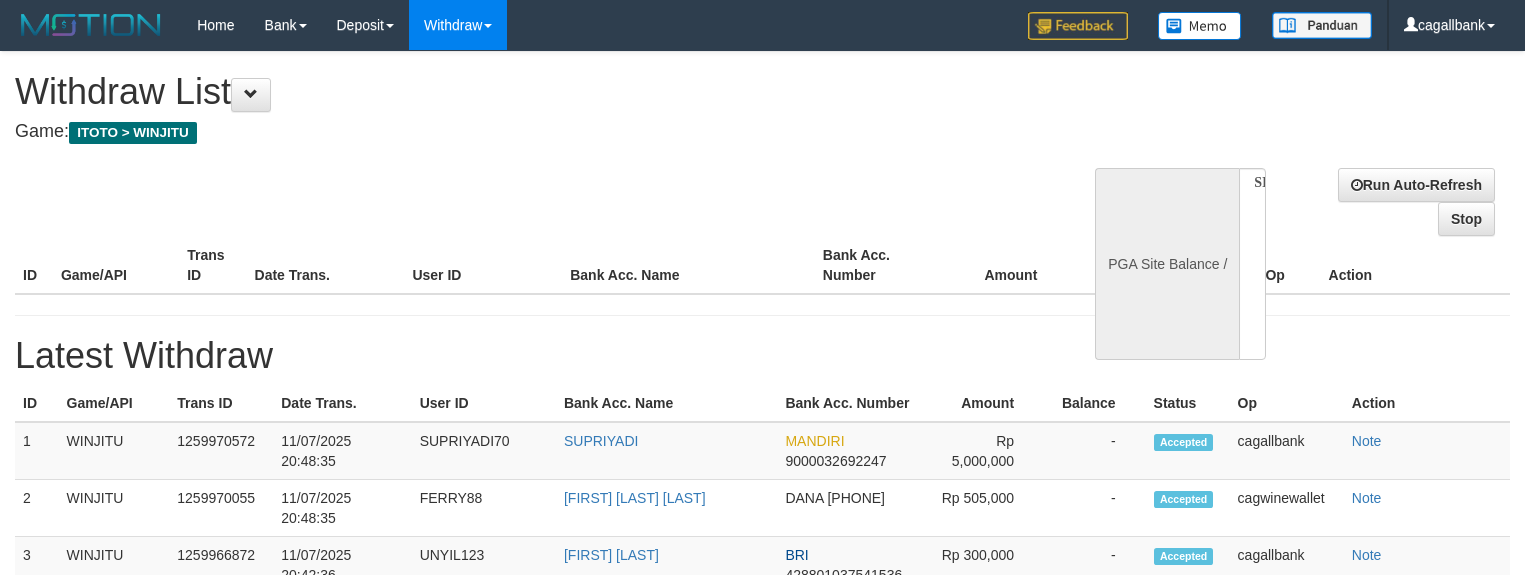 scroll, scrollTop: 0, scrollLeft: 0, axis: both 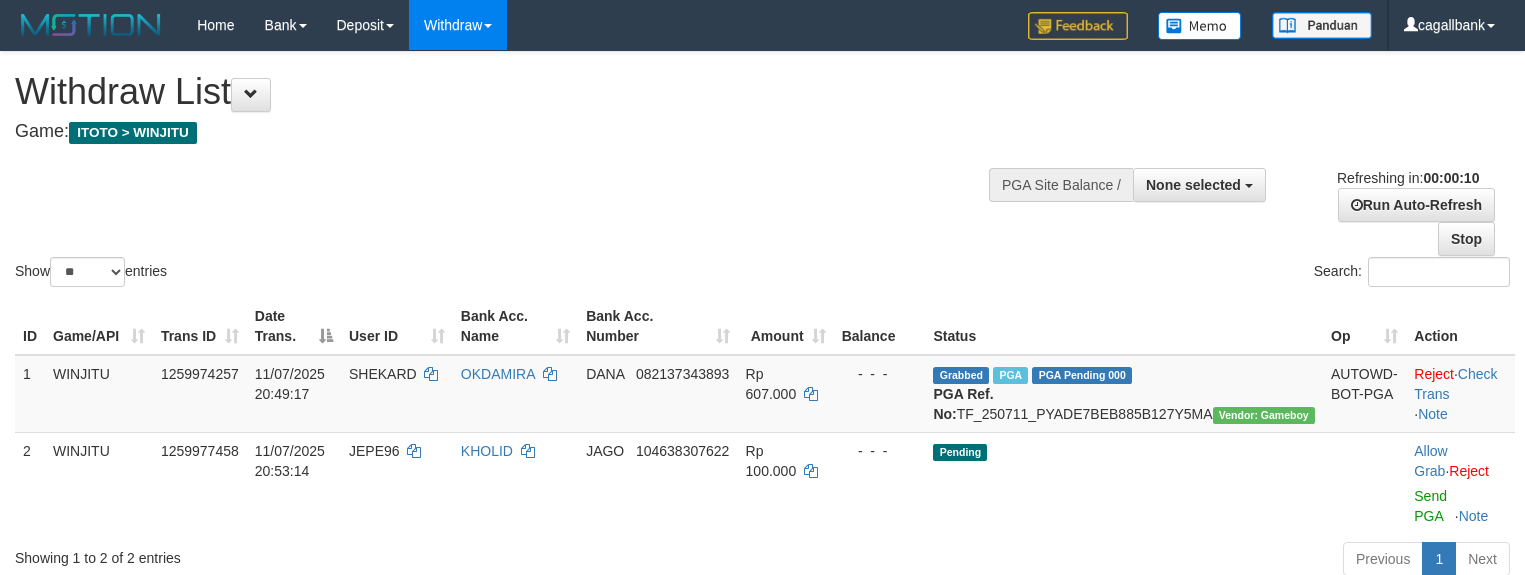 select 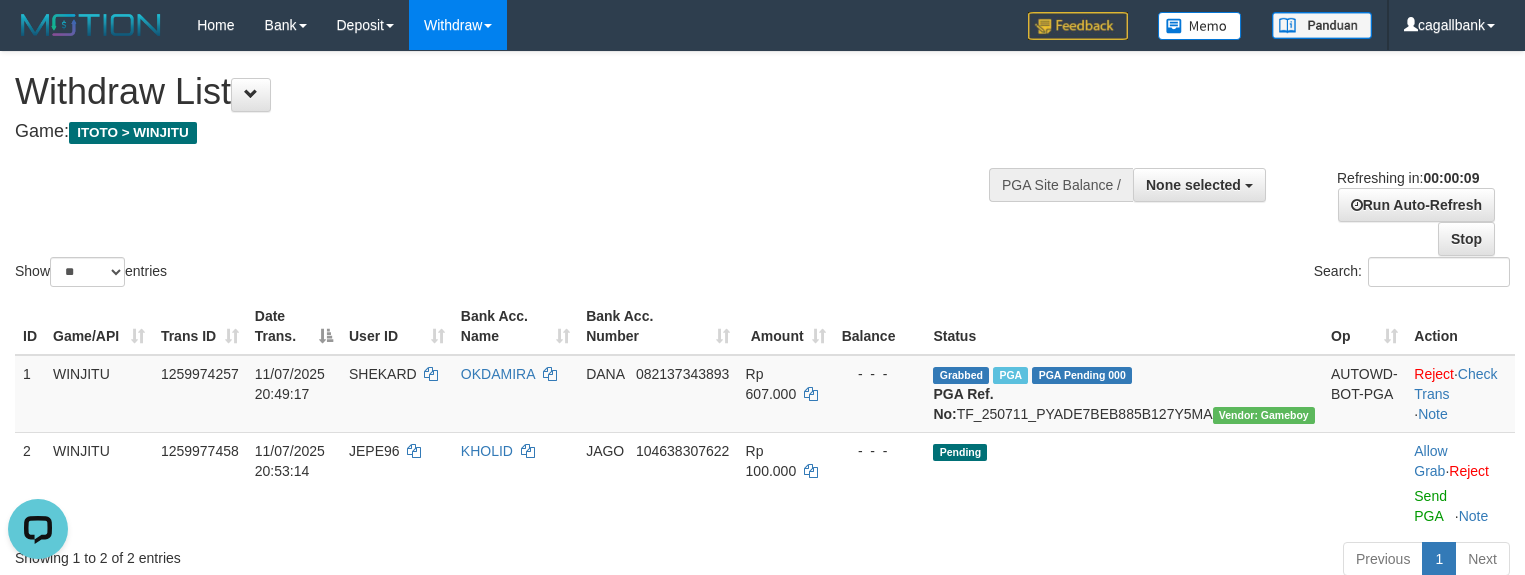 scroll, scrollTop: 0, scrollLeft: 0, axis: both 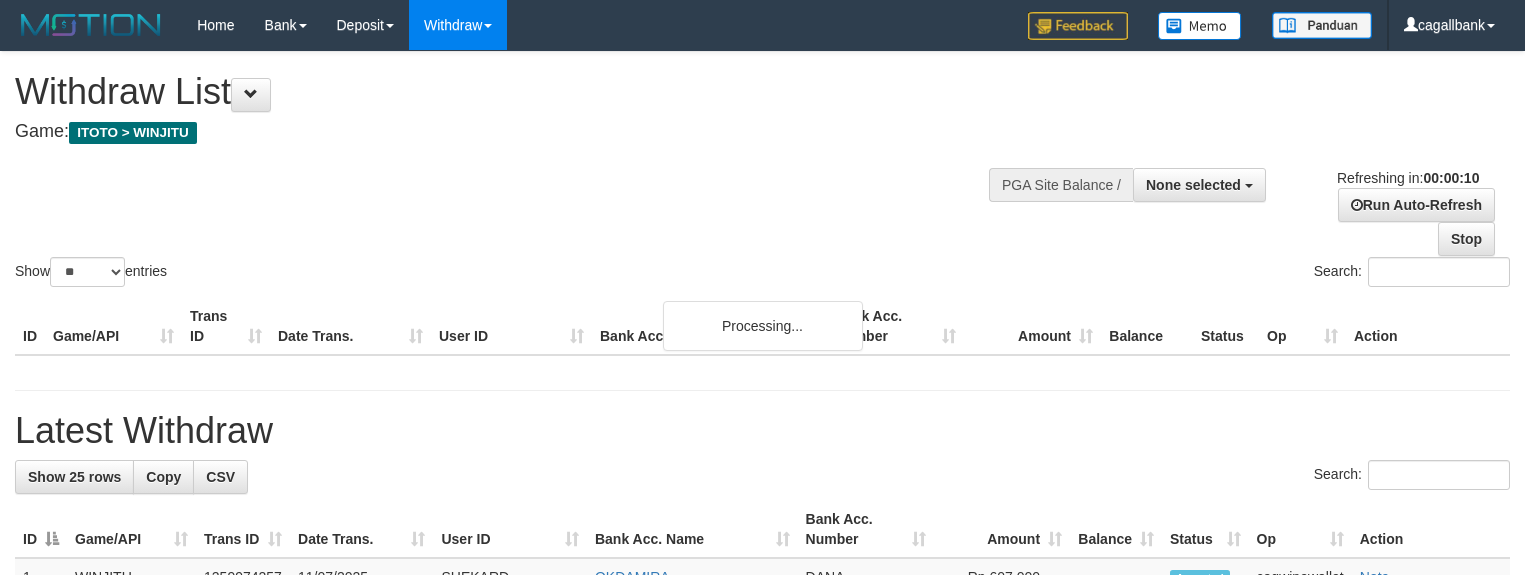 select 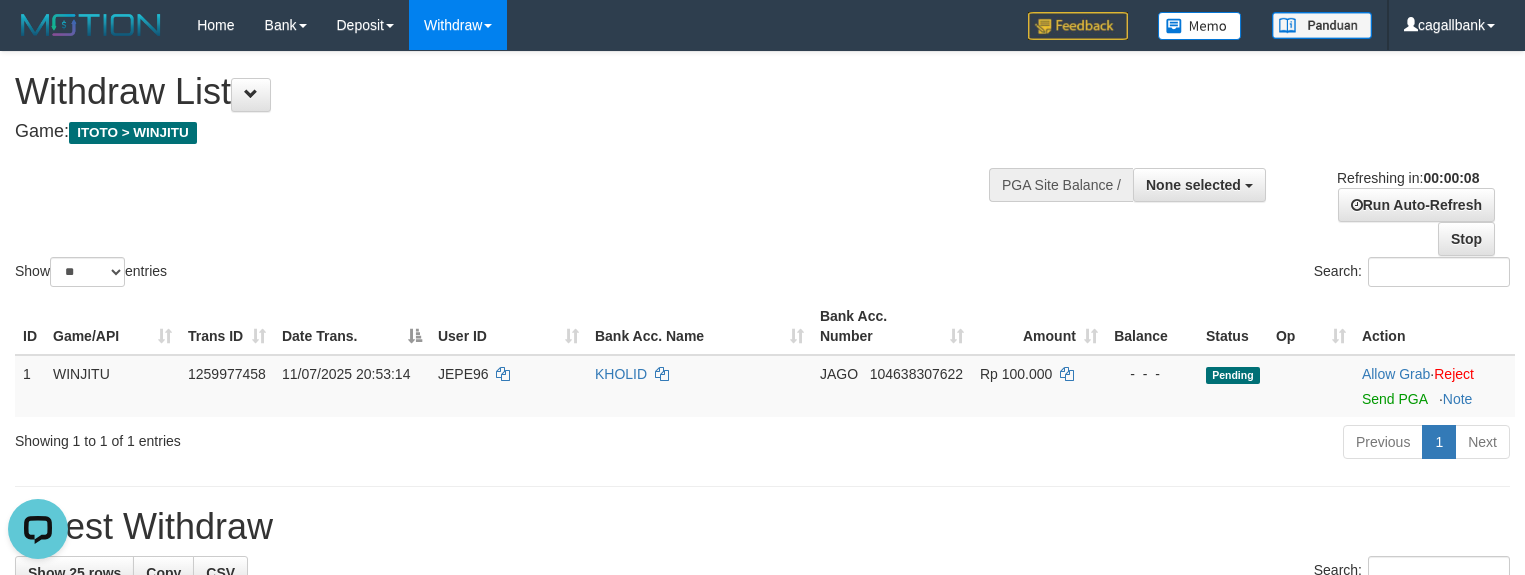 scroll, scrollTop: 0, scrollLeft: 0, axis: both 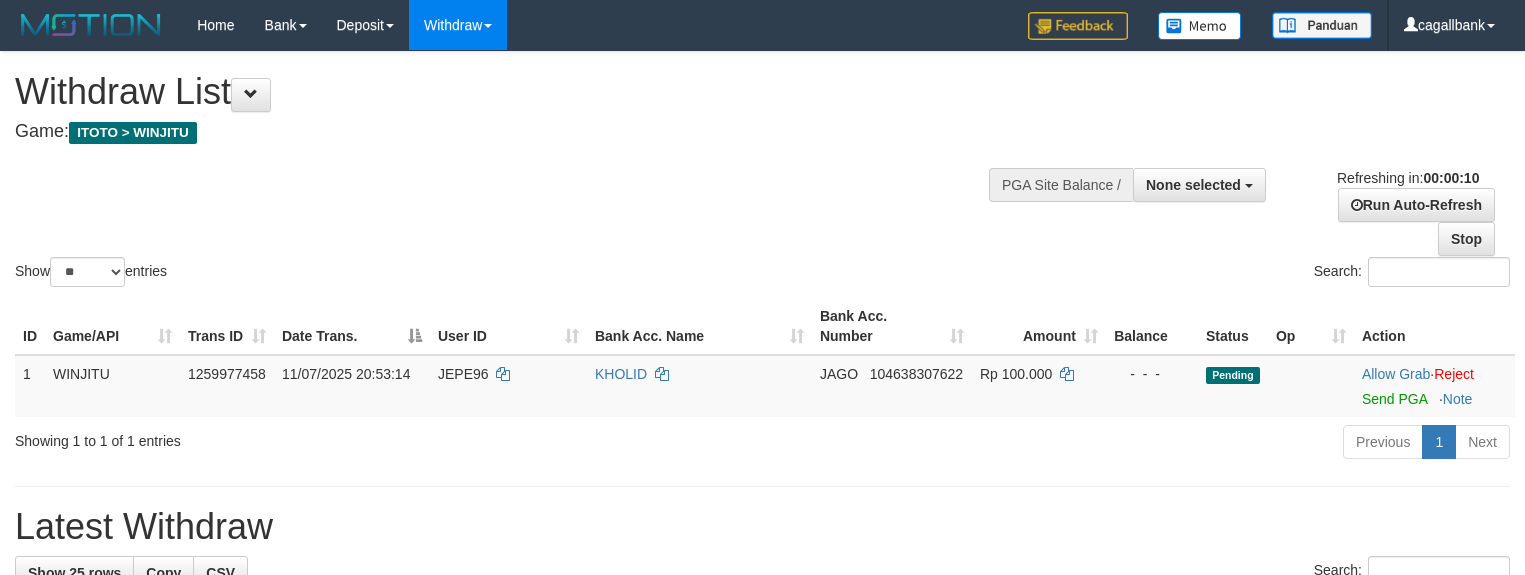 select 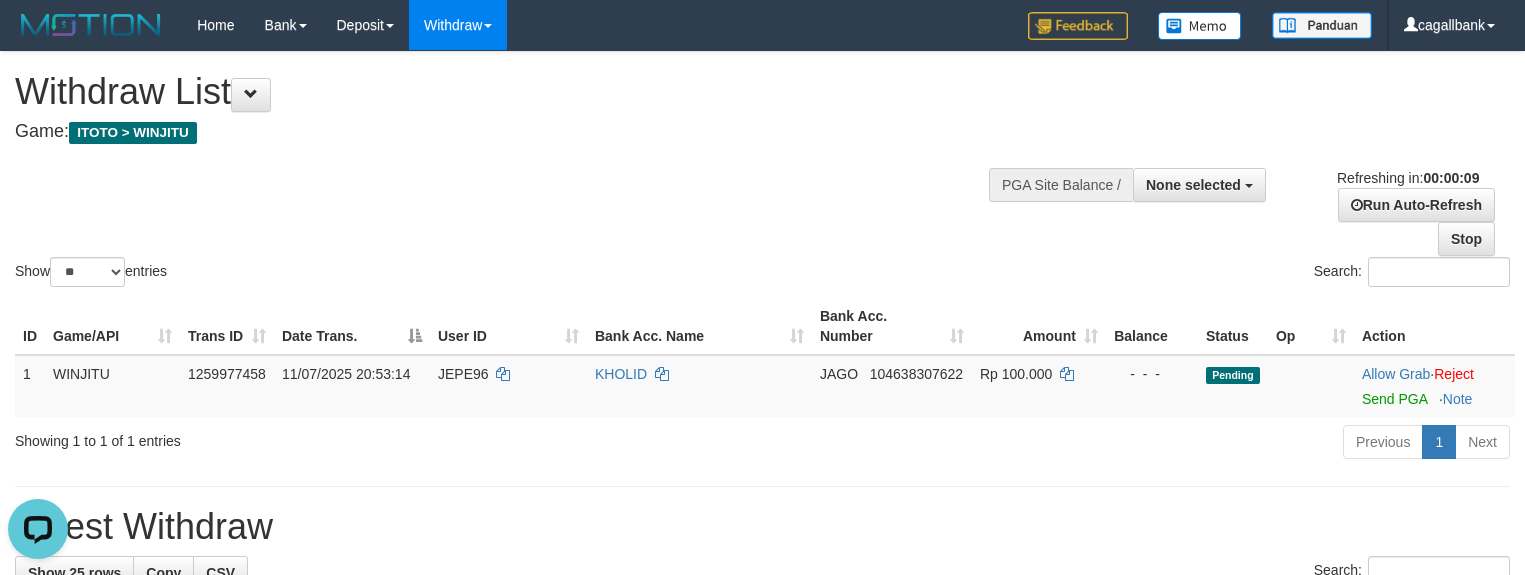 scroll, scrollTop: 0, scrollLeft: 0, axis: both 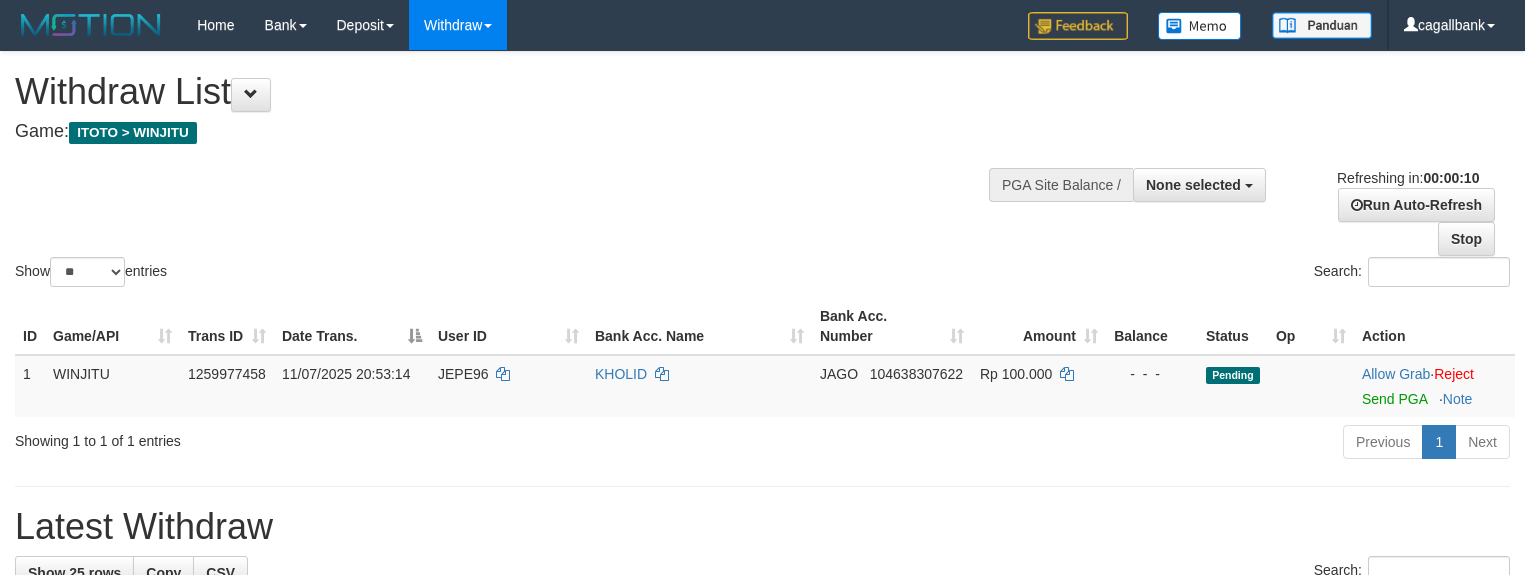 select 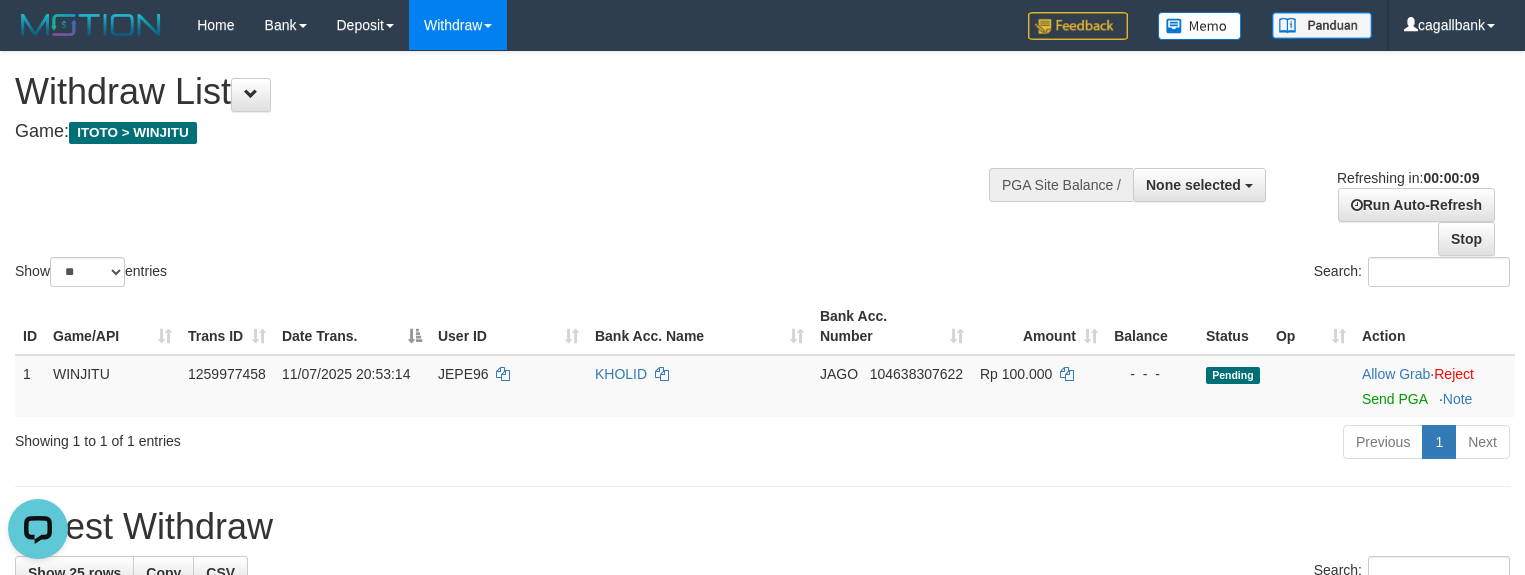 scroll, scrollTop: 0, scrollLeft: 0, axis: both 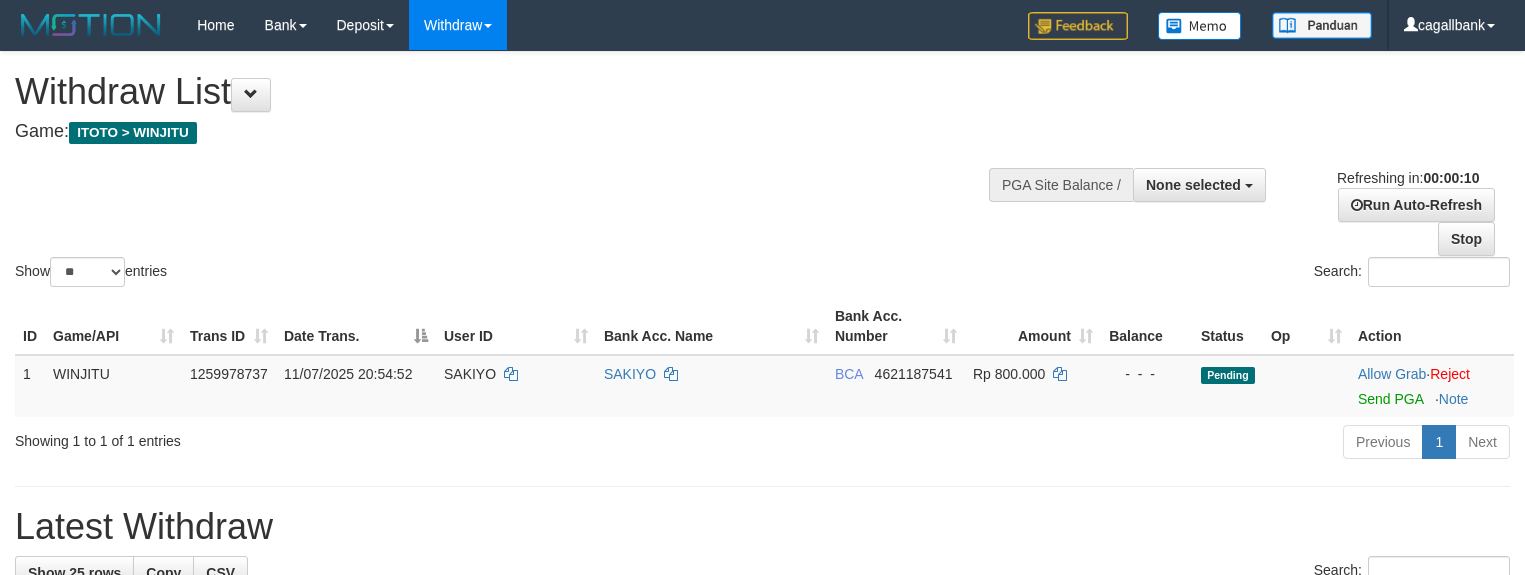 select 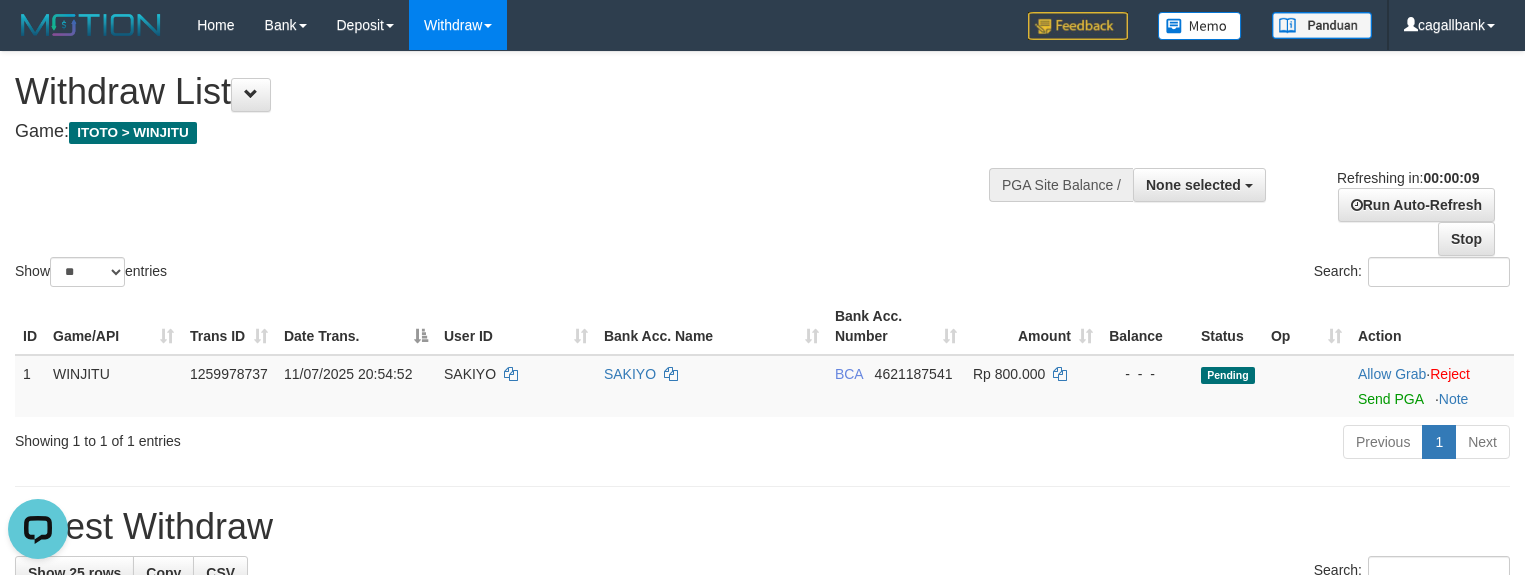 scroll, scrollTop: 0, scrollLeft: 0, axis: both 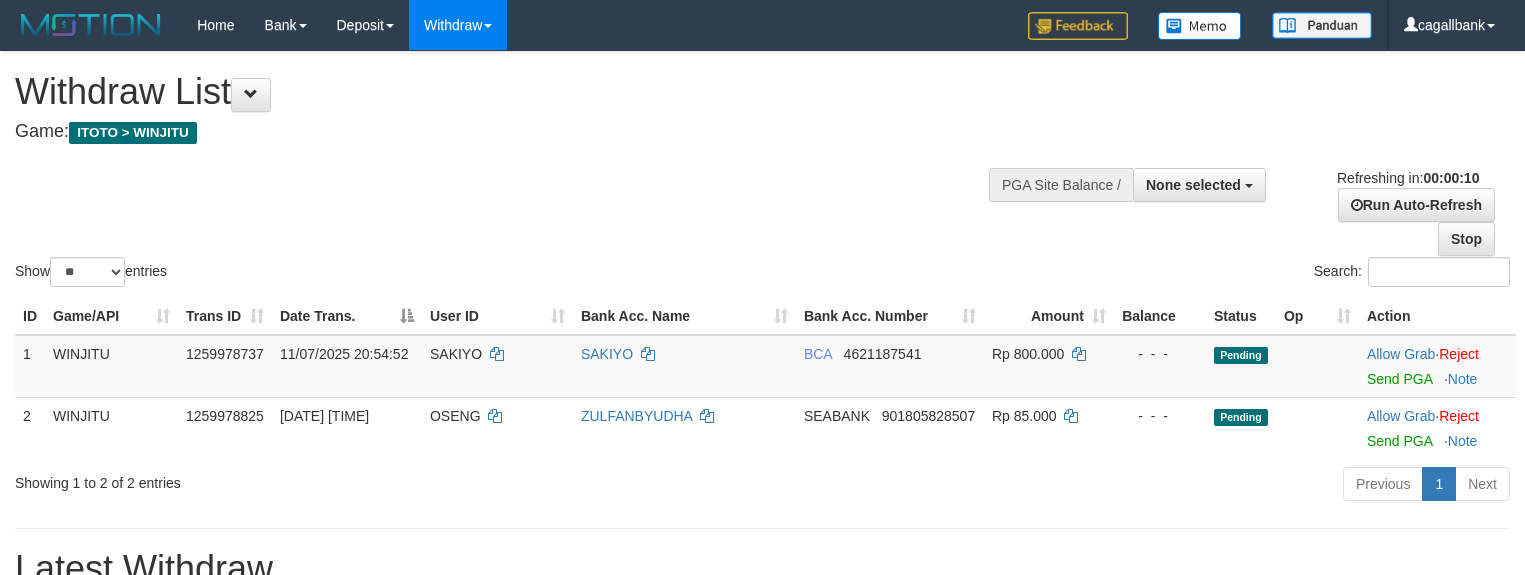 select 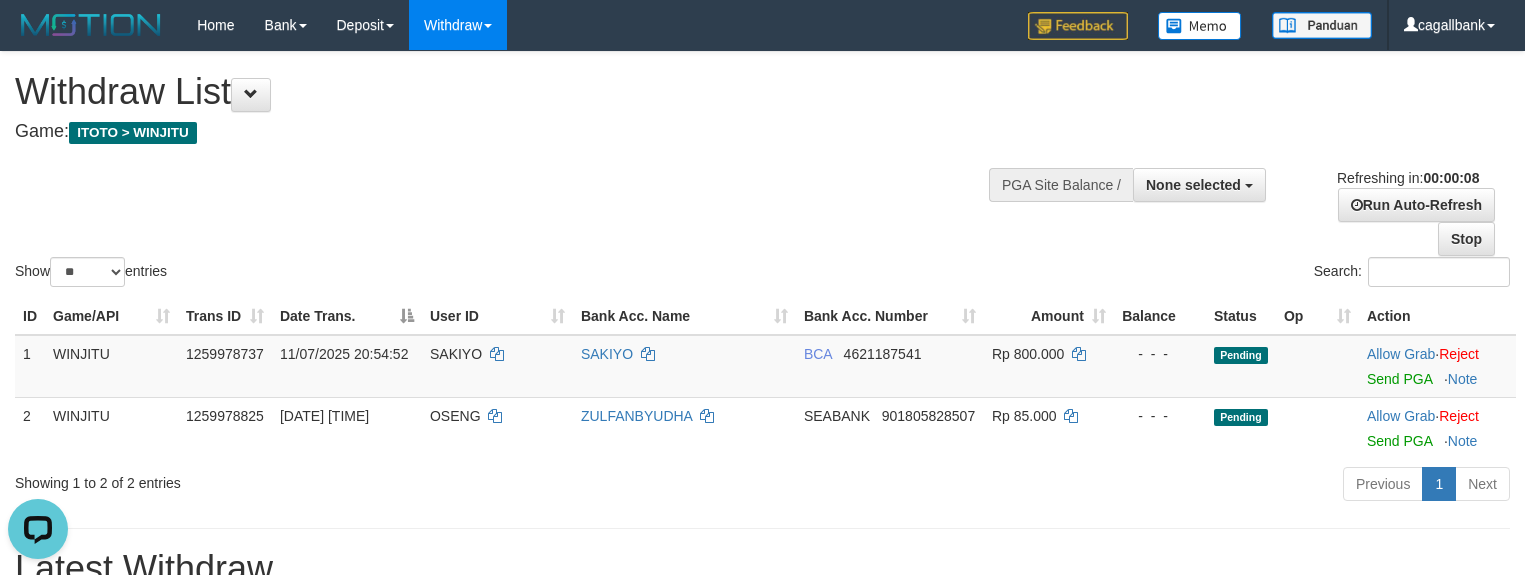 scroll, scrollTop: 0, scrollLeft: 0, axis: both 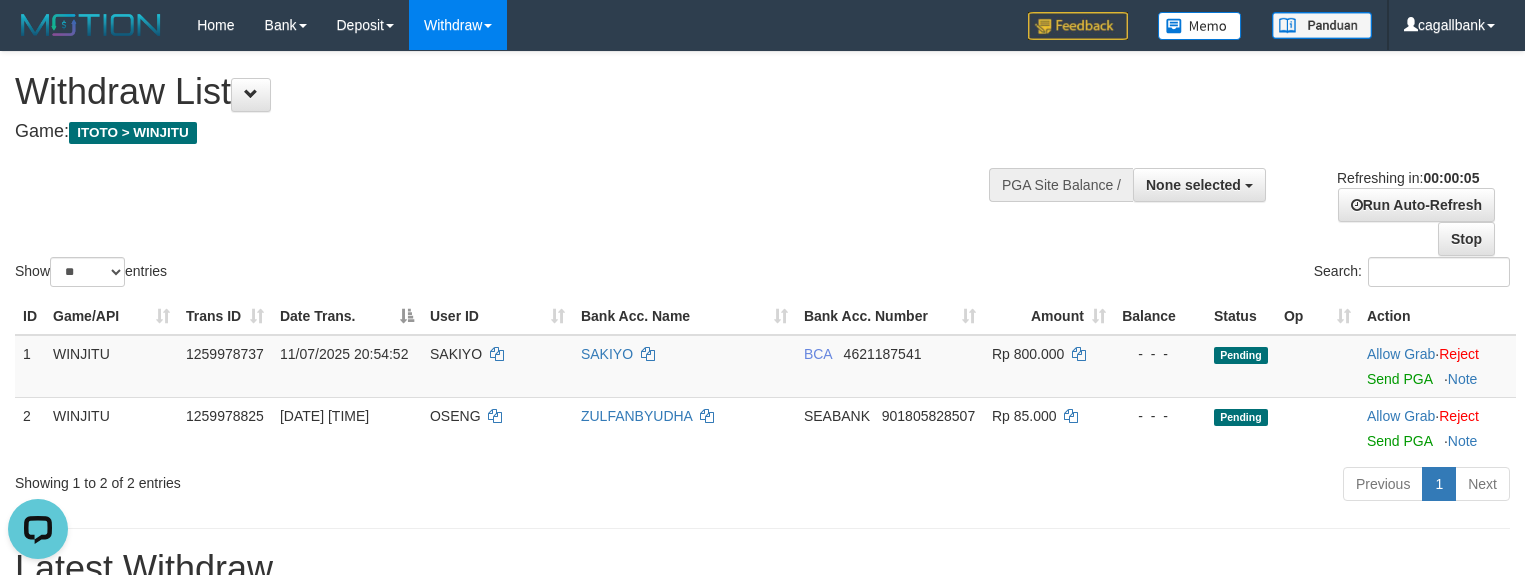 click on "Show  ** ** ** ***  entries Search:" at bounding box center [762, 171] 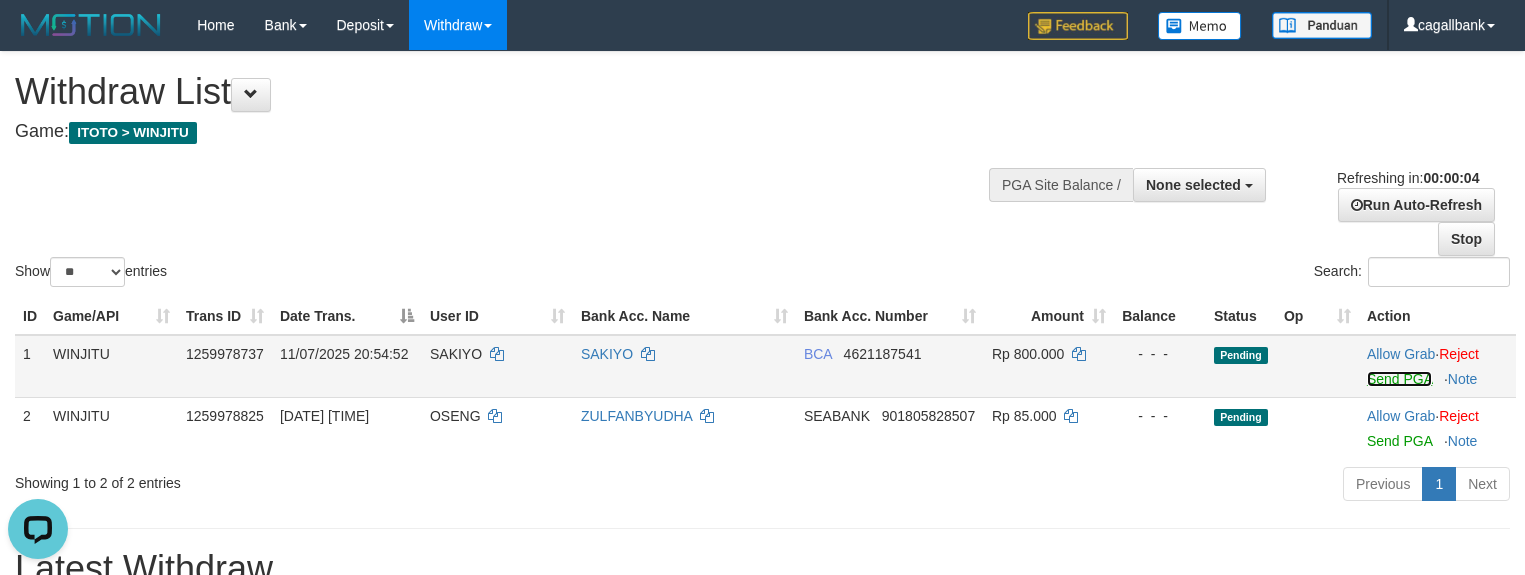 click on "Send PGA" at bounding box center [1399, 379] 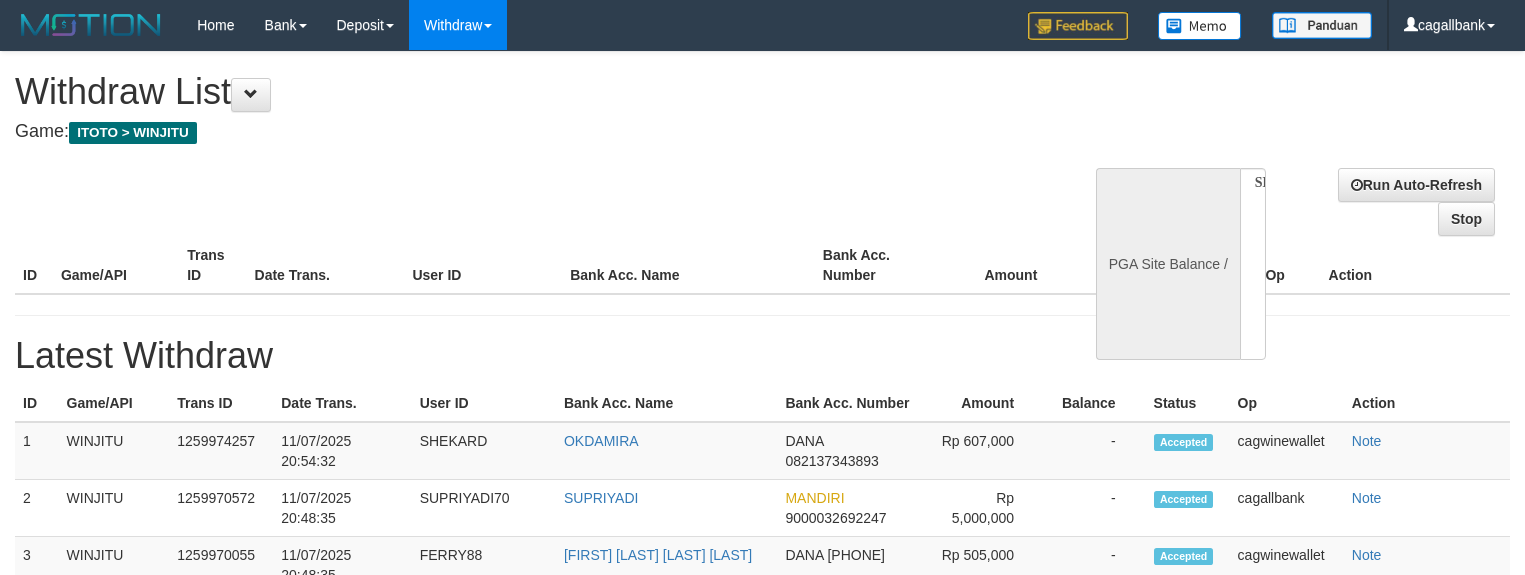 select 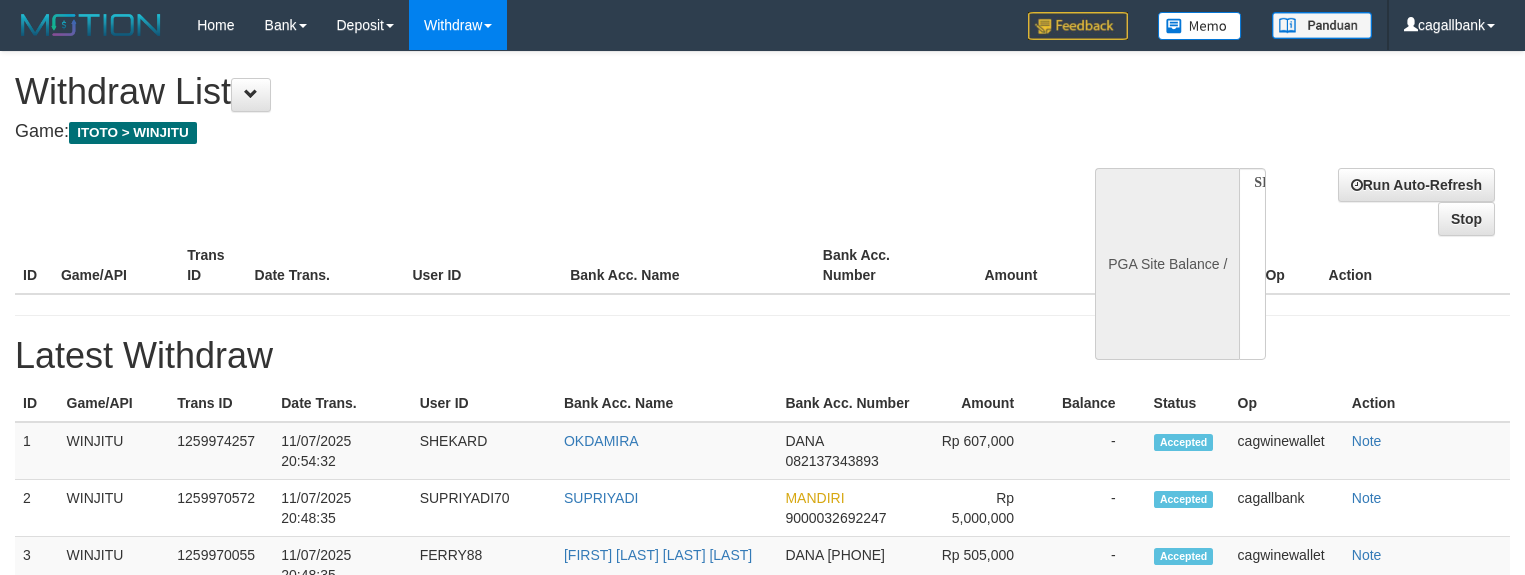 scroll, scrollTop: 0, scrollLeft: 0, axis: both 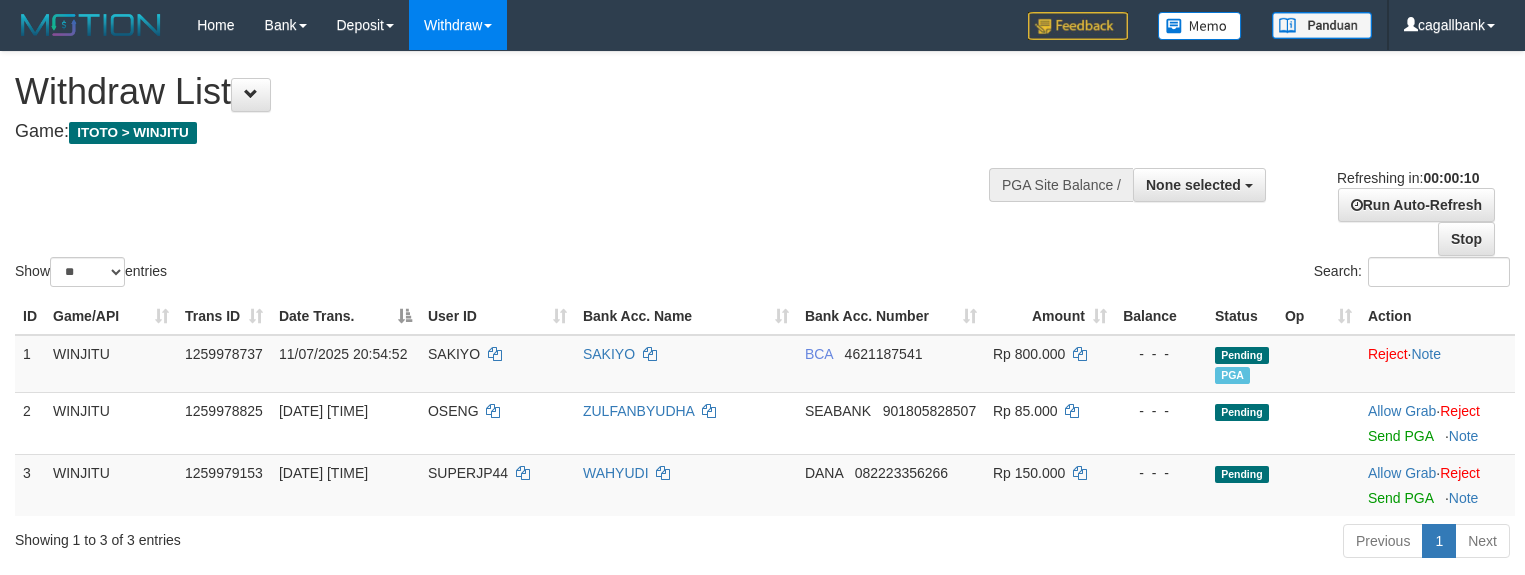 select 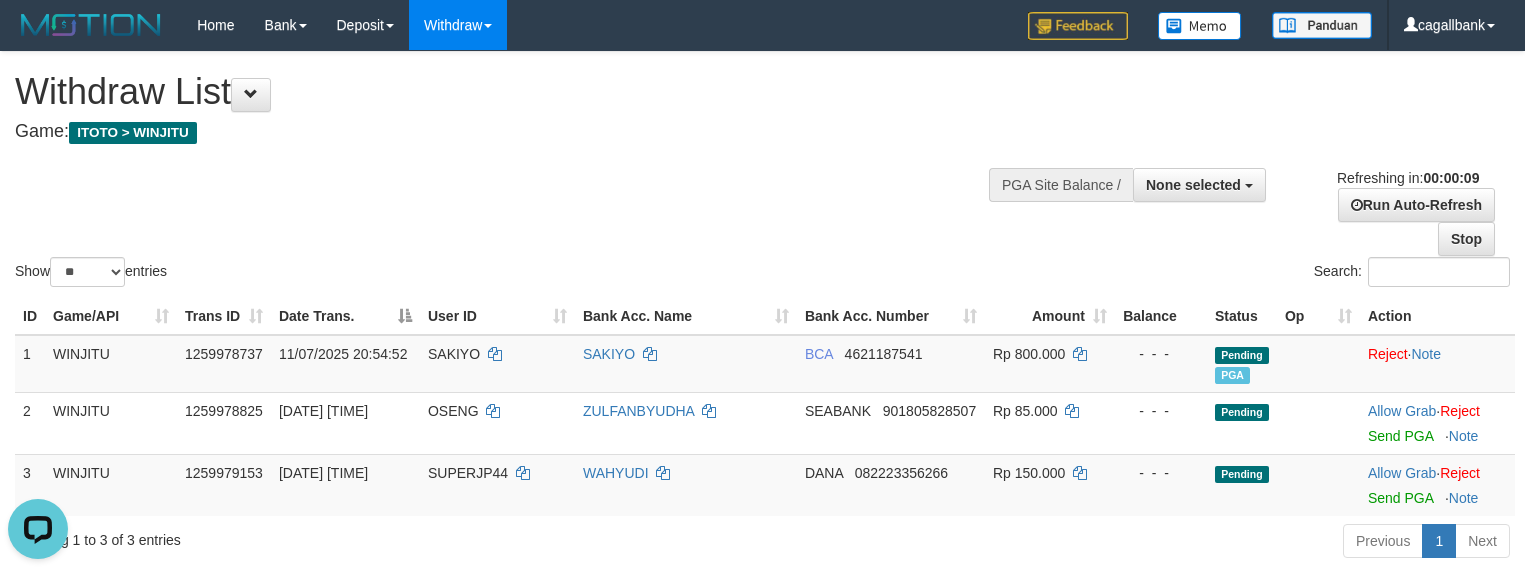 scroll, scrollTop: 0, scrollLeft: 0, axis: both 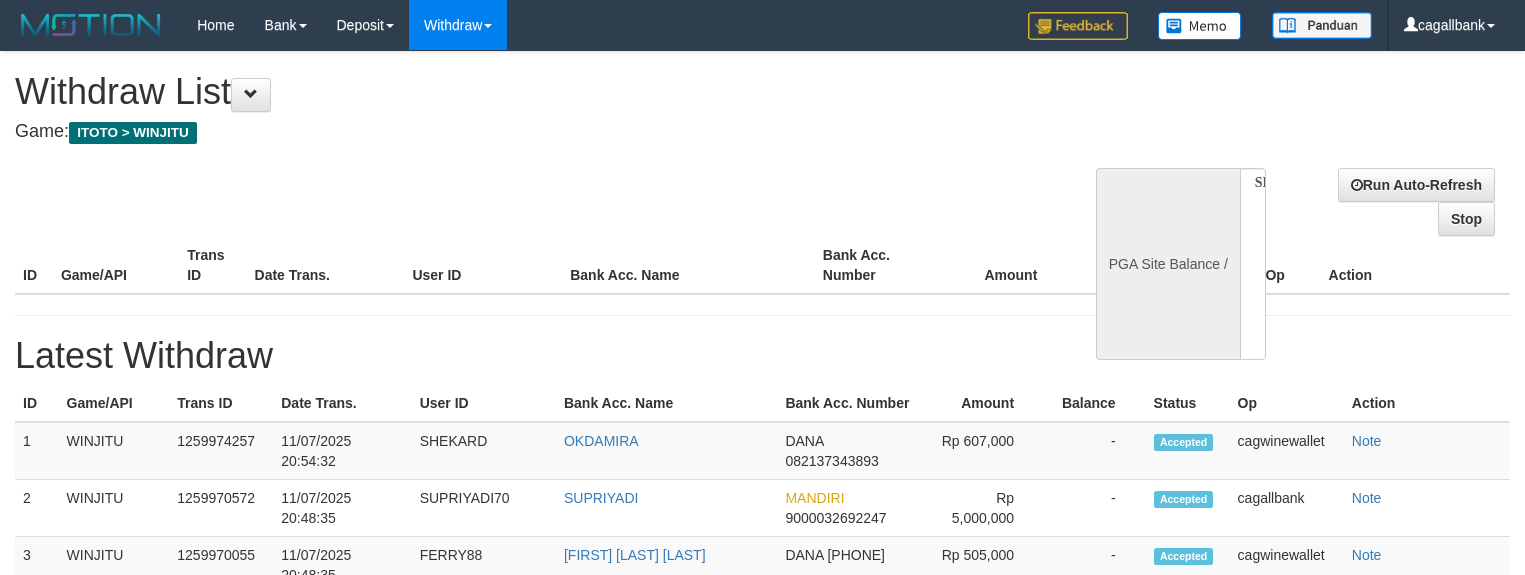 select 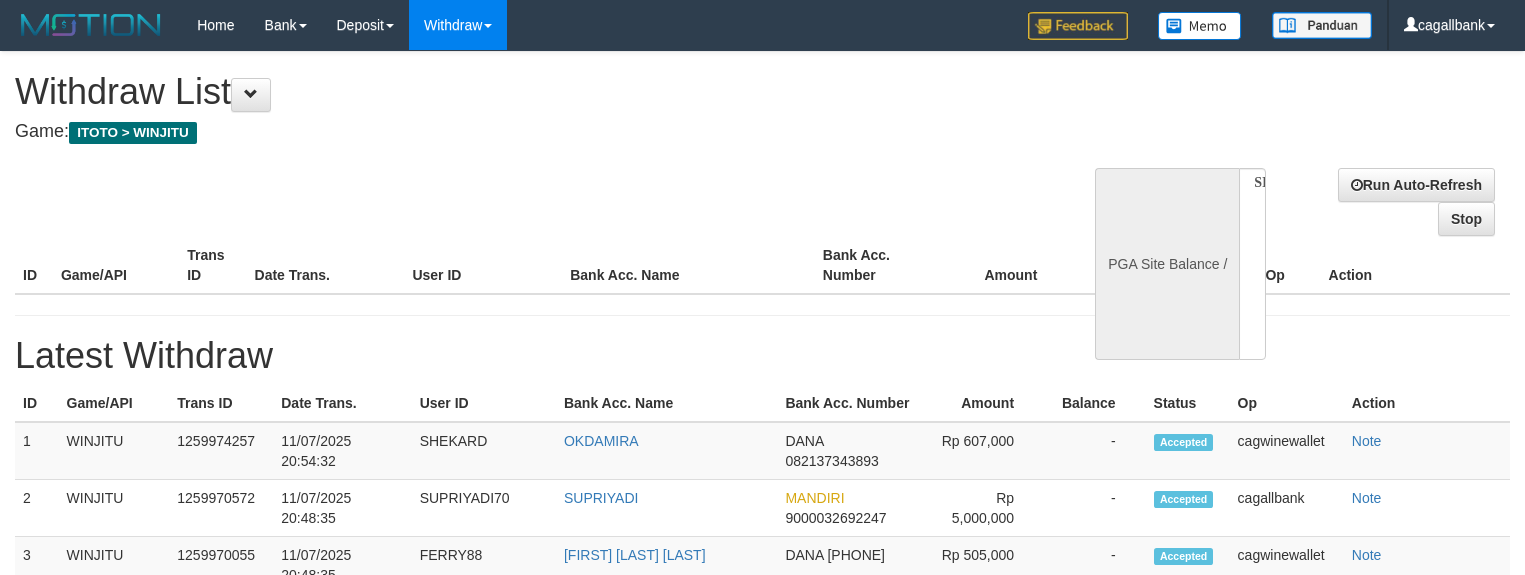 scroll, scrollTop: 0, scrollLeft: 0, axis: both 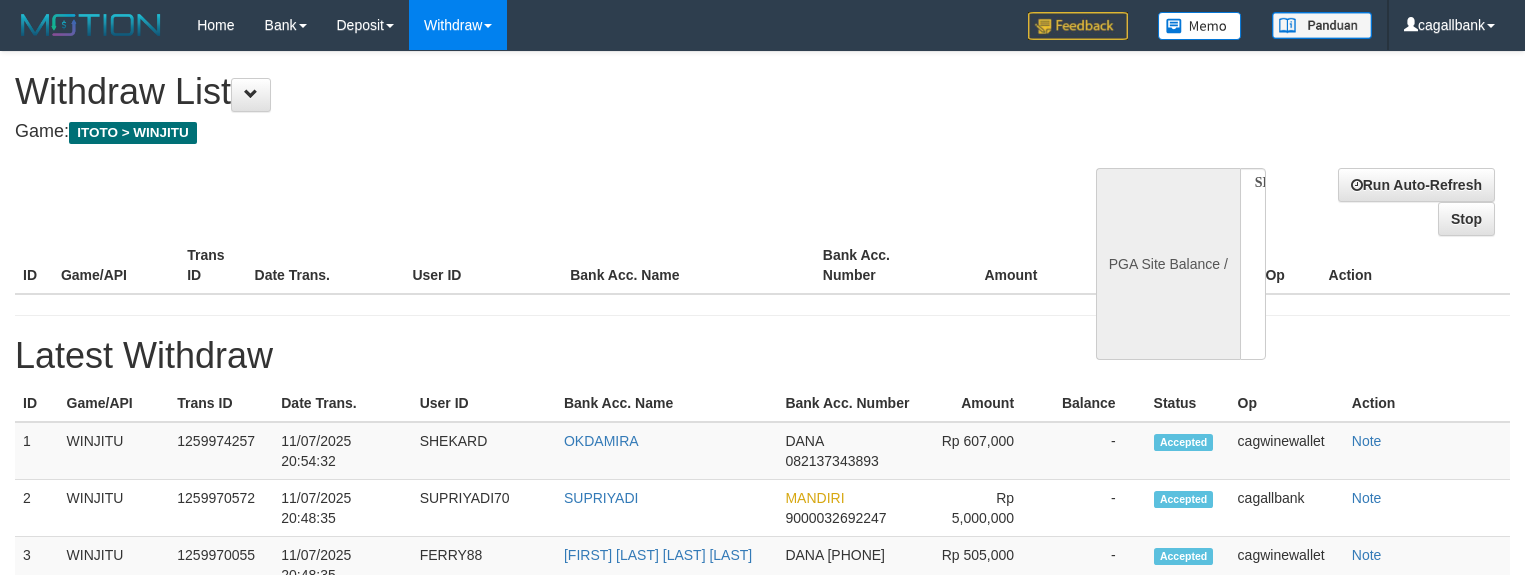 select 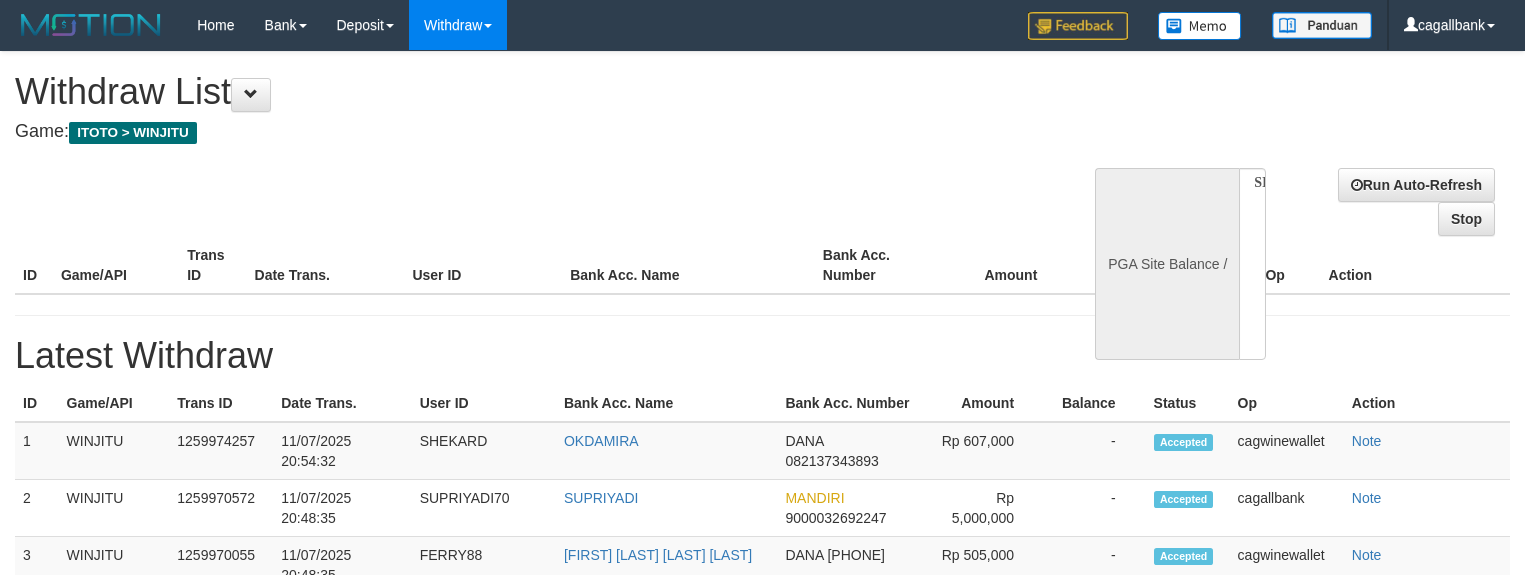 scroll, scrollTop: 0, scrollLeft: 0, axis: both 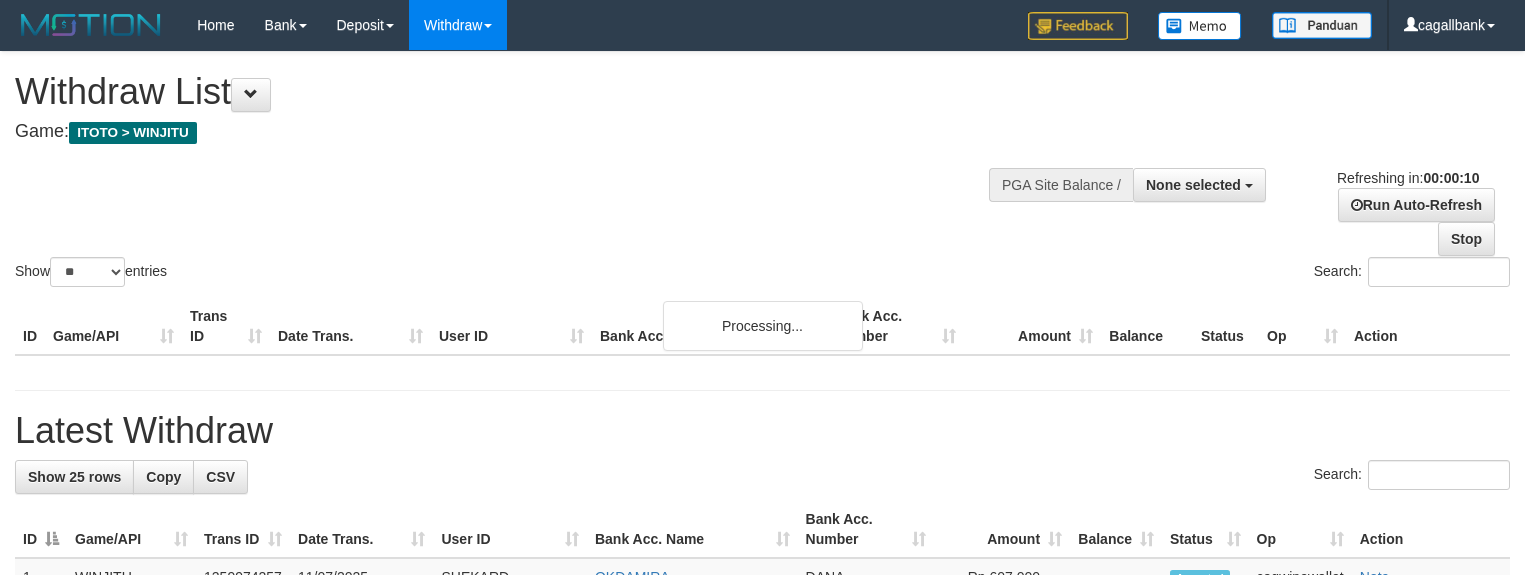 select 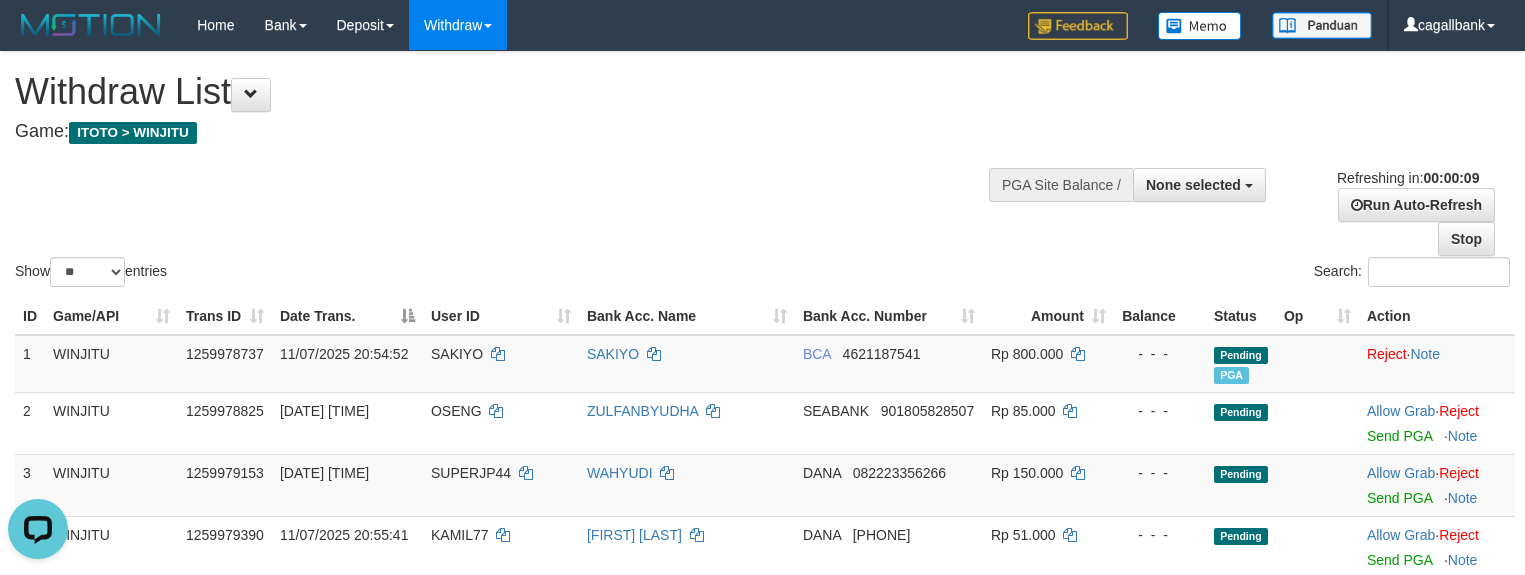 scroll, scrollTop: 0, scrollLeft: 0, axis: both 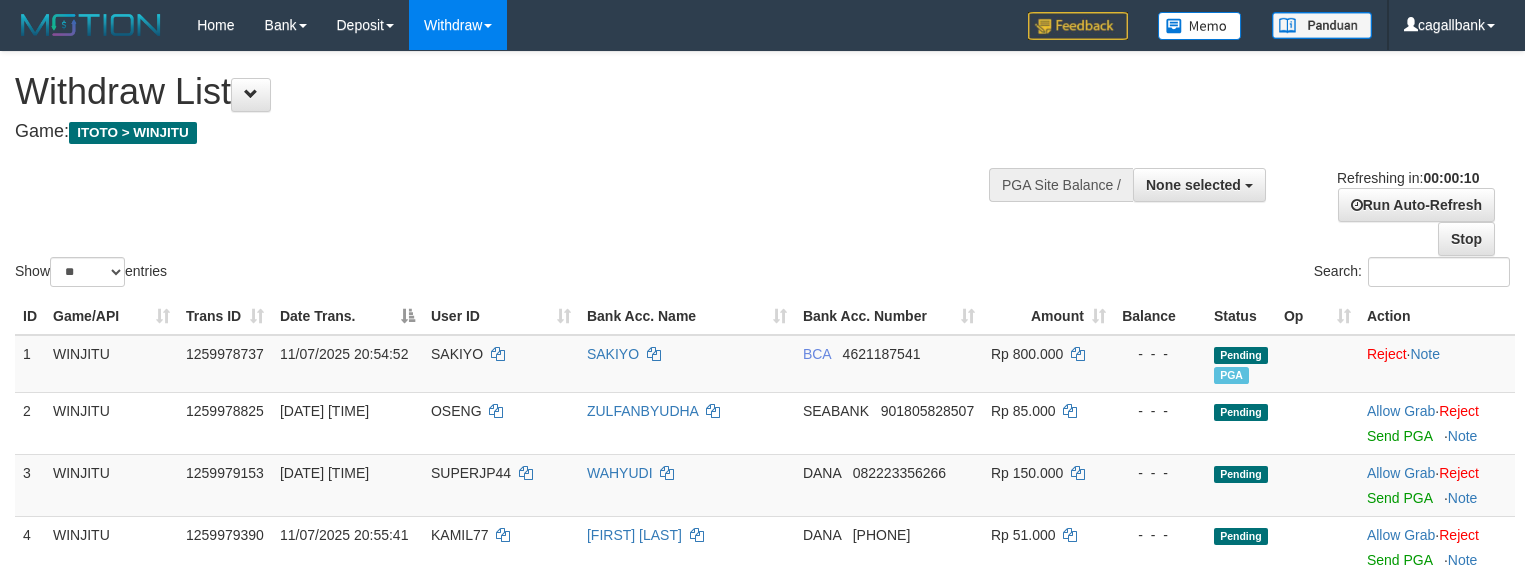 select 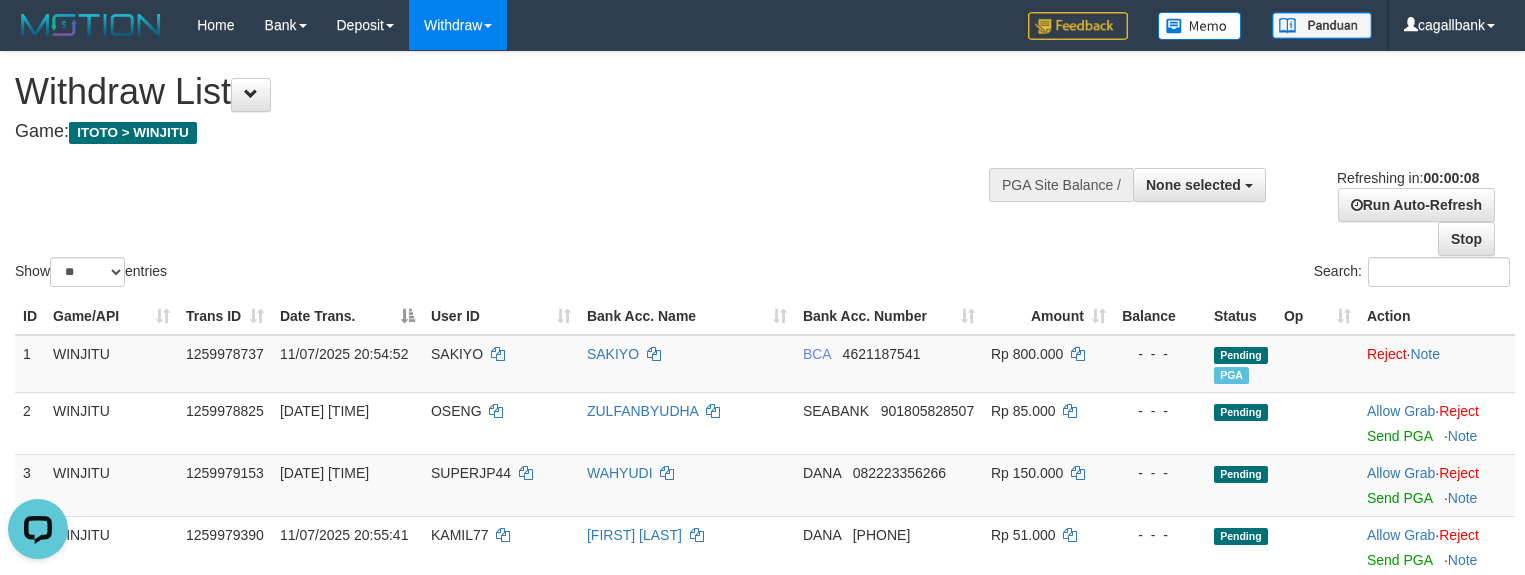 scroll, scrollTop: 0, scrollLeft: 0, axis: both 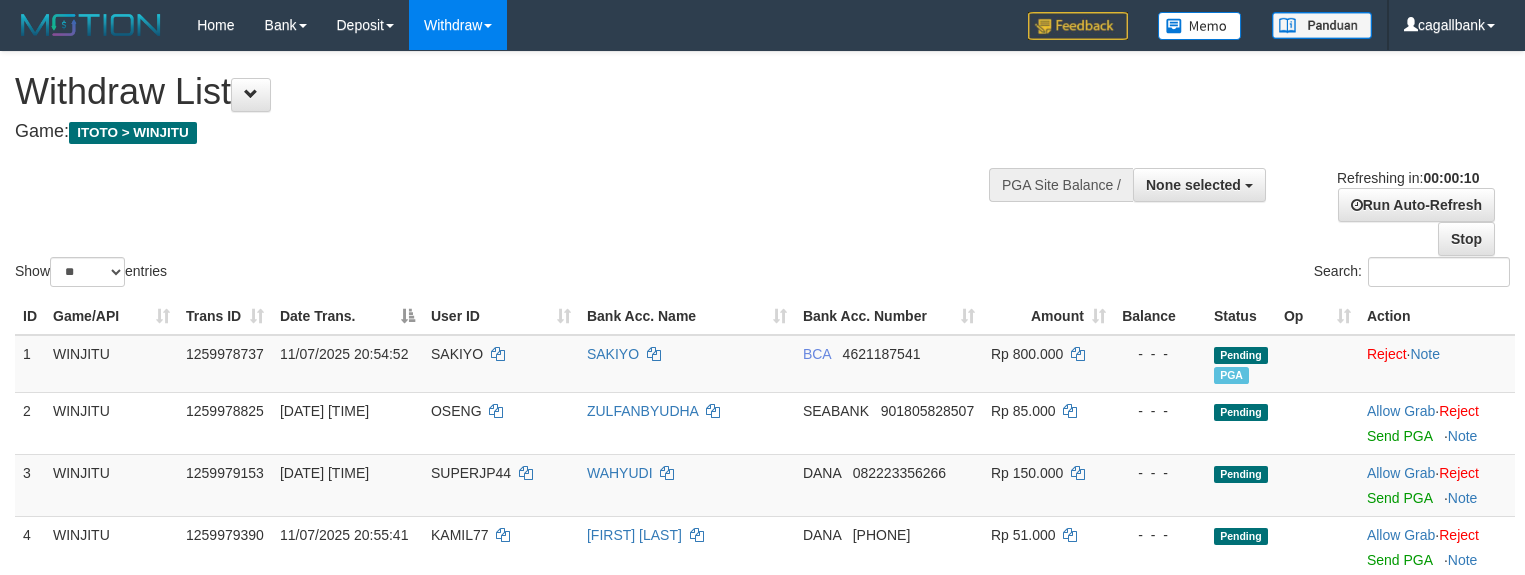 select 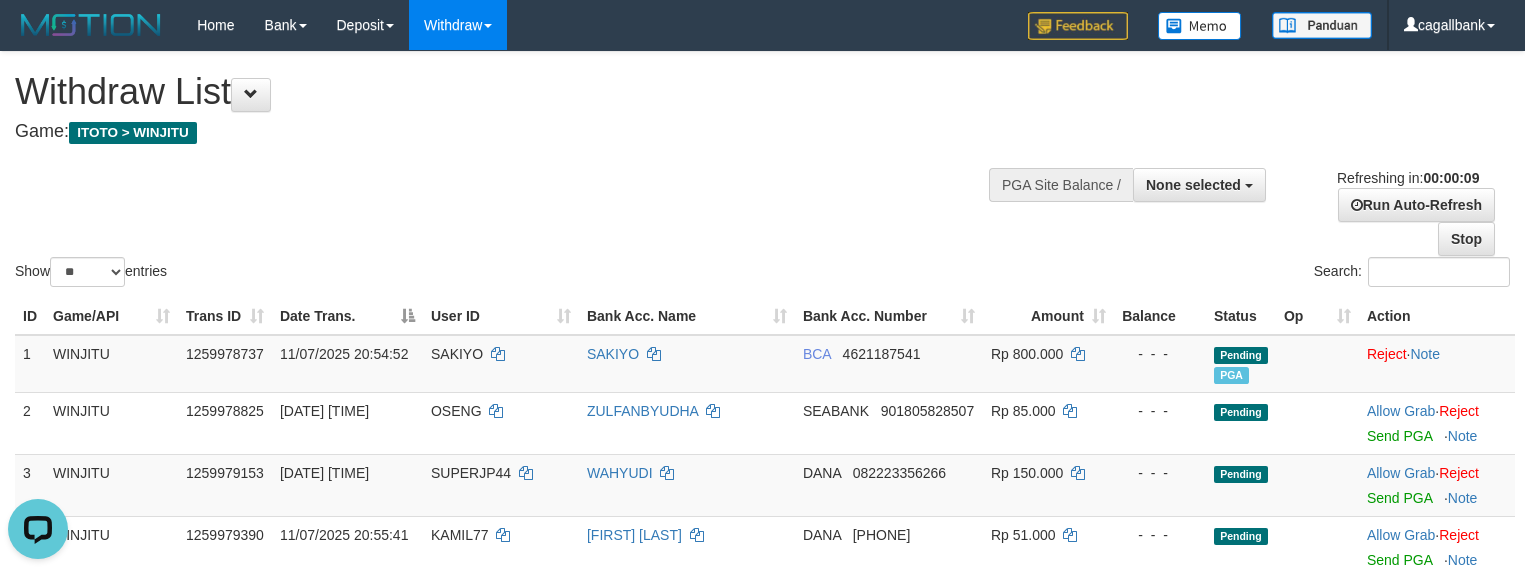 scroll, scrollTop: 0, scrollLeft: 0, axis: both 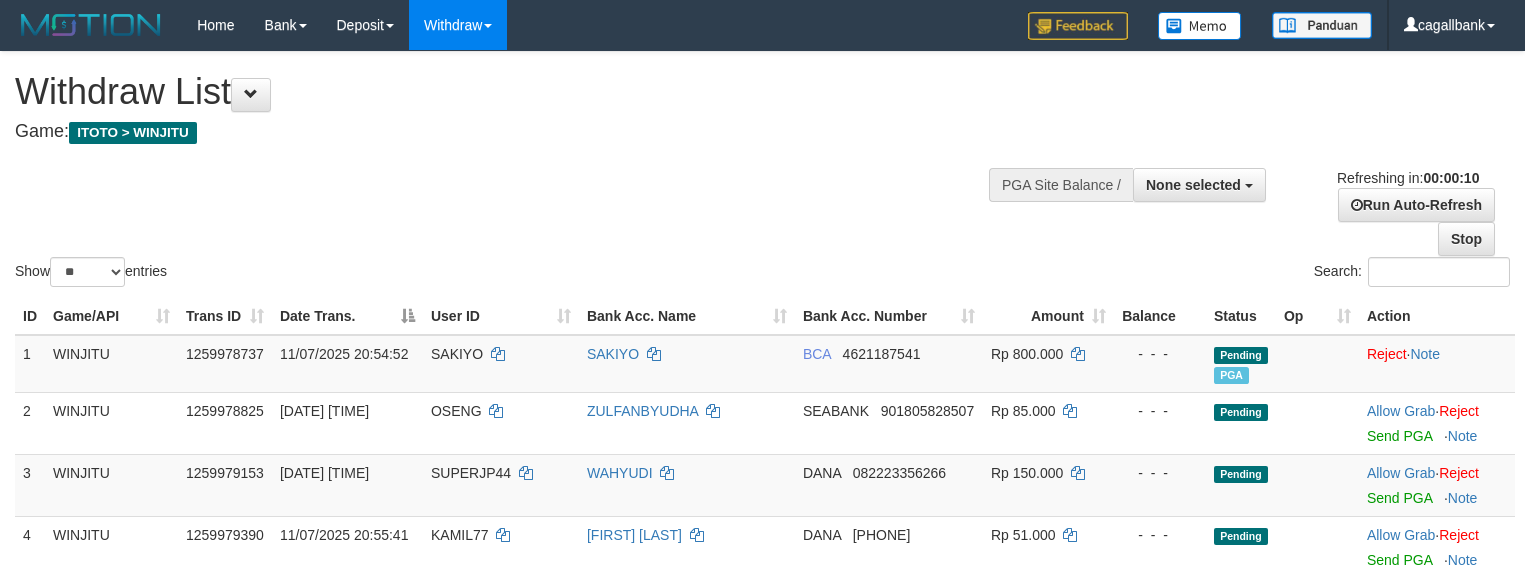 select 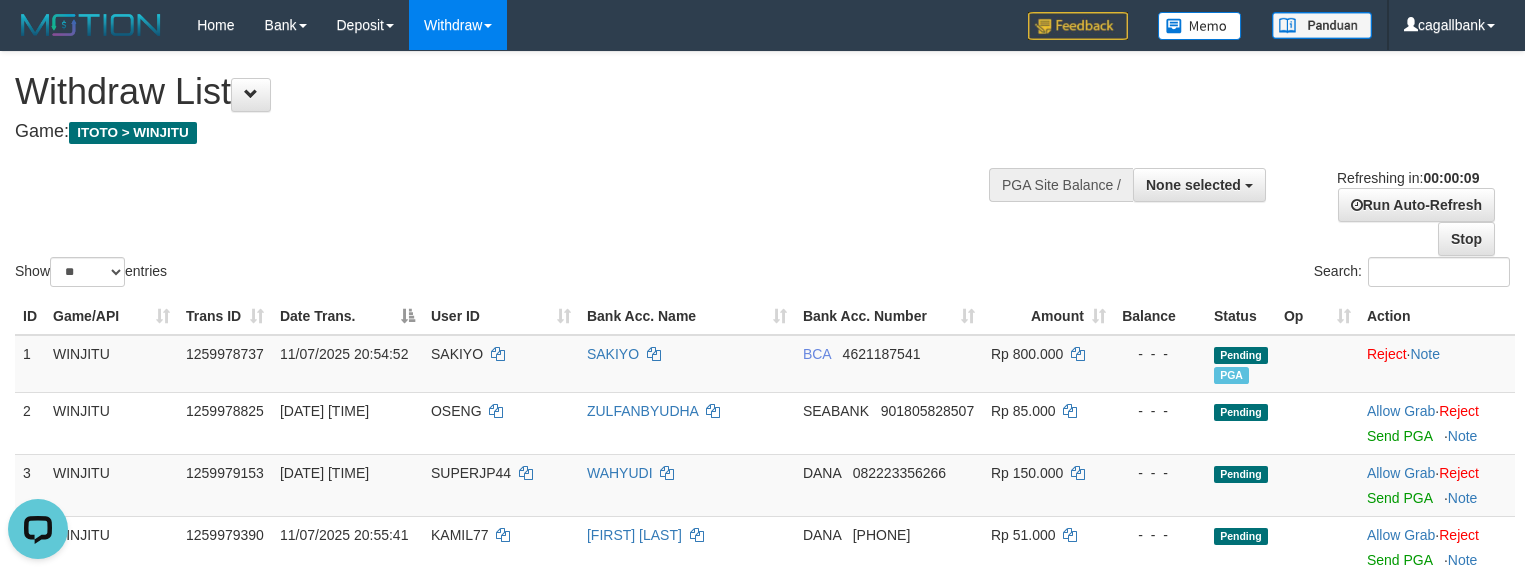 scroll, scrollTop: 0, scrollLeft: 0, axis: both 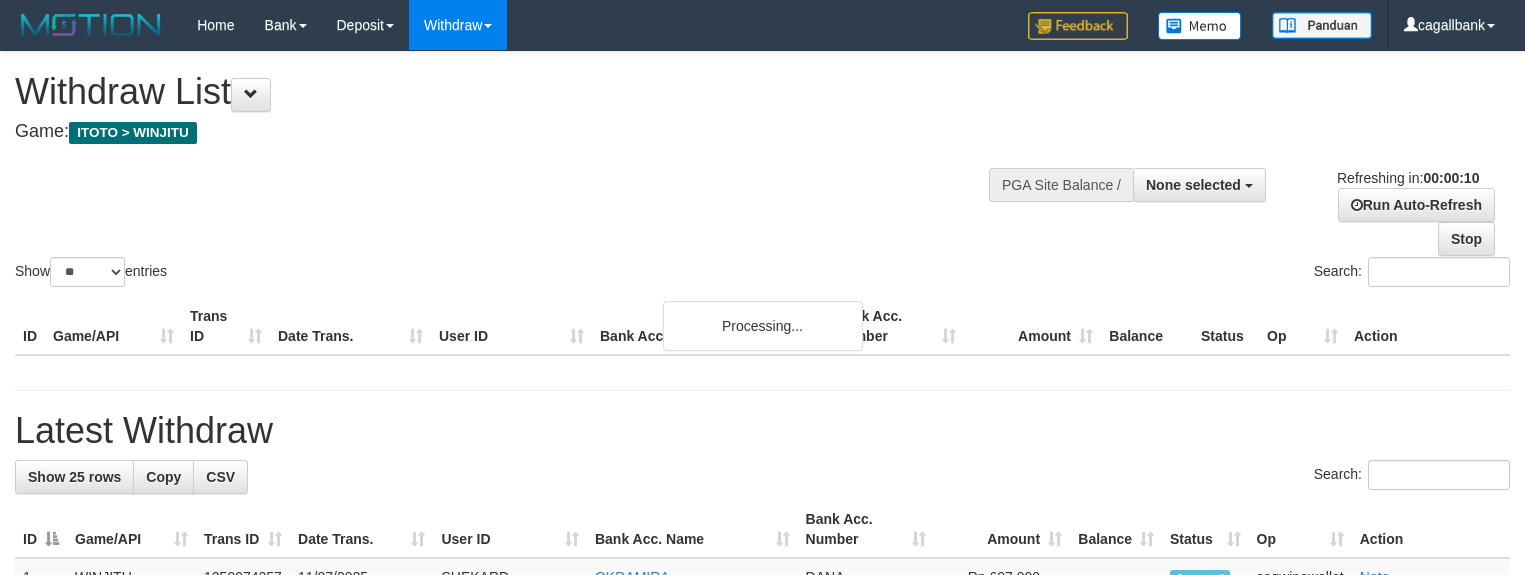 select 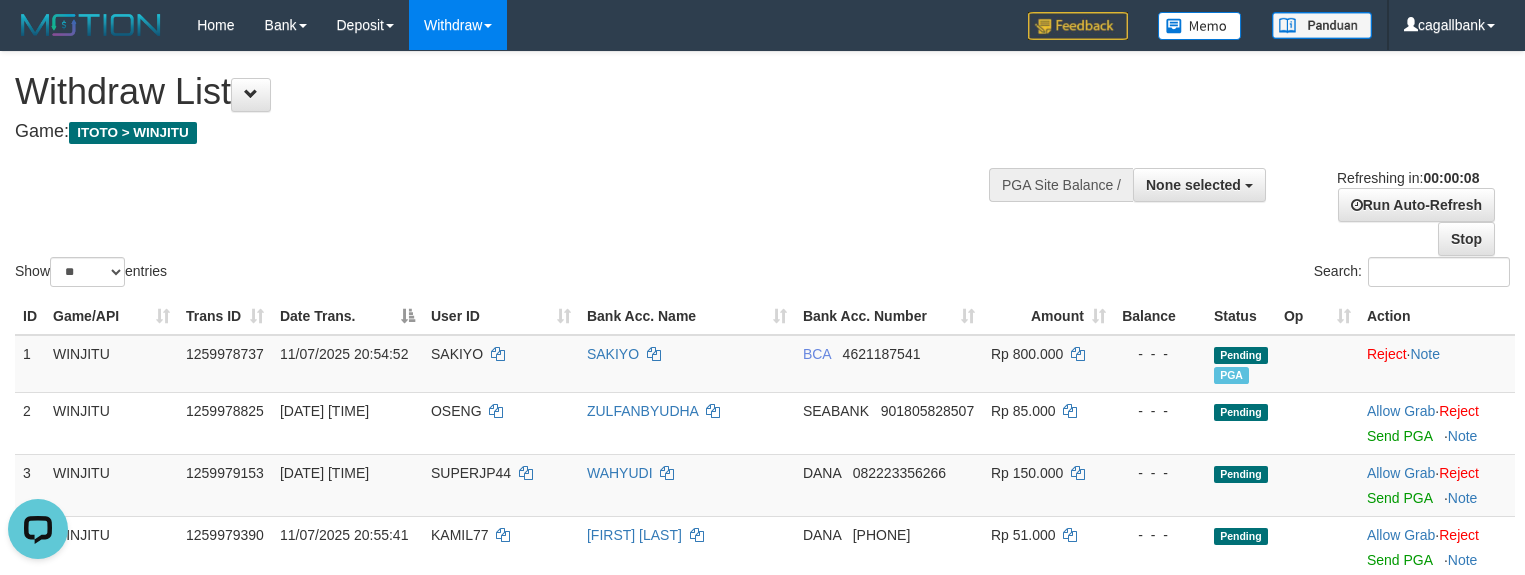 scroll, scrollTop: 0, scrollLeft: 0, axis: both 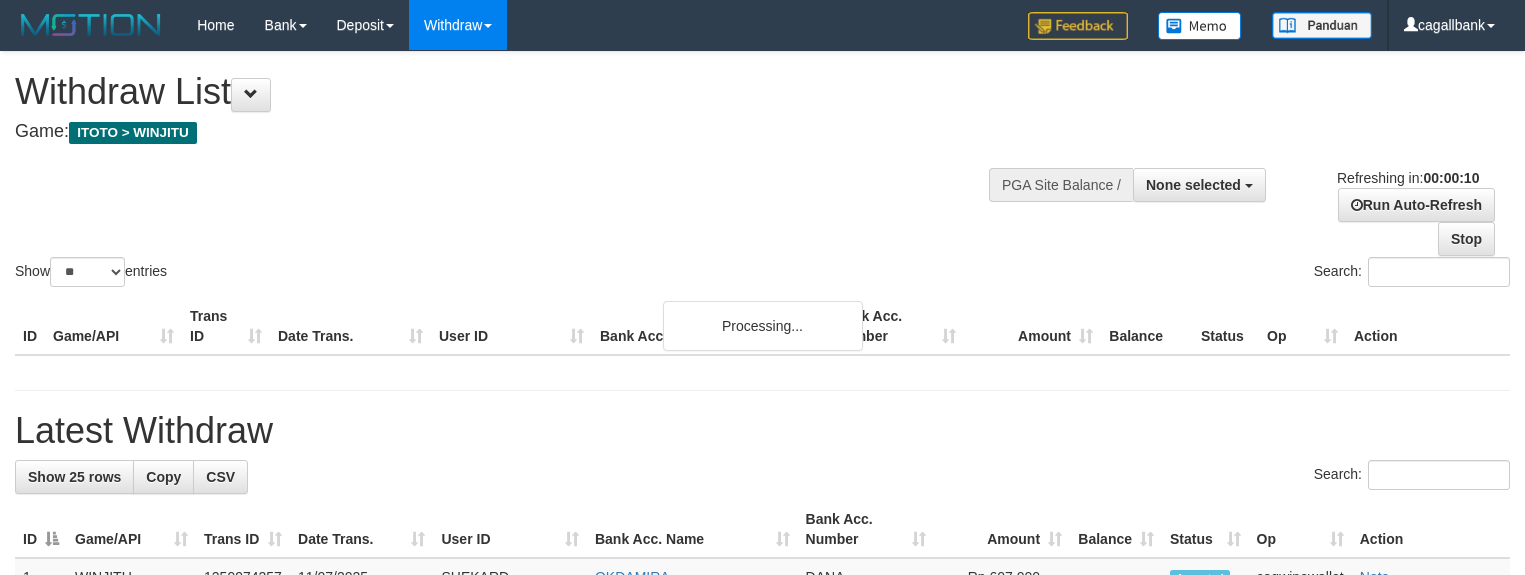 select 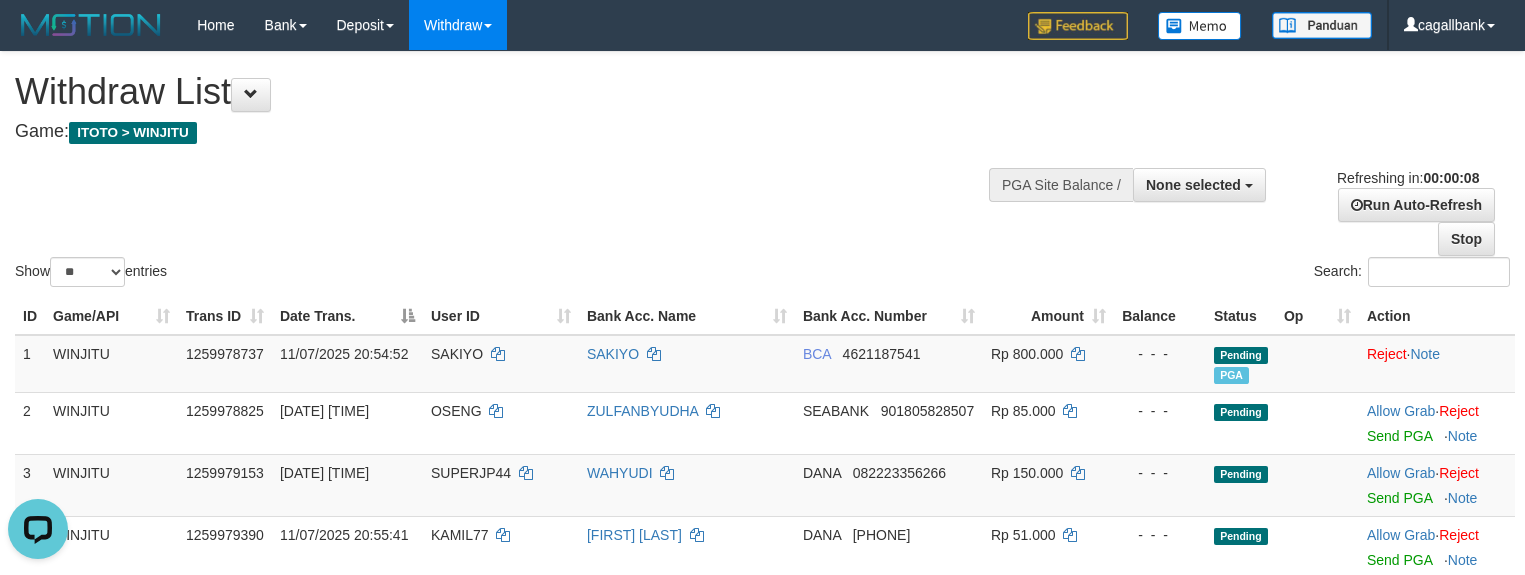 scroll, scrollTop: 0, scrollLeft: 0, axis: both 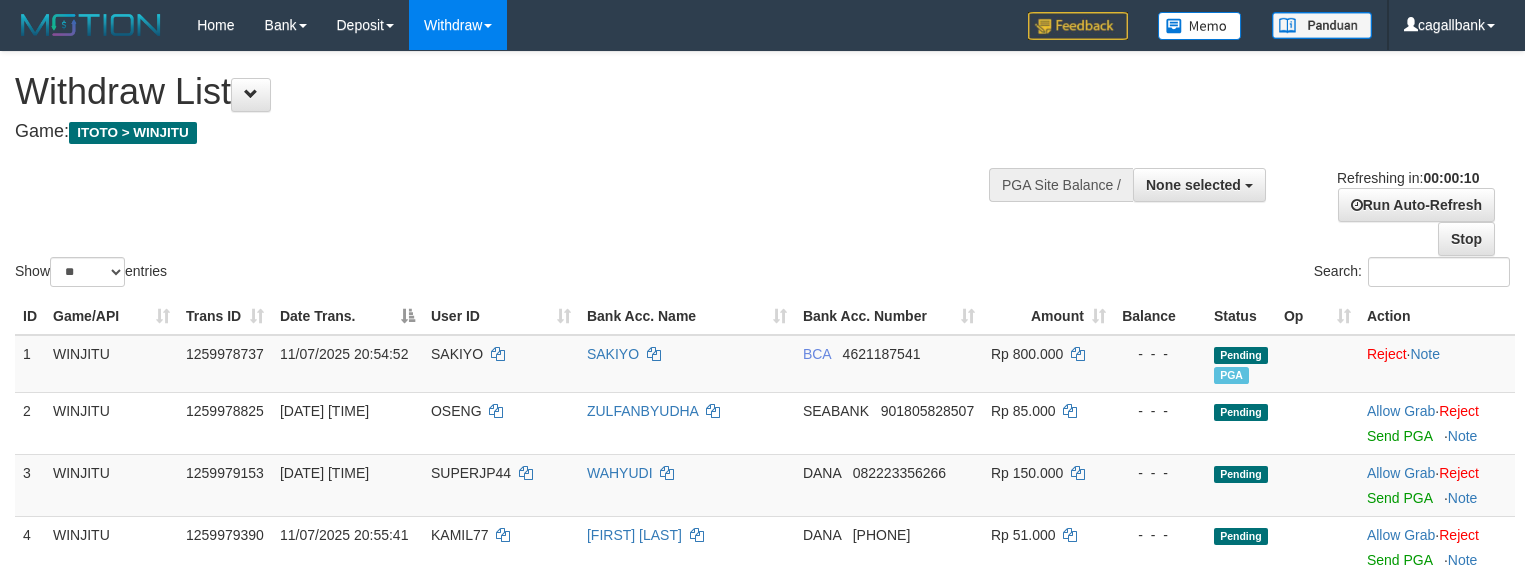 select 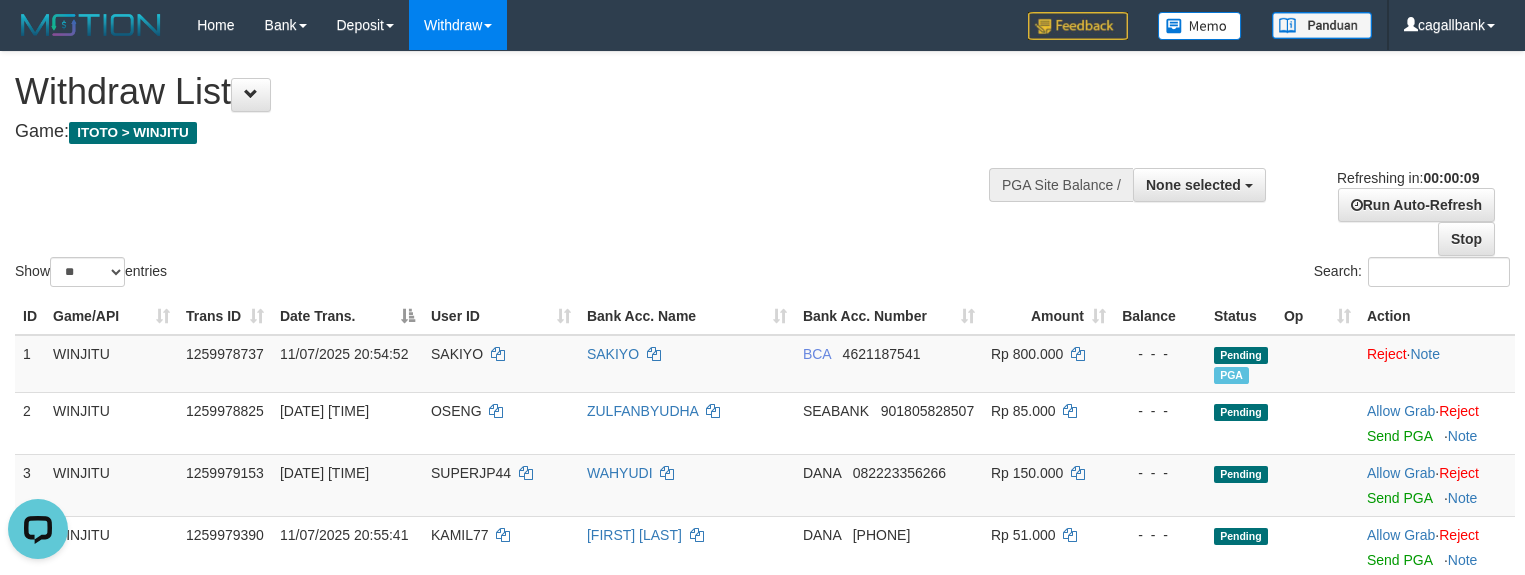 scroll, scrollTop: 0, scrollLeft: 0, axis: both 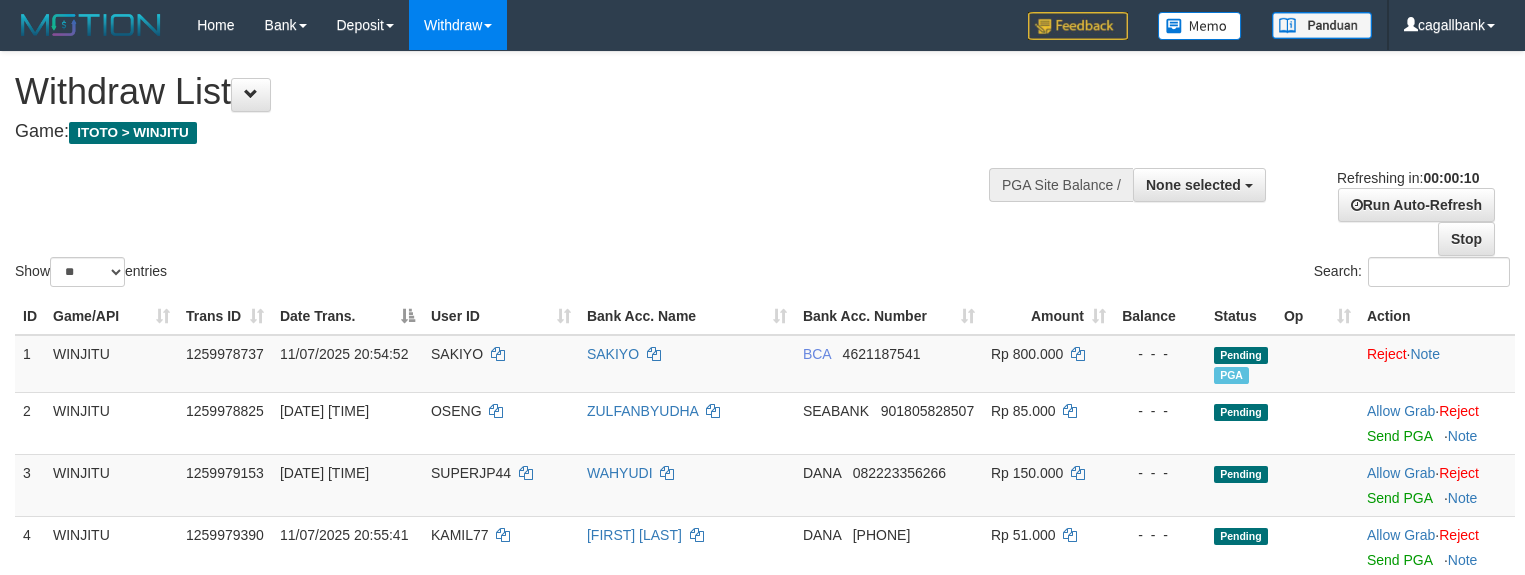select 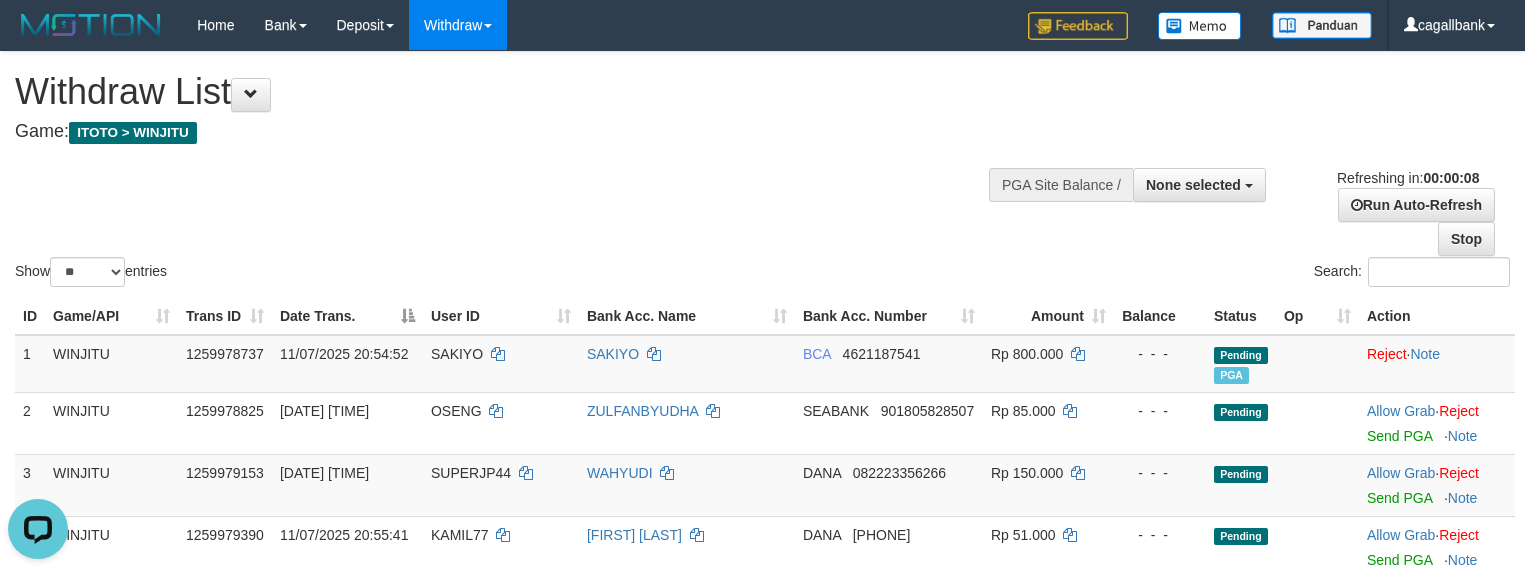 scroll, scrollTop: 0, scrollLeft: 0, axis: both 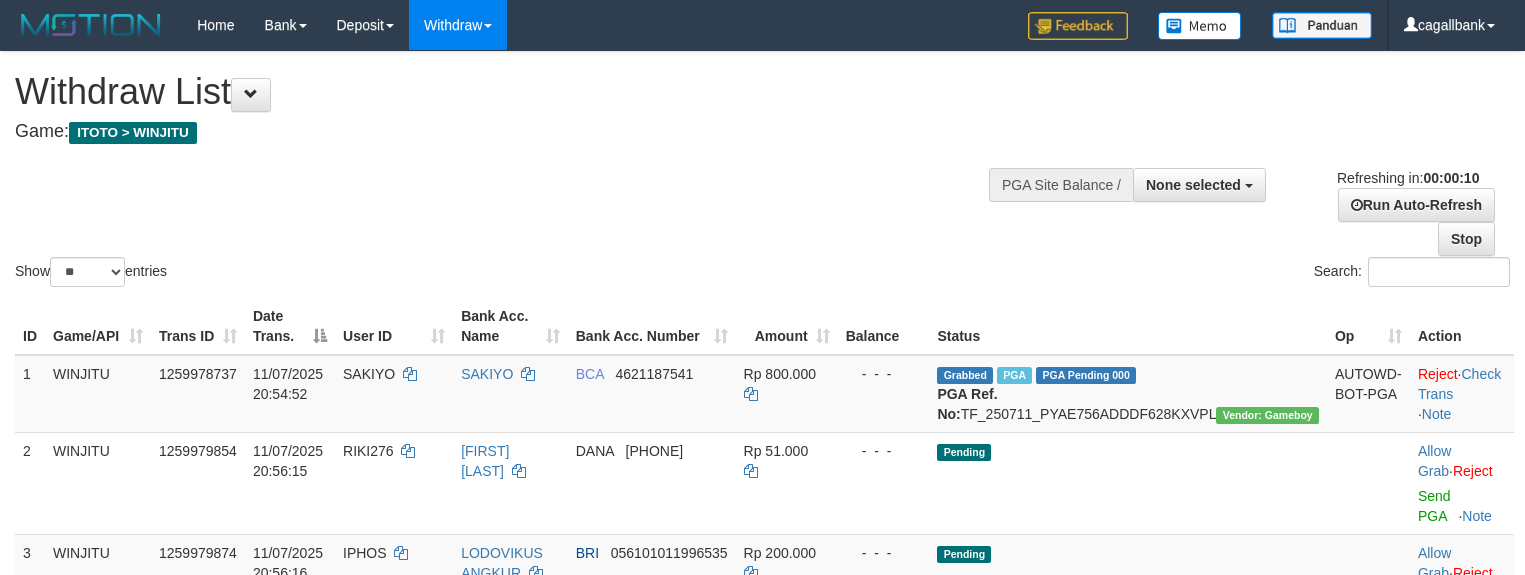 select 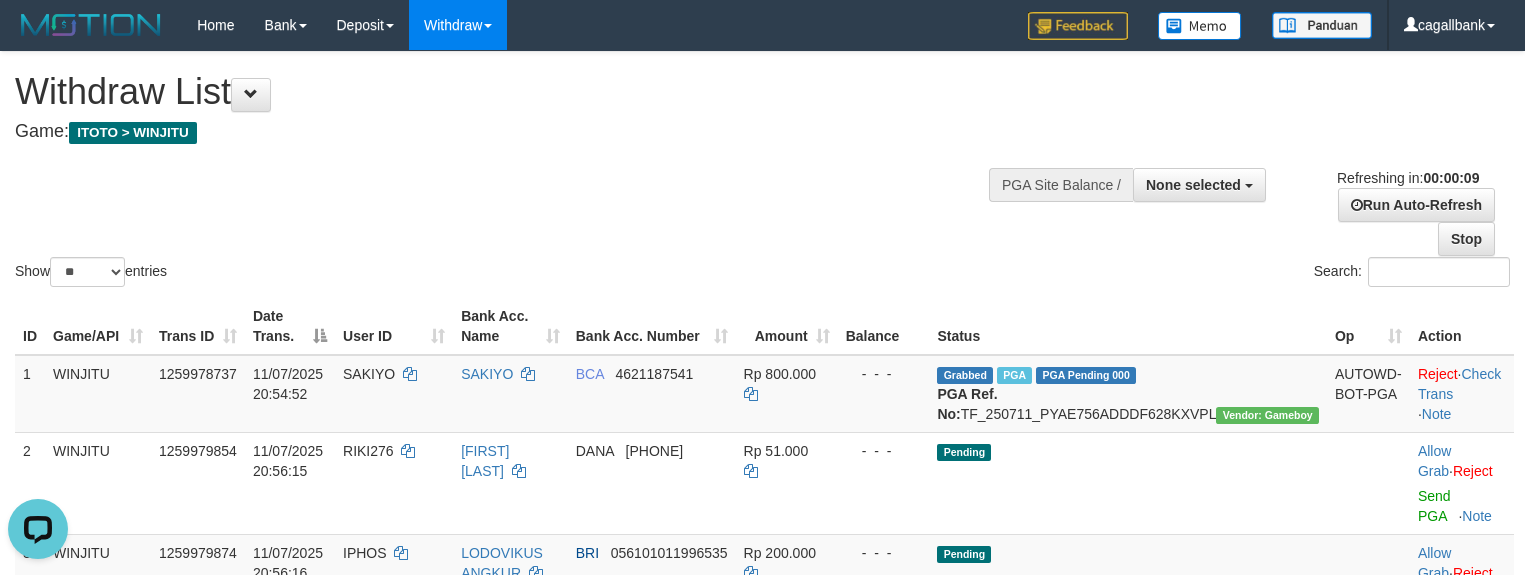 scroll, scrollTop: 0, scrollLeft: 0, axis: both 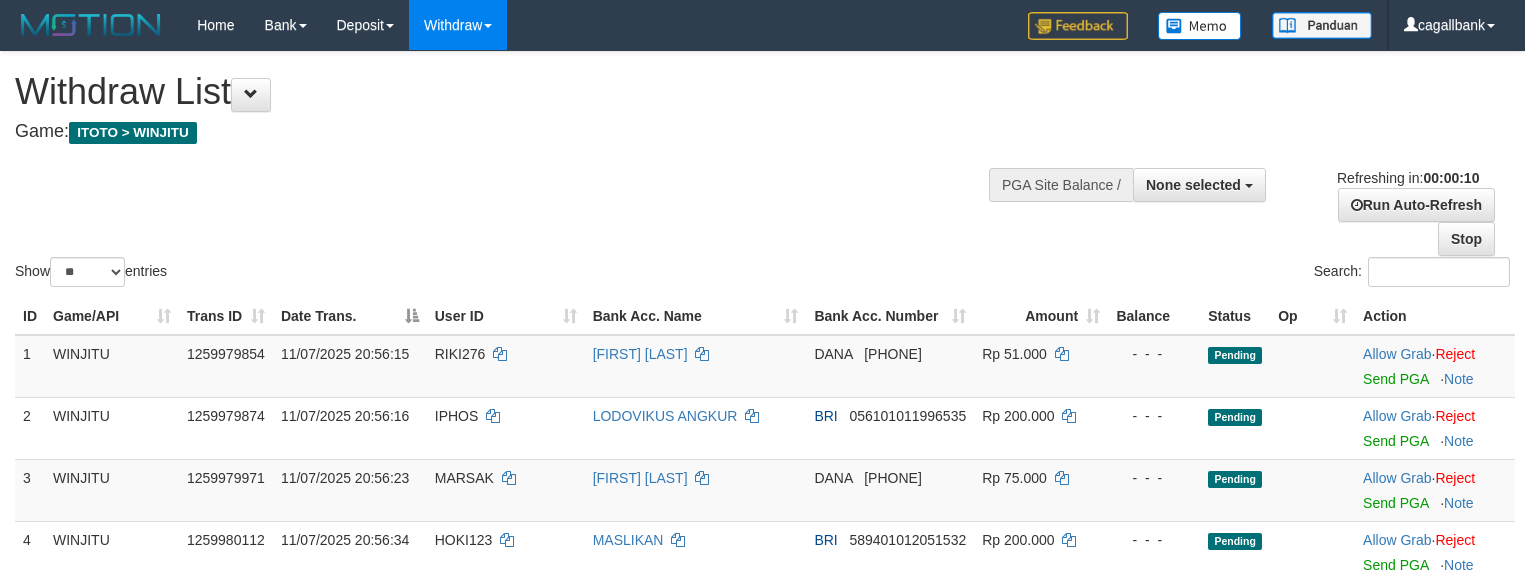 select 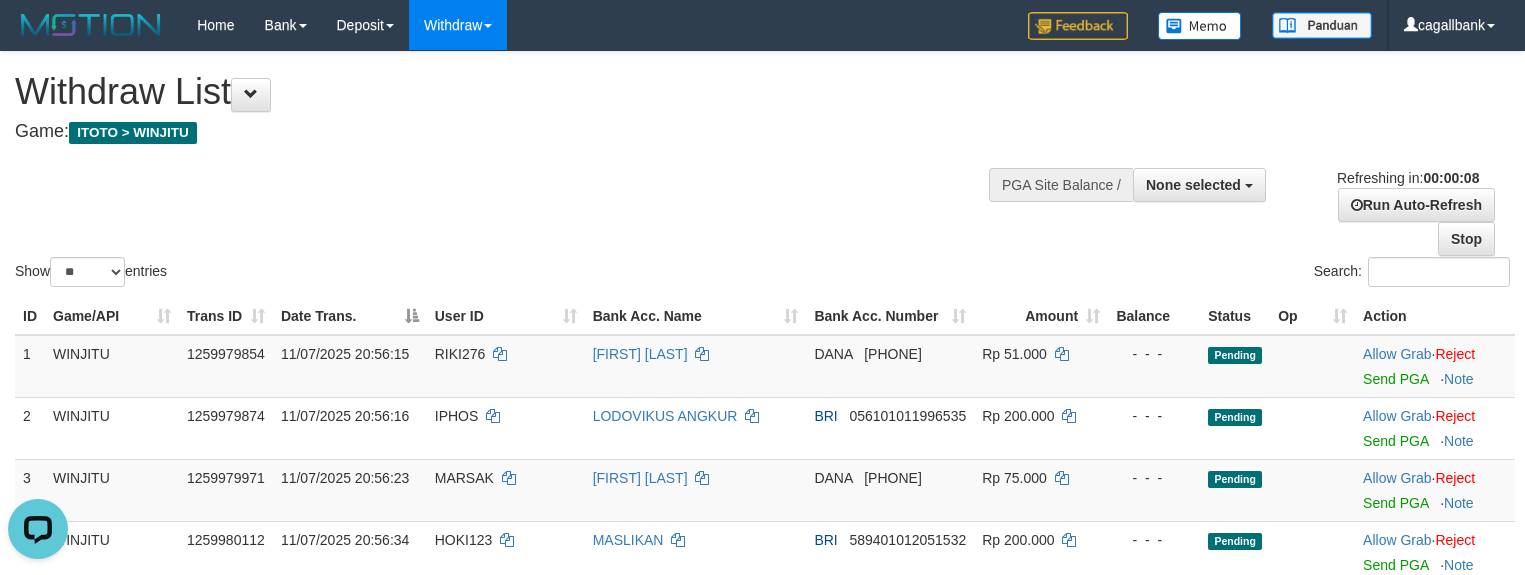 scroll, scrollTop: 0, scrollLeft: 0, axis: both 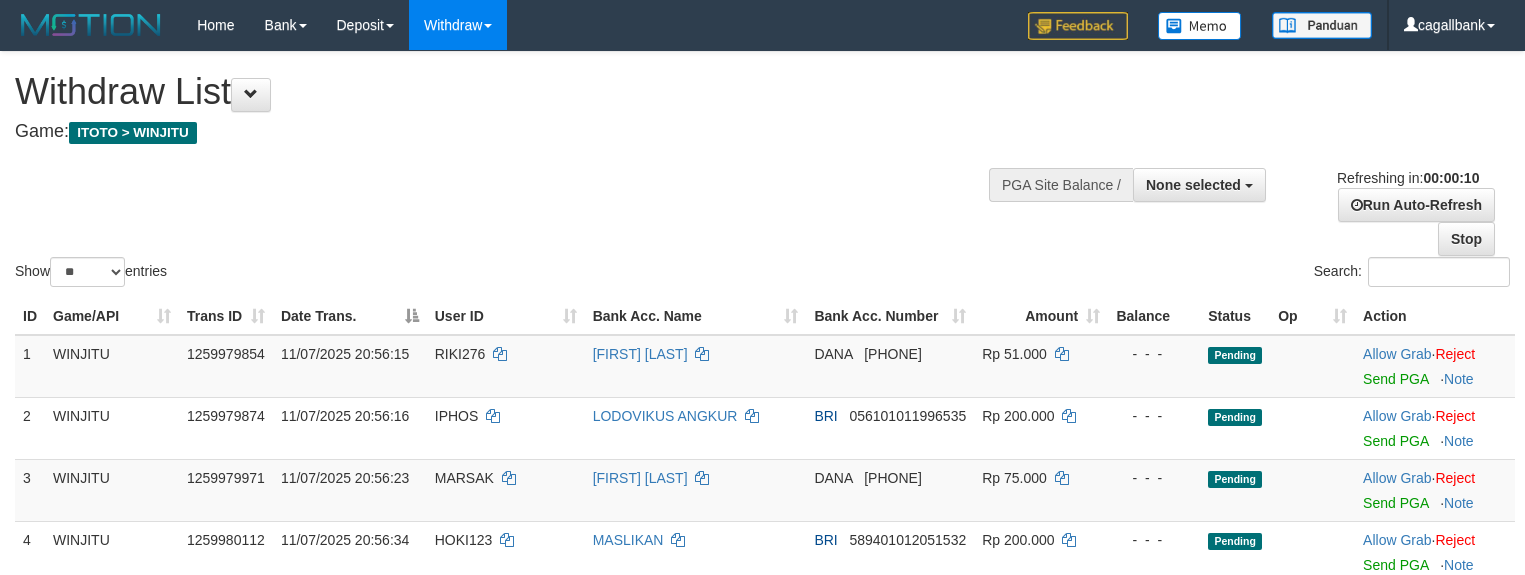 select 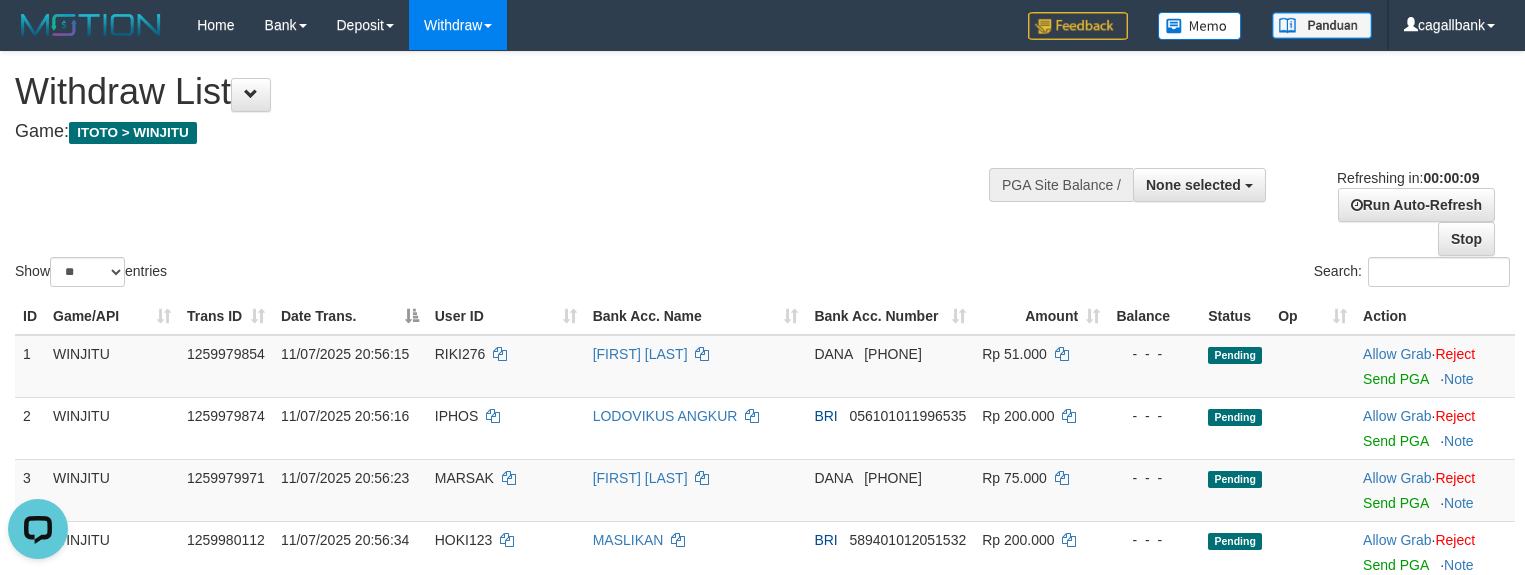 scroll, scrollTop: 0, scrollLeft: 0, axis: both 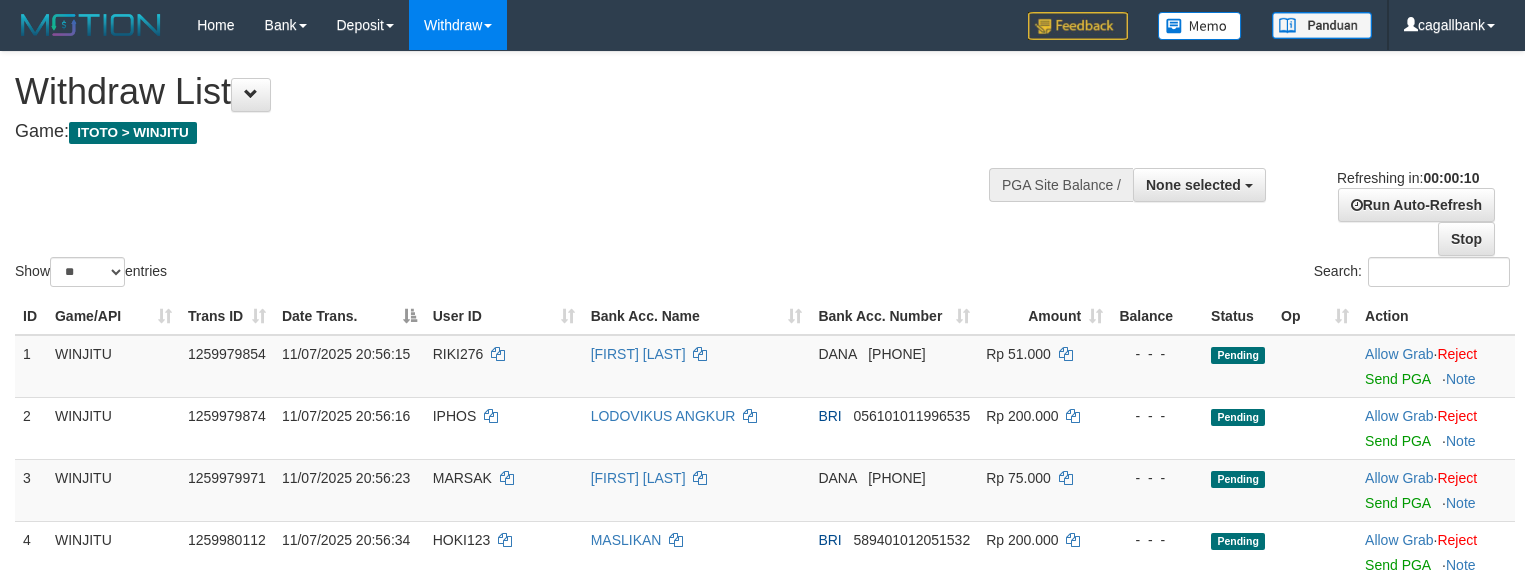 select 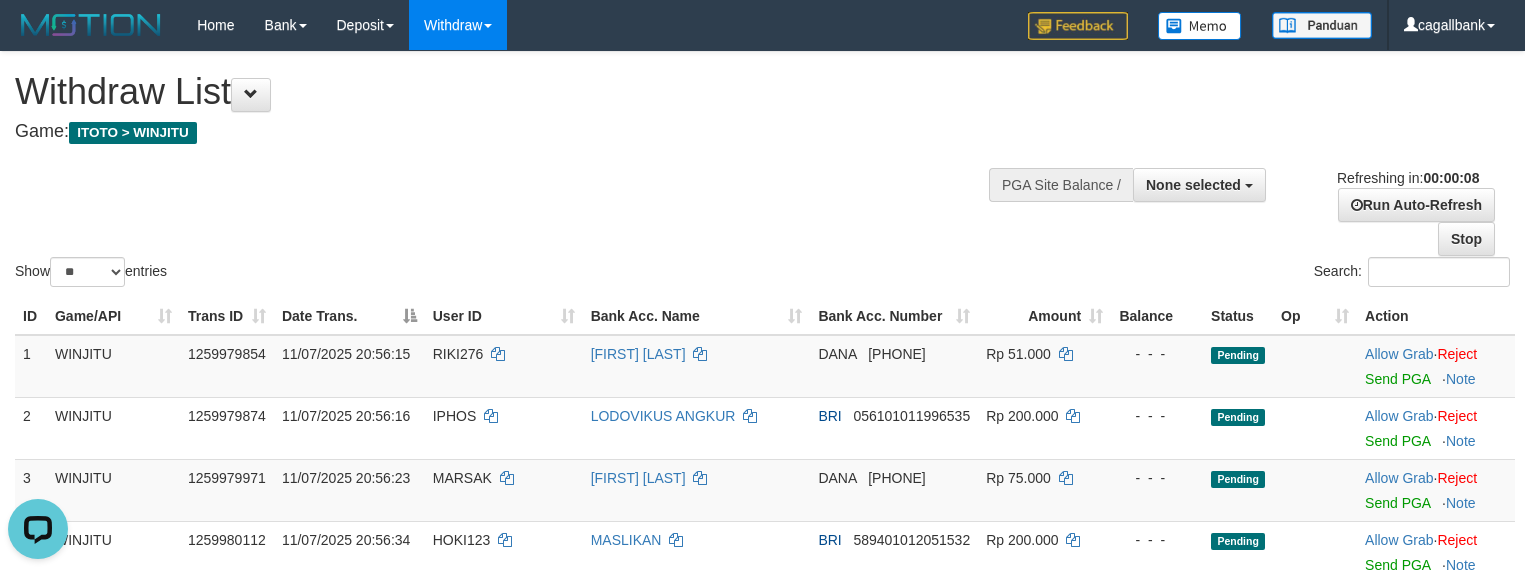 scroll, scrollTop: 0, scrollLeft: 0, axis: both 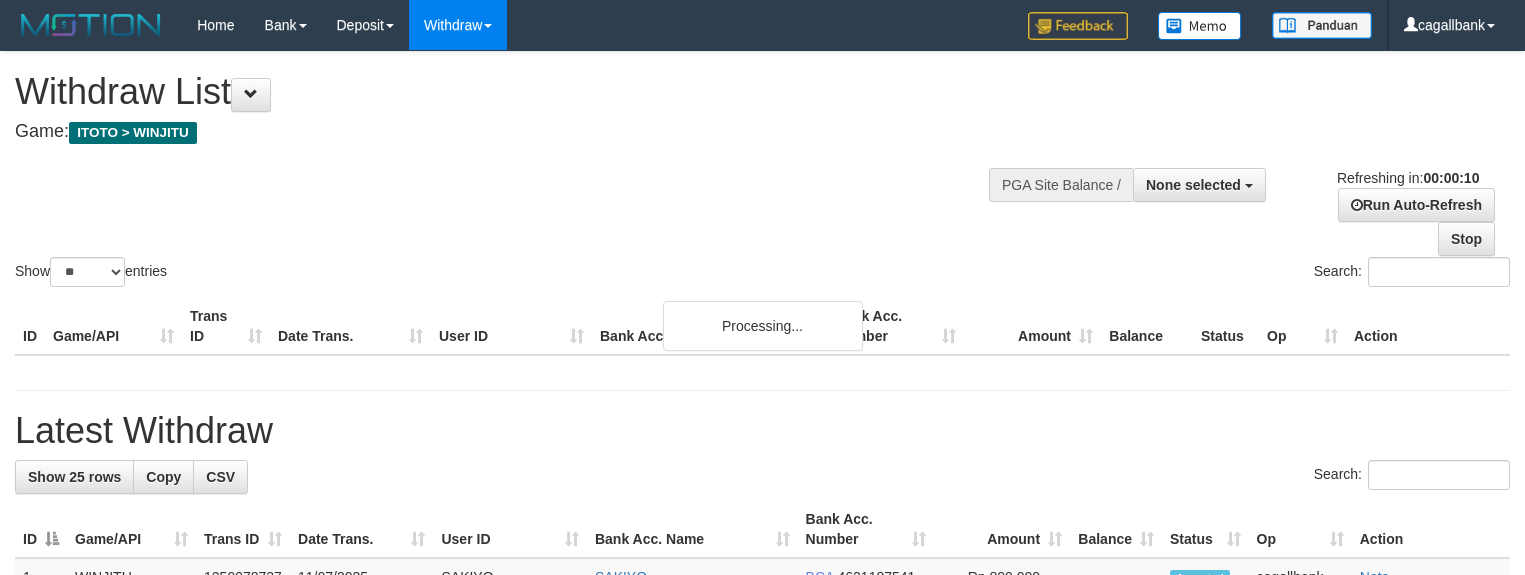 select 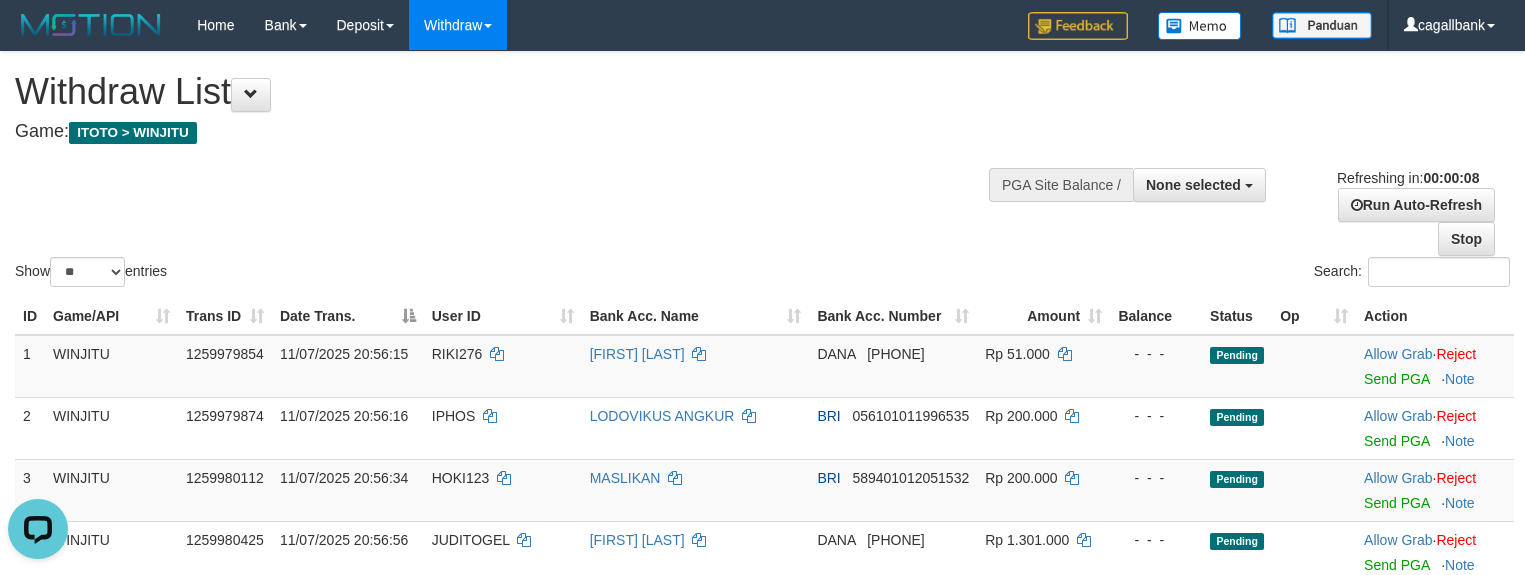scroll, scrollTop: 0, scrollLeft: 0, axis: both 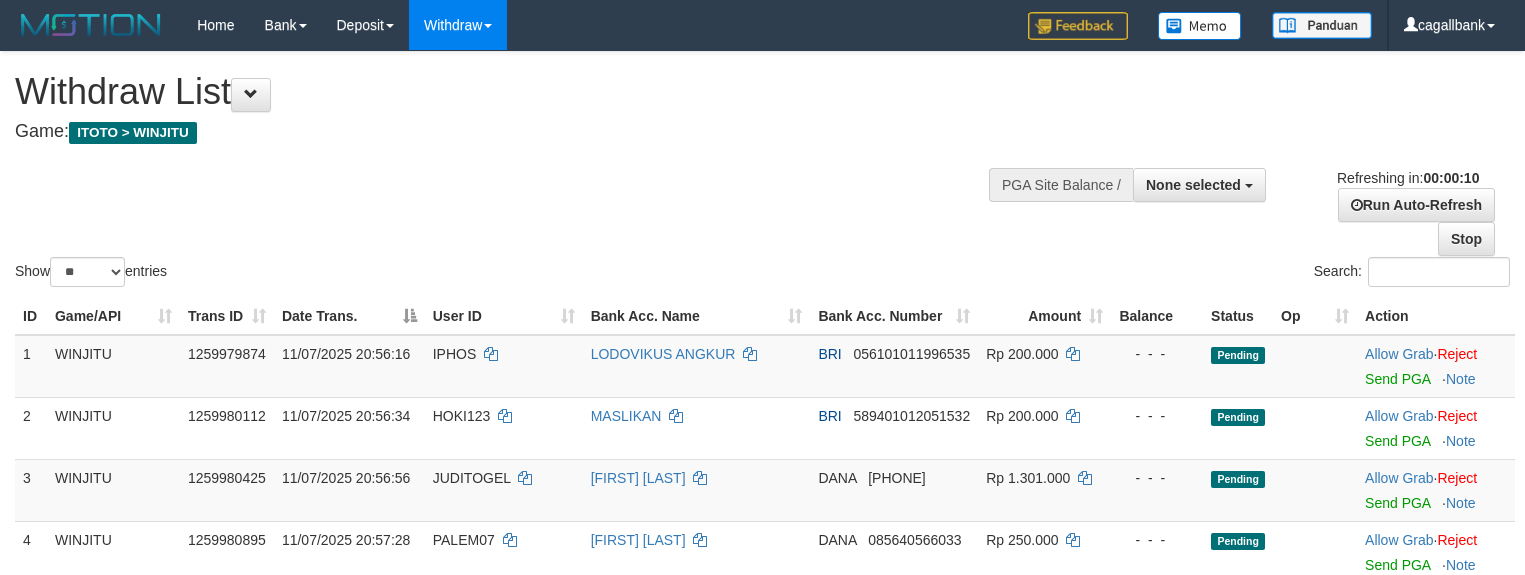 select 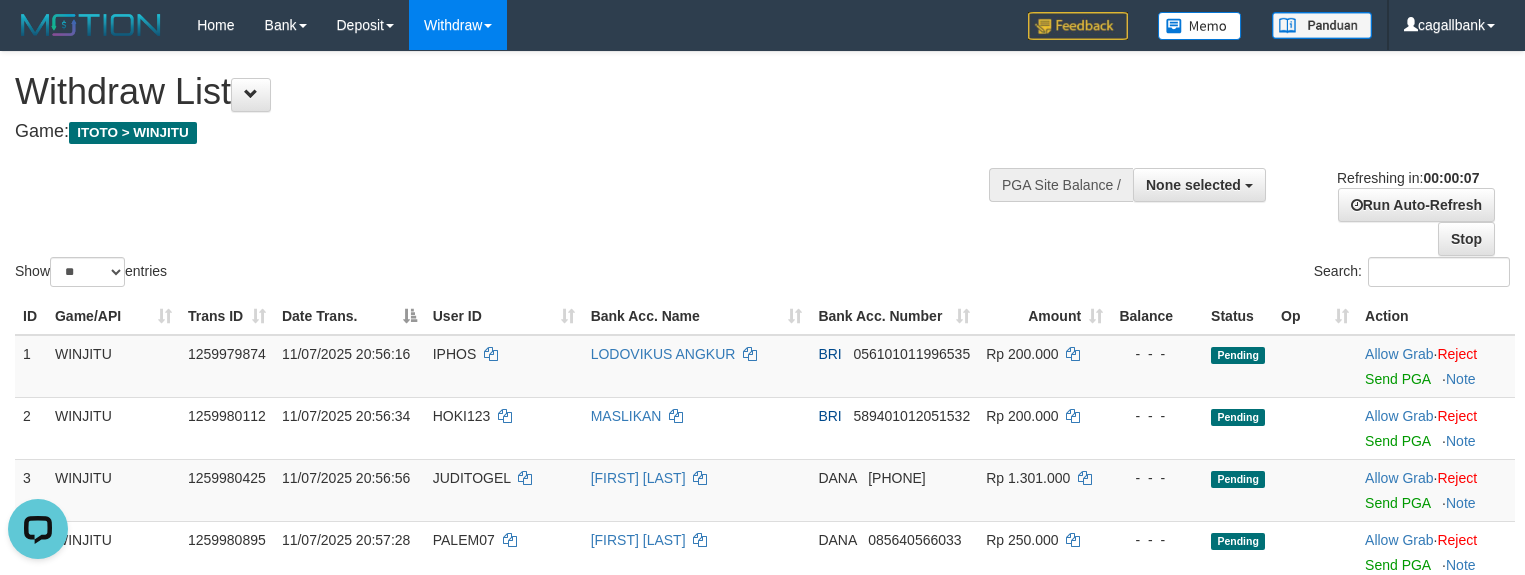 scroll, scrollTop: 0, scrollLeft: 0, axis: both 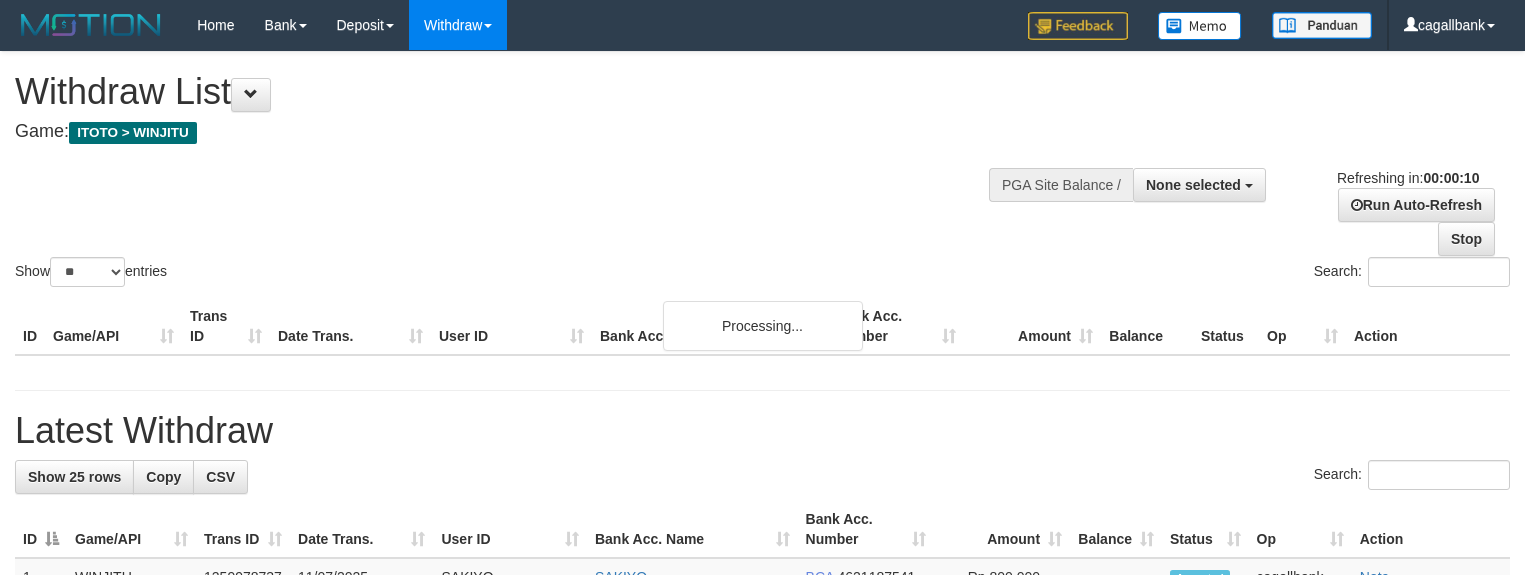 select 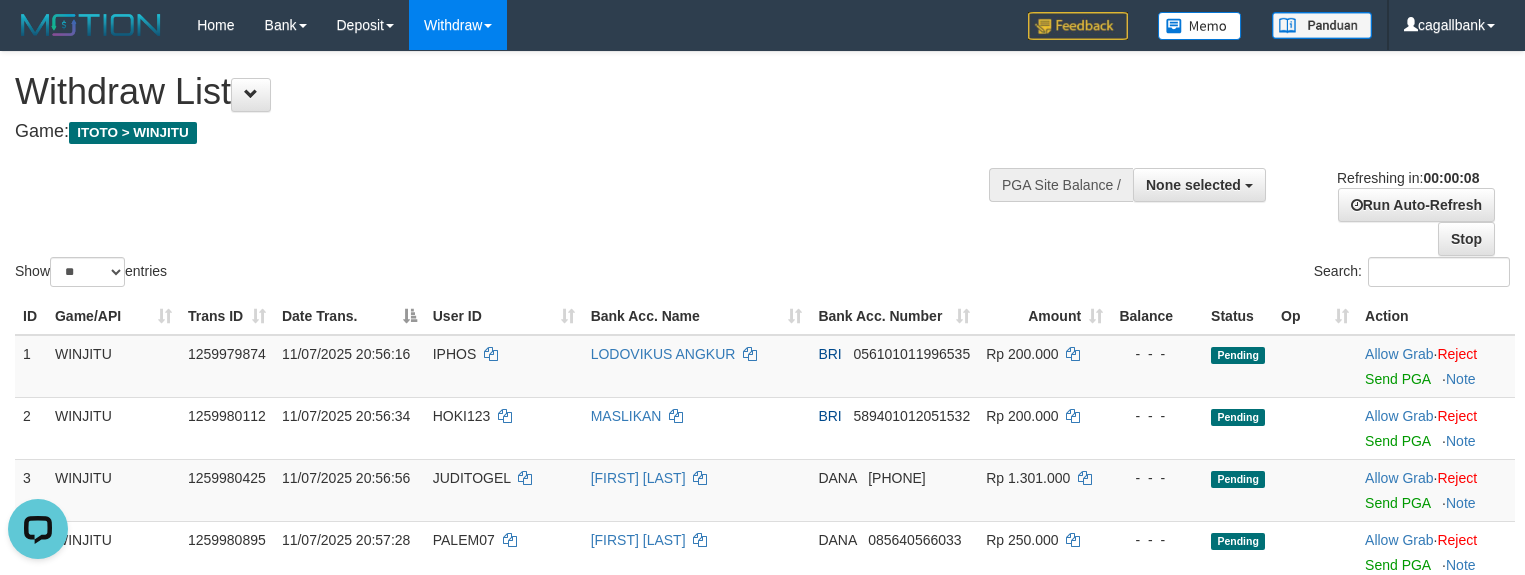 scroll, scrollTop: 0, scrollLeft: 0, axis: both 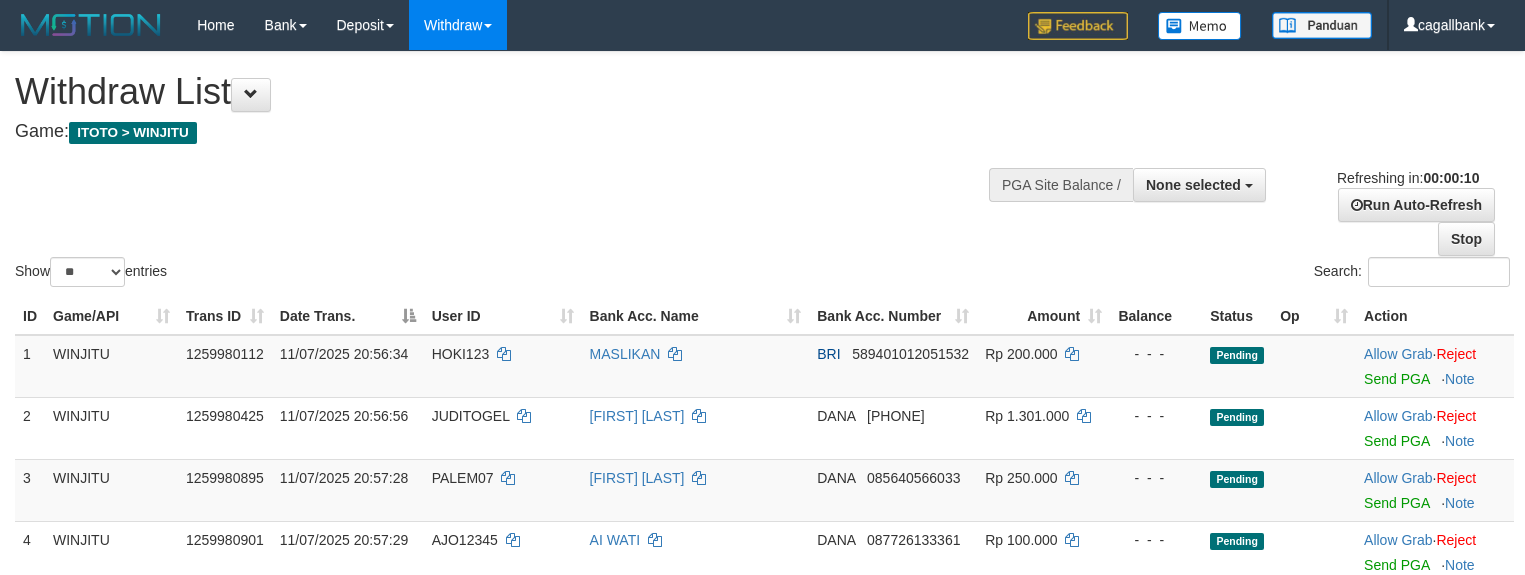 select 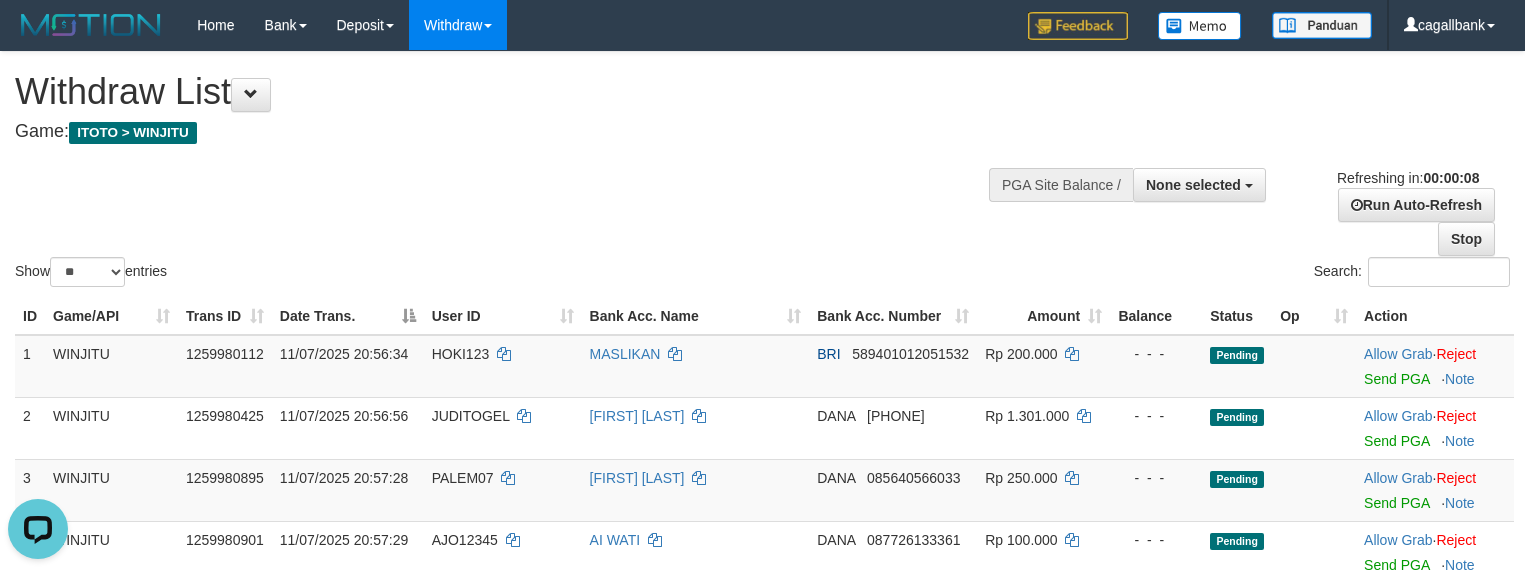scroll, scrollTop: 0, scrollLeft: 0, axis: both 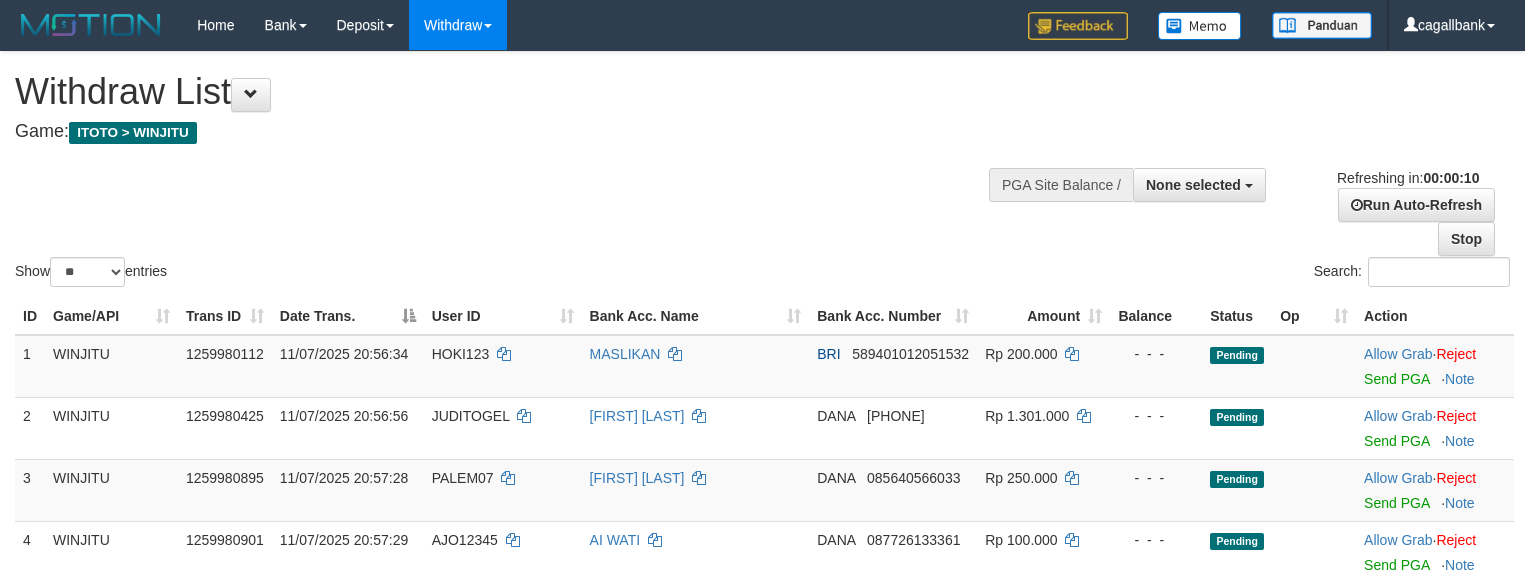 select 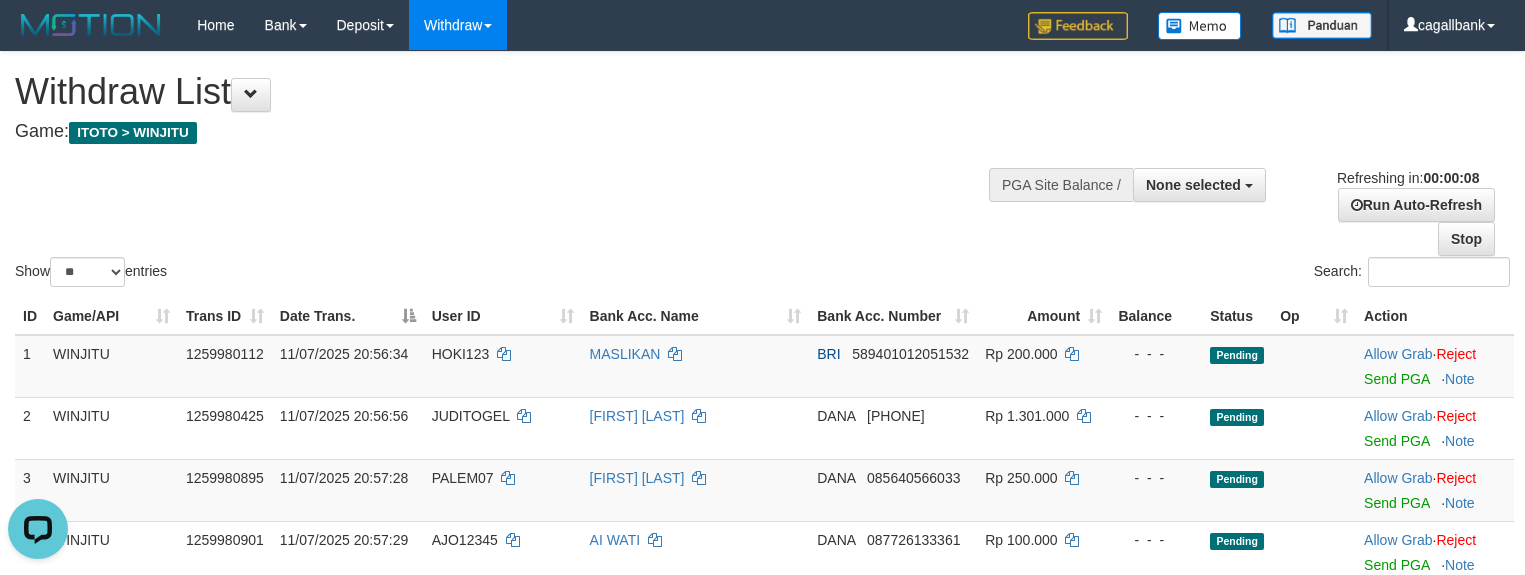 scroll, scrollTop: 0, scrollLeft: 0, axis: both 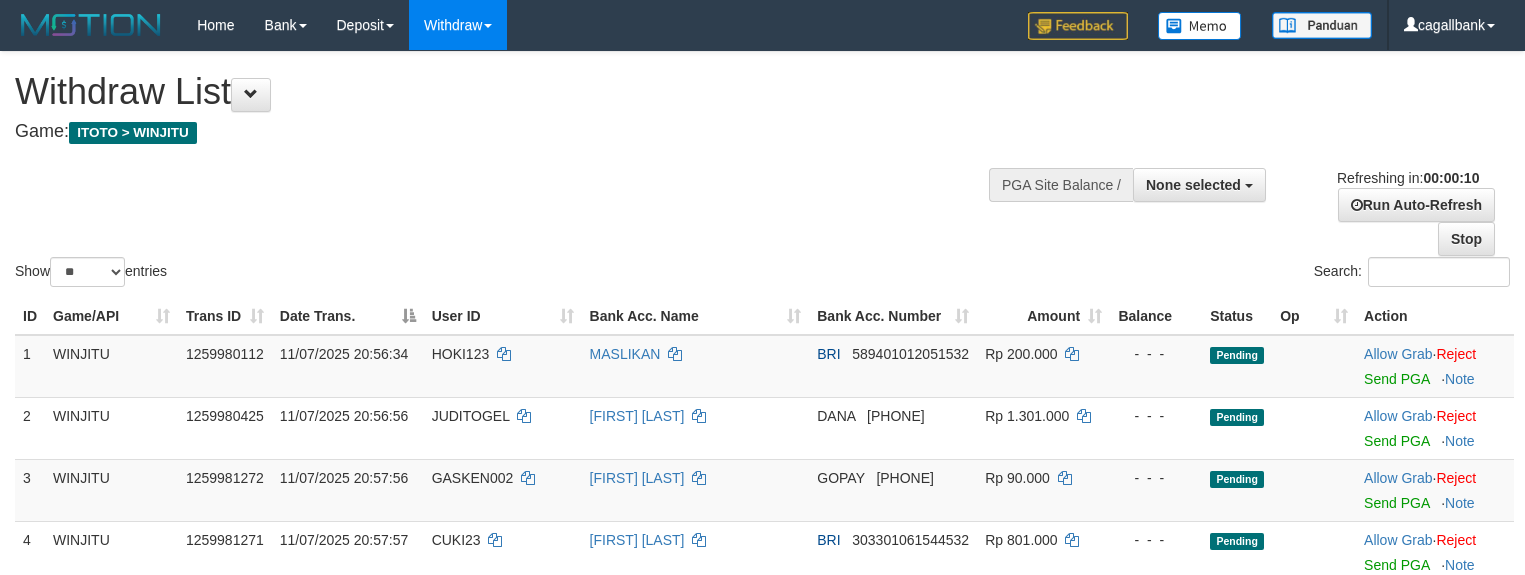 select 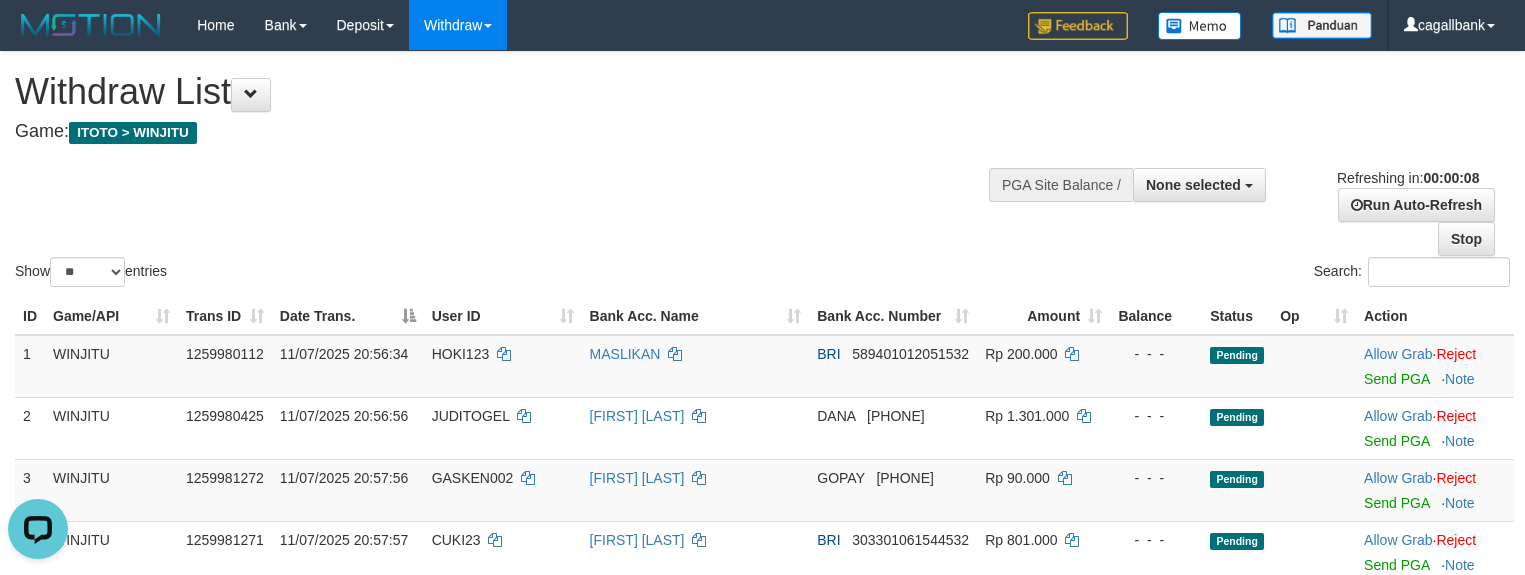 scroll, scrollTop: 0, scrollLeft: 0, axis: both 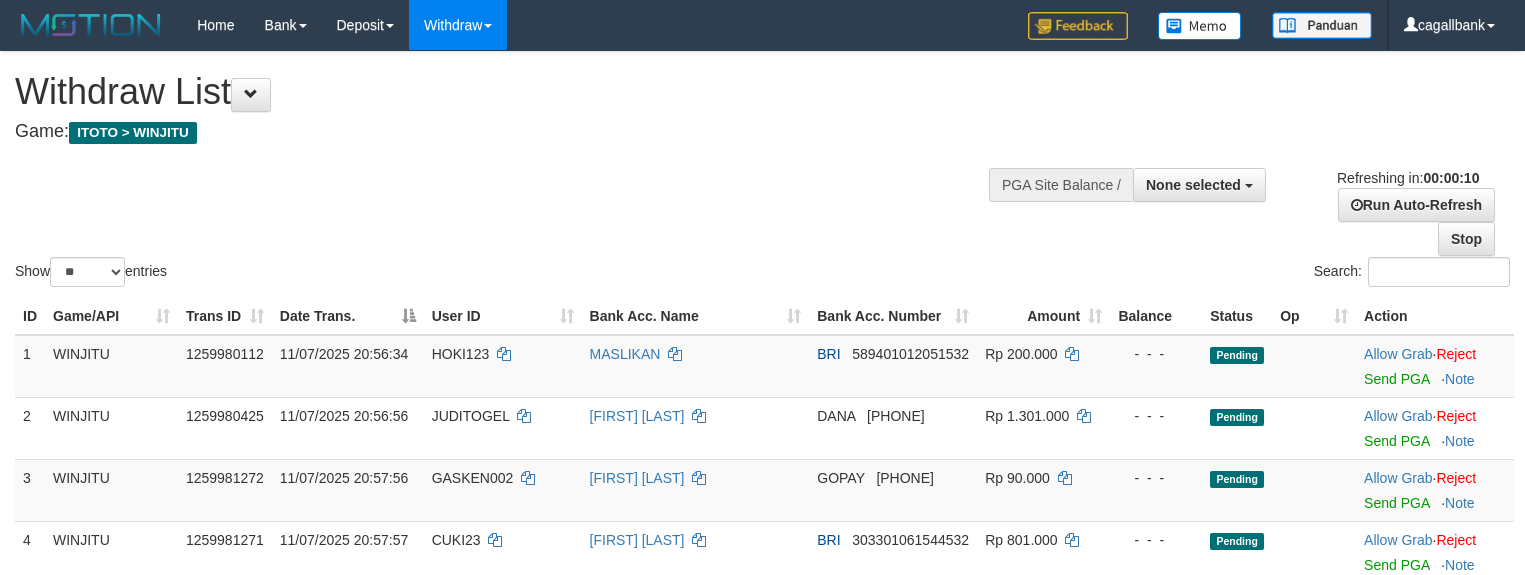 select 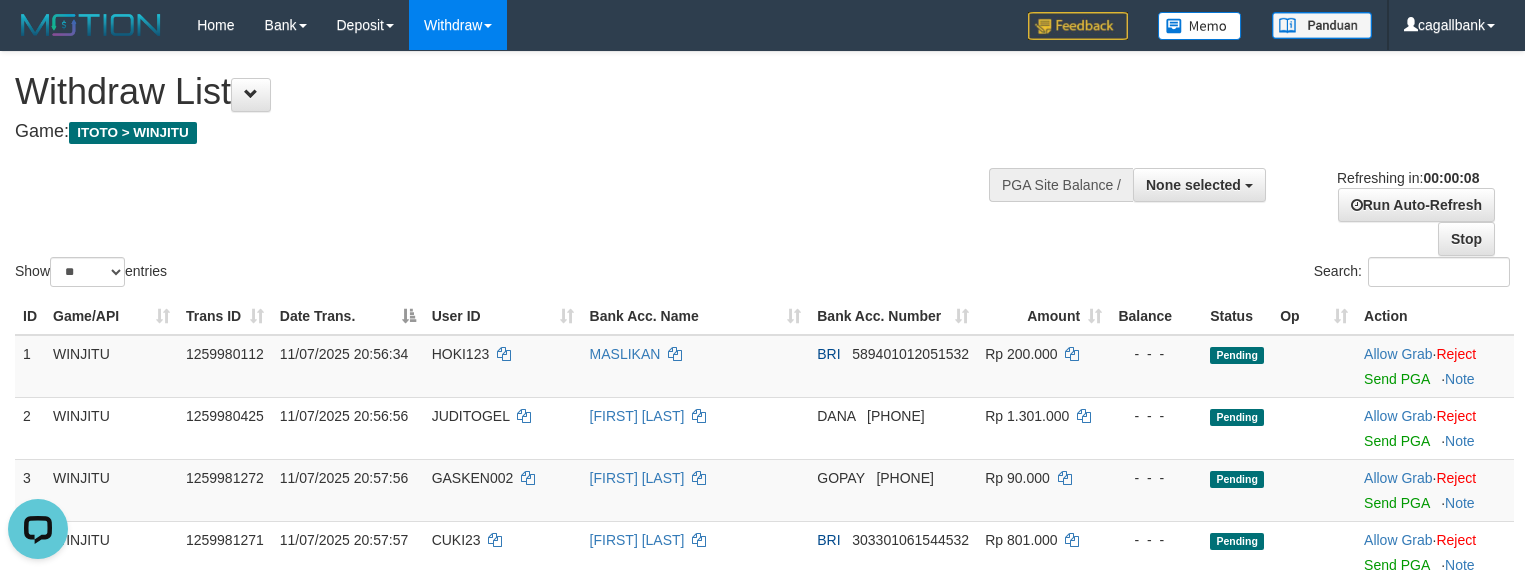 scroll, scrollTop: 0, scrollLeft: 0, axis: both 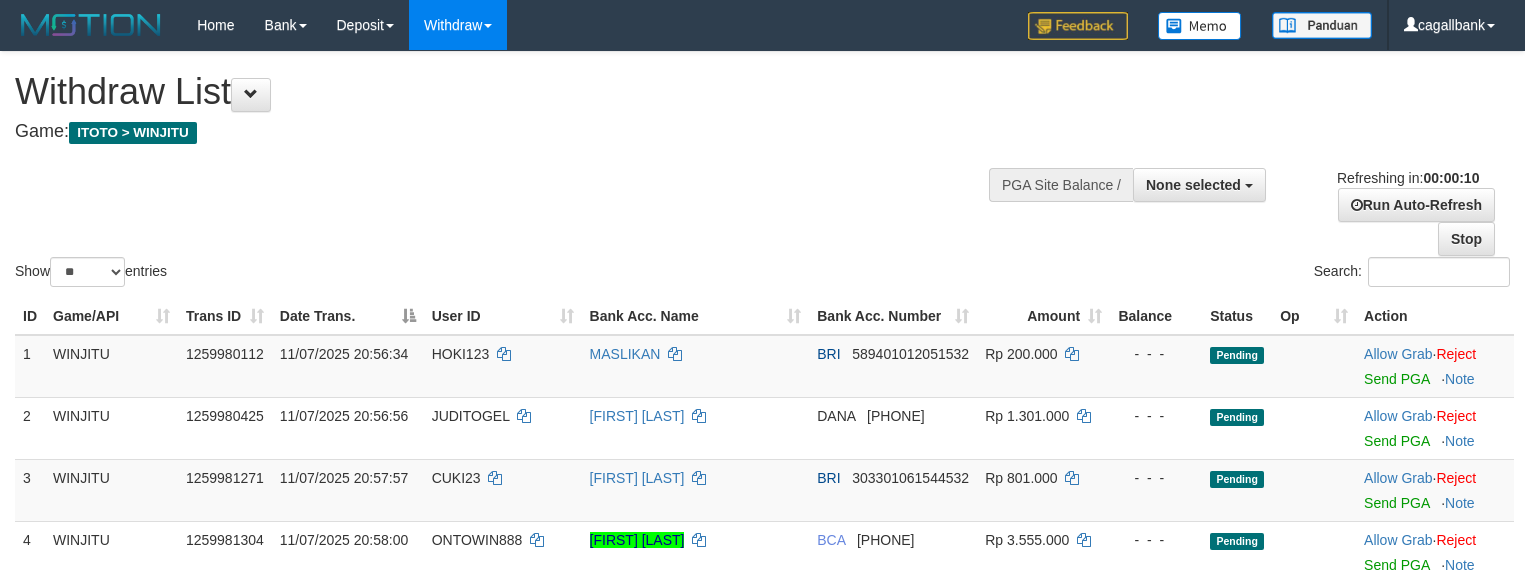 select 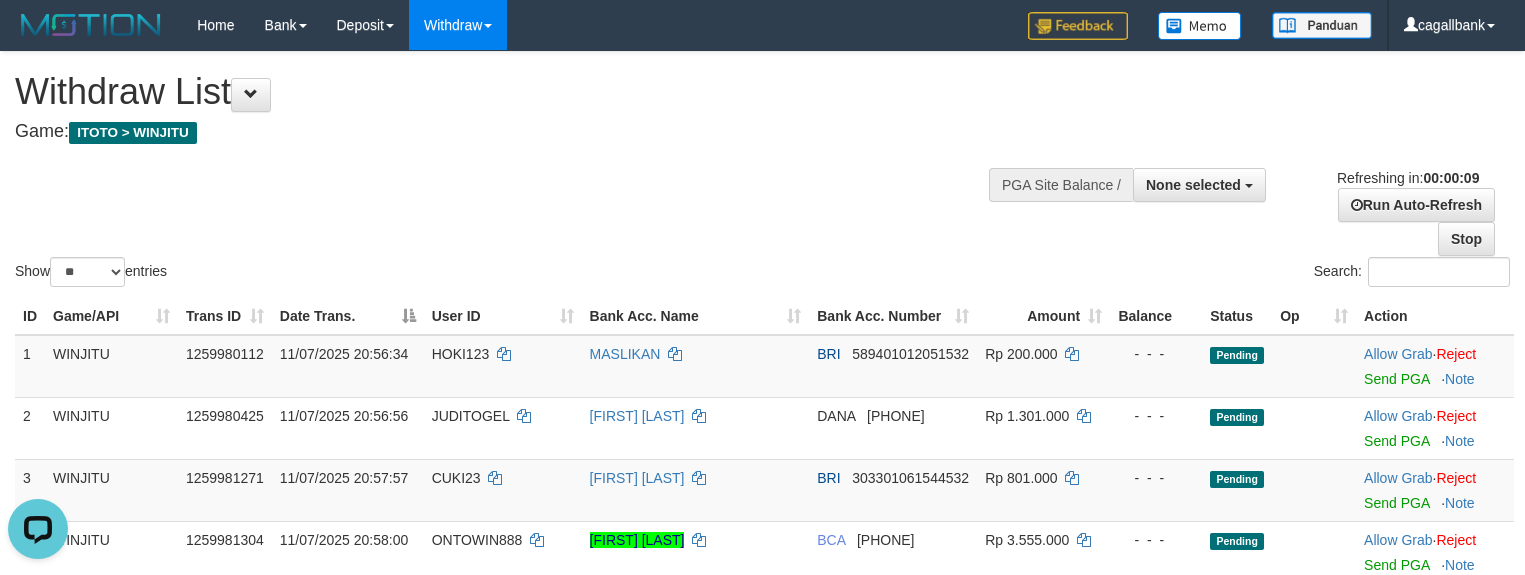 scroll, scrollTop: 0, scrollLeft: 0, axis: both 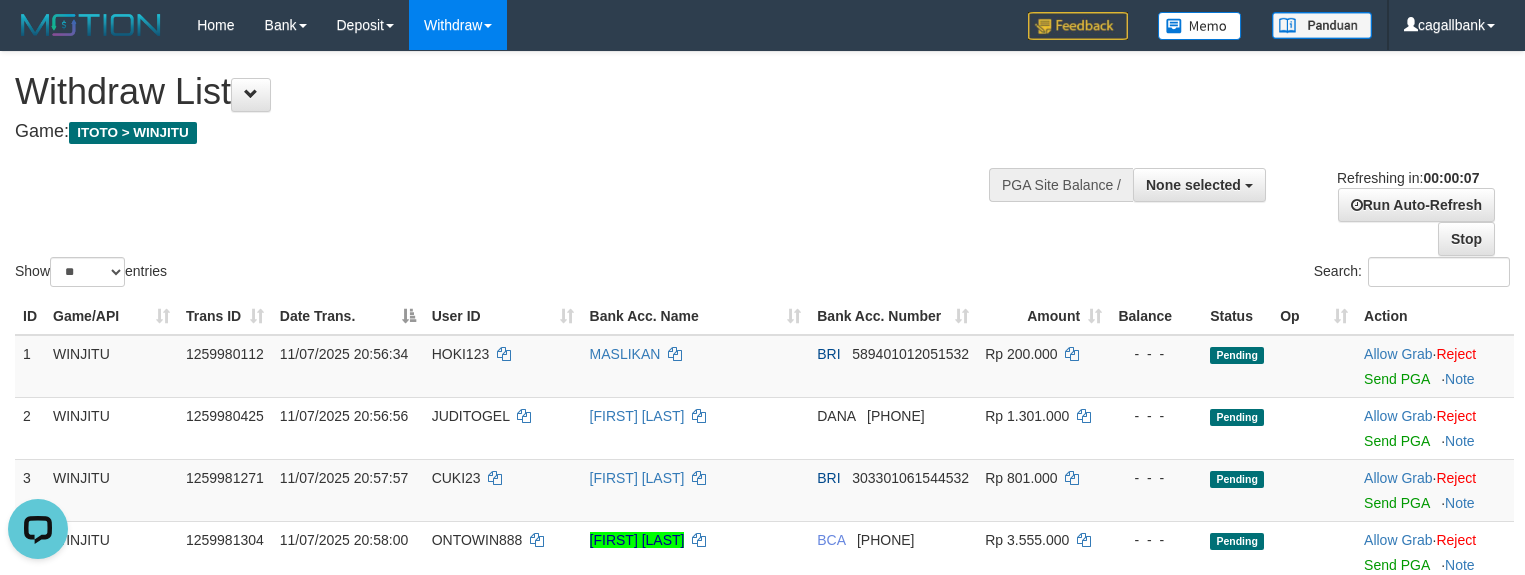click on "Show  ** ** ** ***  entries Search:" at bounding box center [762, 171] 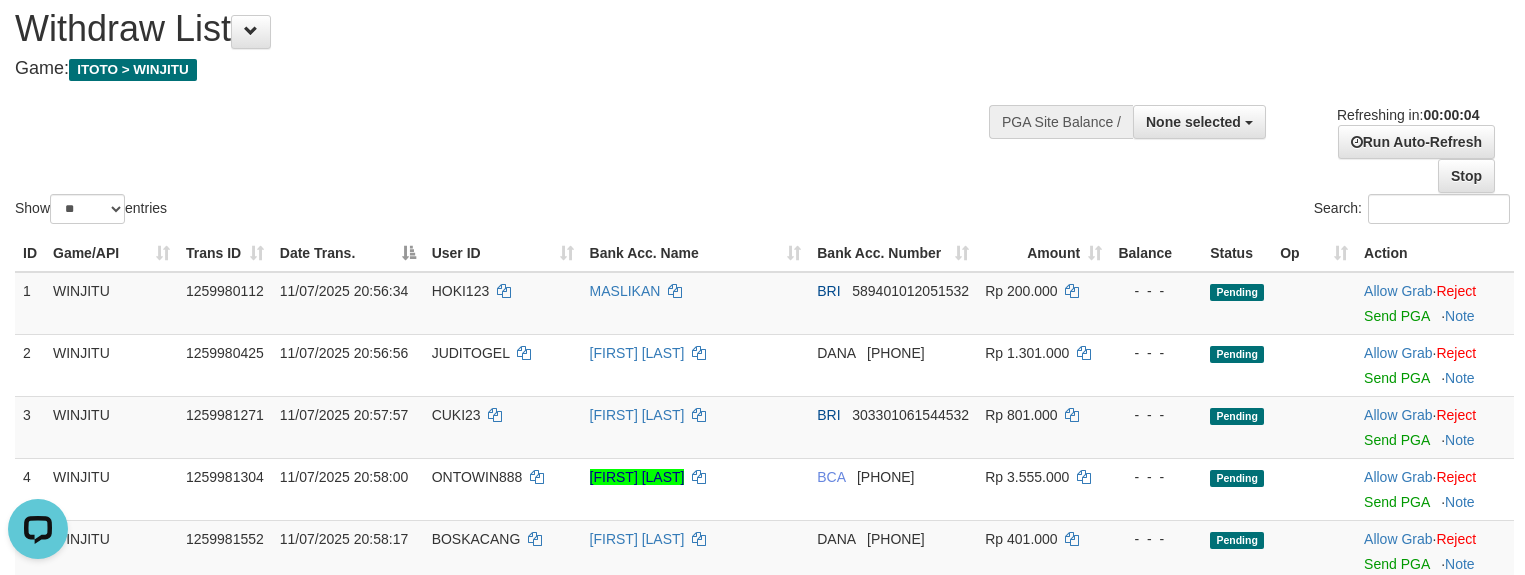 scroll, scrollTop: 125, scrollLeft: 0, axis: vertical 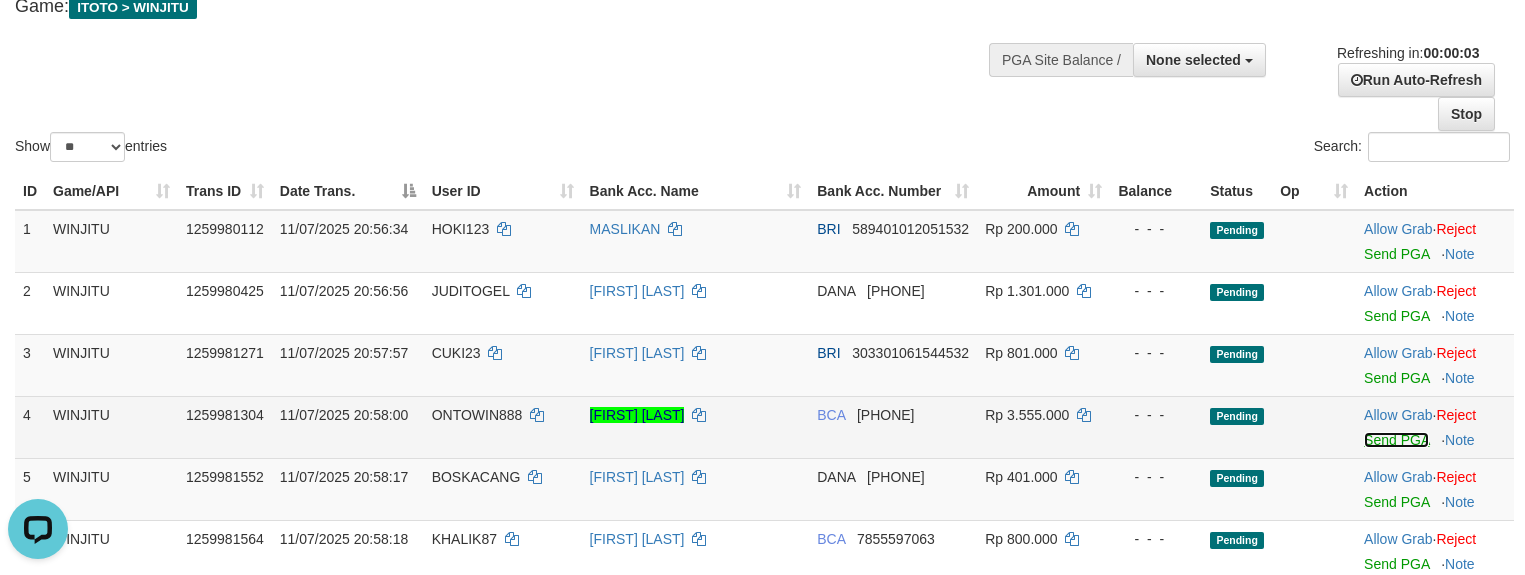 click on "Send PGA" at bounding box center [1396, 440] 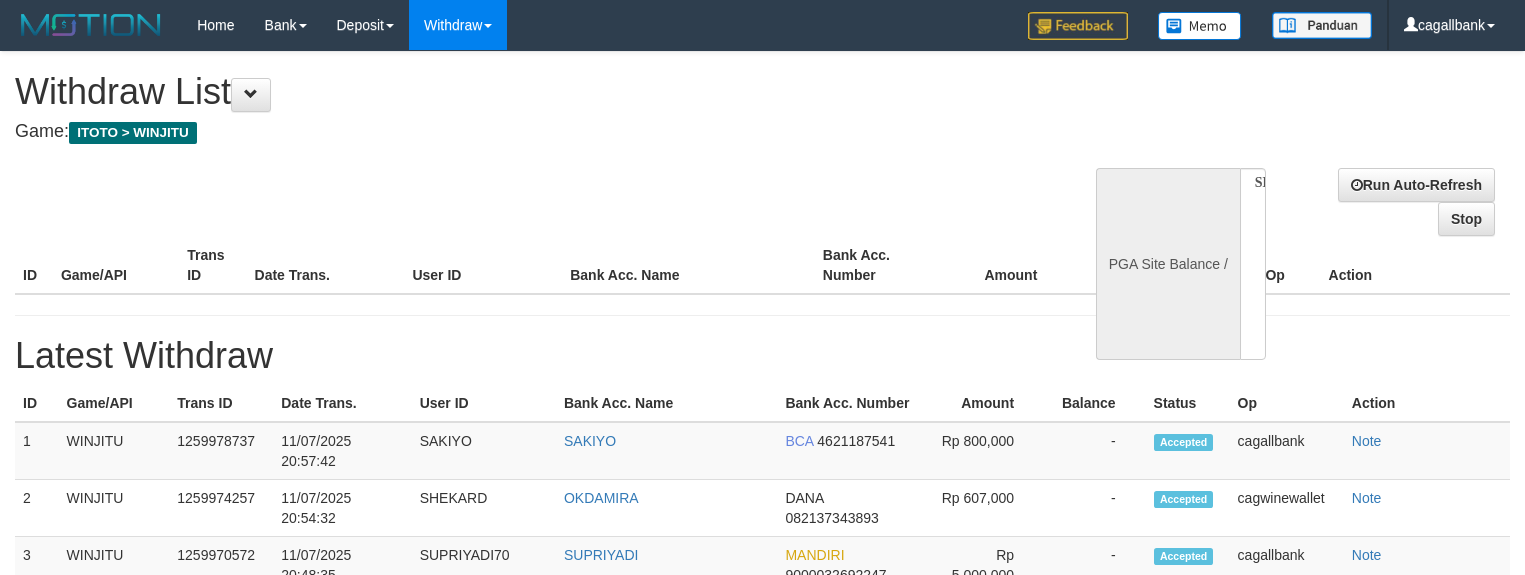 select 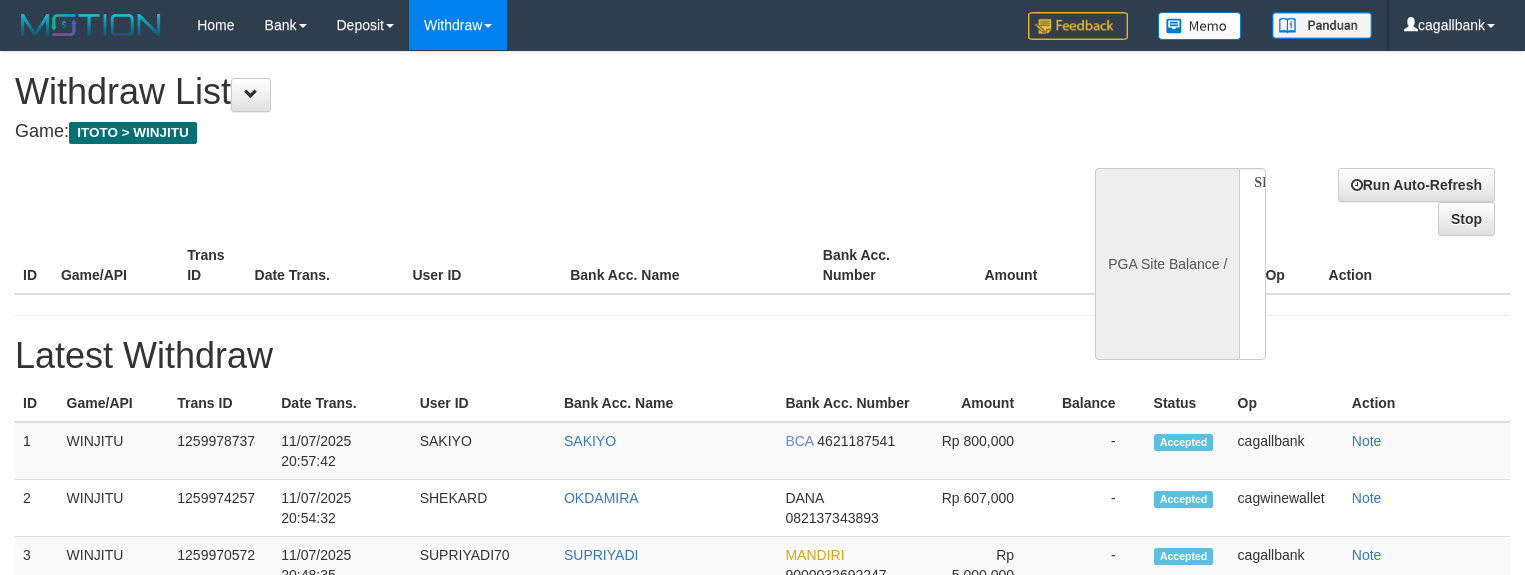 select on "**" 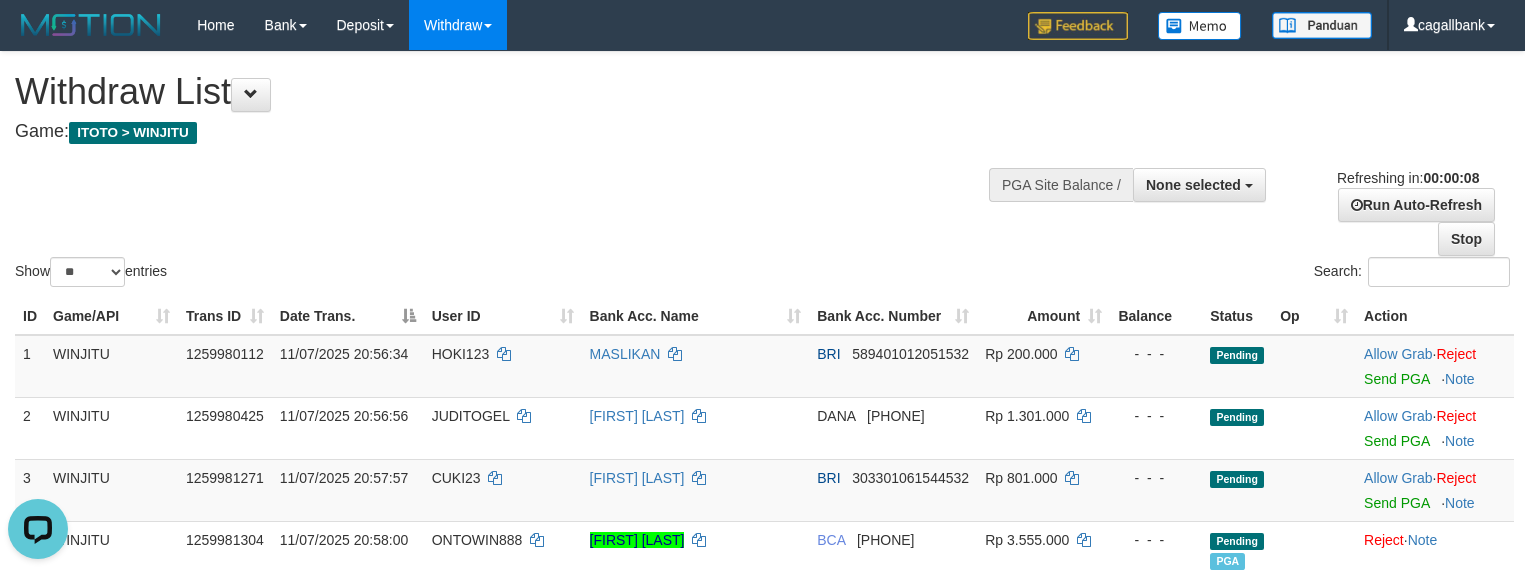scroll, scrollTop: 0, scrollLeft: 0, axis: both 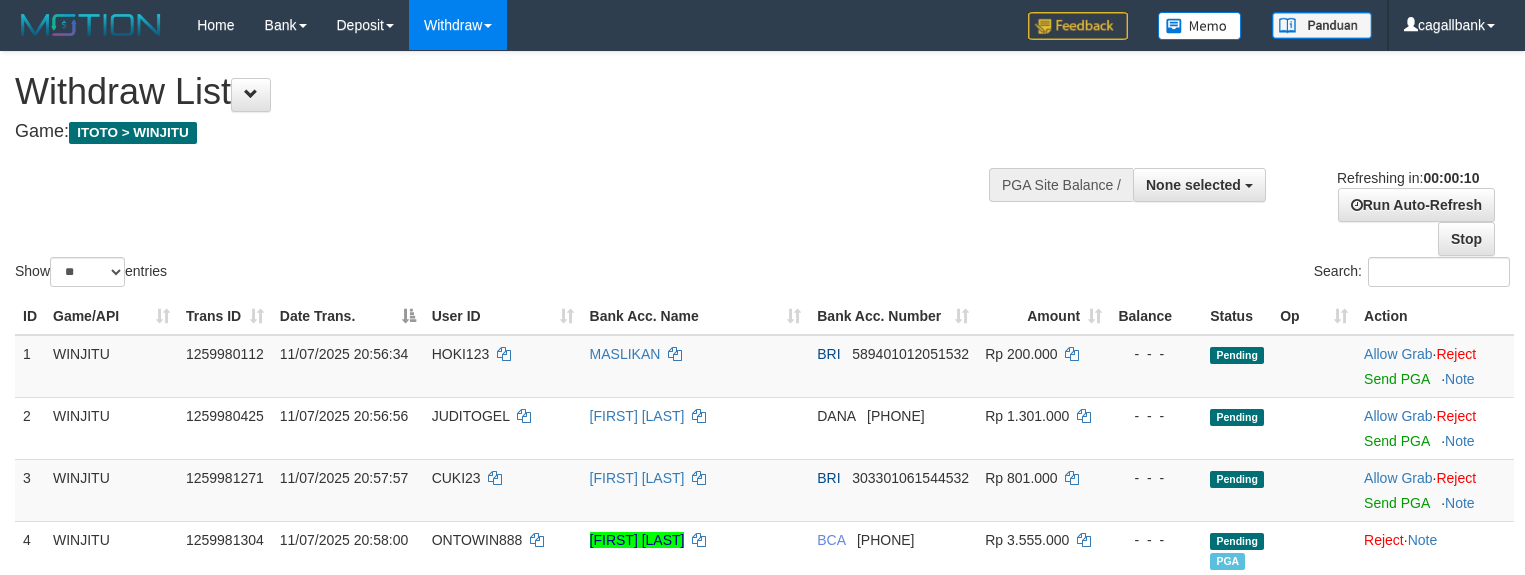 select 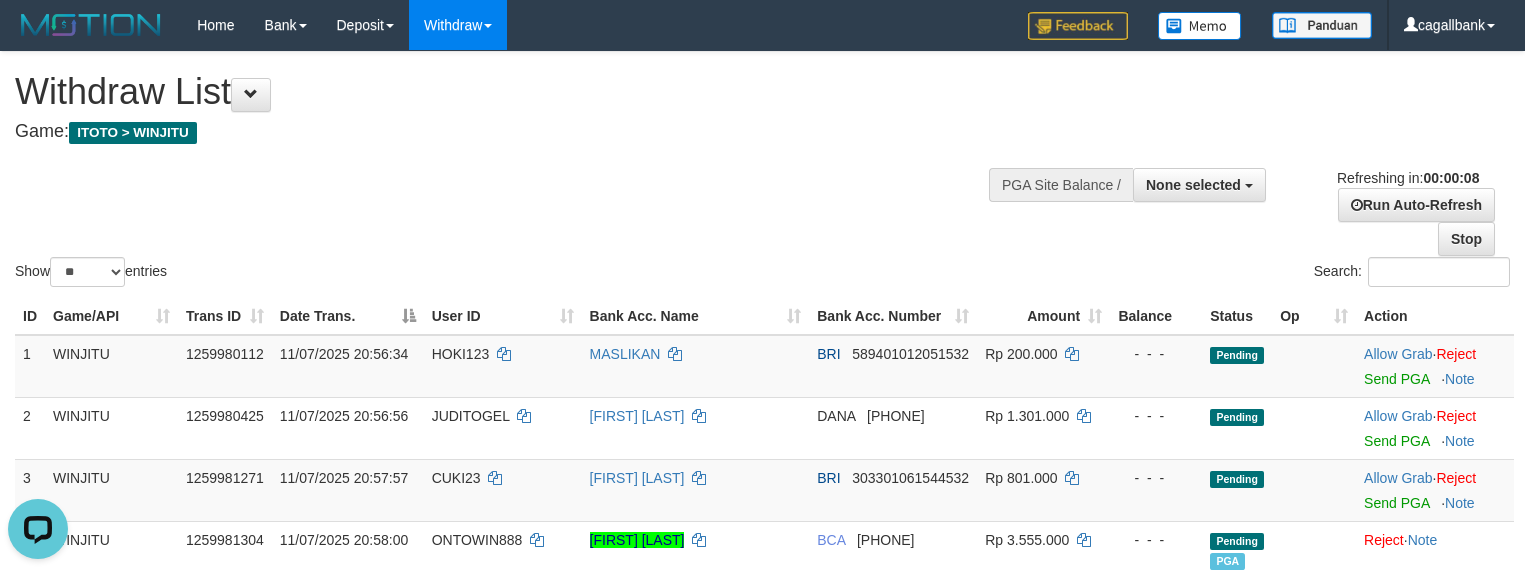 scroll, scrollTop: 0, scrollLeft: 0, axis: both 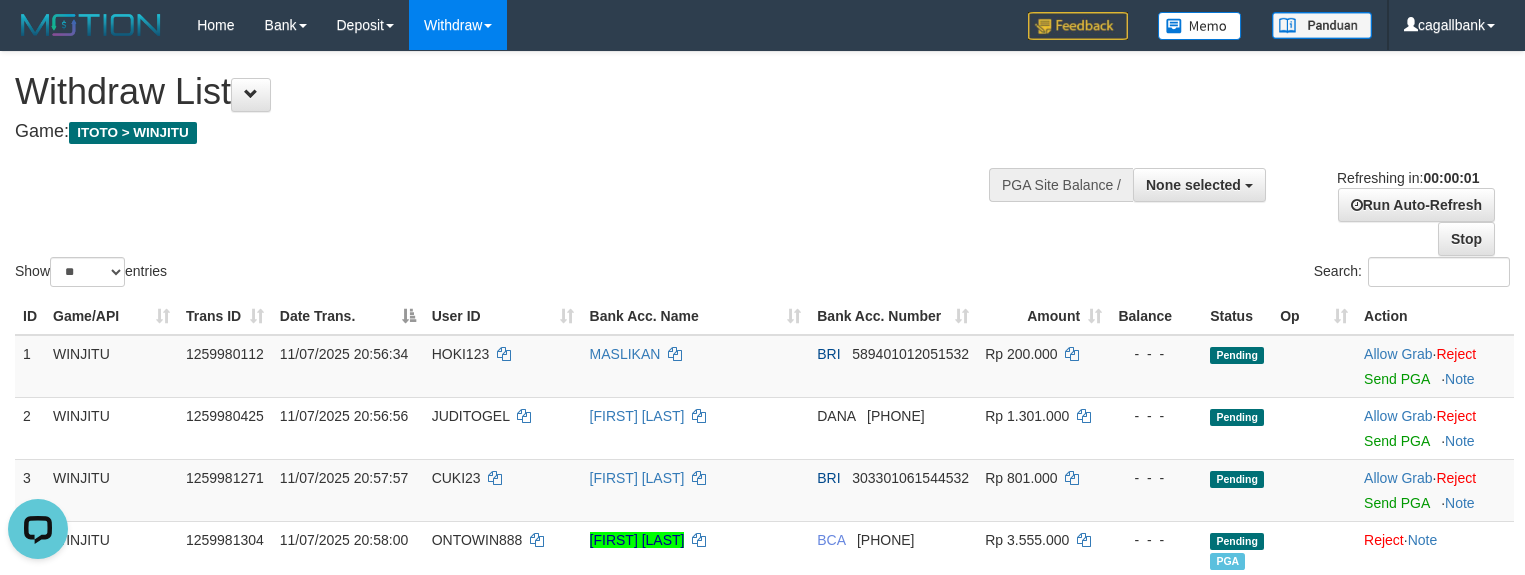 click on "Show  ** ** ** ***  entries Search:" at bounding box center (762, 171) 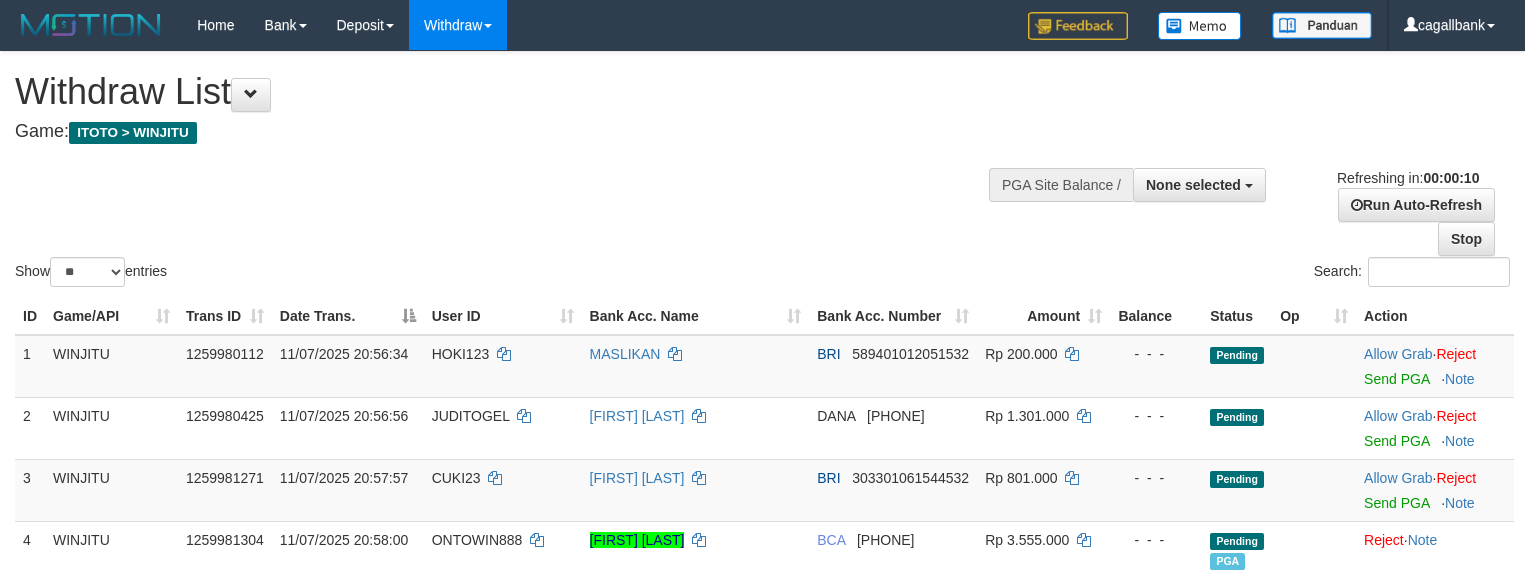 select 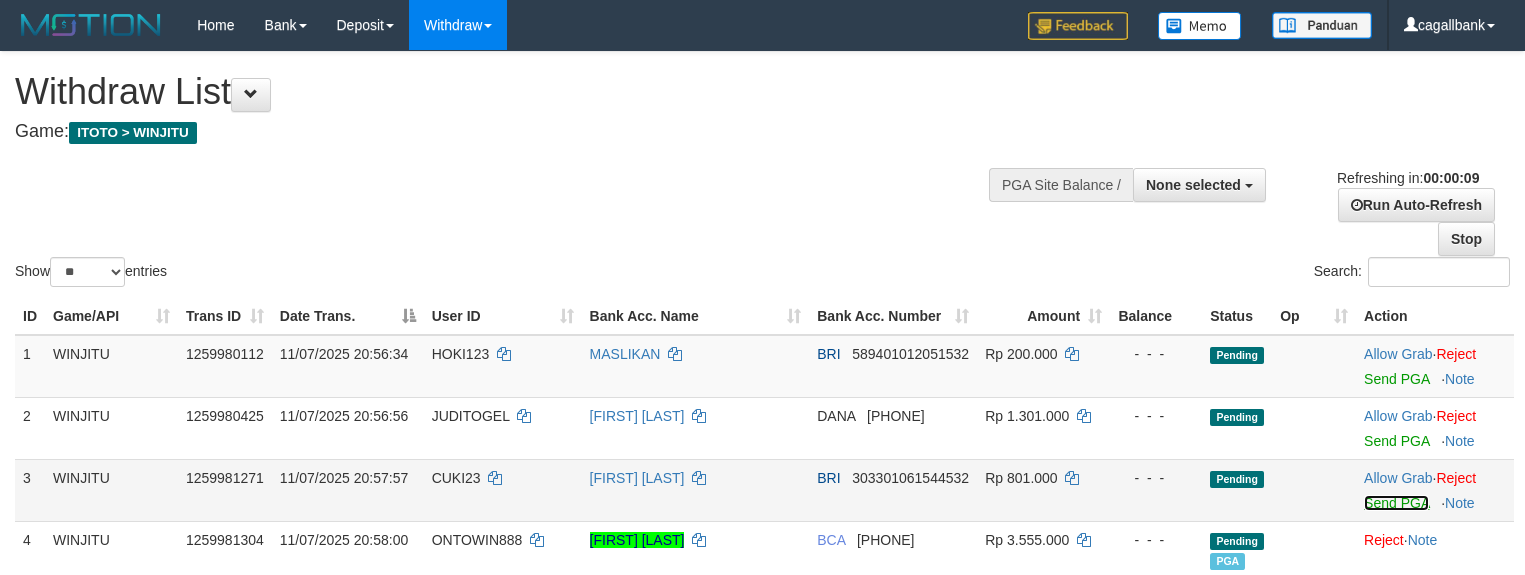 click on "Send PGA" at bounding box center [1396, 503] 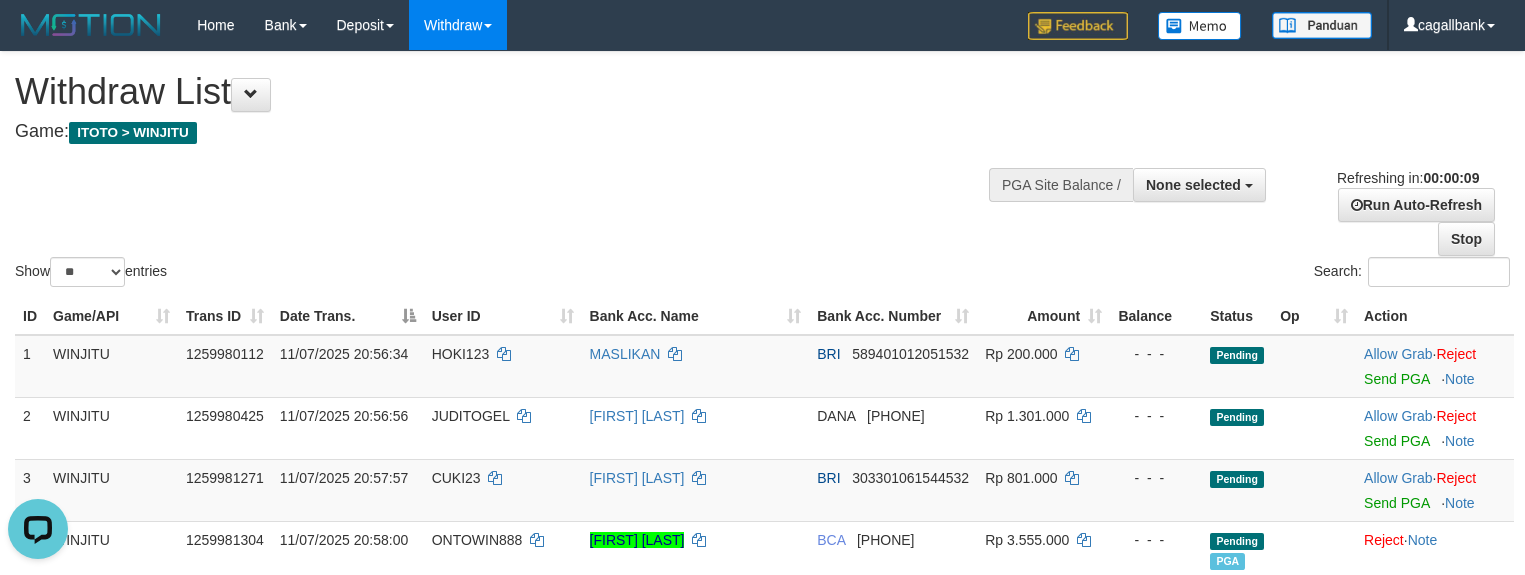 scroll, scrollTop: 0, scrollLeft: 0, axis: both 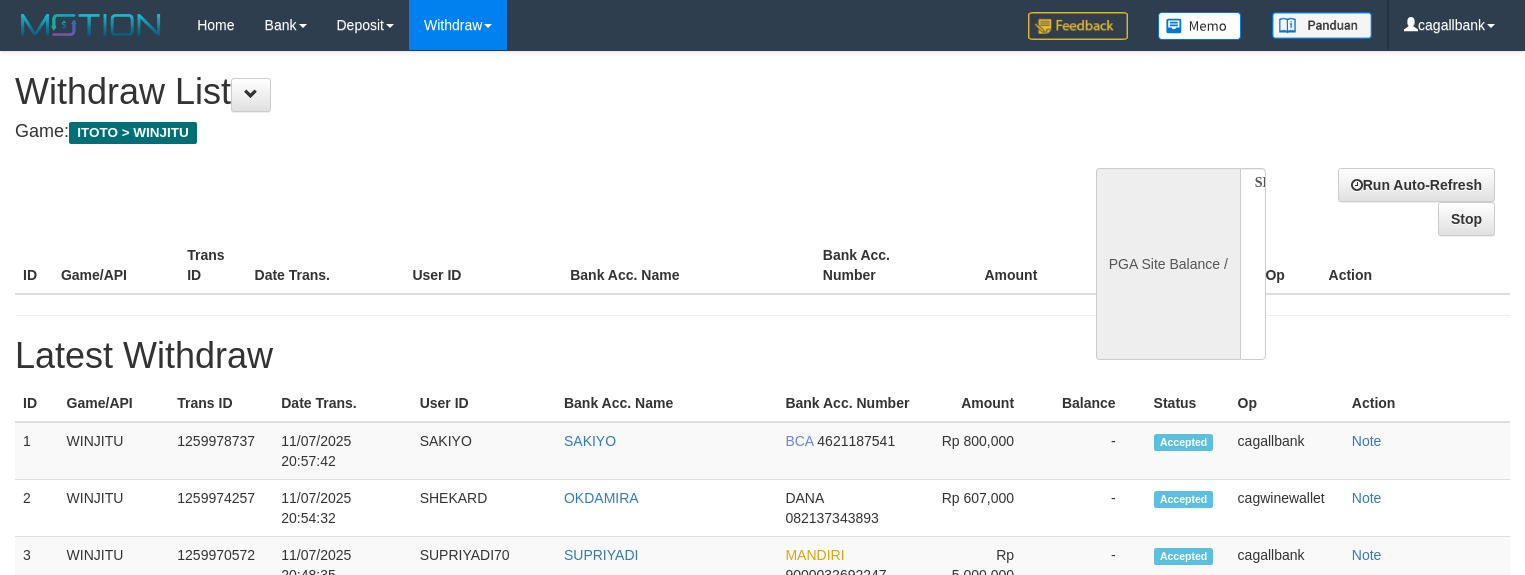 select 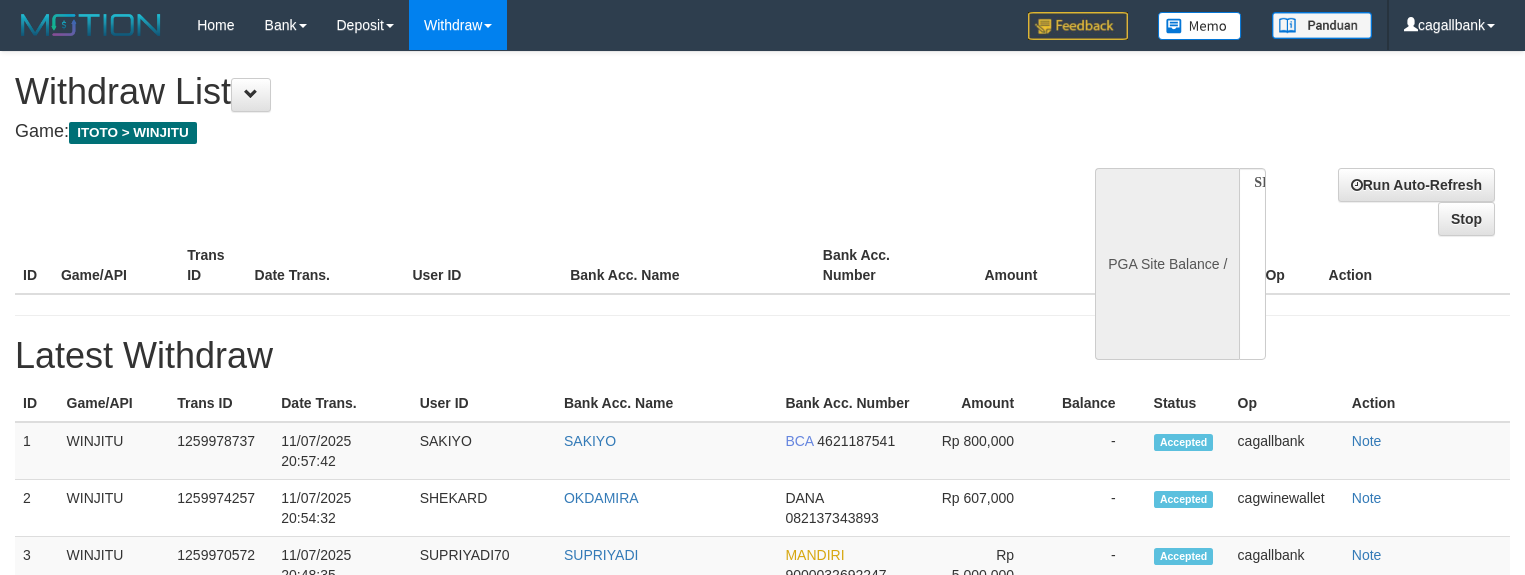 scroll, scrollTop: 0, scrollLeft: 0, axis: both 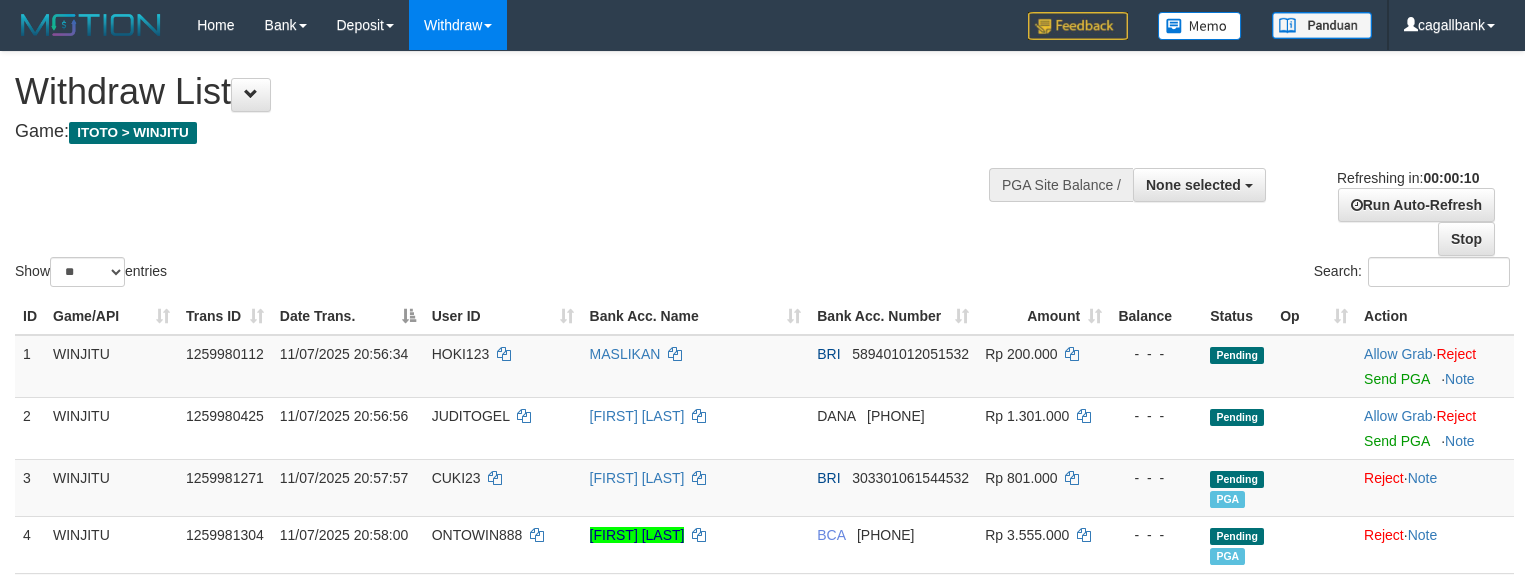 select 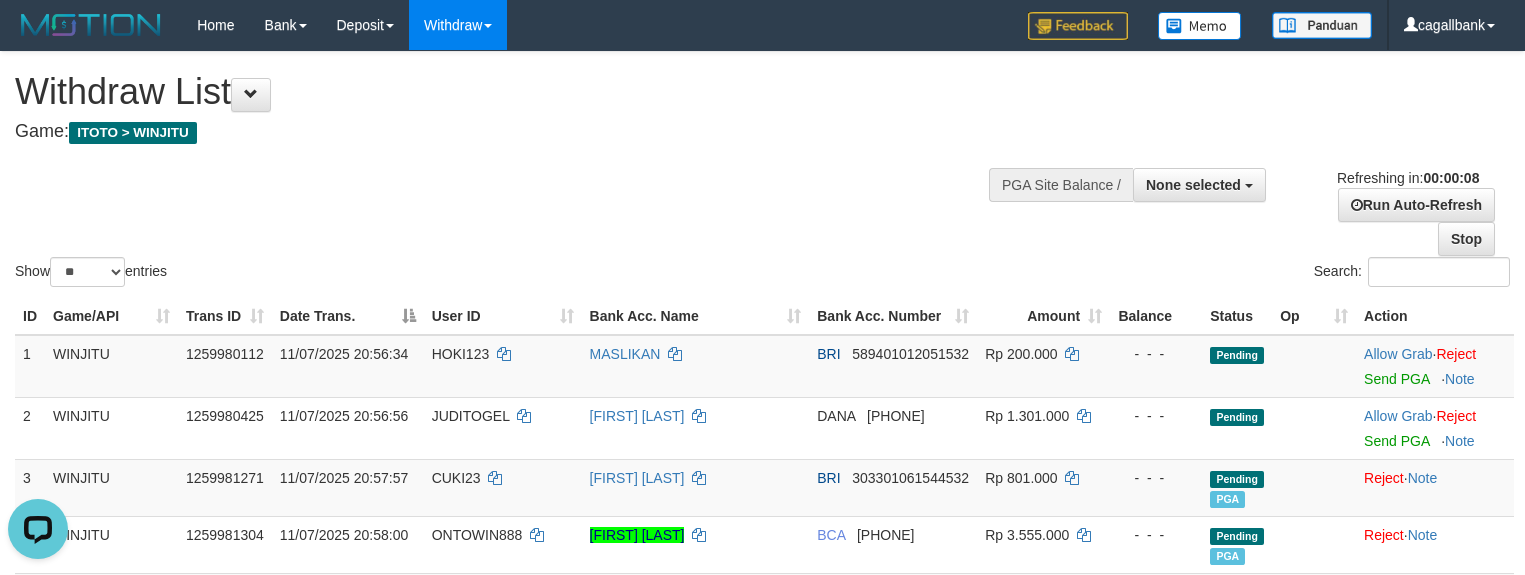 scroll, scrollTop: 0, scrollLeft: 0, axis: both 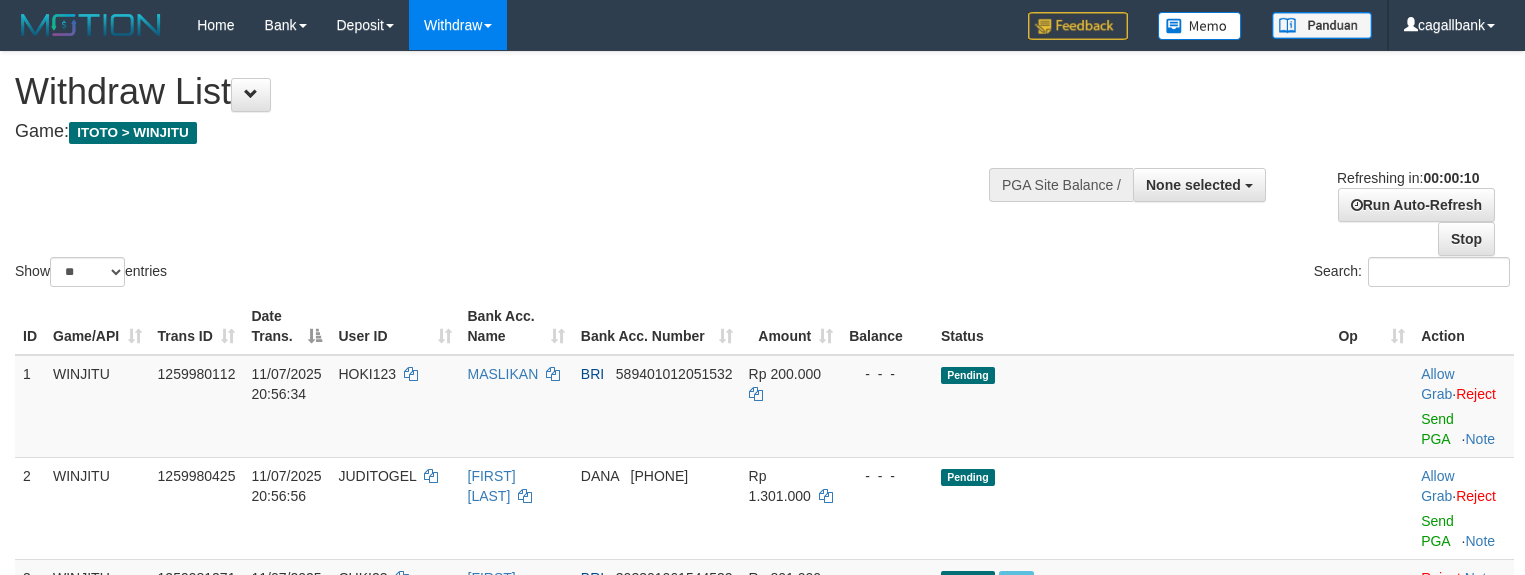 select 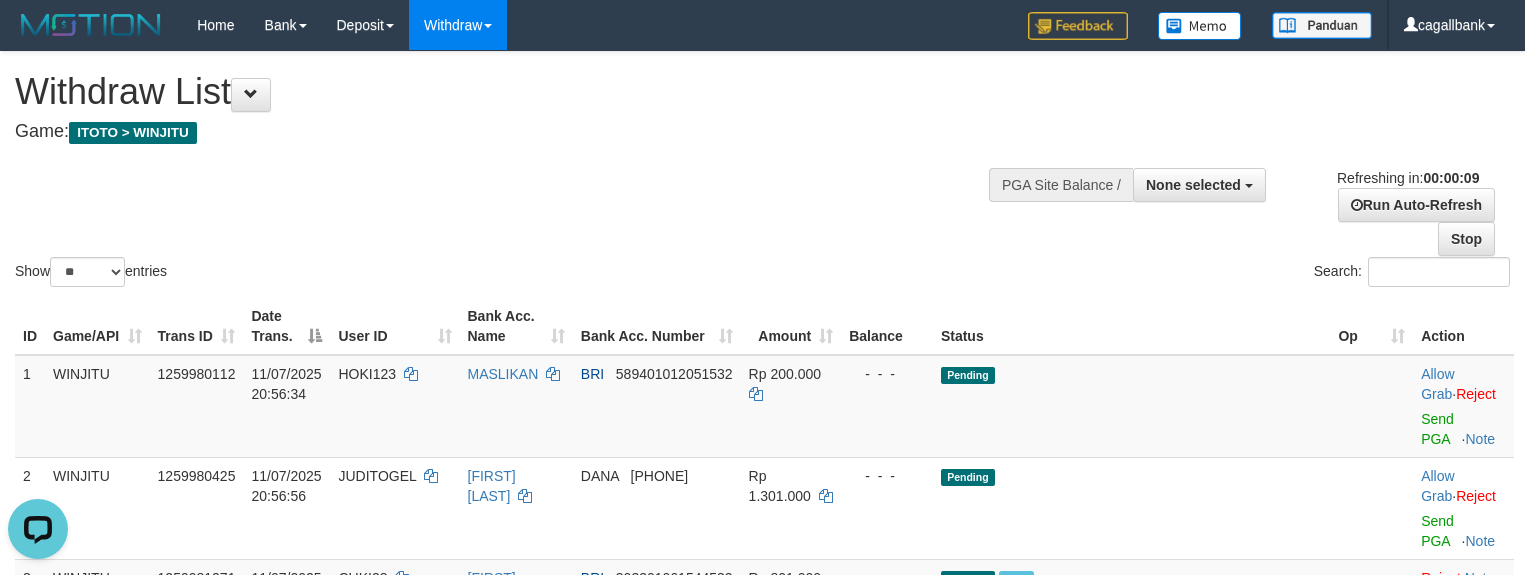 scroll, scrollTop: 0, scrollLeft: 0, axis: both 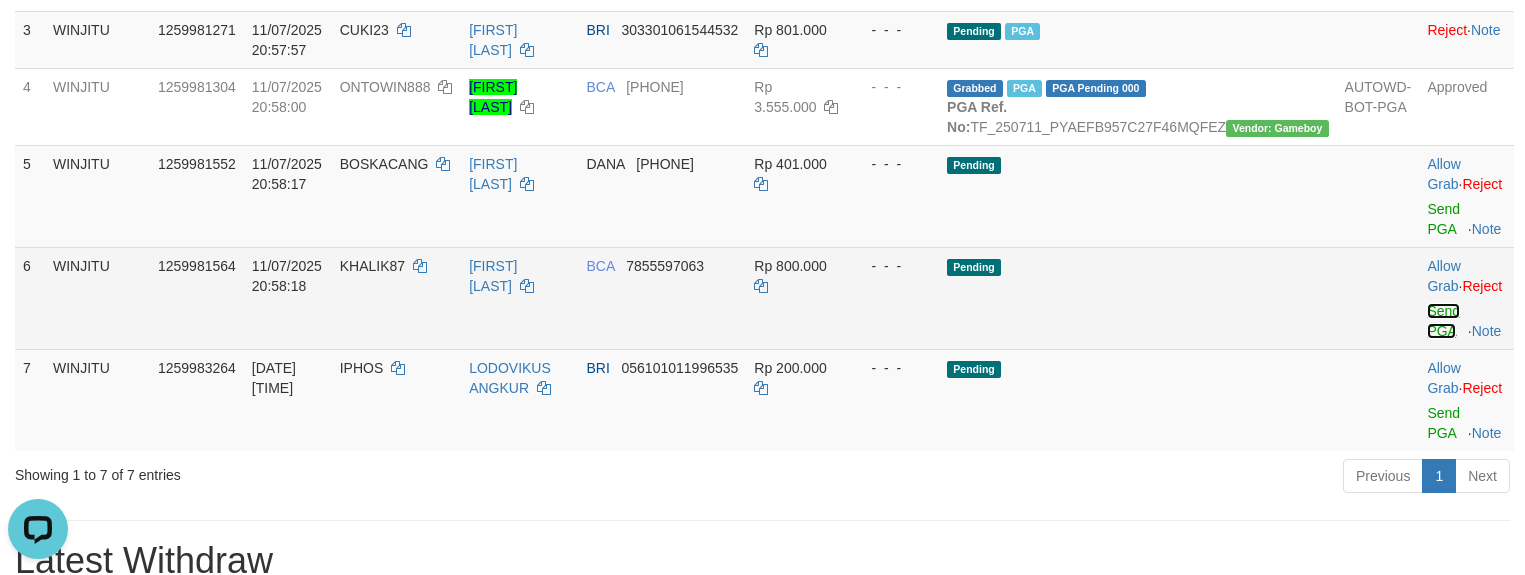 click on "Send PGA" at bounding box center [1443, 321] 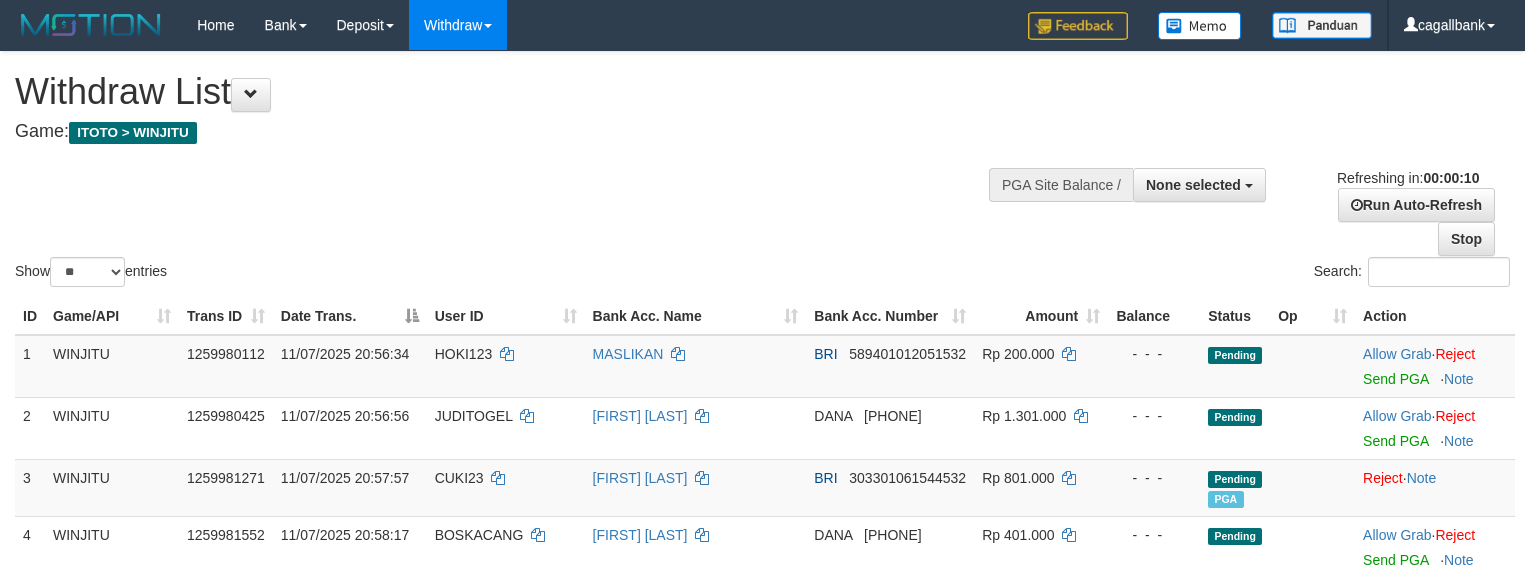 select 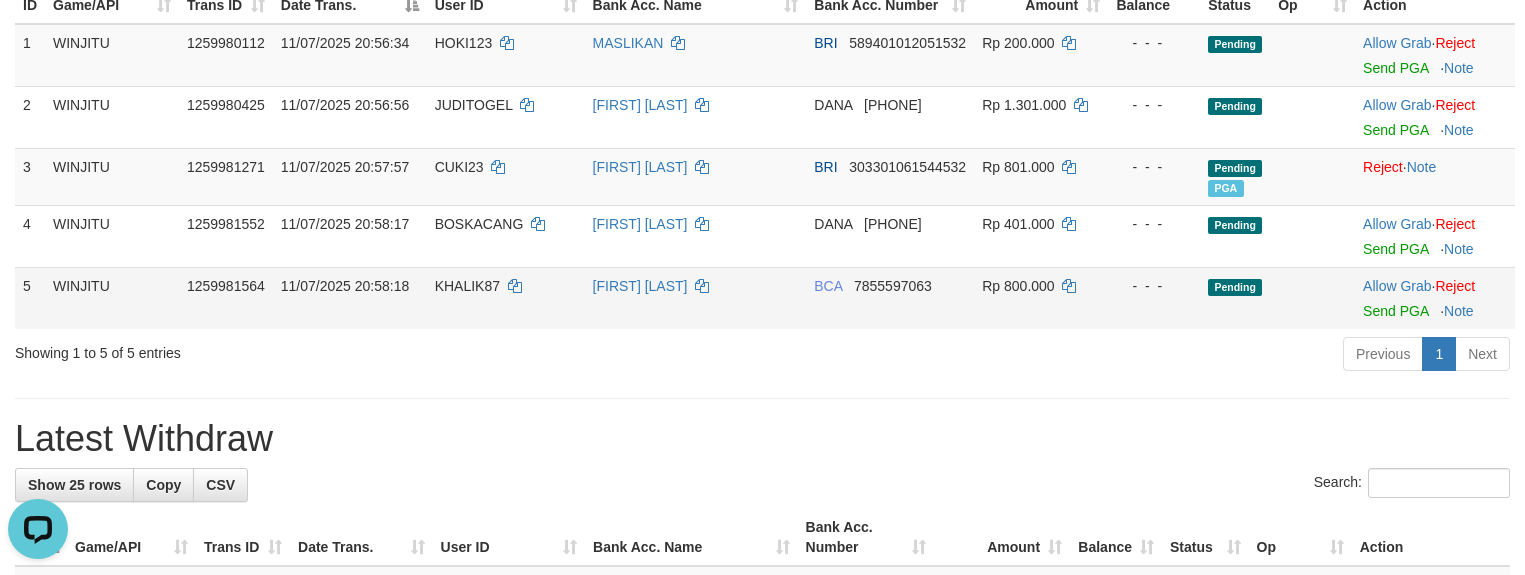 scroll, scrollTop: 0, scrollLeft: 0, axis: both 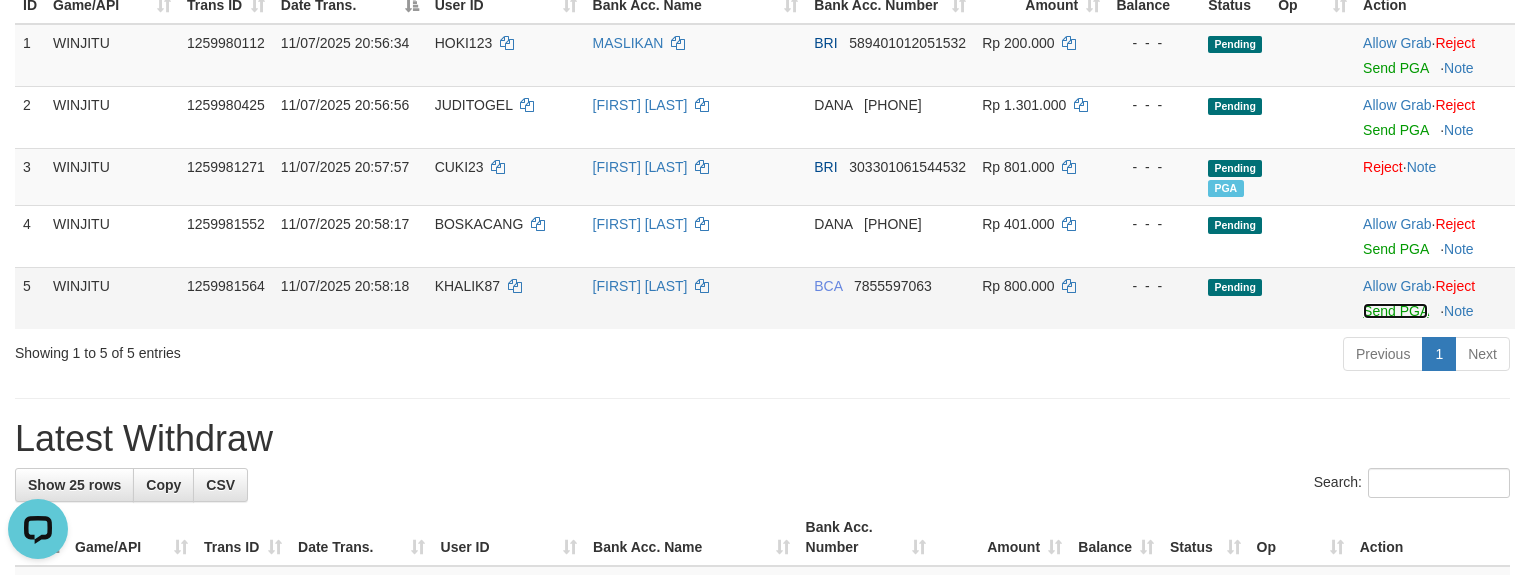click on "Send PGA" at bounding box center (1395, 311) 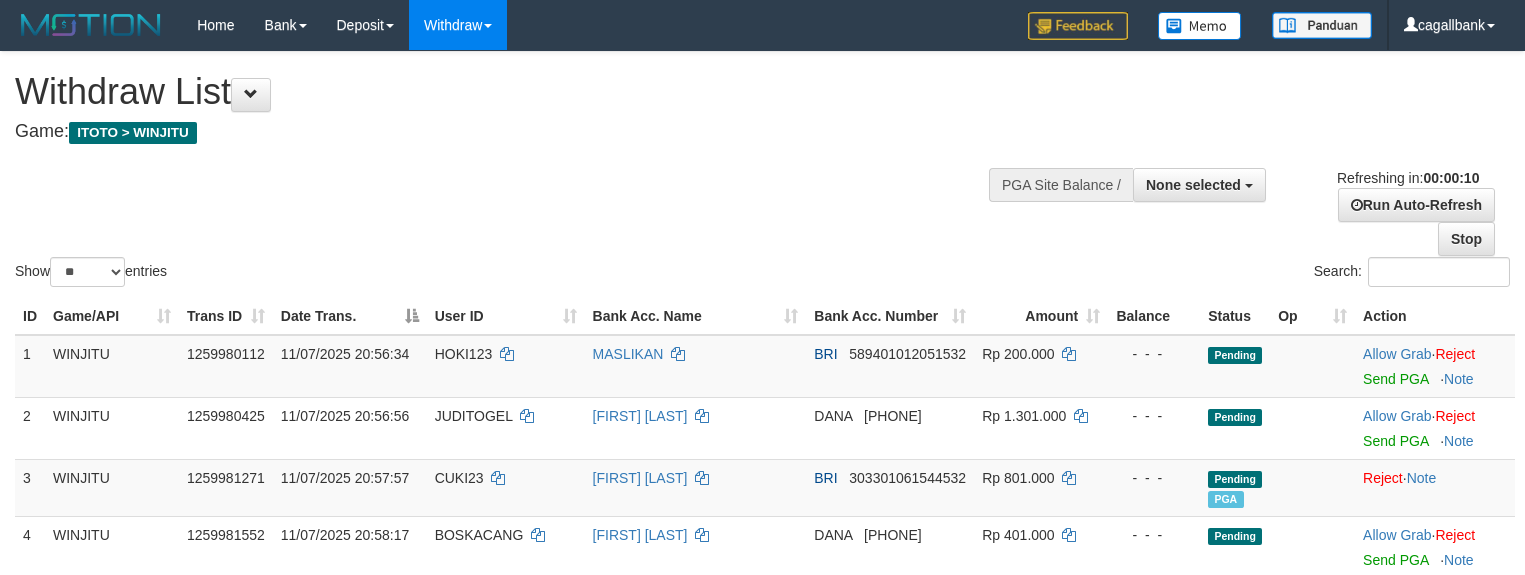 select 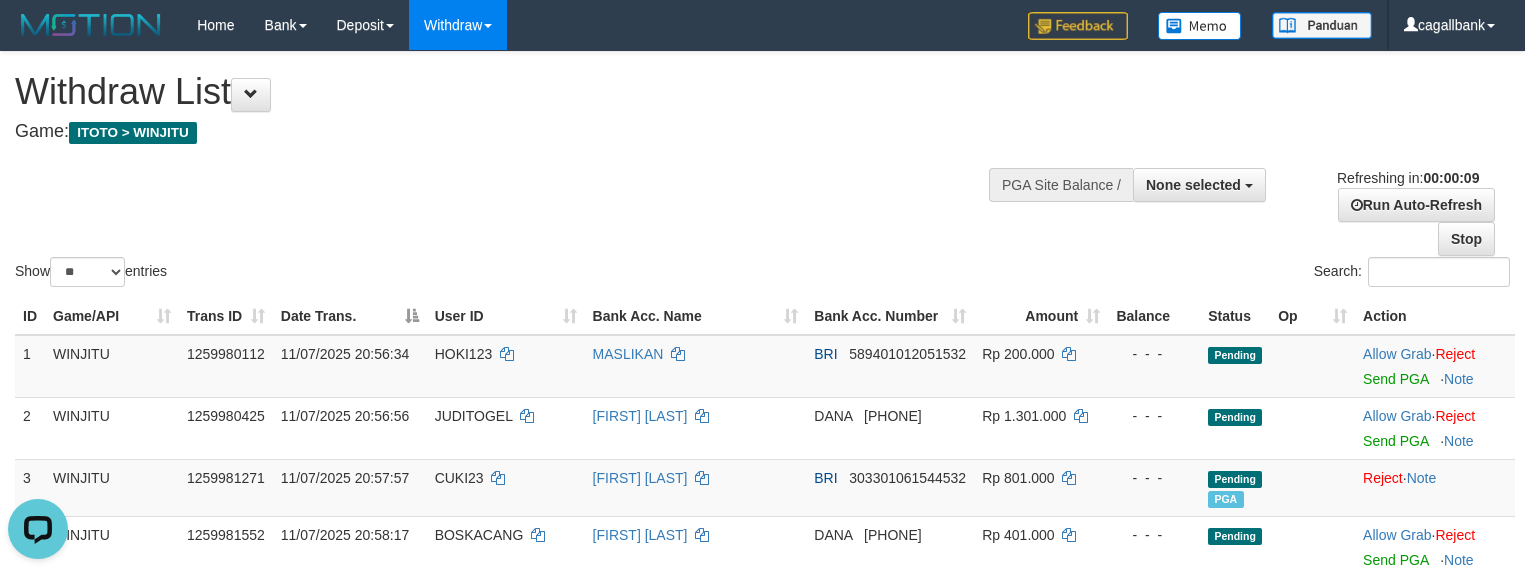 scroll, scrollTop: 0, scrollLeft: 0, axis: both 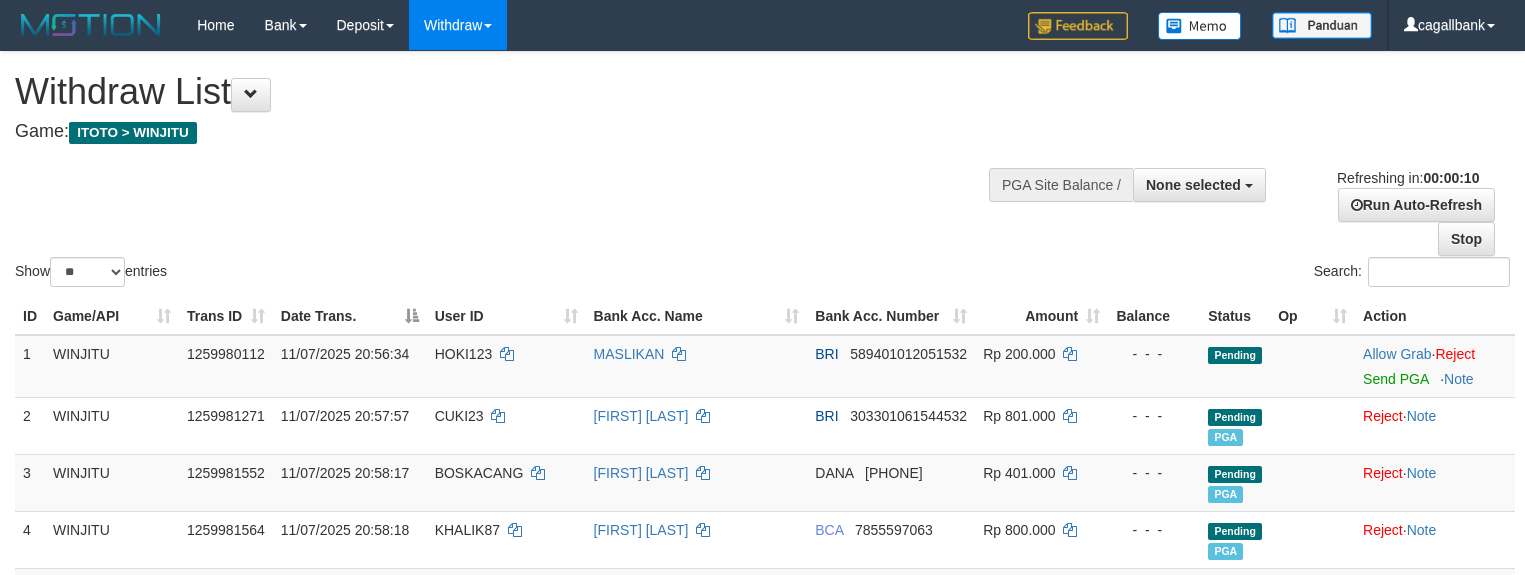 select 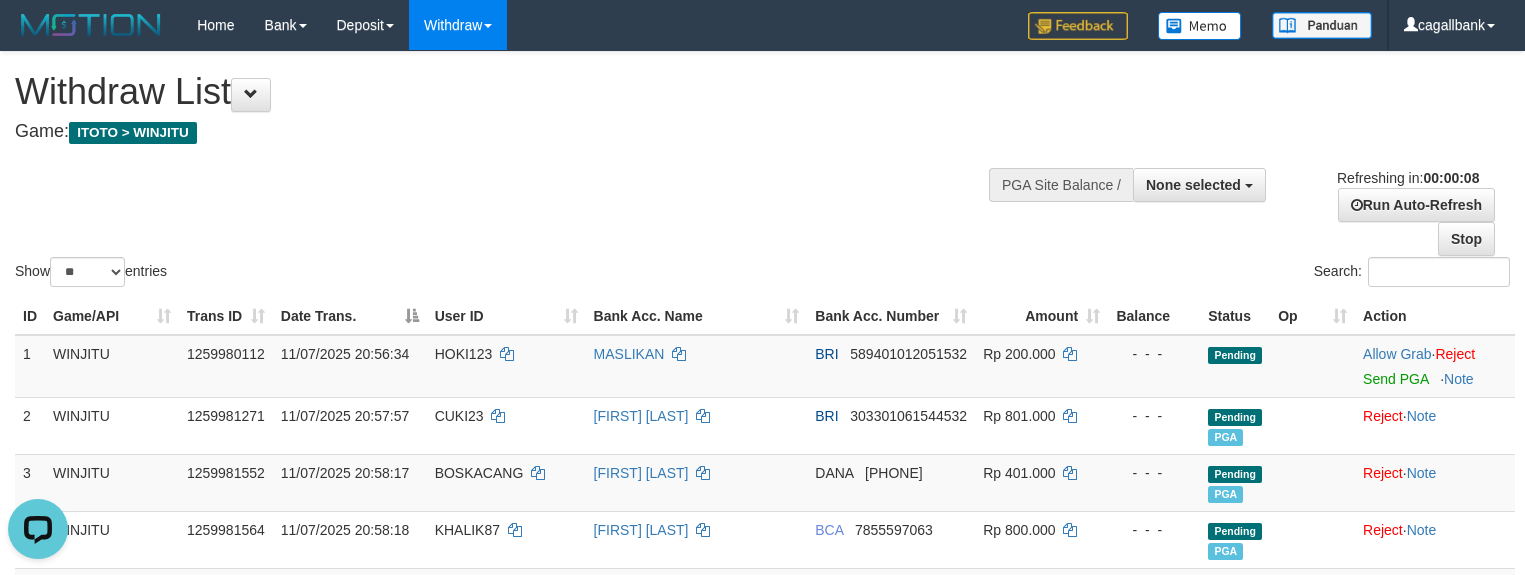 scroll, scrollTop: 0, scrollLeft: 0, axis: both 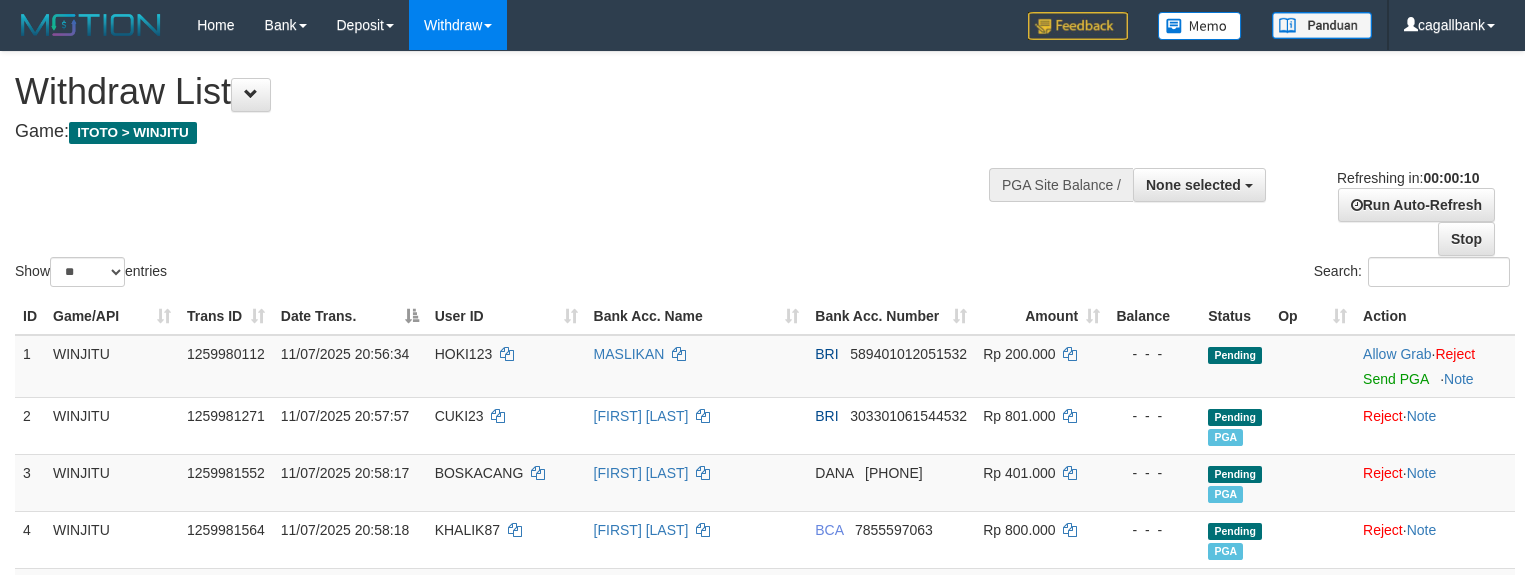 select 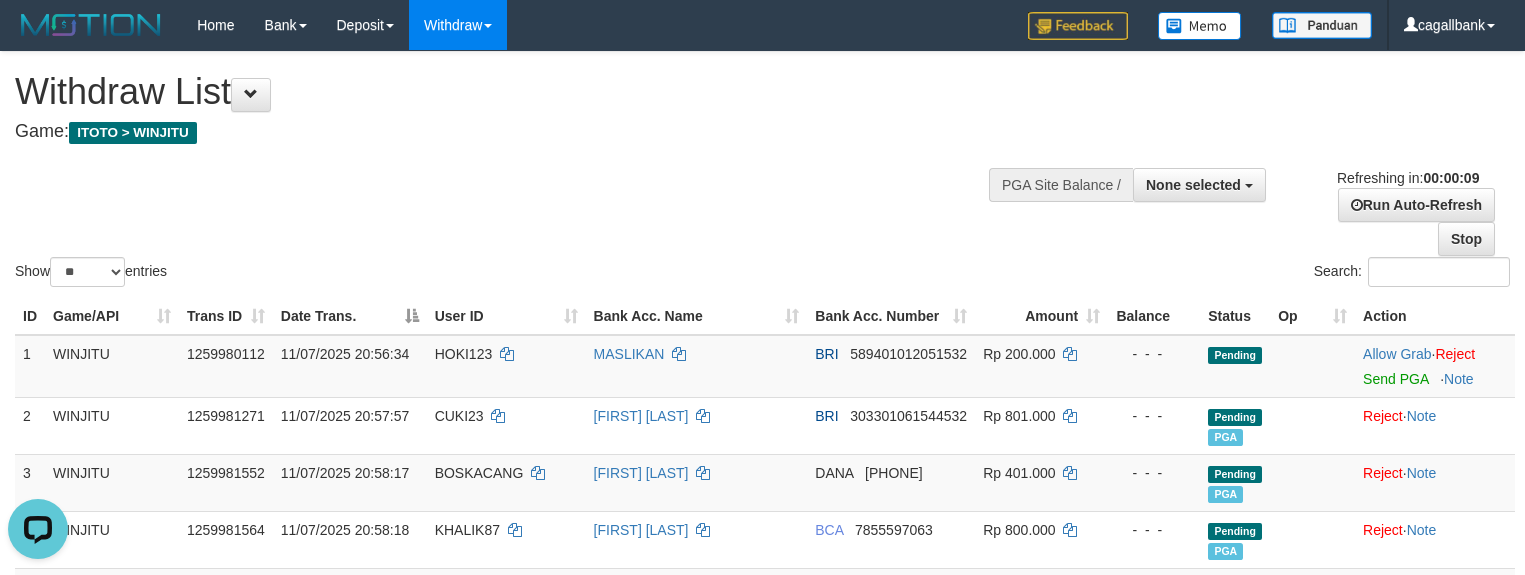 scroll, scrollTop: 0, scrollLeft: 0, axis: both 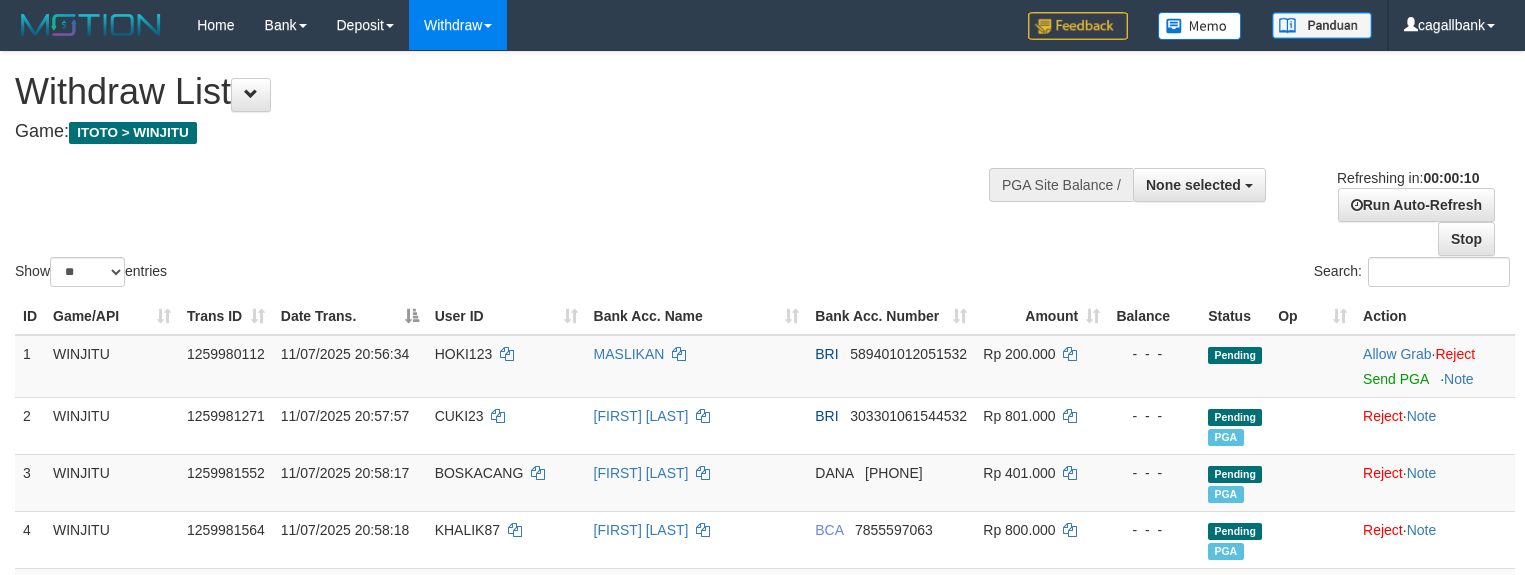 select 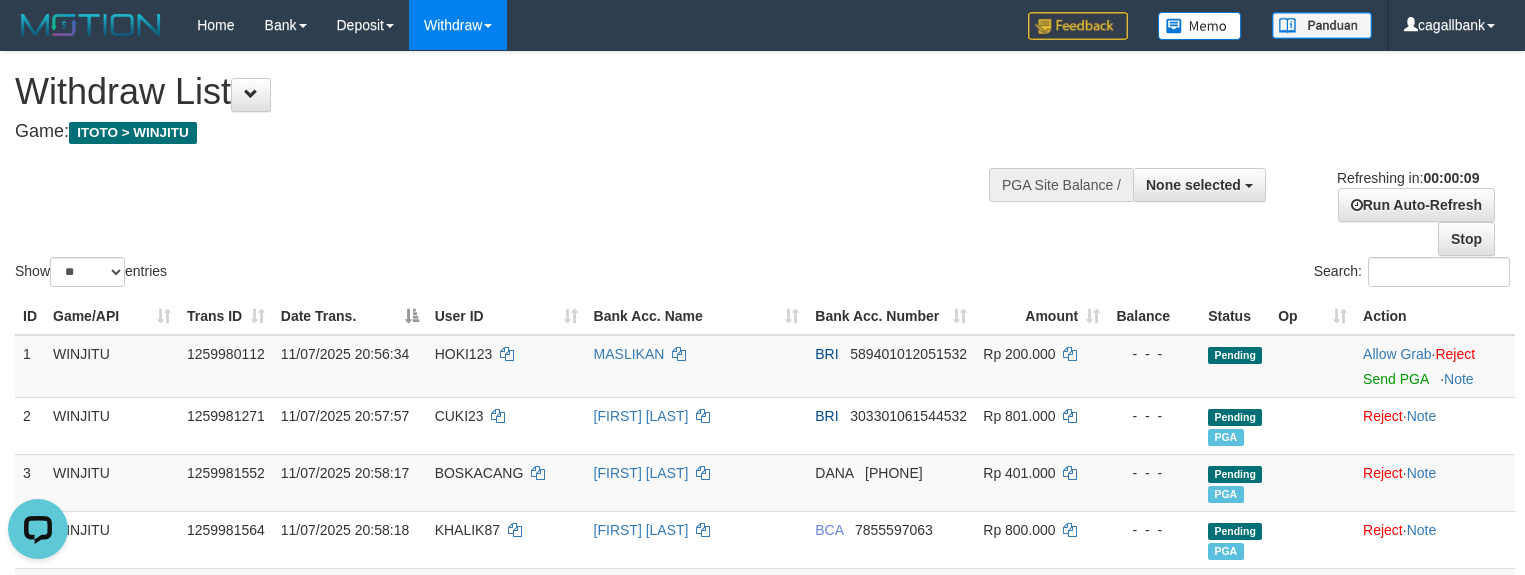 scroll, scrollTop: 0, scrollLeft: 0, axis: both 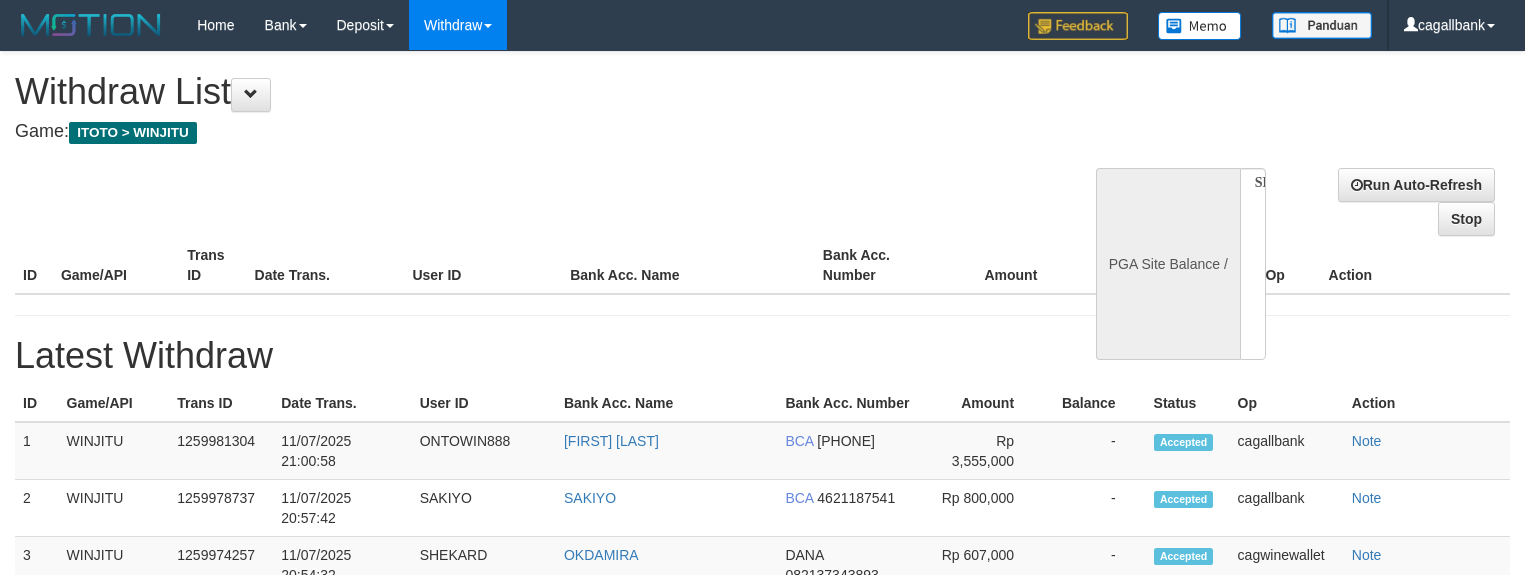select 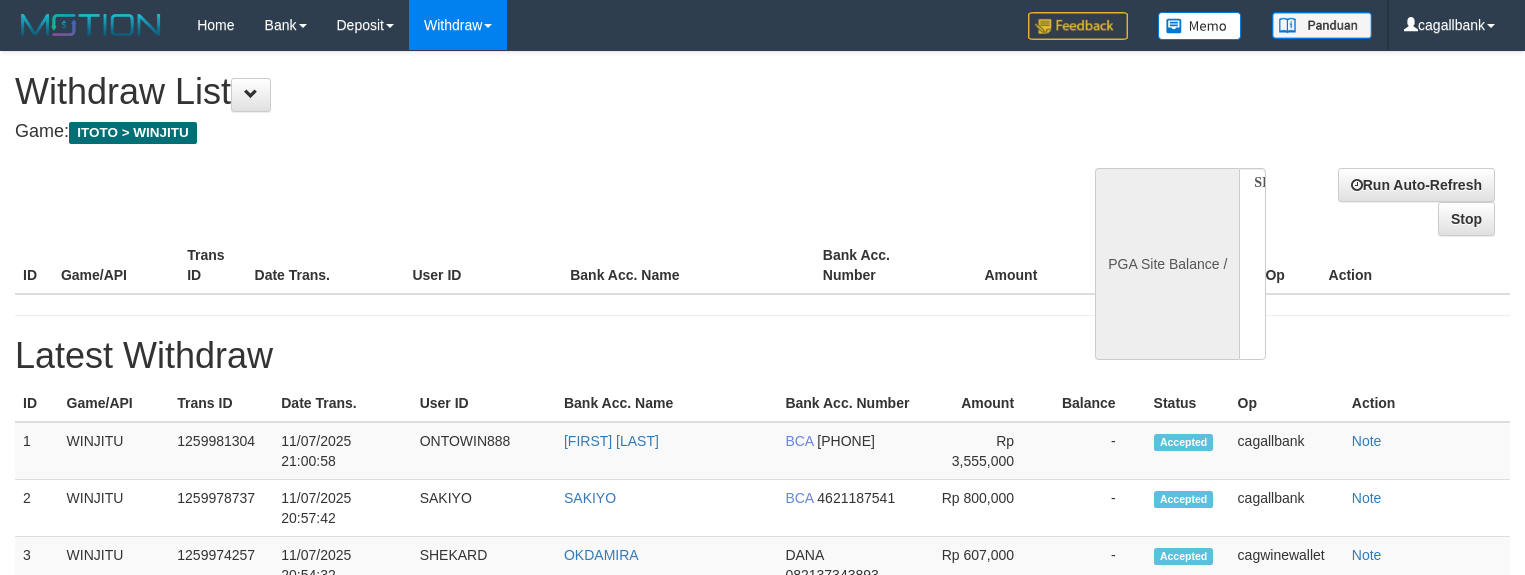 scroll, scrollTop: 0, scrollLeft: 0, axis: both 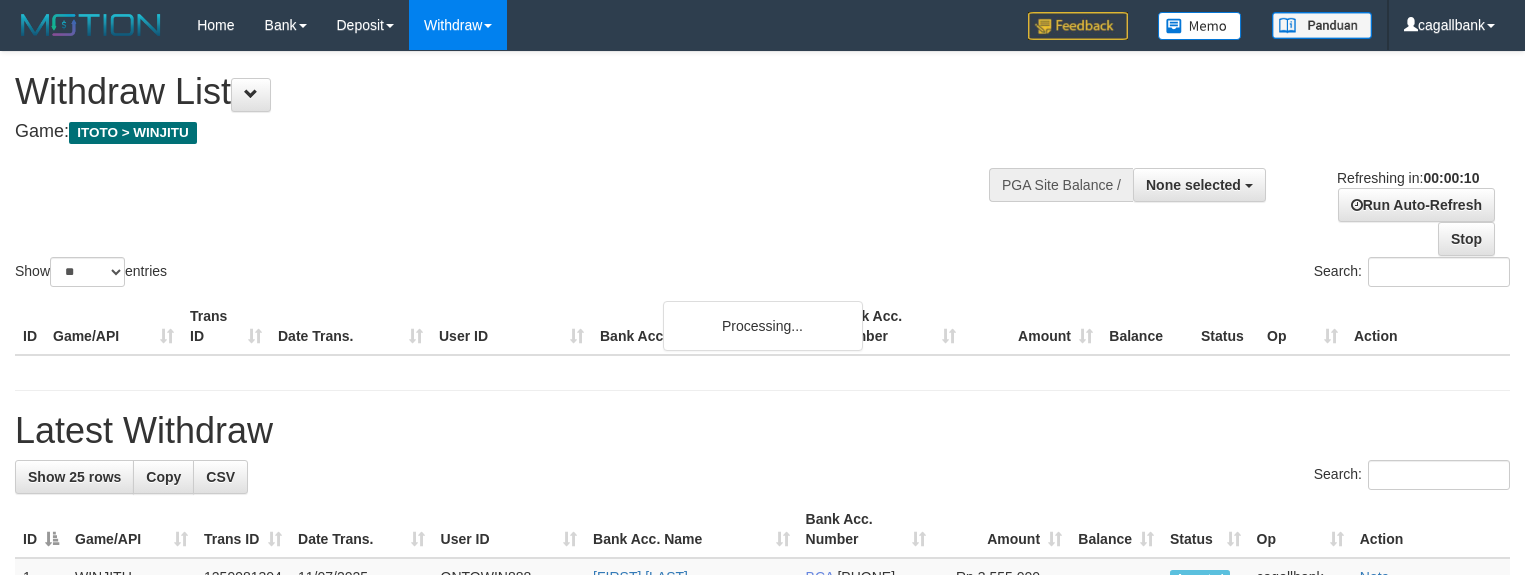 select 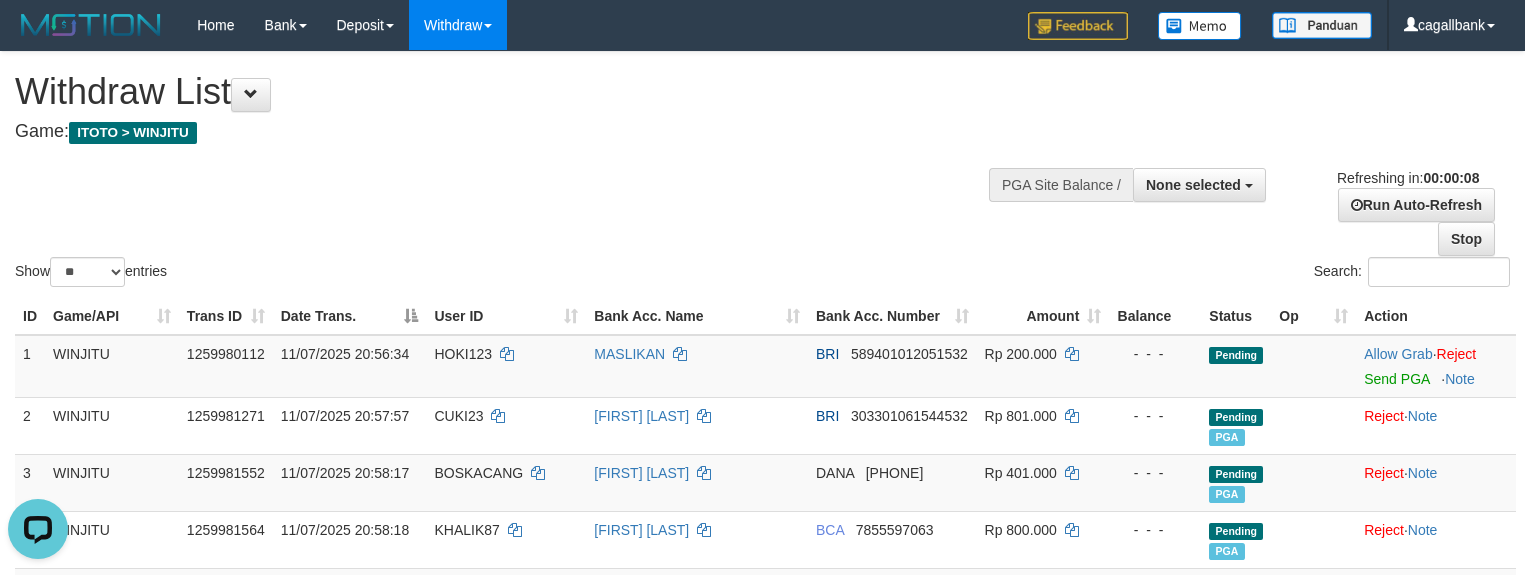 scroll, scrollTop: 0, scrollLeft: 0, axis: both 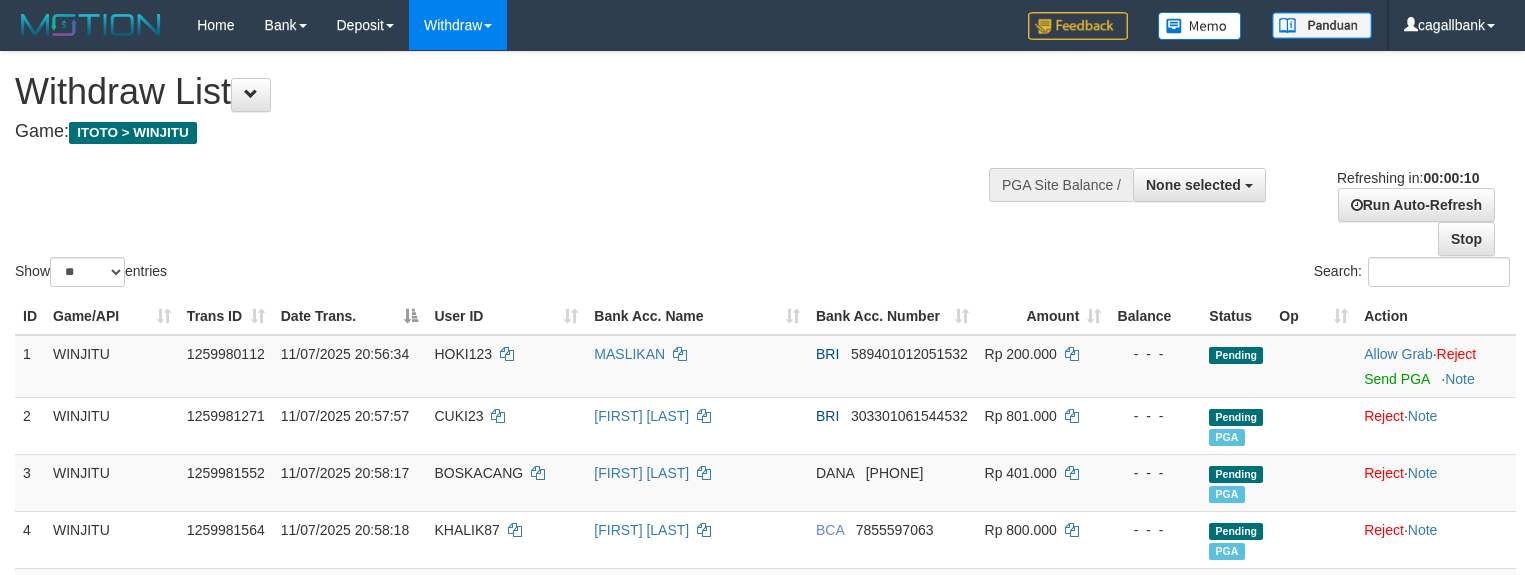 select 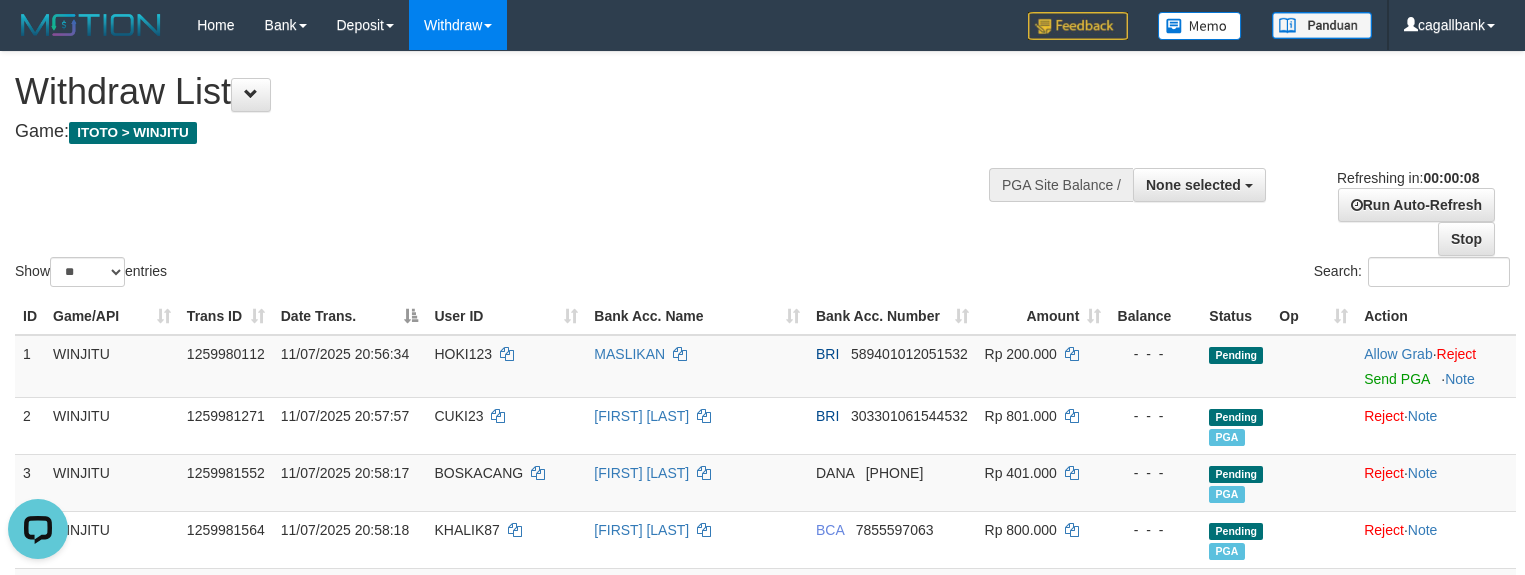 scroll, scrollTop: 0, scrollLeft: 0, axis: both 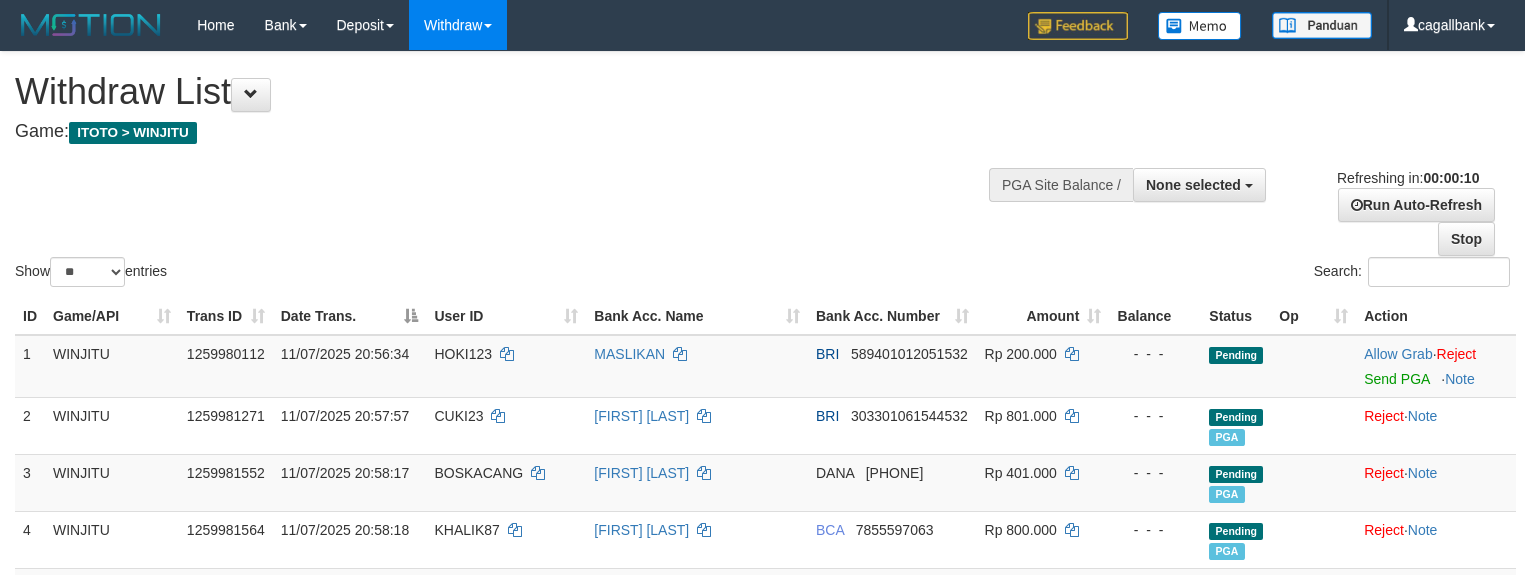 select 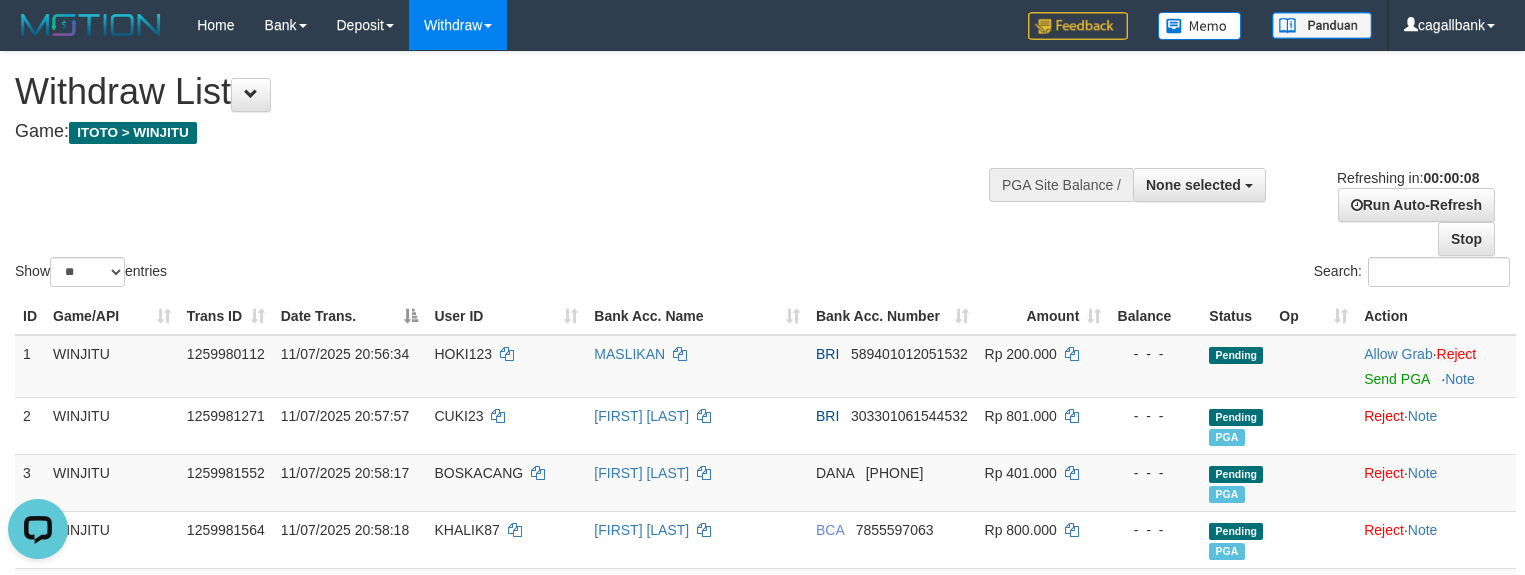 scroll, scrollTop: 0, scrollLeft: 0, axis: both 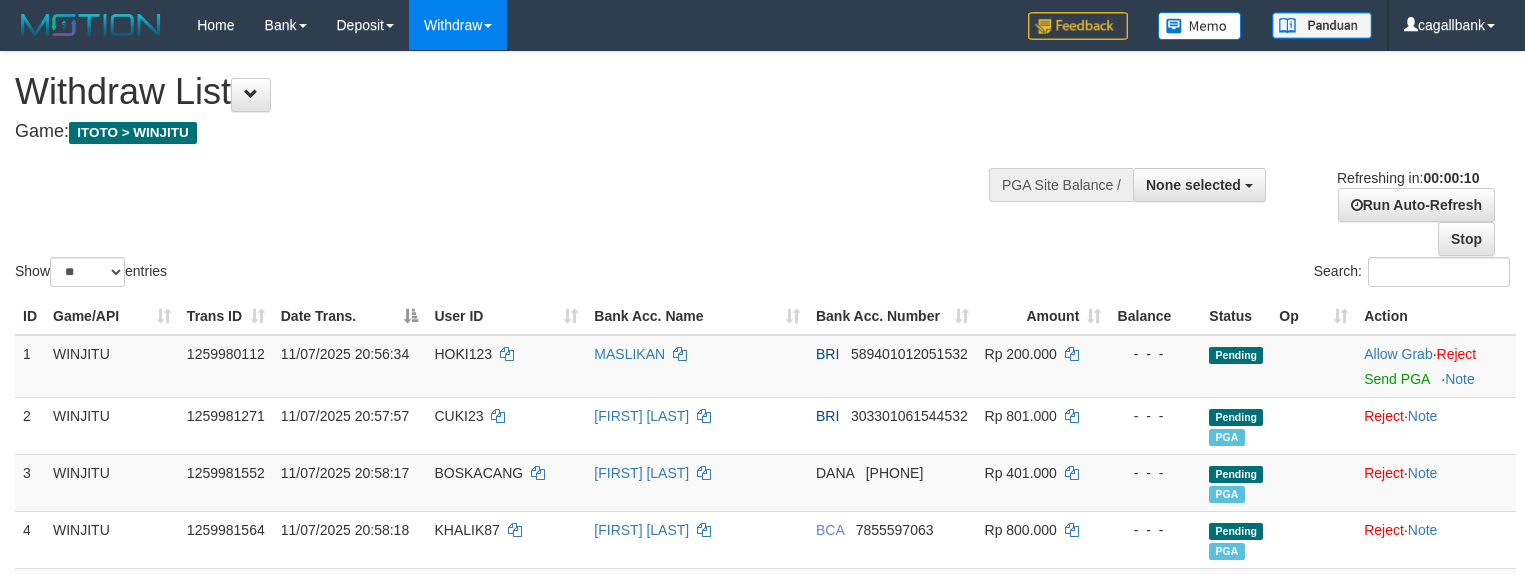select 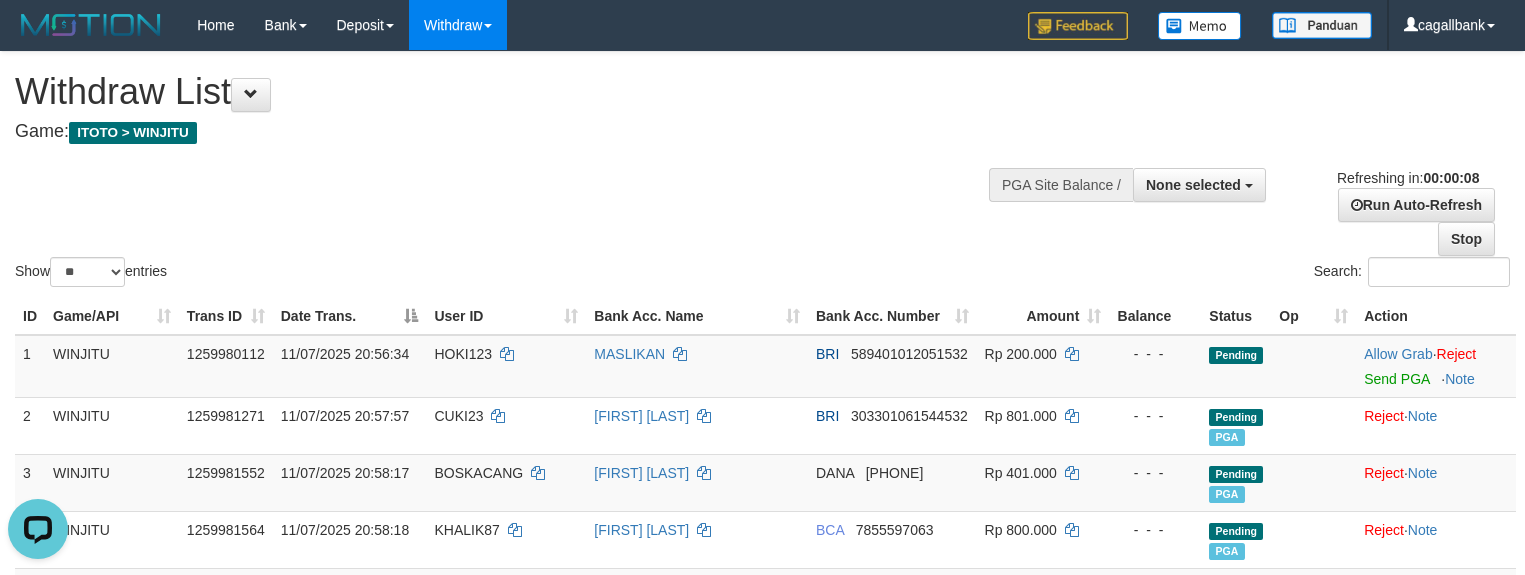 scroll, scrollTop: 0, scrollLeft: 0, axis: both 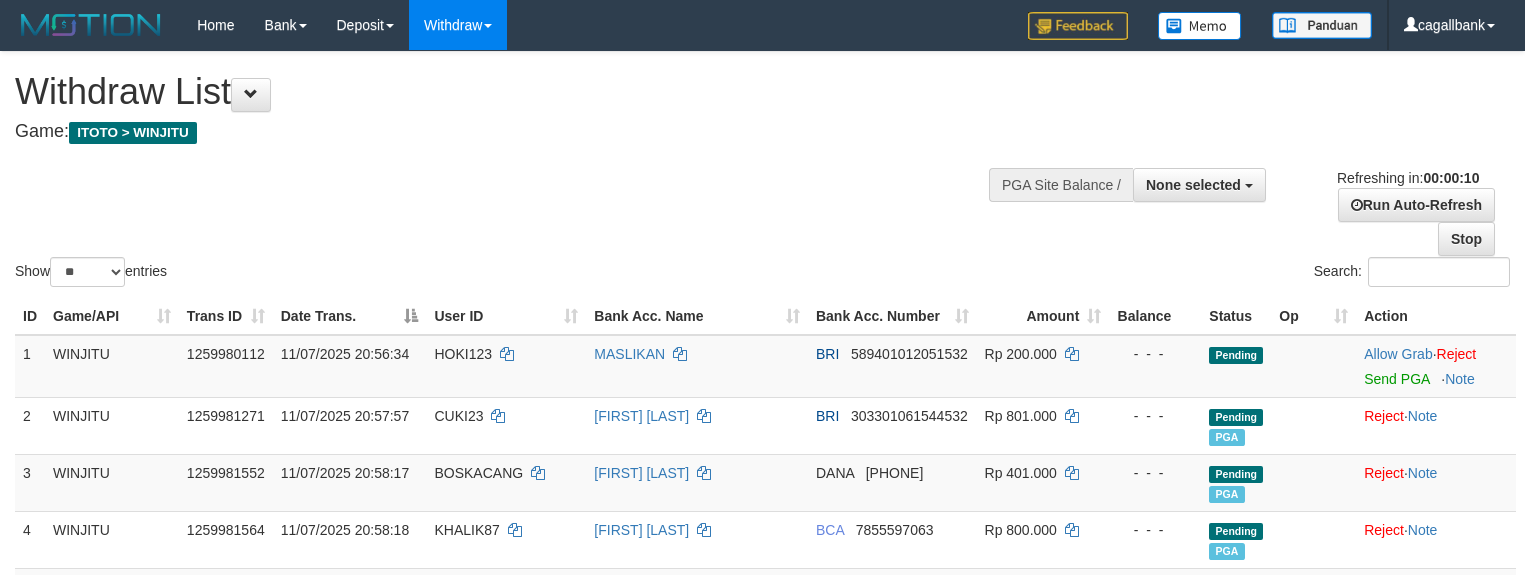 select 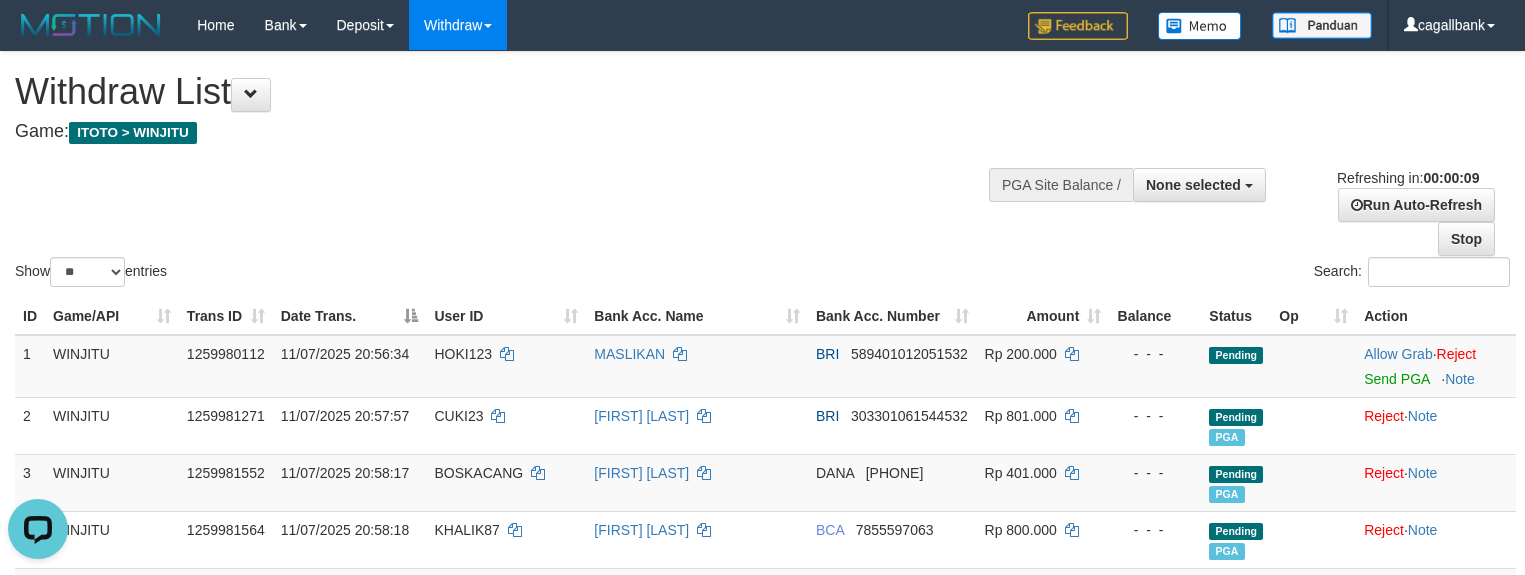 scroll, scrollTop: 0, scrollLeft: 0, axis: both 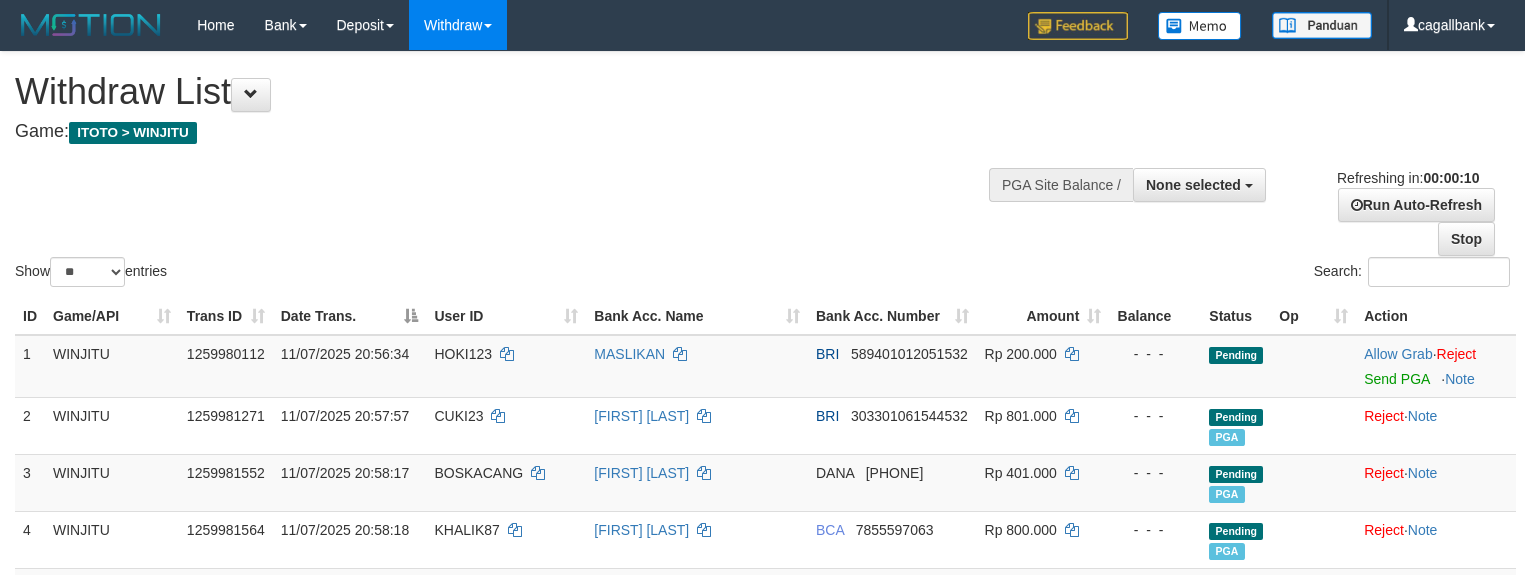 select 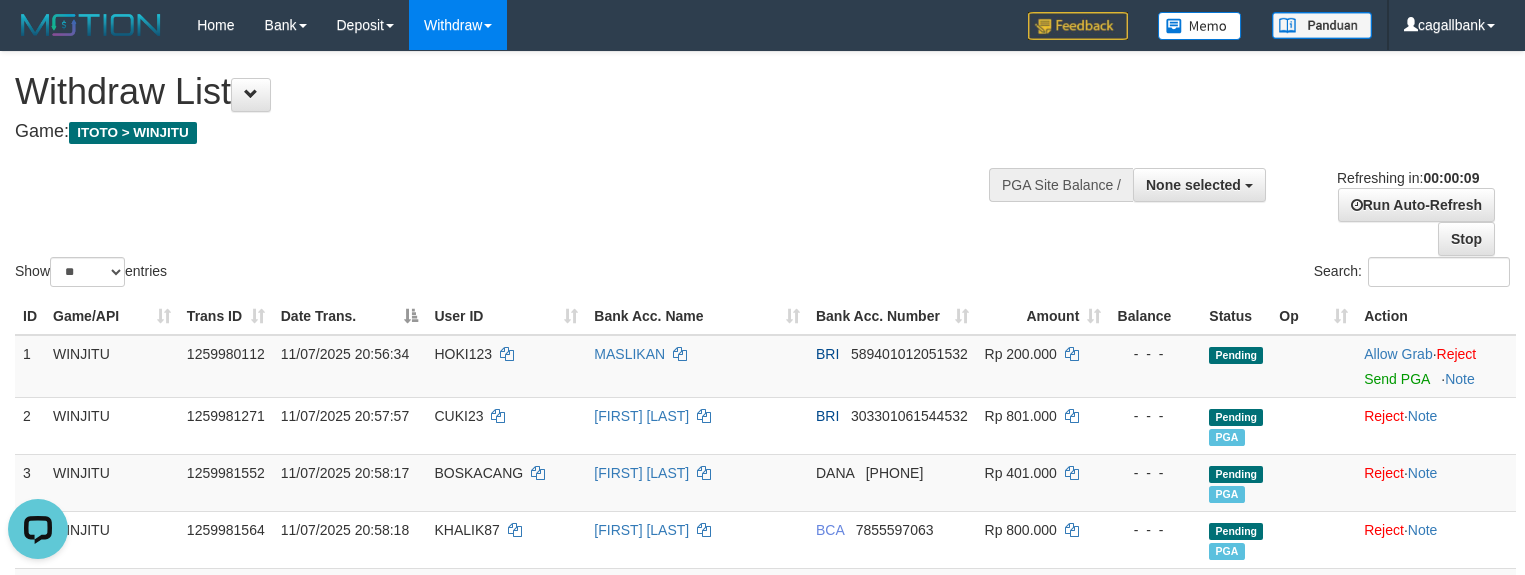 scroll, scrollTop: 0, scrollLeft: 0, axis: both 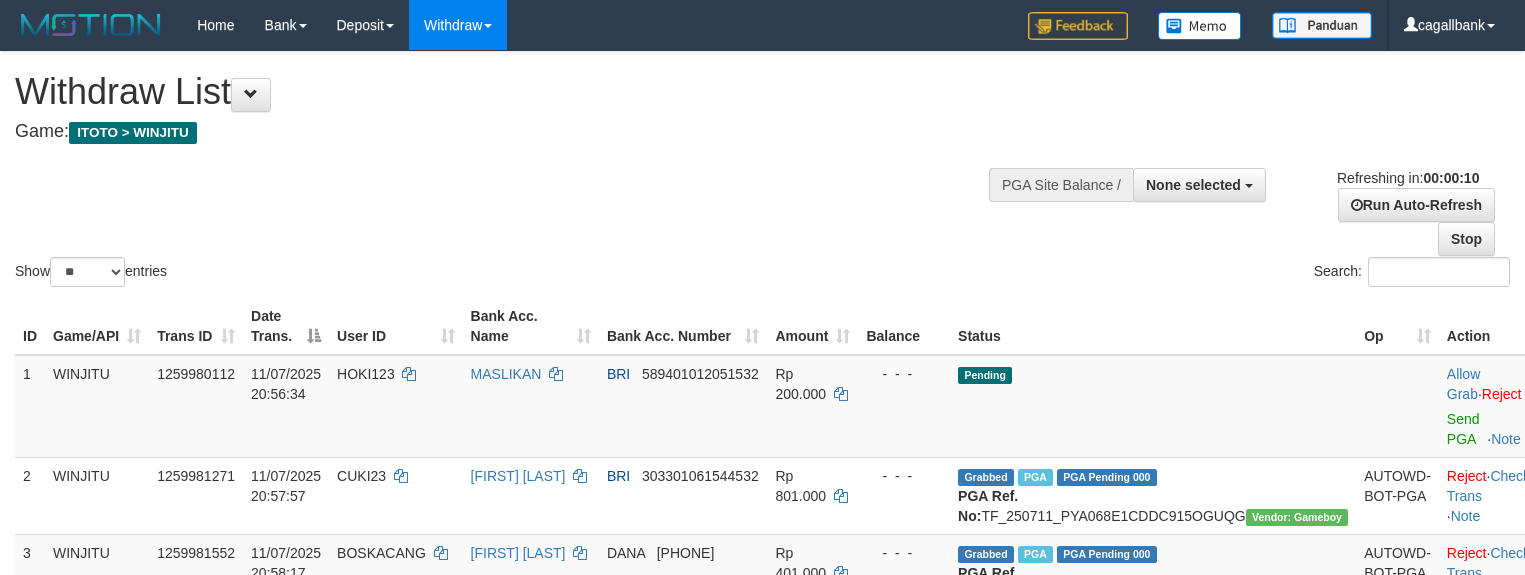 select 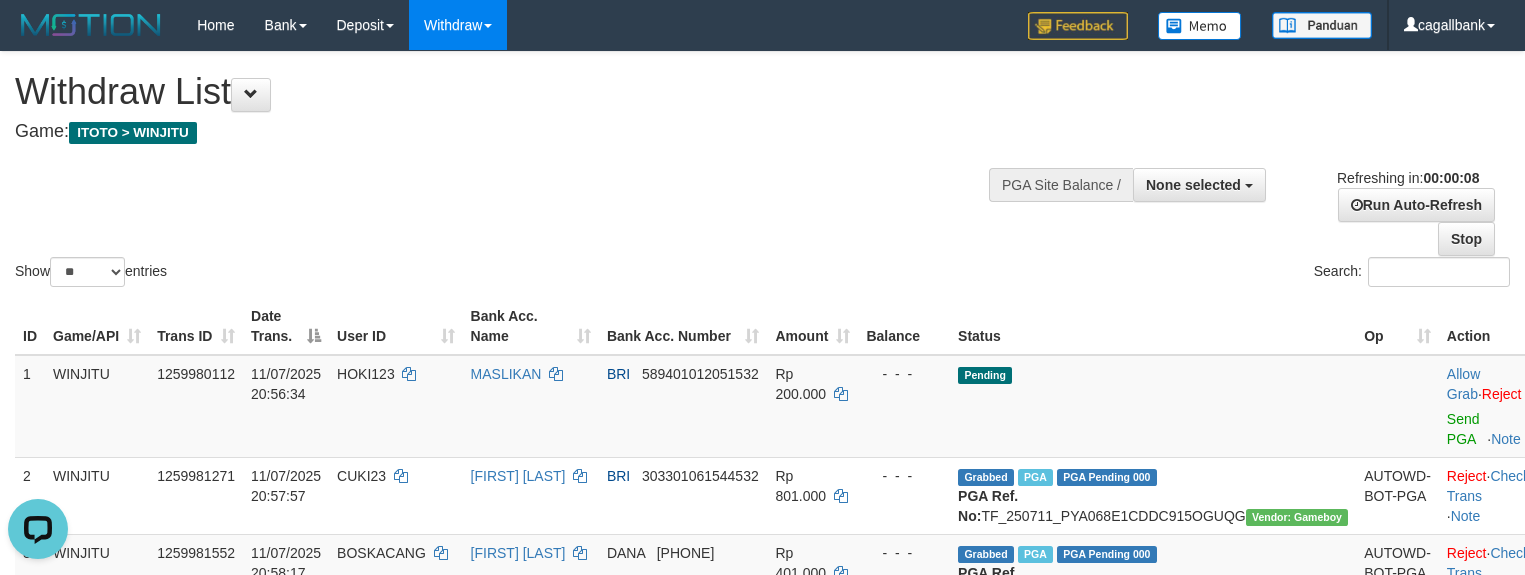 scroll, scrollTop: 0, scrollLeft: 0, axis: both 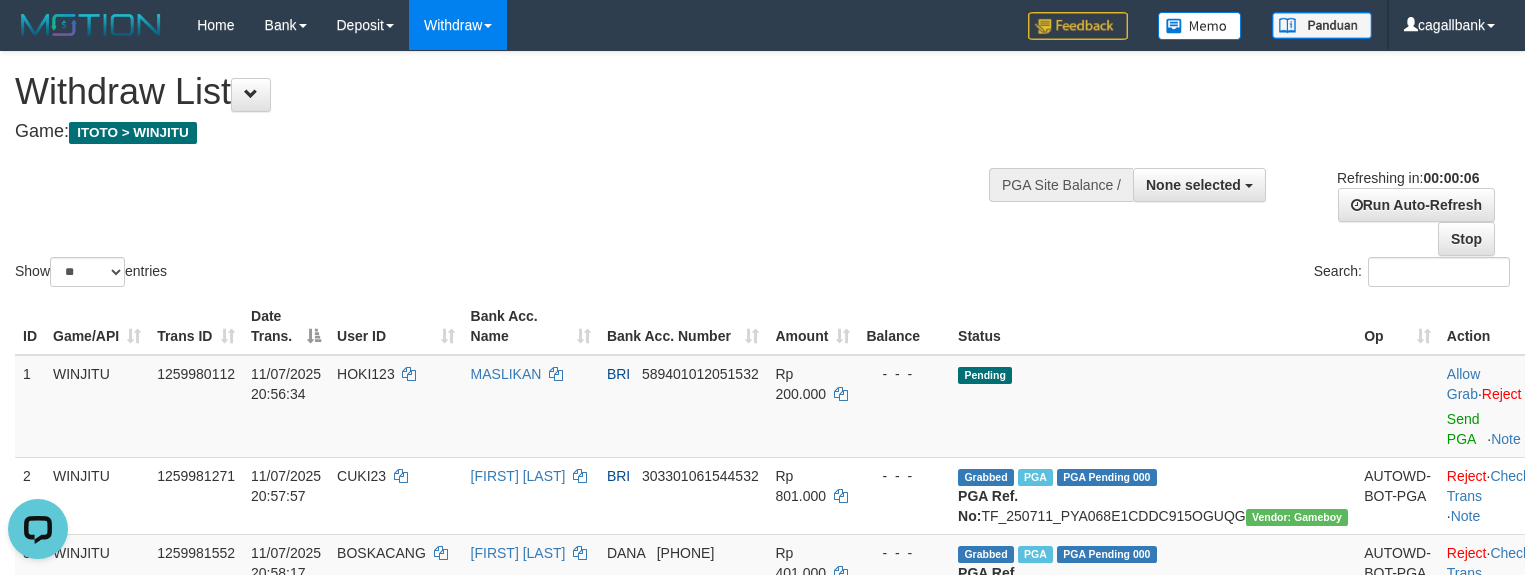 click on "Show  ** ** ** ***  entries Search:" at bounding box center (762, 171) 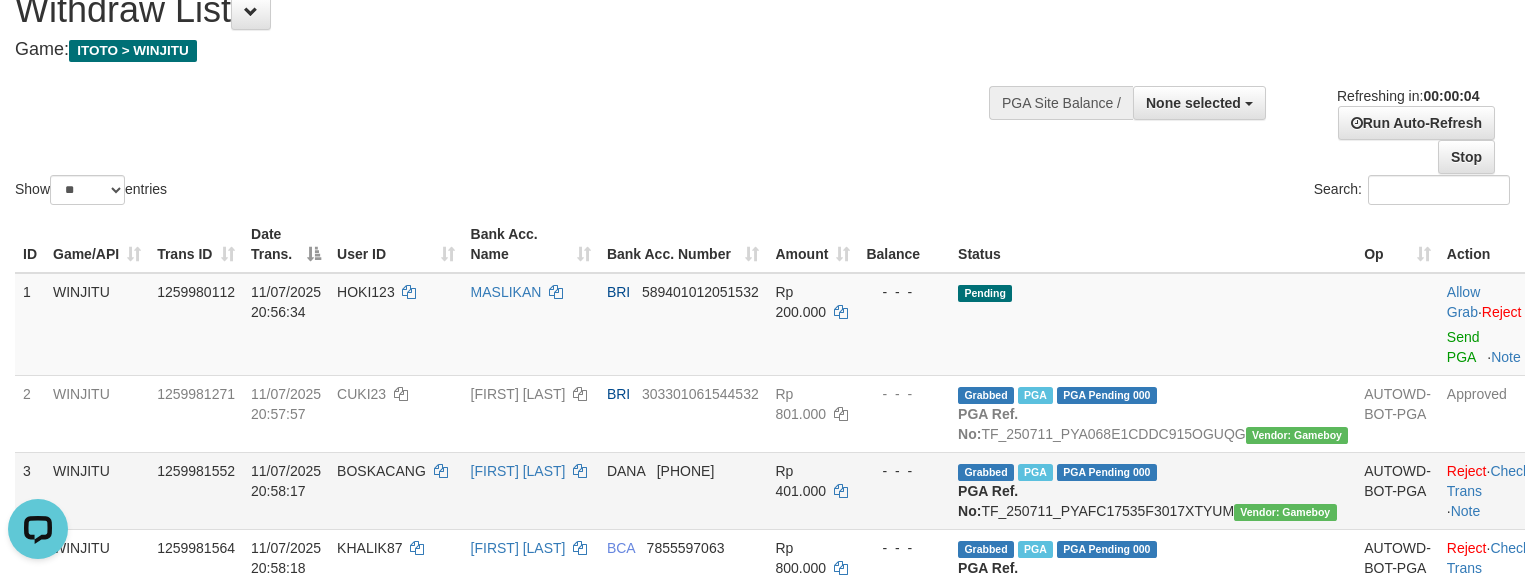 scroll, scrollTop: 125, scrollLeft: 0, axis: vertical 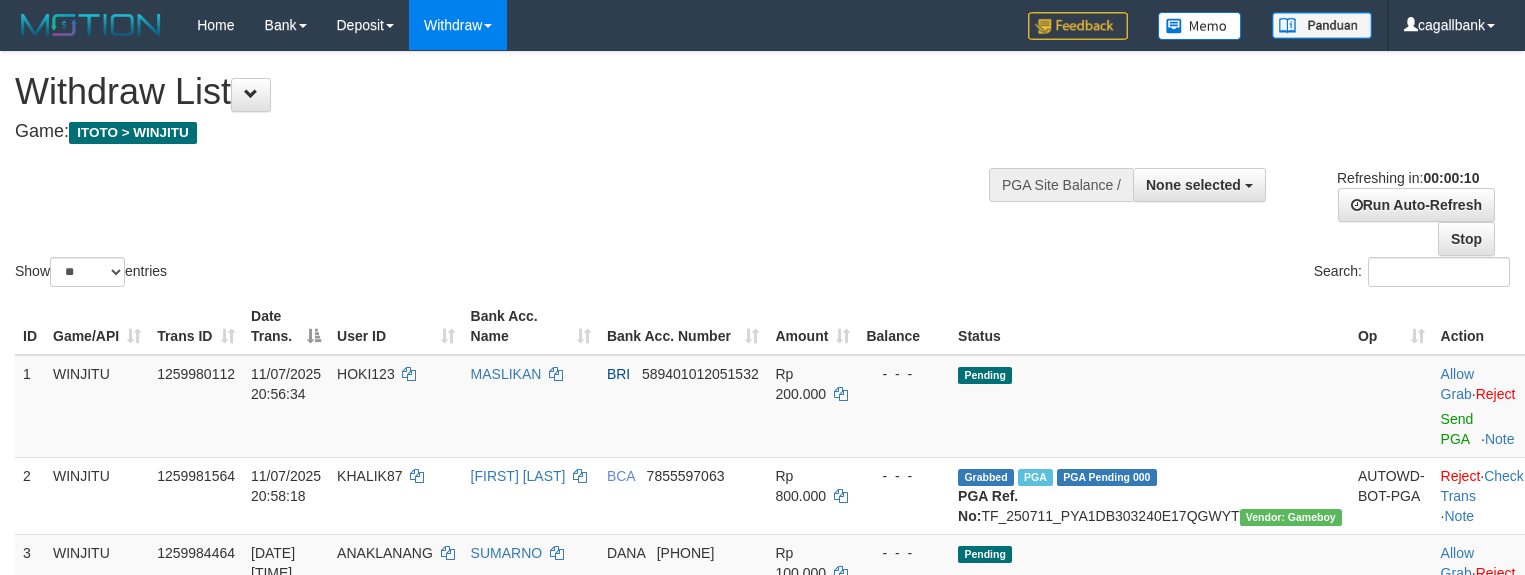 select 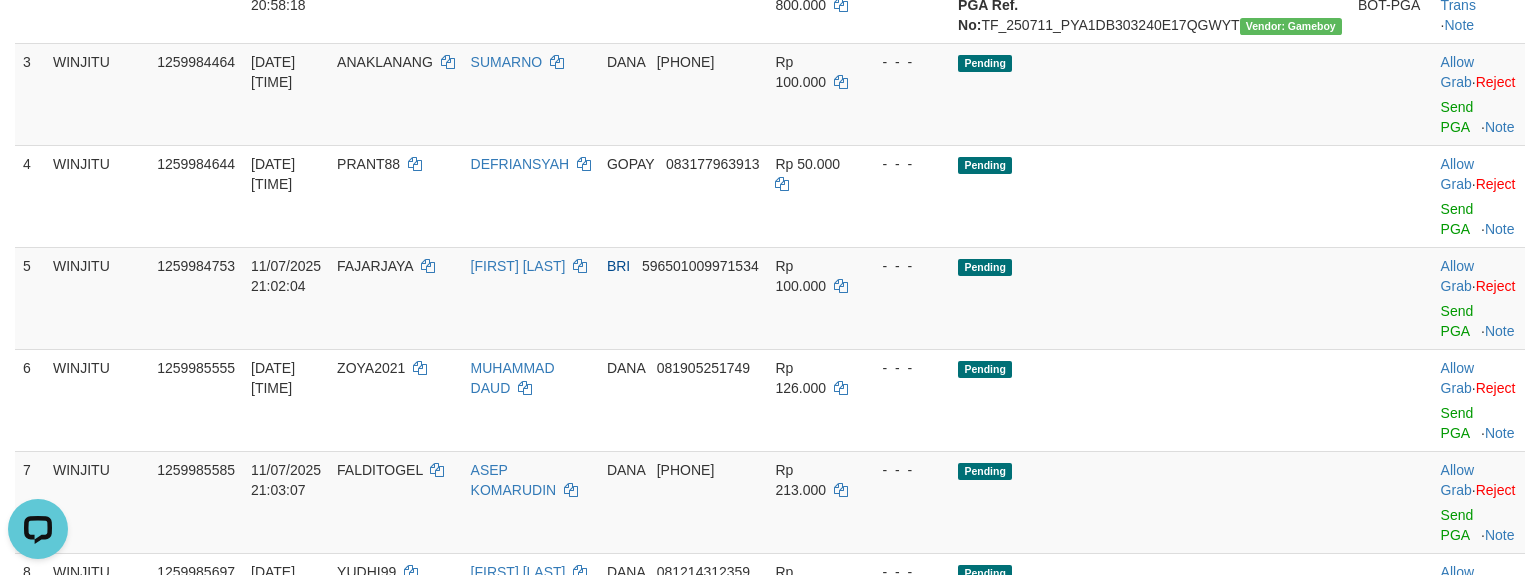 scroll, scrollTop: 0, scrollLeft: 0, axis: both 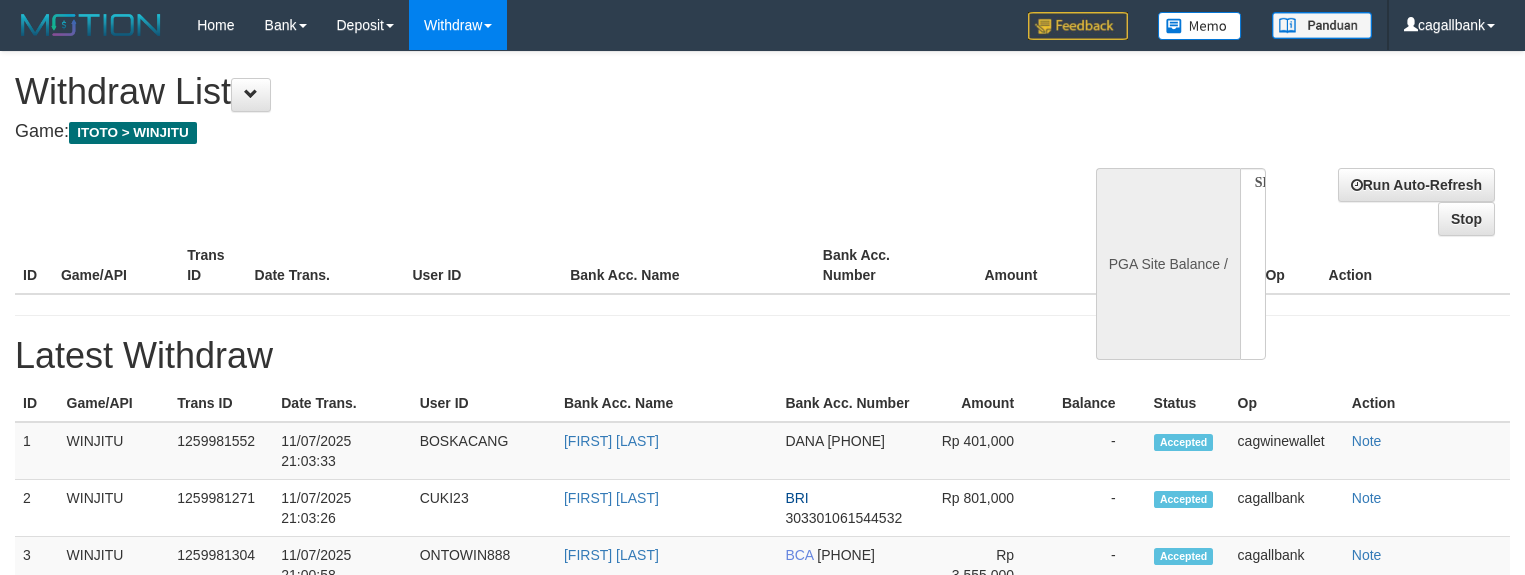select 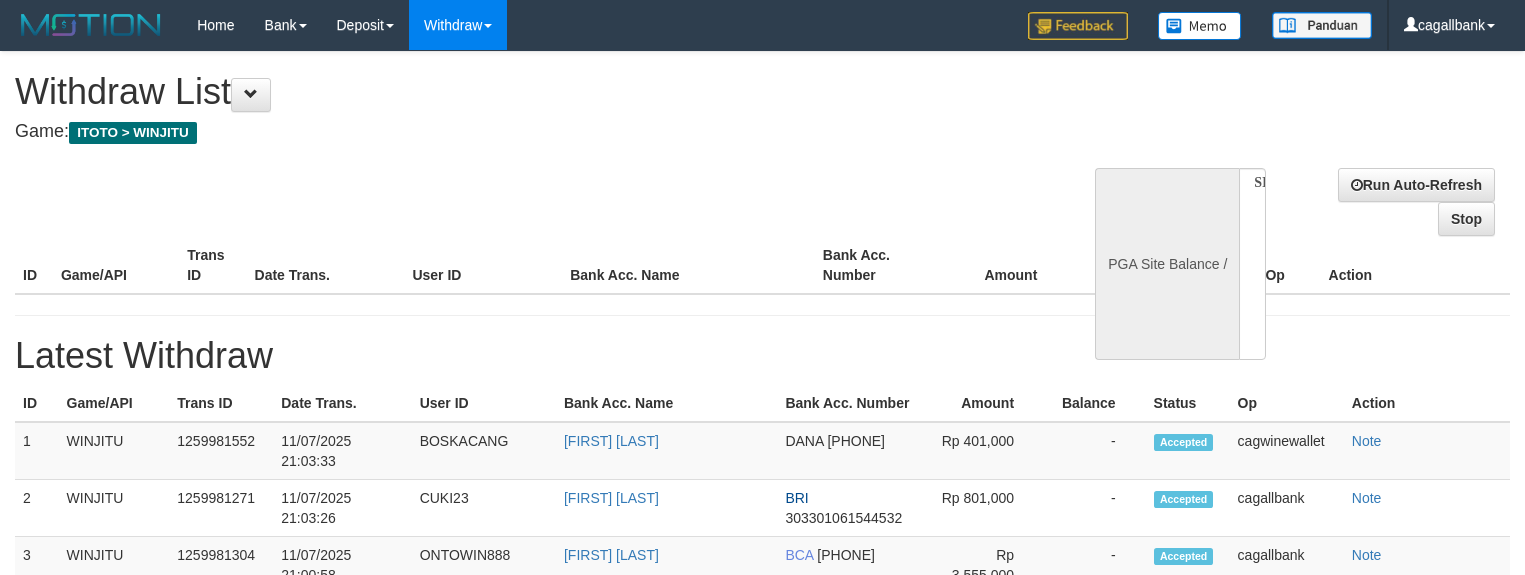 select on "**" 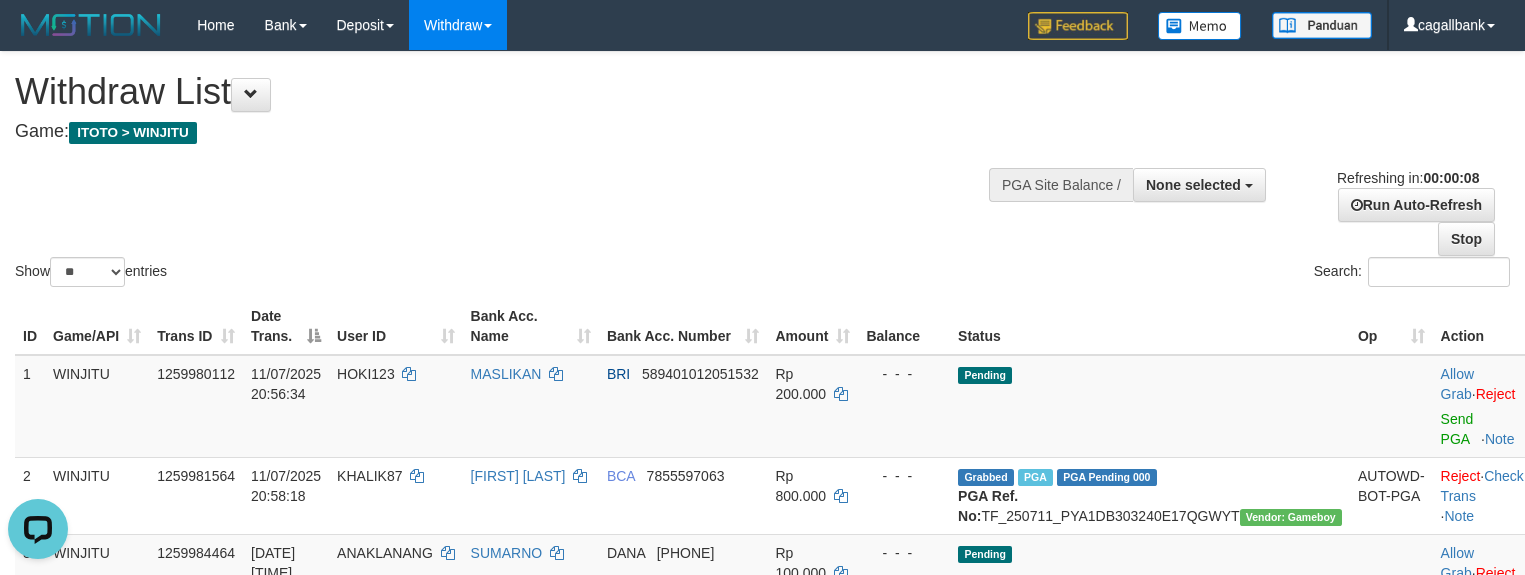 scroll, scrollTop: 0, scrollLeft: 0, axis: both 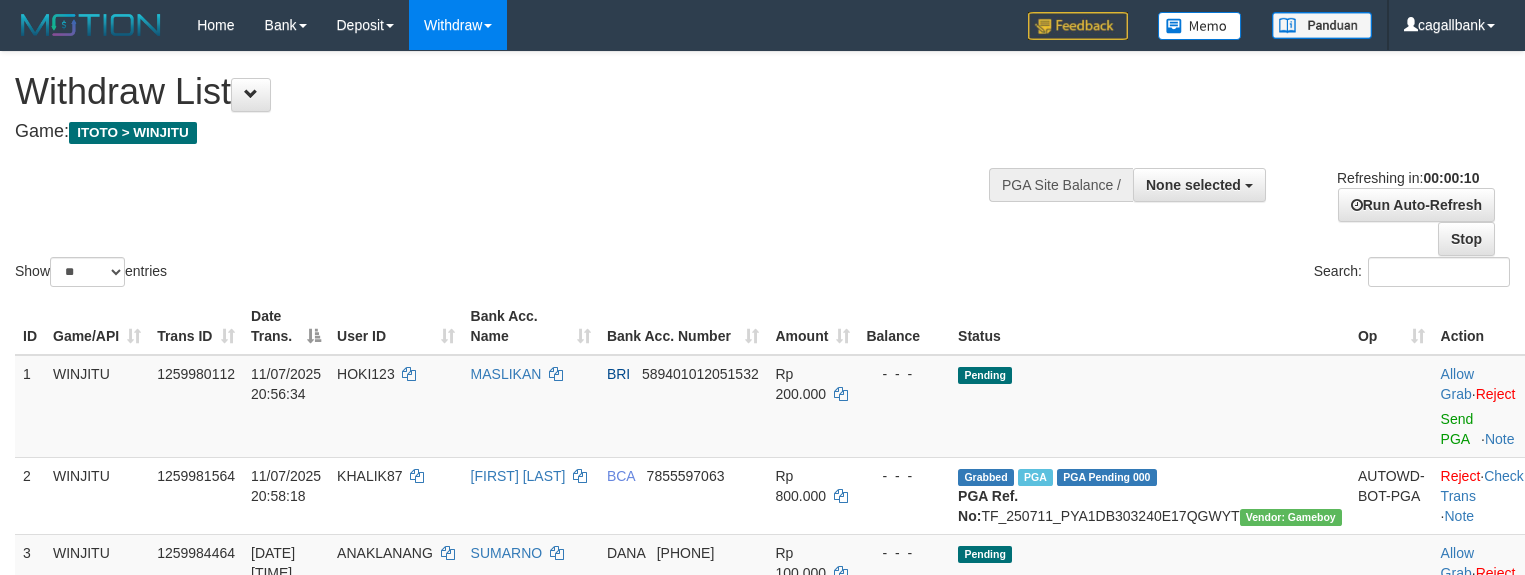 select 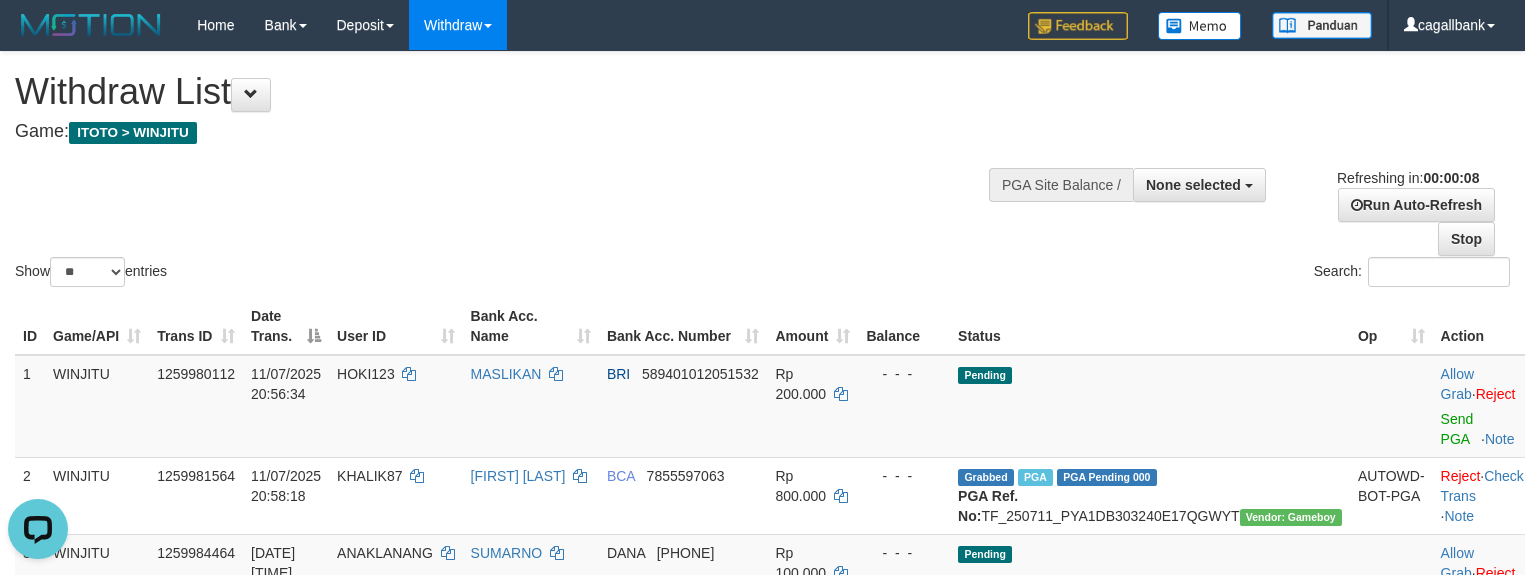 scroll, scrollTop: 0, scrollLeft: 0, axis: both 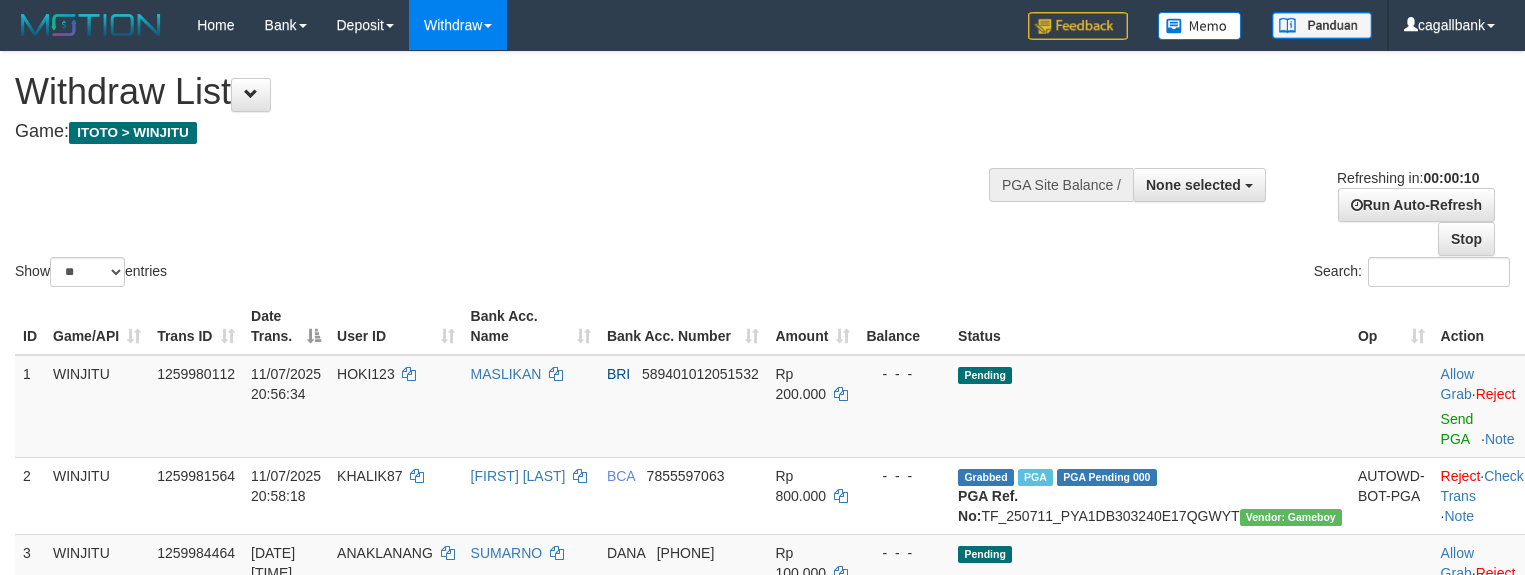 select 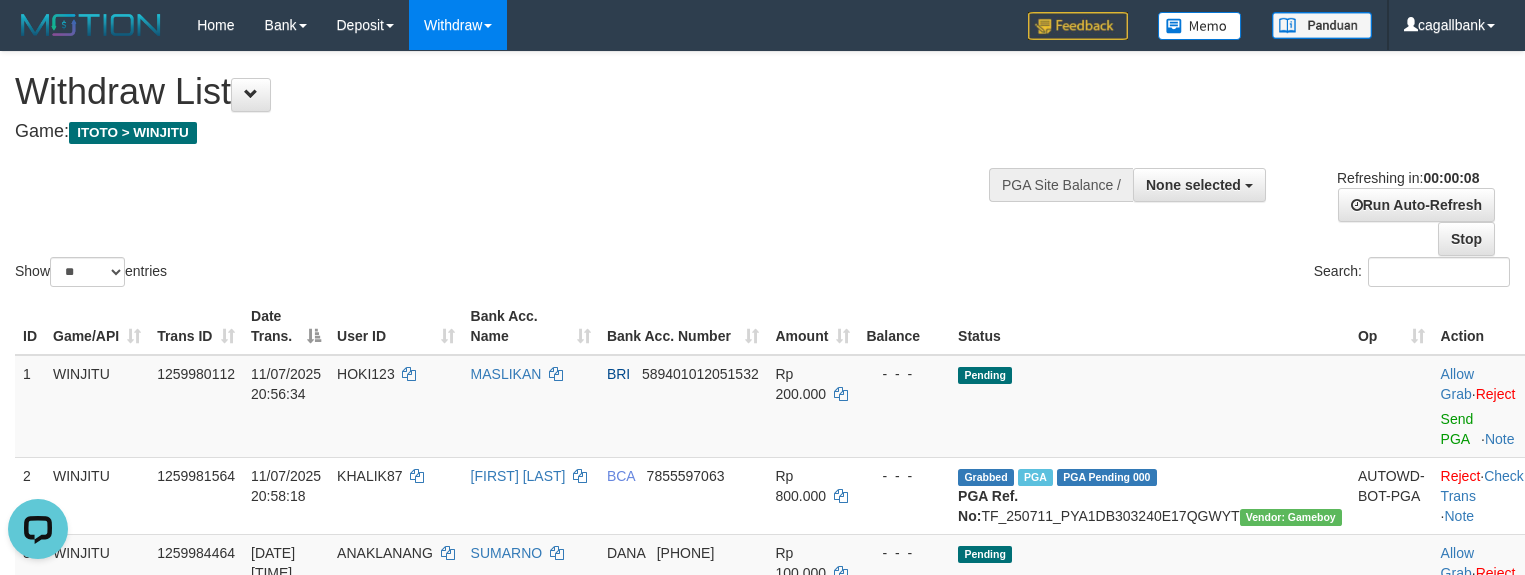 scroll, scrollTop: 0, scrollLeft: 0, axis: both 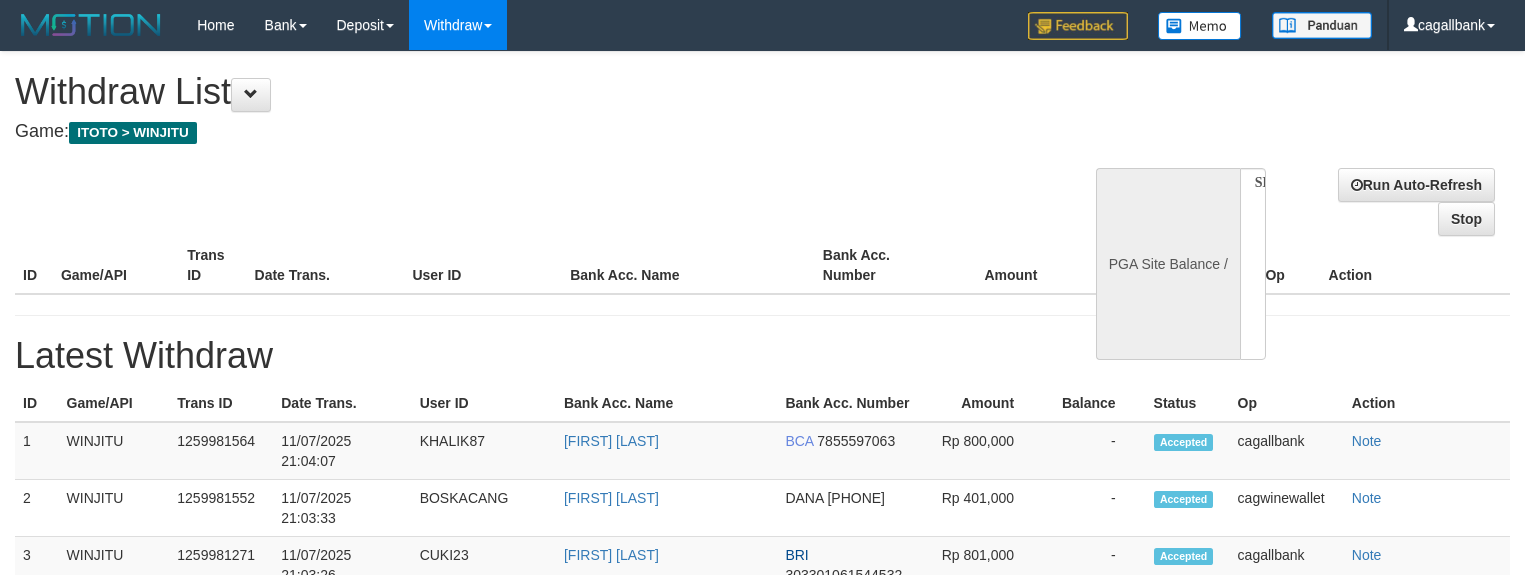 select 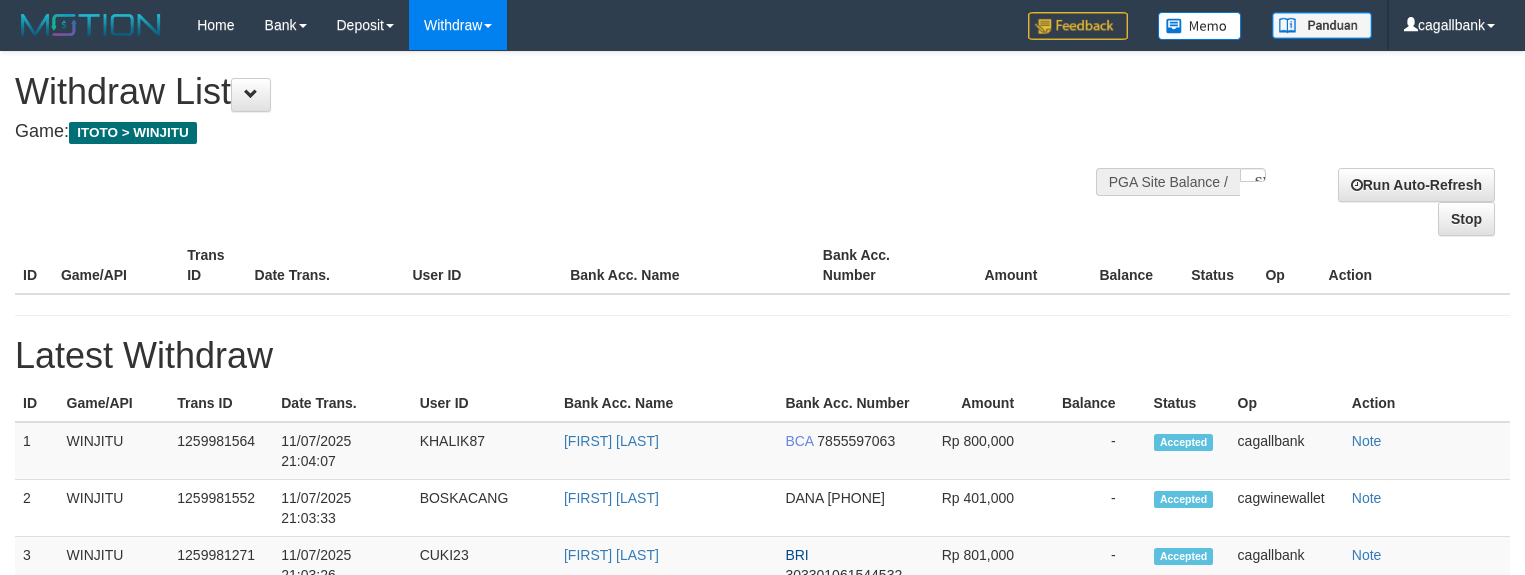 select on "**" 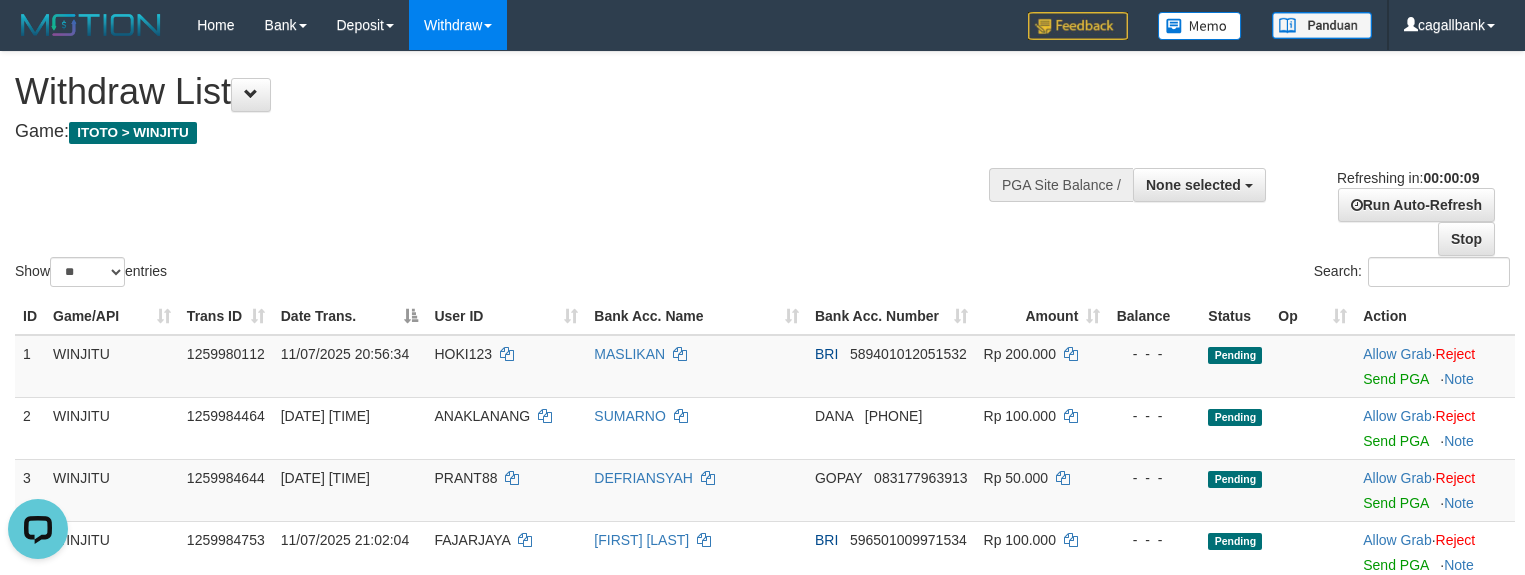 scroll, scrollTop: 0, scrollLeft: 0, axis: both 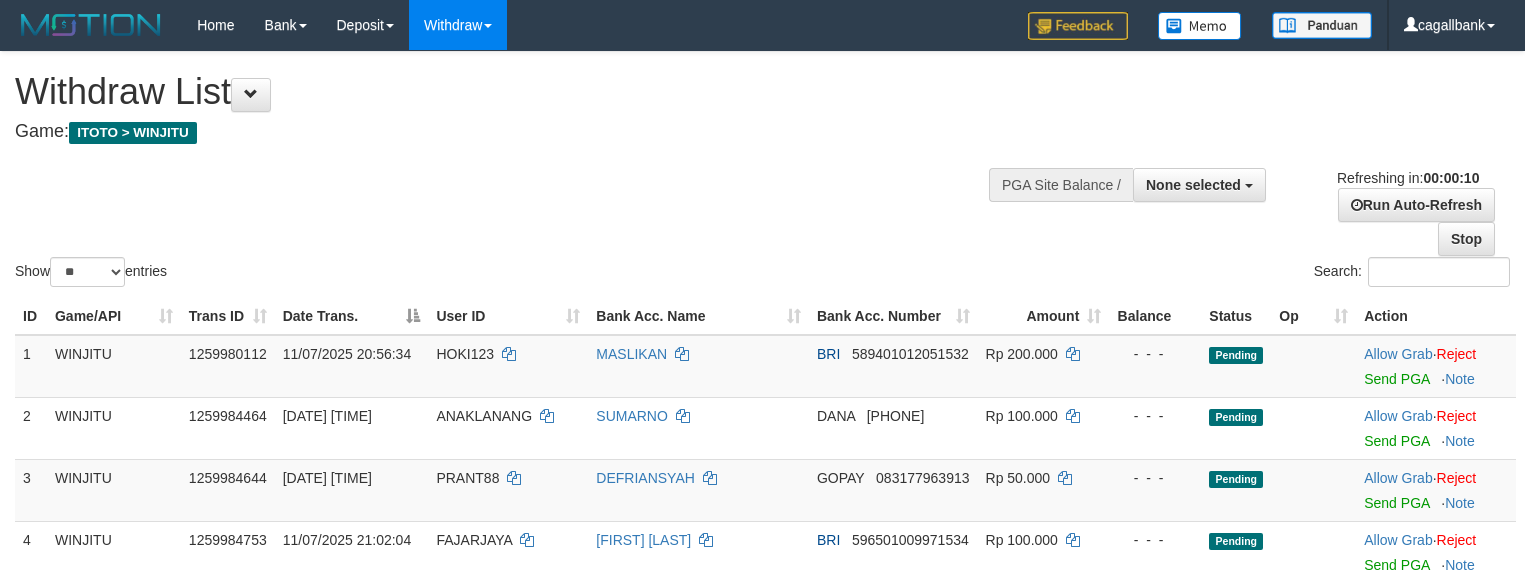 select 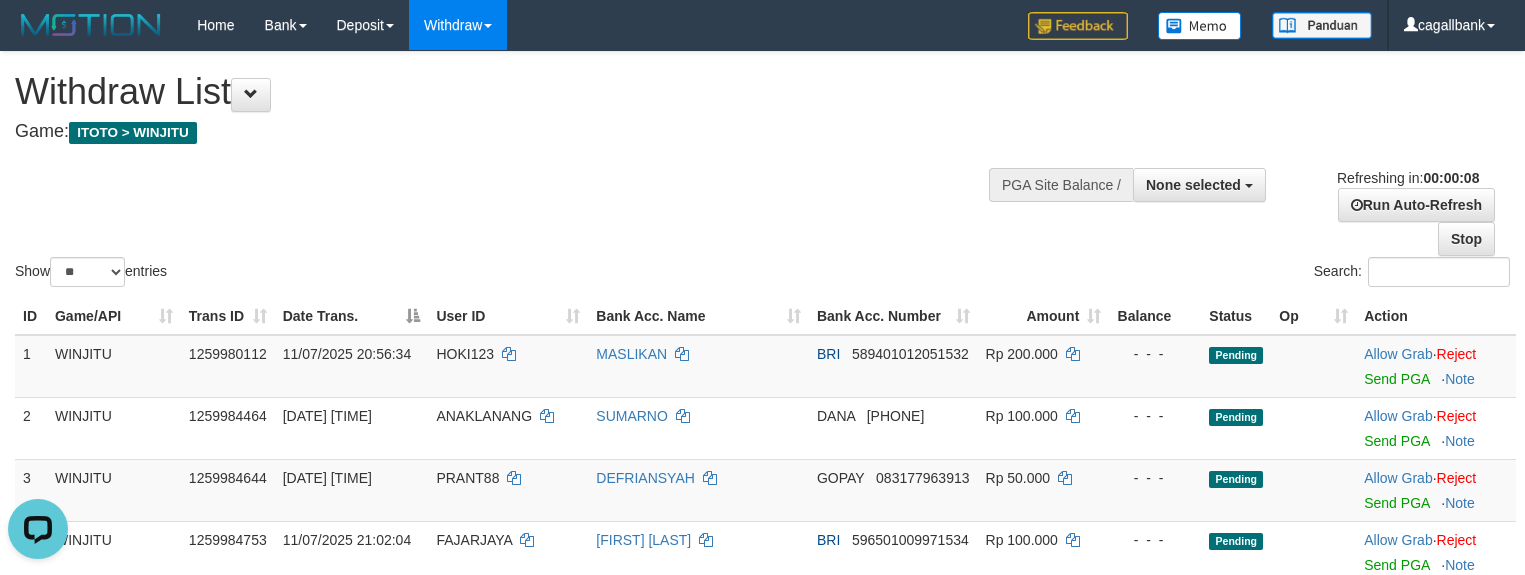 scroll, scrollTop: 0, scrollLeft: 0, axis: both 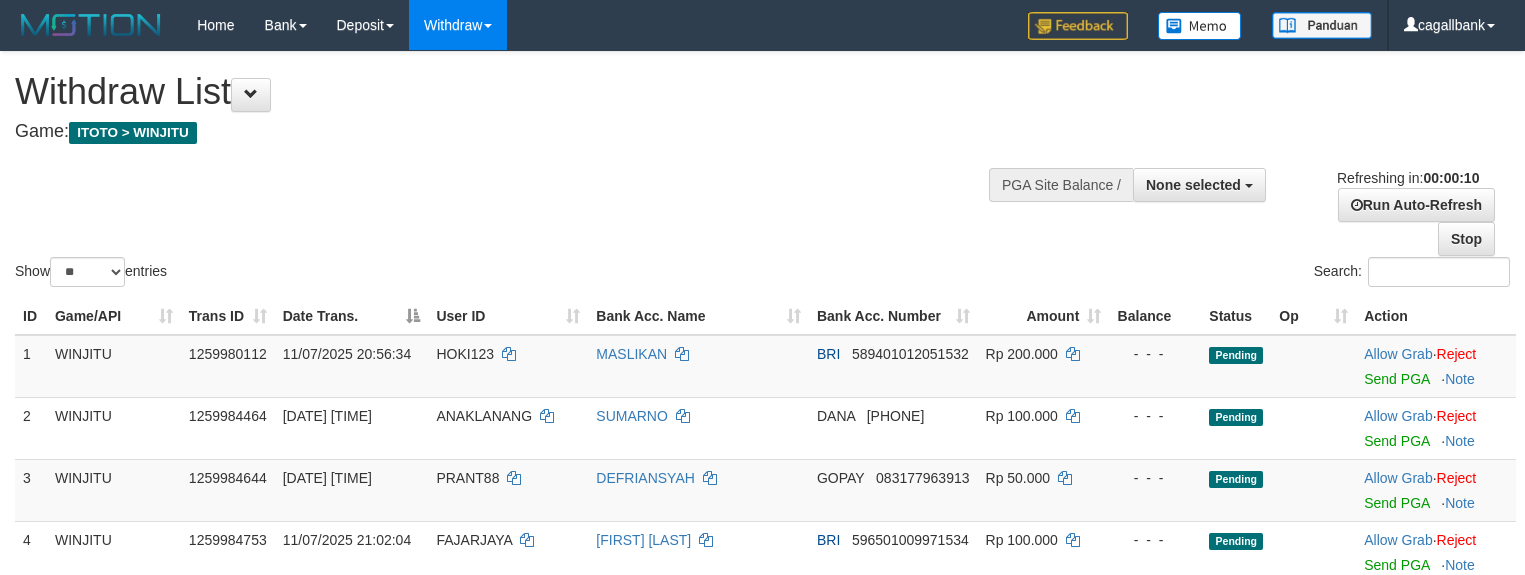 select 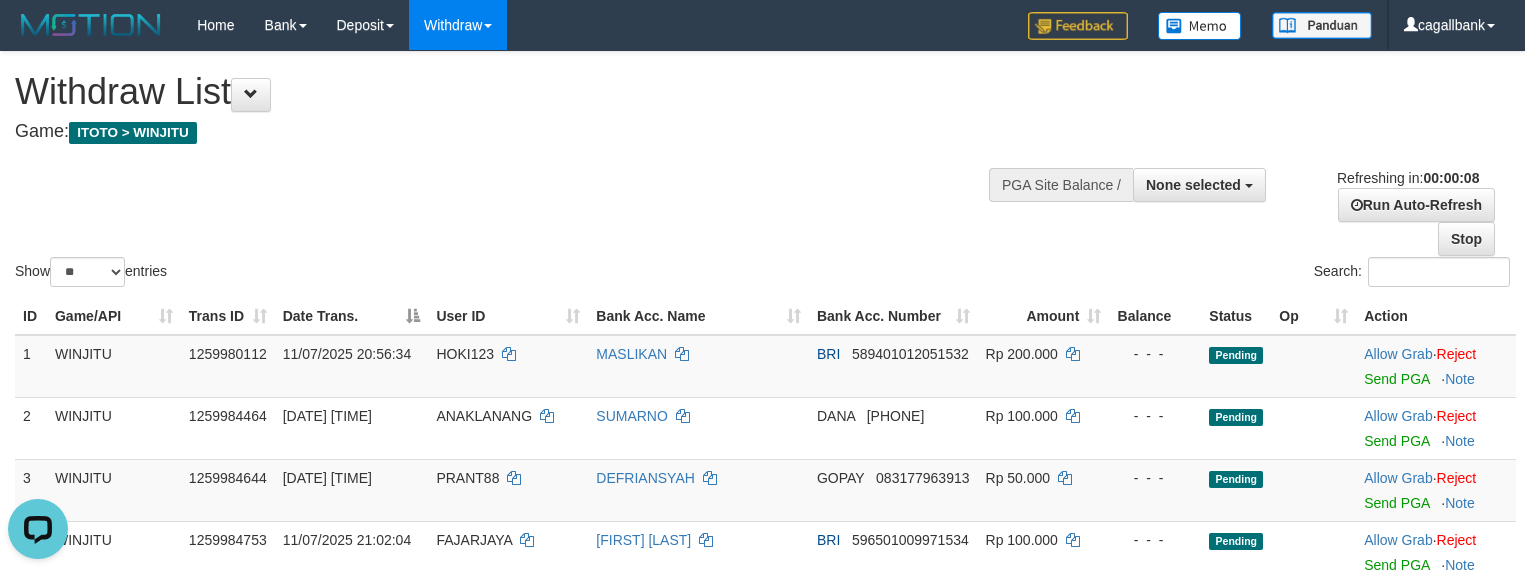 scroll, scrollTop: 0, scrollLeft: 0, axis: both 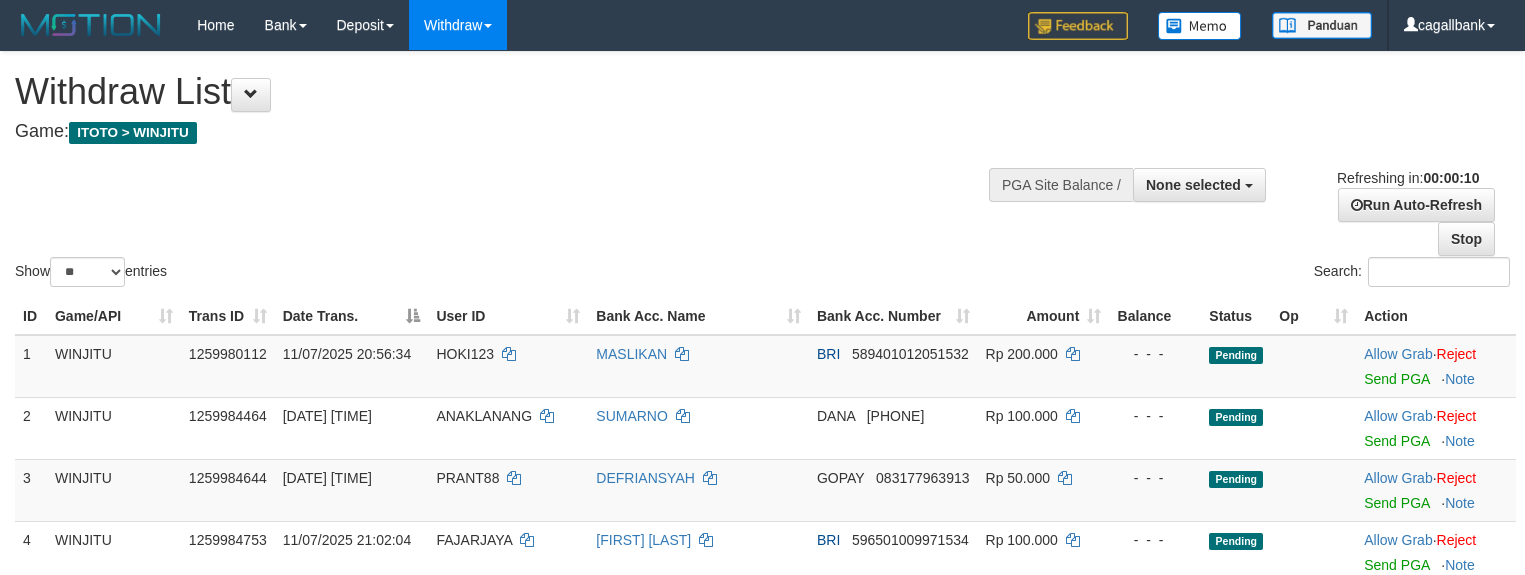 select 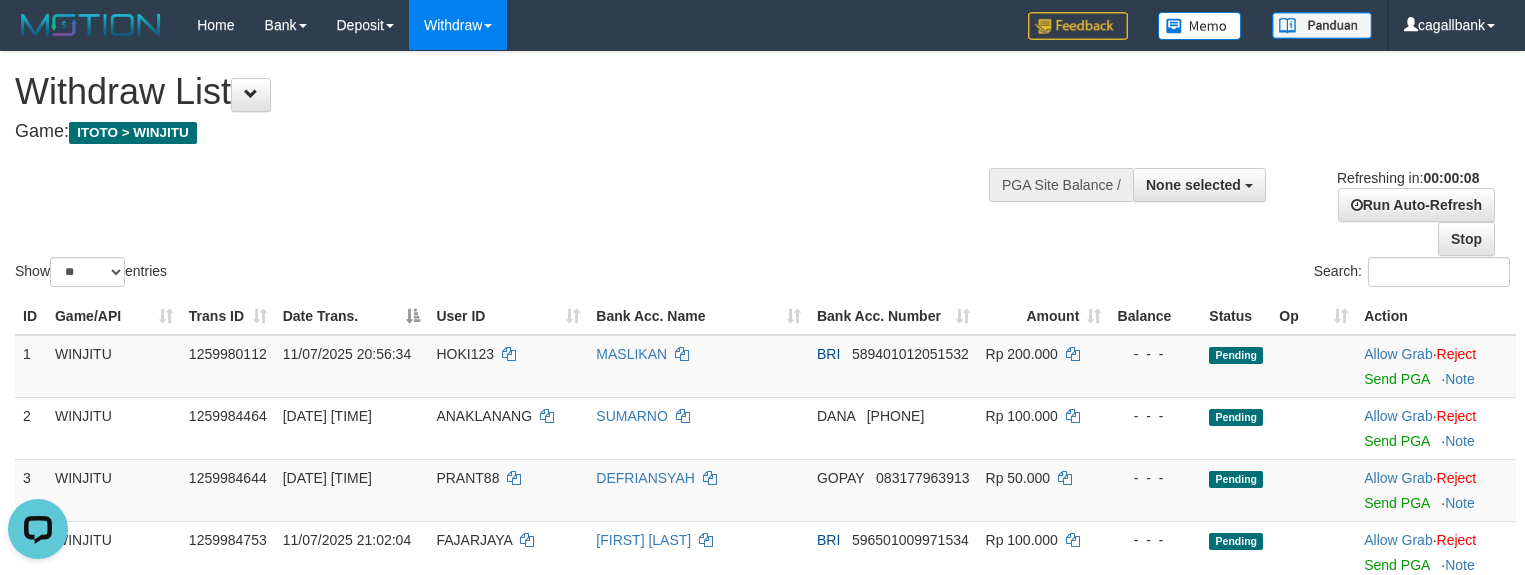 scroll, scrollTop: 0, scrollLeft: 0, axis: both 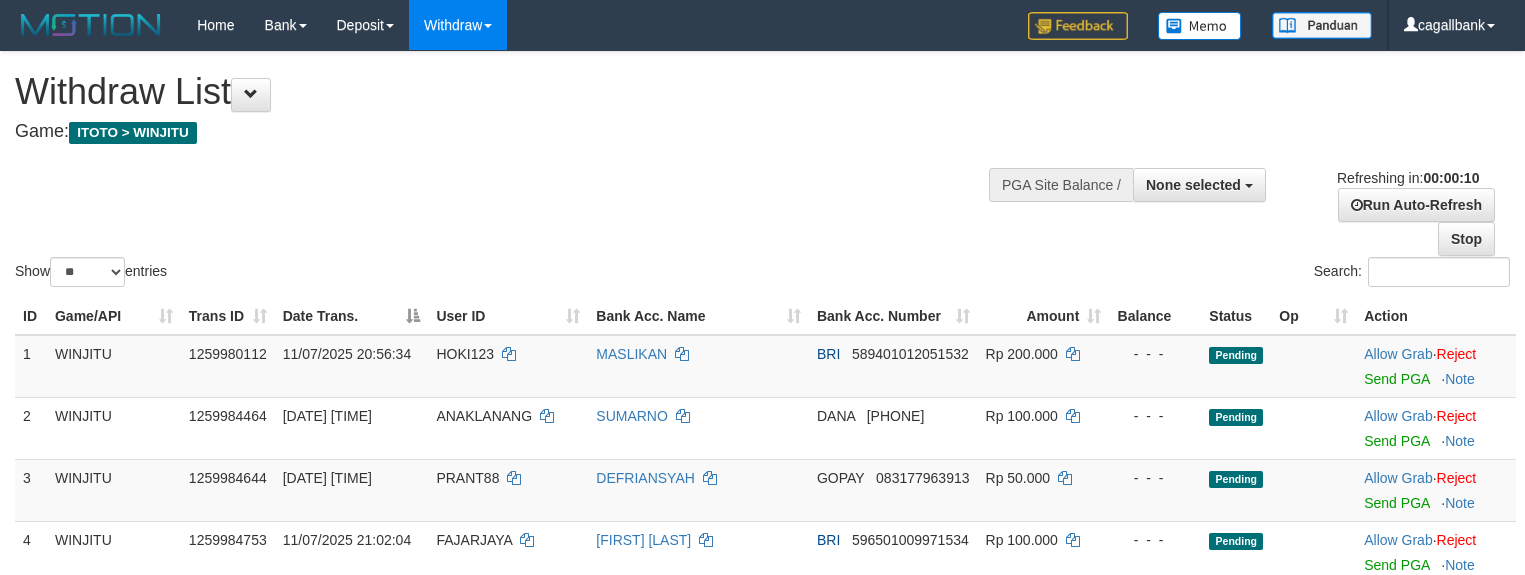 select 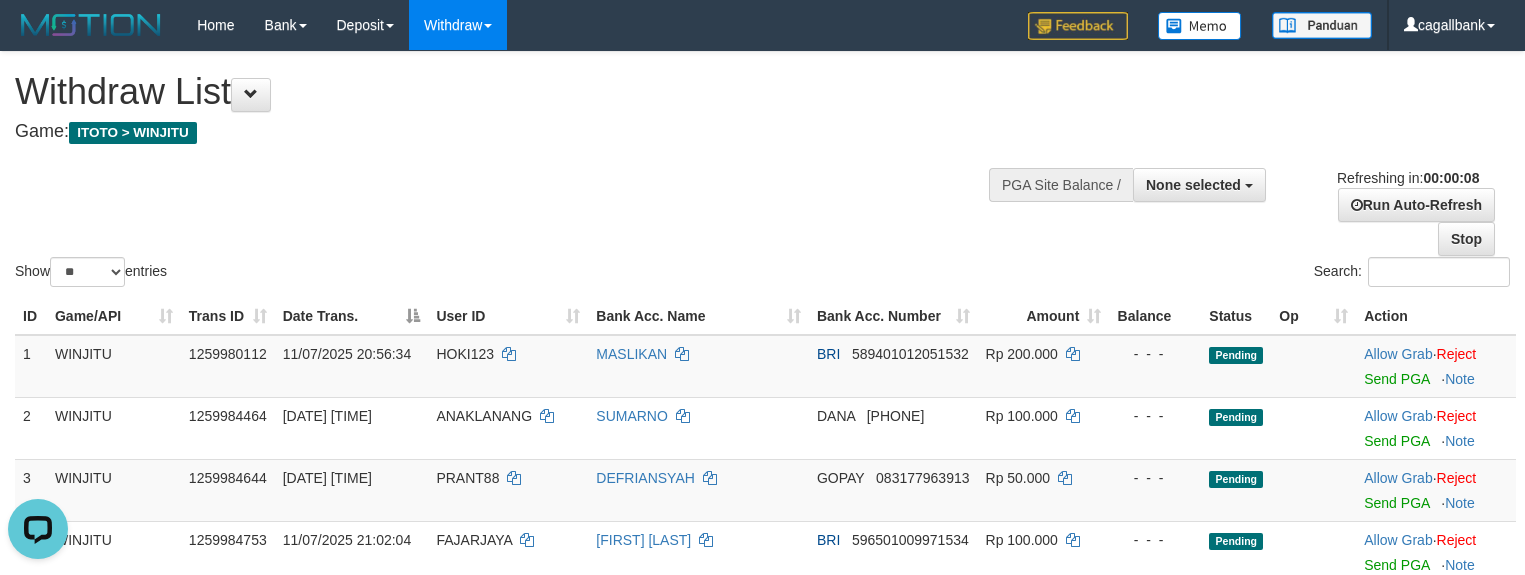 scroll, scrollTop: 0, scrollLeft: 0, axis: both 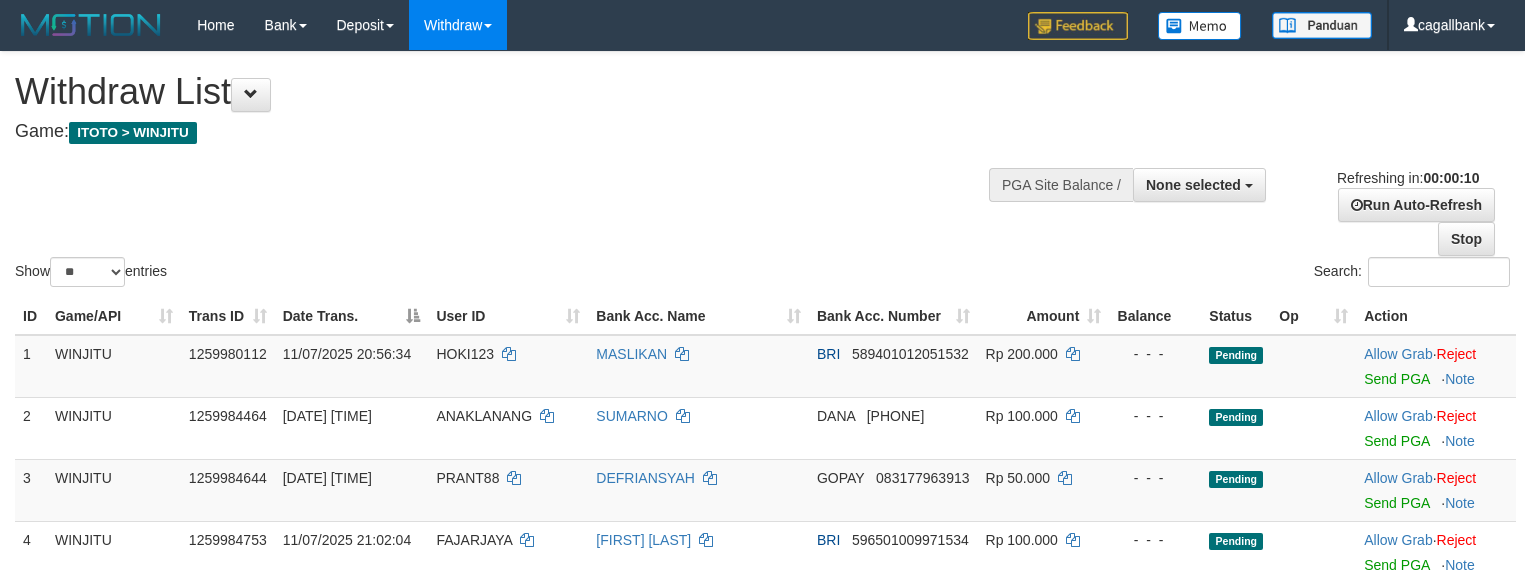 select 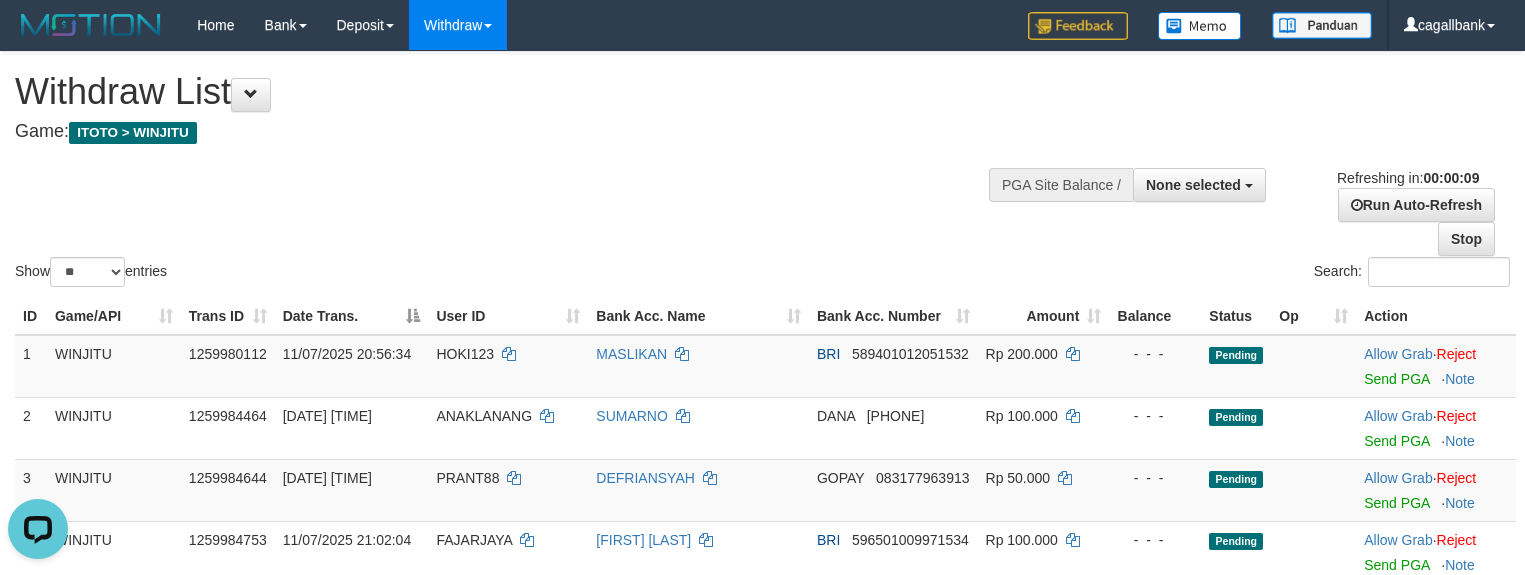 scroll, scrollTop: 0, scrollLeft: 0, axis: both 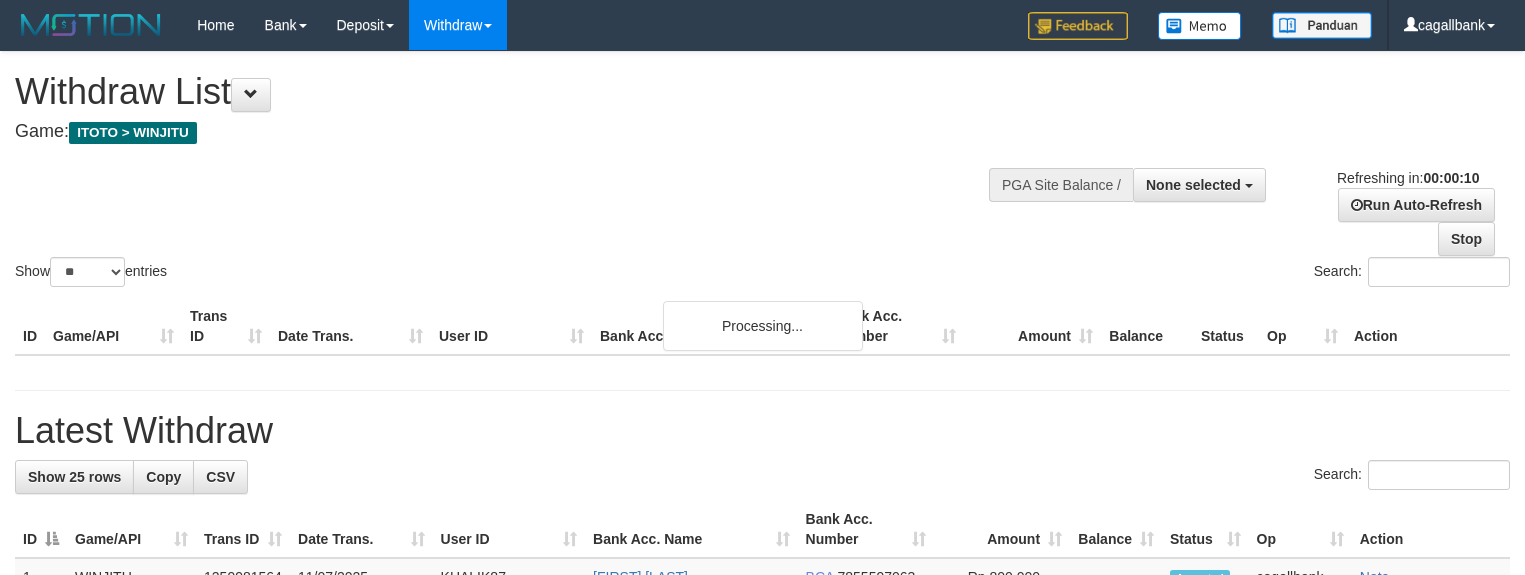 select 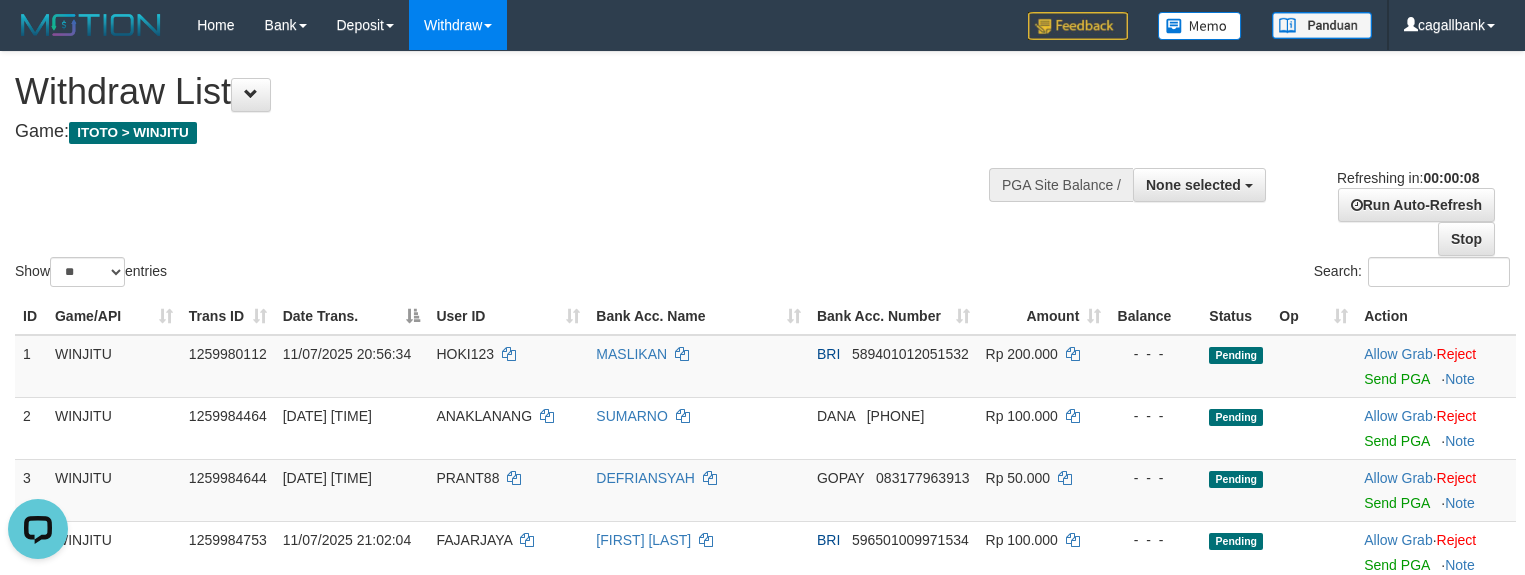 scroll, scrollTop: 0, scrollLeft: 0, axis: both 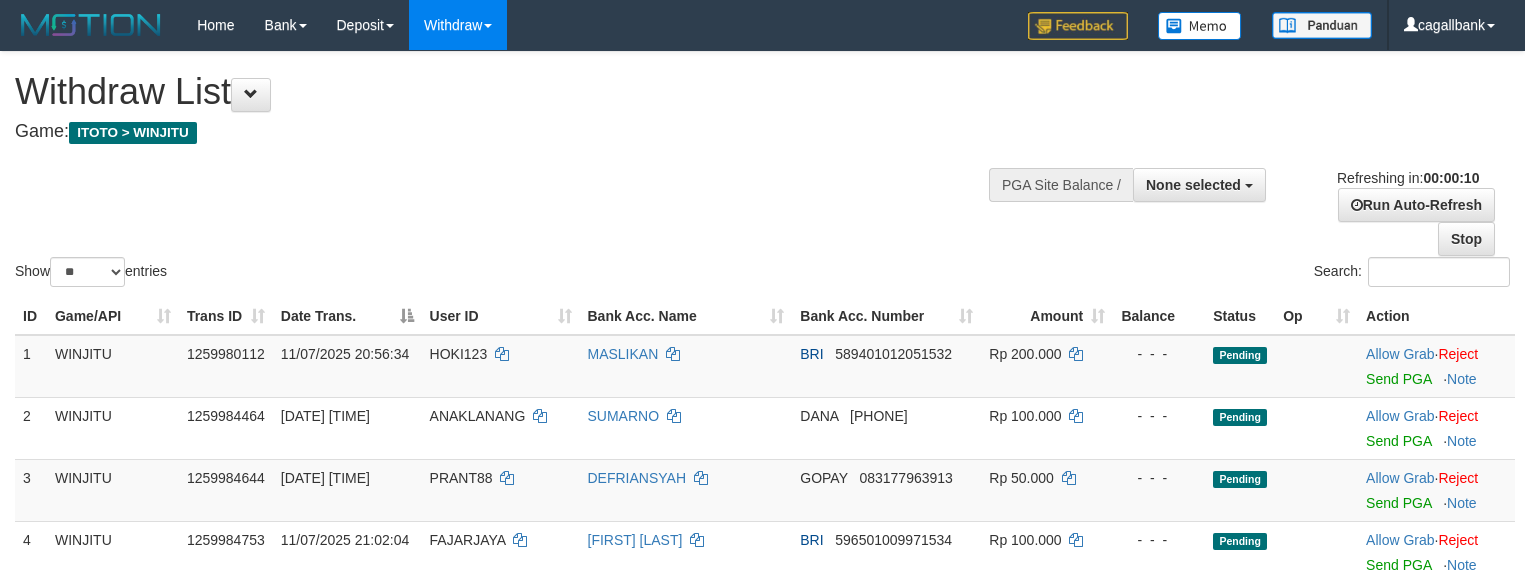 select 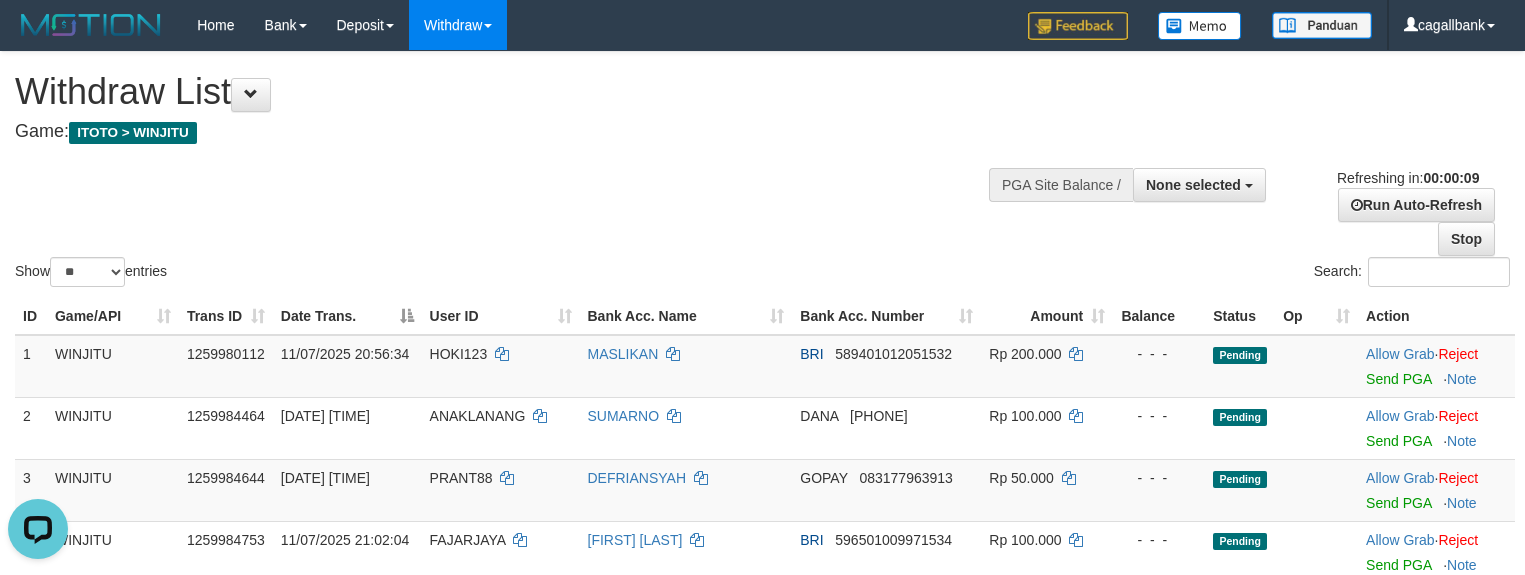 scroll, scrollTop: 0, scrollLeft: 0, axis: both 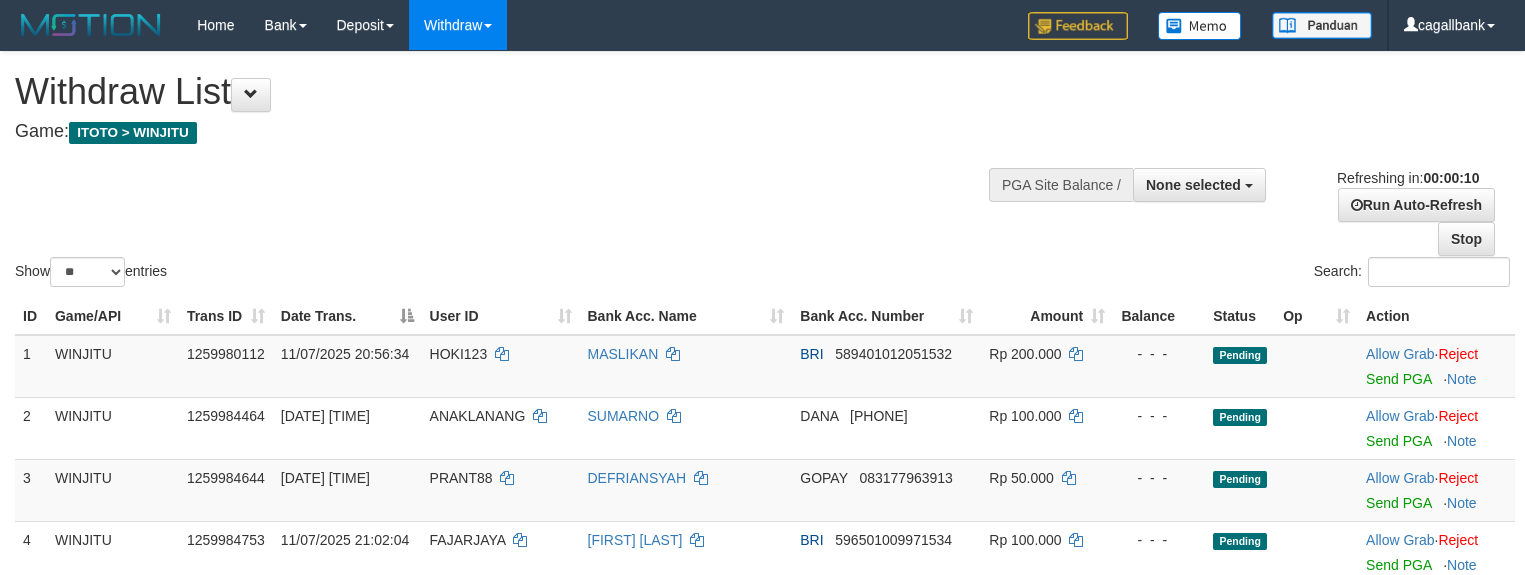 select 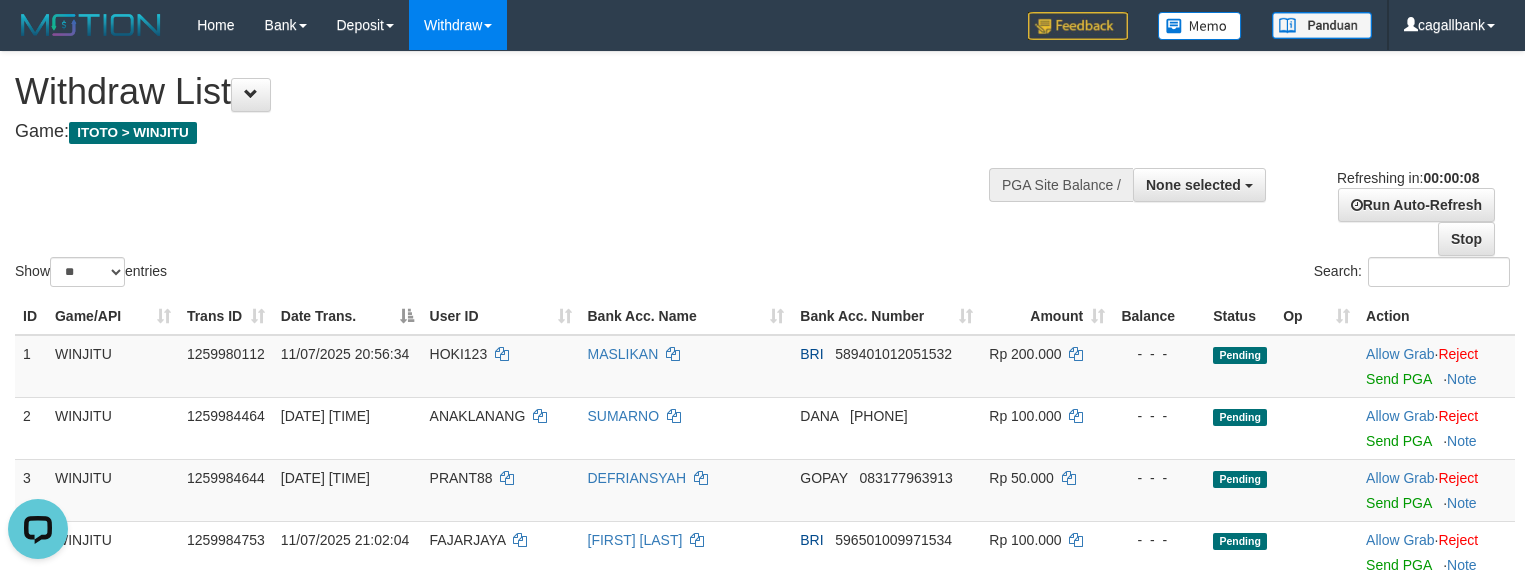 scroll, scrollTop: 0, scrollLeft: 0, axis: both 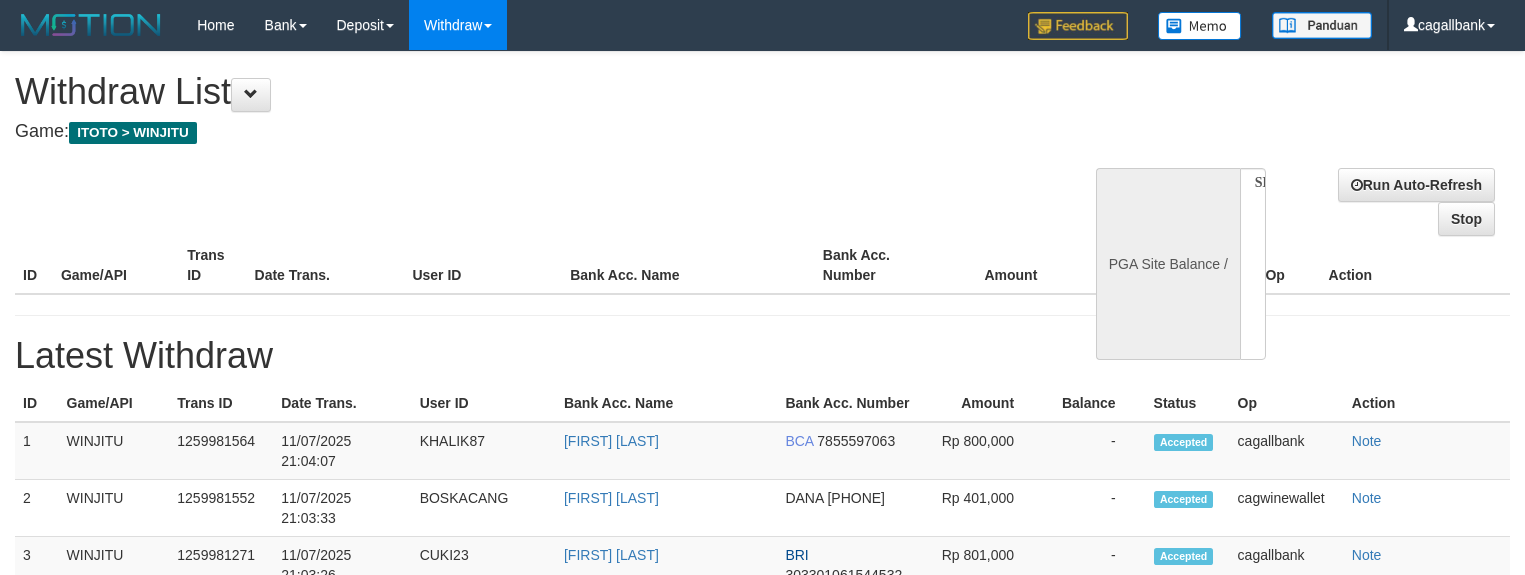 select 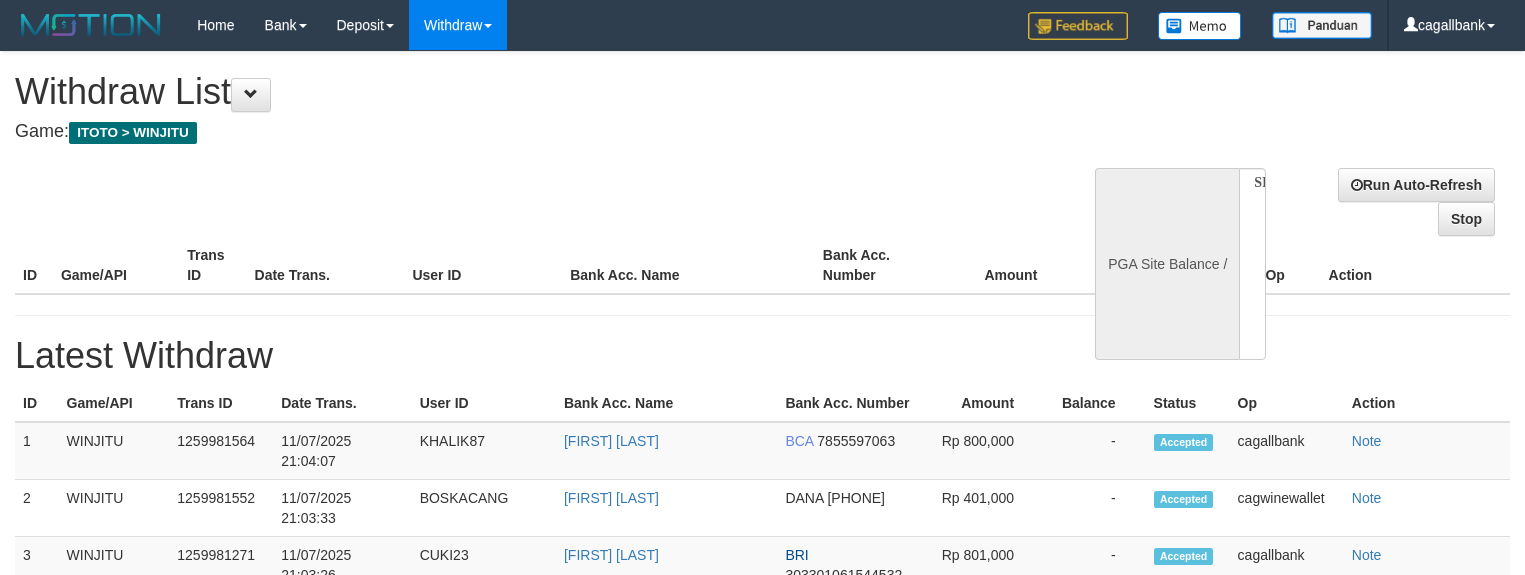 scroll, scrollTop: 0, scrollLeft: 0, axis: both 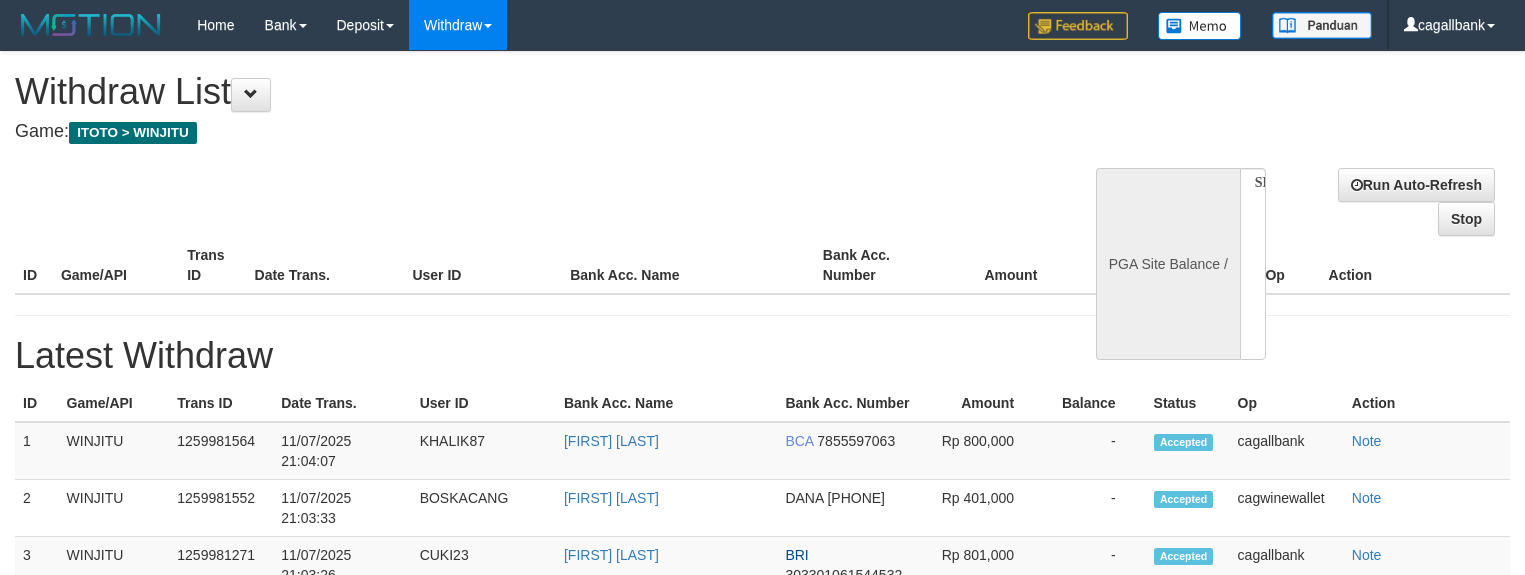 select 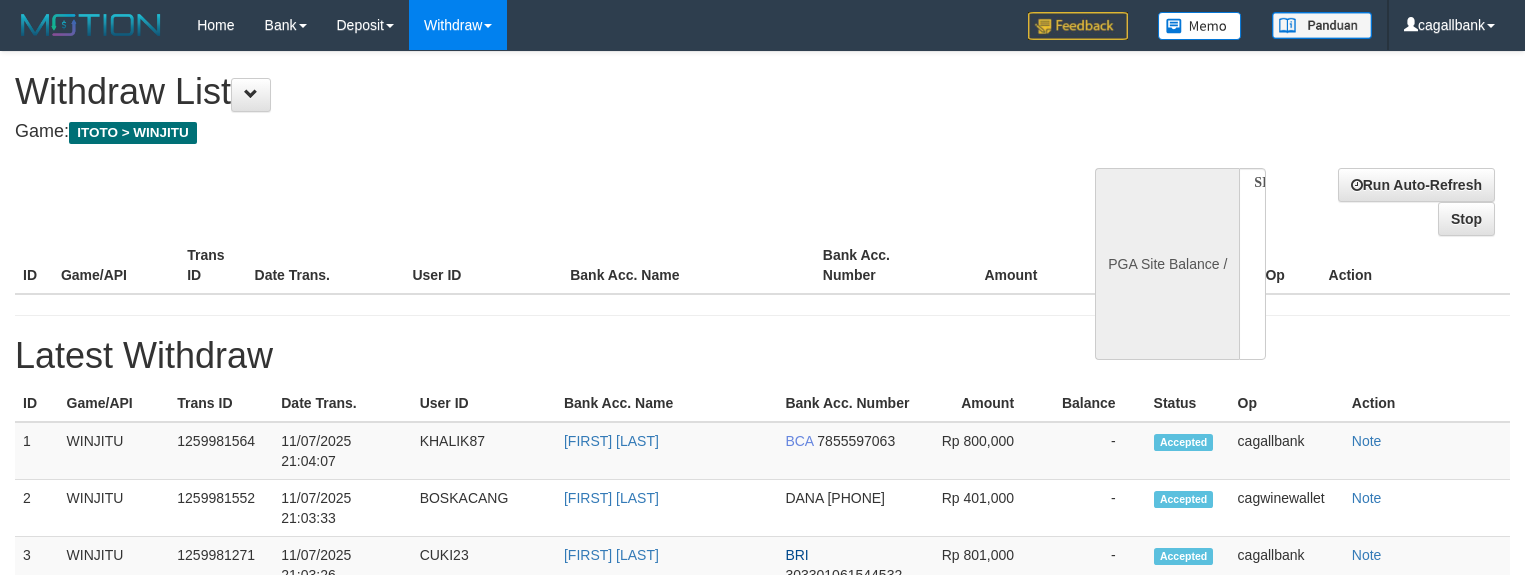 select on "**" 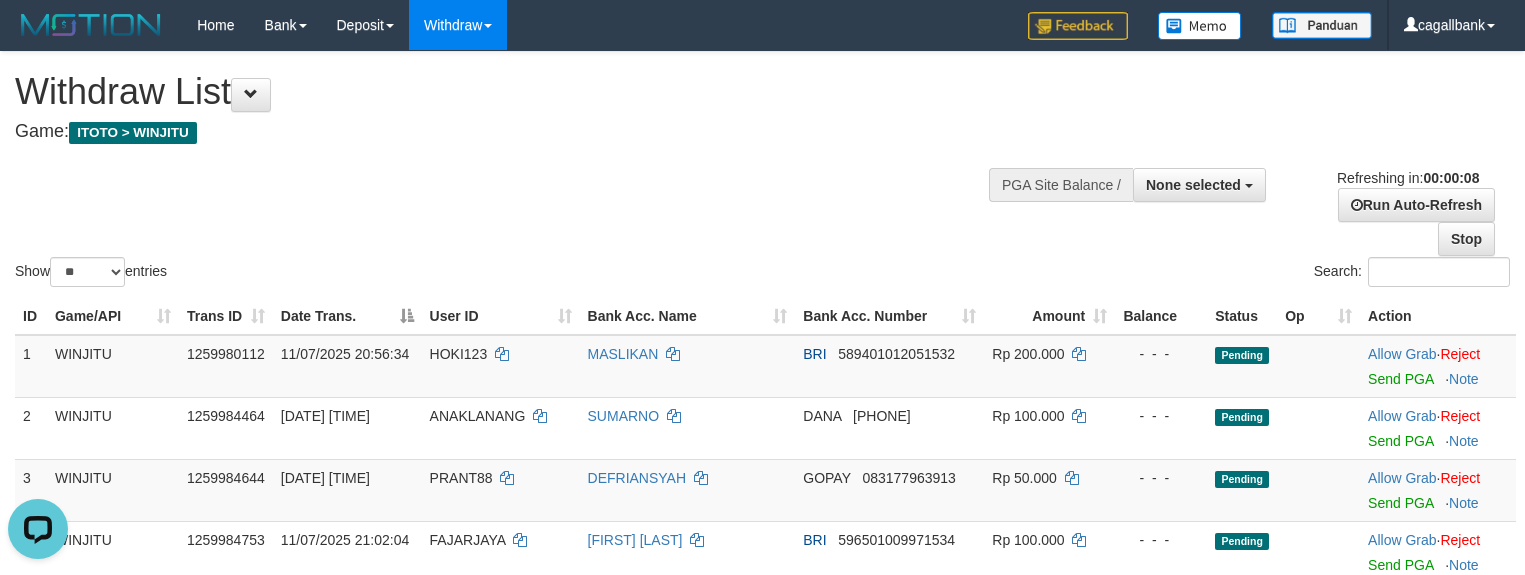 scroll, scrollTop: 0, scrollLeft: 0, axis: both 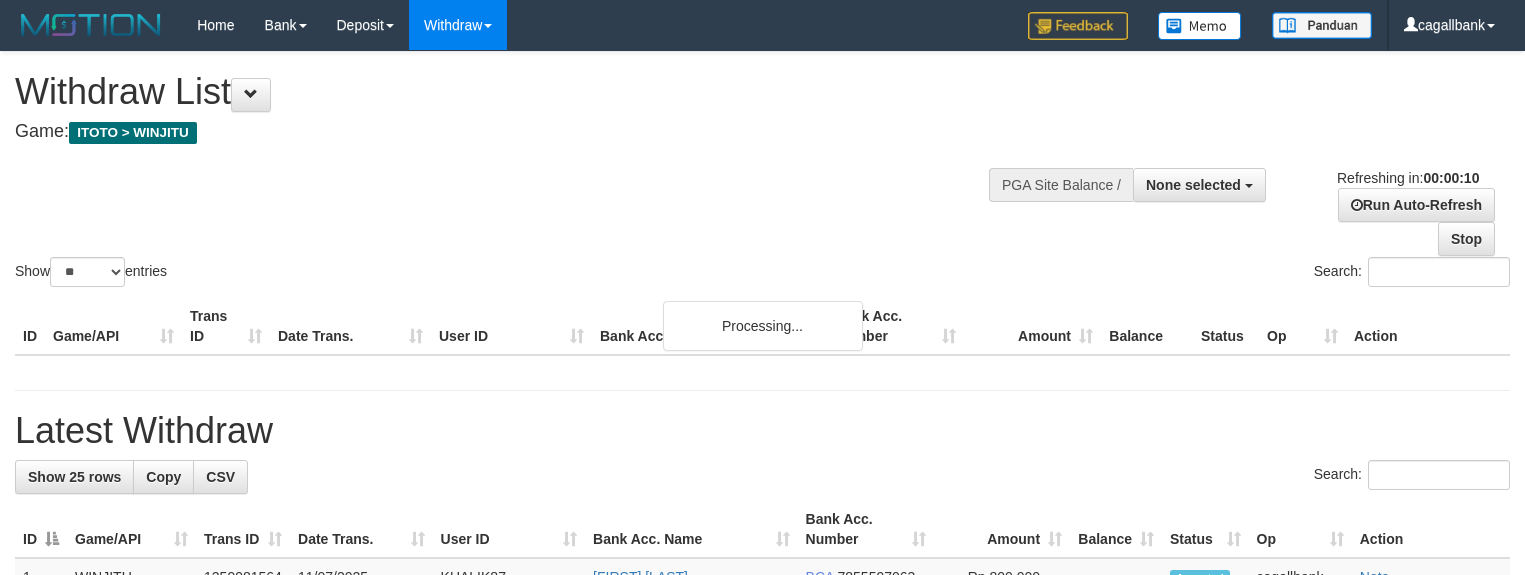 select 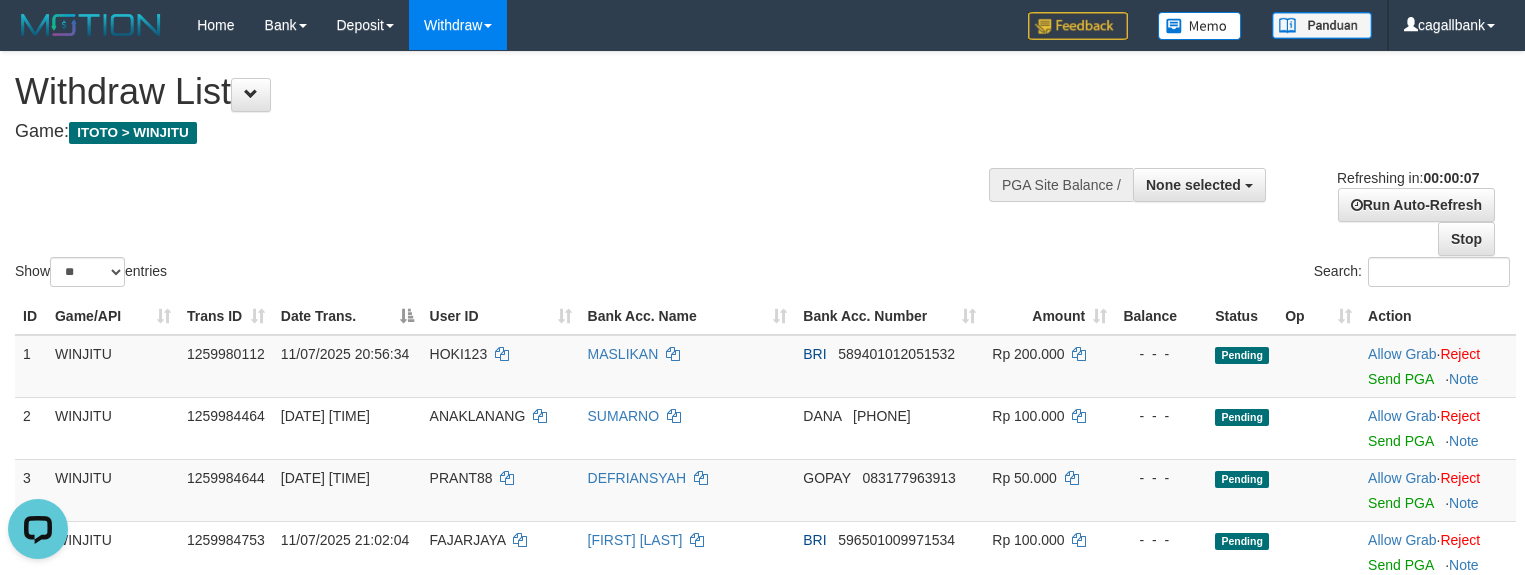 scroll, scrollTop: 0, scrollLeft: 0, axis: both 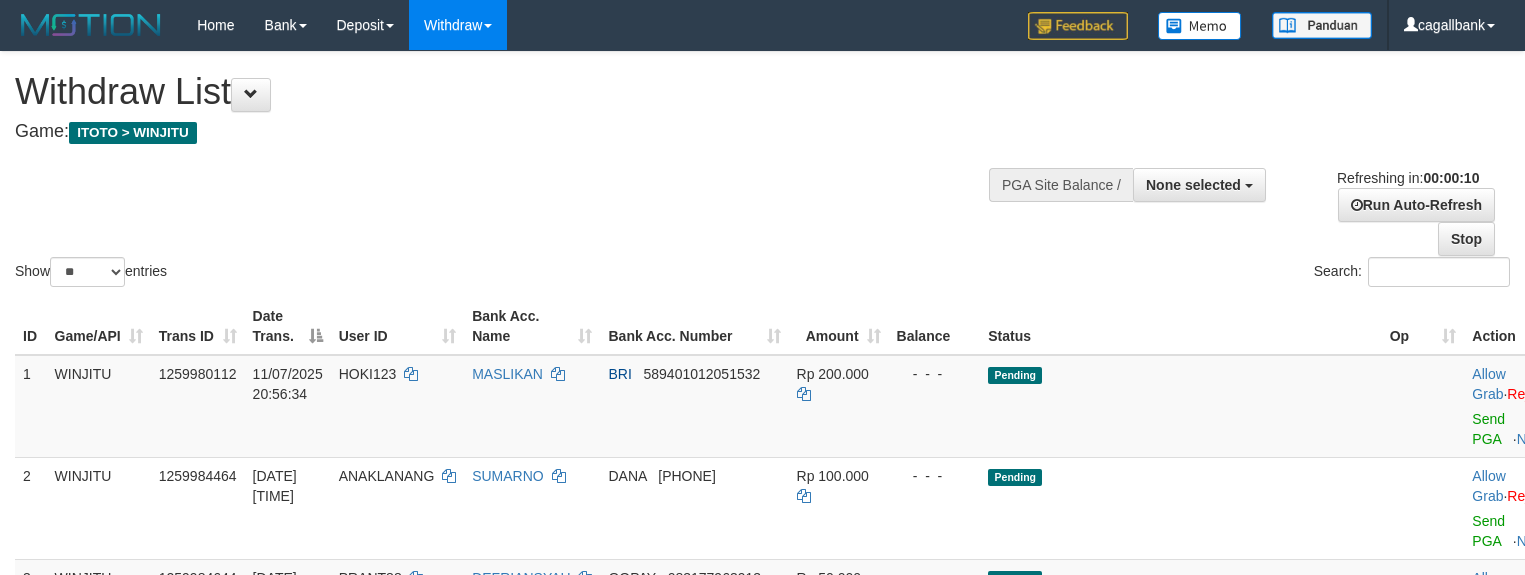 select 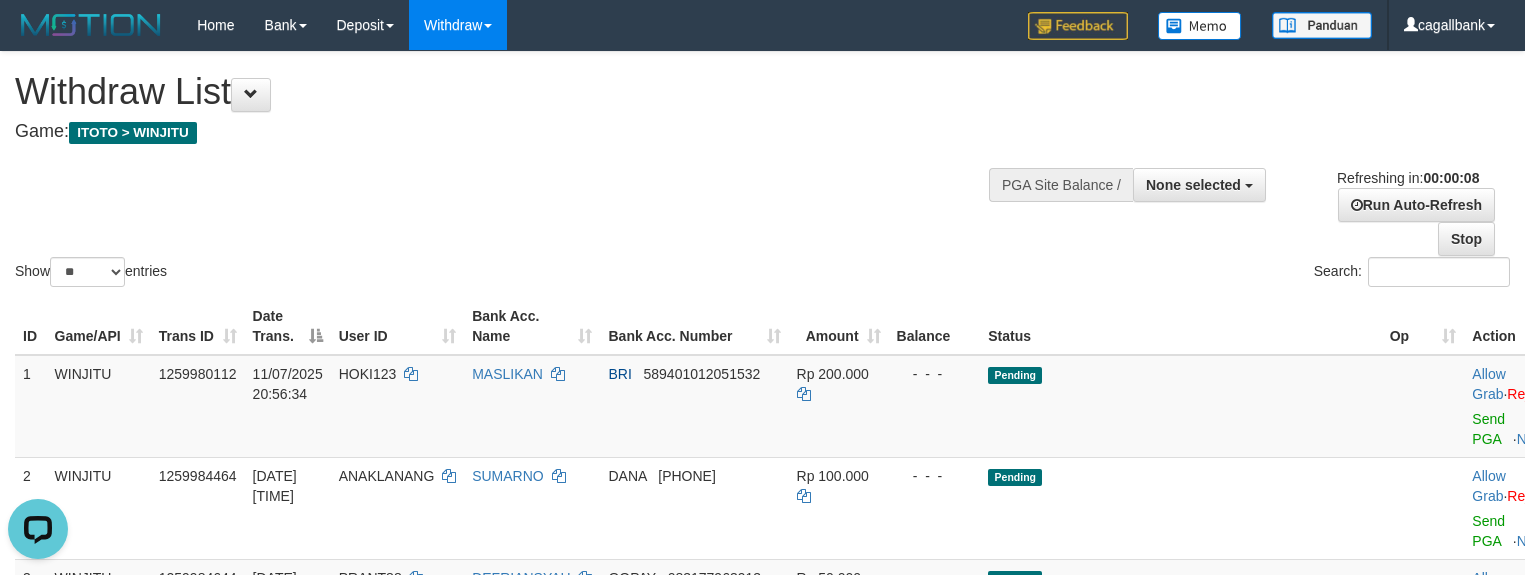 scroll, scrollTop: 0, scrollLeft: 0, axis: both 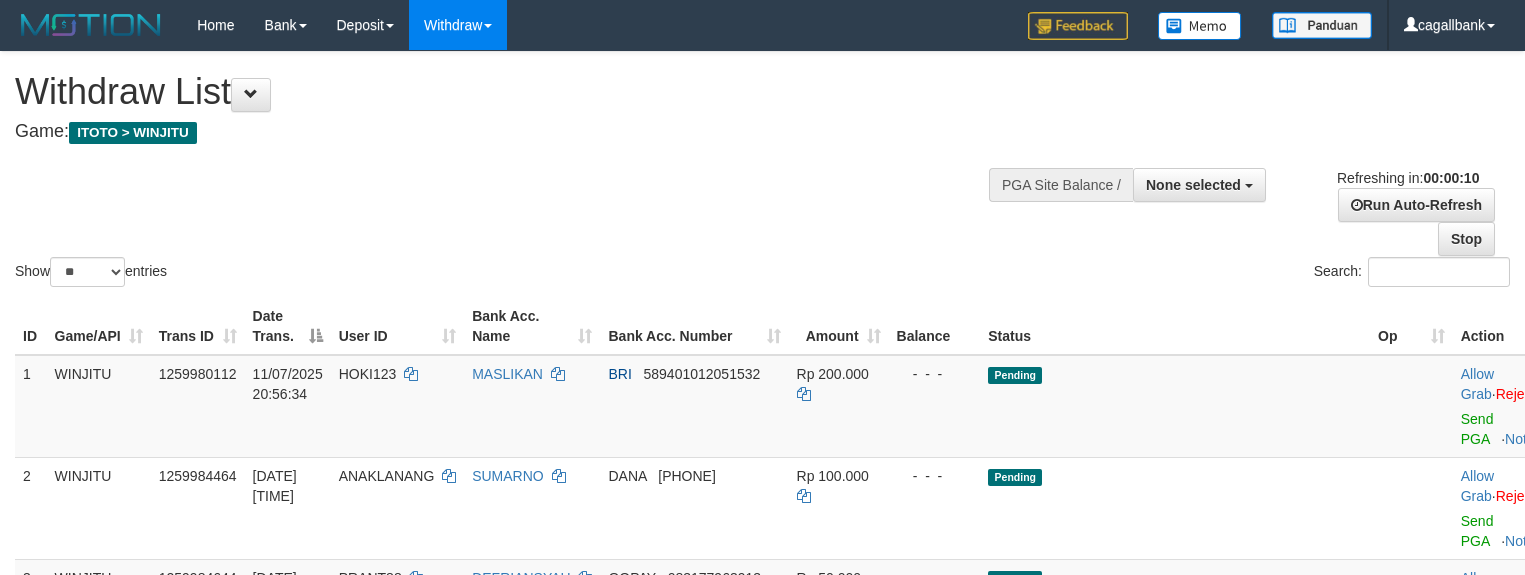 select 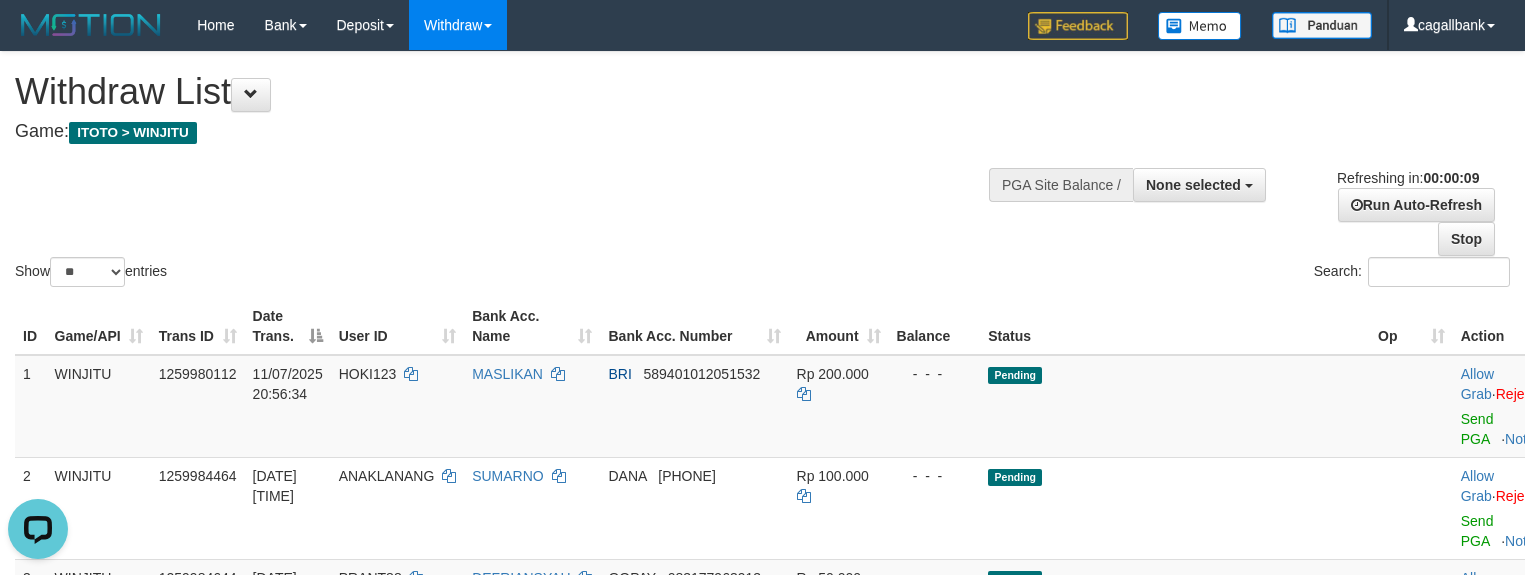 scroll, scrollTop: 0, scrollLeft: 0, axis: both 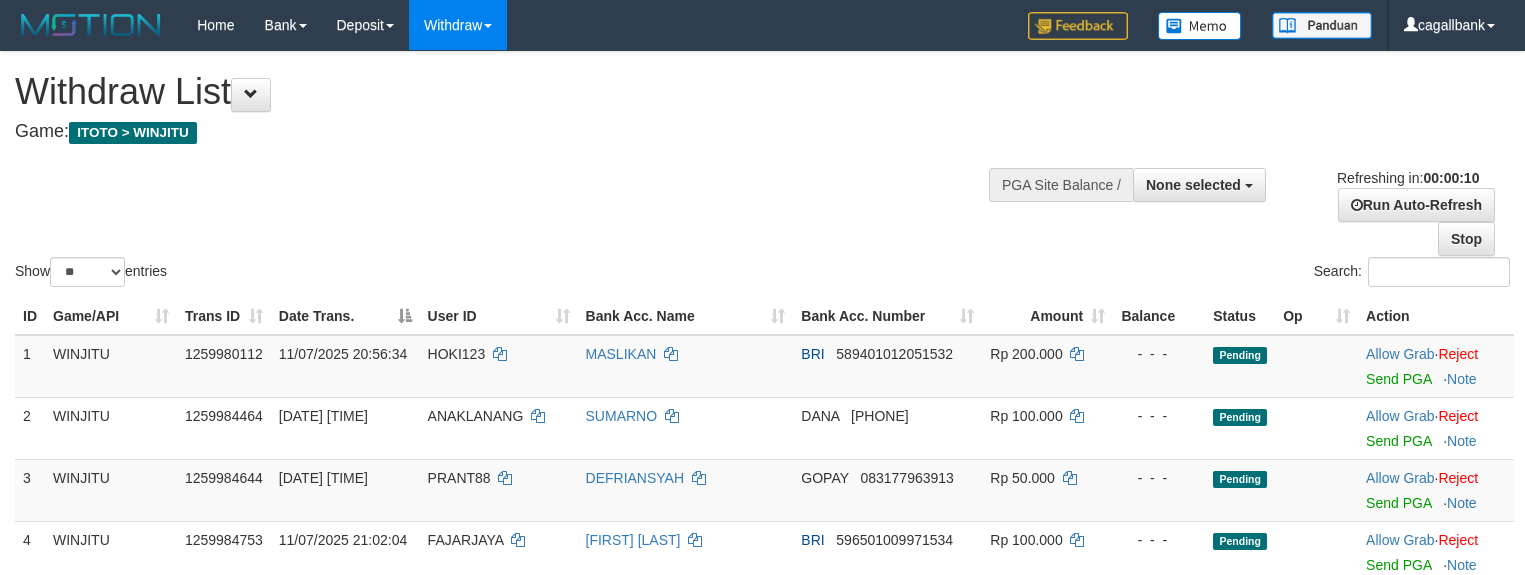 select 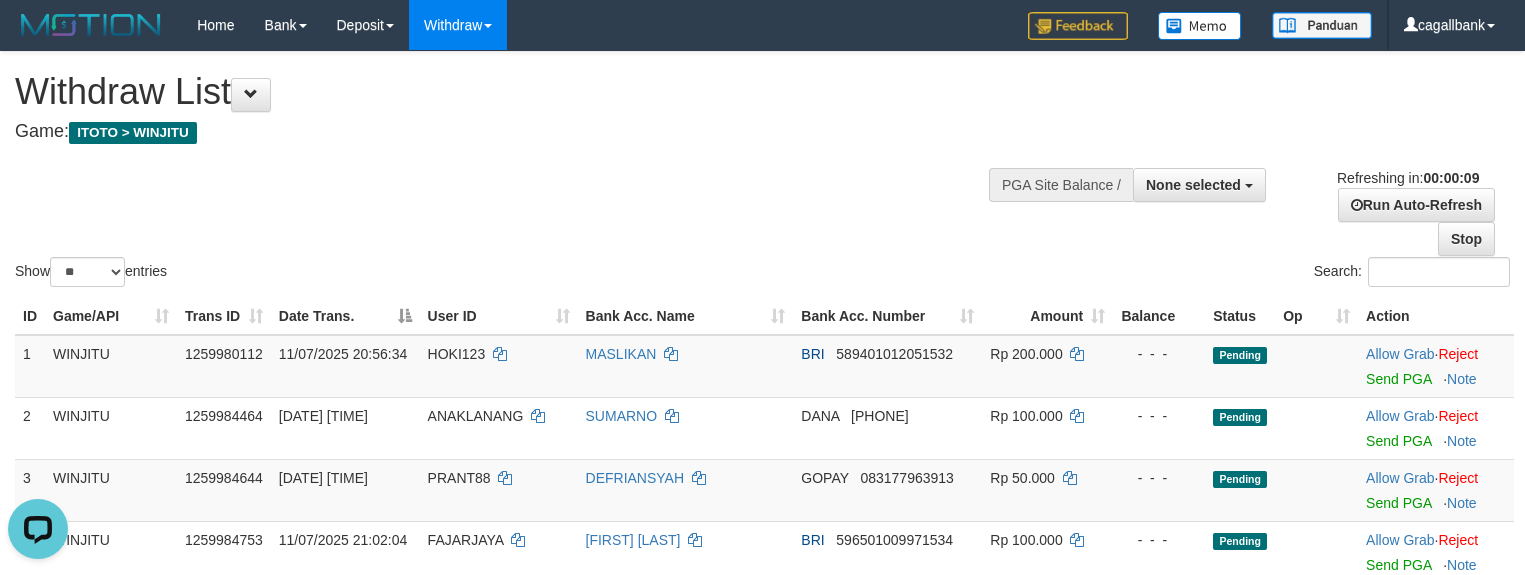 scroll, scrollTop: 0, scrollLeft: 0, axis: both 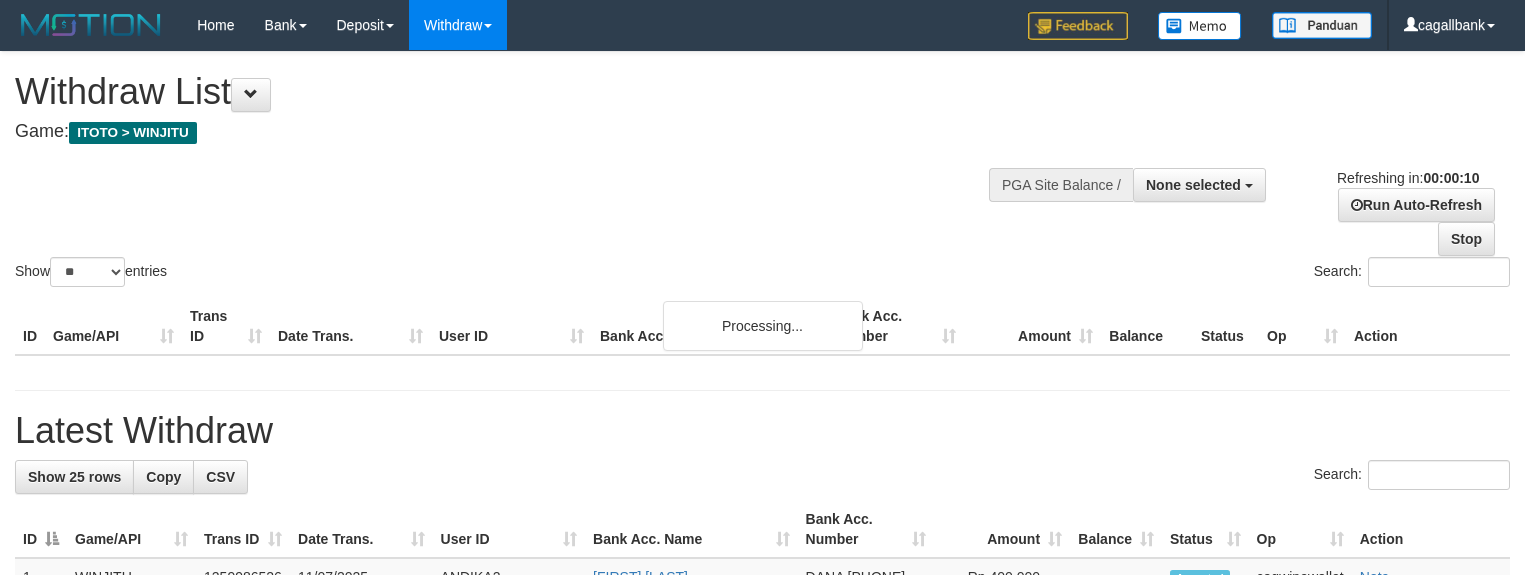 select 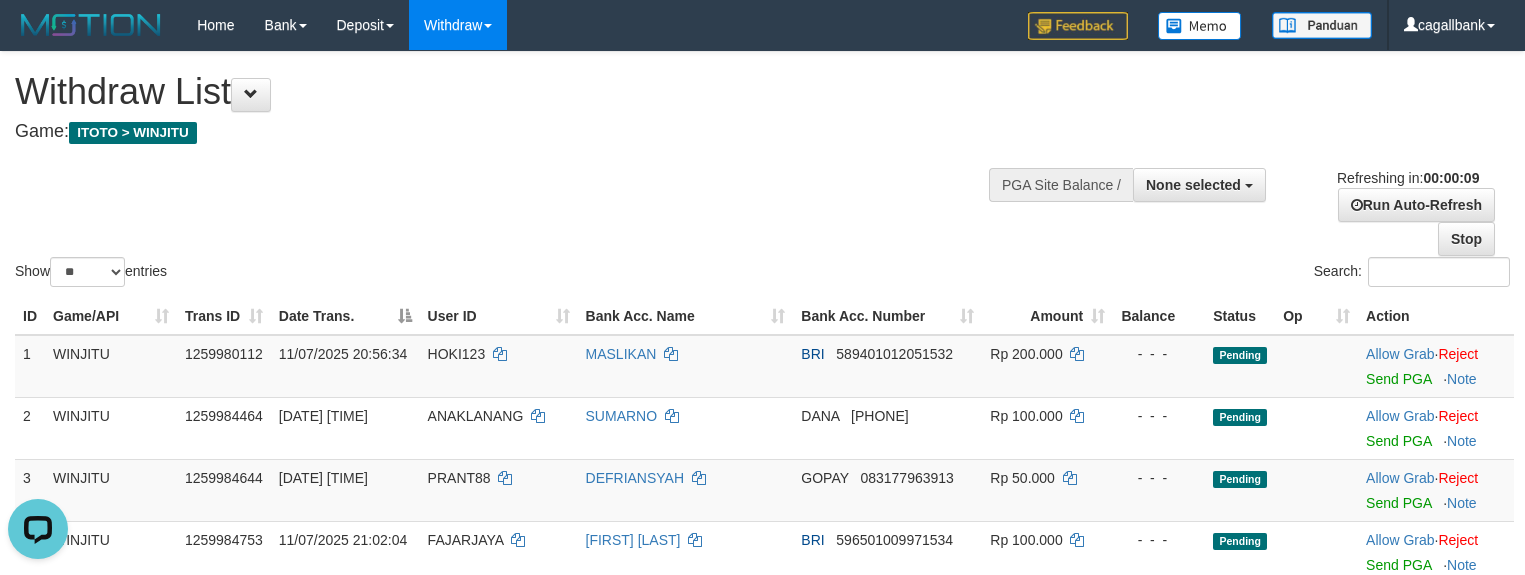 scroll, scrollTop: 0, scrollLeft: 0, axis: both 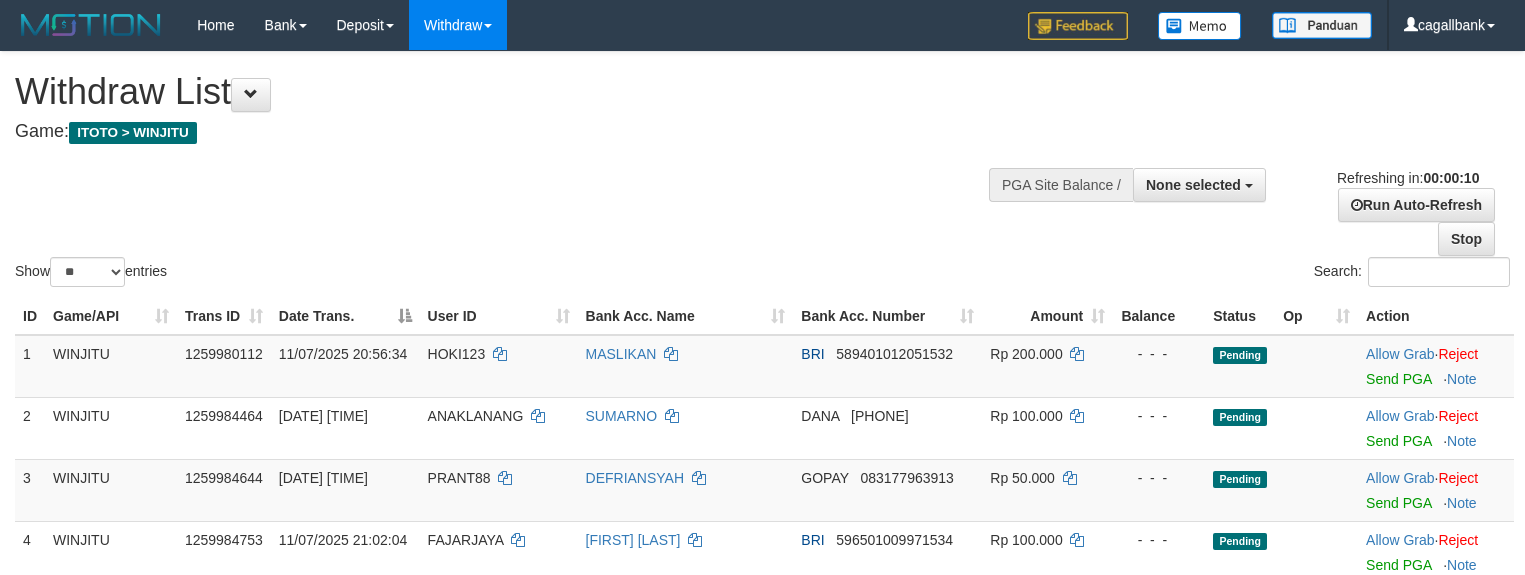 select 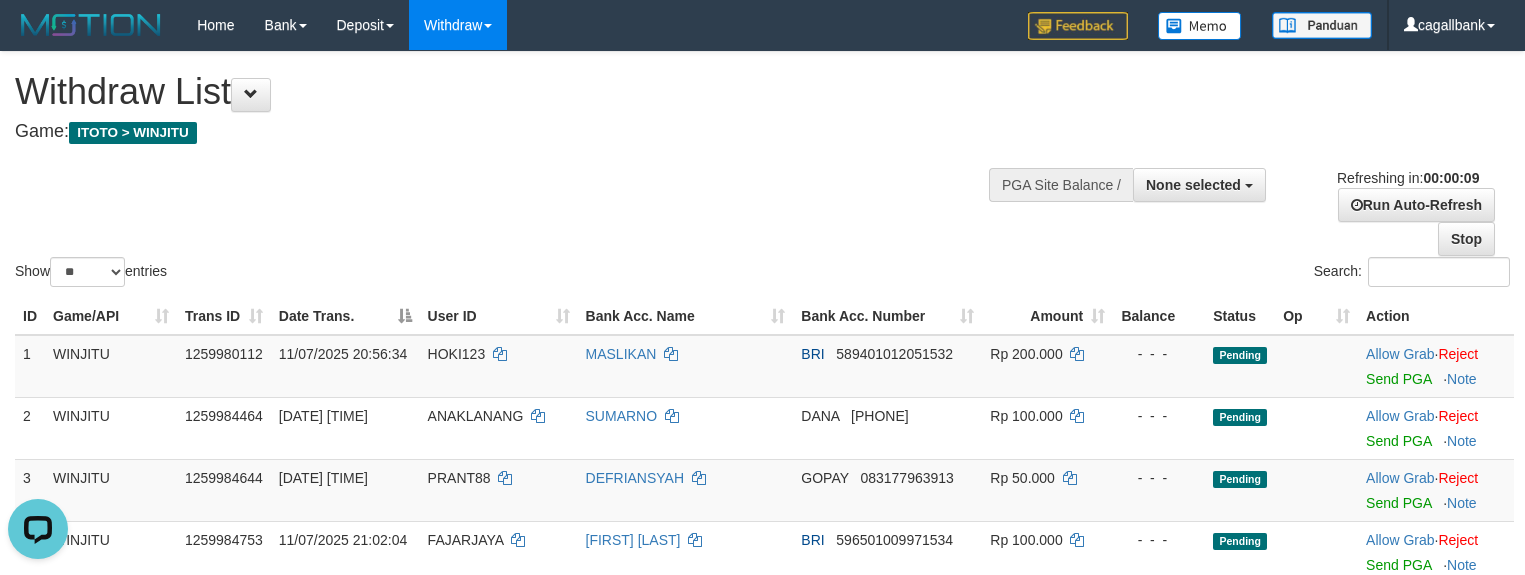 scroll, scrollTop: 0, scrollLeft: 0, axis: both 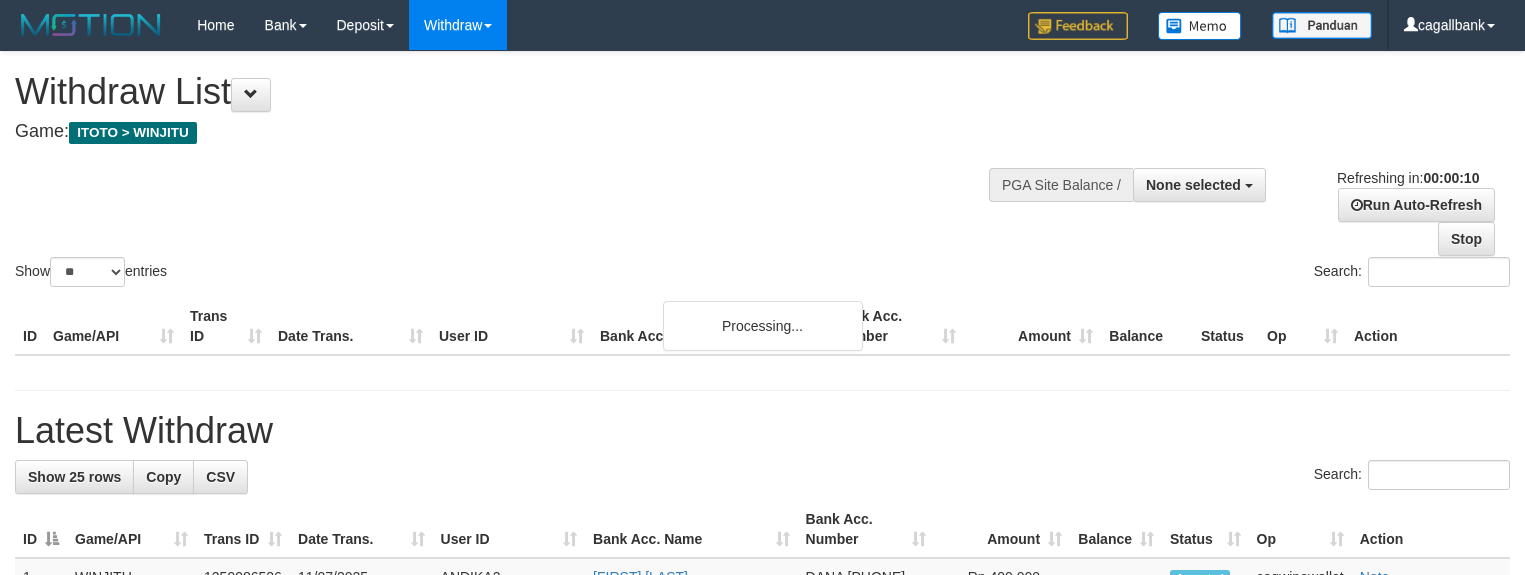 select 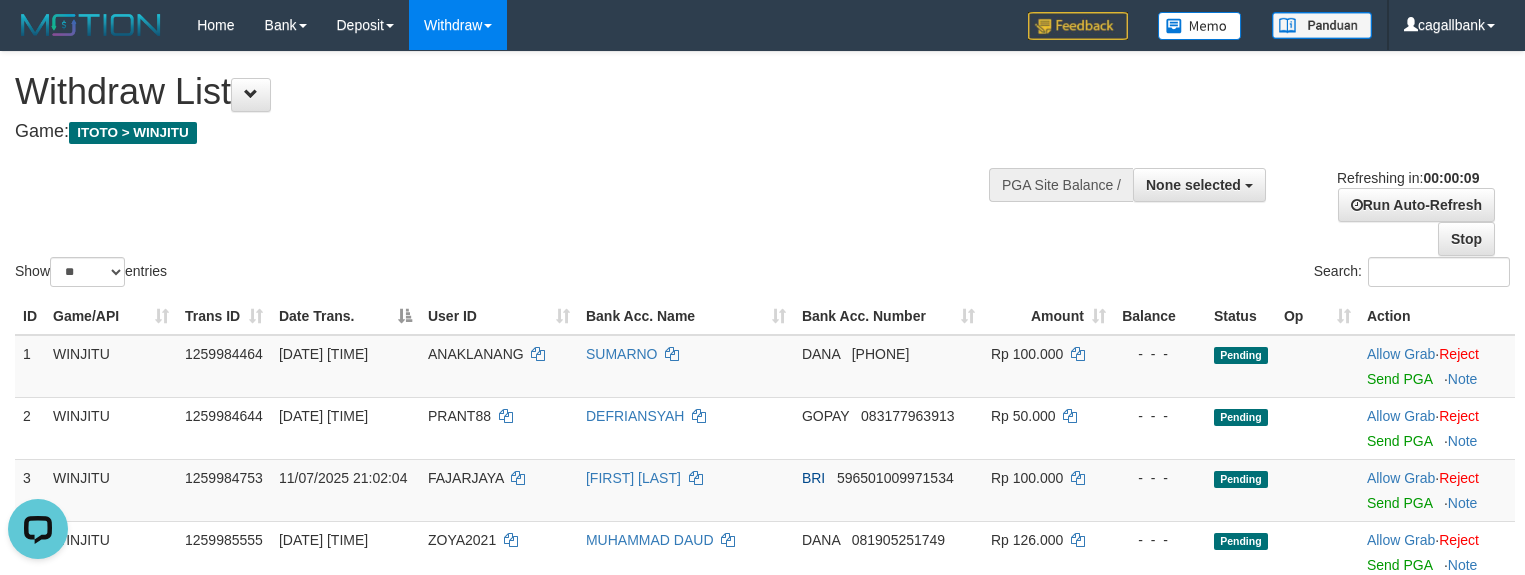 scroll, scrollTop: 0, scrollLeft: 0, axis: both 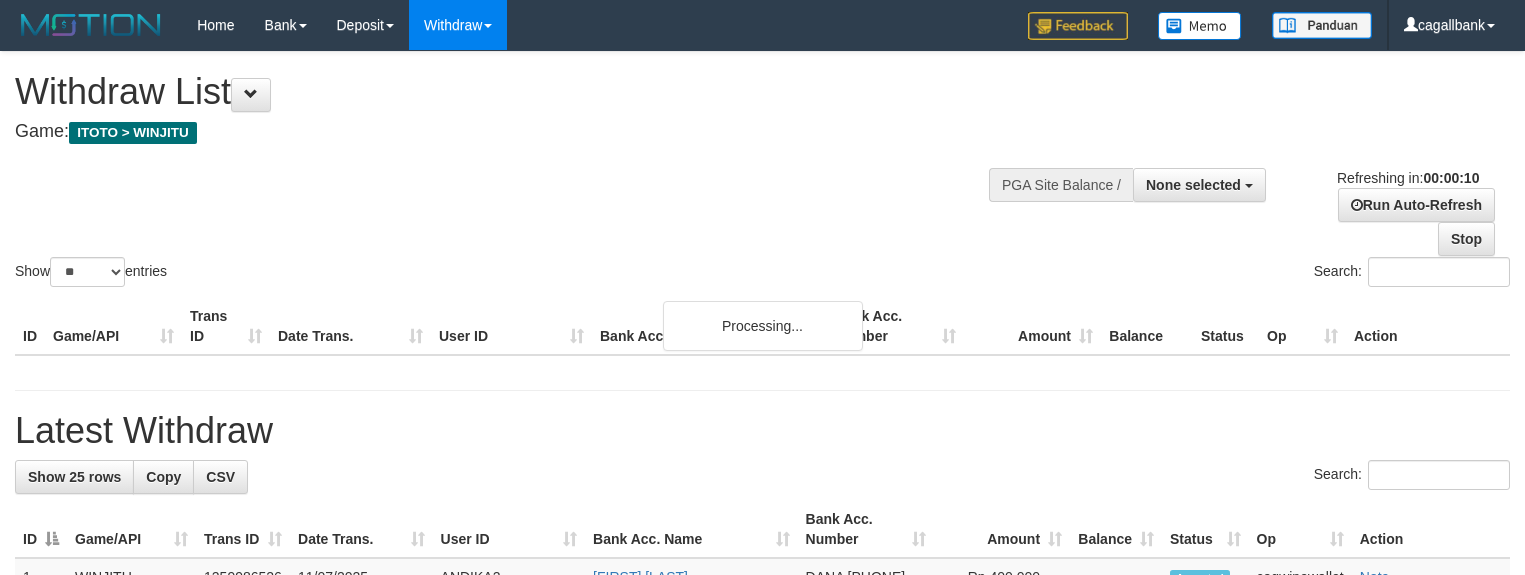 select 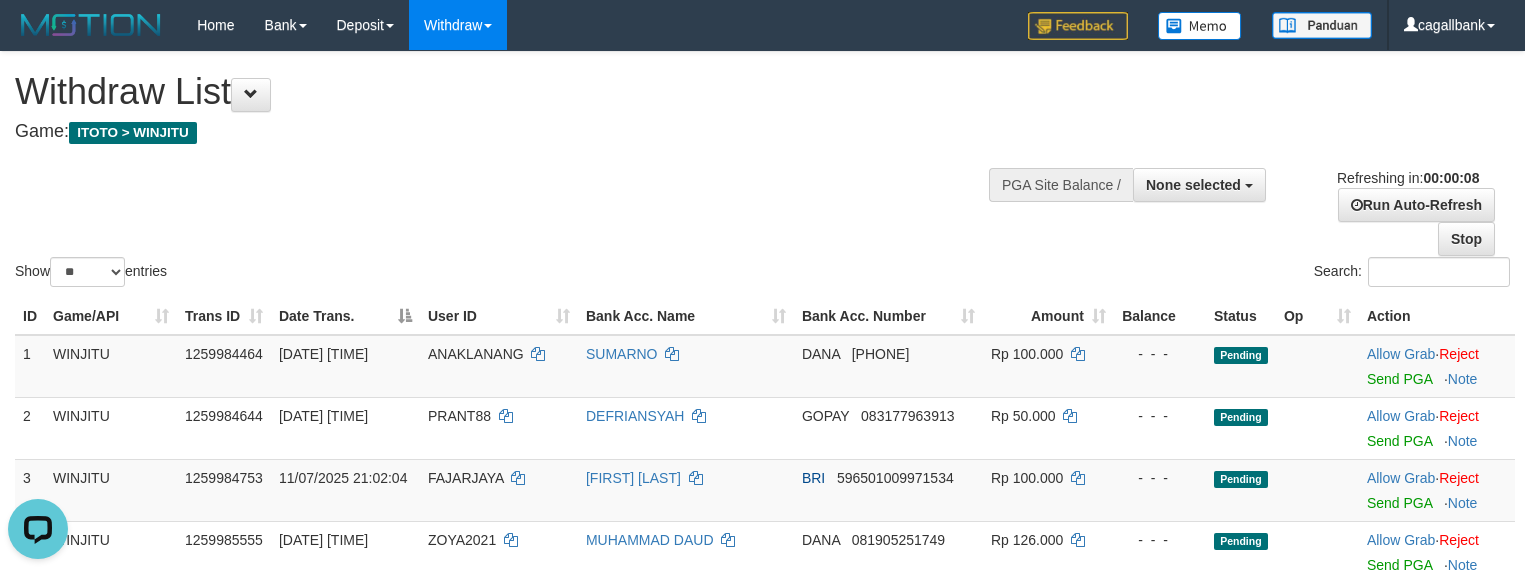scroll, scrollTop: 0, scrollLeft: 0, axis: both 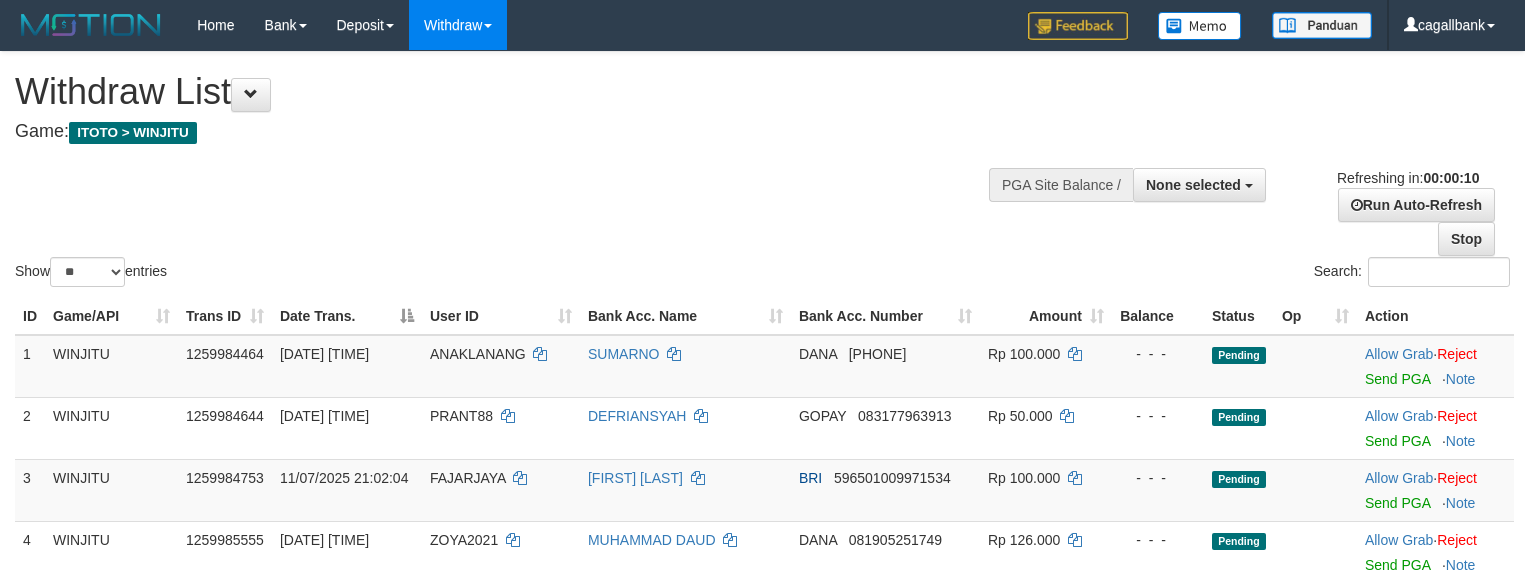 select 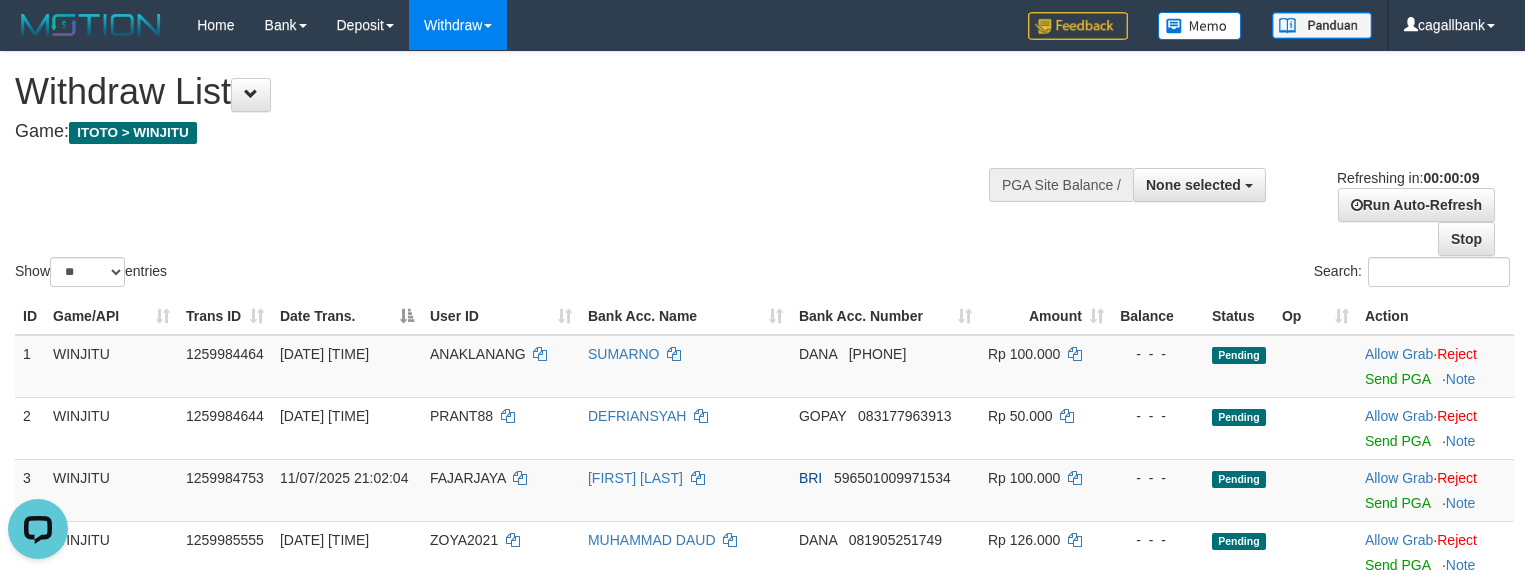 scroll, scrollTop: 0, scrollLeft: 0, axis: both 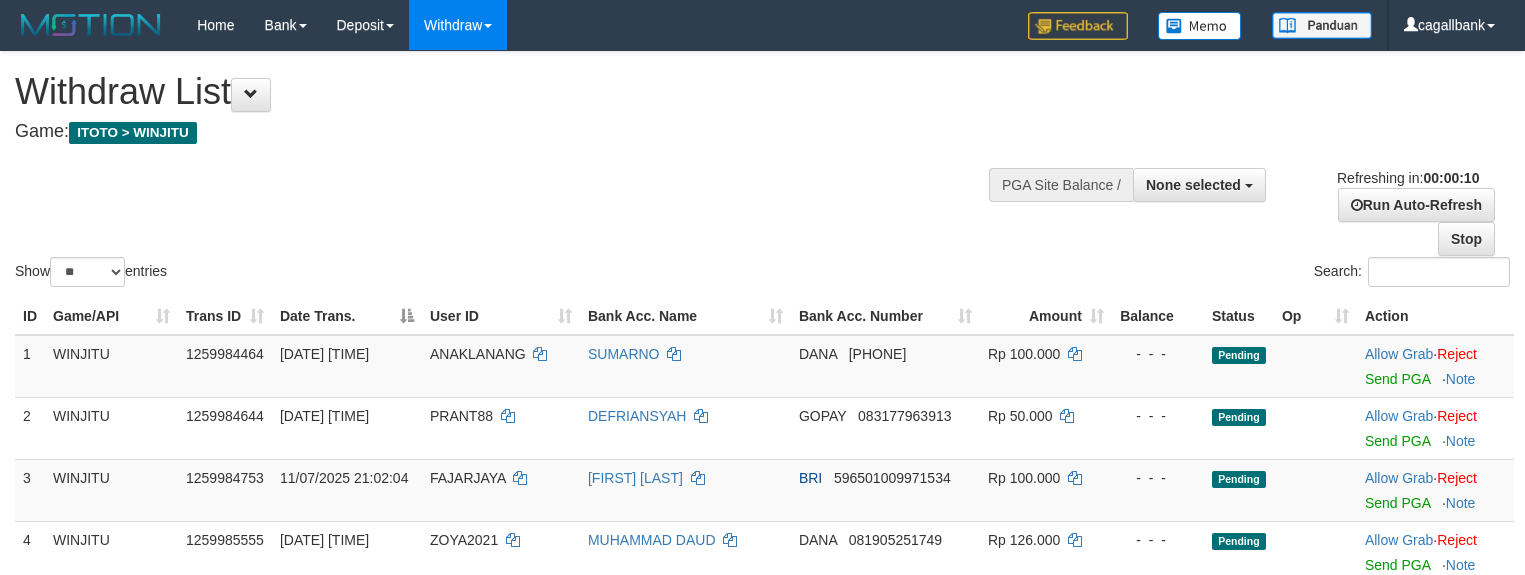 select 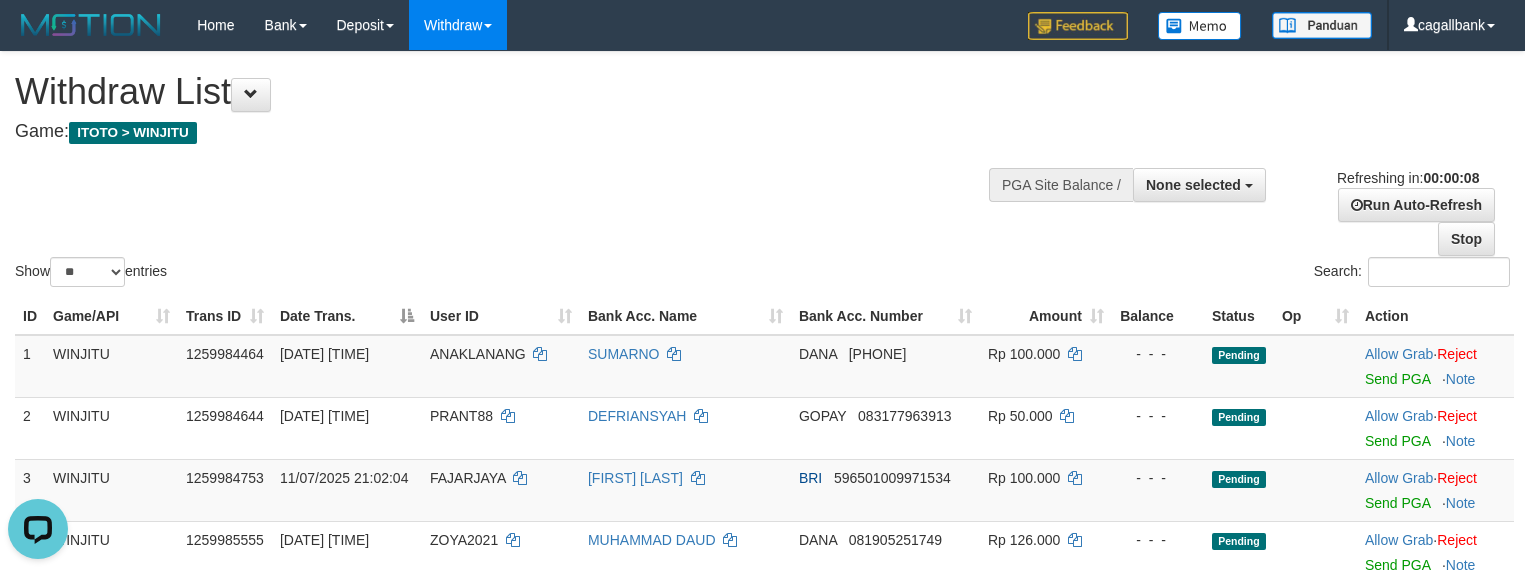 scroll, scrollTop: 0, scrollLeft: 0, axis: both 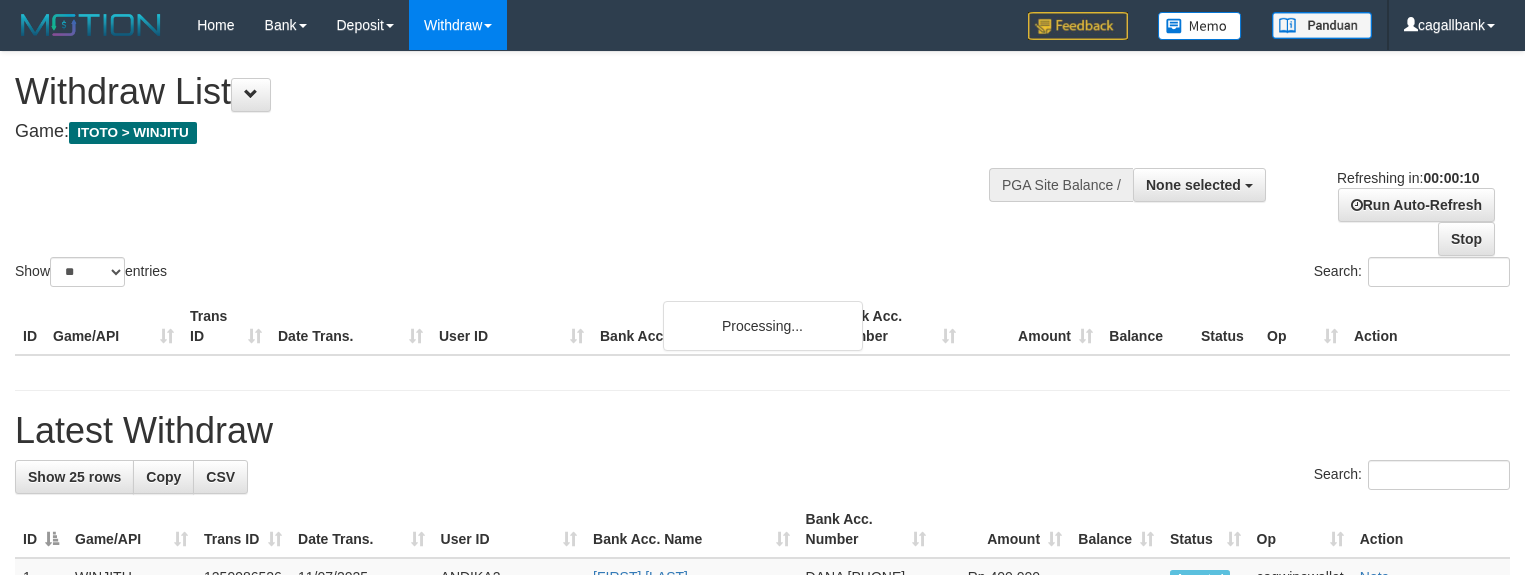 select 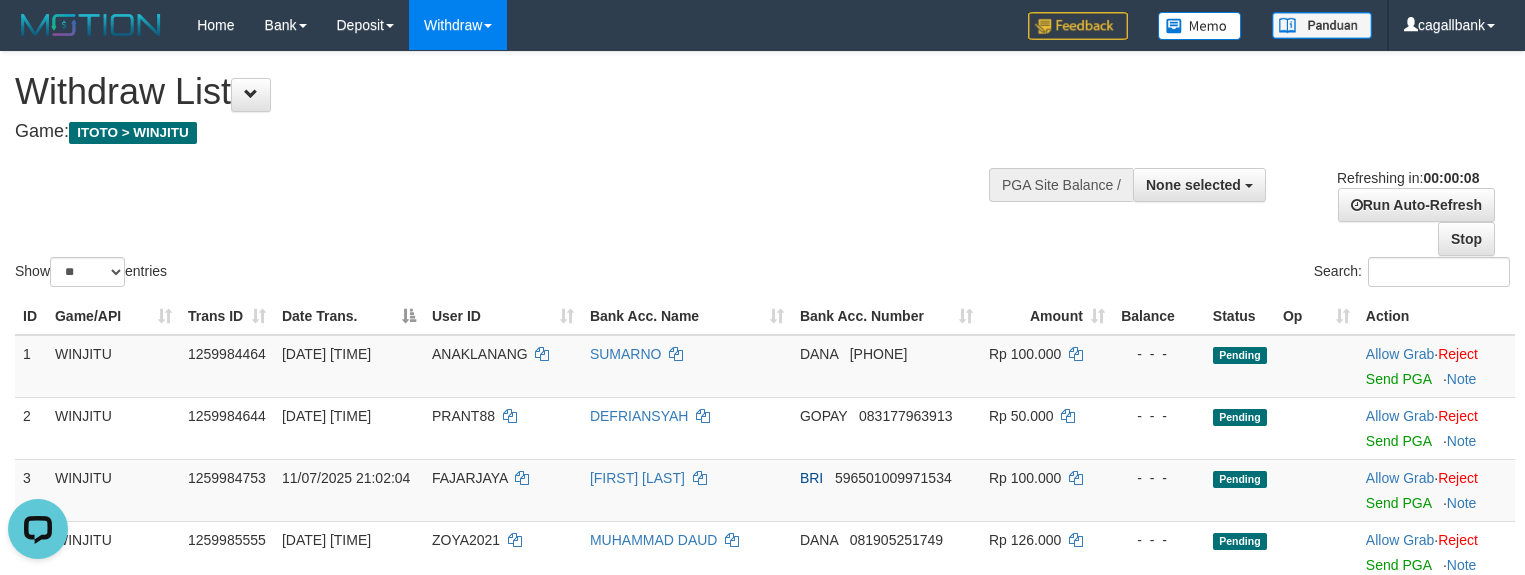 scroll, scrollTop: 0, scrollLeft: 0, axis: both 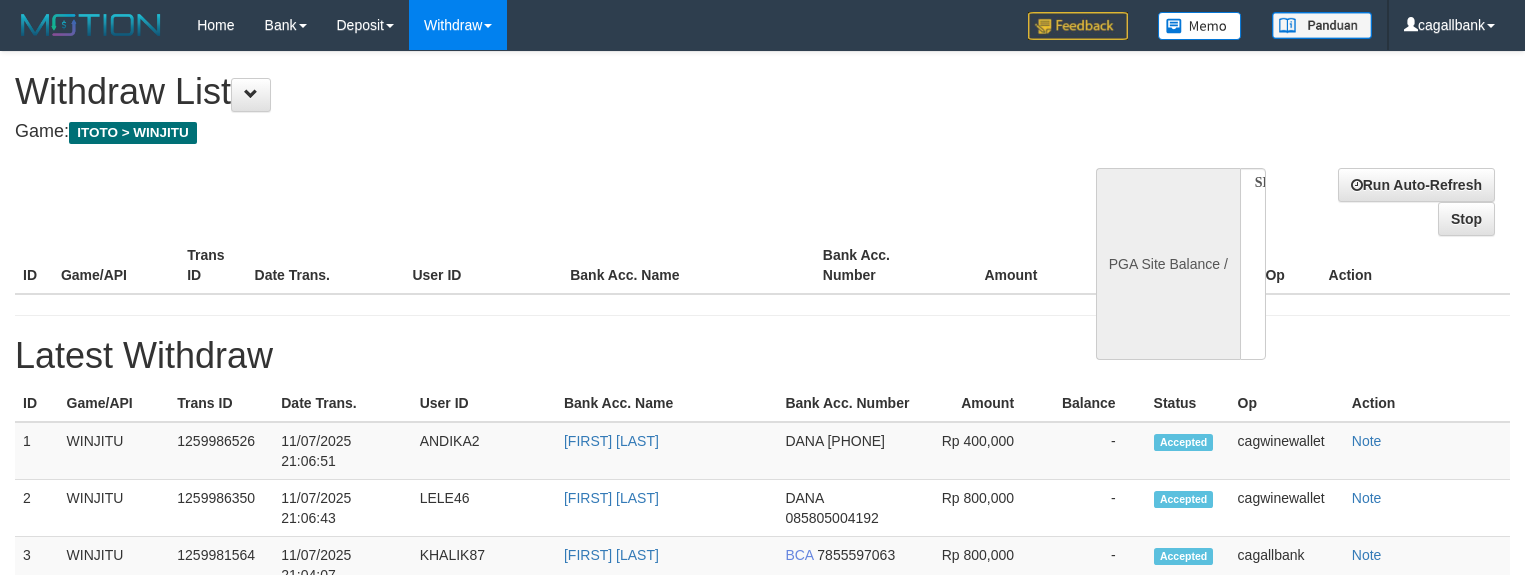select 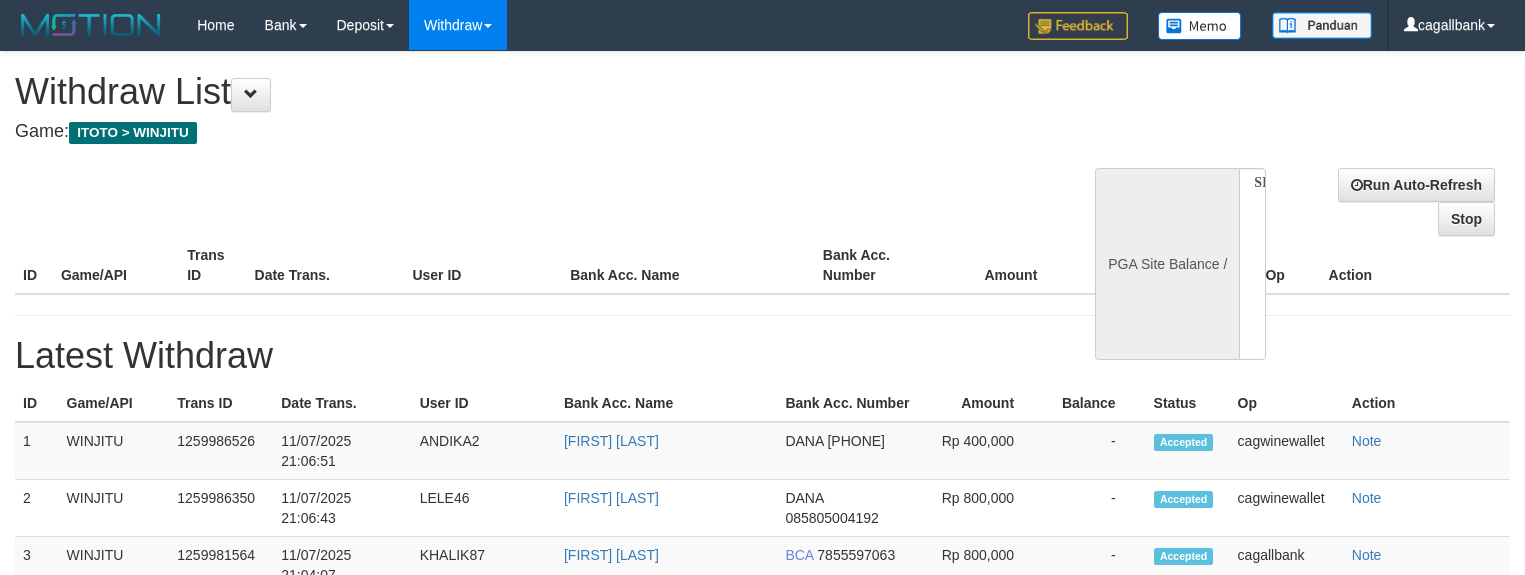 scroll, scrollTop: 0, scrollLeft: 0, axis: both 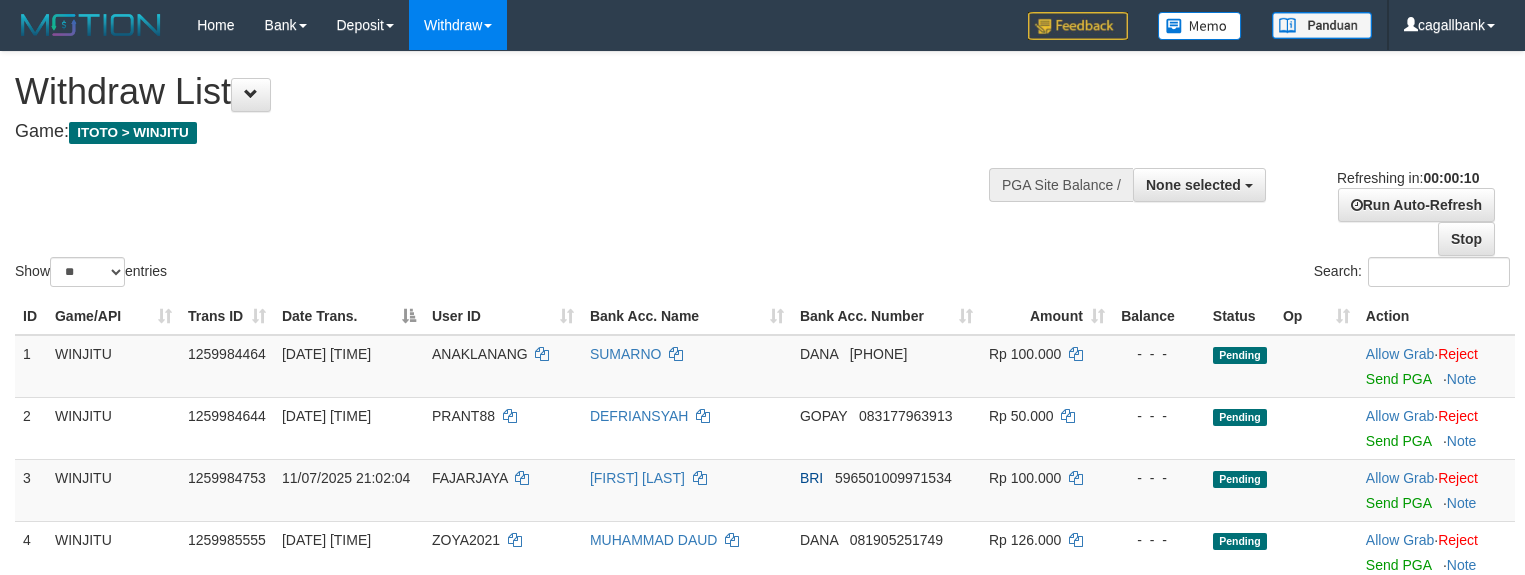 select 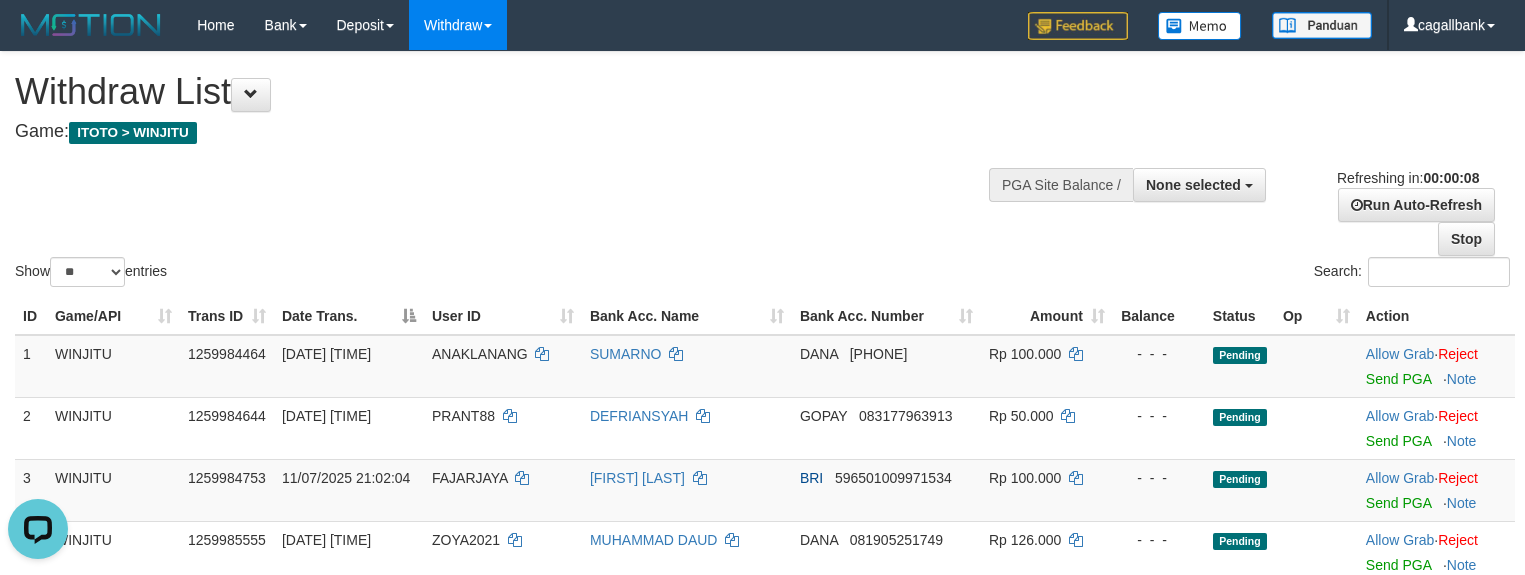 scroll, scrollTop: 0, scrollLeft: 0, axis: both 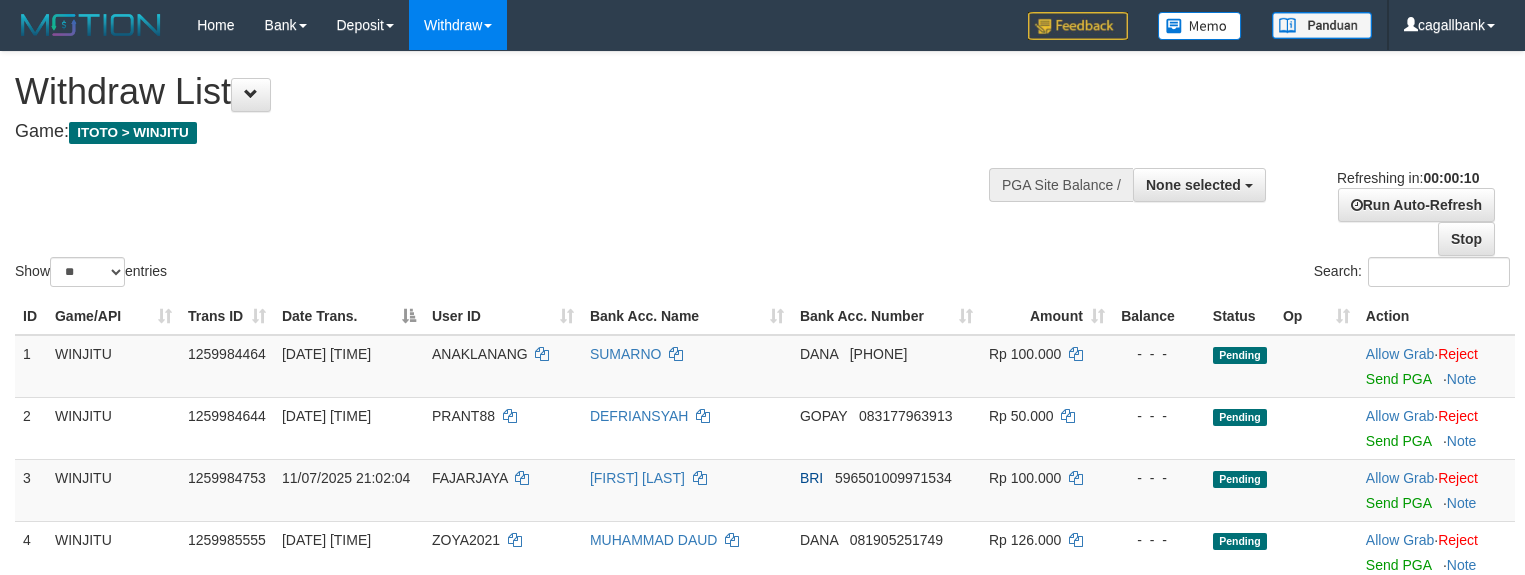 select 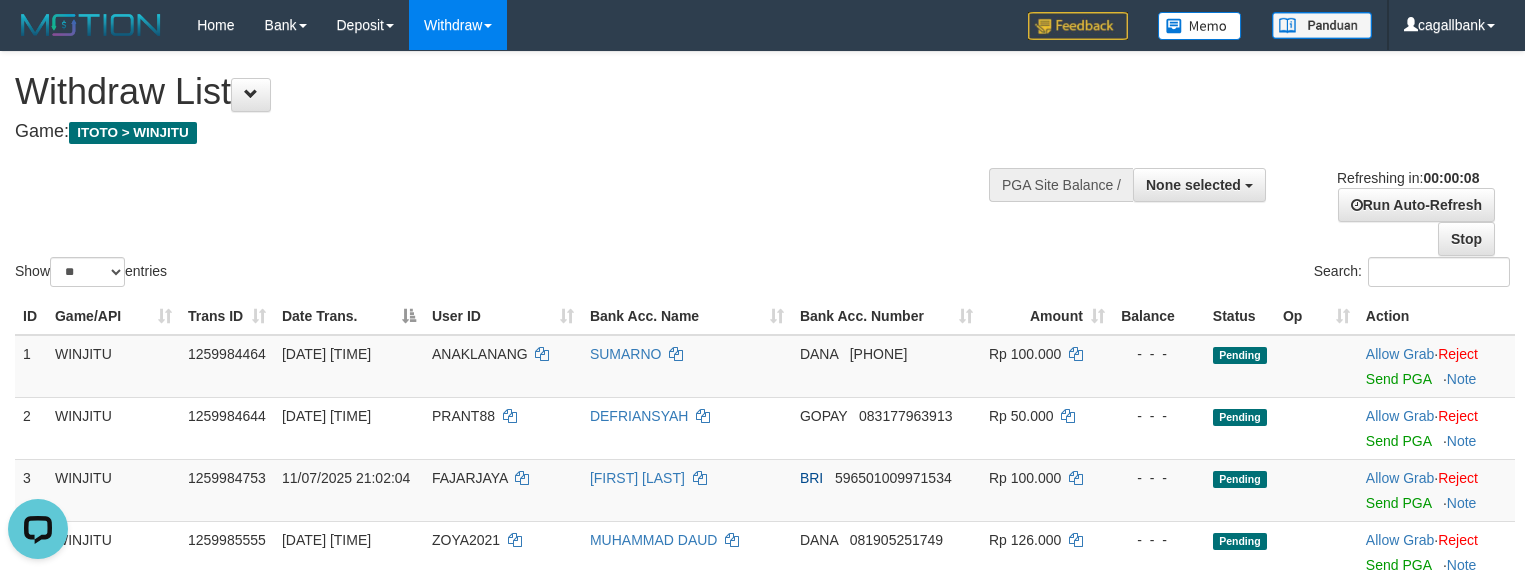 scroll, scrollTop: 0, scrollLeft: 0, axis: both 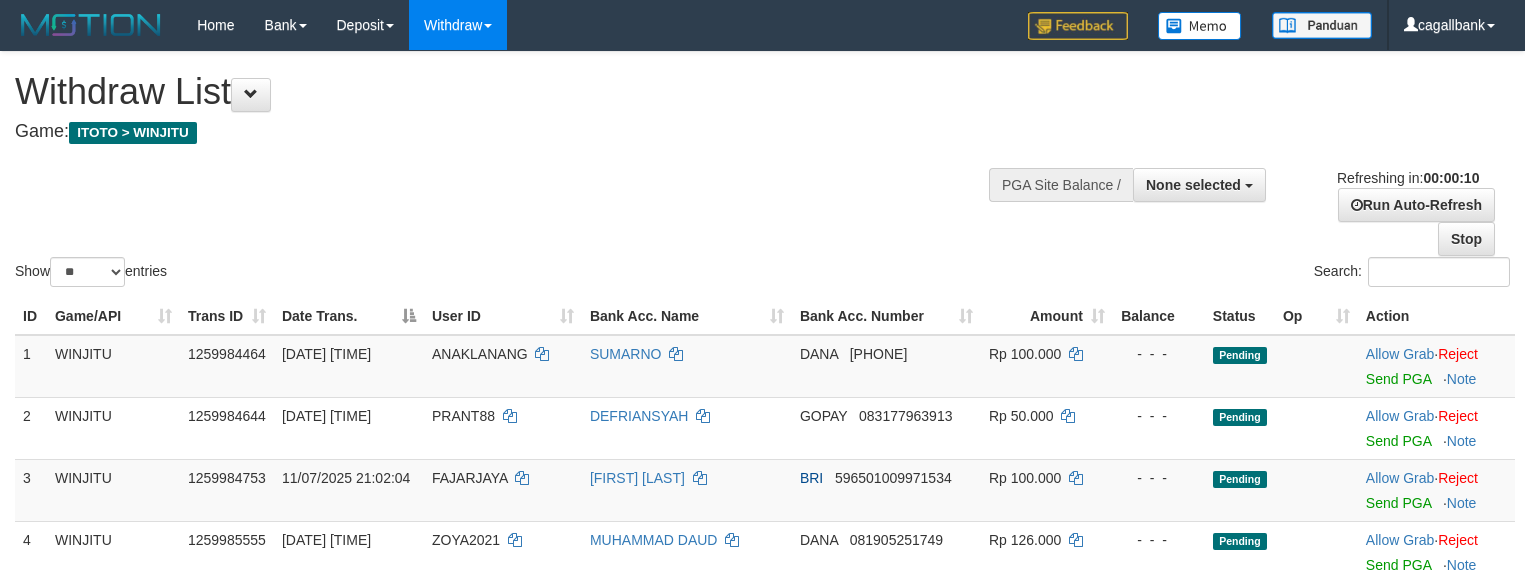 select 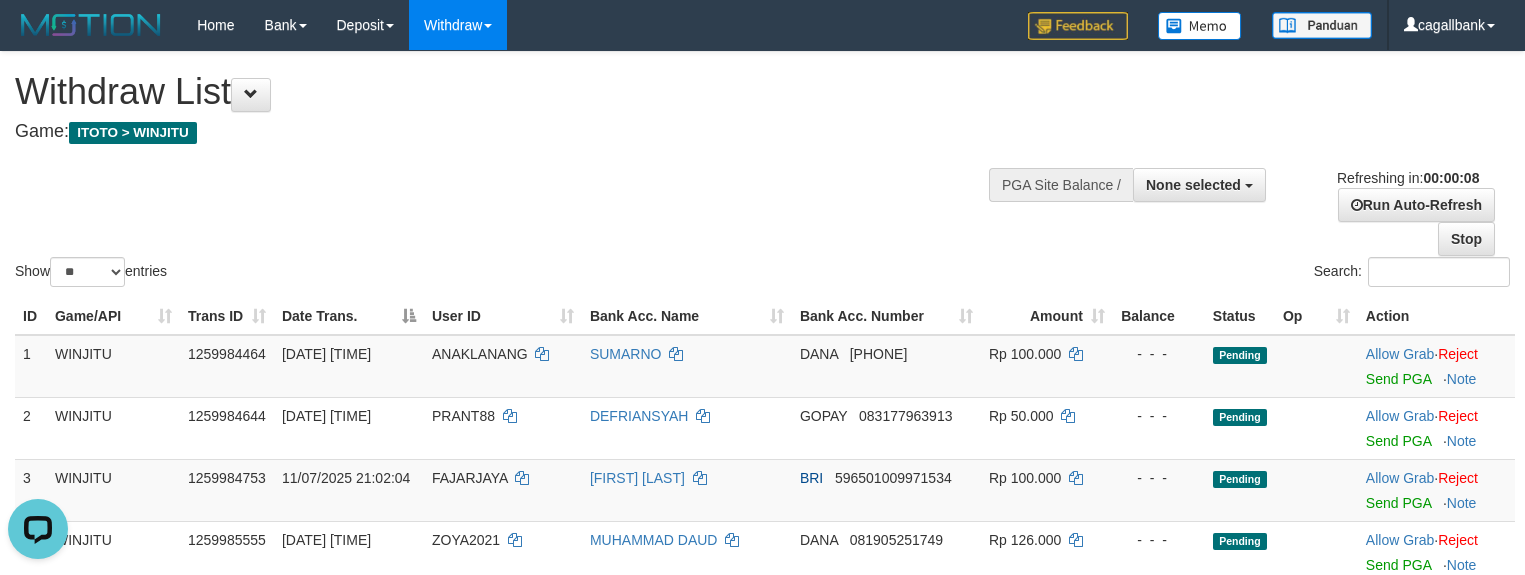 scroll, scrollTop: 0, scrollLeft: 0, axis: both 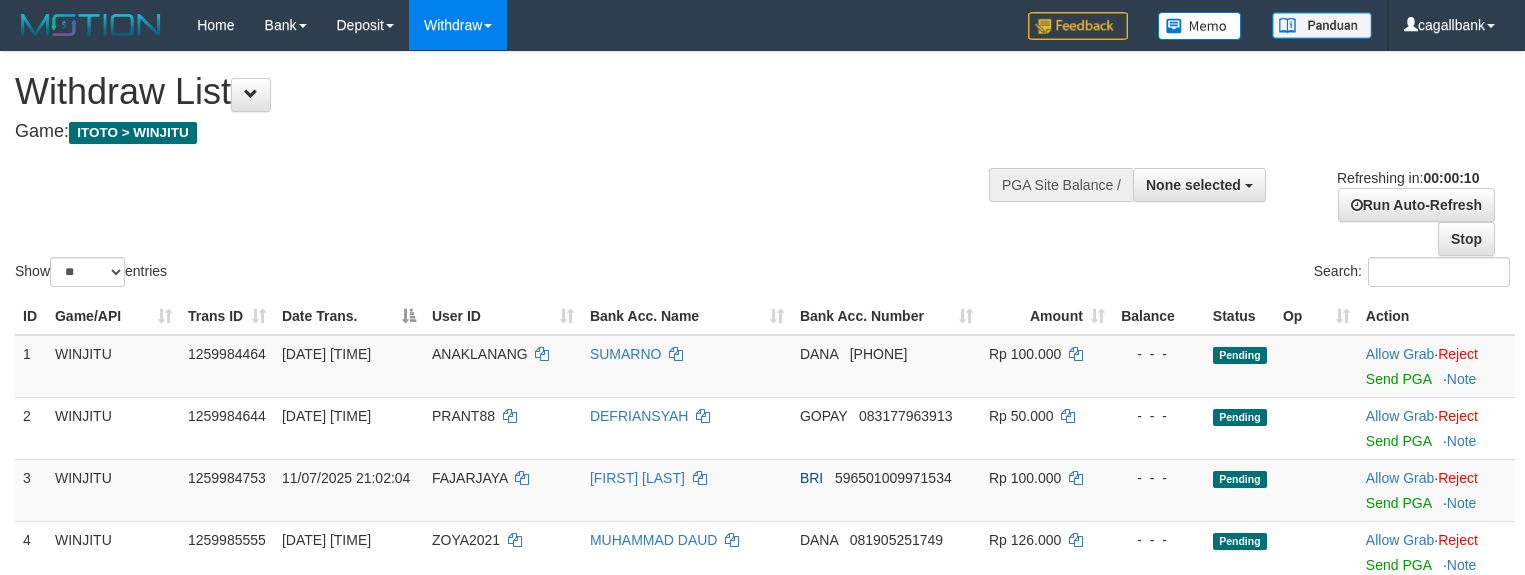 select 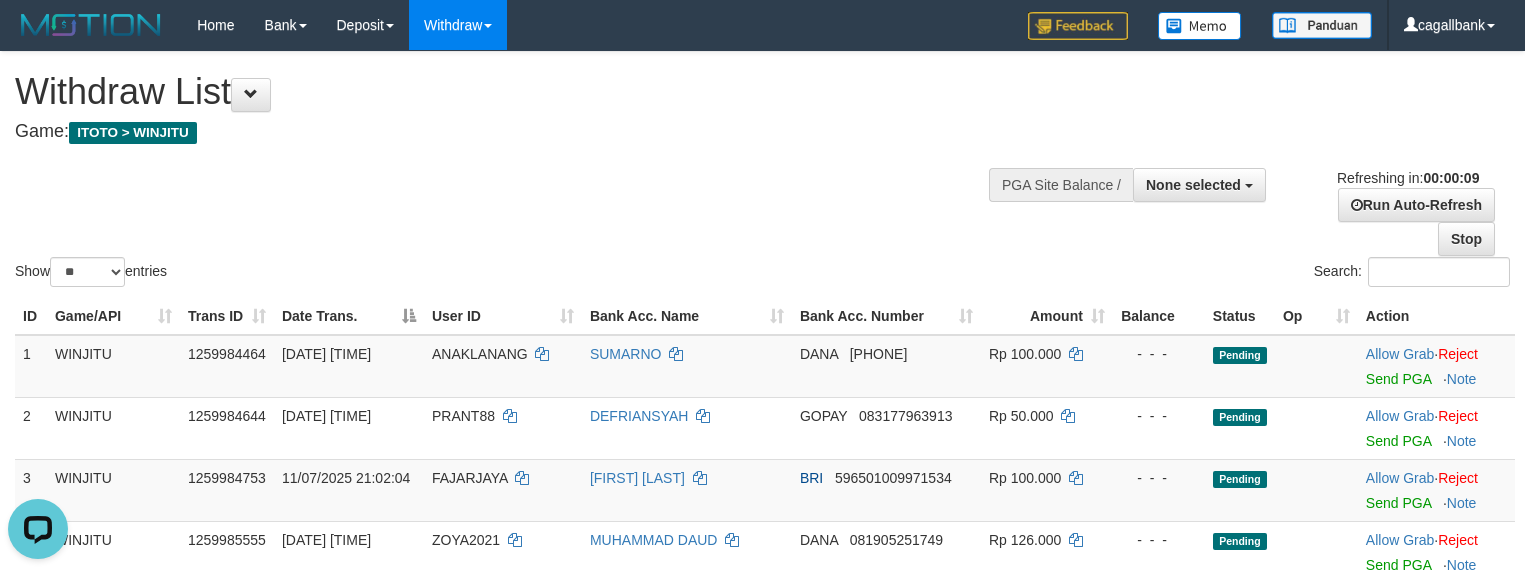 scroll, scrollTop: 0, scrollLeft: 0, axis: both 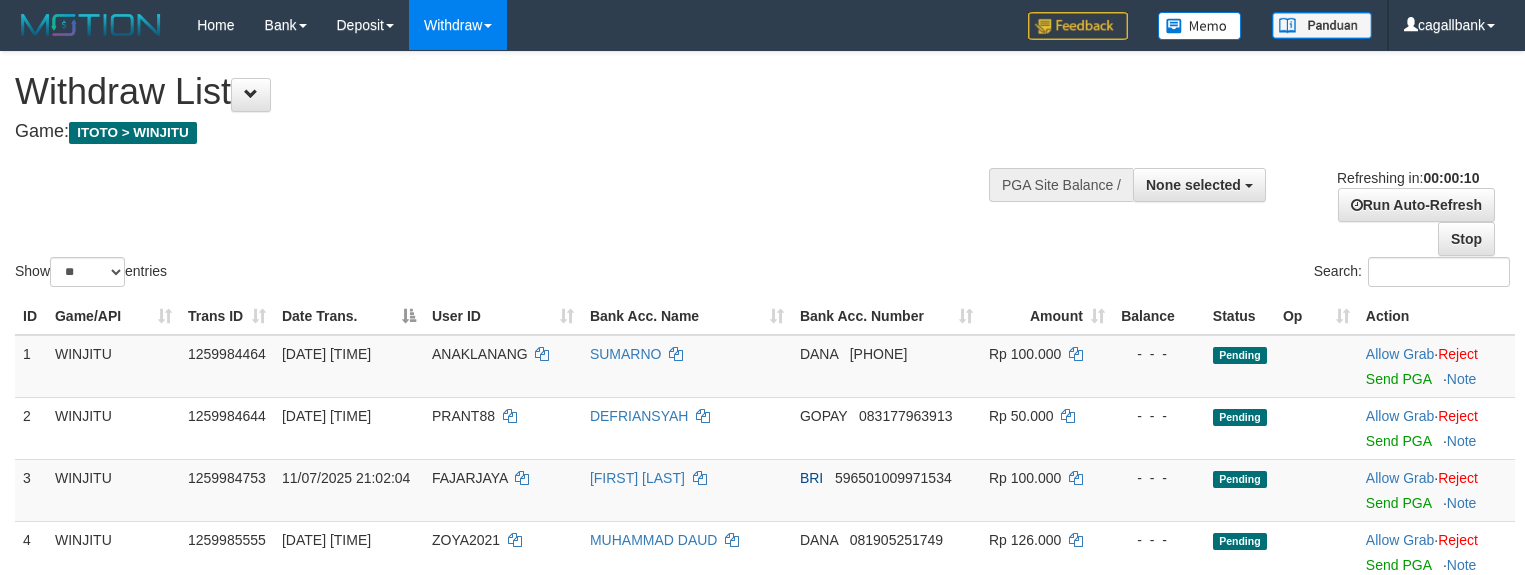 select 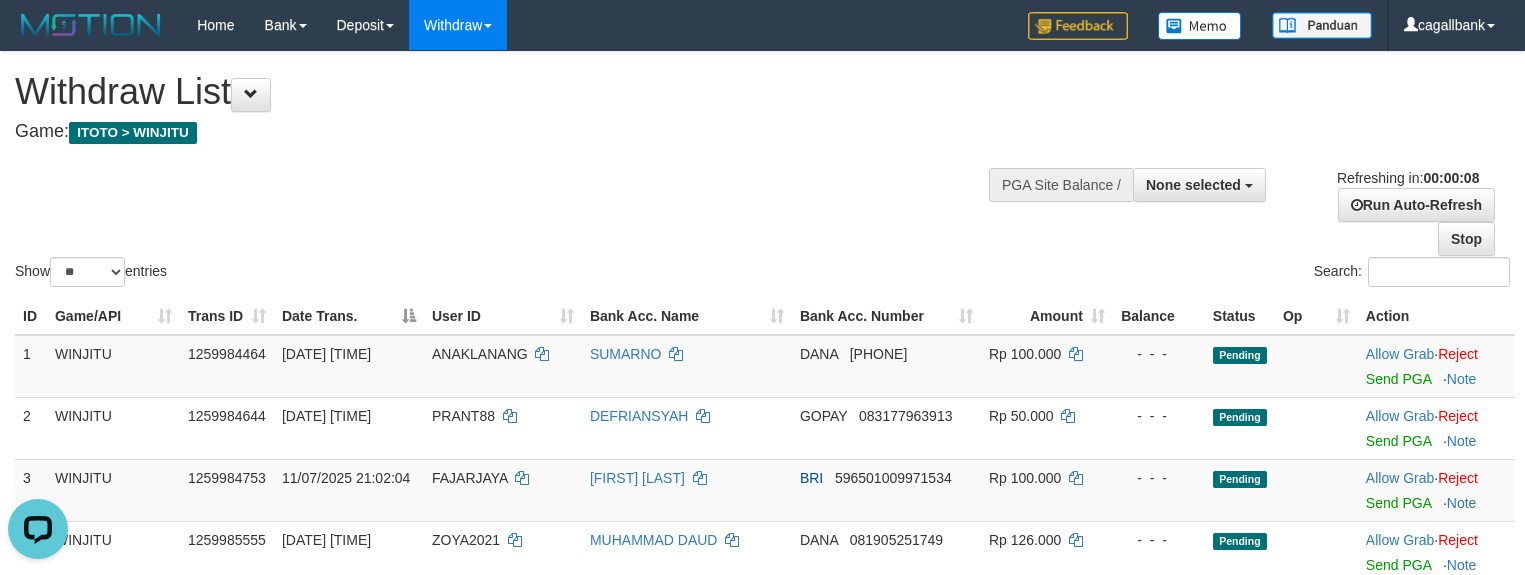 scroll, scrollTop: 0, scrollLeft: 0, axis: both 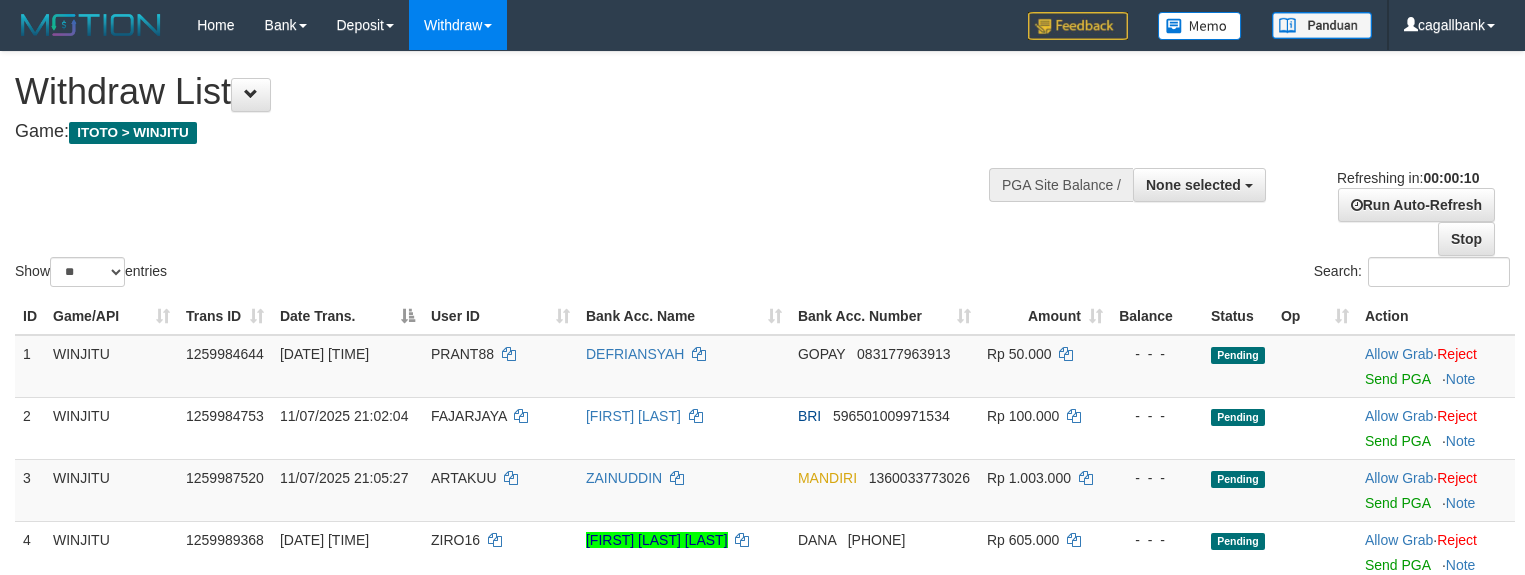 select 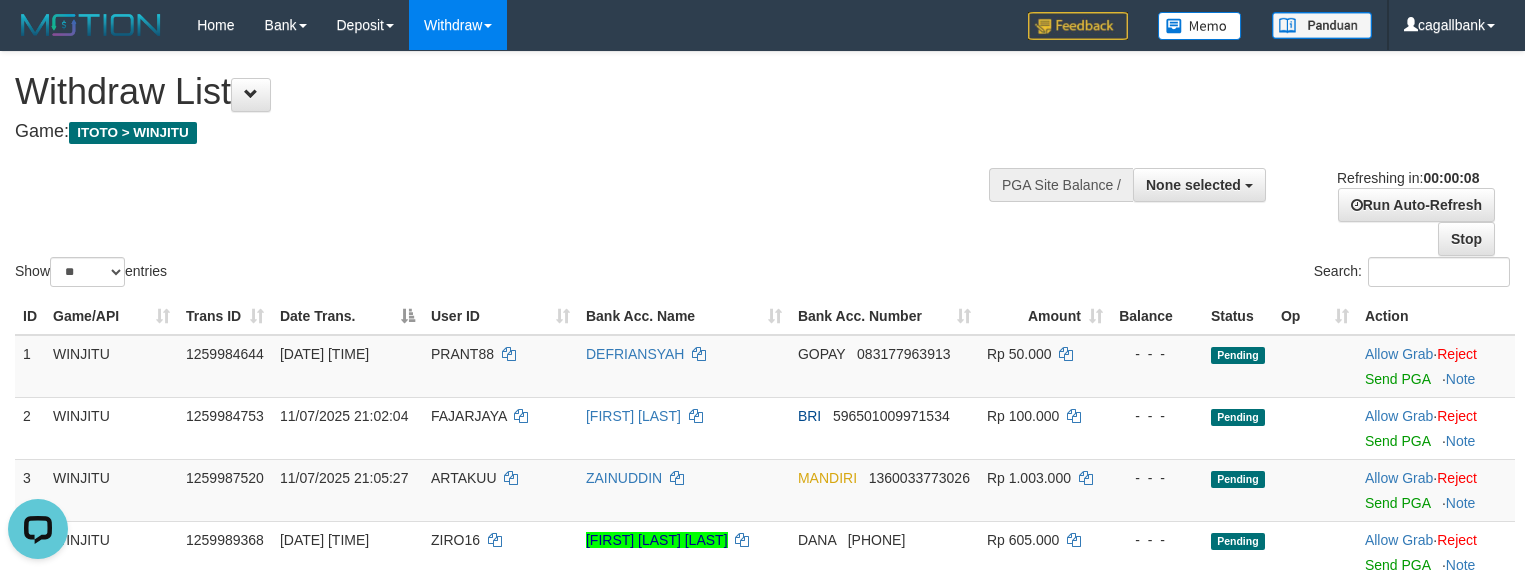 scroll, scrollTop: 0, scrollLeft: 0, axis: both 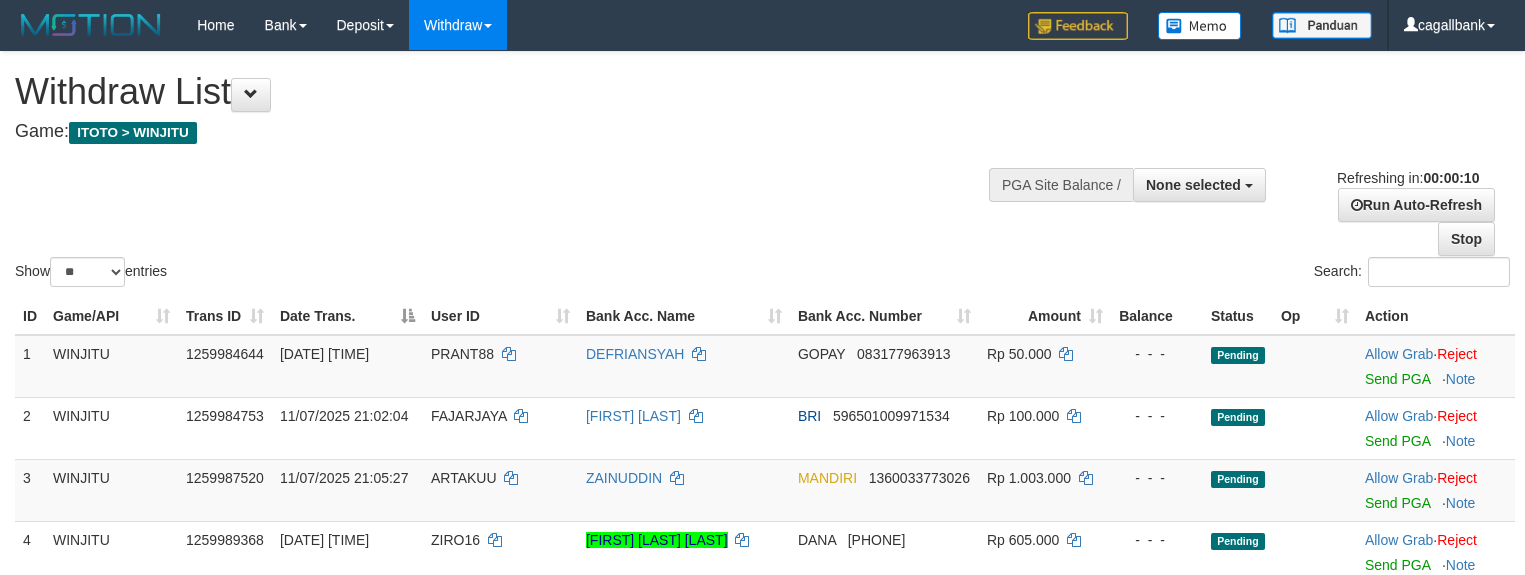 select 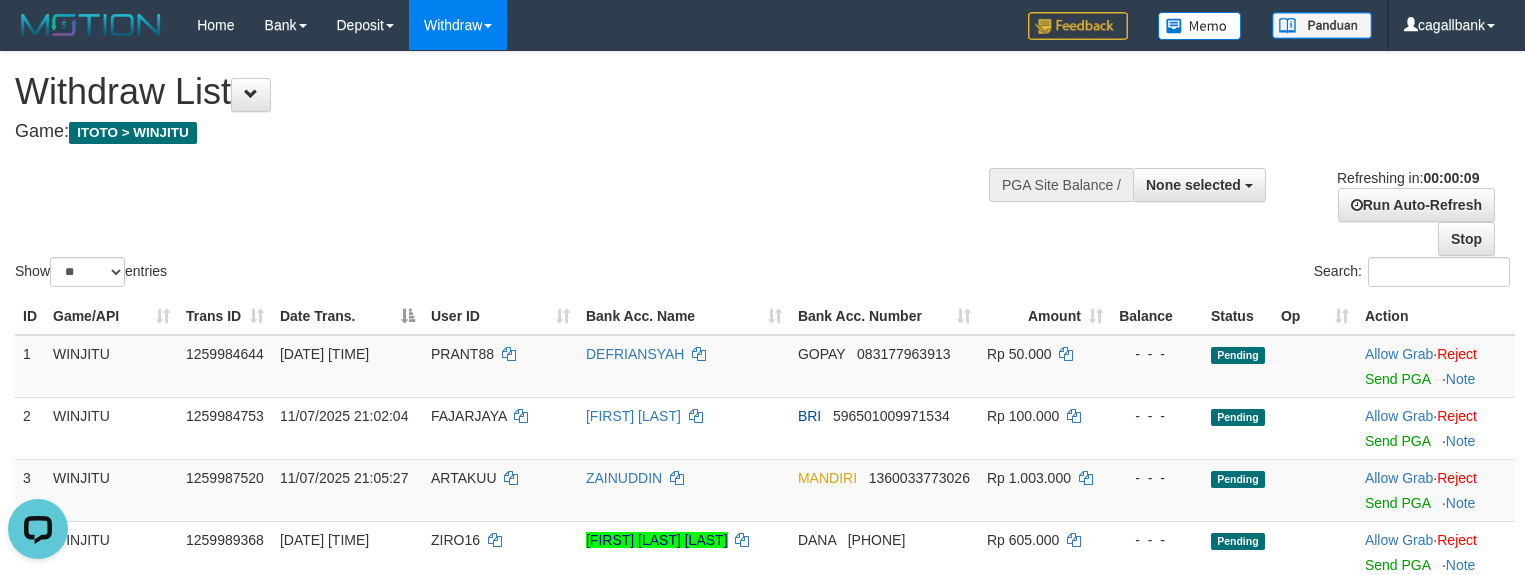 scroll, scrollTop: 0, scrollLeft: 0, axis: both 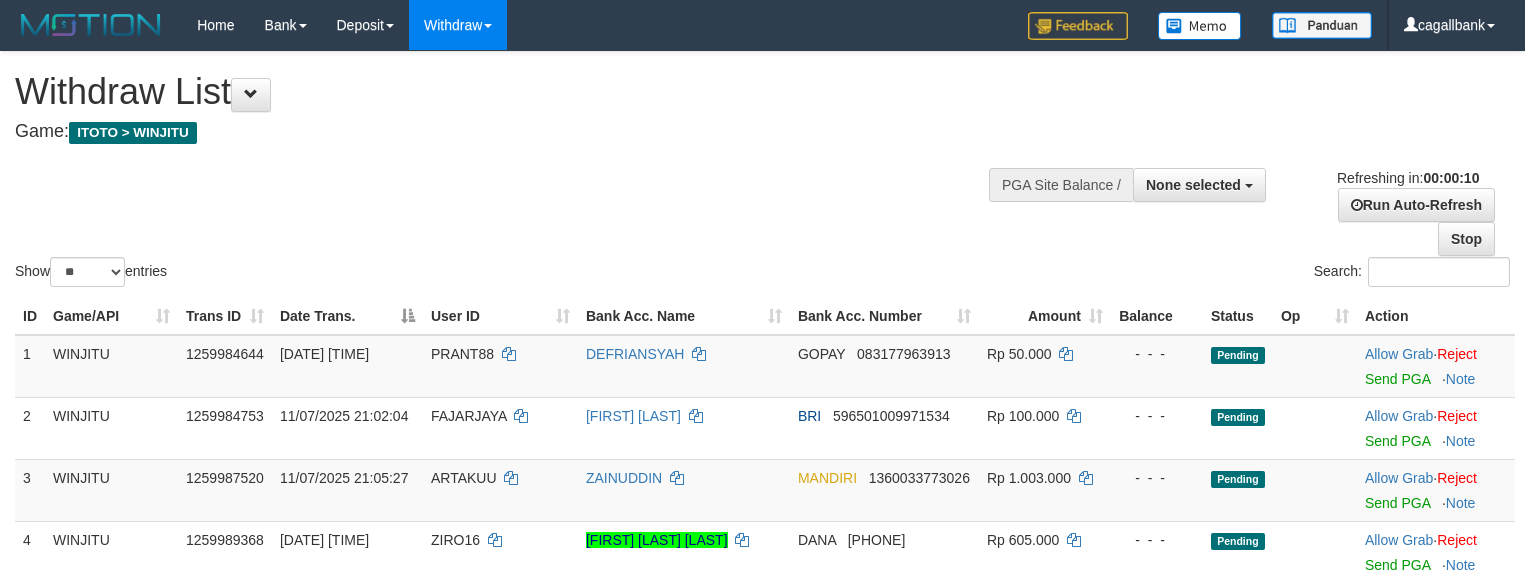 select 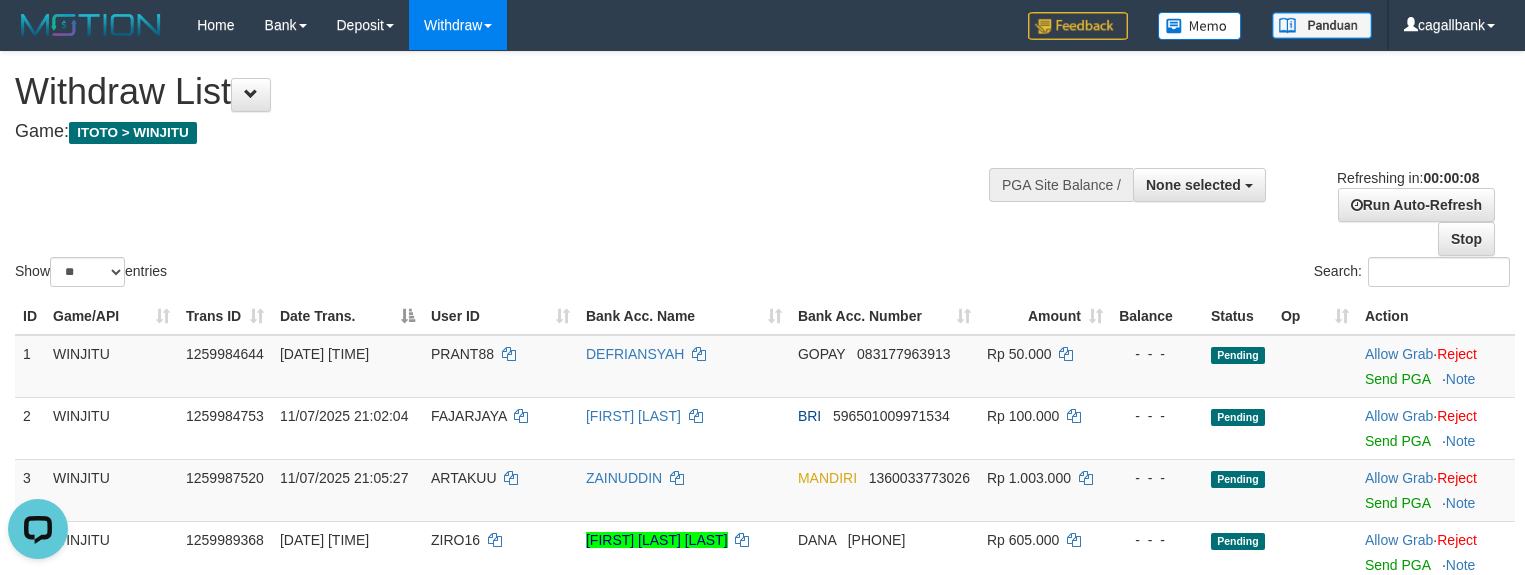 scroll, scrollTop: 0, scrollLeft: 0, axis: both 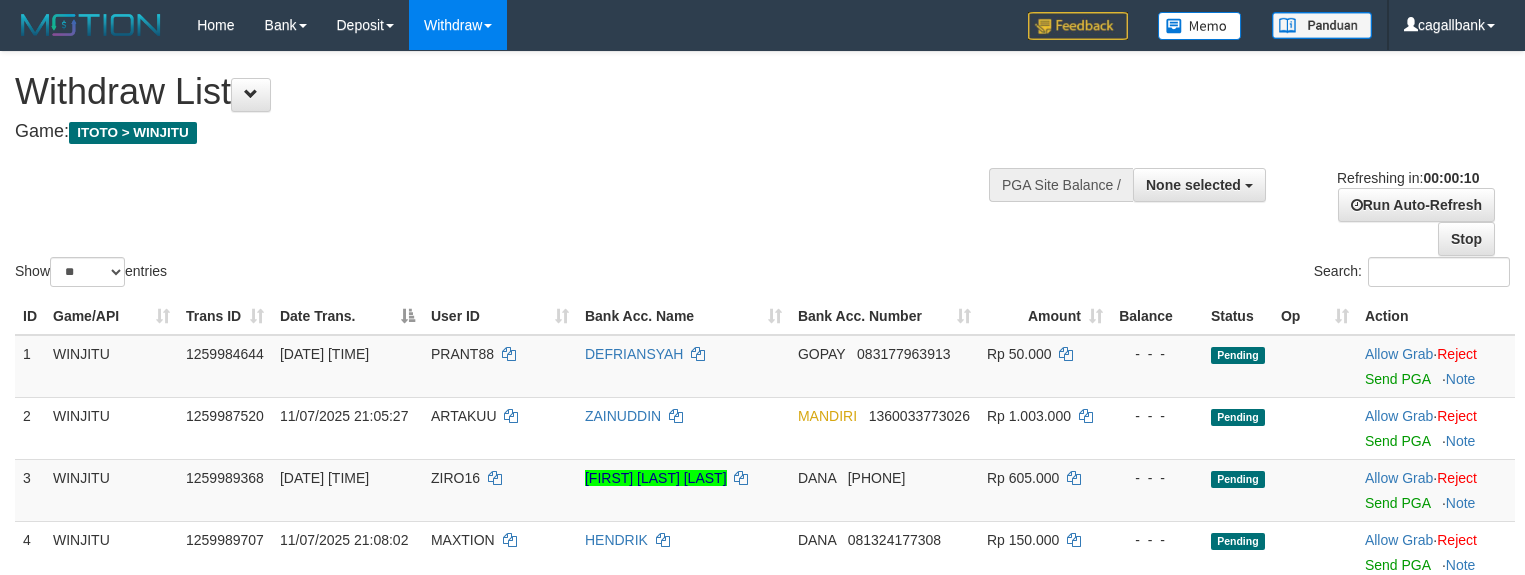 select 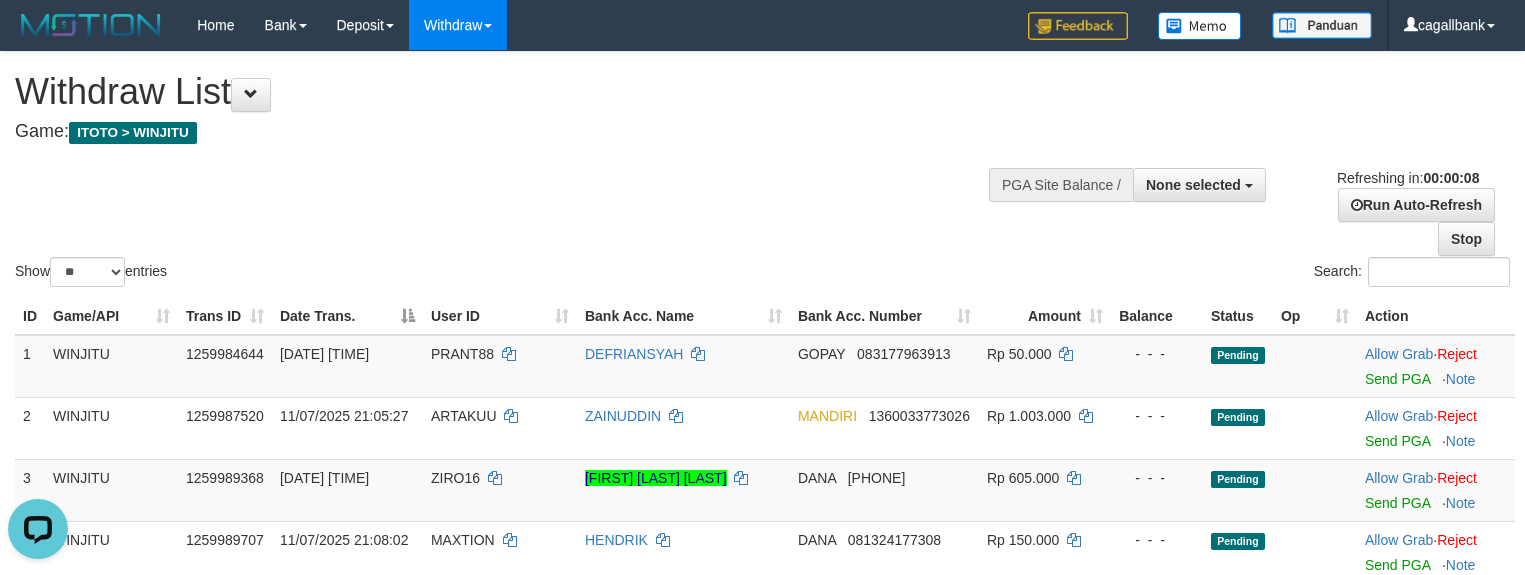 scroll, scrollTop: 0, scrollLeft: 0, axis: both 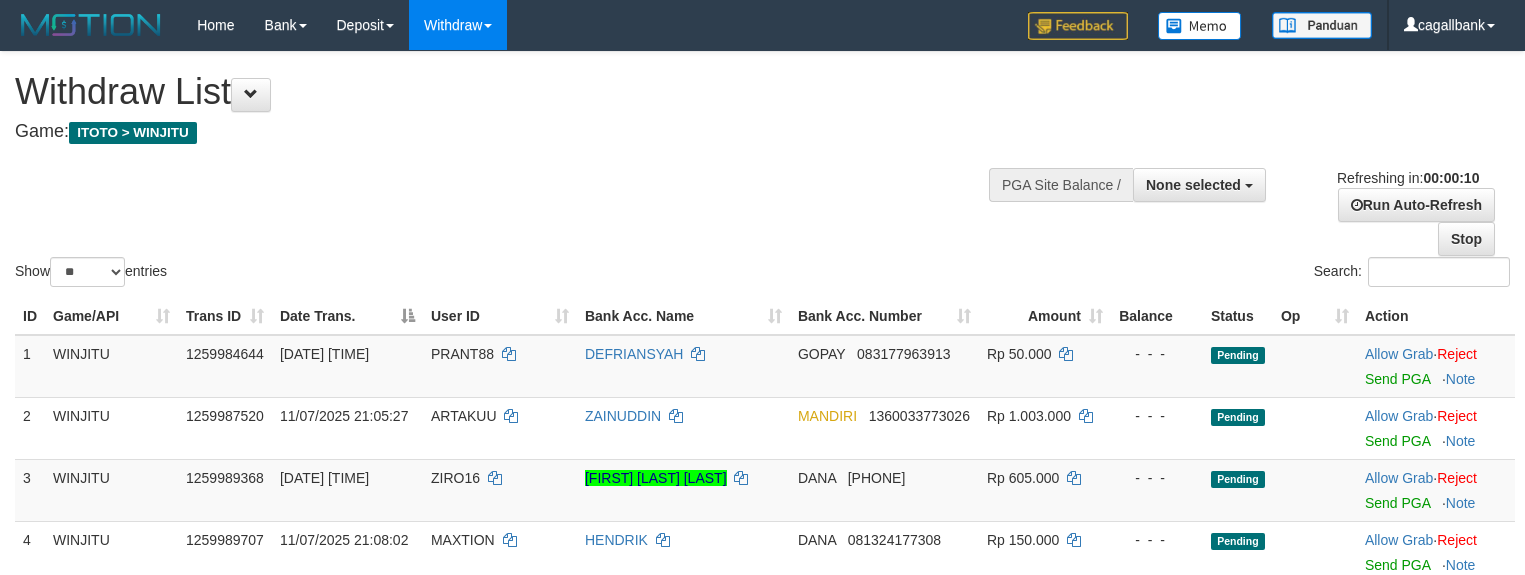 select 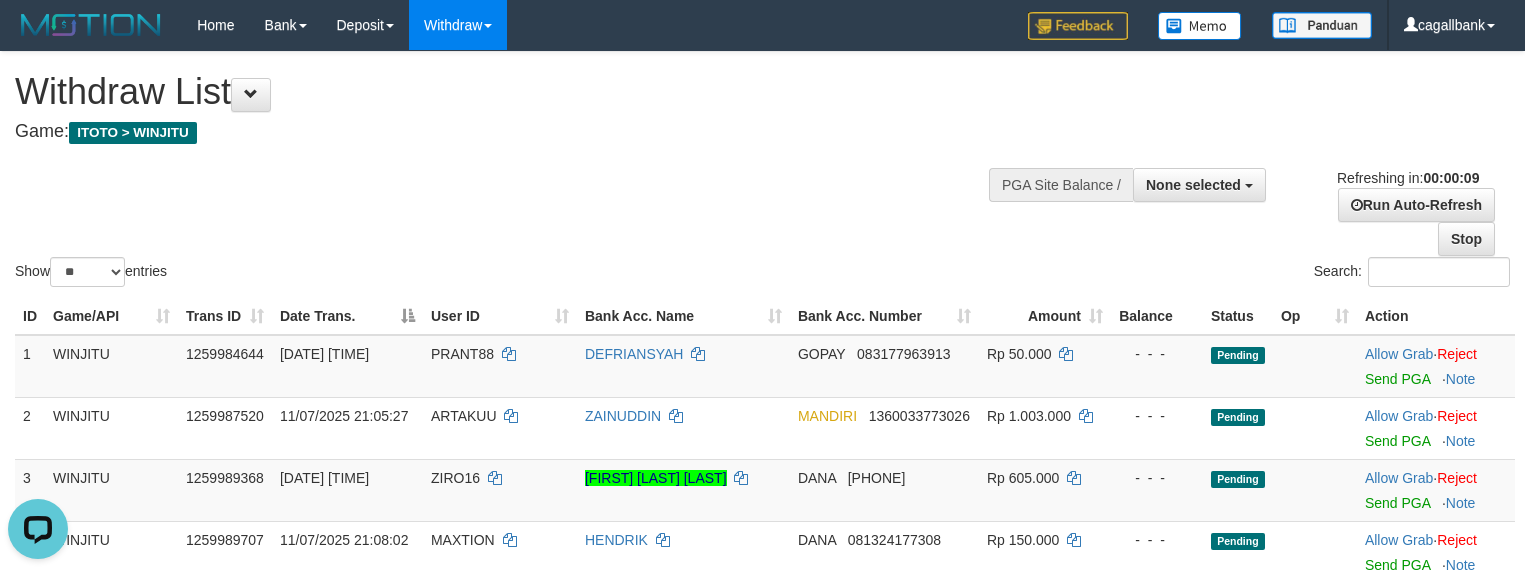 scroll, scrollTop: 0, scrollLeft: 0, axis: both 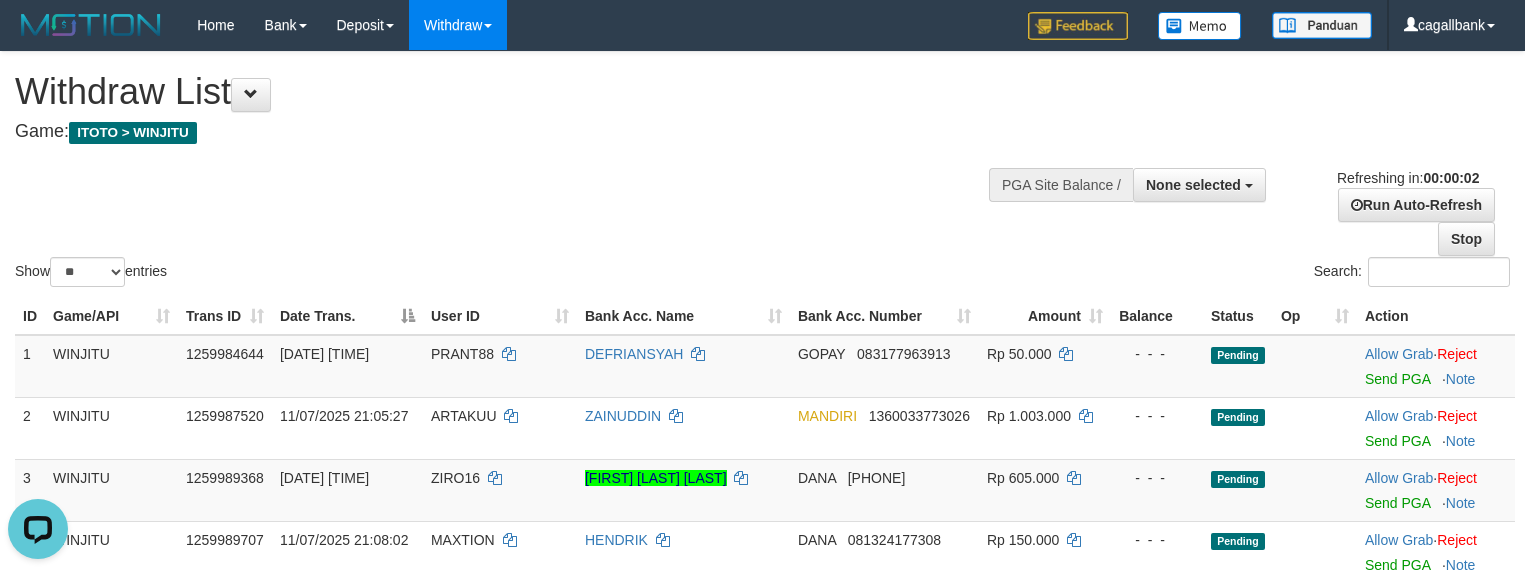 click on "Show  ** ** ** ***  entries Search:" at bounding box center [762, 171] 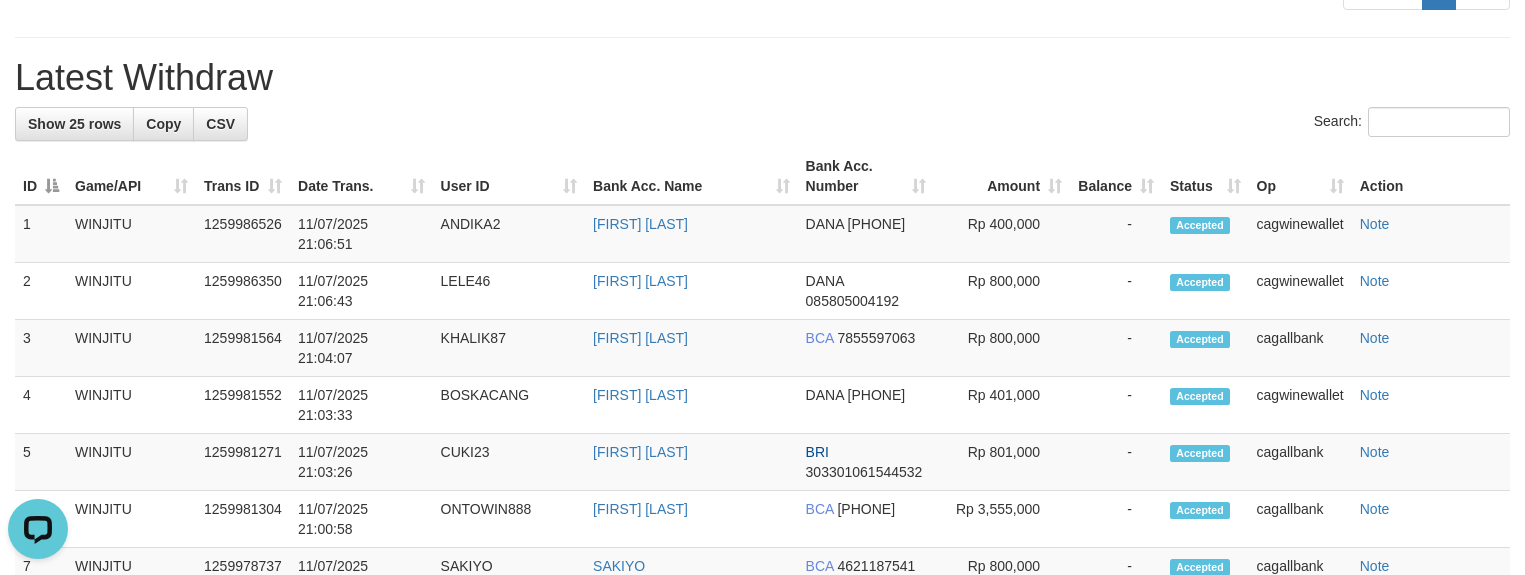 scroll, scrollTop: 625, scrollLeft: 0, axis: vertical 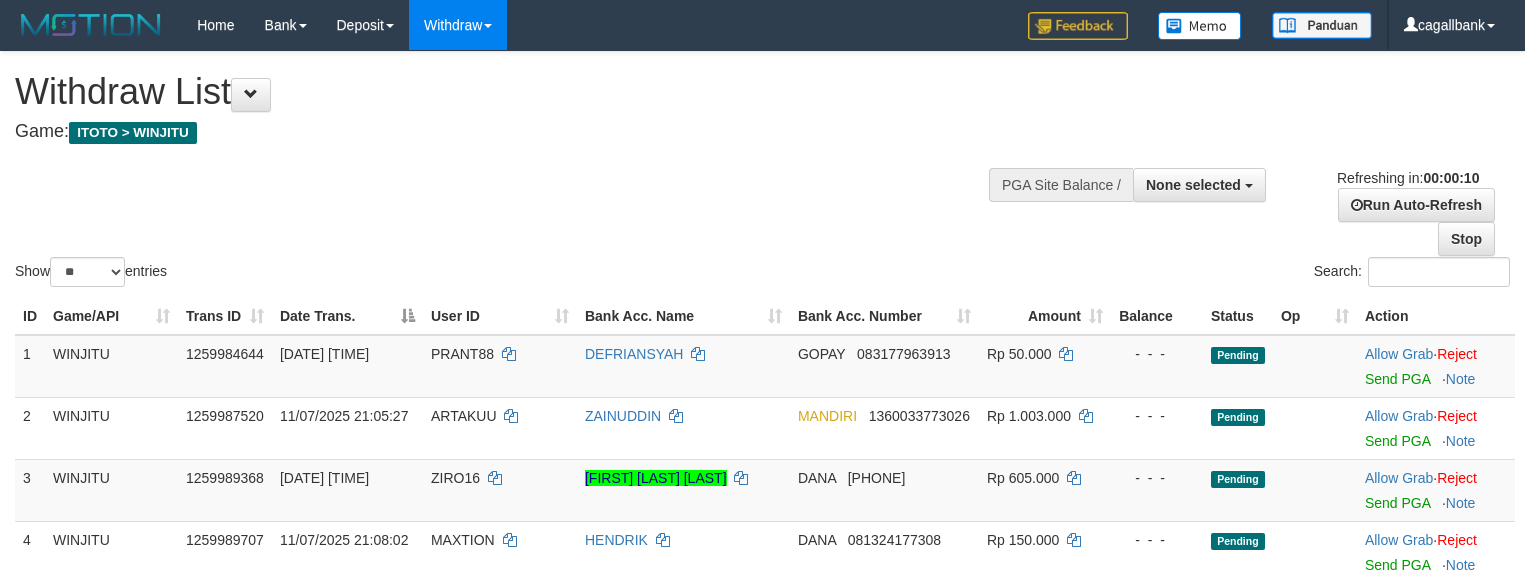 select 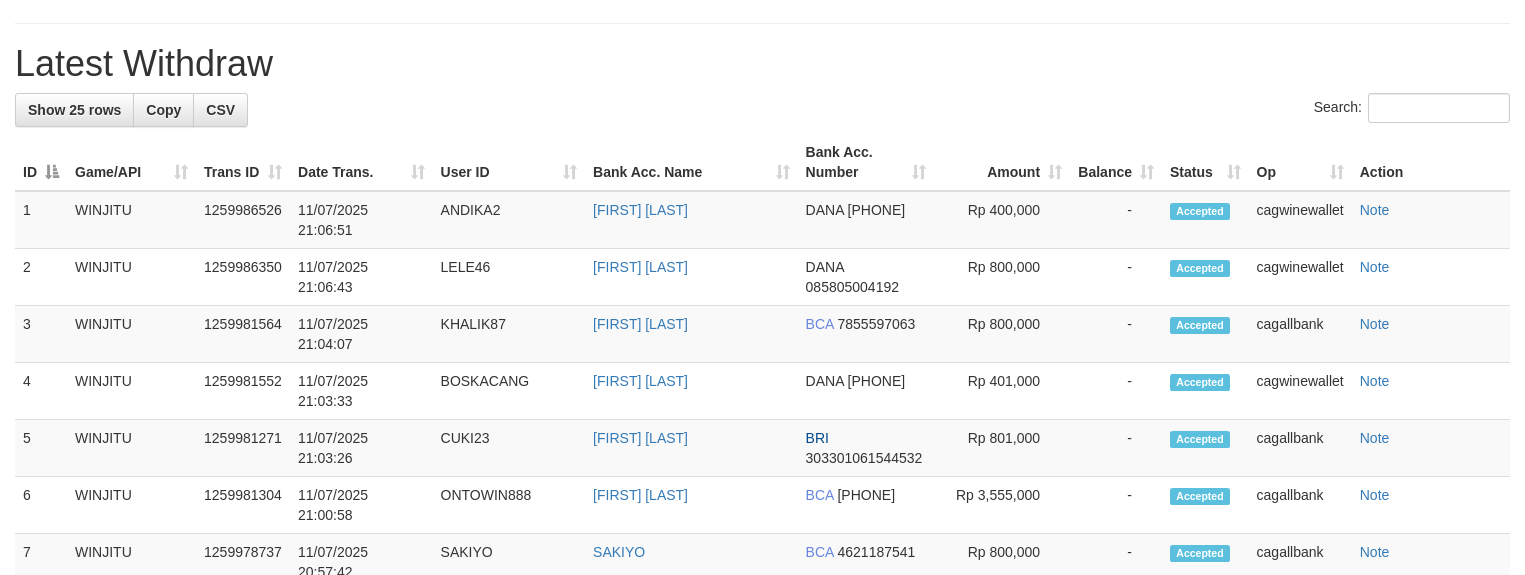 scroll, scrollTop: 750, scrollLeft: 0, axis: vertical 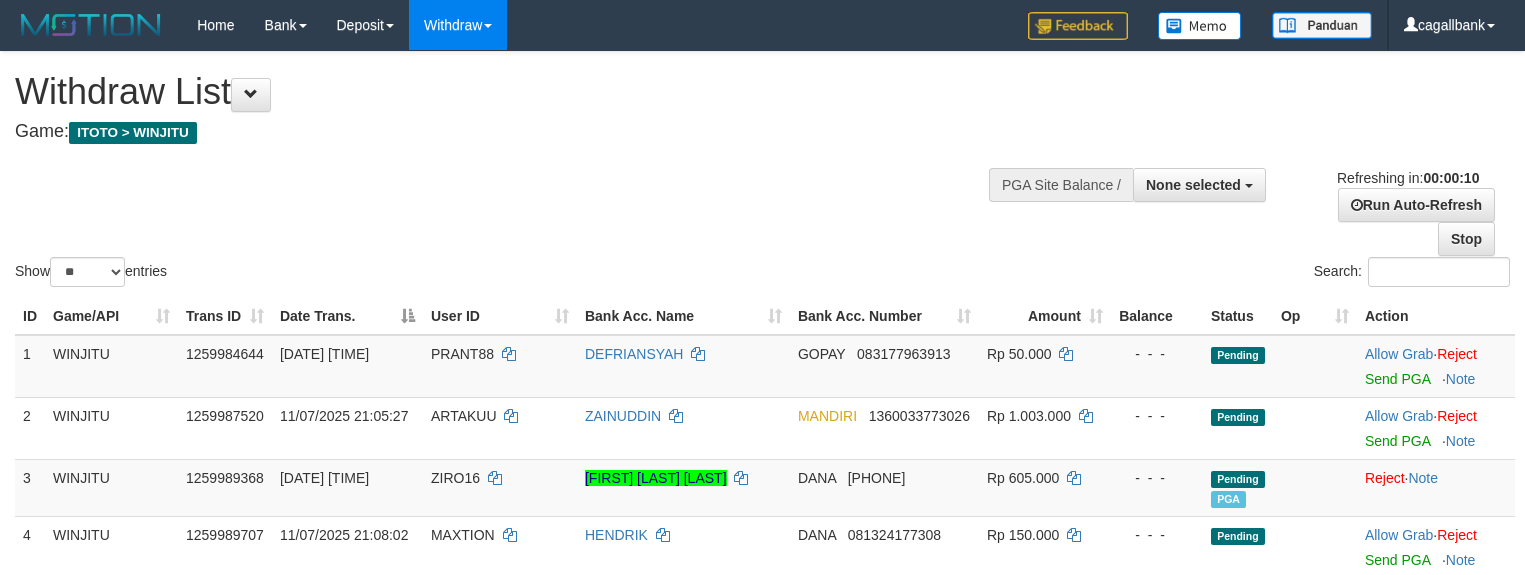 select 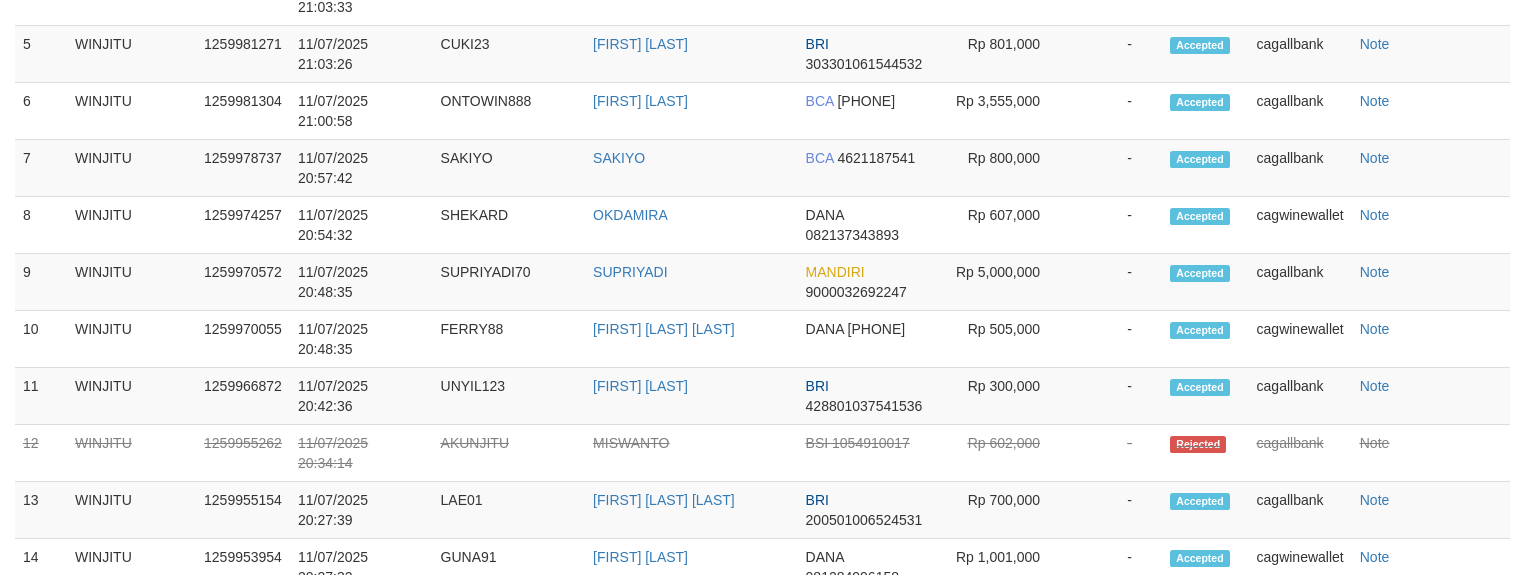 scroll, scrollTop: 1250, scrollLeft: 0, axis: vertical 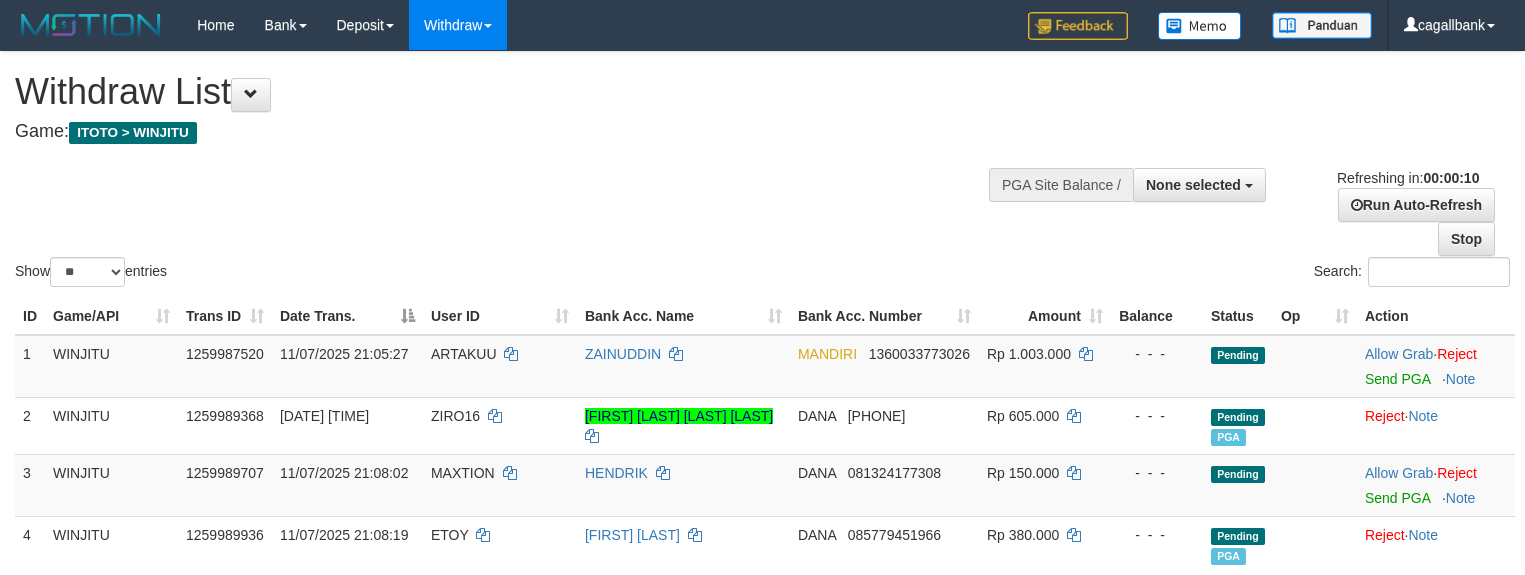 select 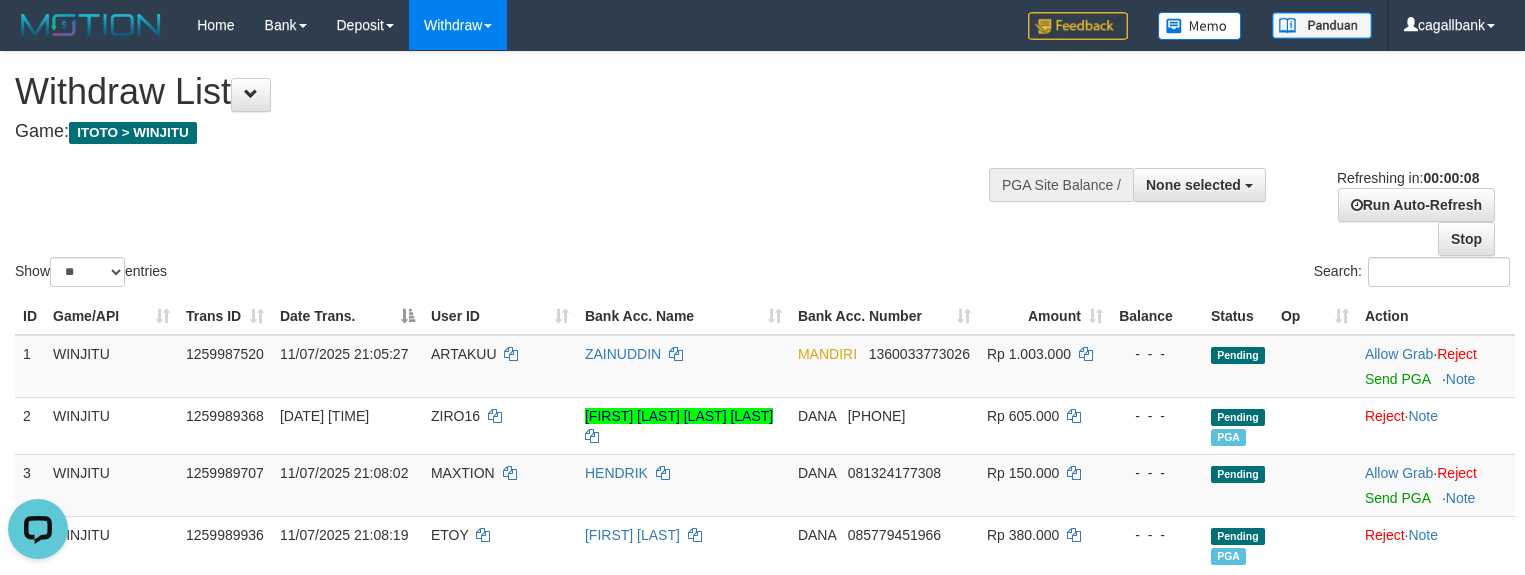 scroll, scrollTop: 0, scrollLeft: 0, axis: both 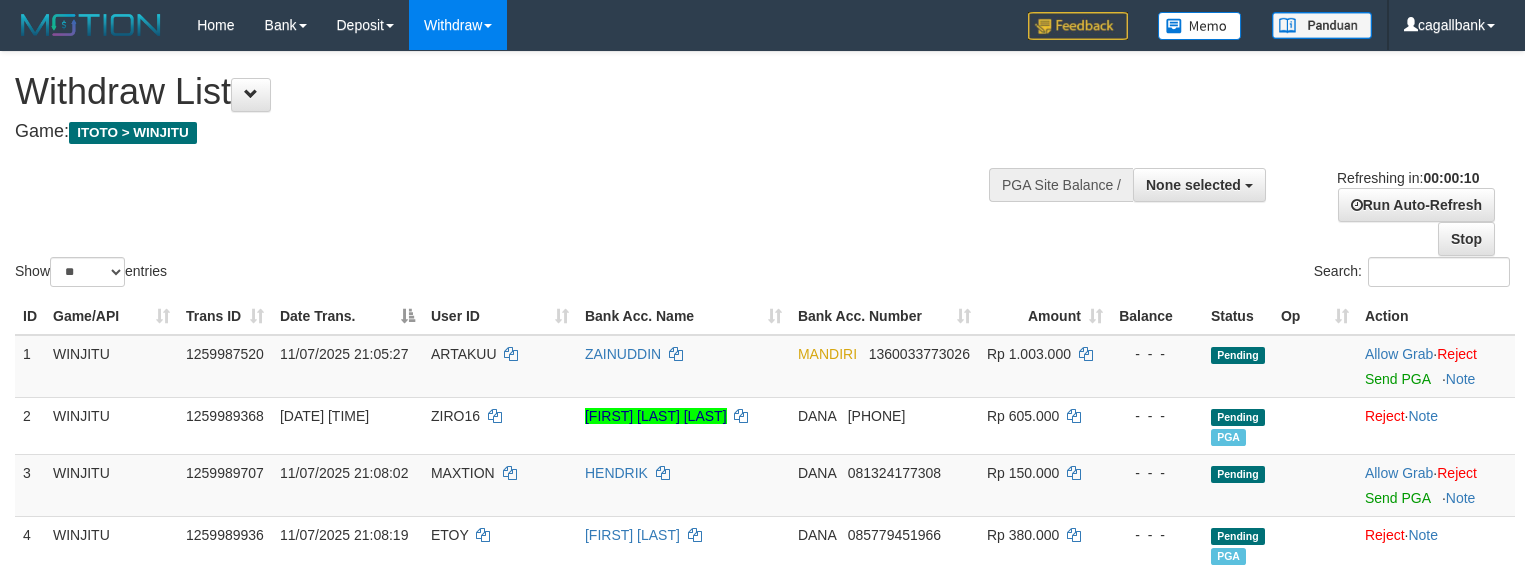 select 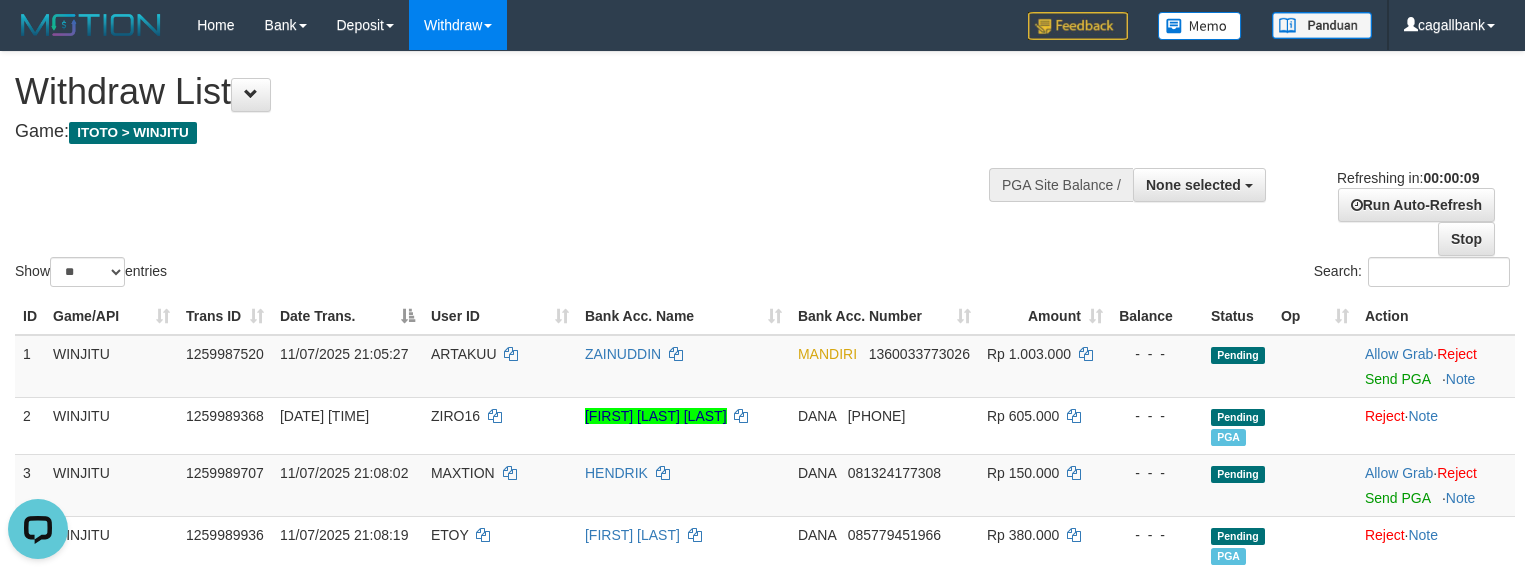 scroll, scrollTop: 0, scrollLeft: 0, axis: both 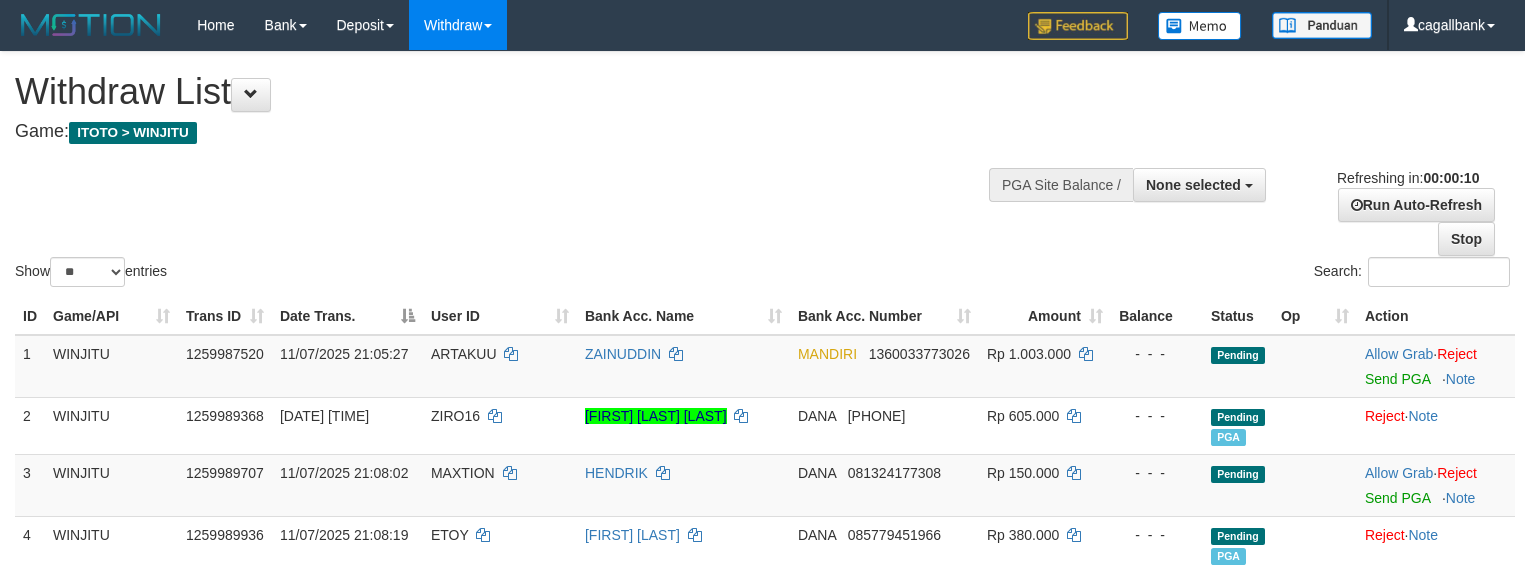 select 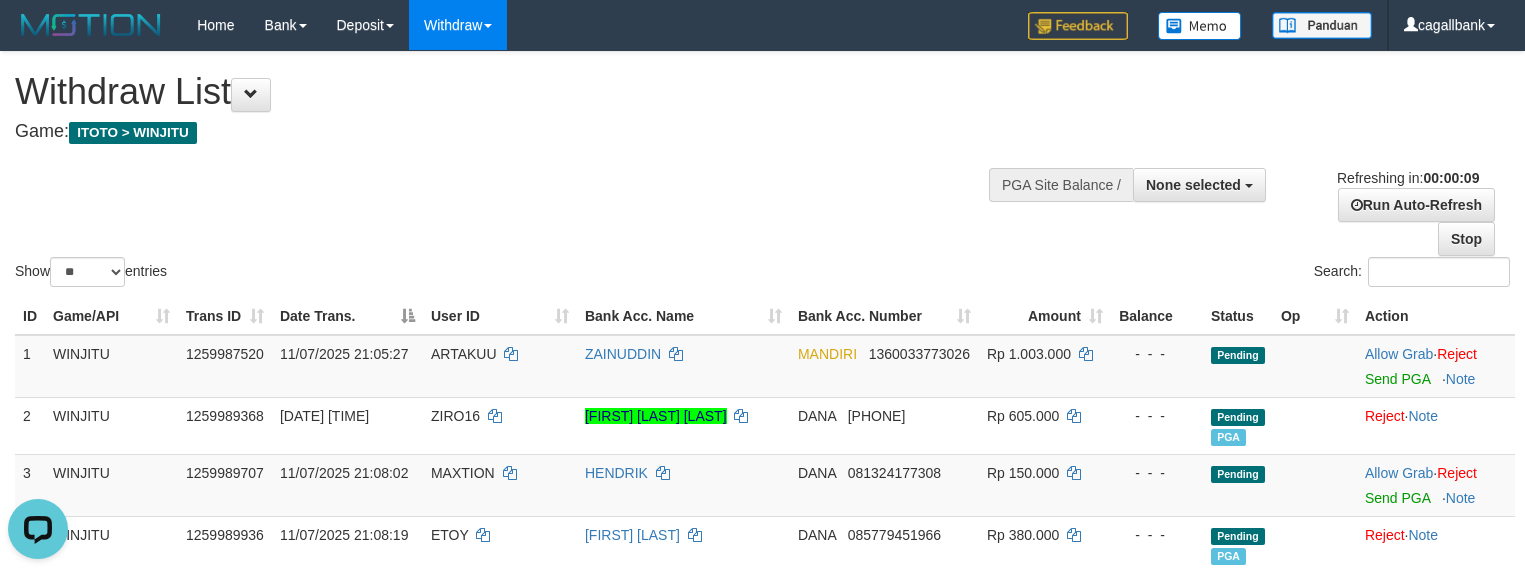 scroll, scrollTop: 0, scrollLeft: 0, axis: both 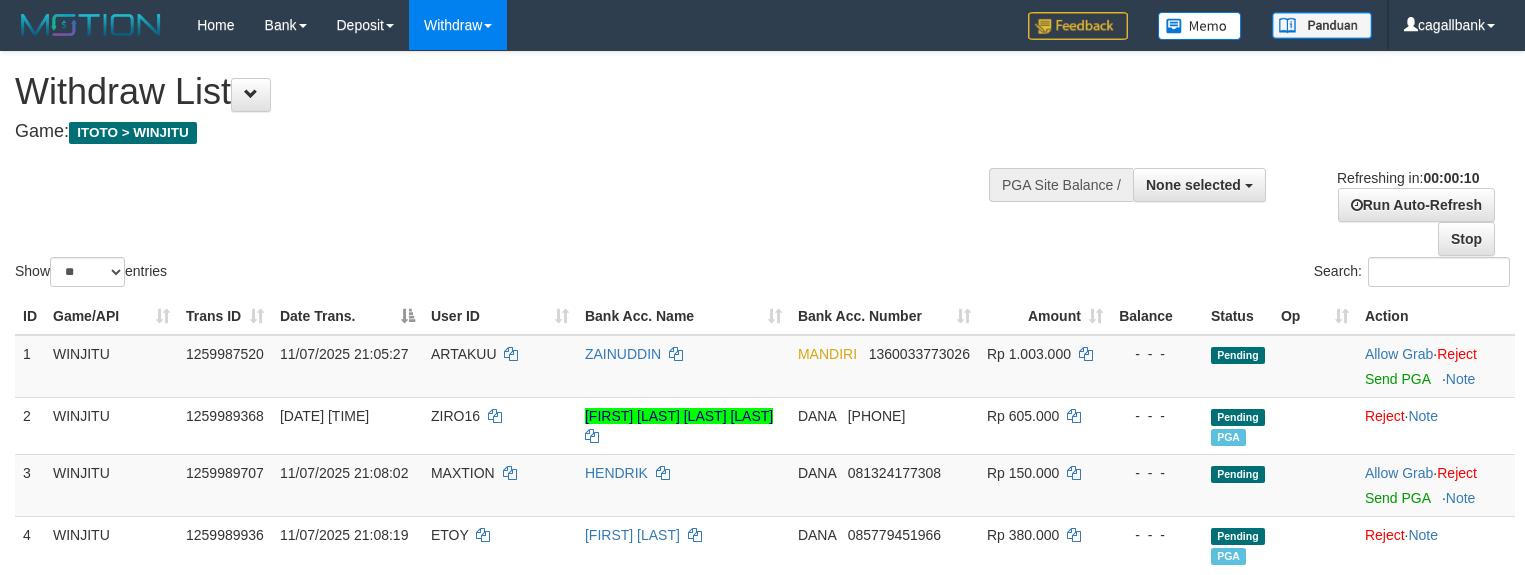select 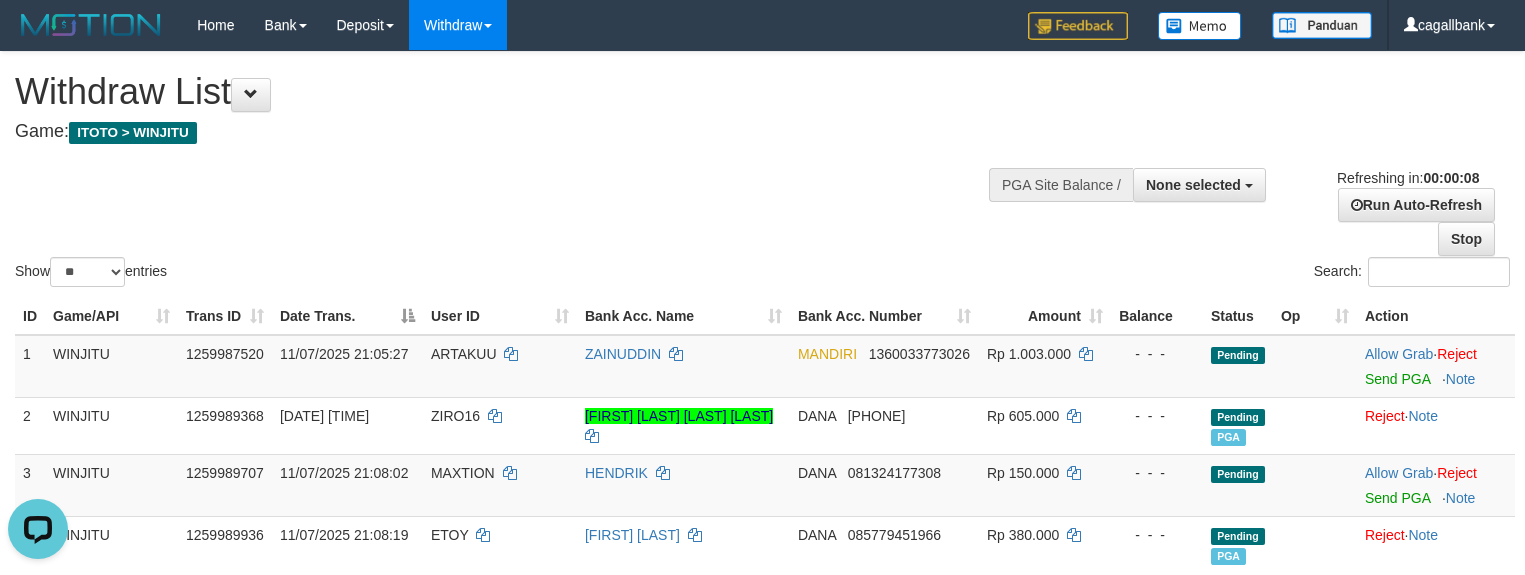 scroll, scrollTop: 0, scrollLeft: 0, axis: both 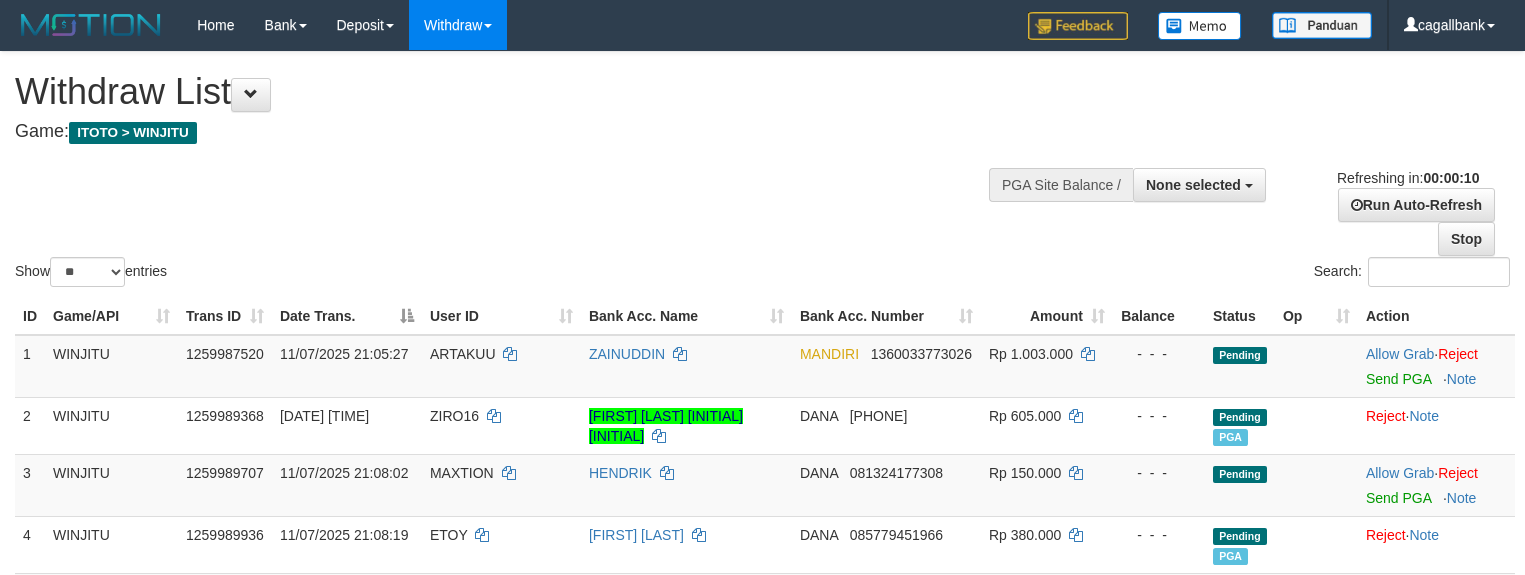 select 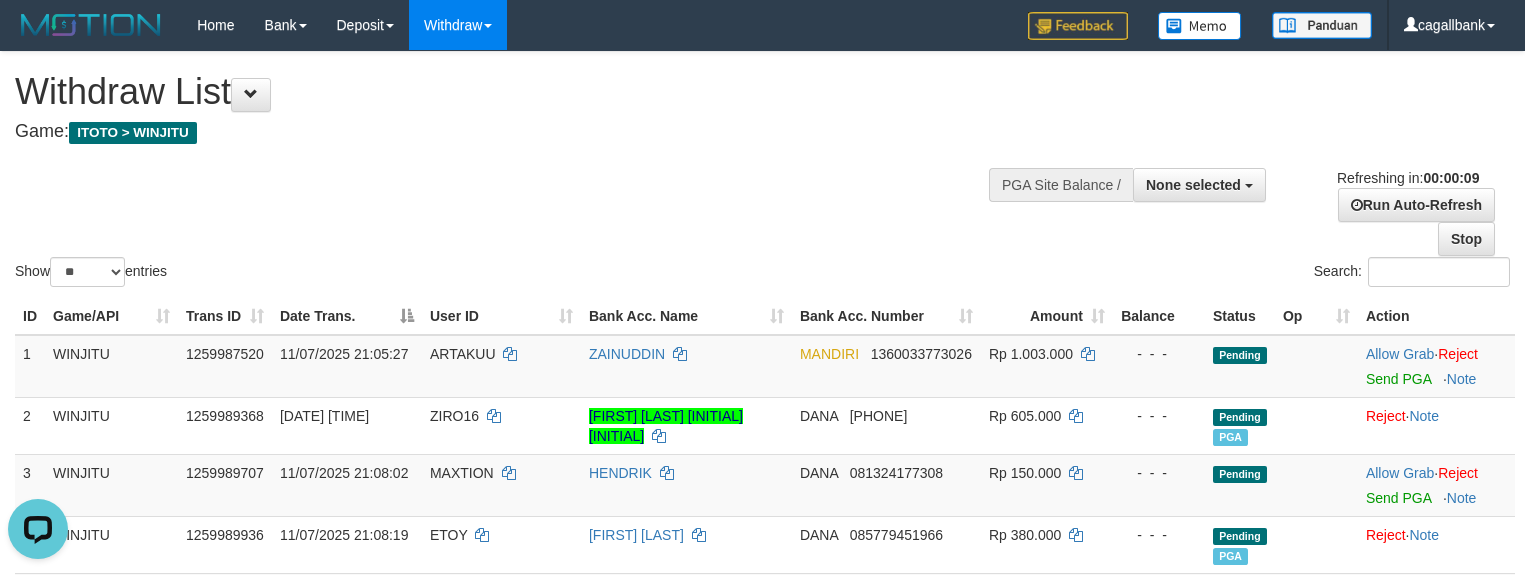 scroll, scrollTop: 0, scrollLeft: 0, axis: both 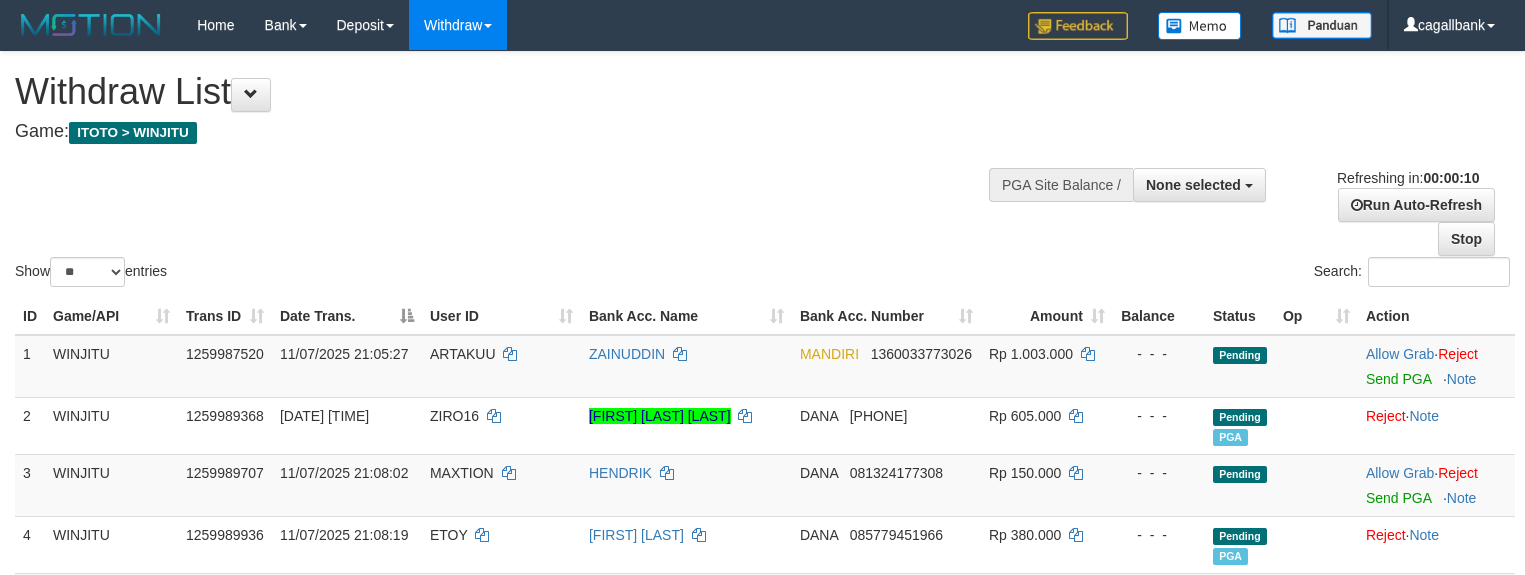 select 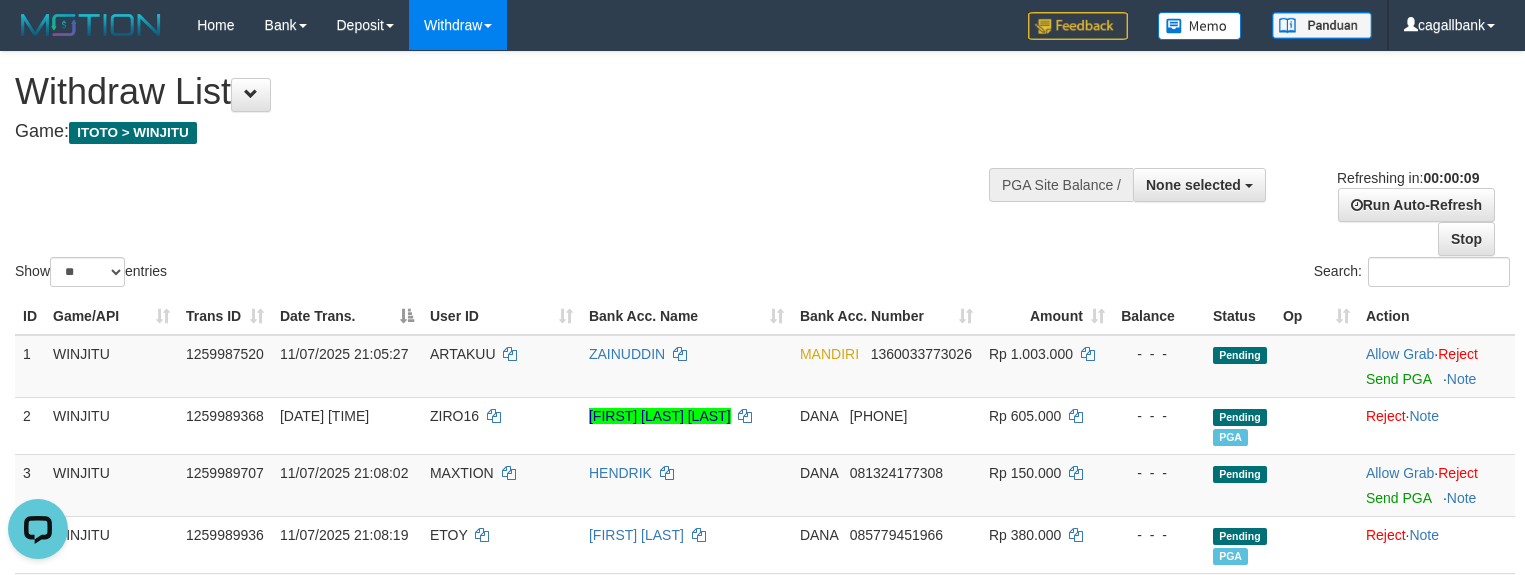 scroll, scrollTop: 0, scrollLeft: 0, axis: both 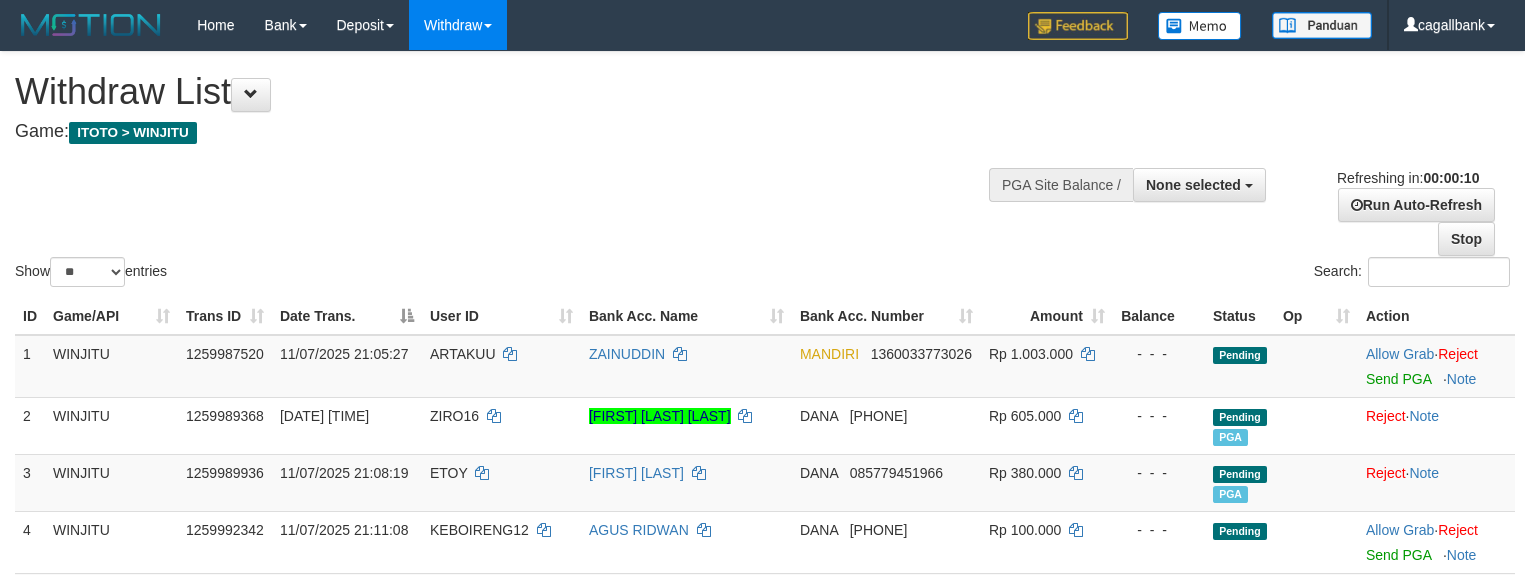 select 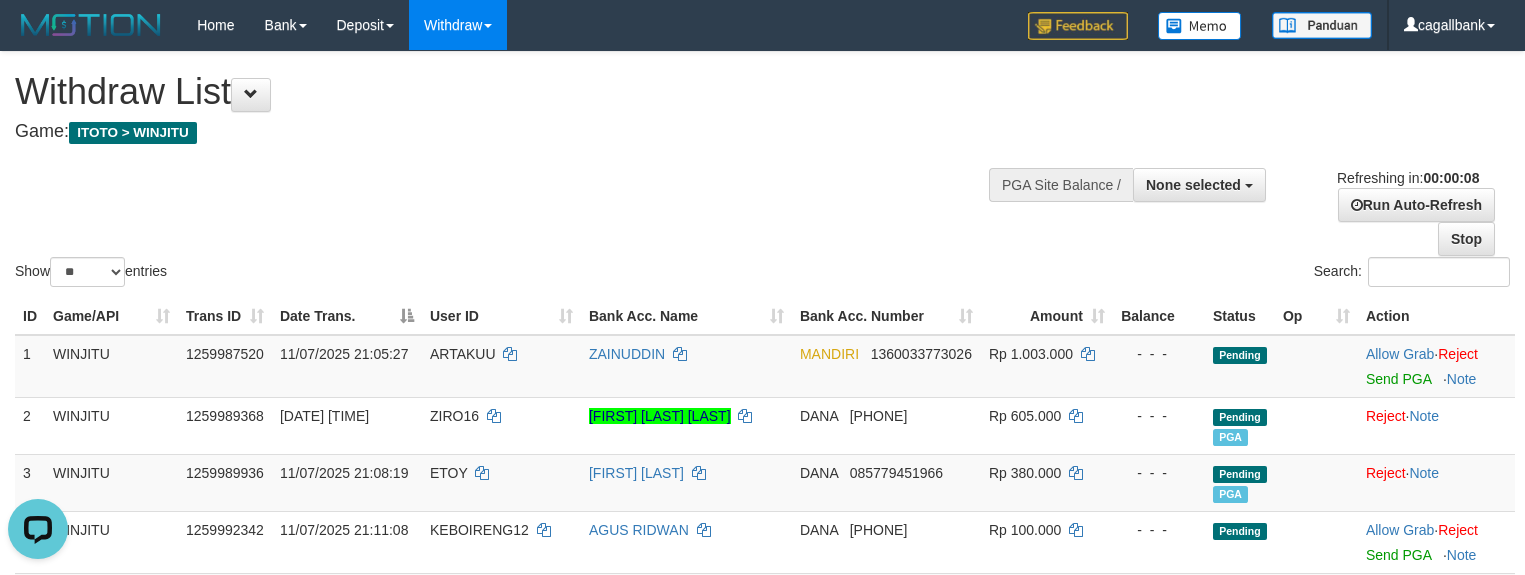scroll, scrollTop: 0, scrollLeft: 0, axis: both 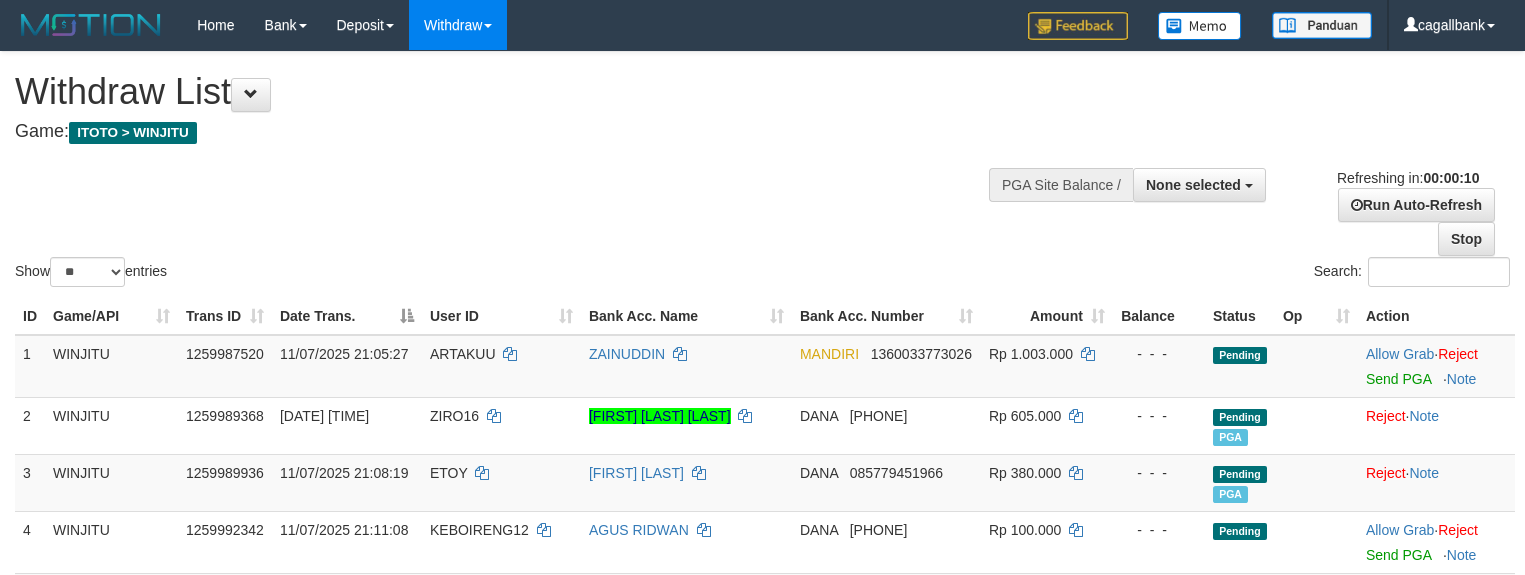 select 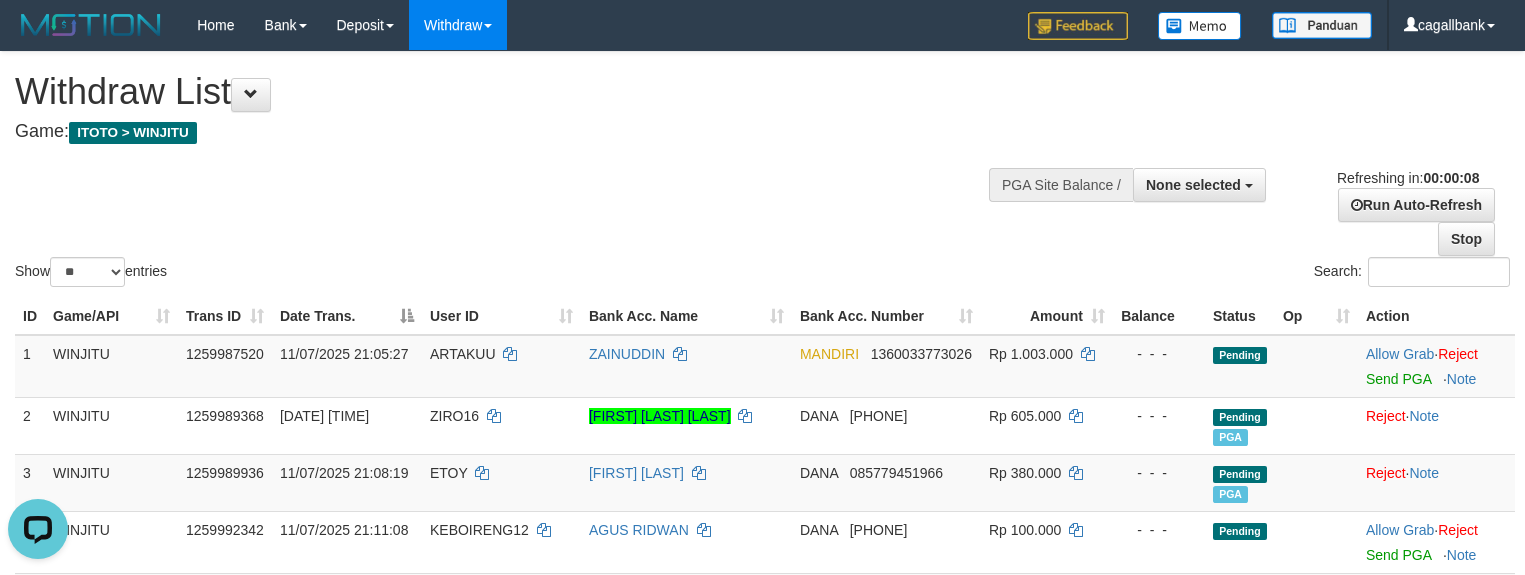 scroll, scrollTop: 0, scrollLeft: 0, axis: both 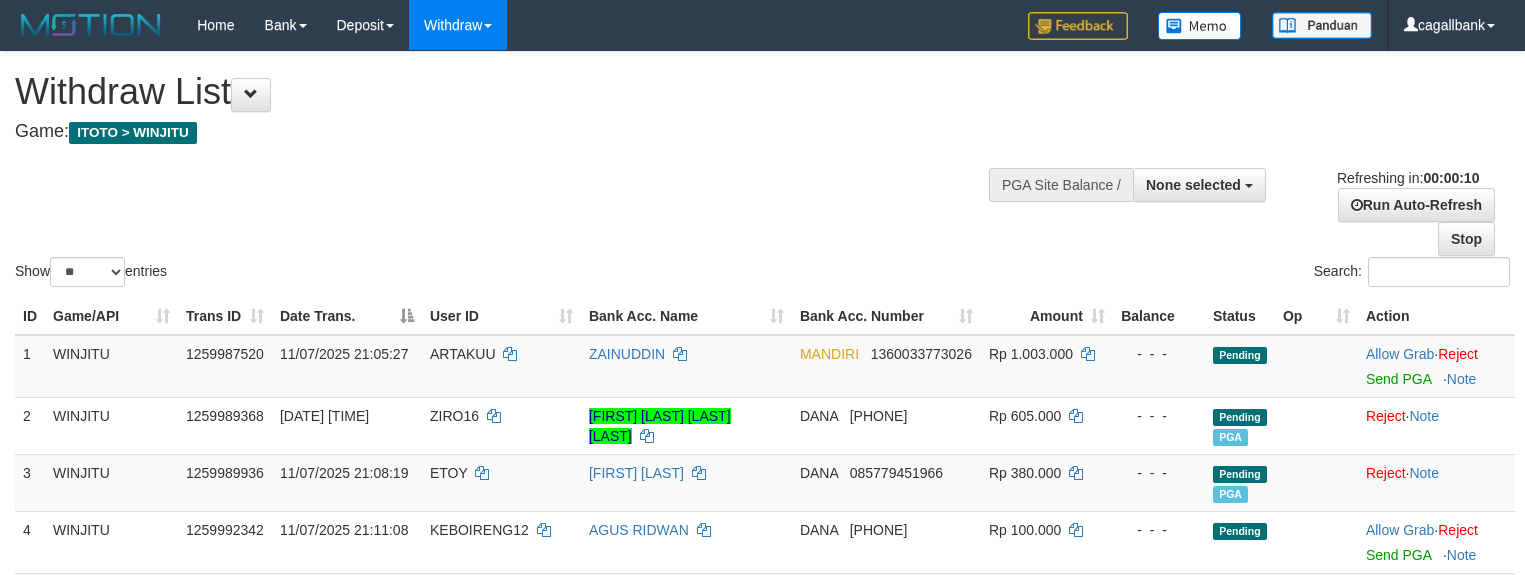 select 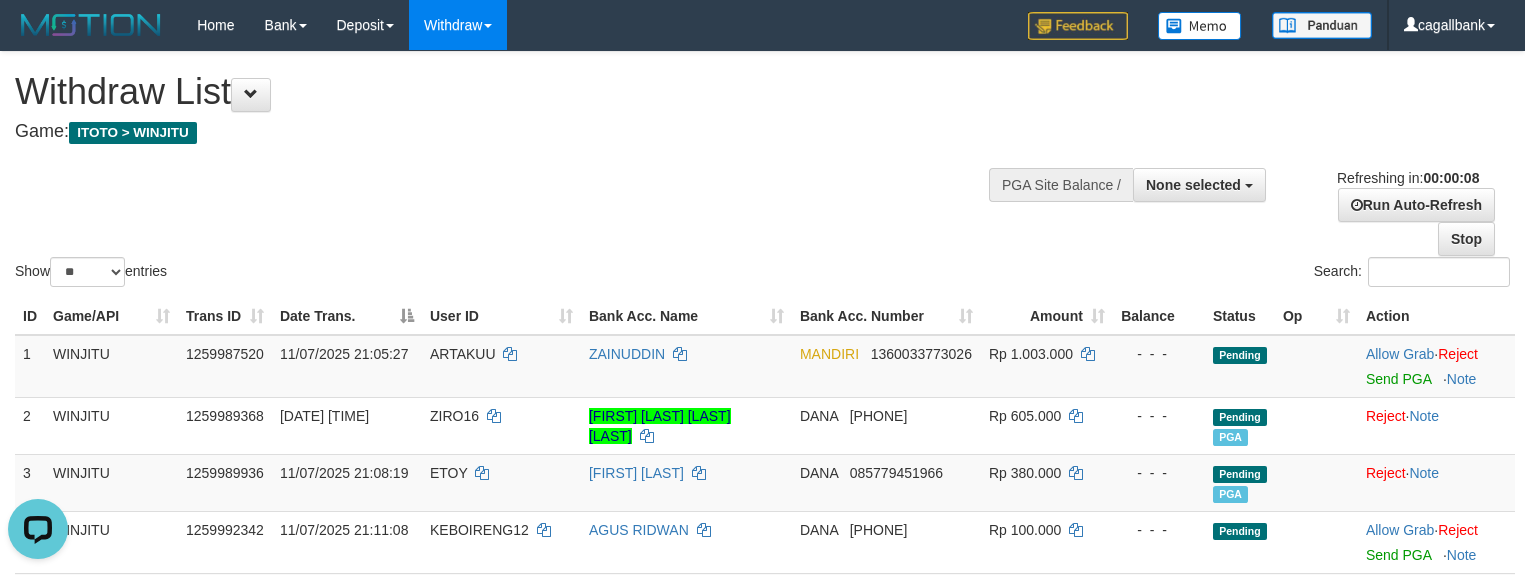 scroll, scrollTop: 0, scrollLeft: 0, axis: both 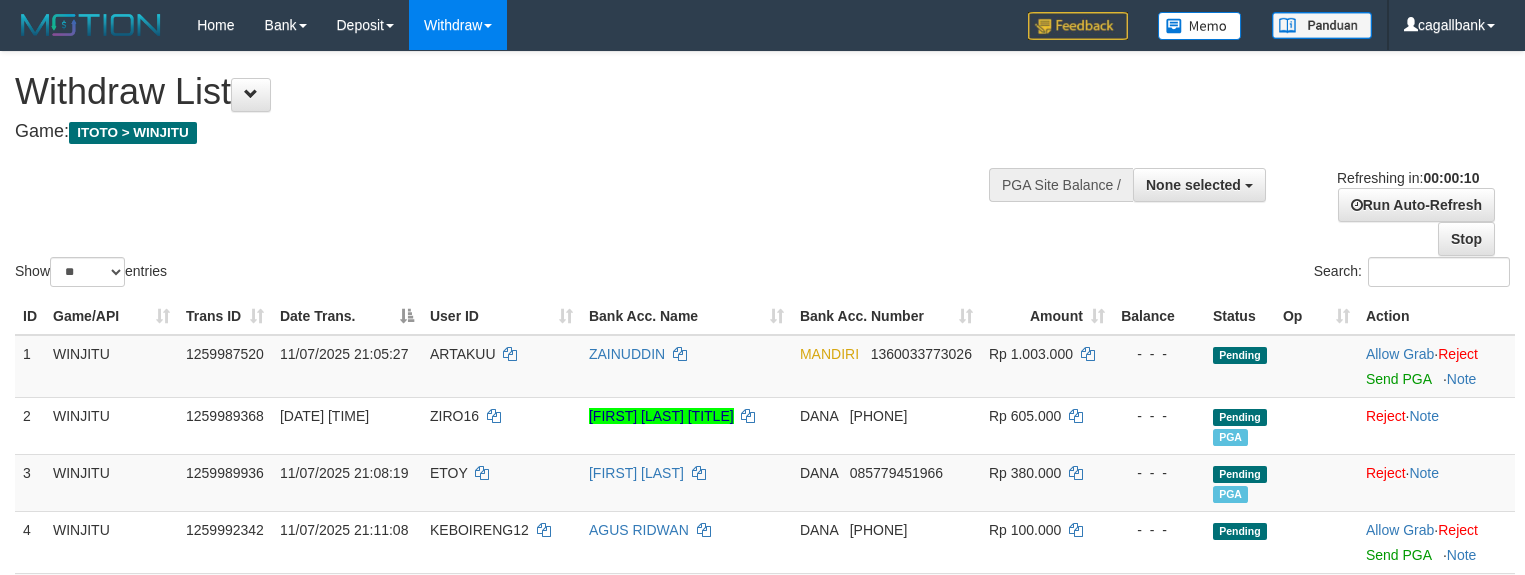 select 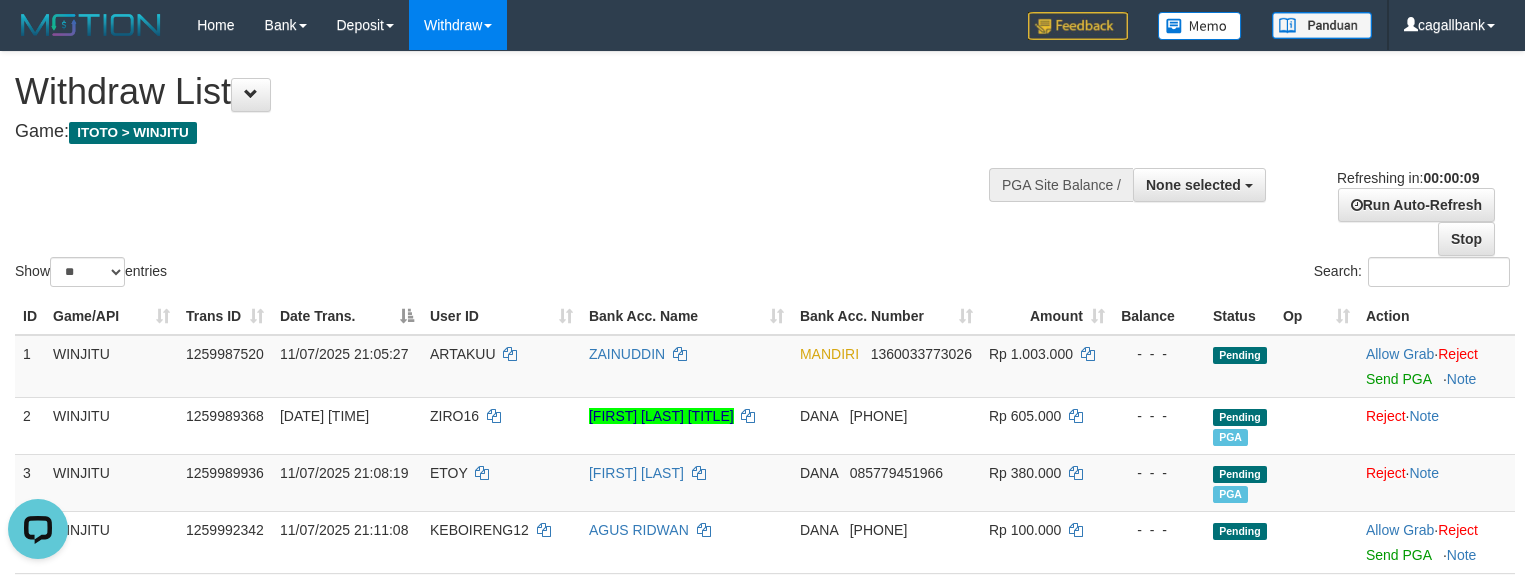 scroll, scrollTop: 0, scrollLeft: 0, axis: both 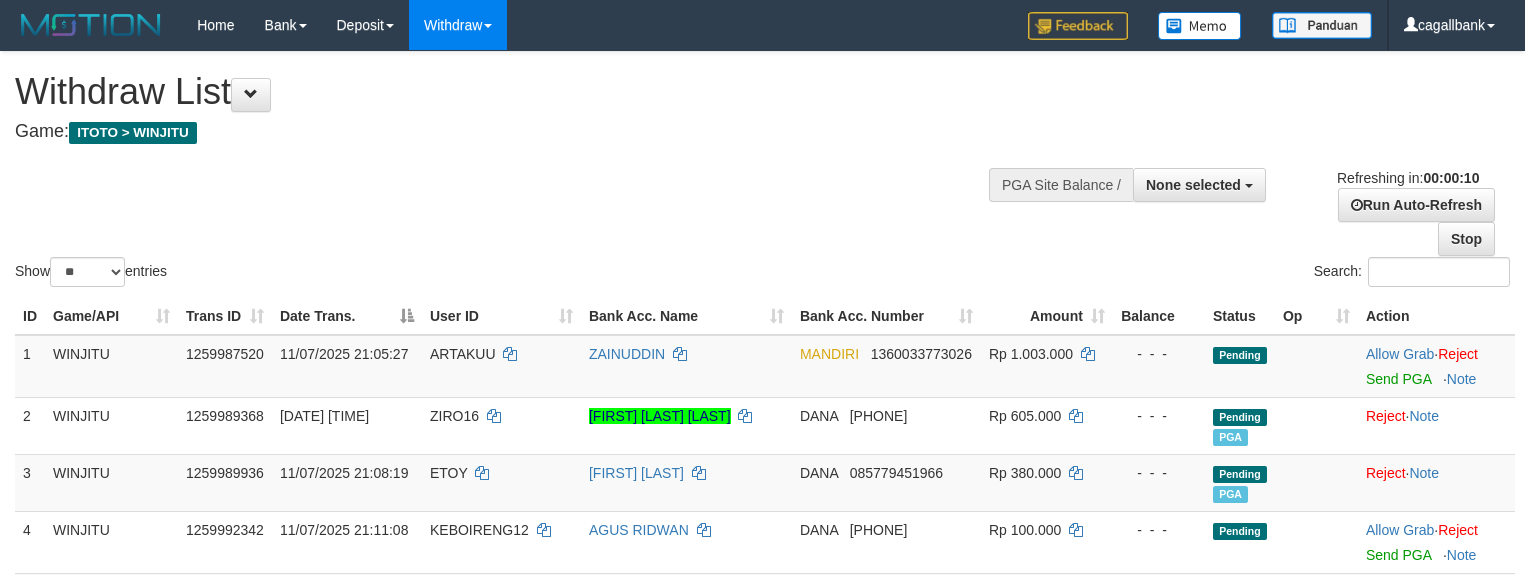 select 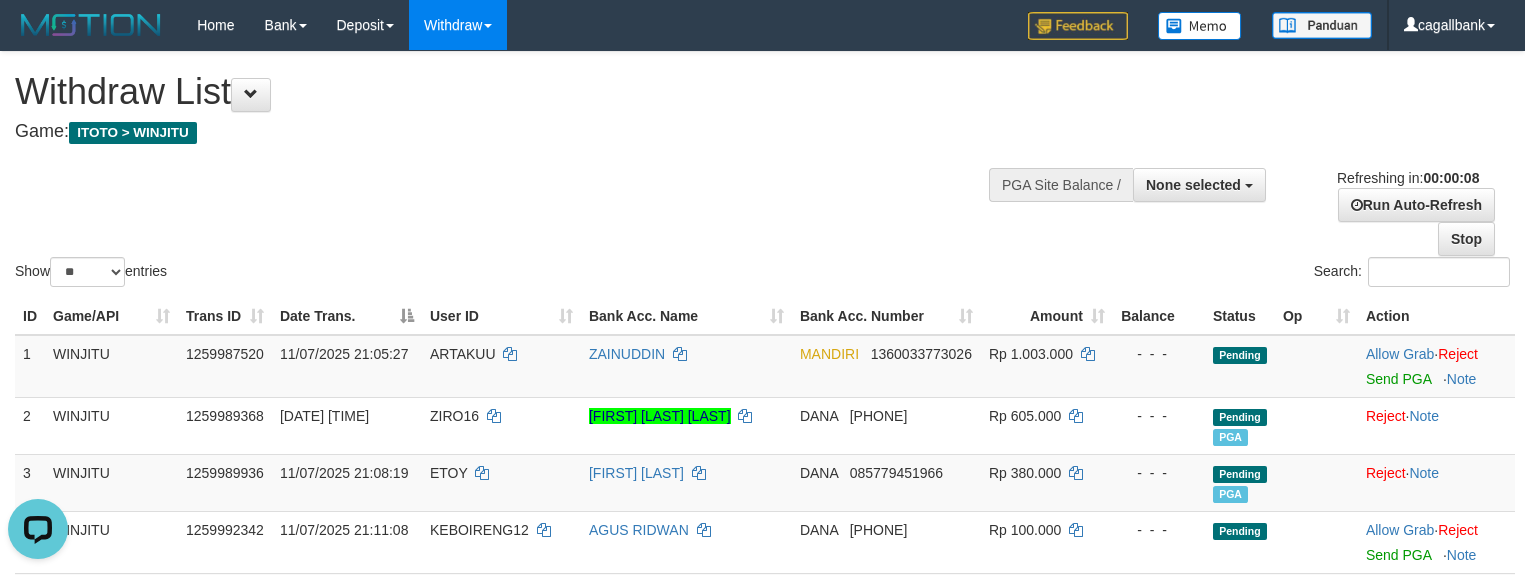 scroll, scrollTop: 0, scrollLeft: 0, axis: both 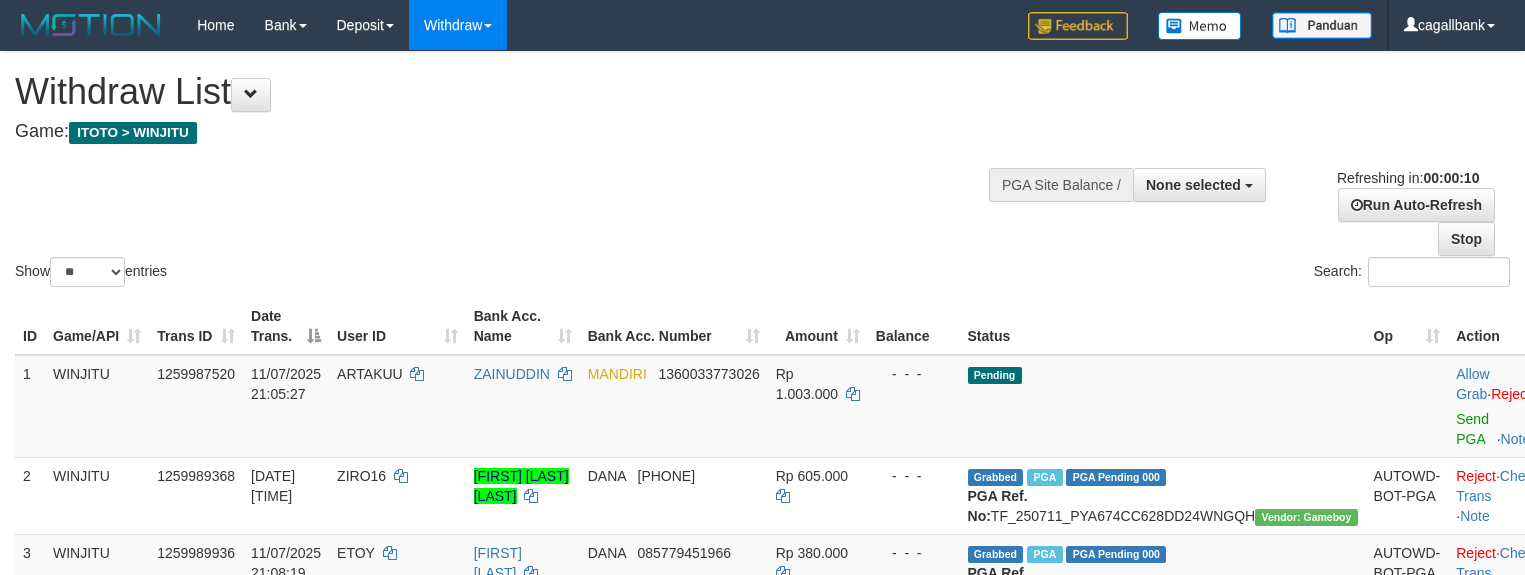 select 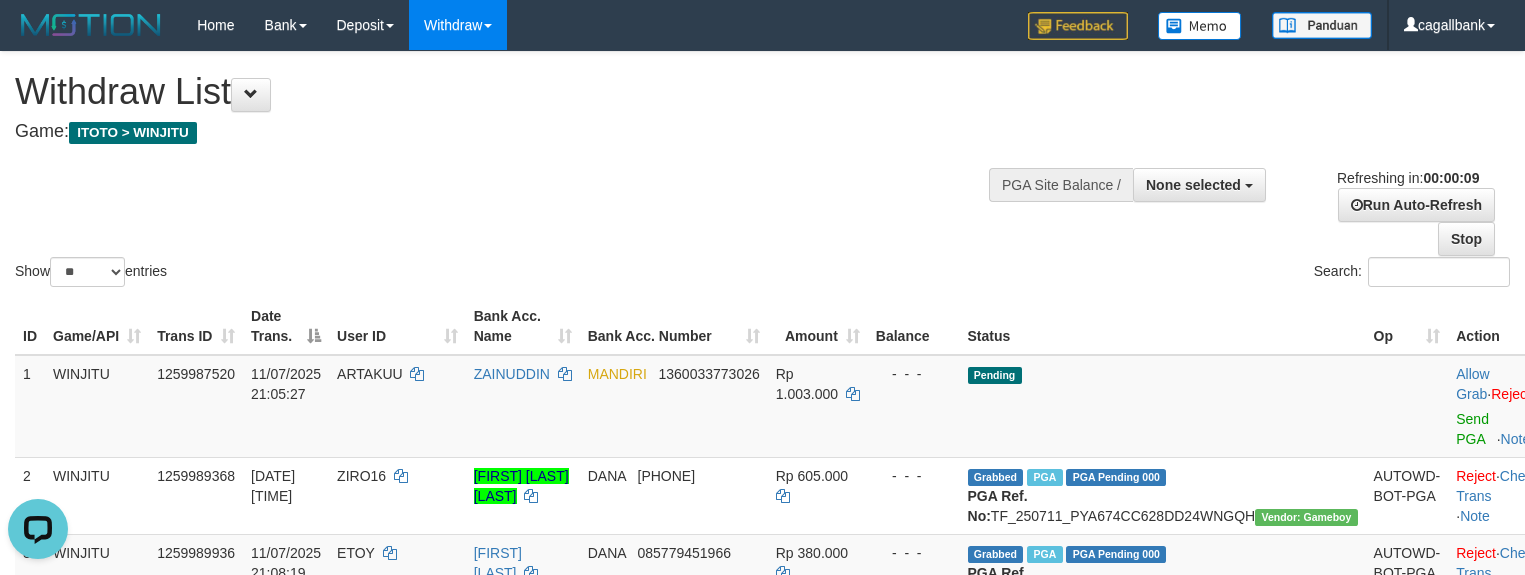 scroll, scrollTop: 0, scrollLeft: 0, axis: both 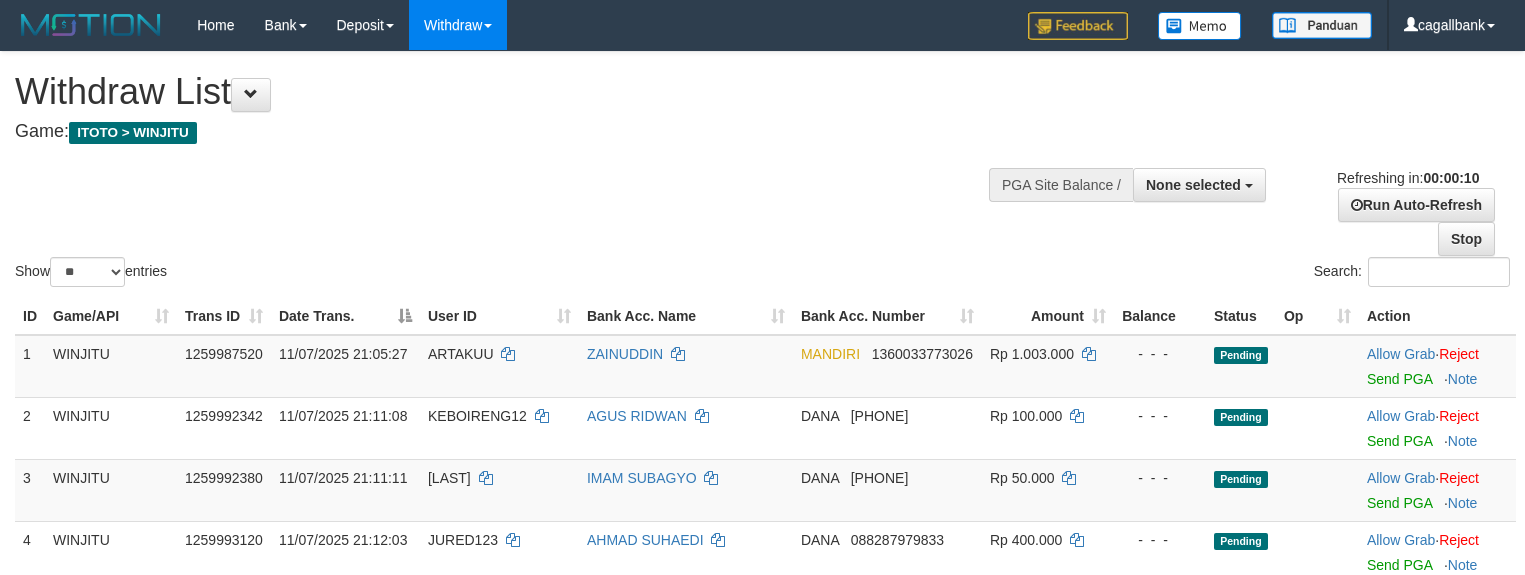 select 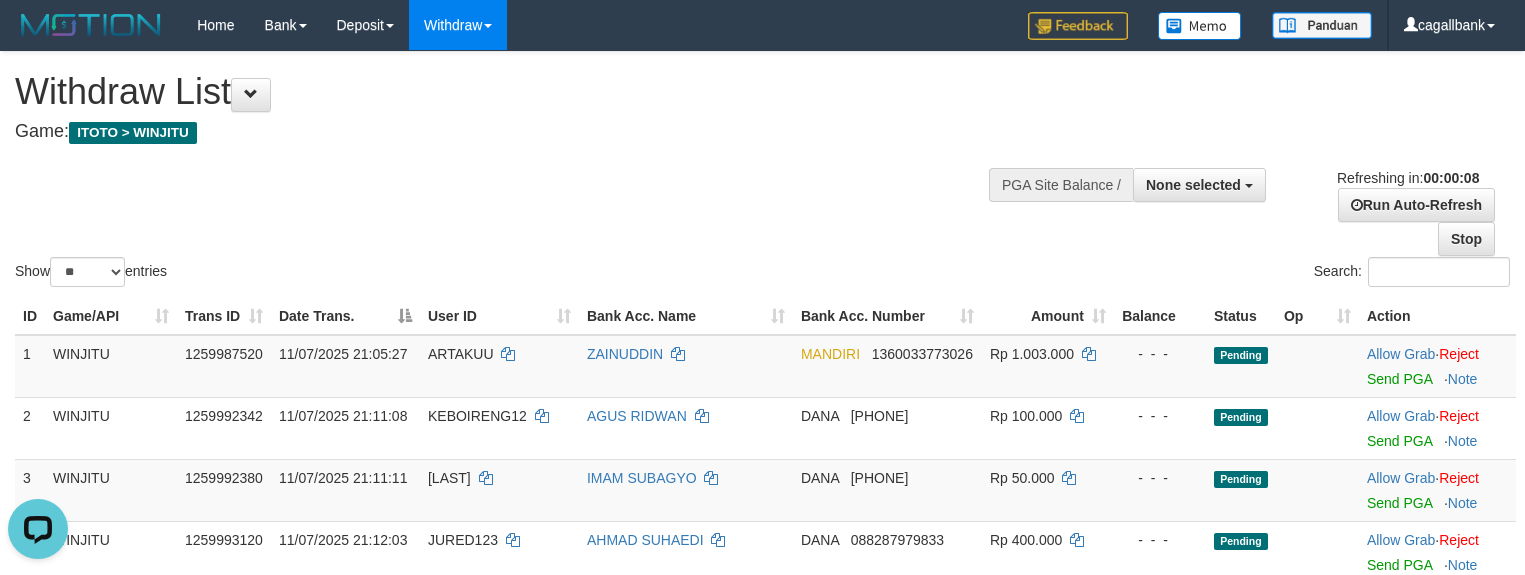 scroll, scrollTop: 0, scrollLeft: 0, axis: both 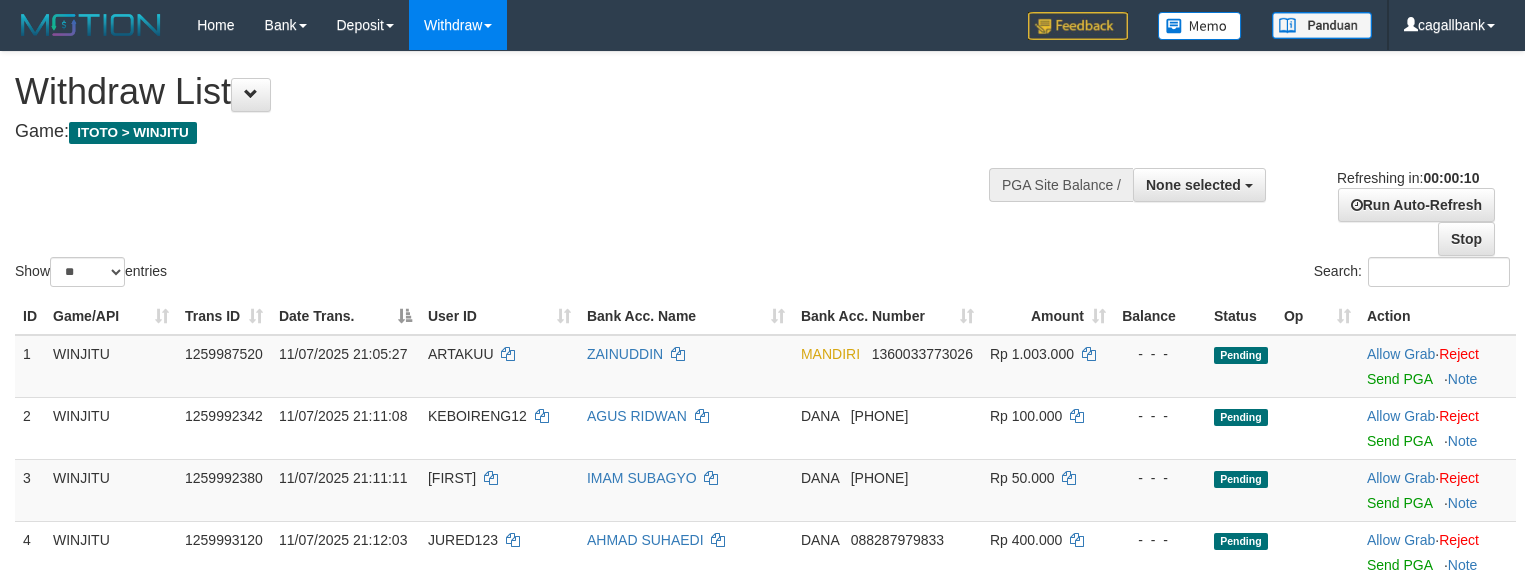 select 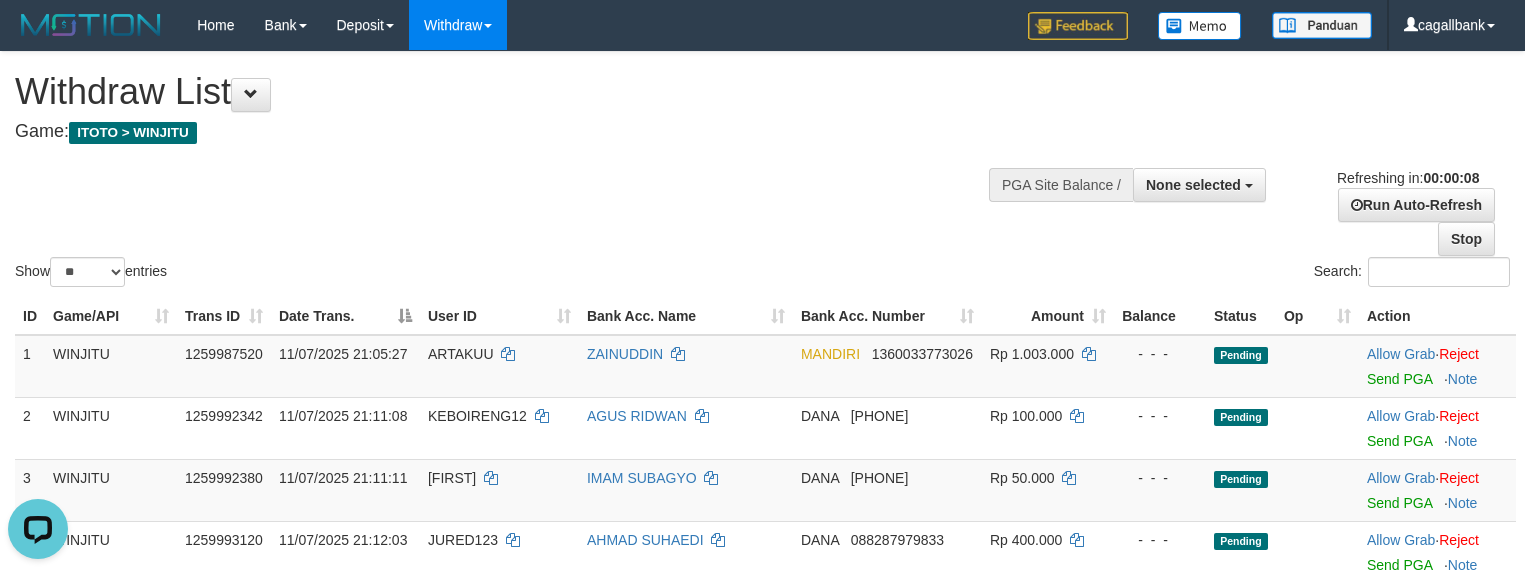 scroll, scrollTop: 0, scrollLeft: 0, axis: both 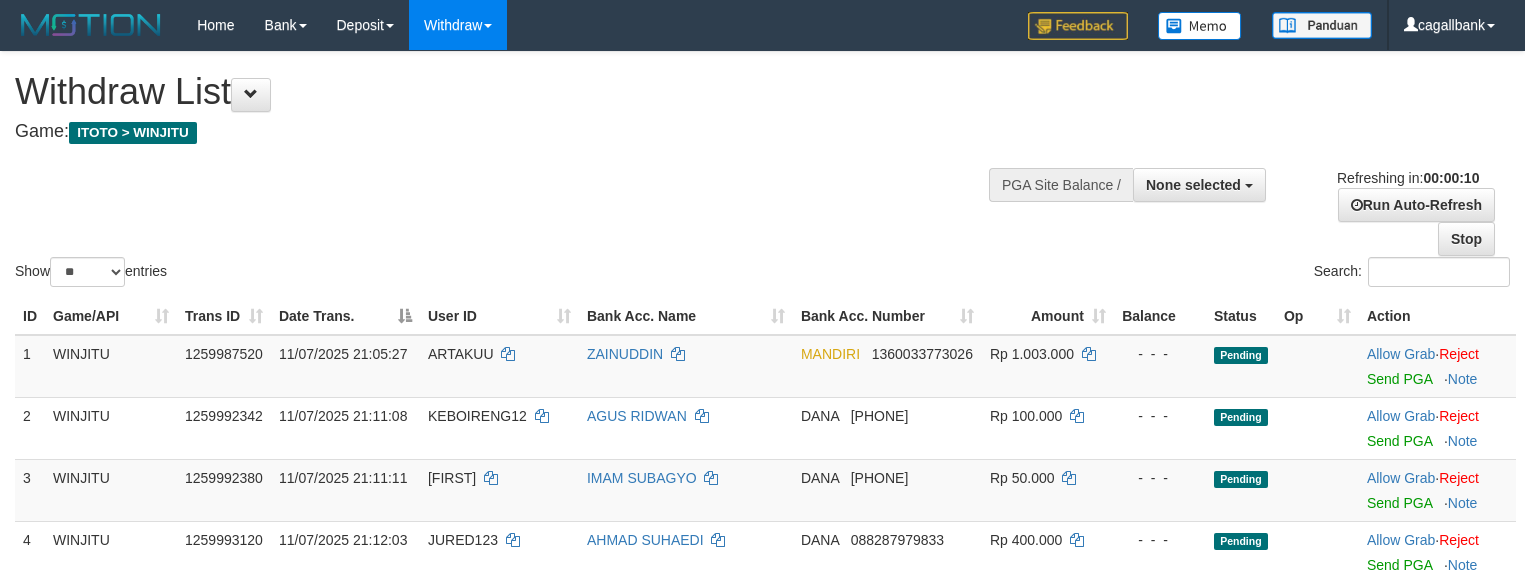 select 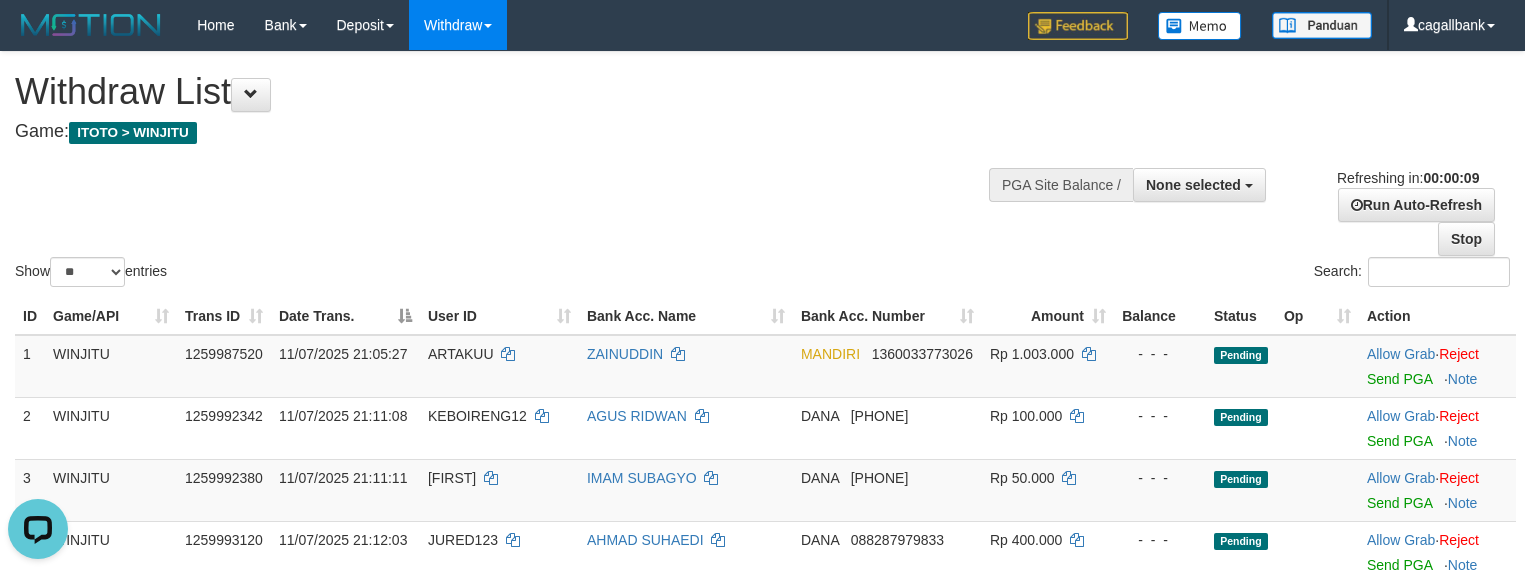 scroll, scrollTop: 0, scrollLeft: 0, axis: both 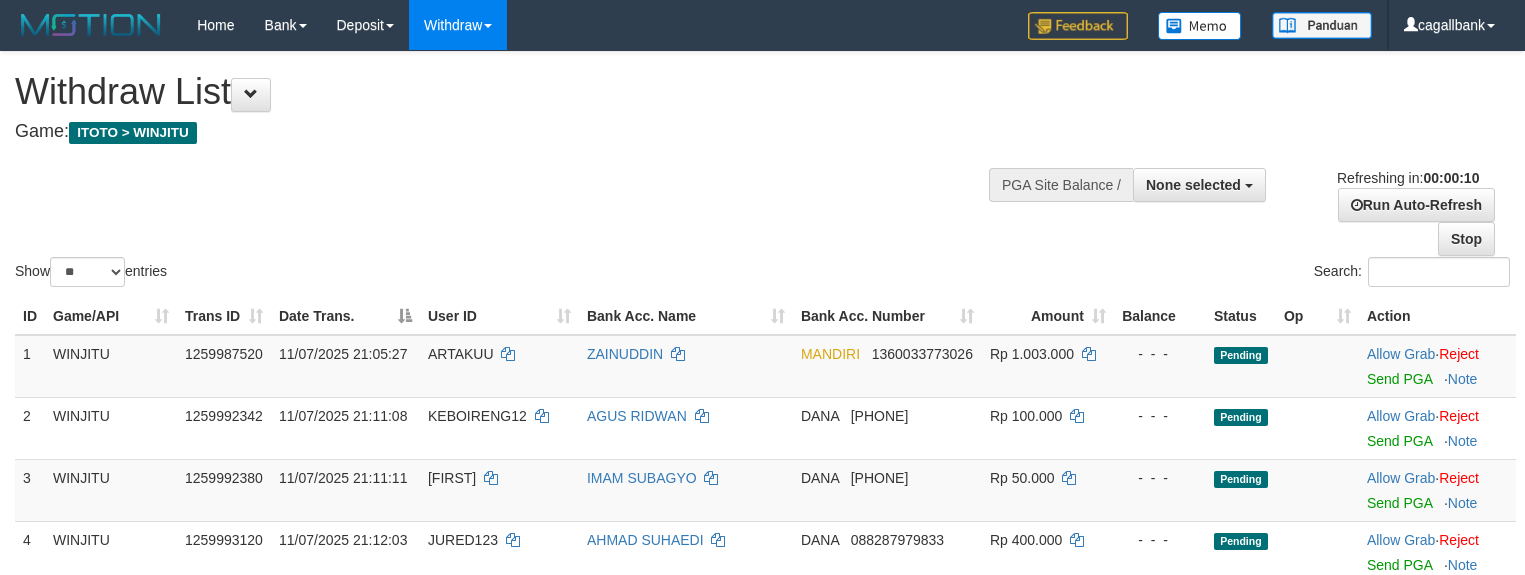 select 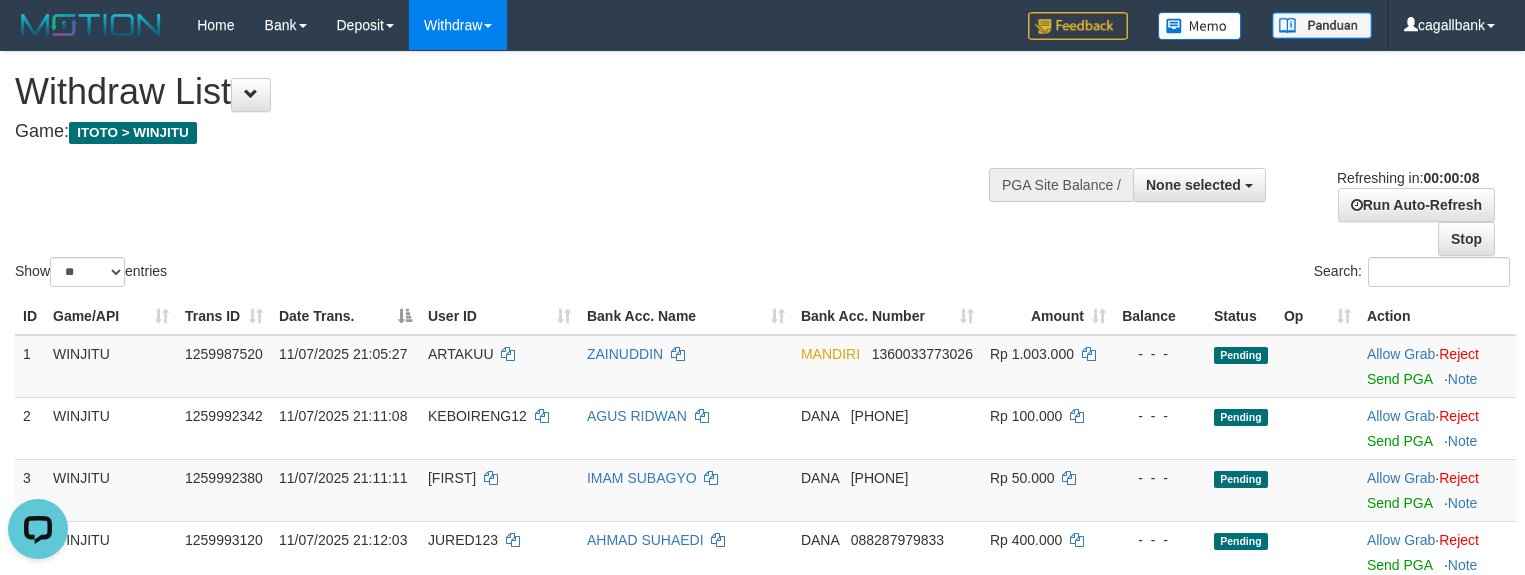 scroll, scrollTop: 0, scrollLeft: 0, axis: both 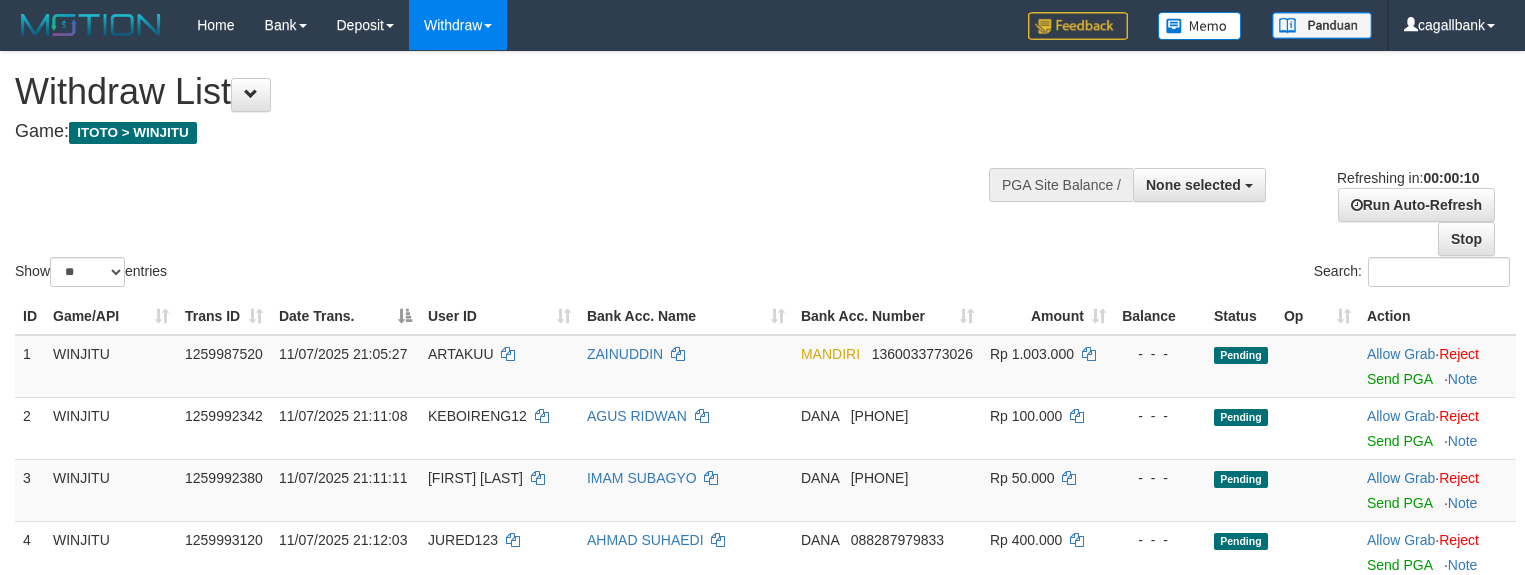 select 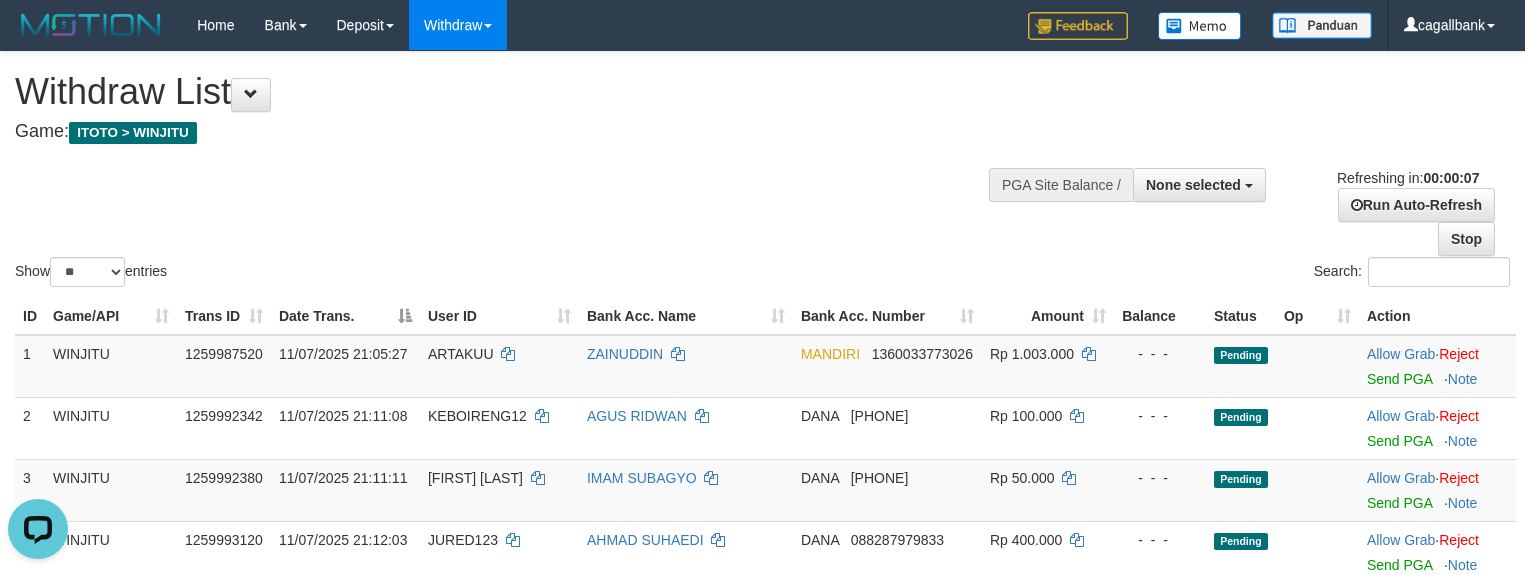 scroll, scrollTop: 0, scrollLeft: 0, axis: both 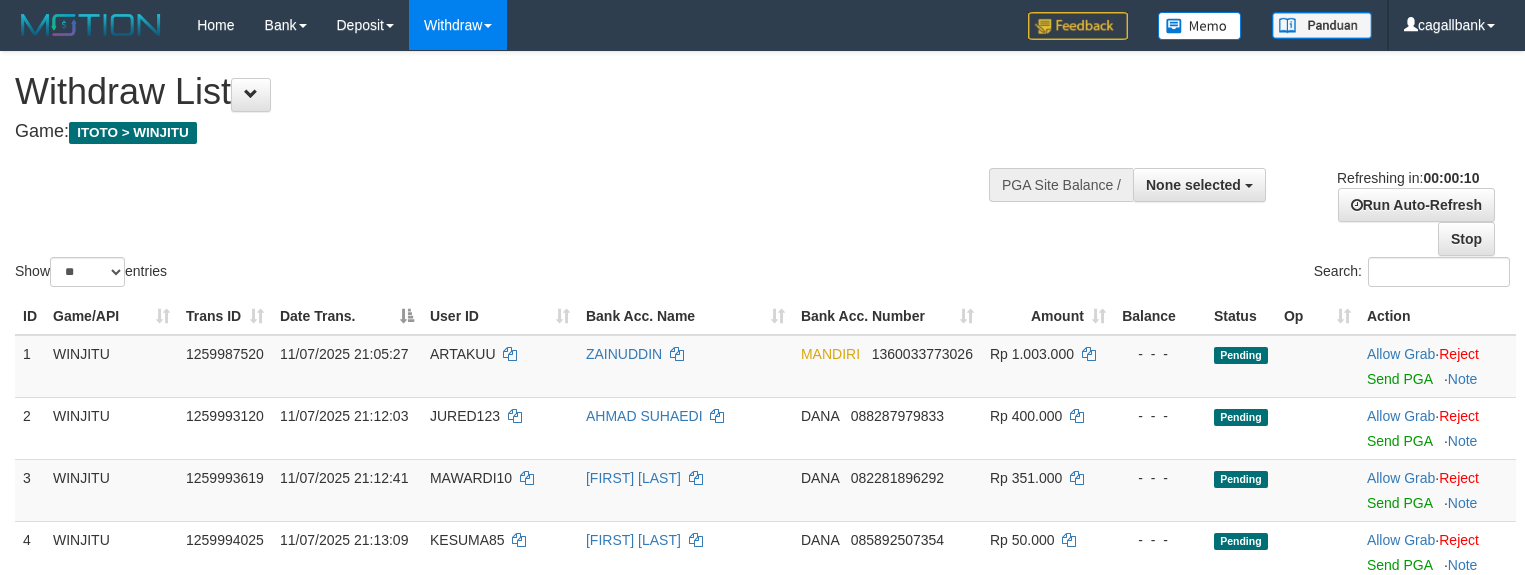 select 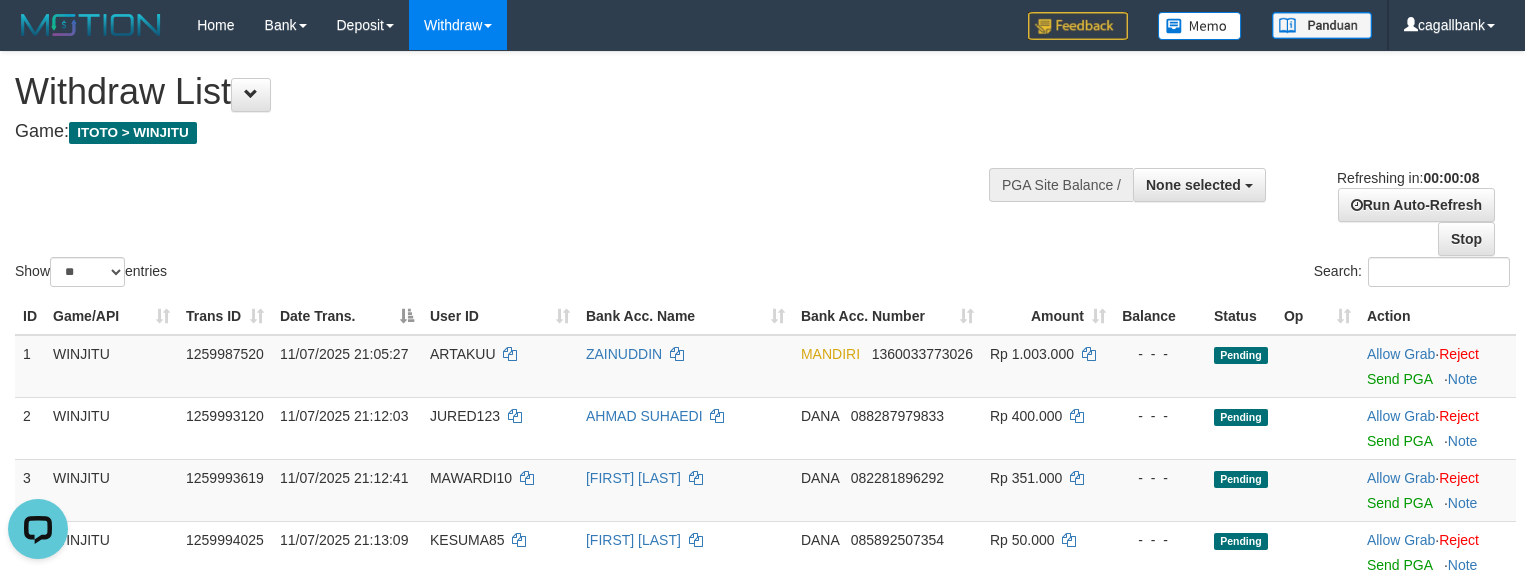 scroll, scrollTop: 0, scrollLeft: 0, axis: both 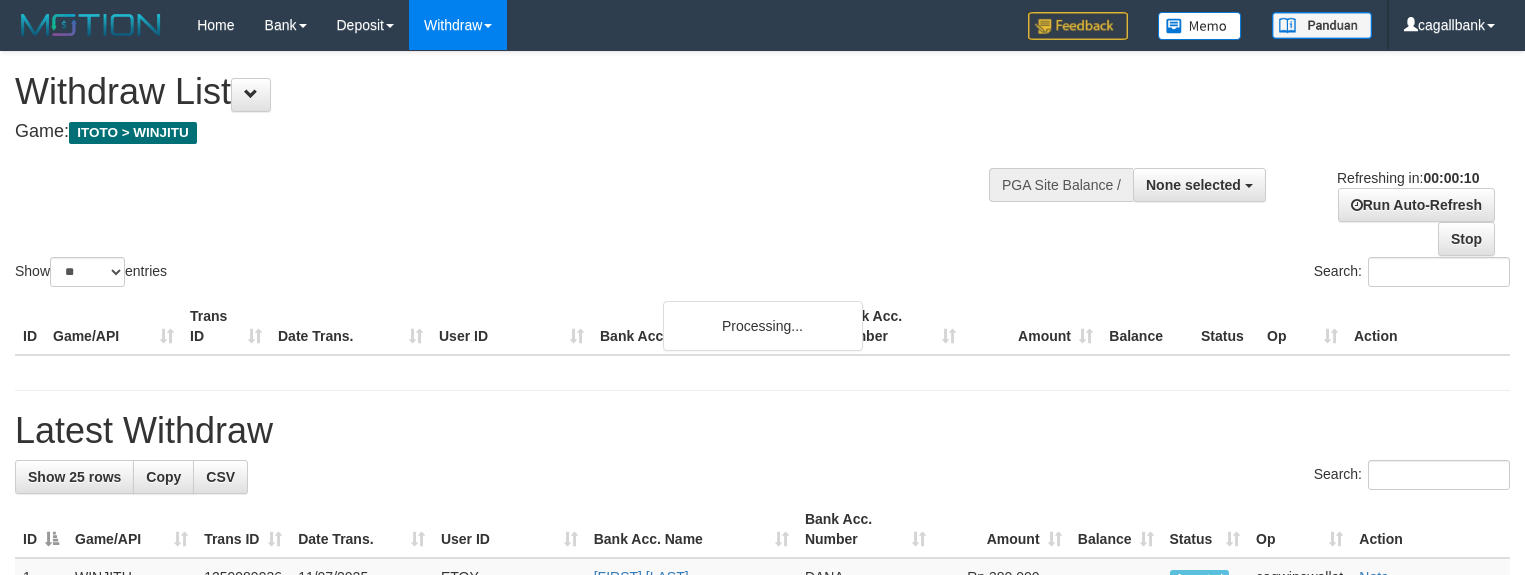 select 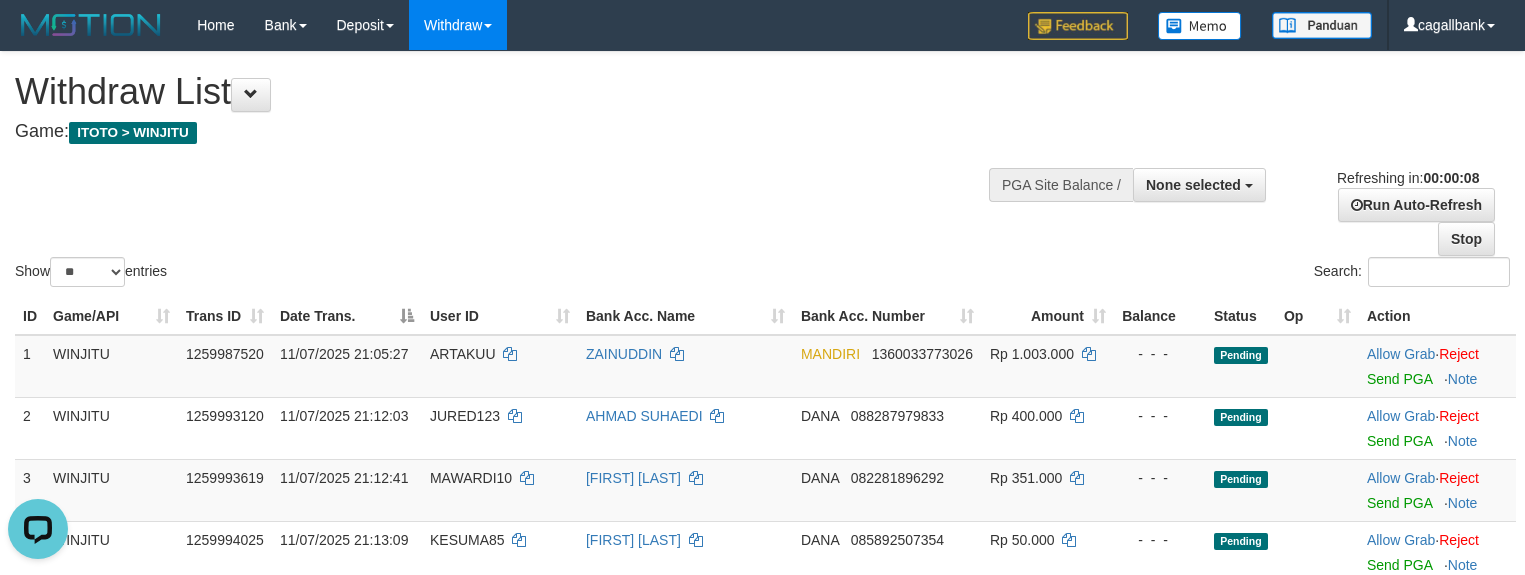 scroll, scrollTop: 0, scrollLeft: 0, axis: both 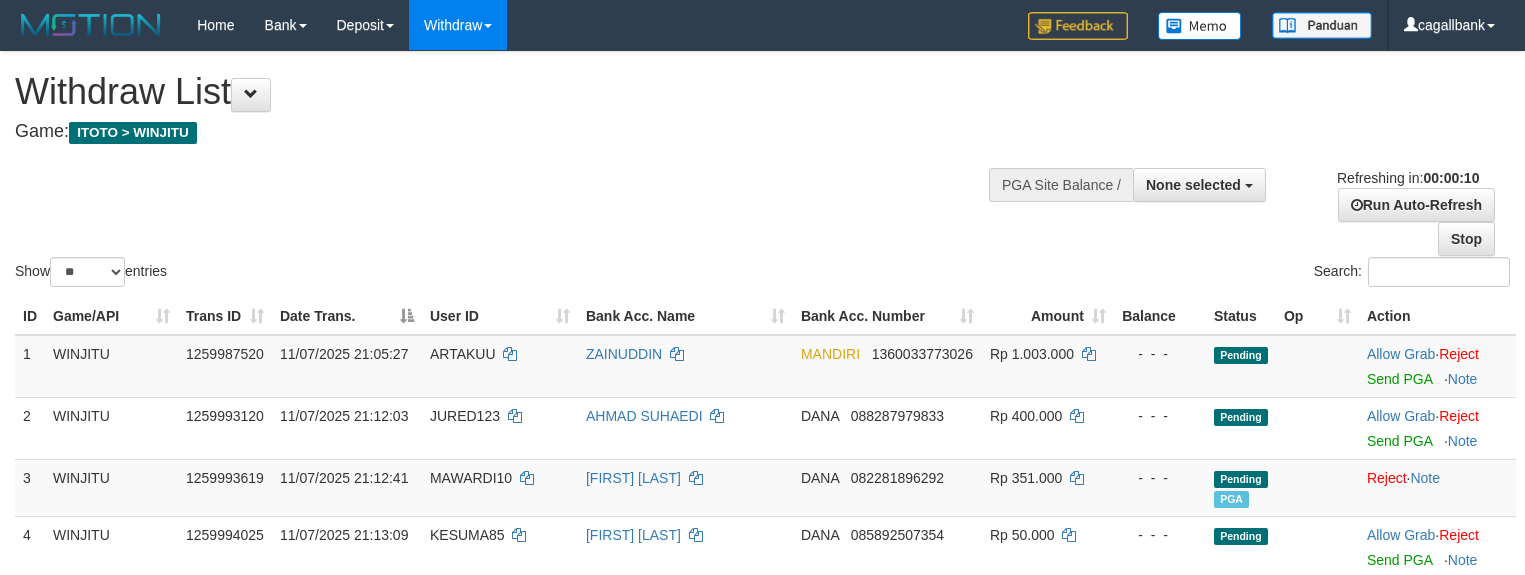select 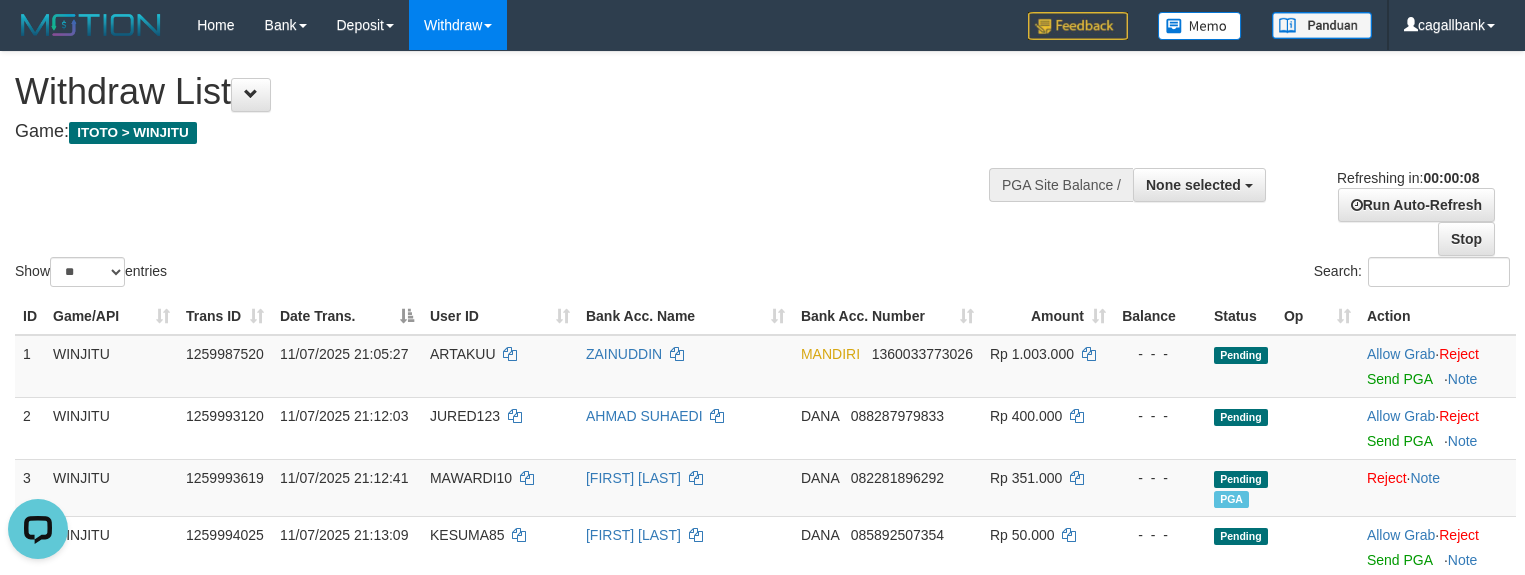 scroll, scrollTop: 0, scrollLeft: 0, axis: both 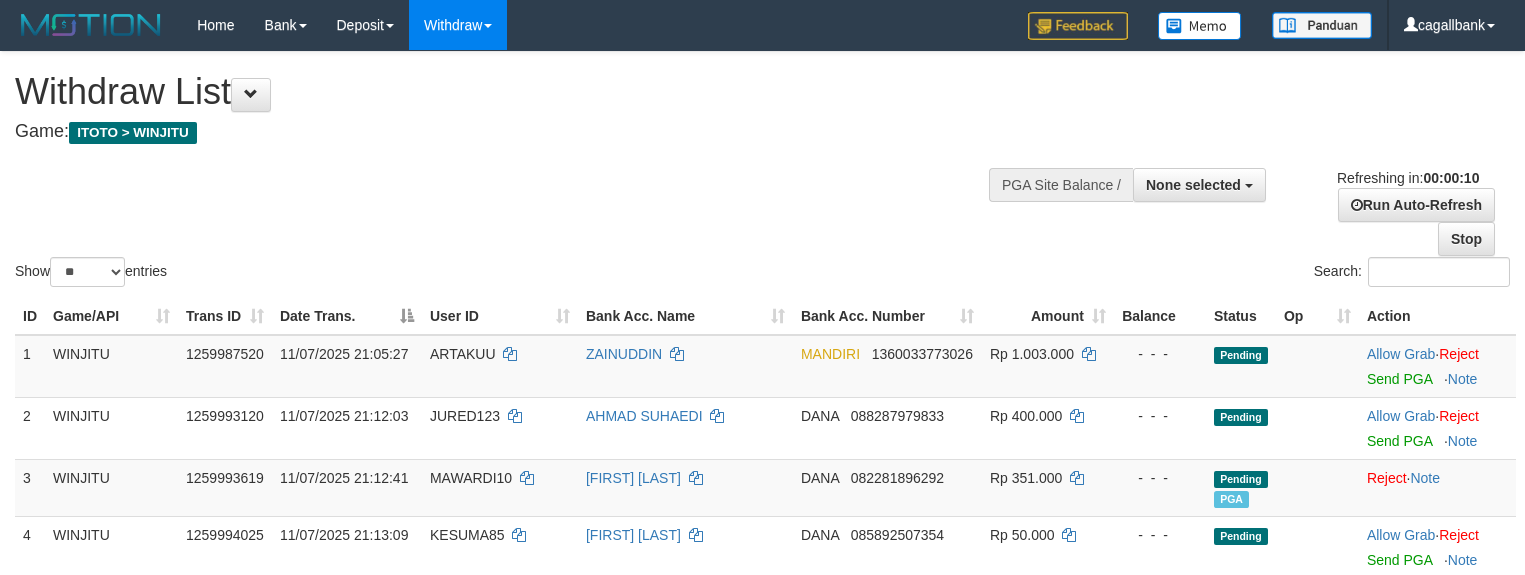 select 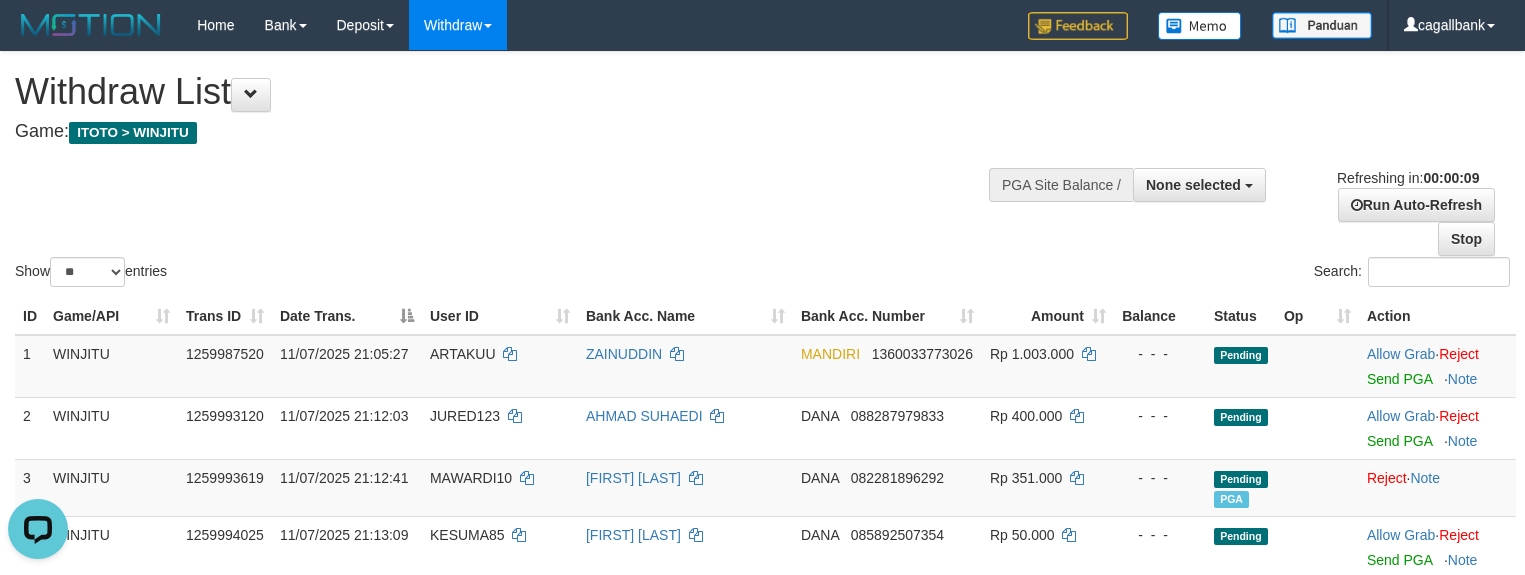 scroll, scrollTop: 0, scrollLeft: 0, axis: both 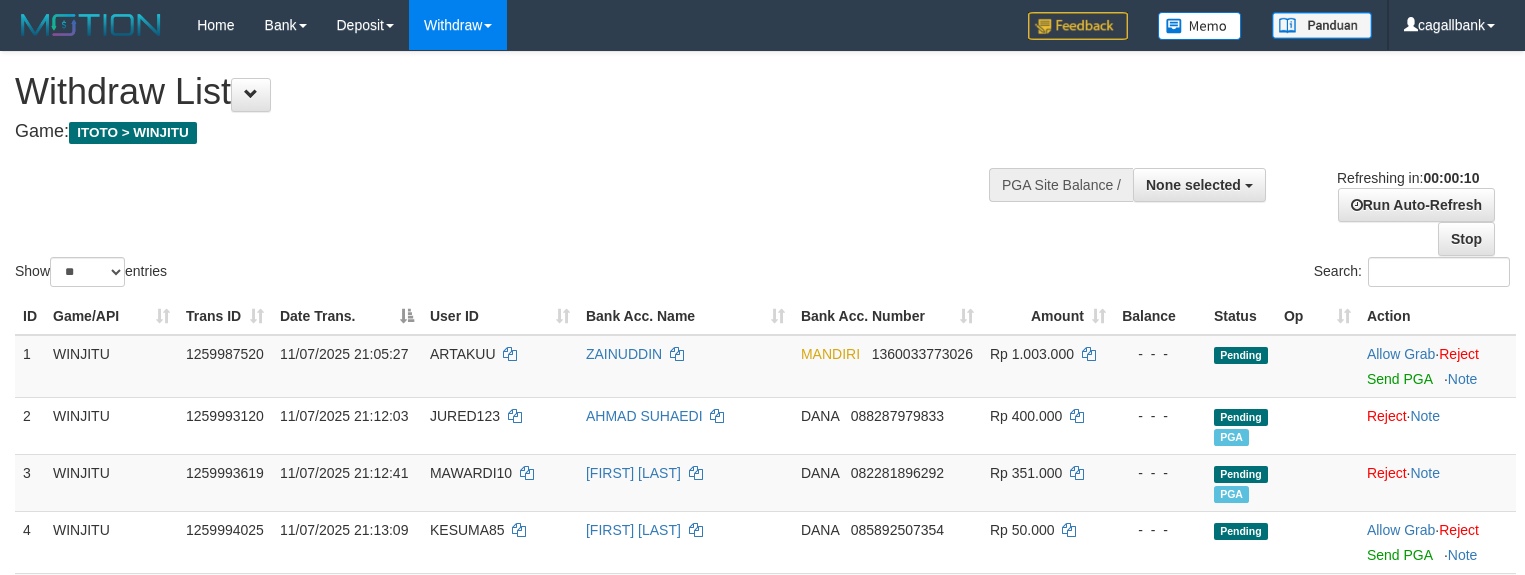 select 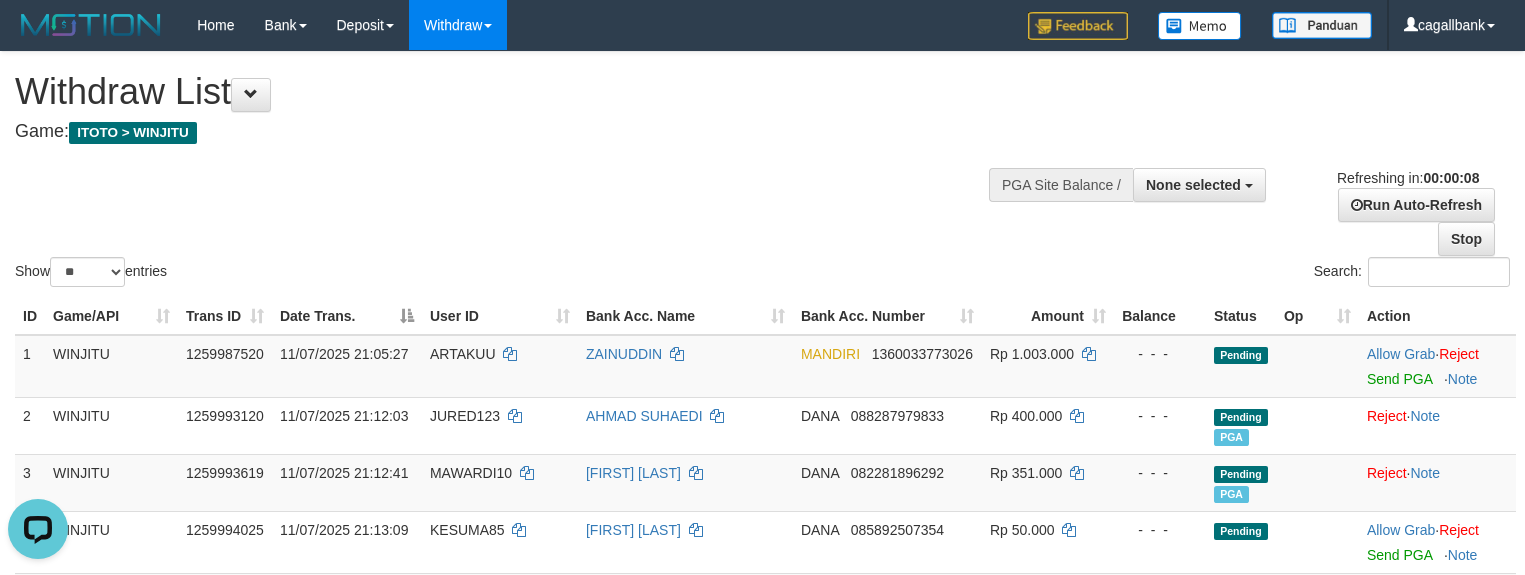 scroll, scrollTop: 0, scrollLeft: 0, axis: both 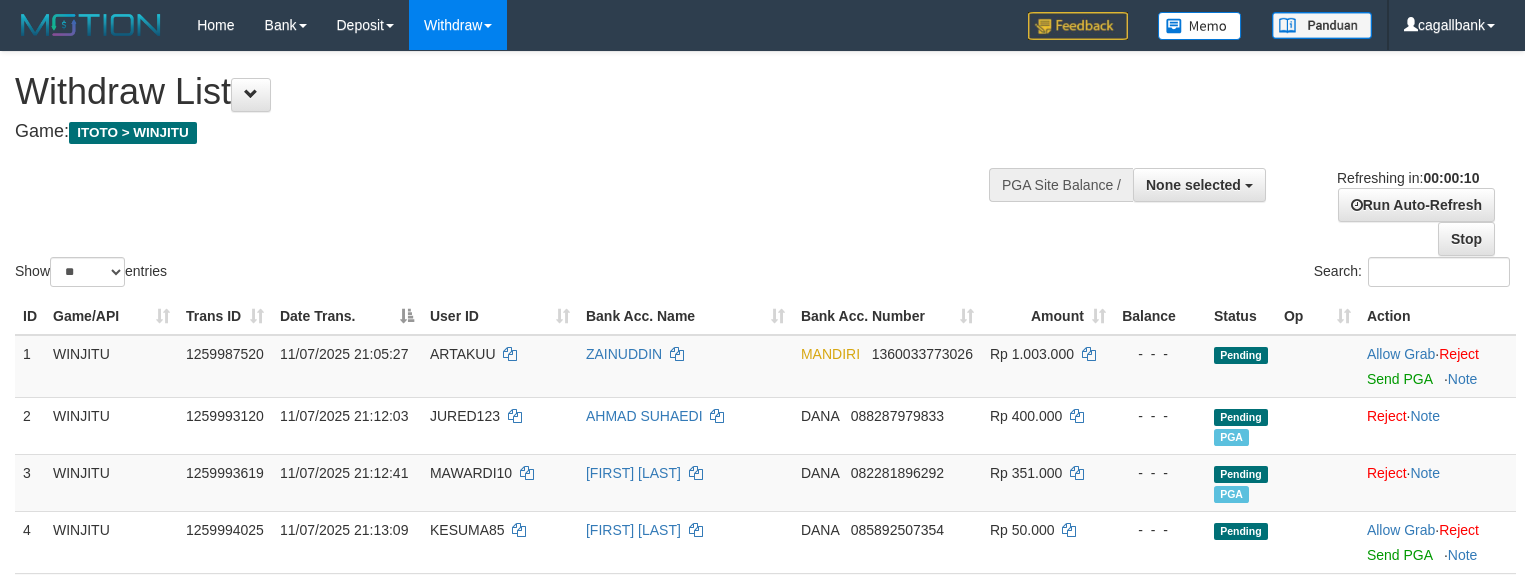 select 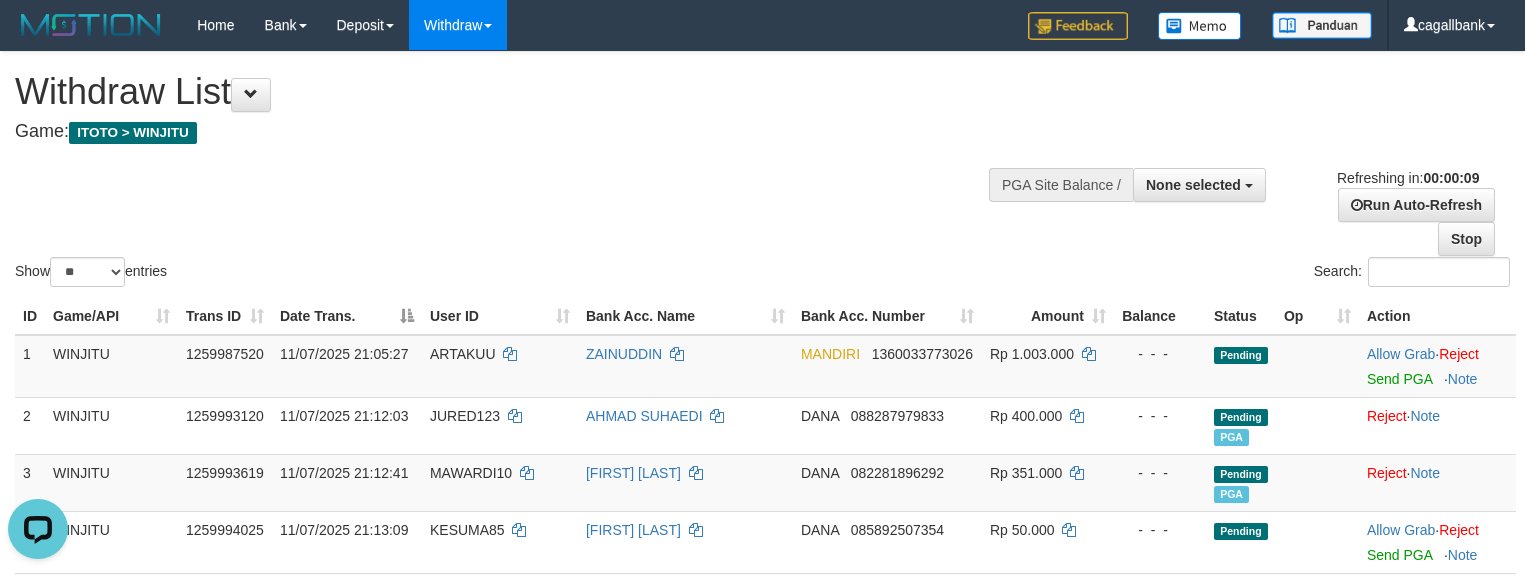 scroll, scrollTop: 0, scrollLeft: 0, axis: both 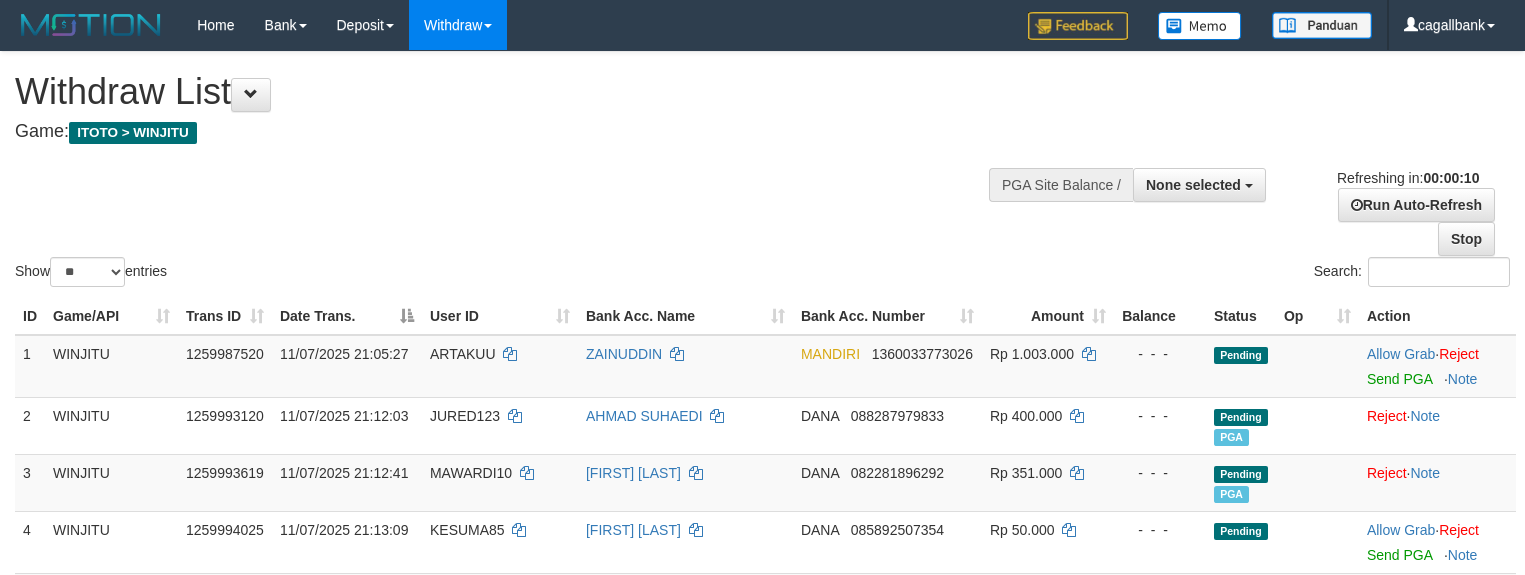 select 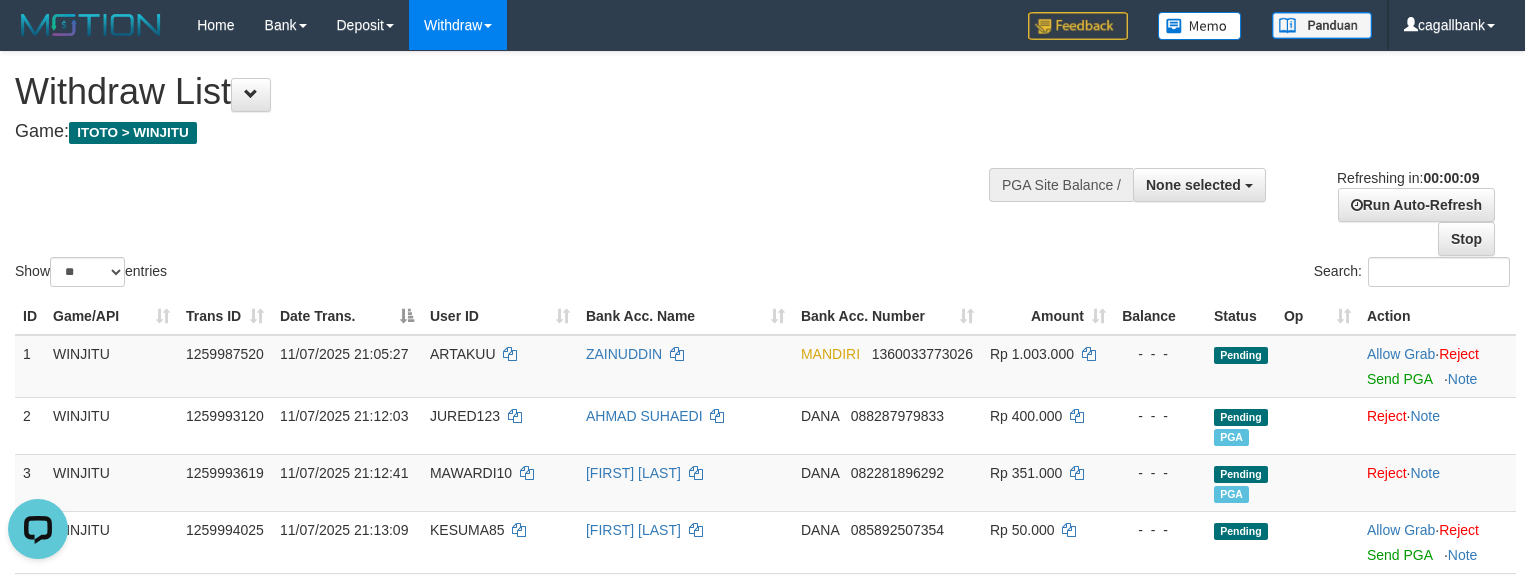 scroll, scrollTop: 0, scrollLeft: 0, axis: both 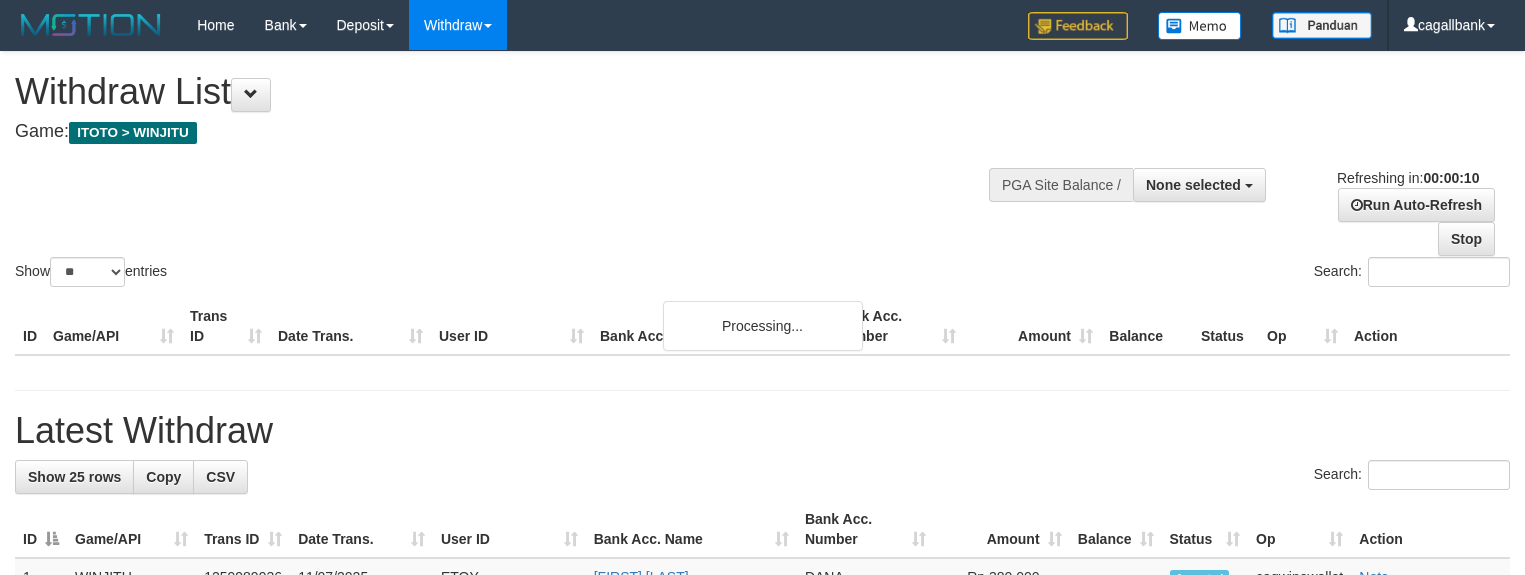 select 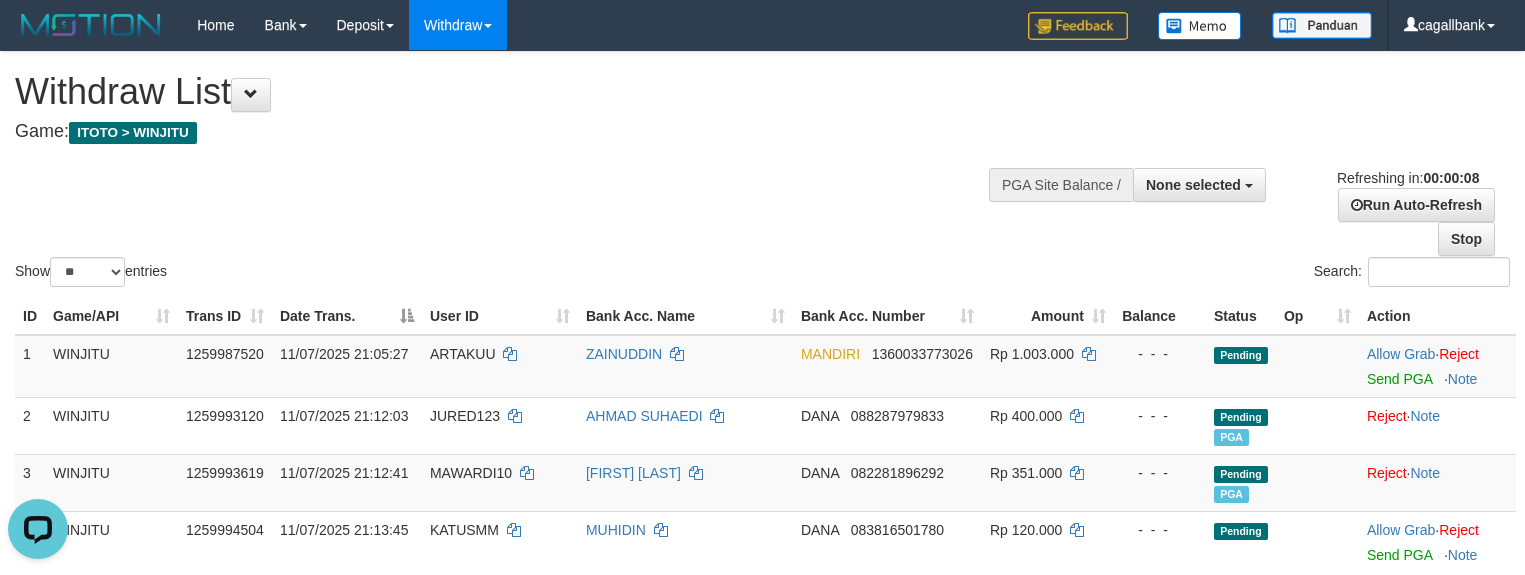scroll, scrollTop: 0, scrollLeft: 0, axis: both 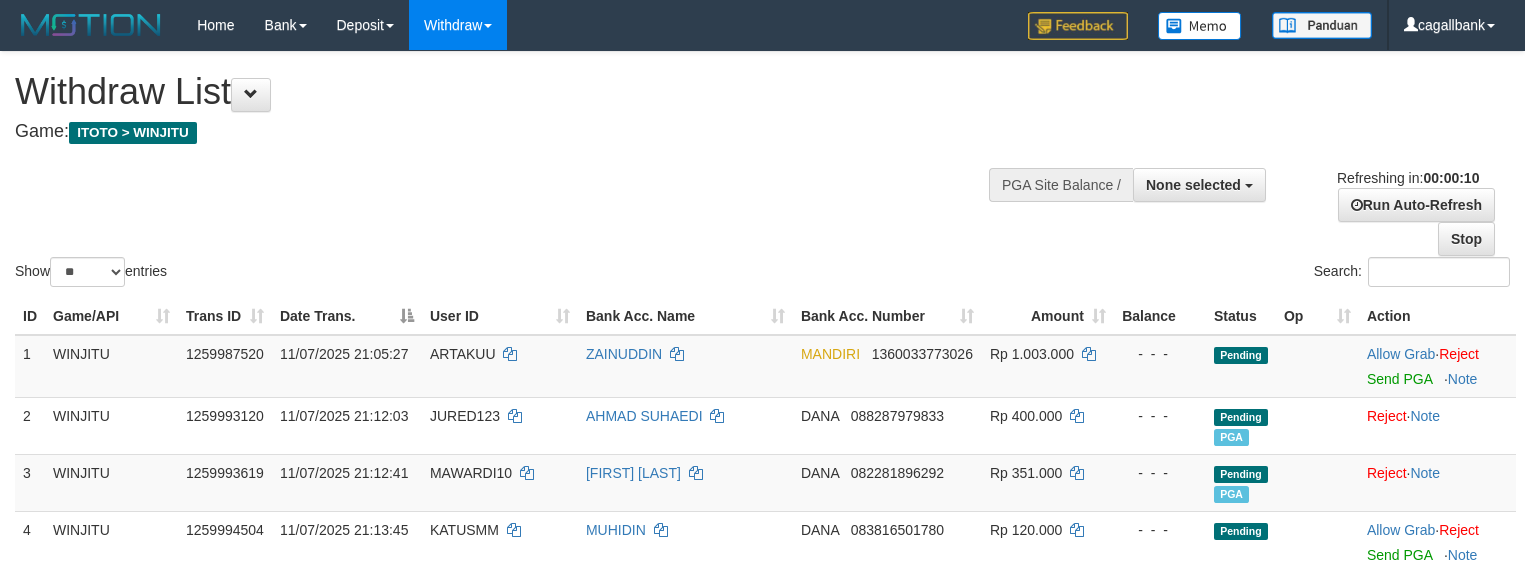 select 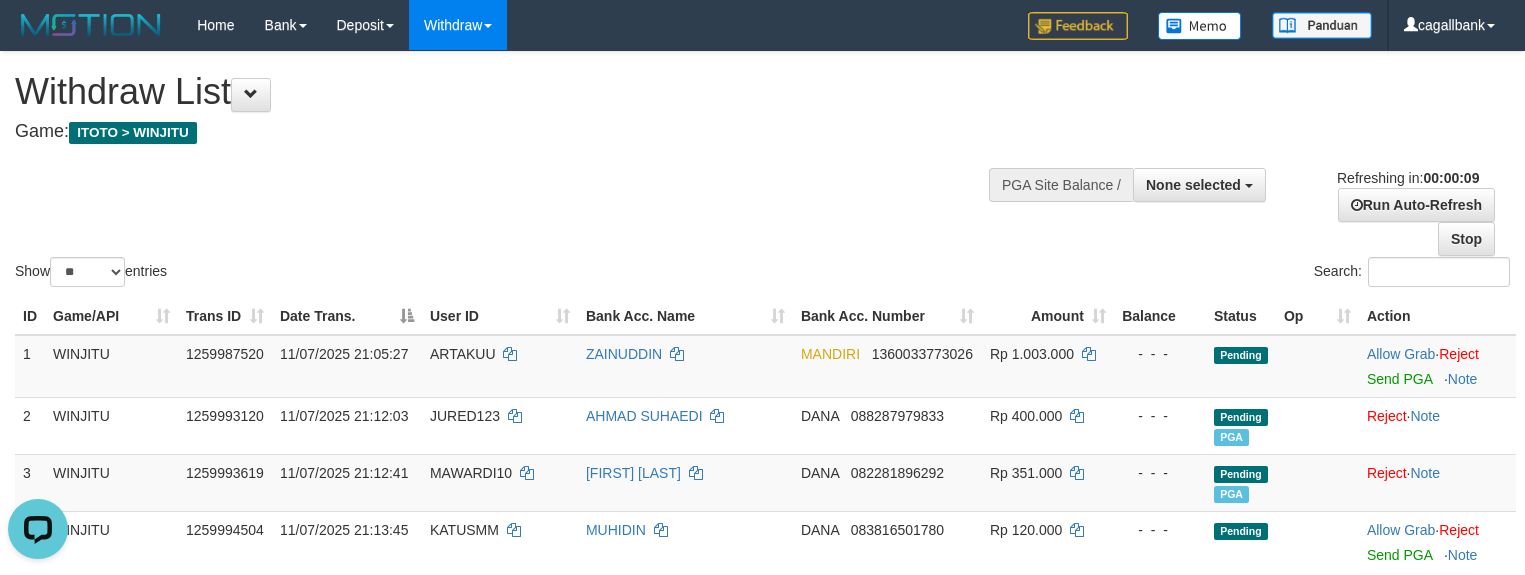 scroll, scrollTop: 0, scrollLeft: 0, axis: both 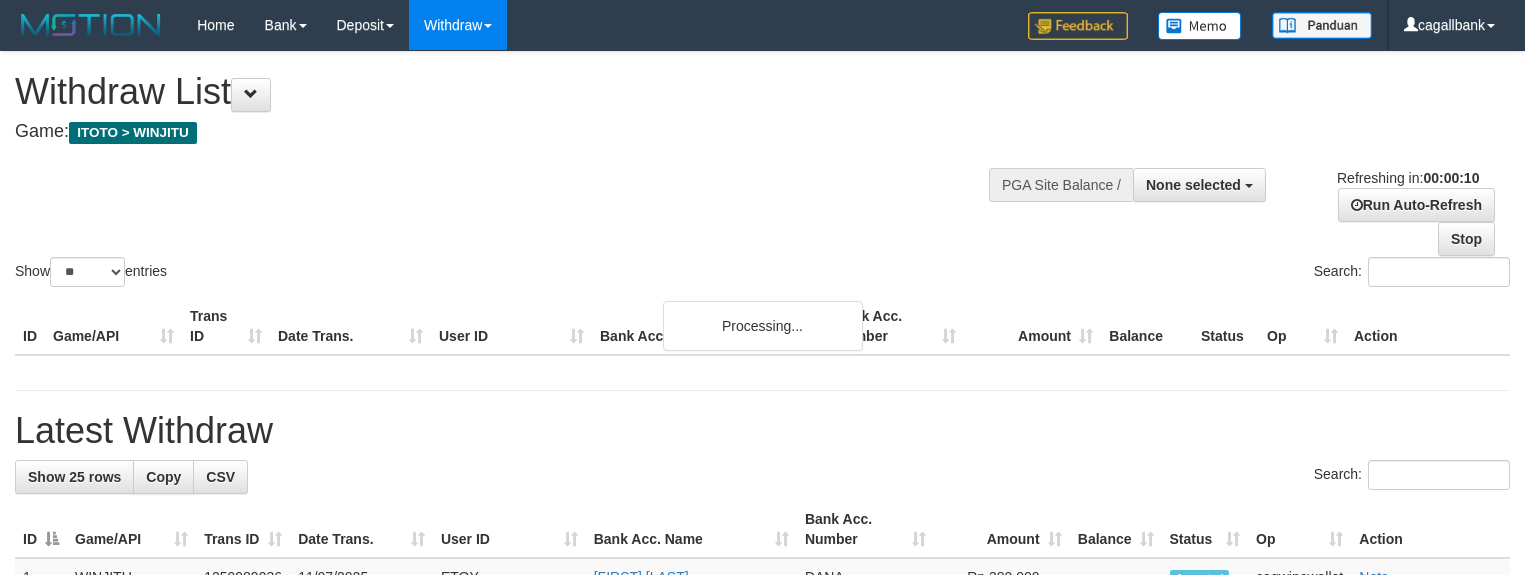 select 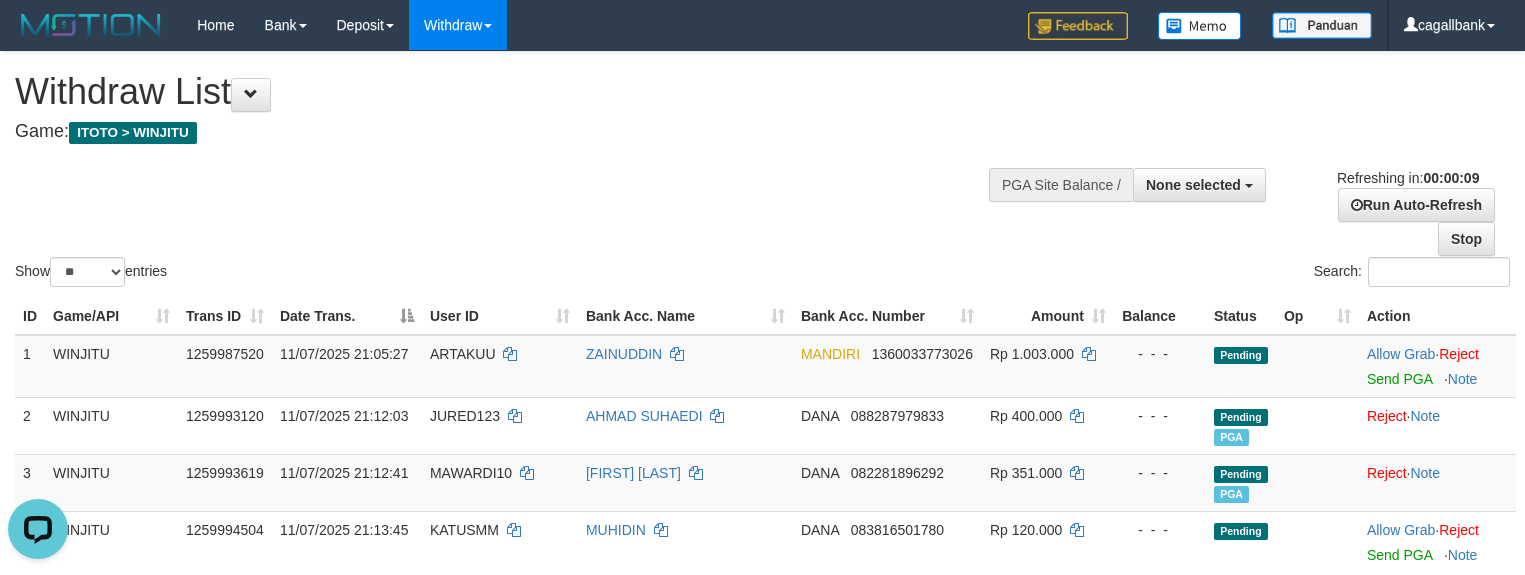 scroll, scrollTop: 0, scrollLeft: 0, axis: both 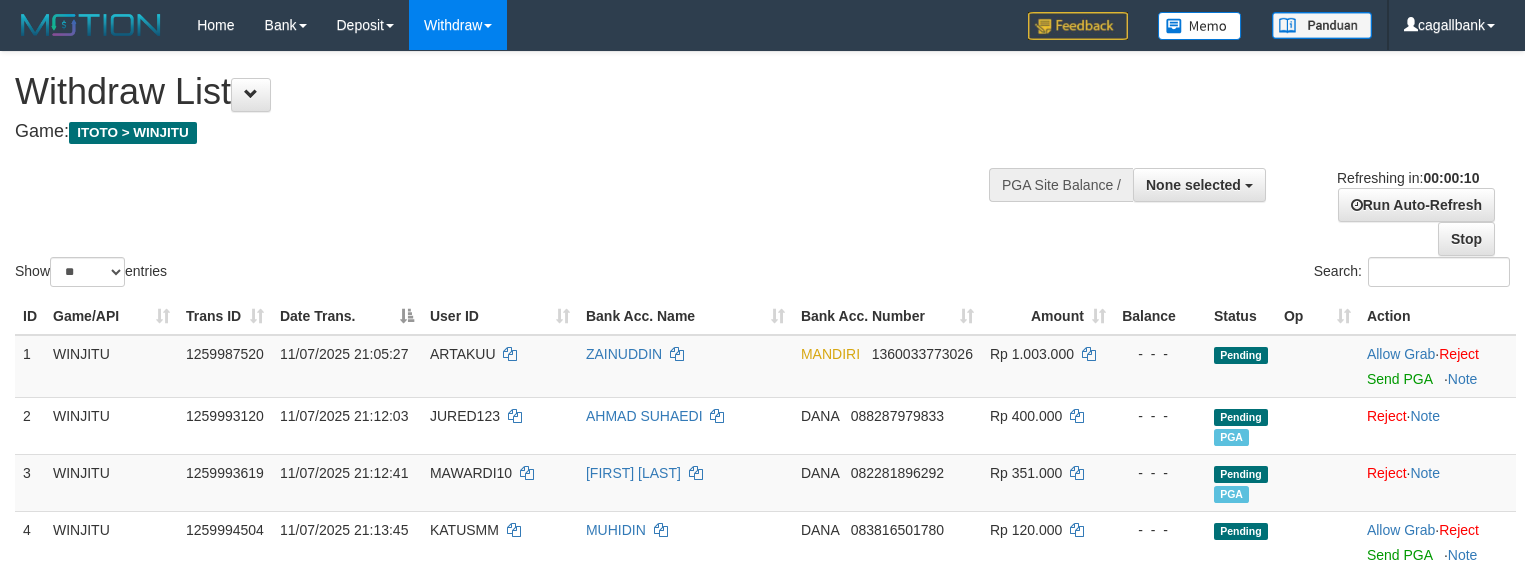 select 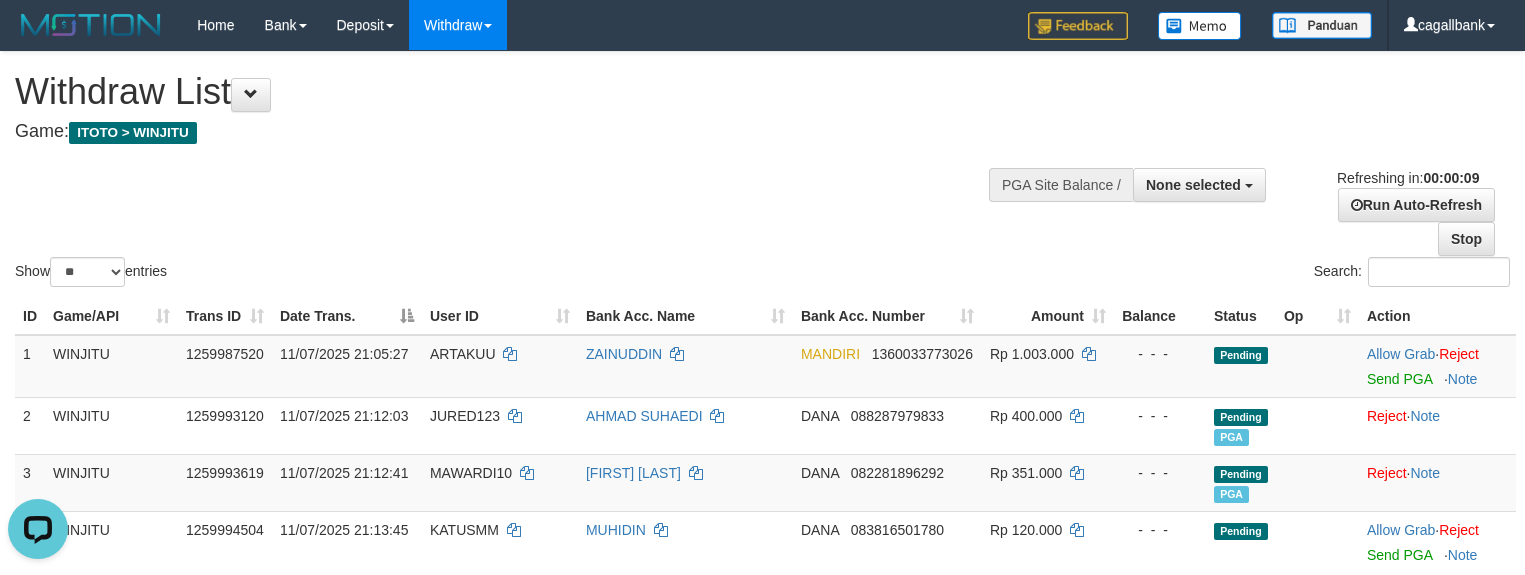 scroll, scrollTop: 0, scrollLeft: 0, axis: both 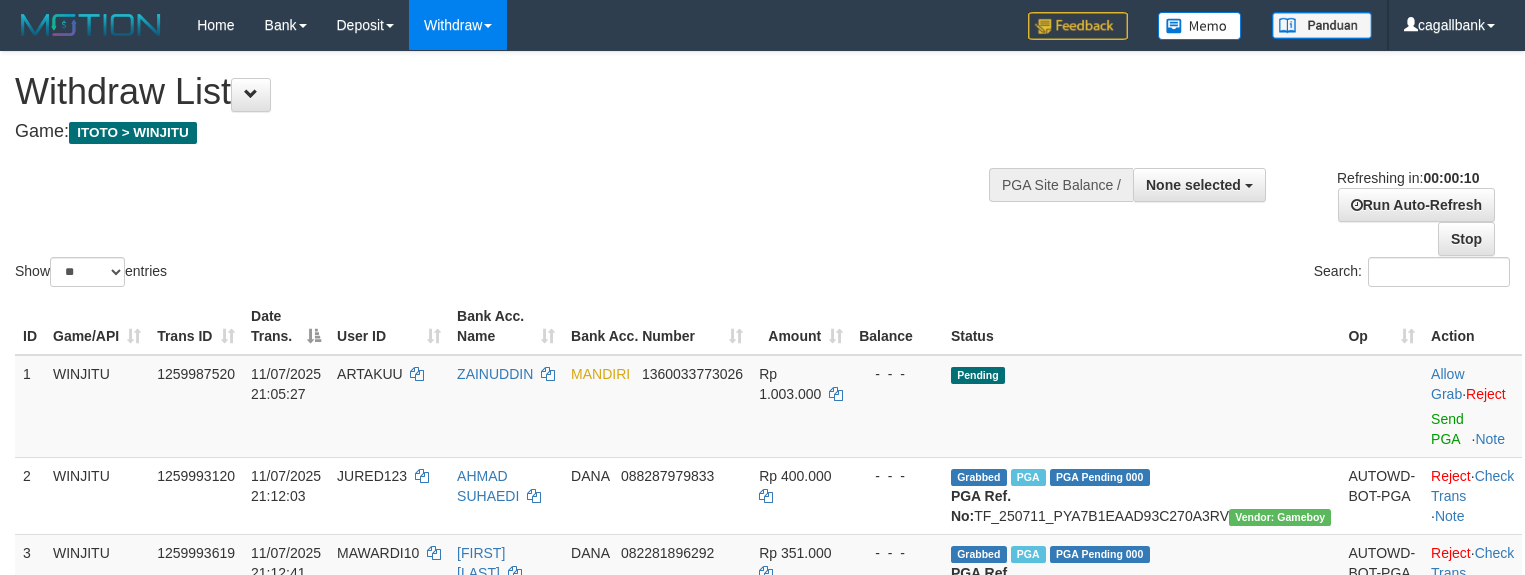 select 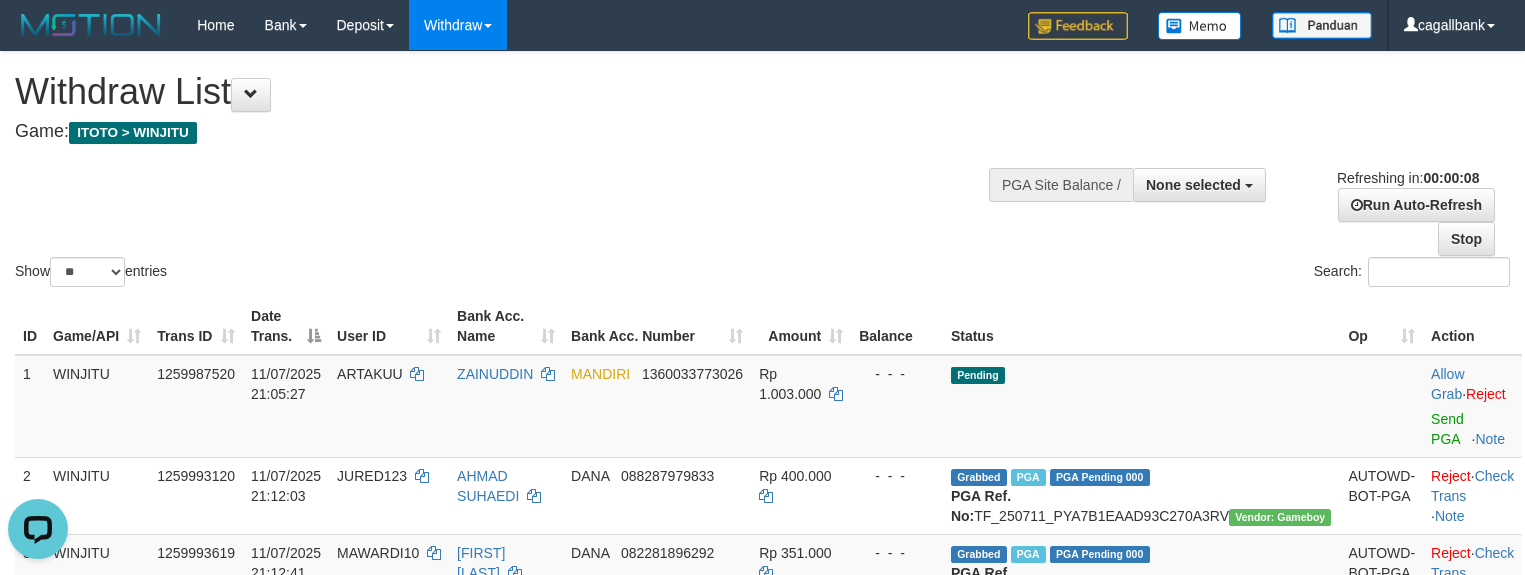 scroll, scrollTop: 0, scrollLeft: 0, axis: both 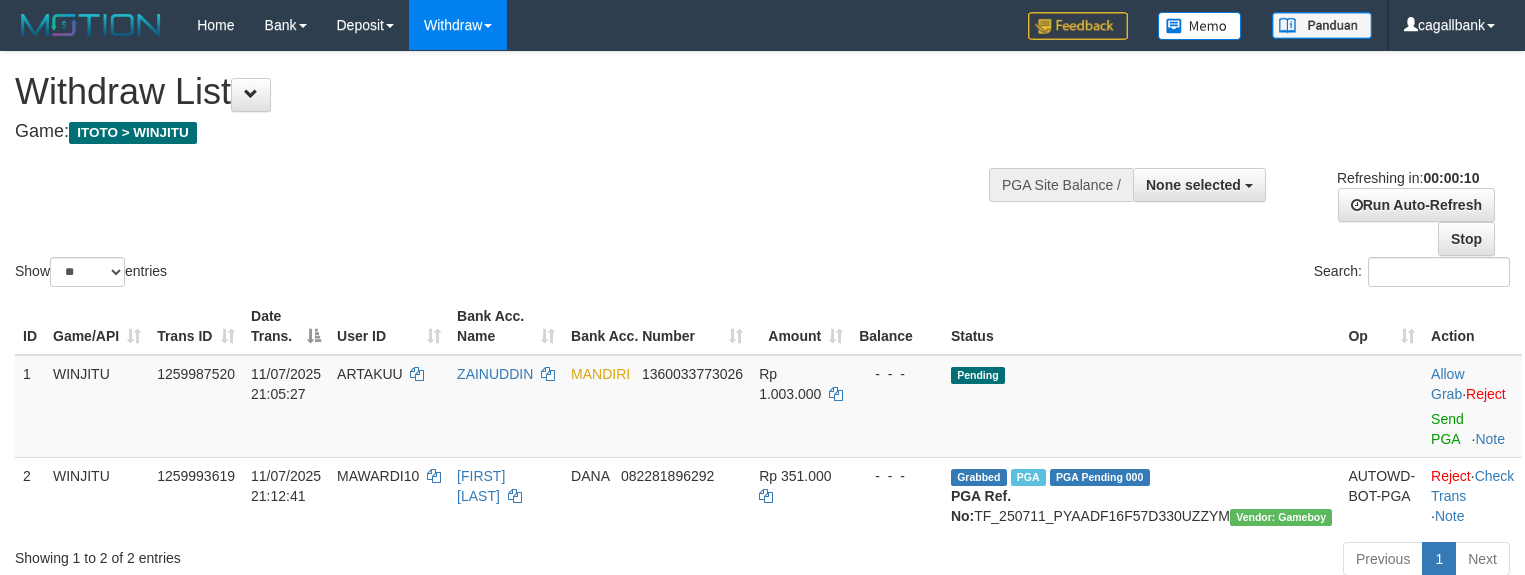 select 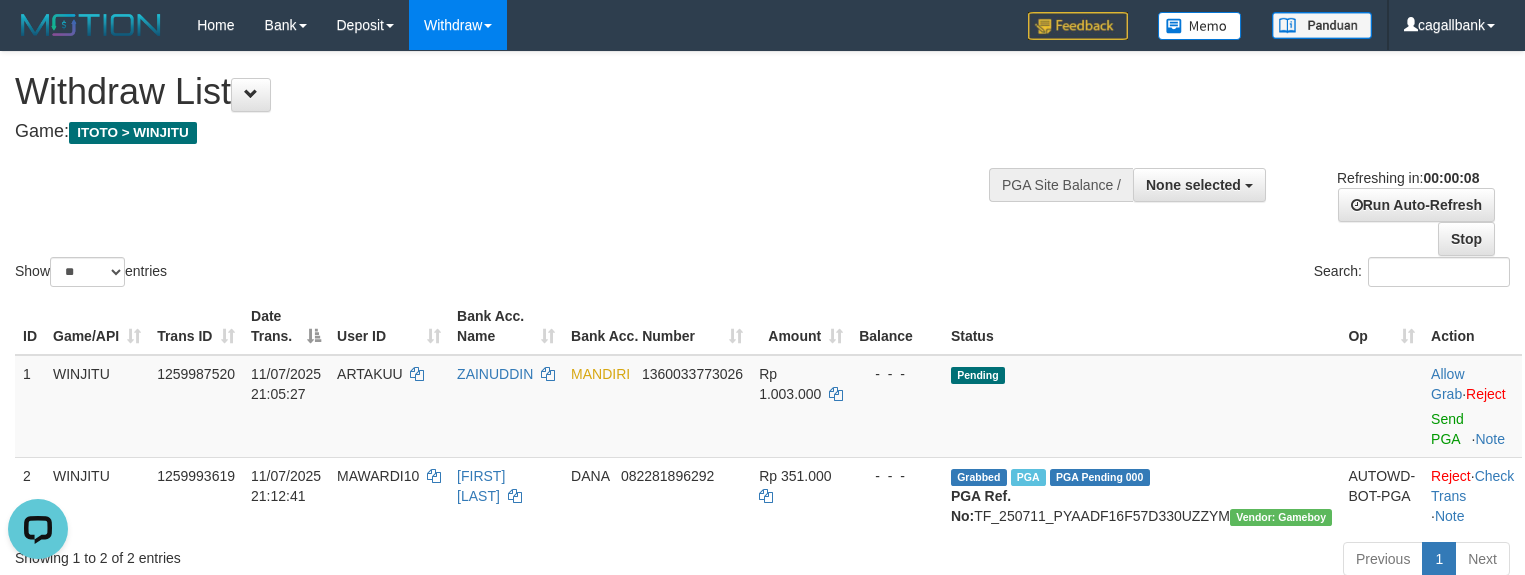 scroll, scrollTop: 0, scrollLeft: 0, axis: both 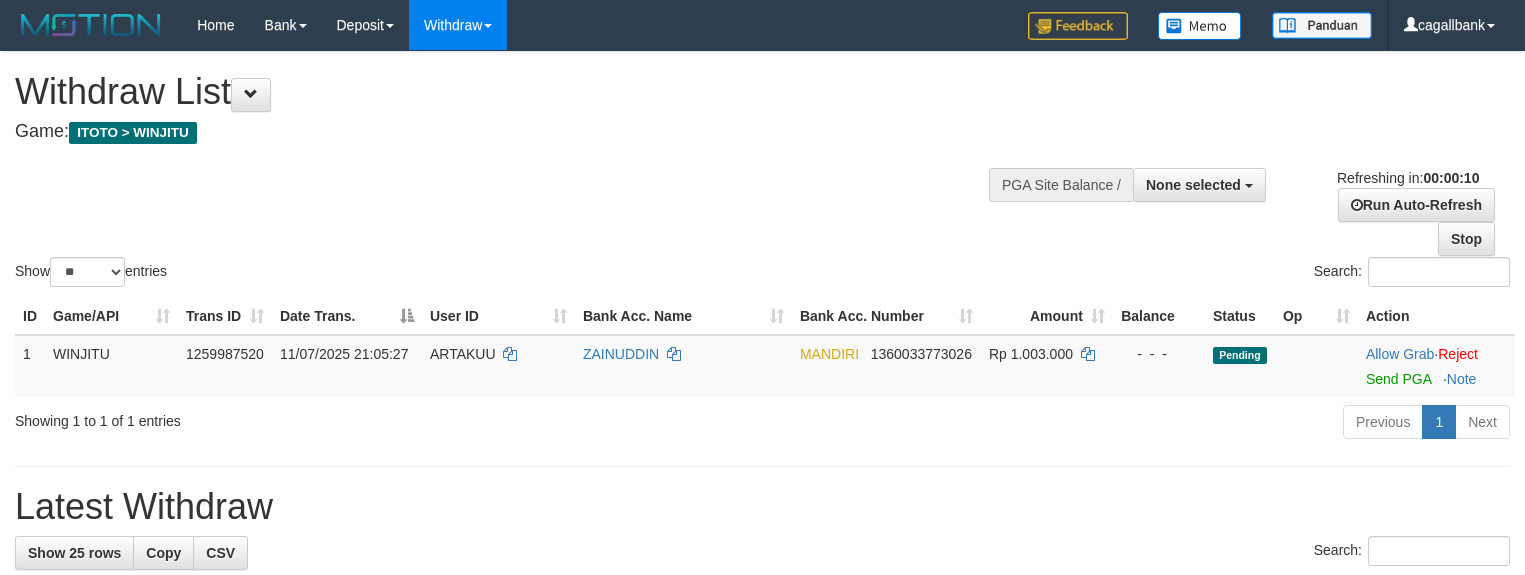 select 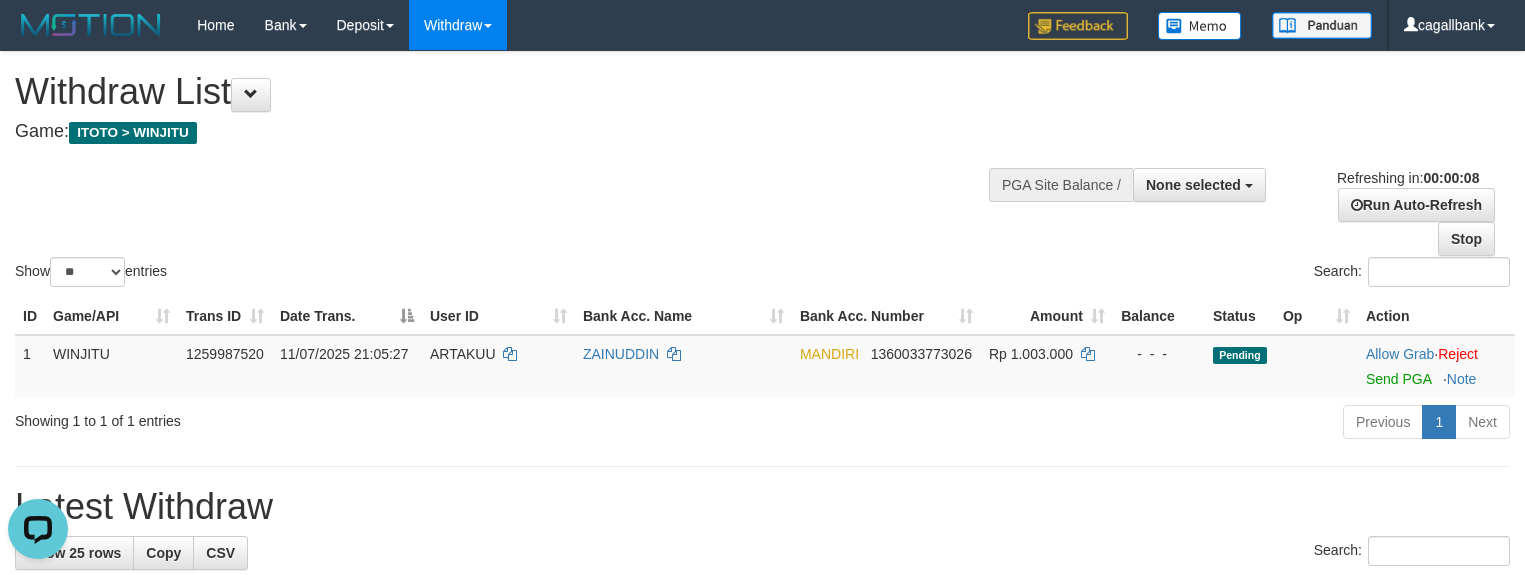 scroll, scrollTop: 0, scrollLeft: 0, axis: both 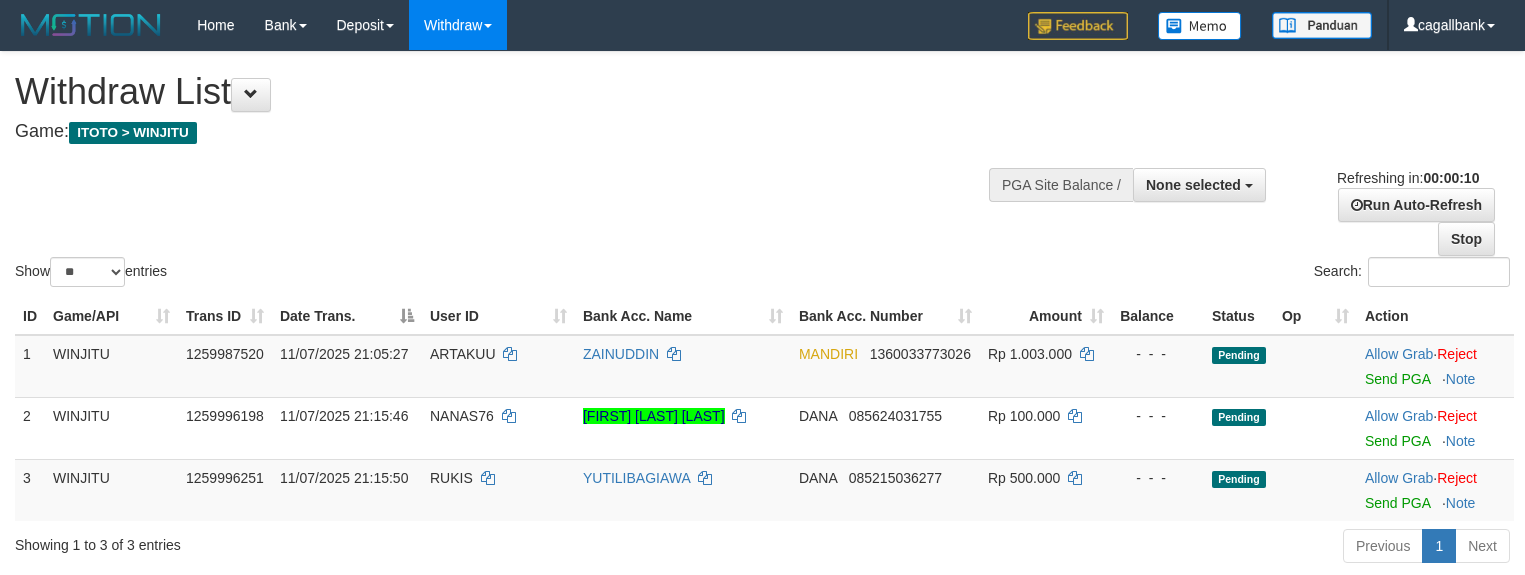 select 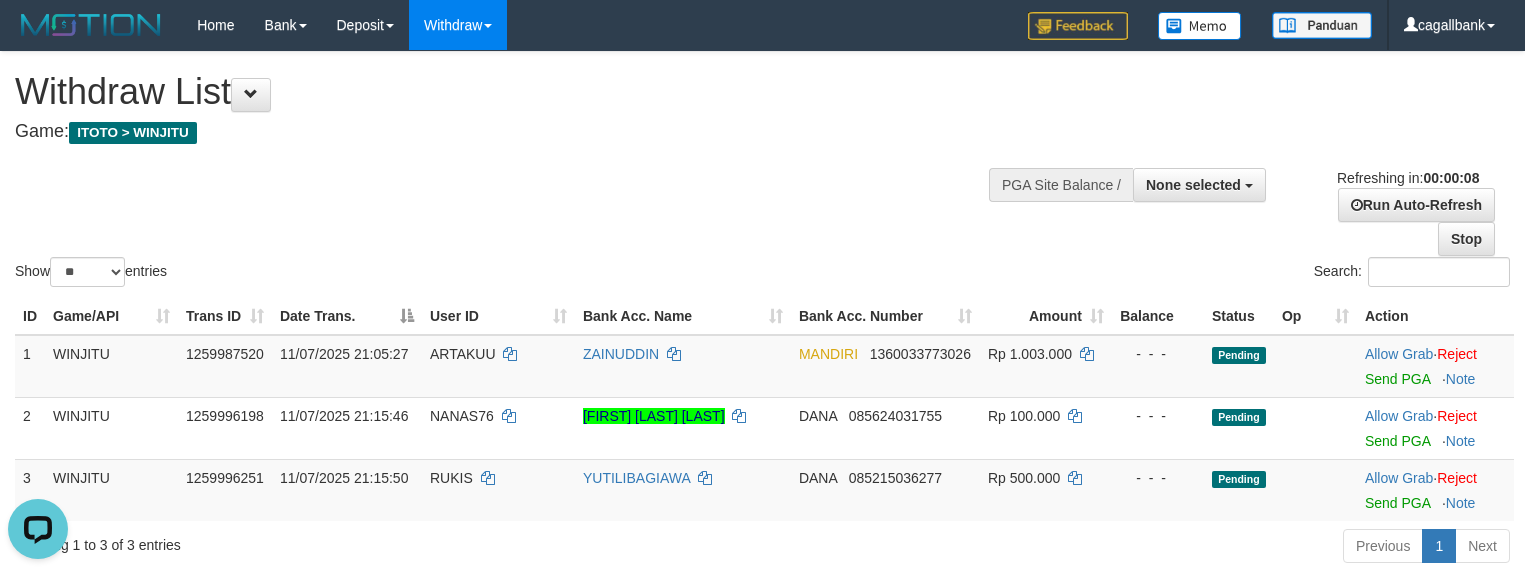 scroll, scrollTop: 0, scrollLeft: 0, axis: both 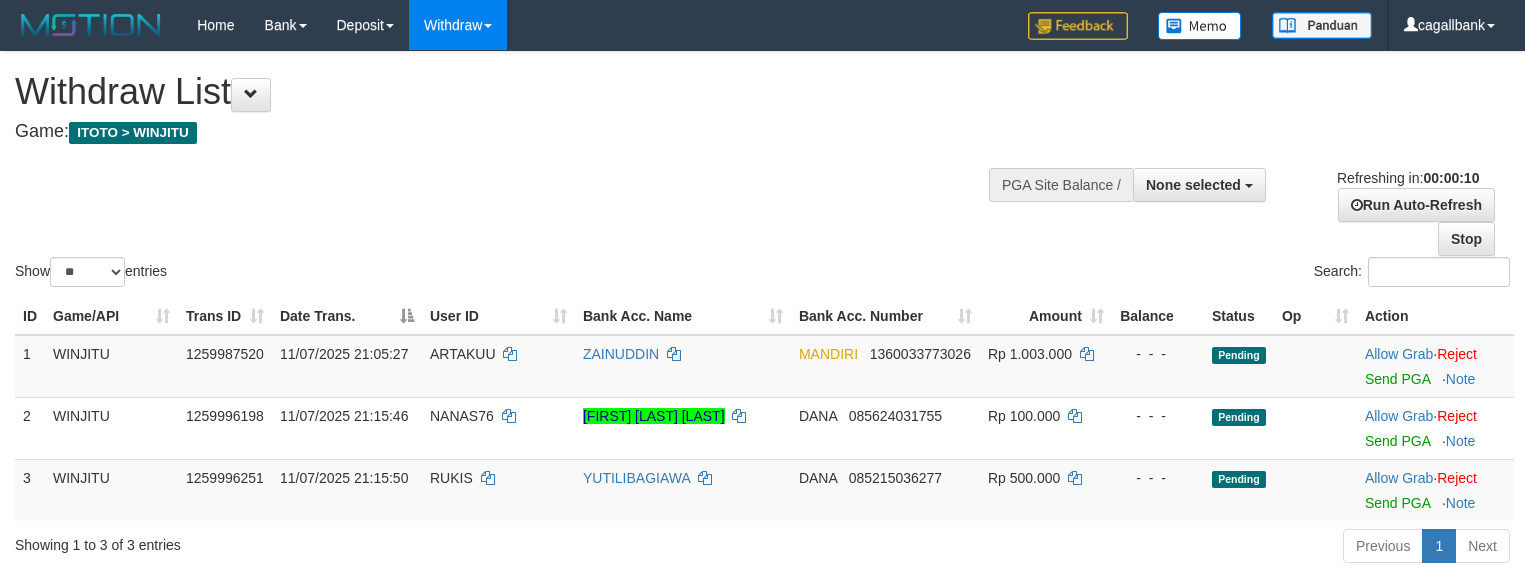 select 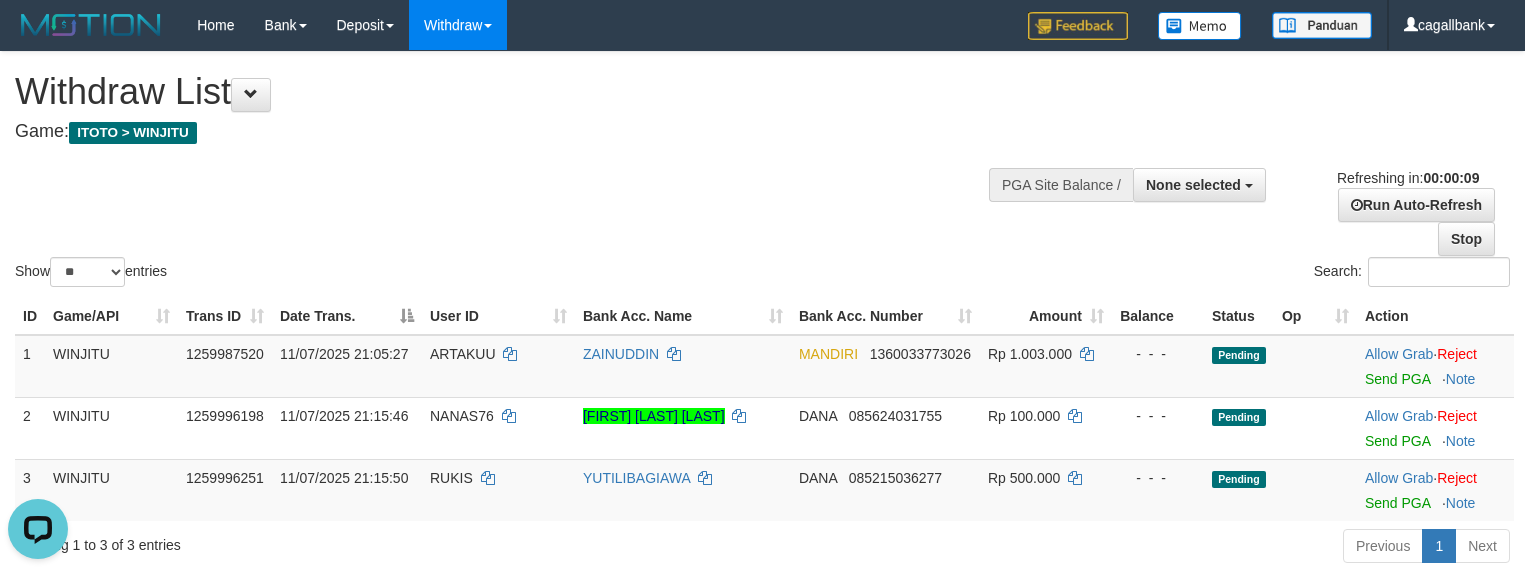 scroll, scrollTop: 0, scrollLeft: 0, axis: both 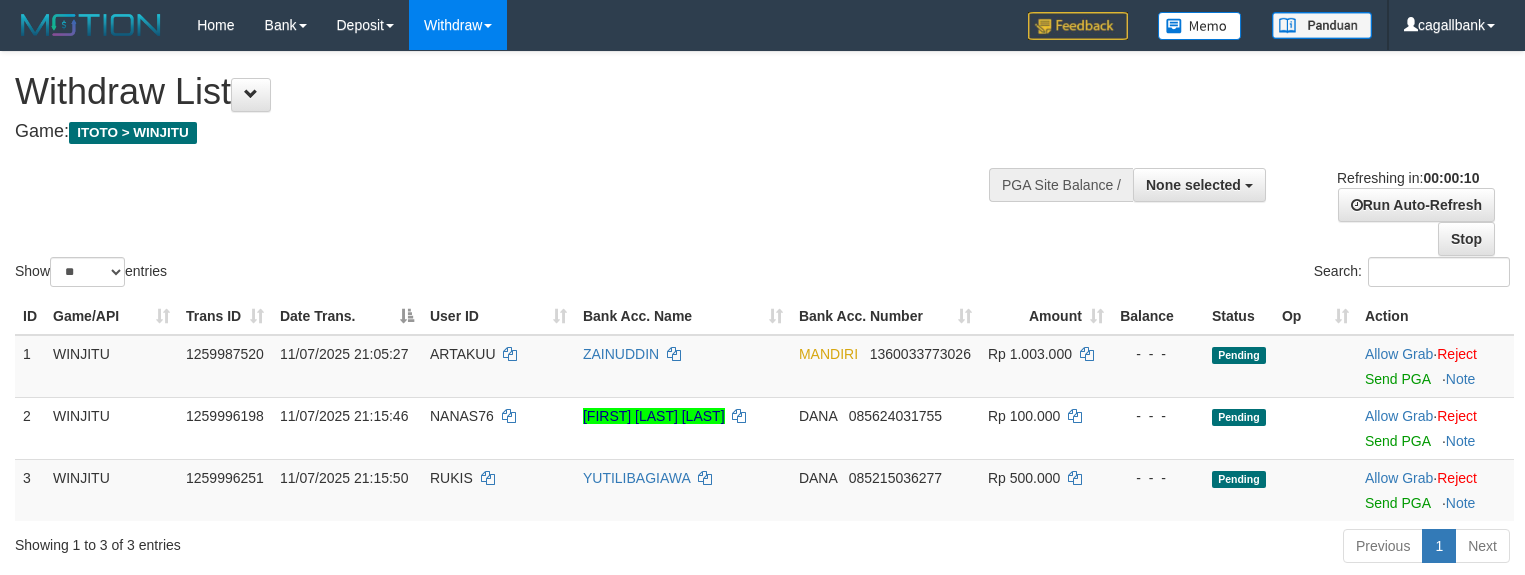 select 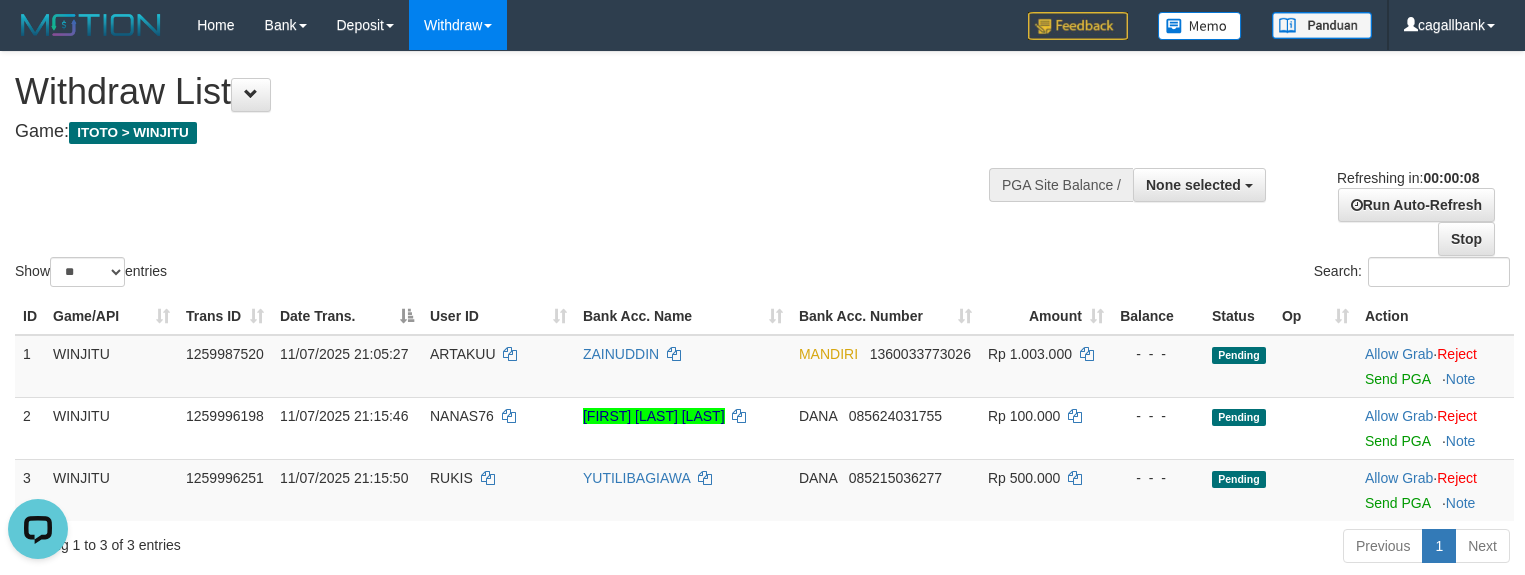 scroll, scrollTop: 0, scrollLeft: 0, axis: both 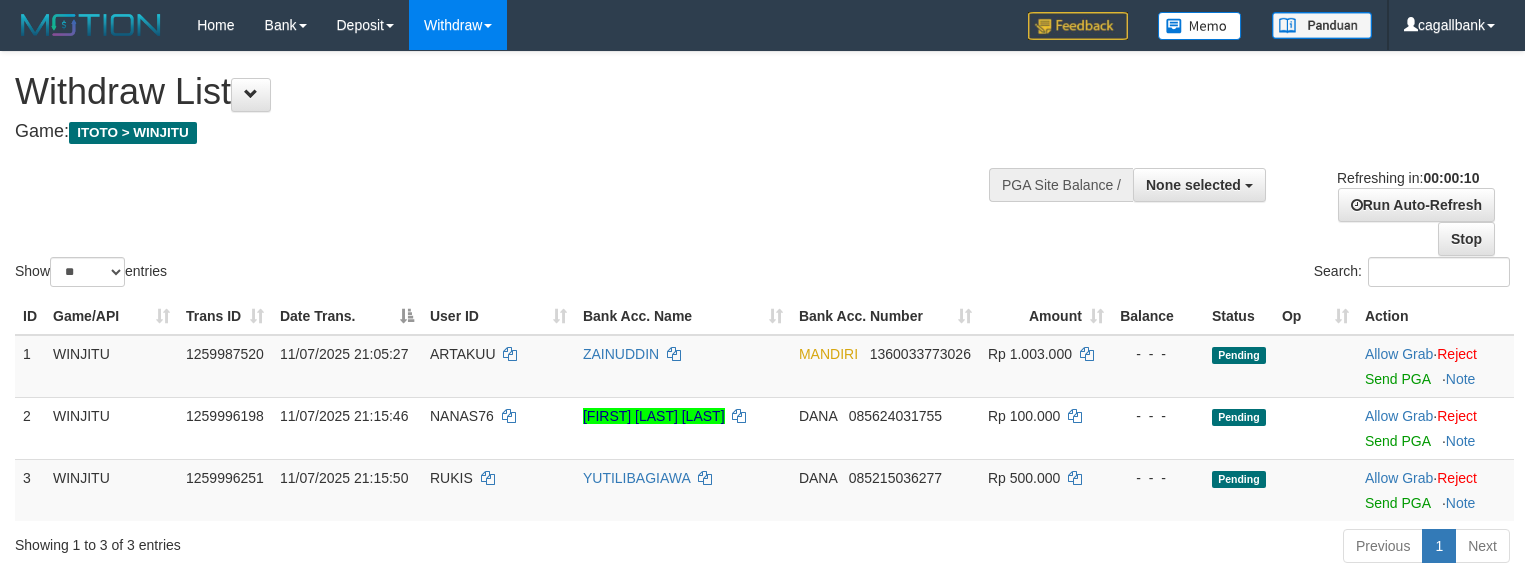 select 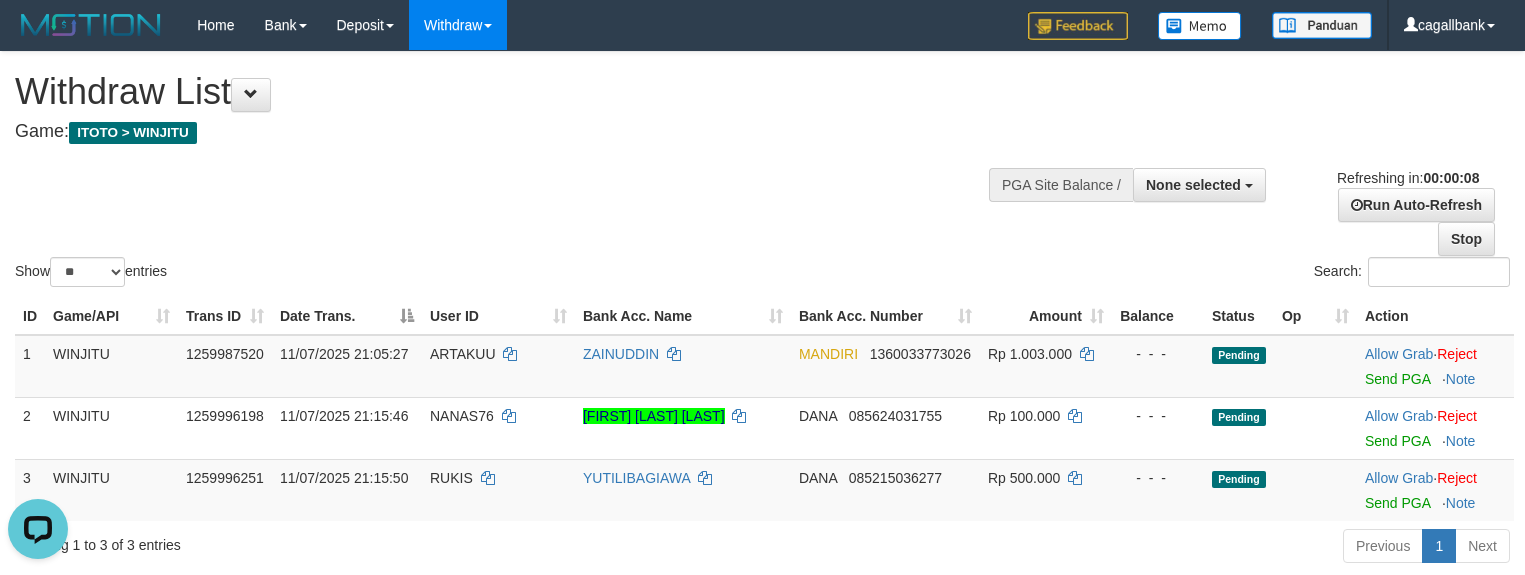 scroll, scrollTop: 0, scrollLeft: 0, axis: both 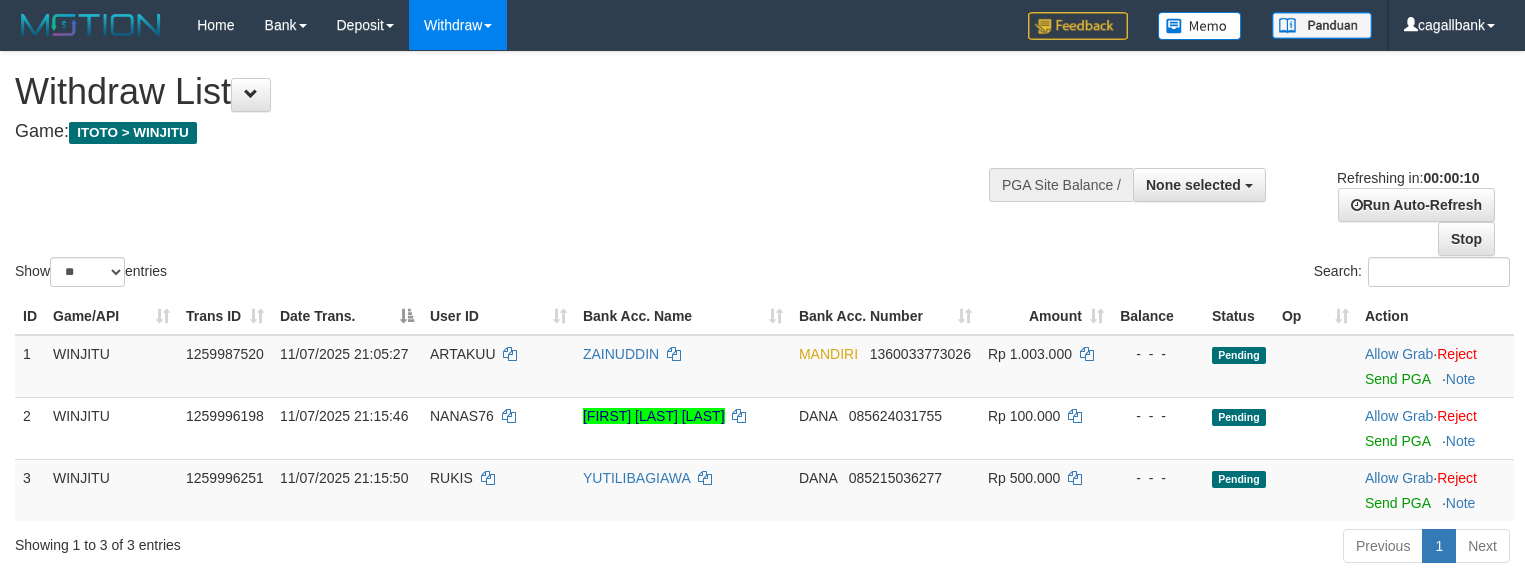 select 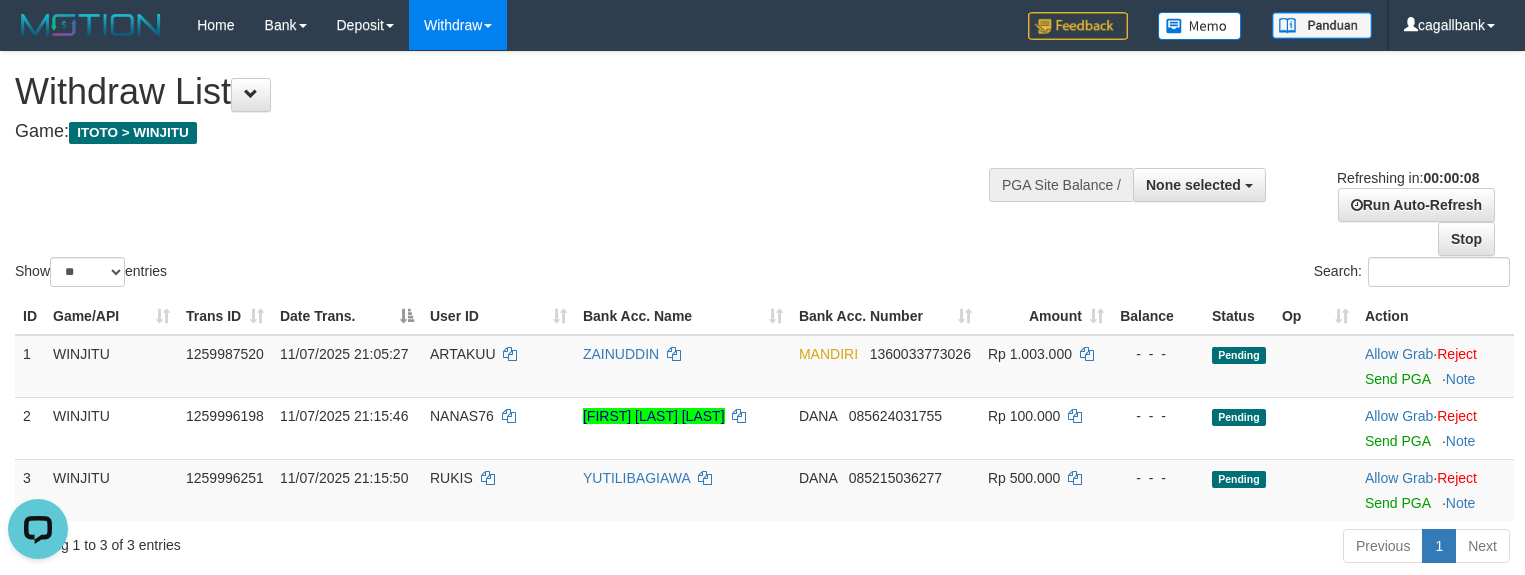 scroll, scrollTop: 0, scrollLeft: 0, axis: both 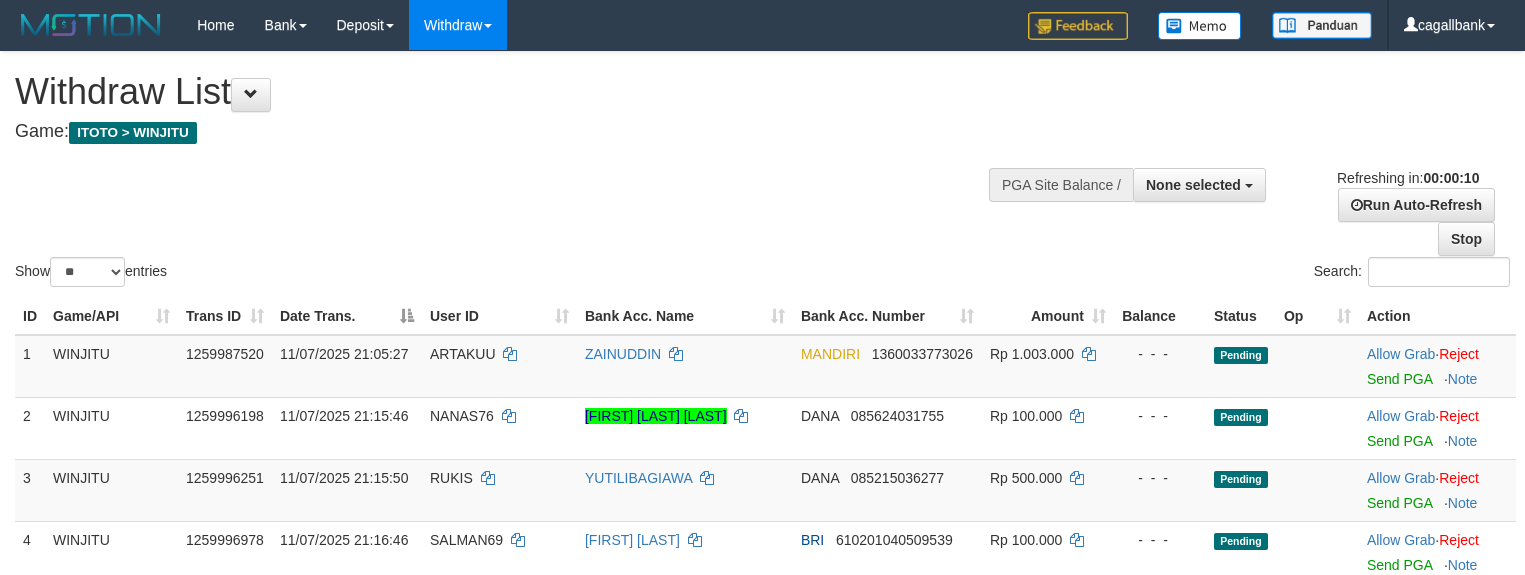 select 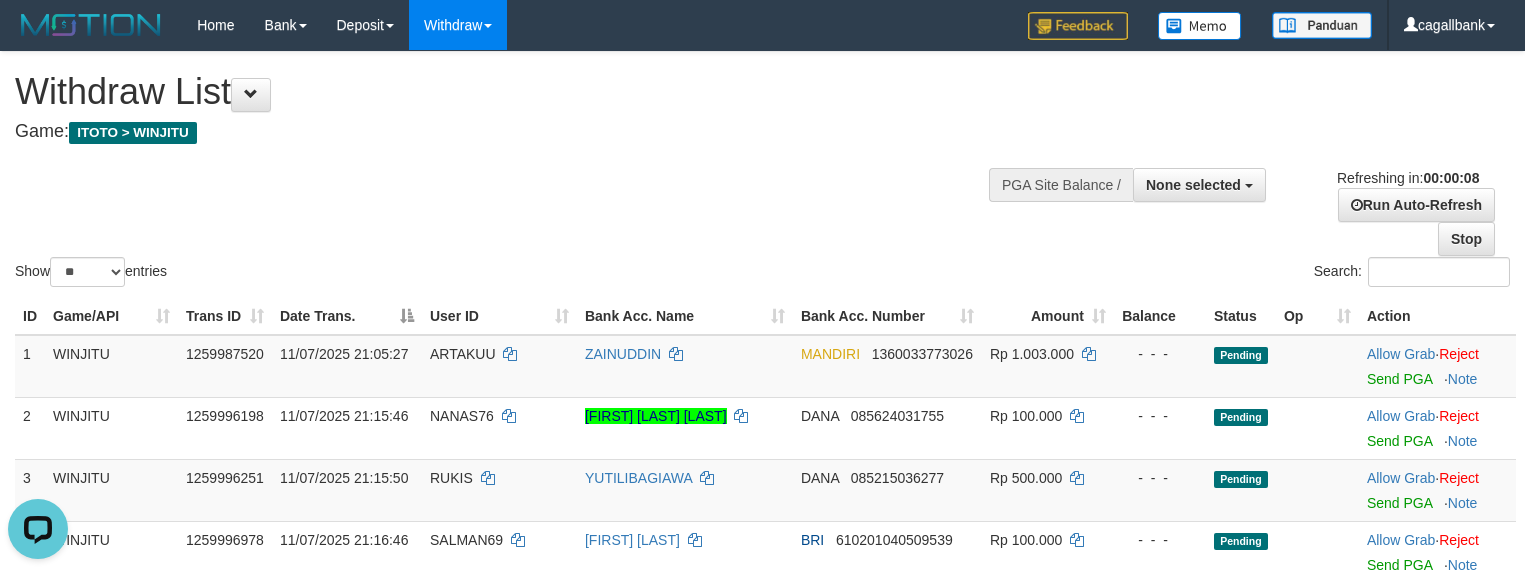 scroll, scrollTop: 0, scrollLeft: 0, axis: both 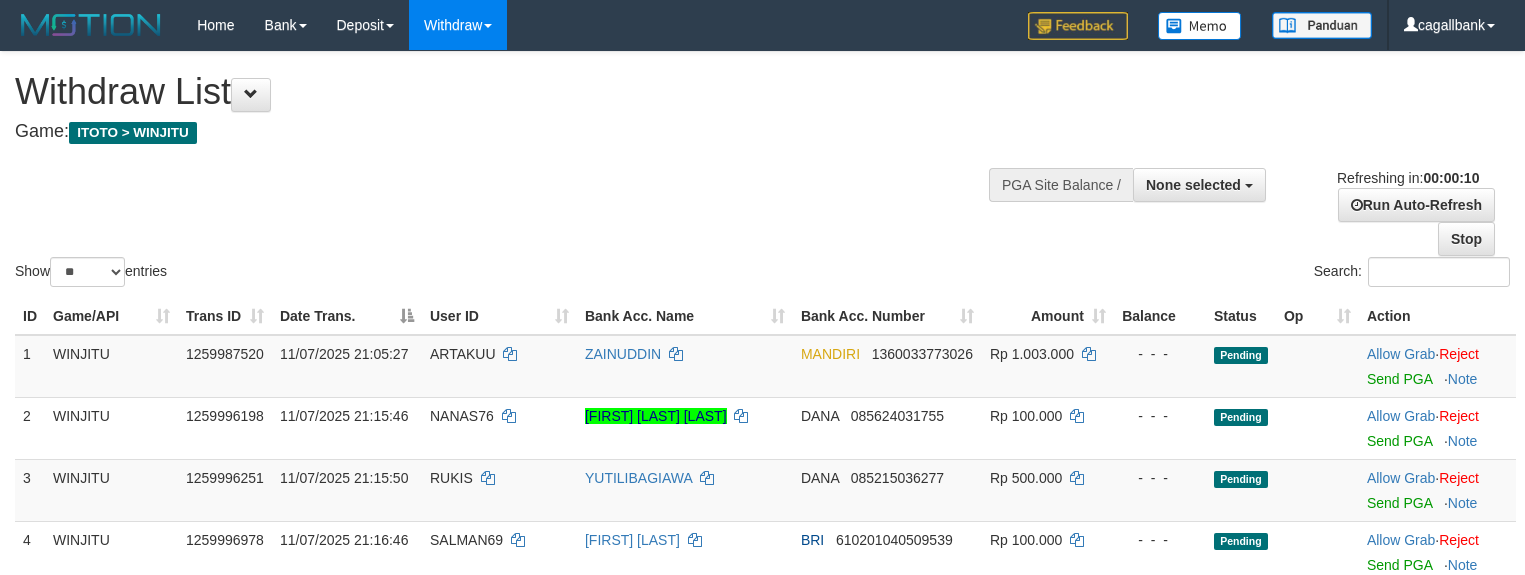 select 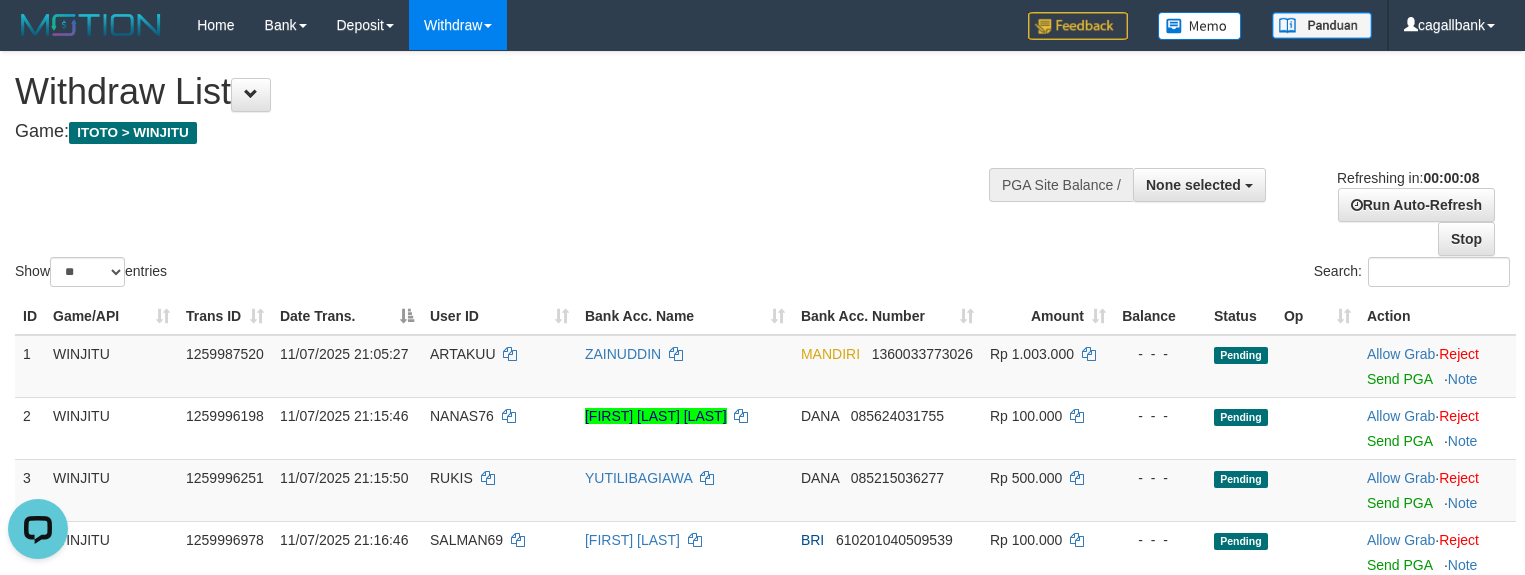 scroll, scrollTop: 0, scrollLeft: 0, axis: both 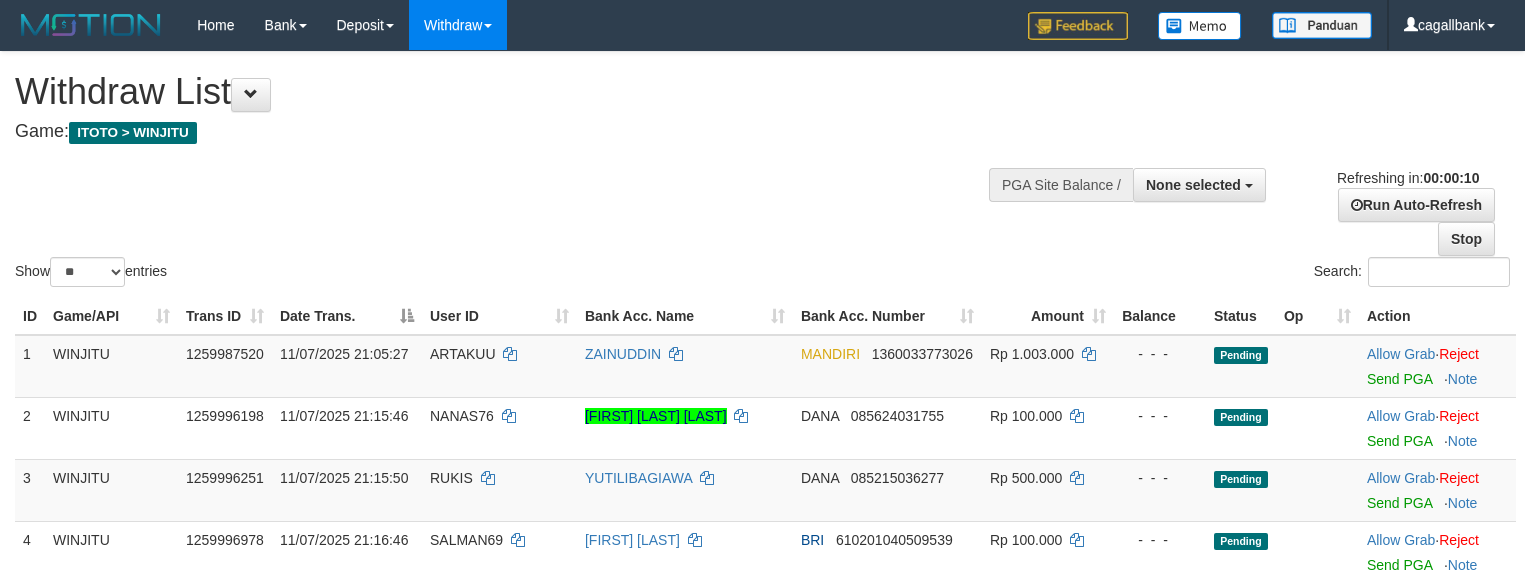 select 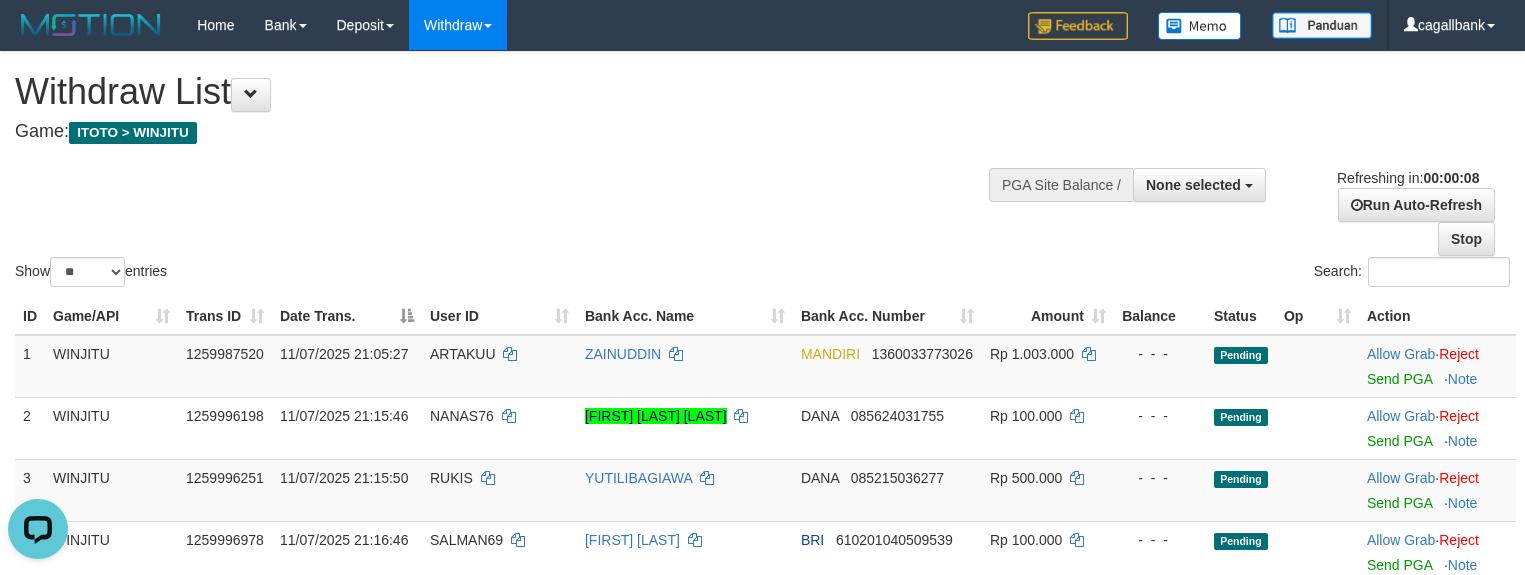 scroll, scrollTop: 0, scrollLeft: 0, axis: both 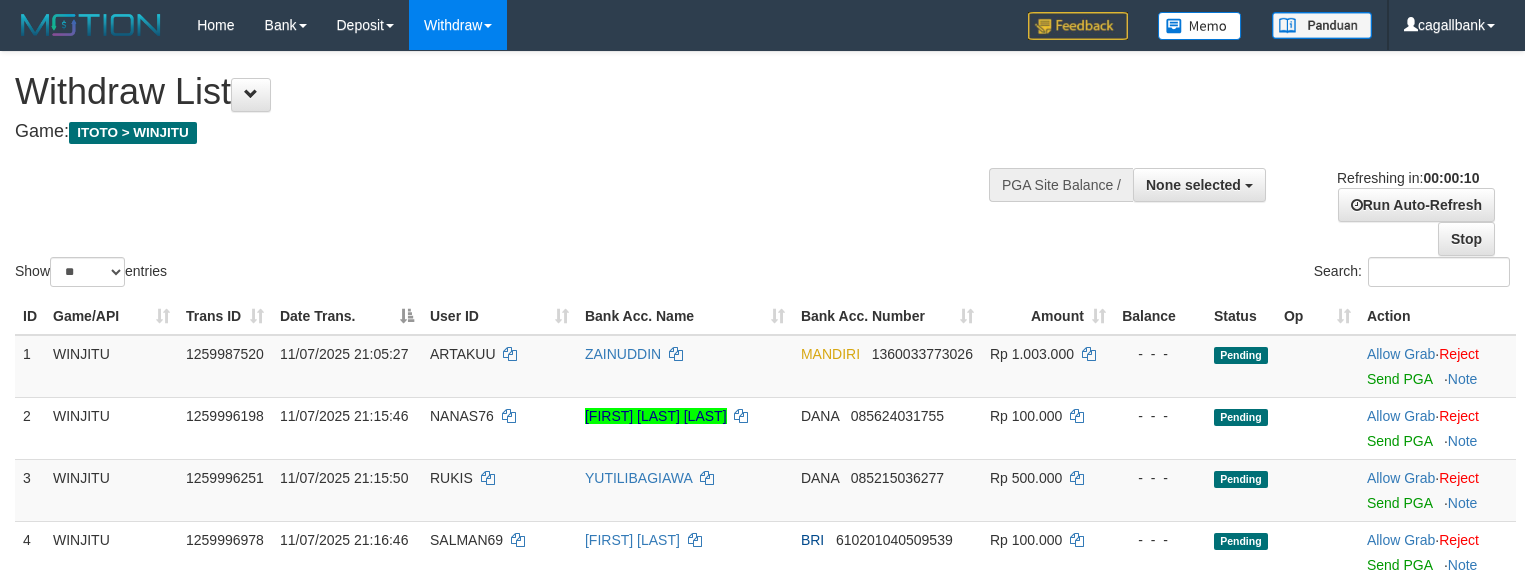 select 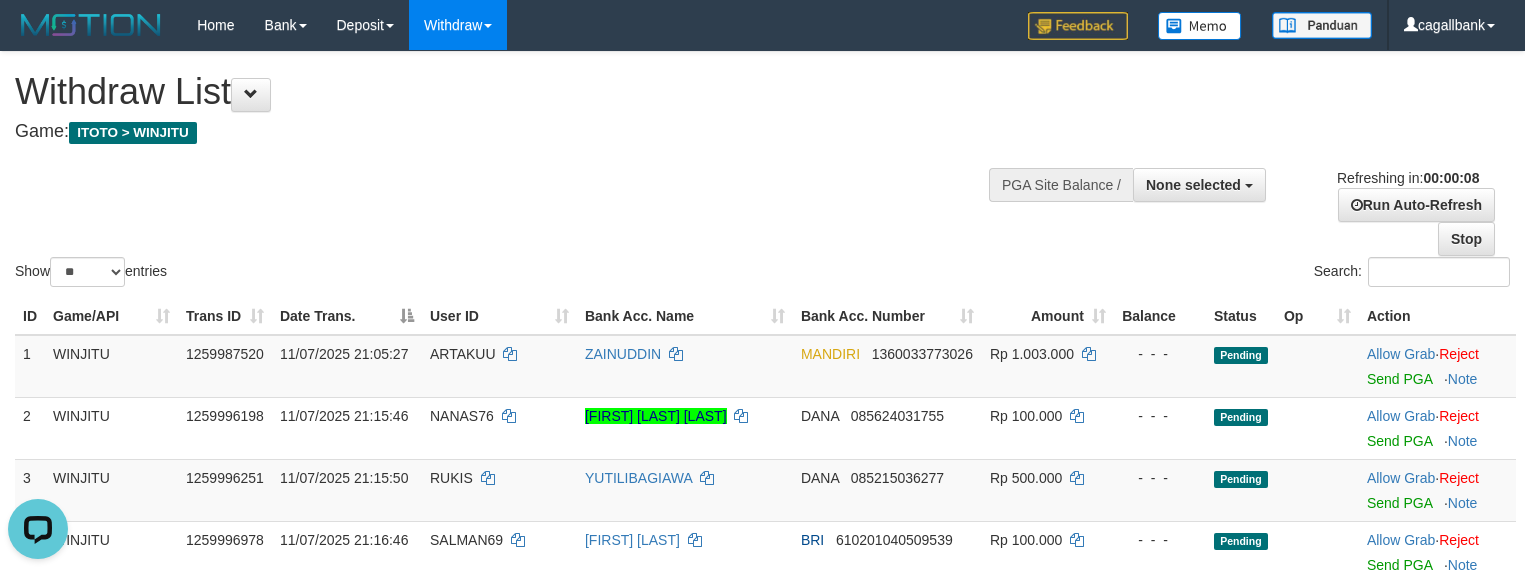 scroll, scrollTop: 0, scrollLeft: 0, axis: both 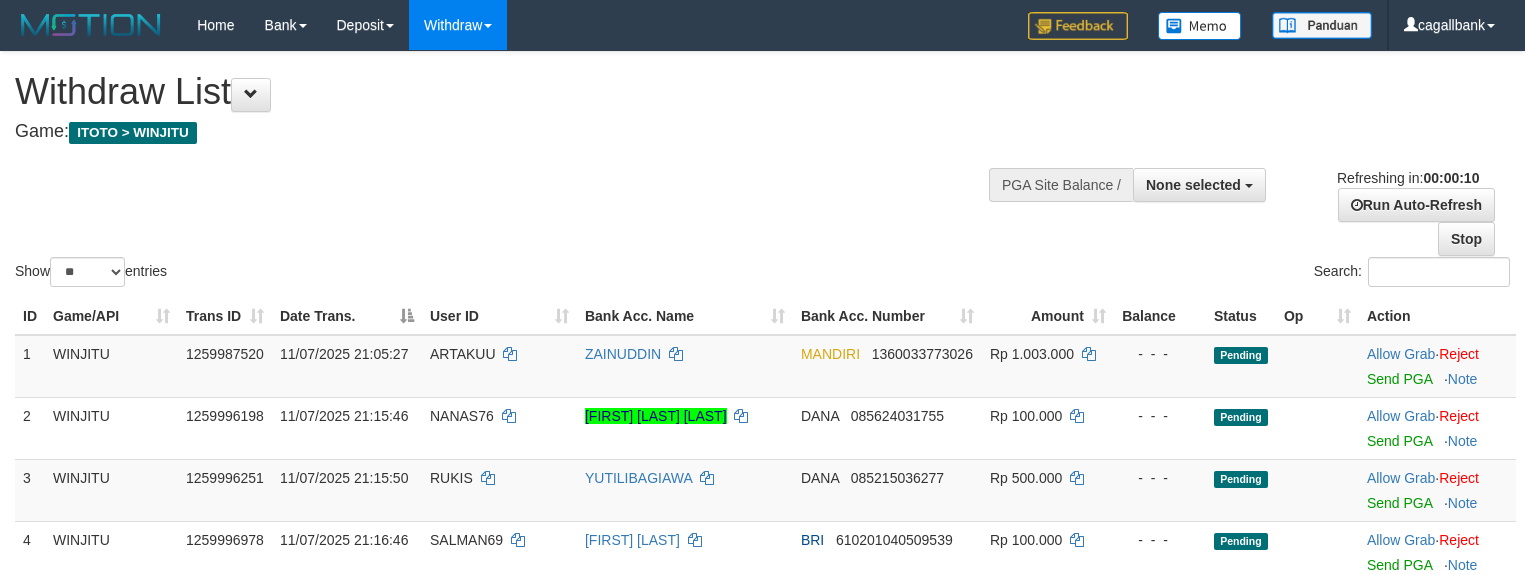 select 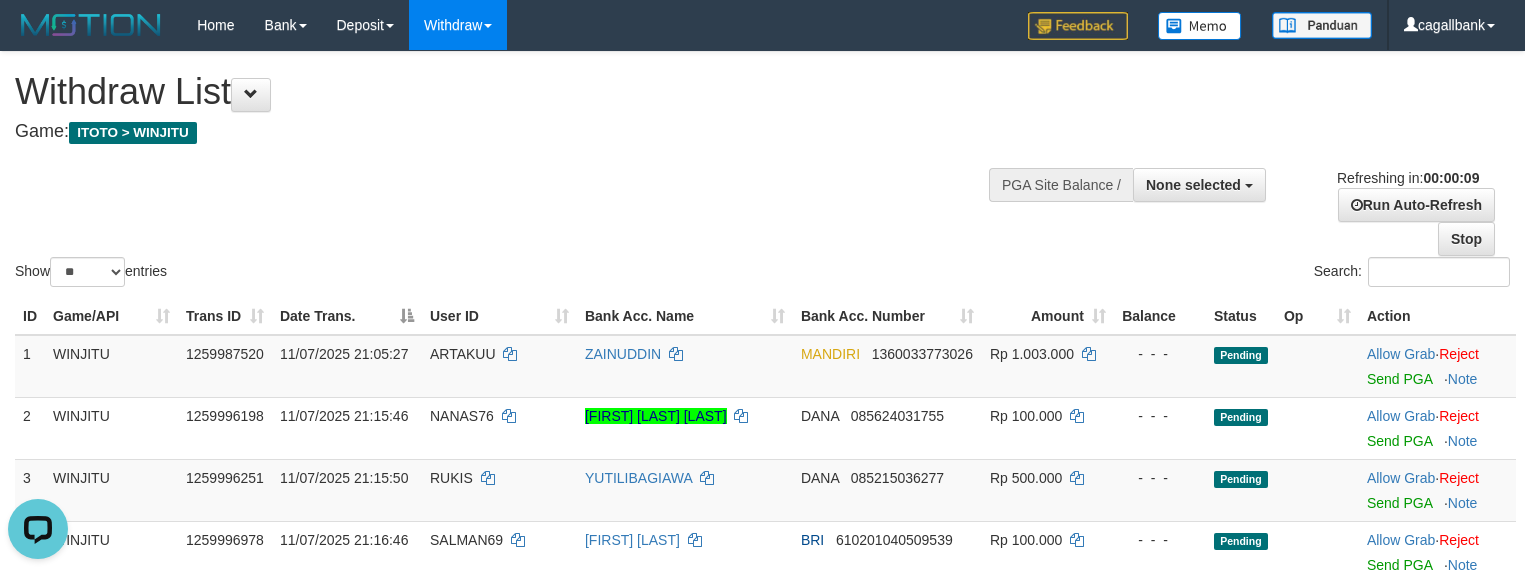 scroll, scrollTop: 0, scrollLeft: 0, axis: both 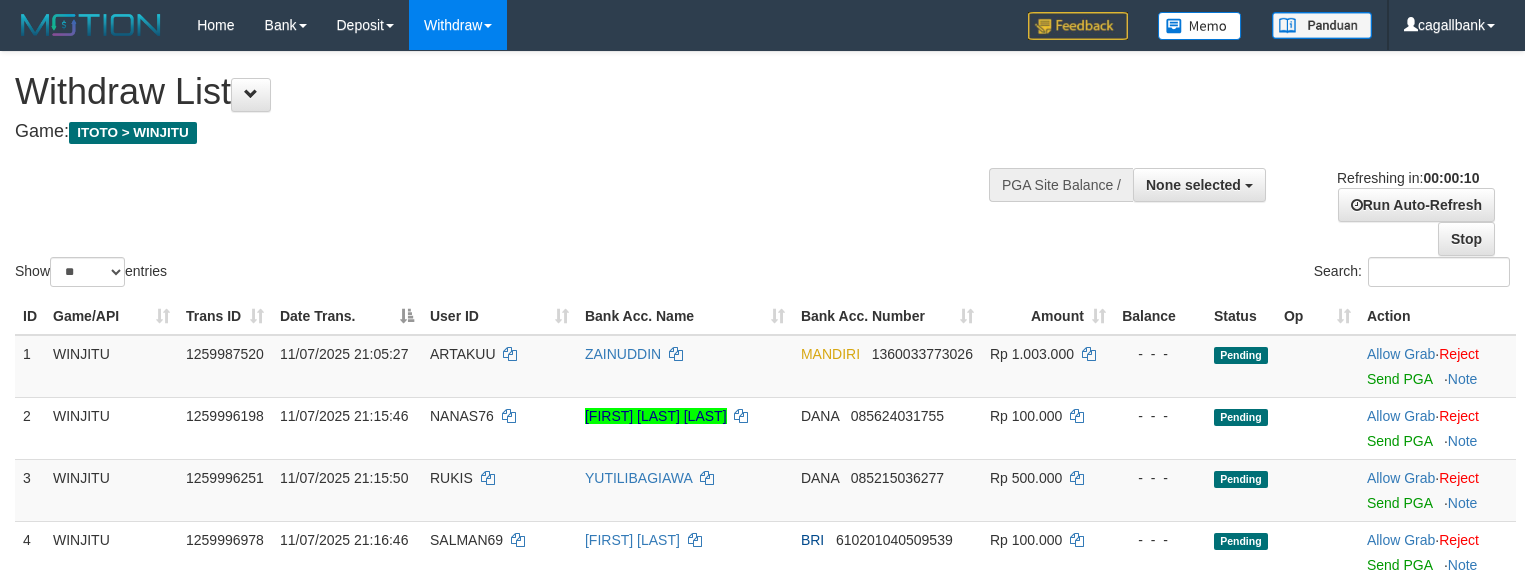 select 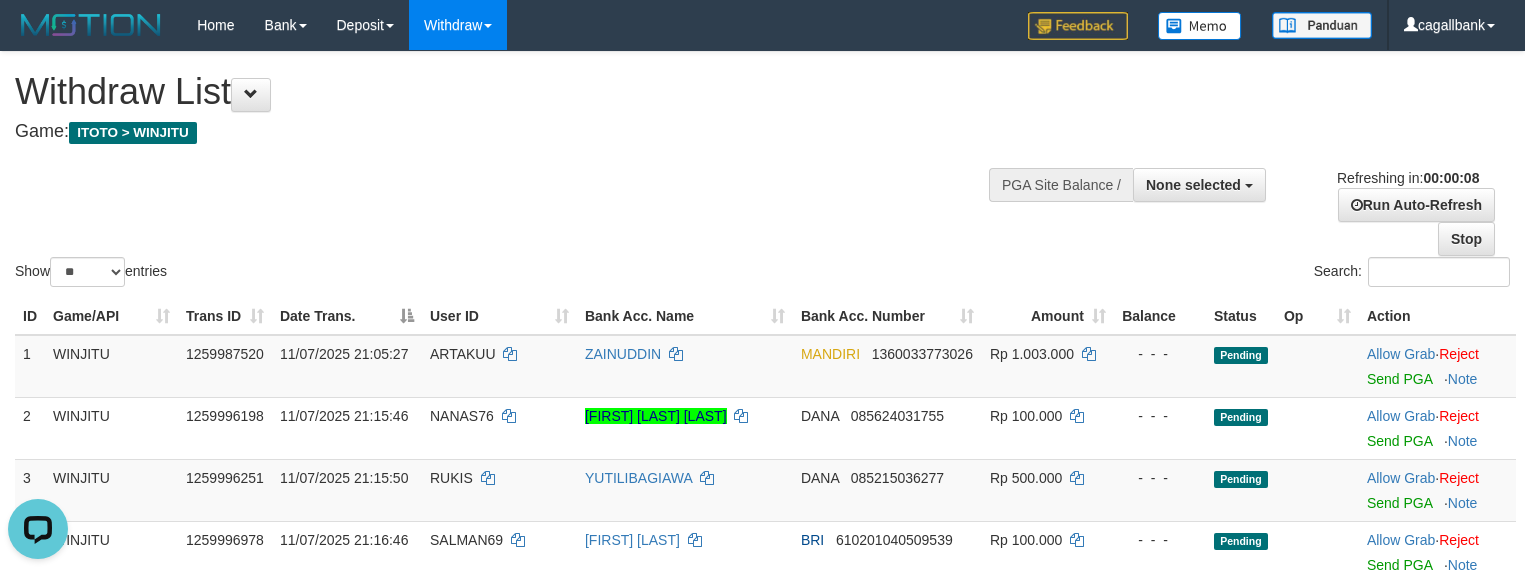 scroll, scrollTop: 0, scrollLeft: 0, axis: both 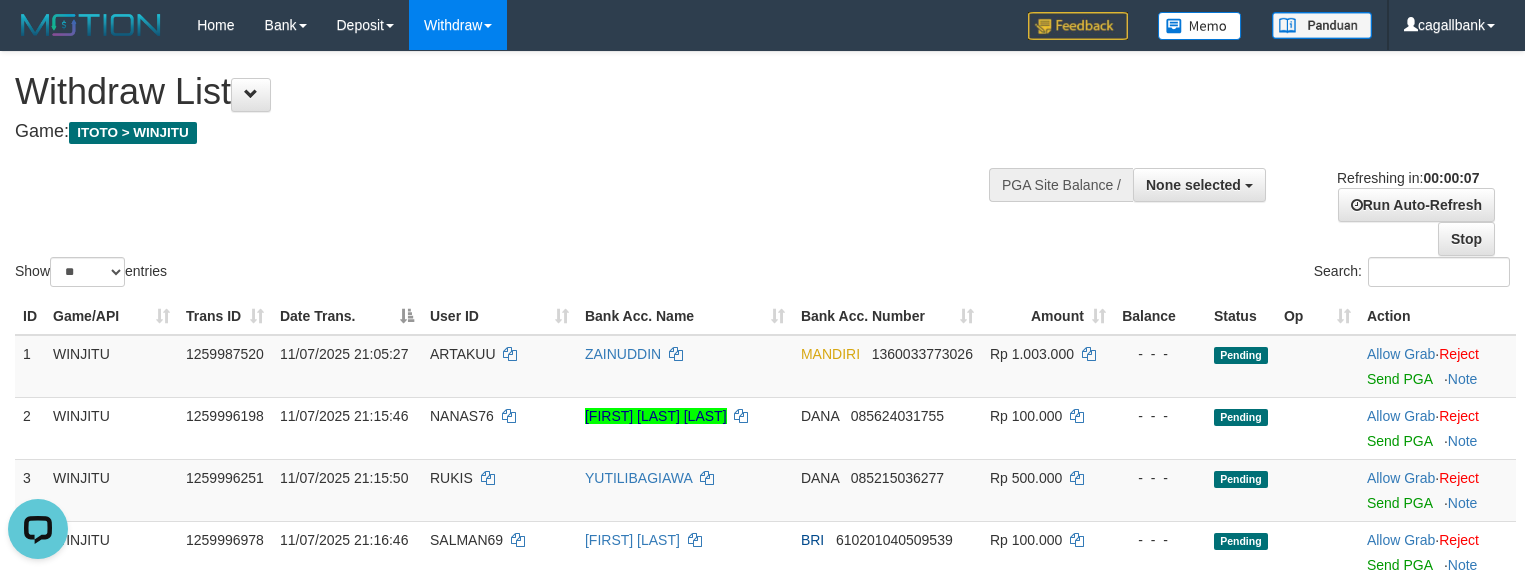 click on "Search:" at bounding box center [1144, 274] 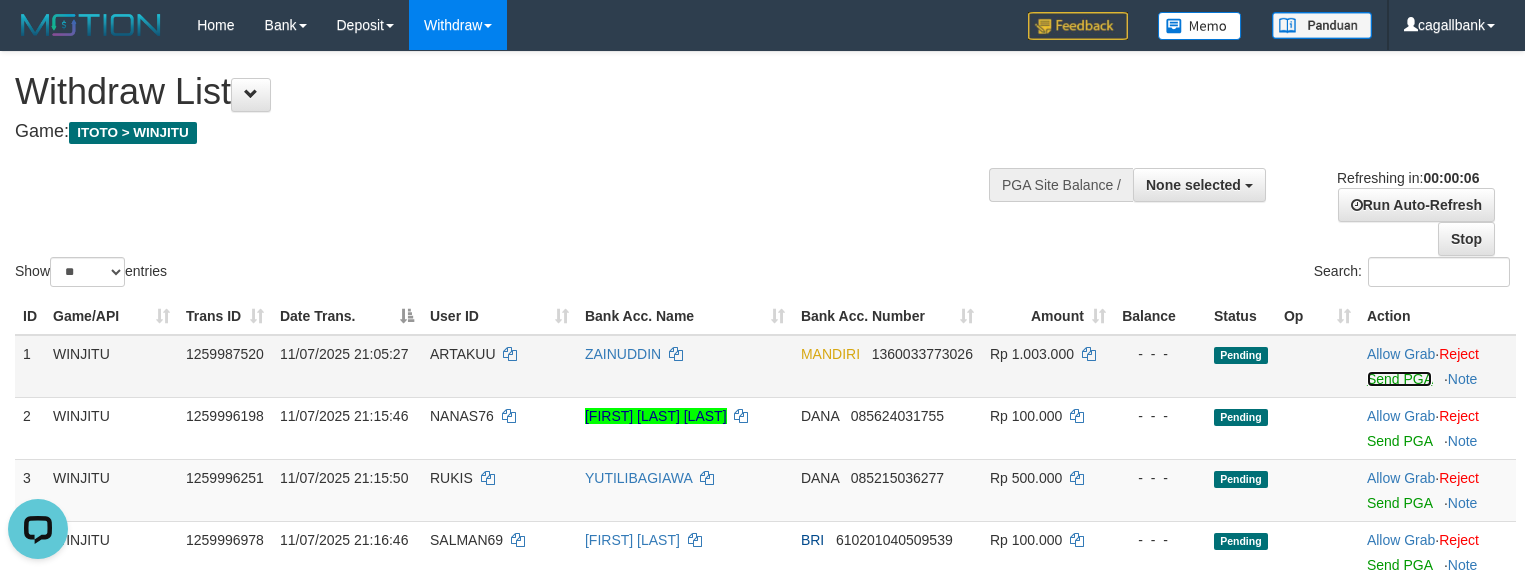 click on "Send PGA" at bounding box center (1399, 379) 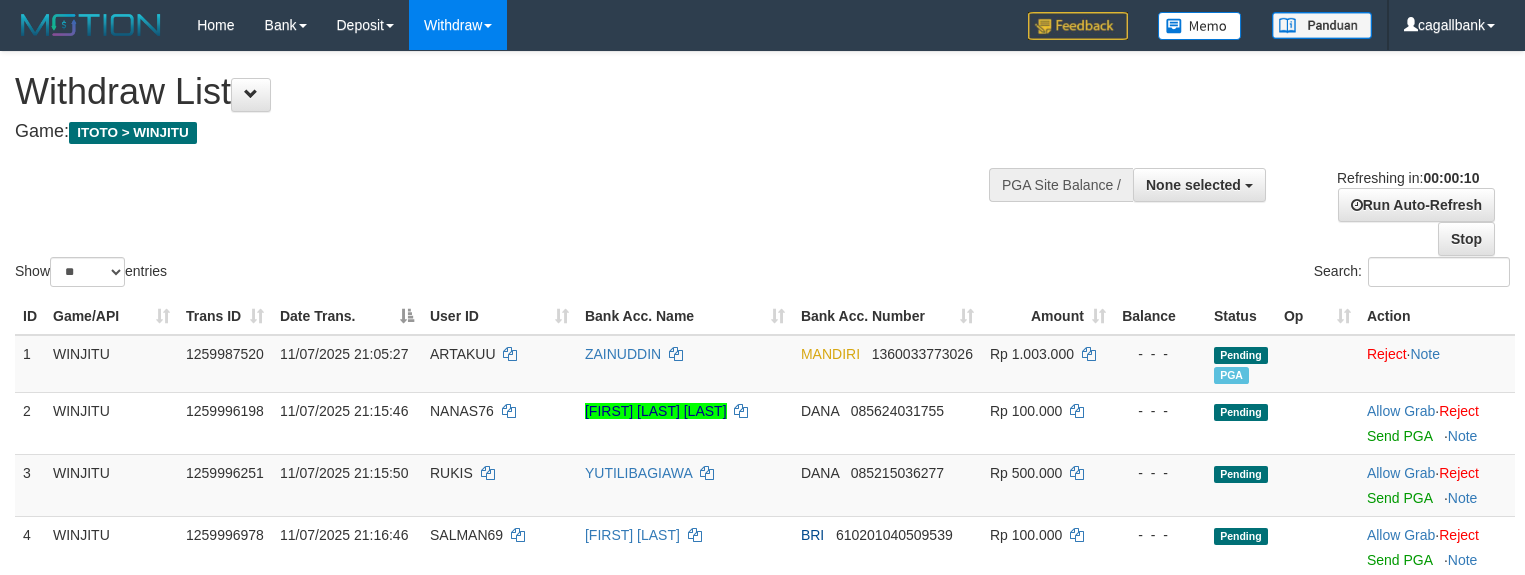 select 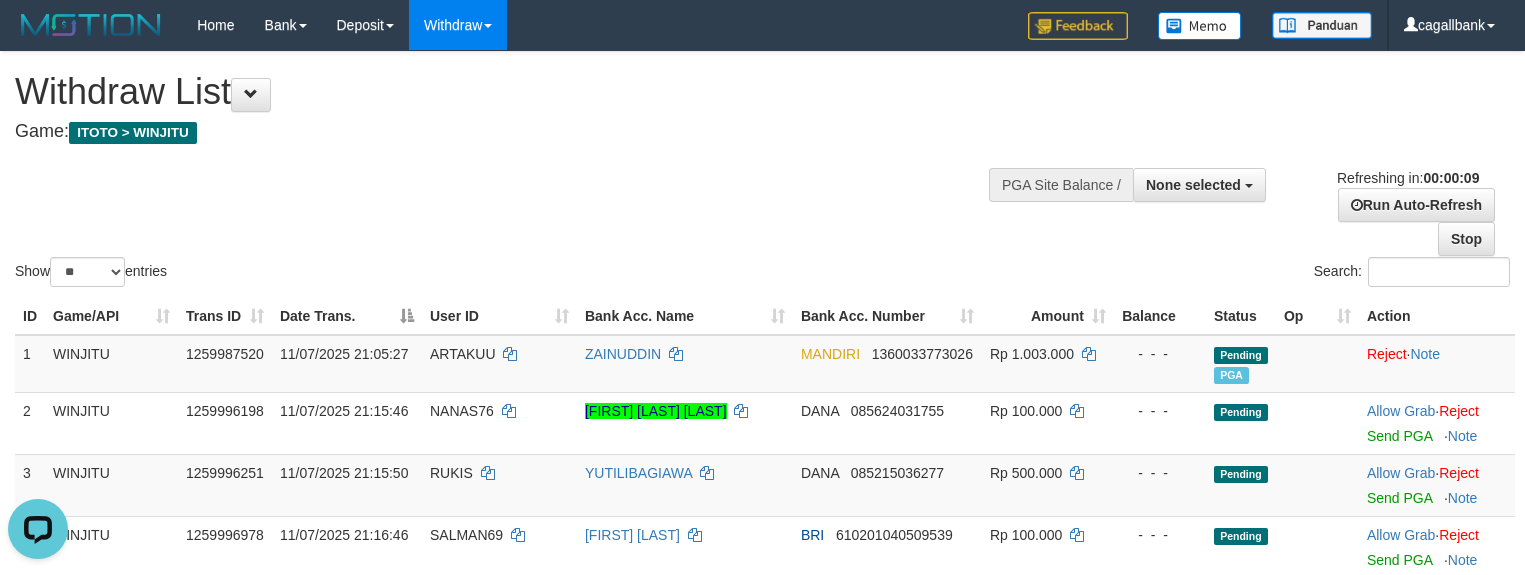 scroll, scrollTop: 0, scrollLeft: 0, axis: both 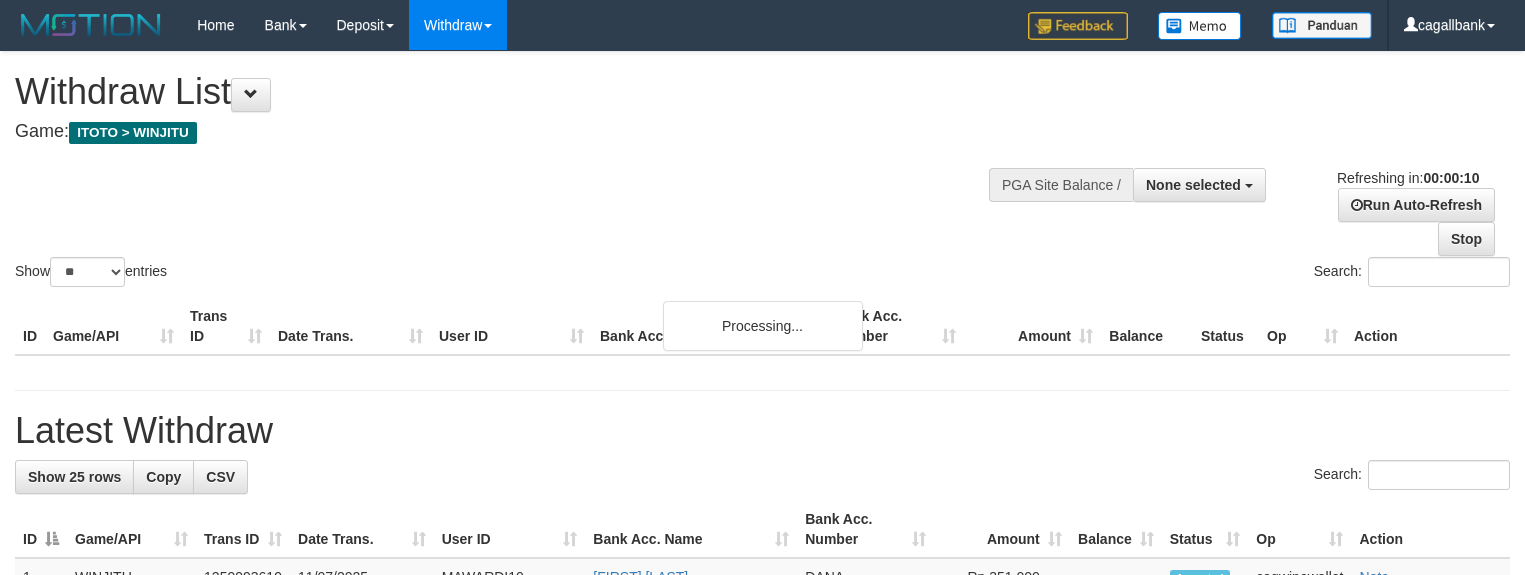 select 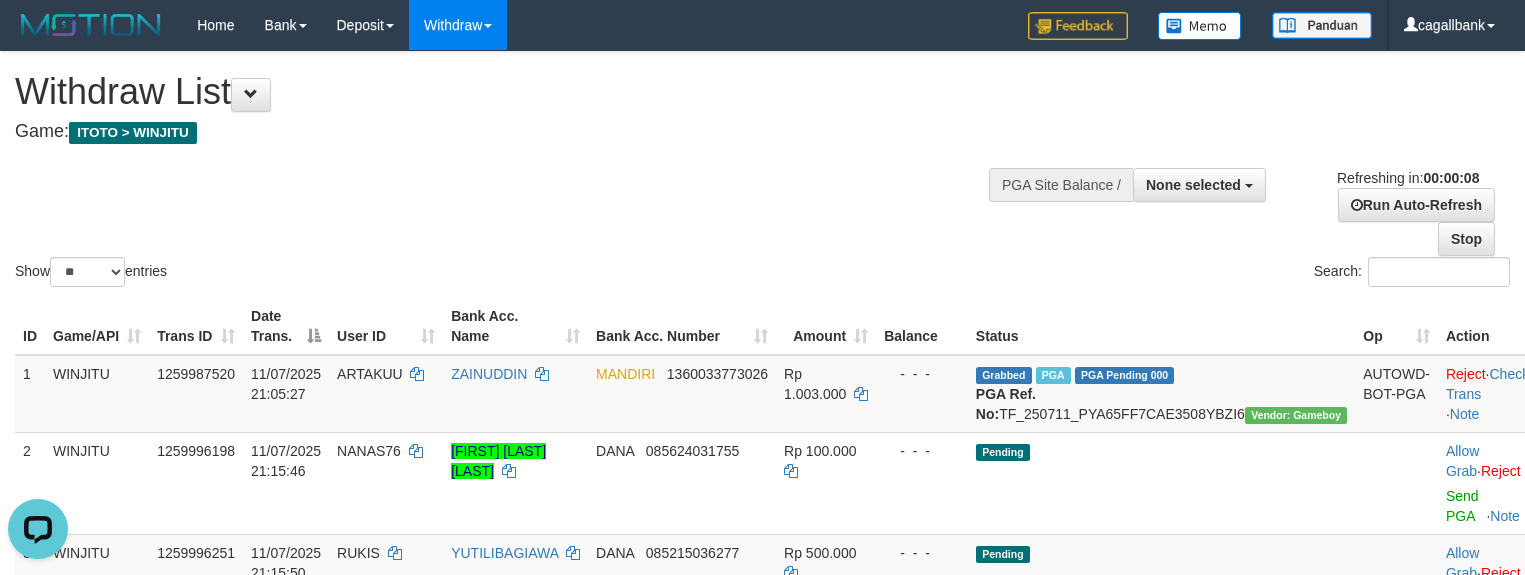 scroll, scrollTop: 0, scrollLeft: 0, axis: both 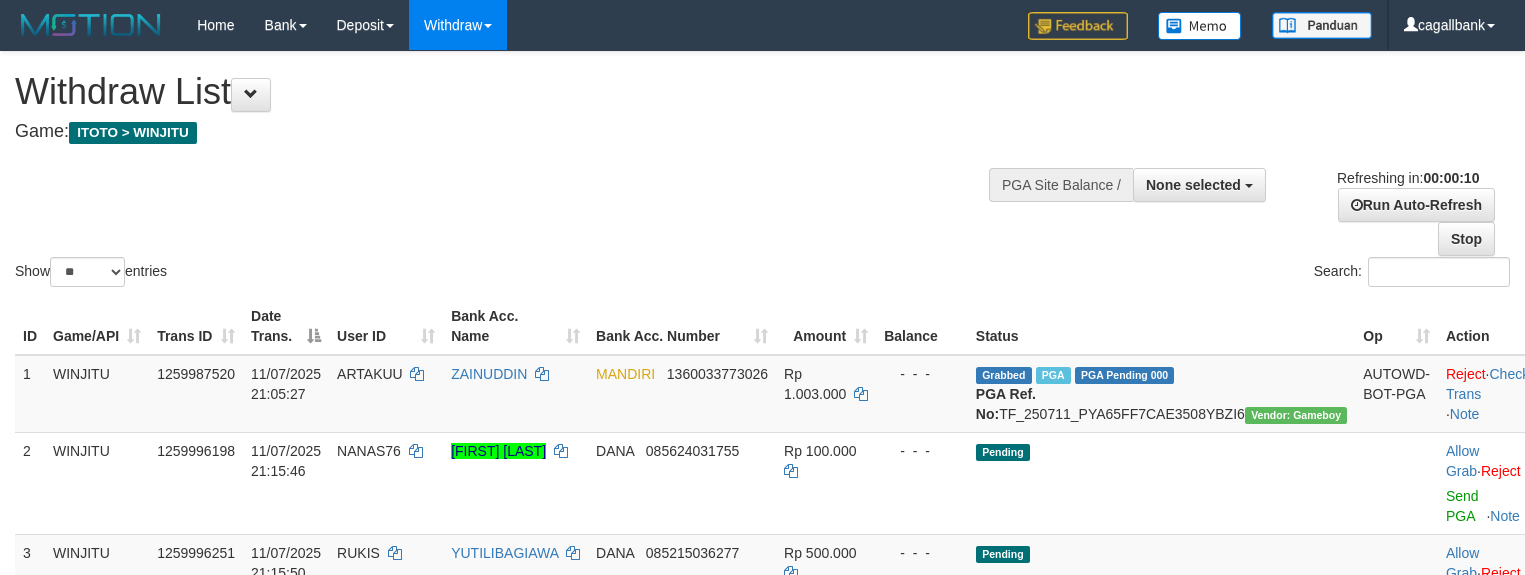 select 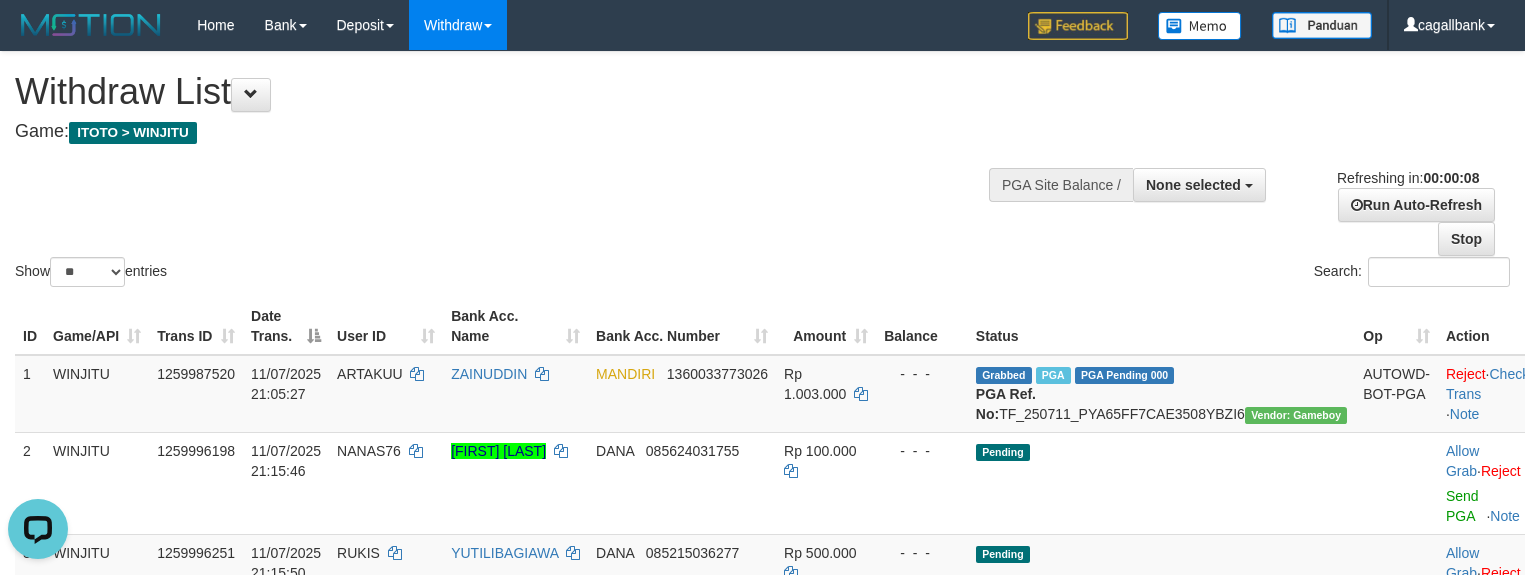 scroll, scrollTop: 0, scrollLeft: 0, axis: both 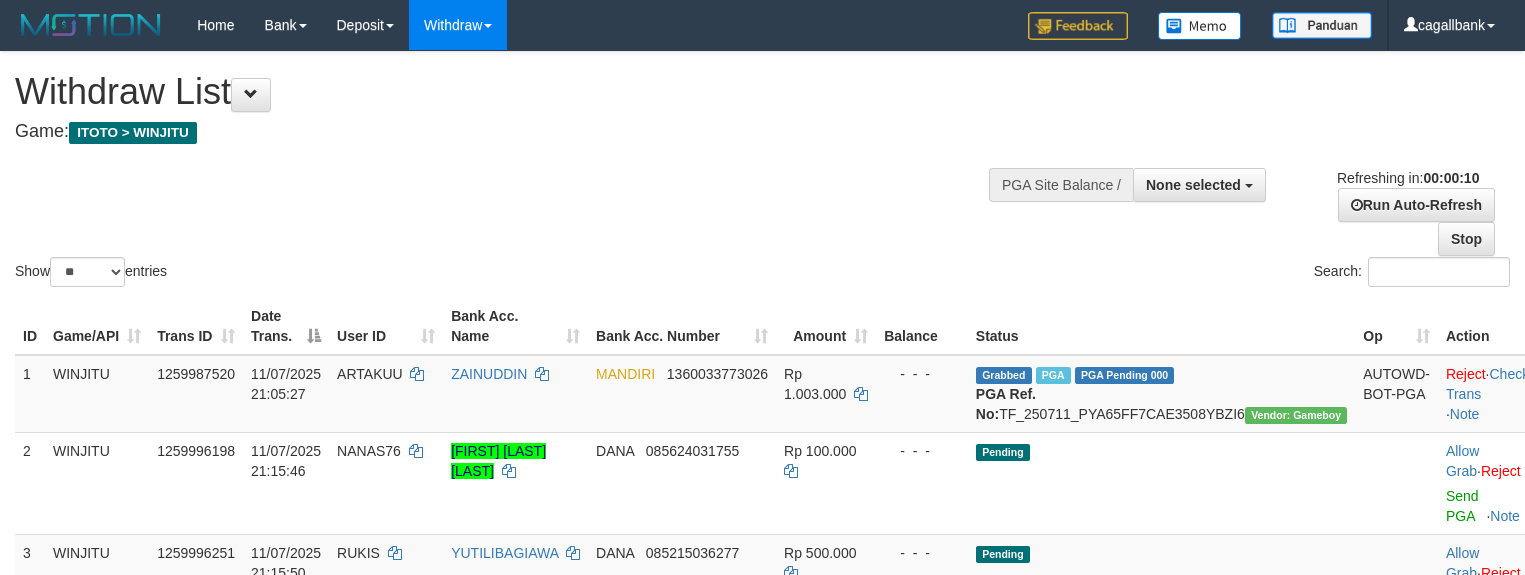 select 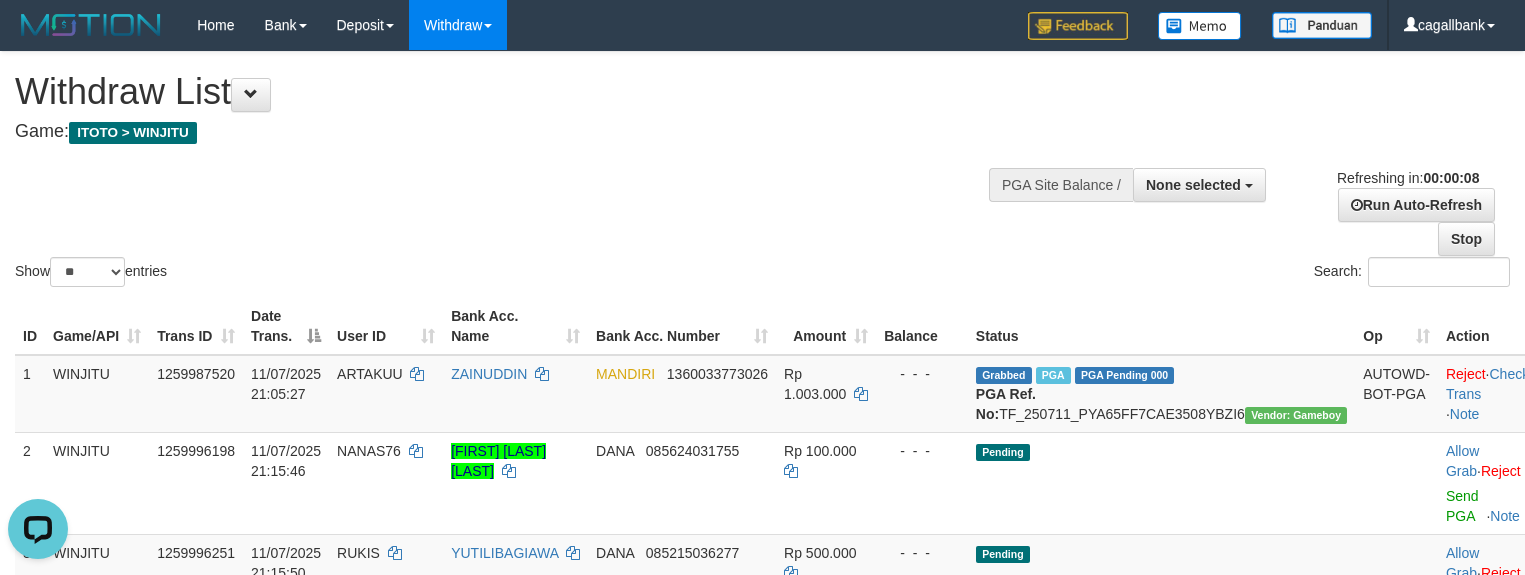 scroll, scrollTop: 0, scrollLeft: 0, axis: both 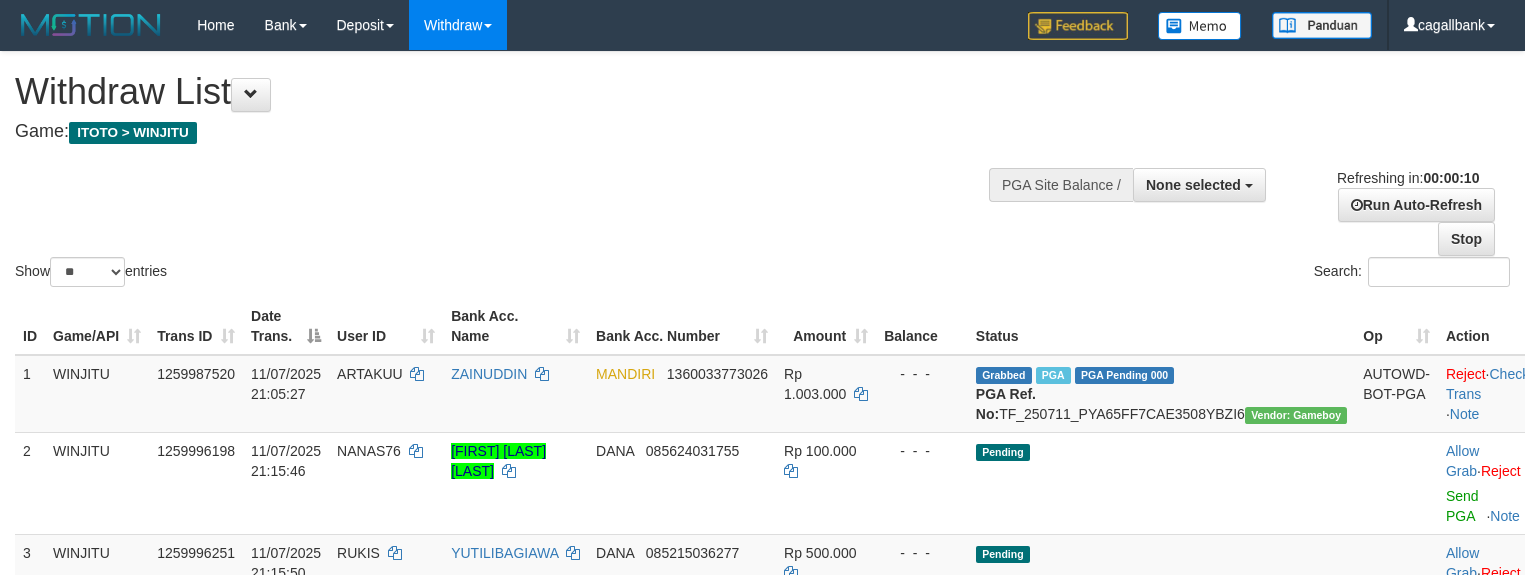 select 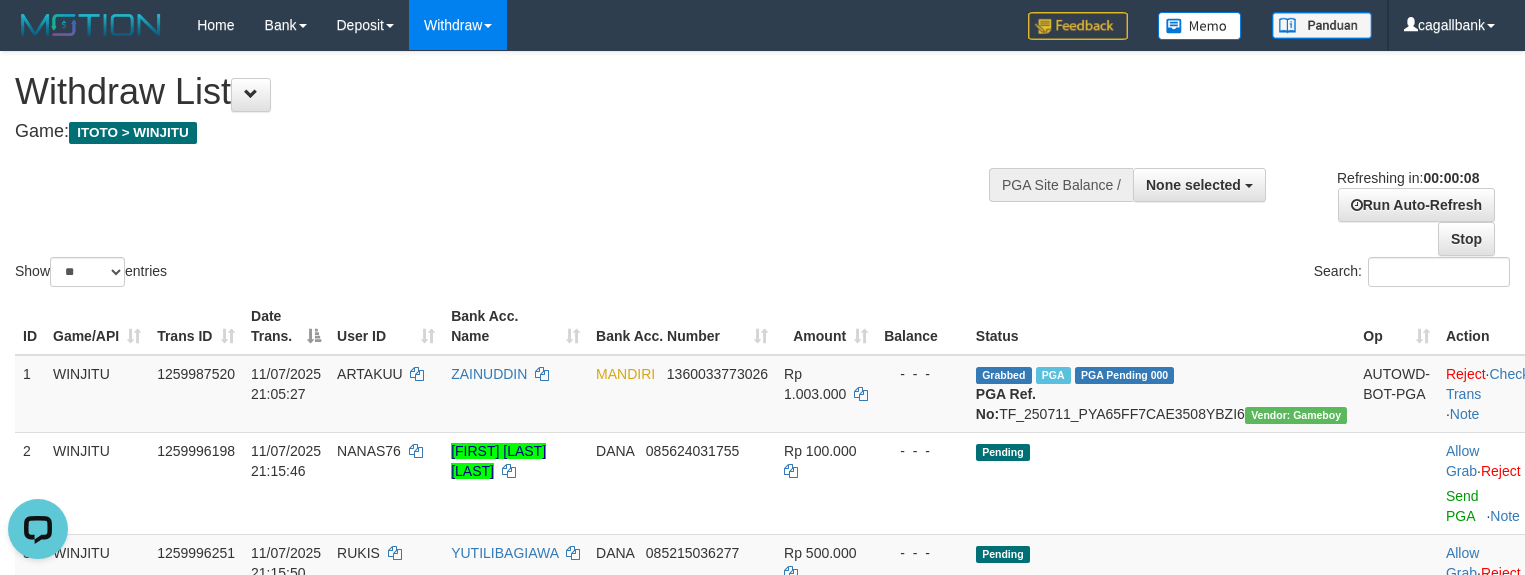 scroll, scrollTop: 0, scrollLeft: 0, axis: both 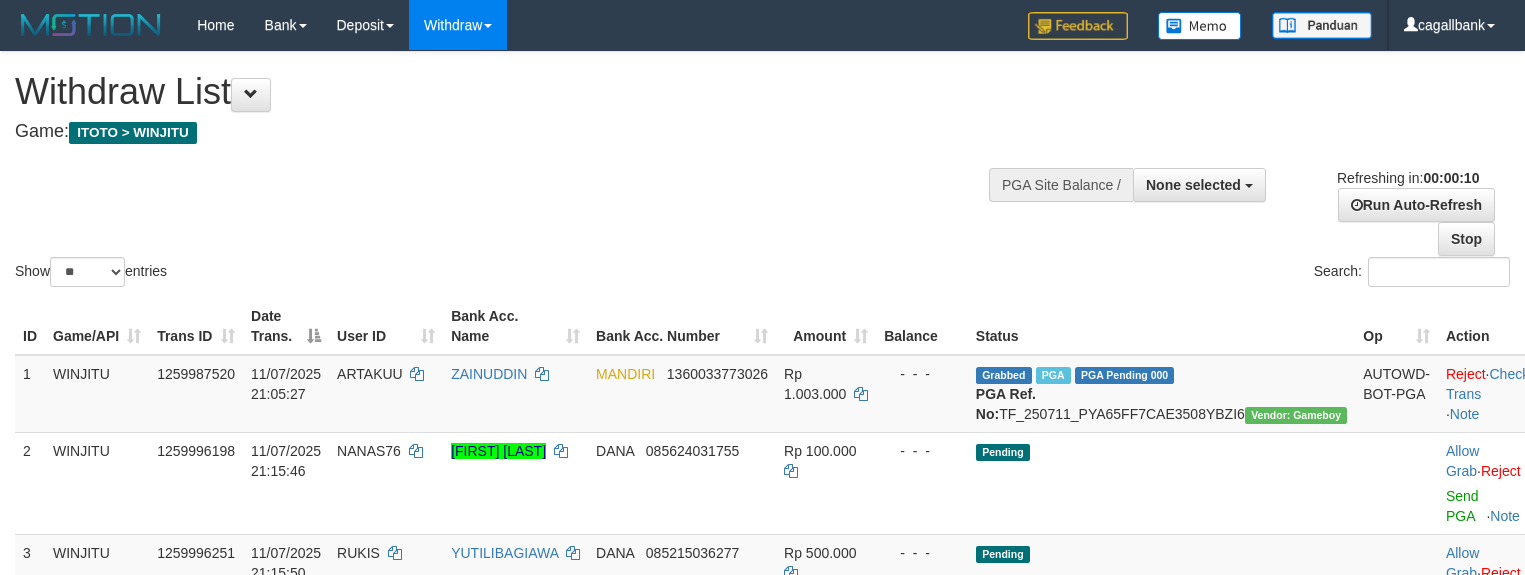 select 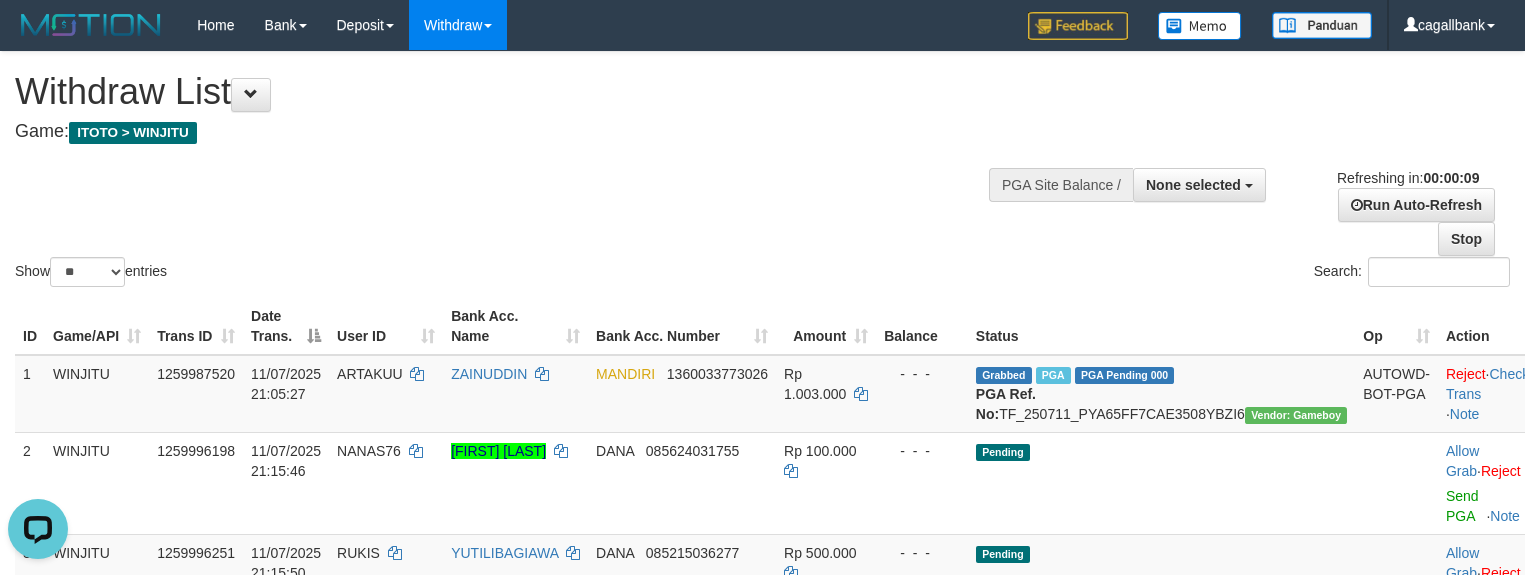 scroll, scrollTop: 0, scrollLeft: 0, axis: both 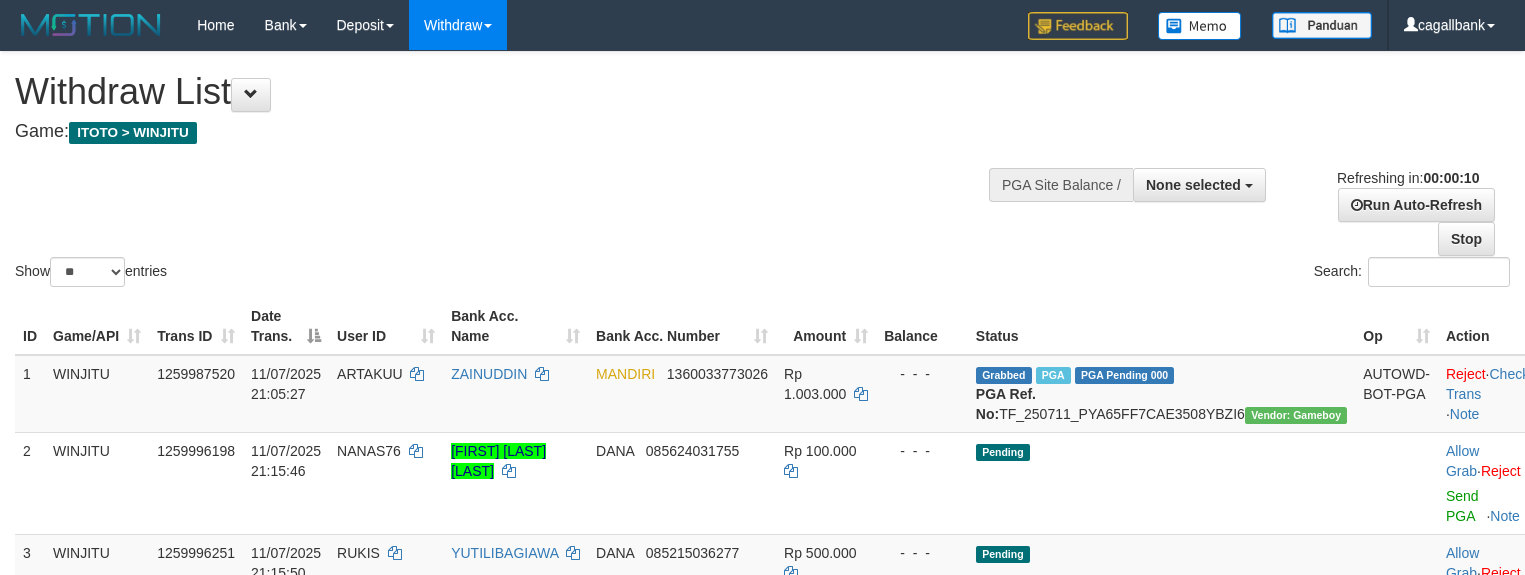 select 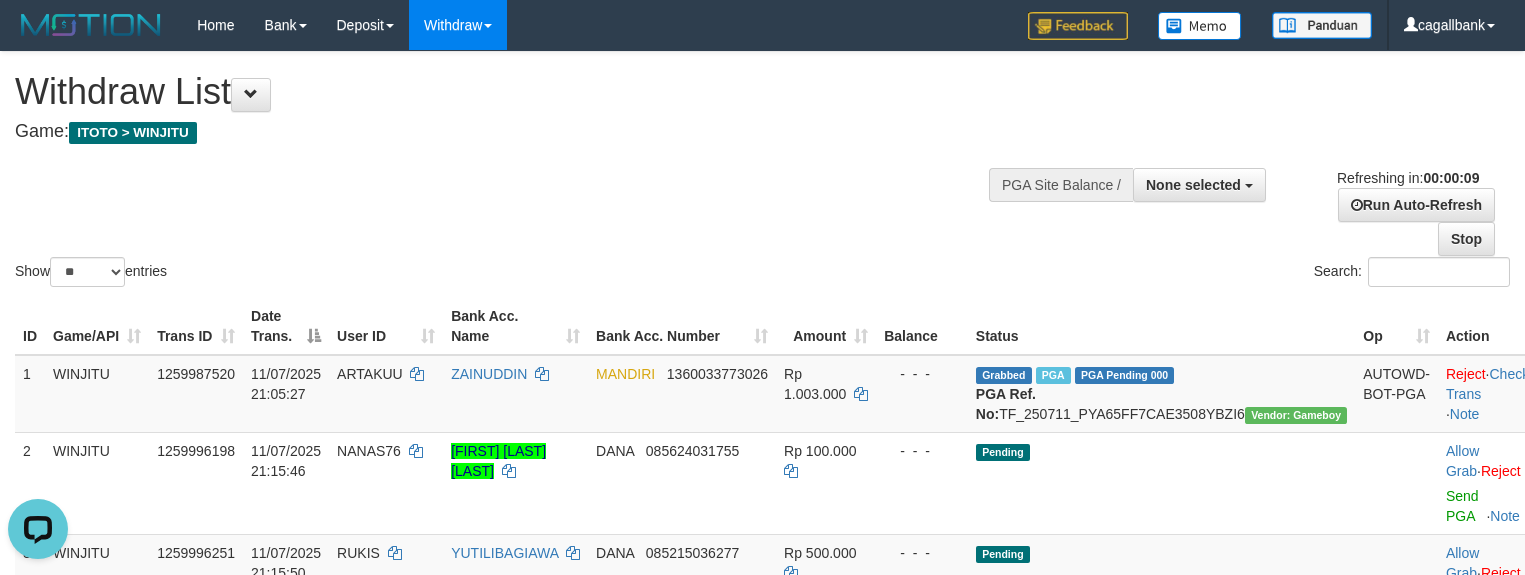 scroll, scrollTop: 0, scrollLeft: 0, axis: both 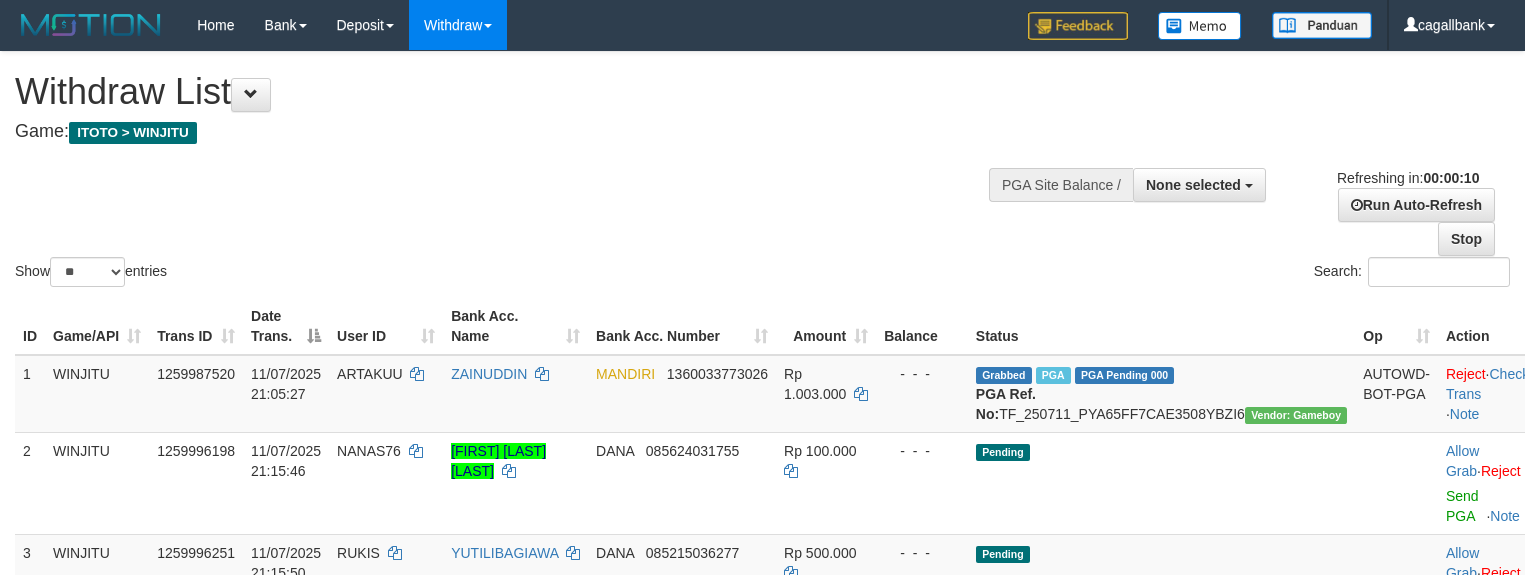 select 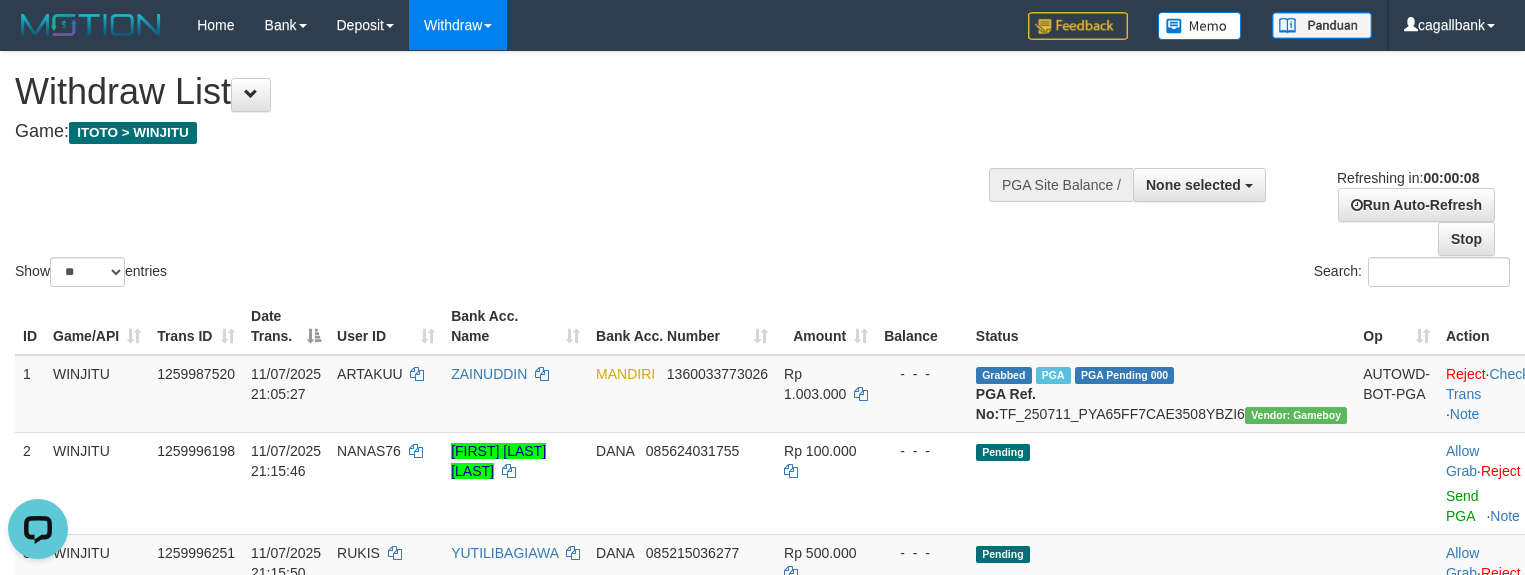 scroll, scrollTop: 0, scrollLeft: 0, axis: both 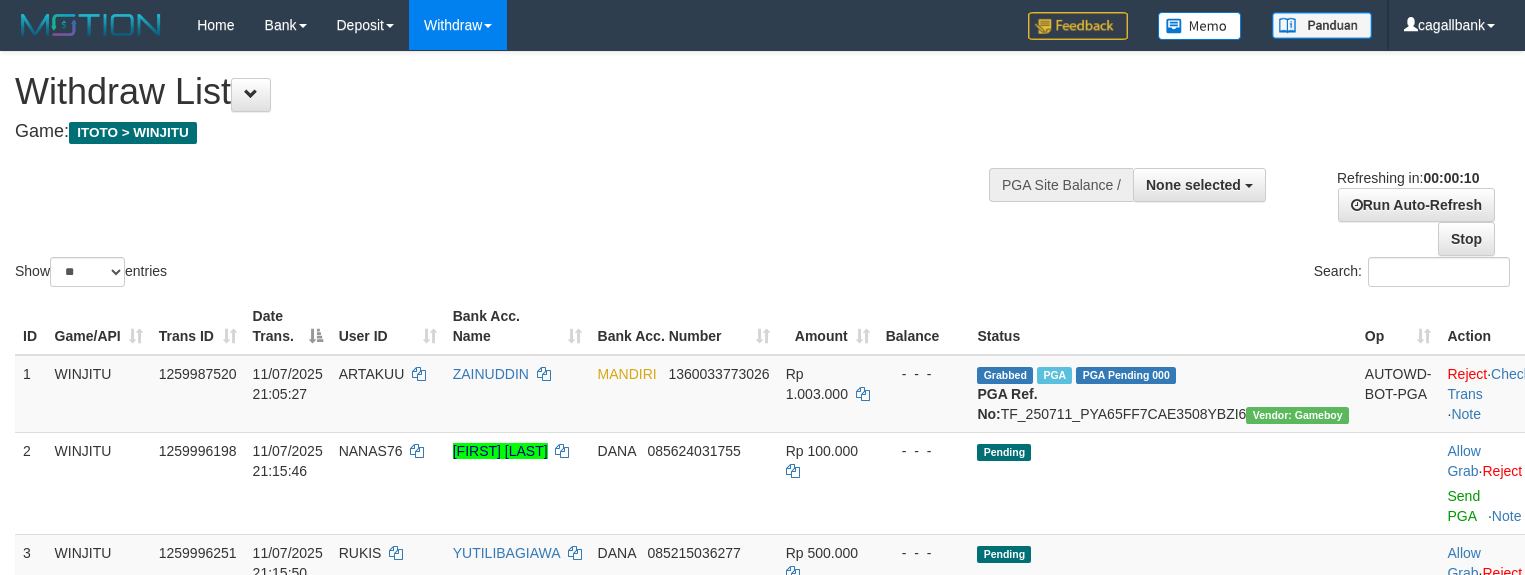 select 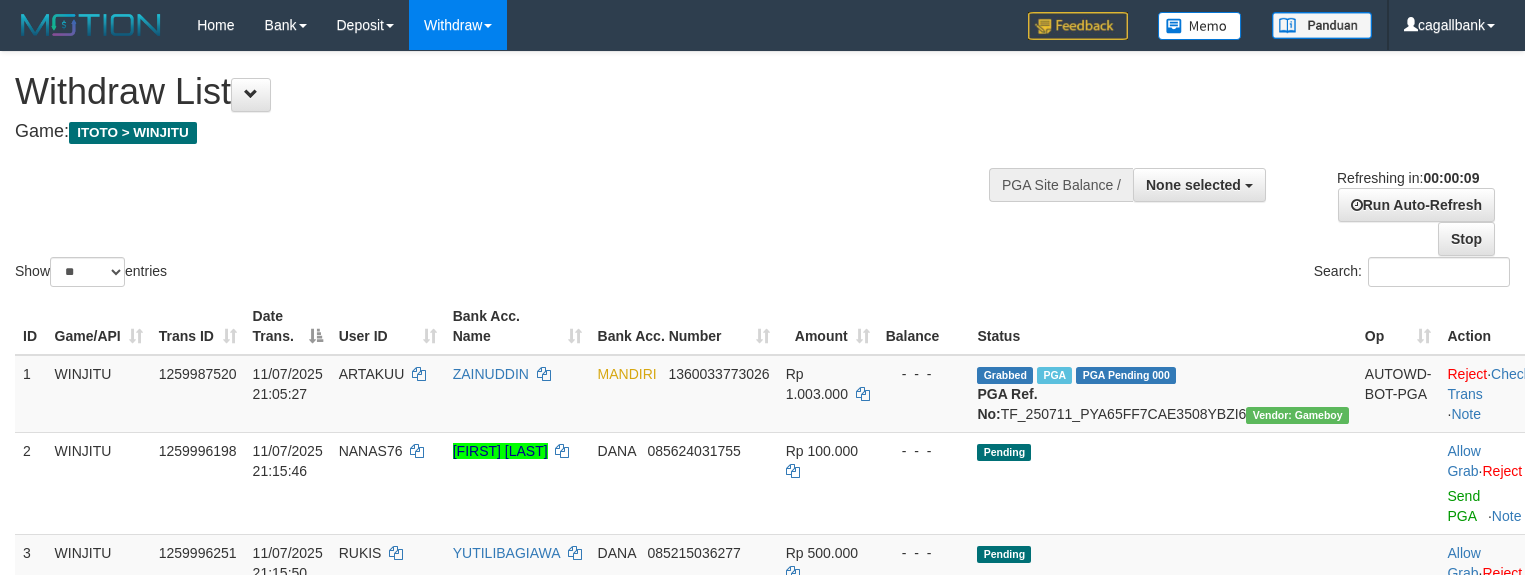 click on "Show  ** ** ** ***  entries Search:" at bounding box center (762, 171) 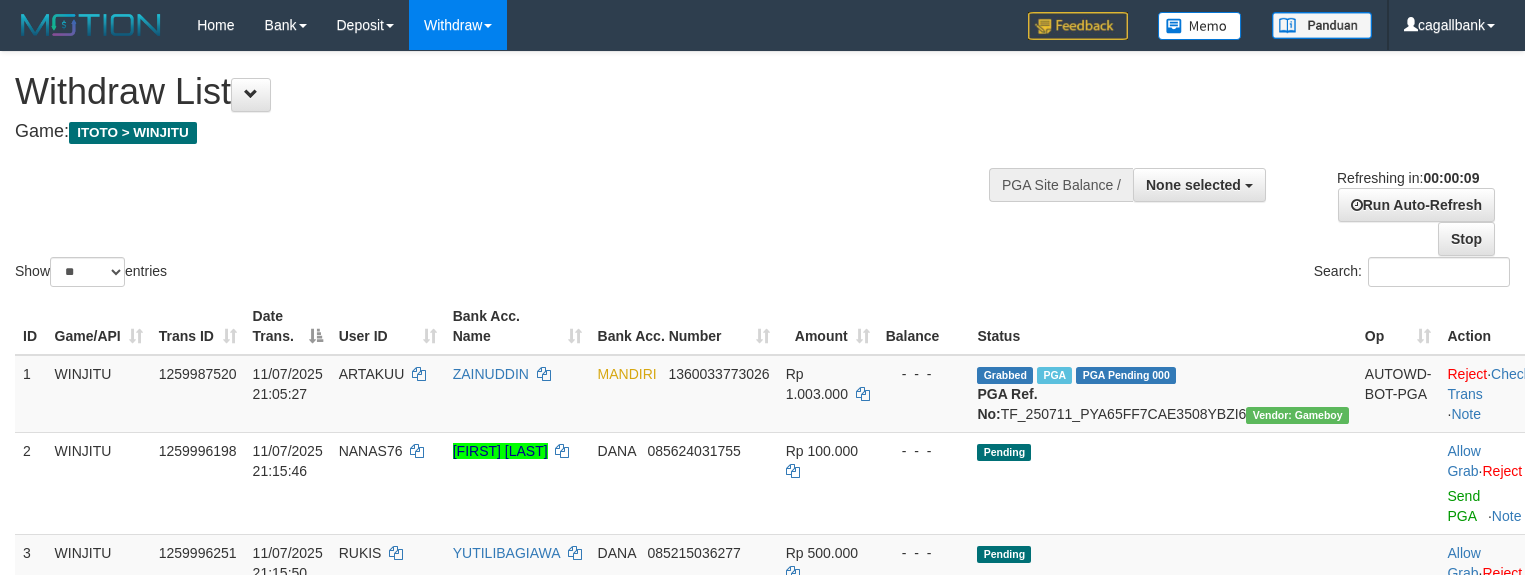 scroll, scrollTop: 593, scrollLeft: 0, axis: vertical 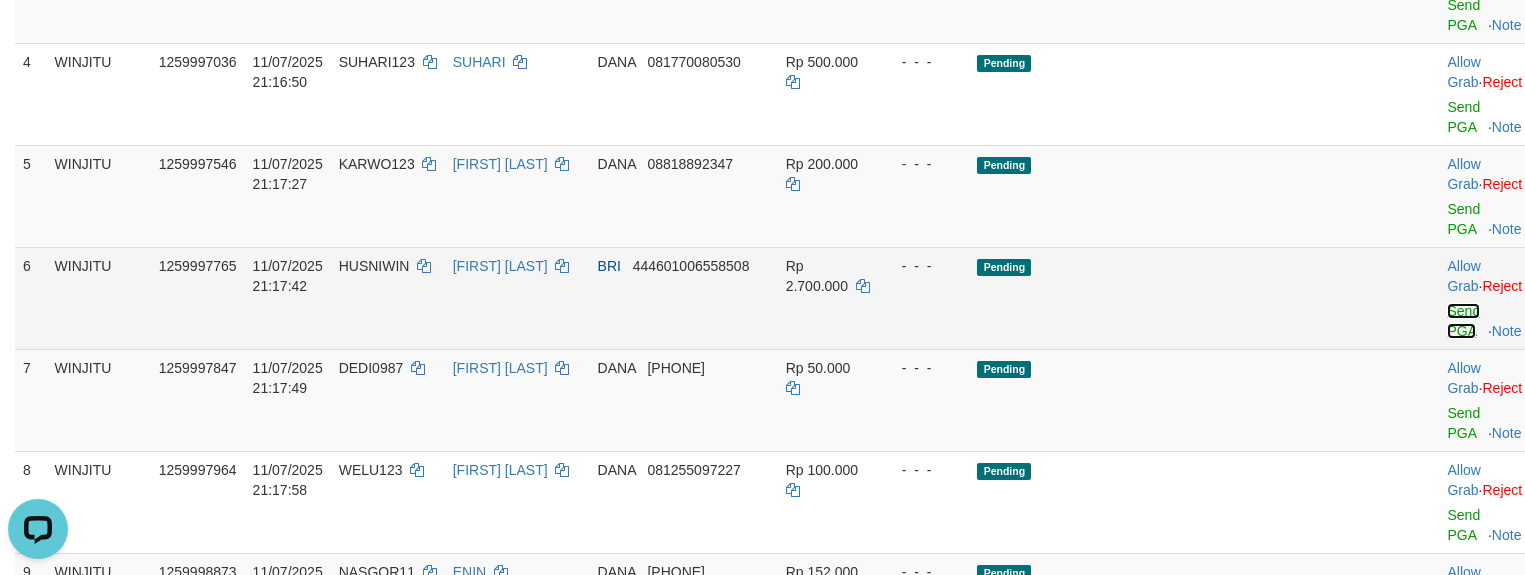 click on "Send PGA" at bounding box center (1463, 321) 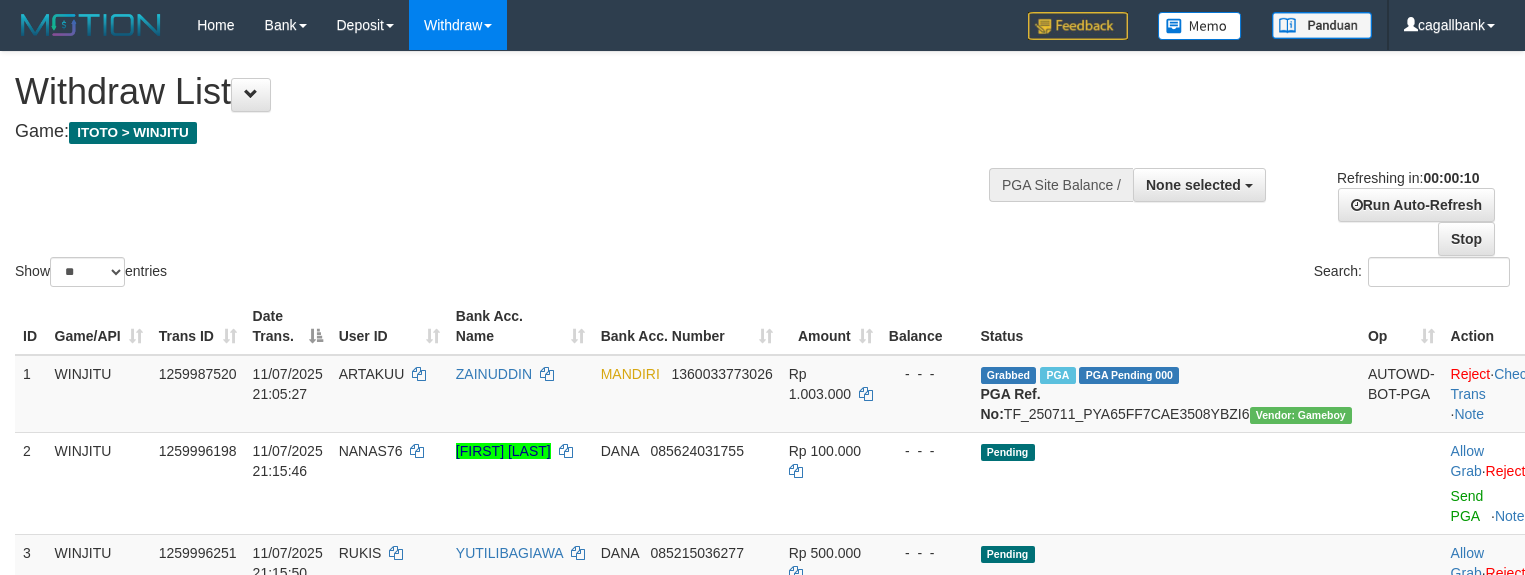 select 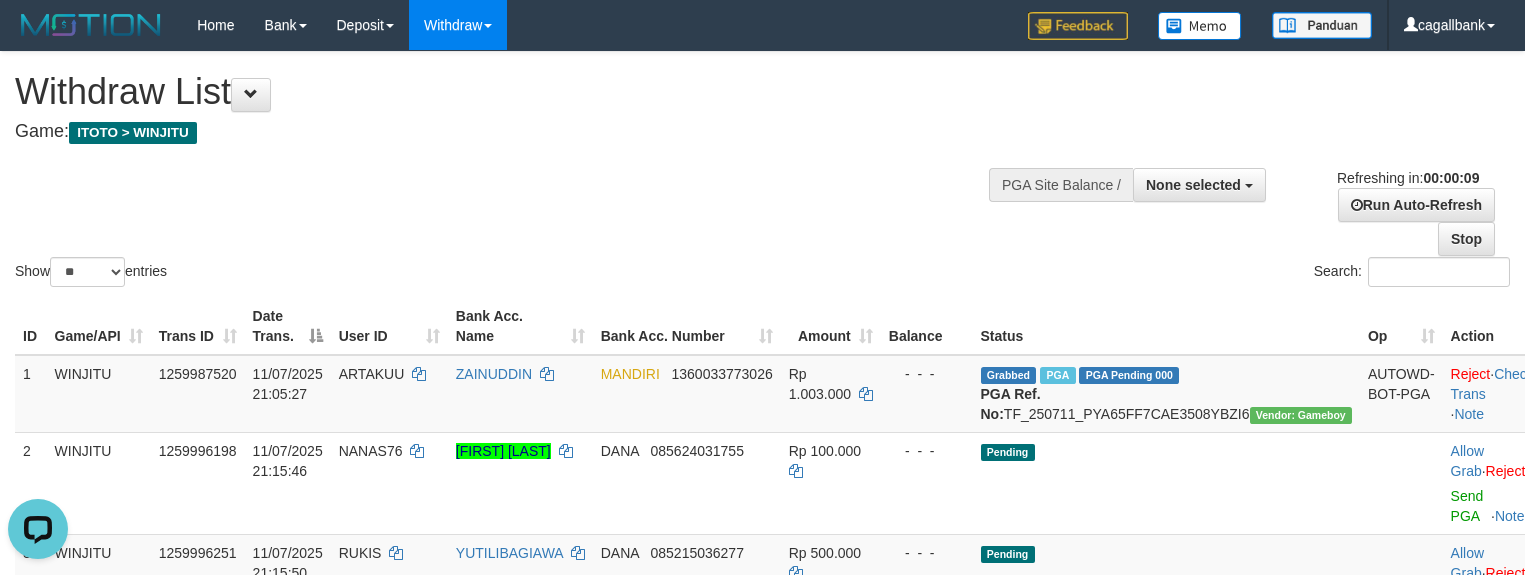 scroll, scrollTop: 0, scrollLeft: 0, axis: both 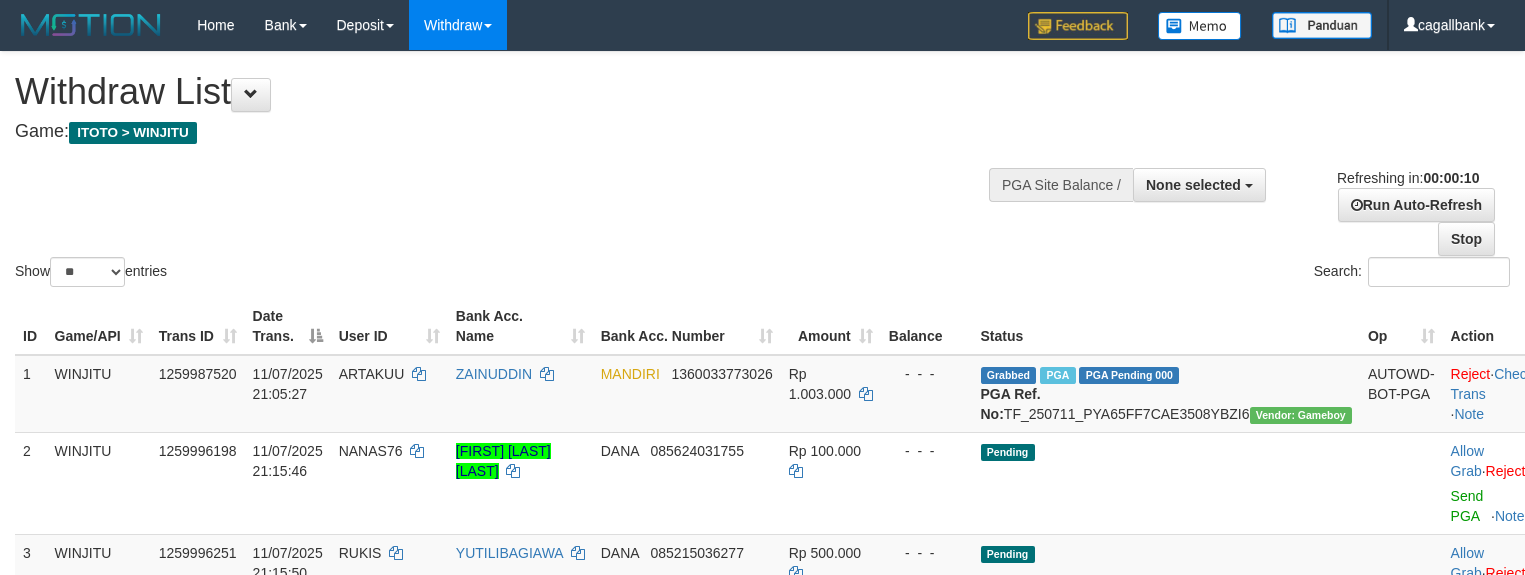 select 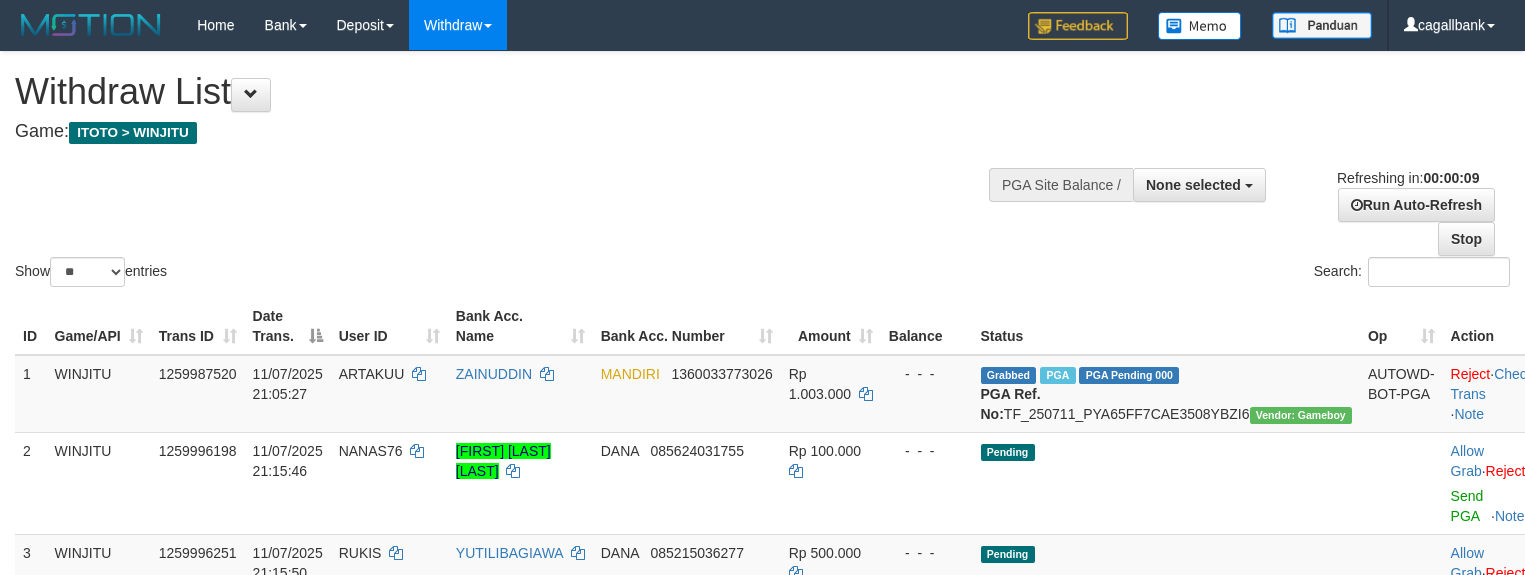 click on "Show  ** ** ** ***  entries Search:" at bounding box center [762, 171] 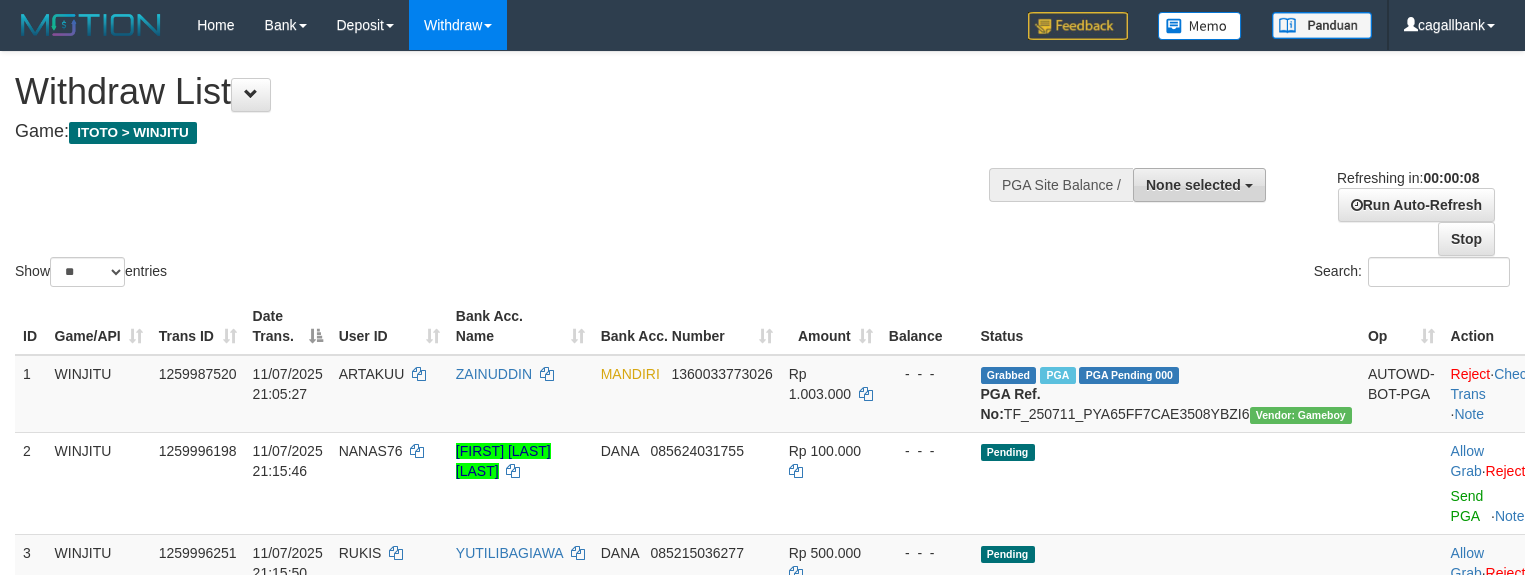 click on "None selected" at bounding box center (1193, 185) 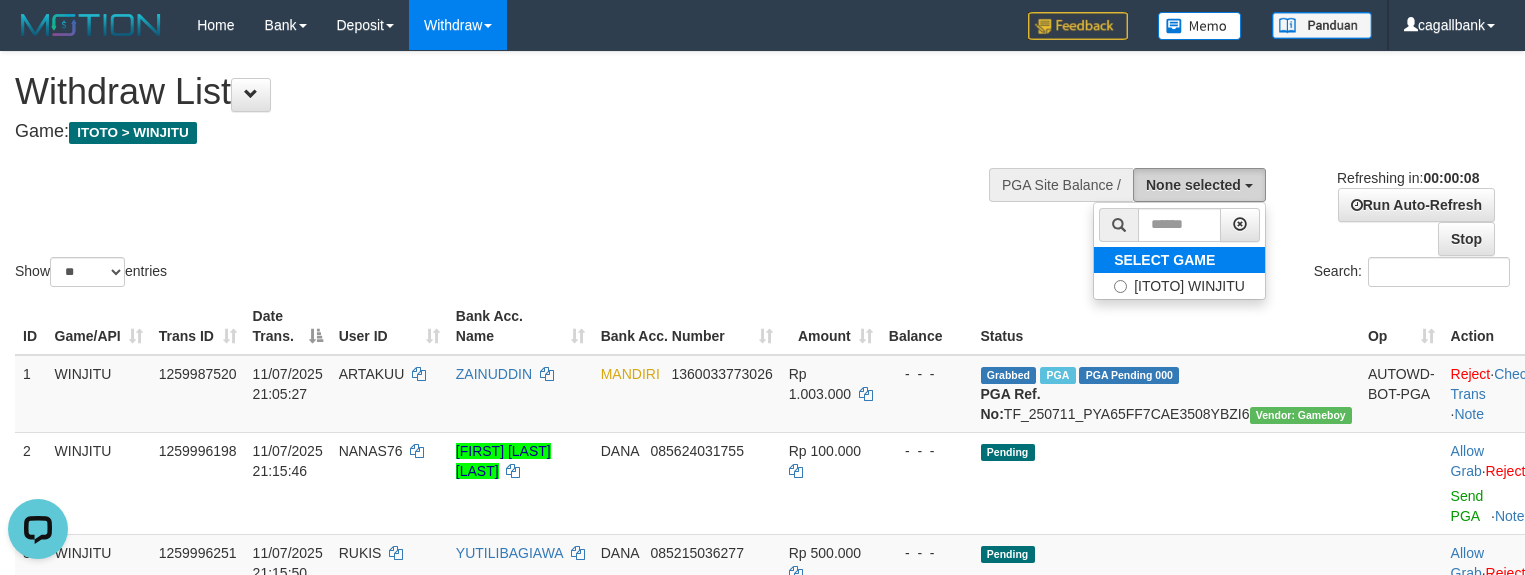 scroll, scrollTop: 0, scrollLeft: 0, axis: both 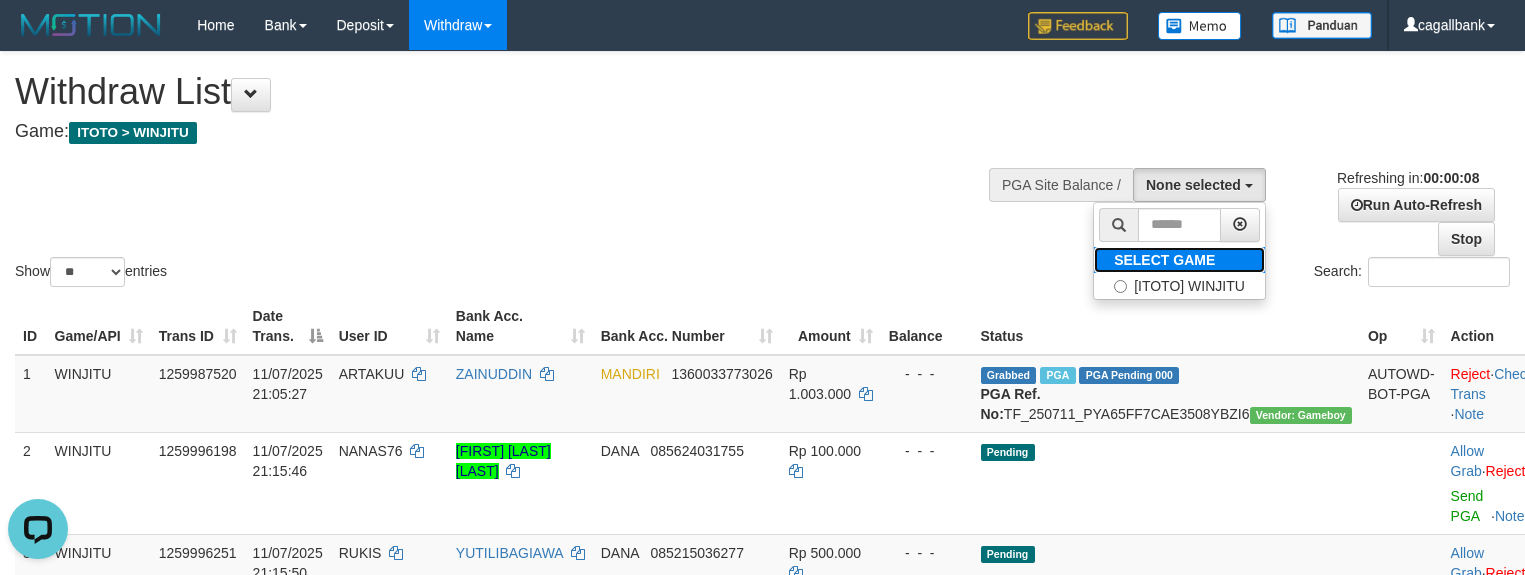 click on "SELECT GAME" at bounding box center (1164, 260) 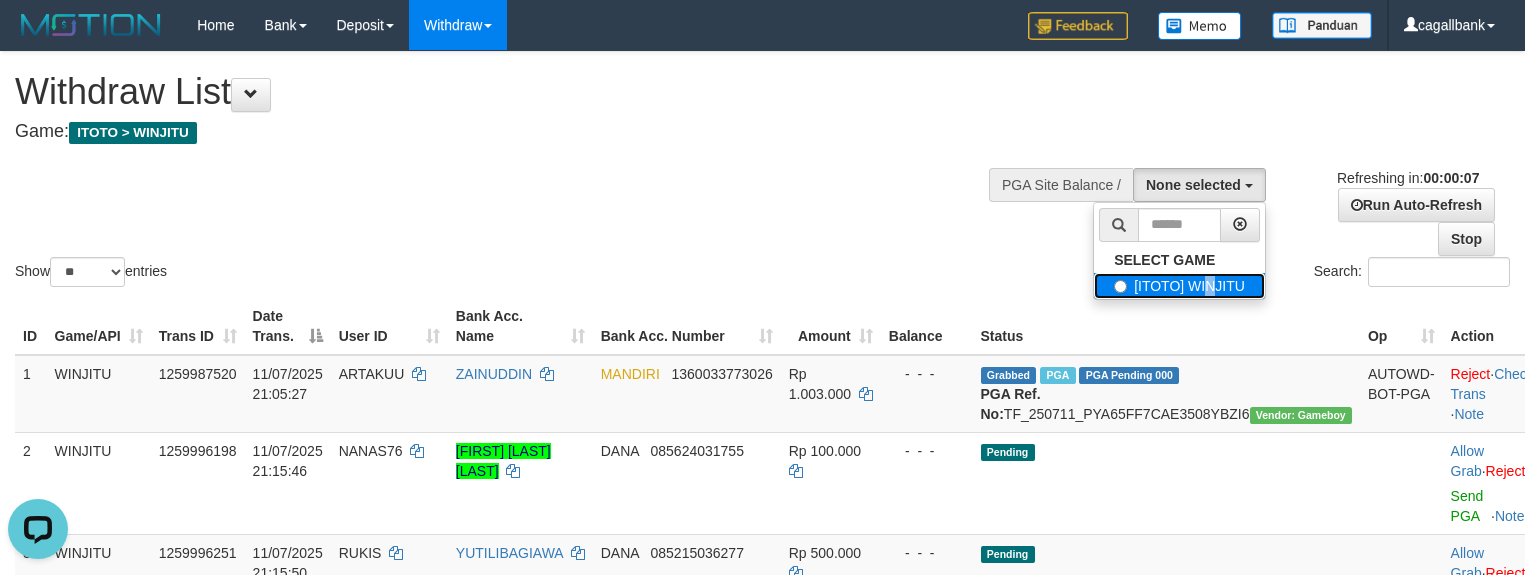 click on "[ITOTO] WINJITU" at bounding box center (1179, 286) 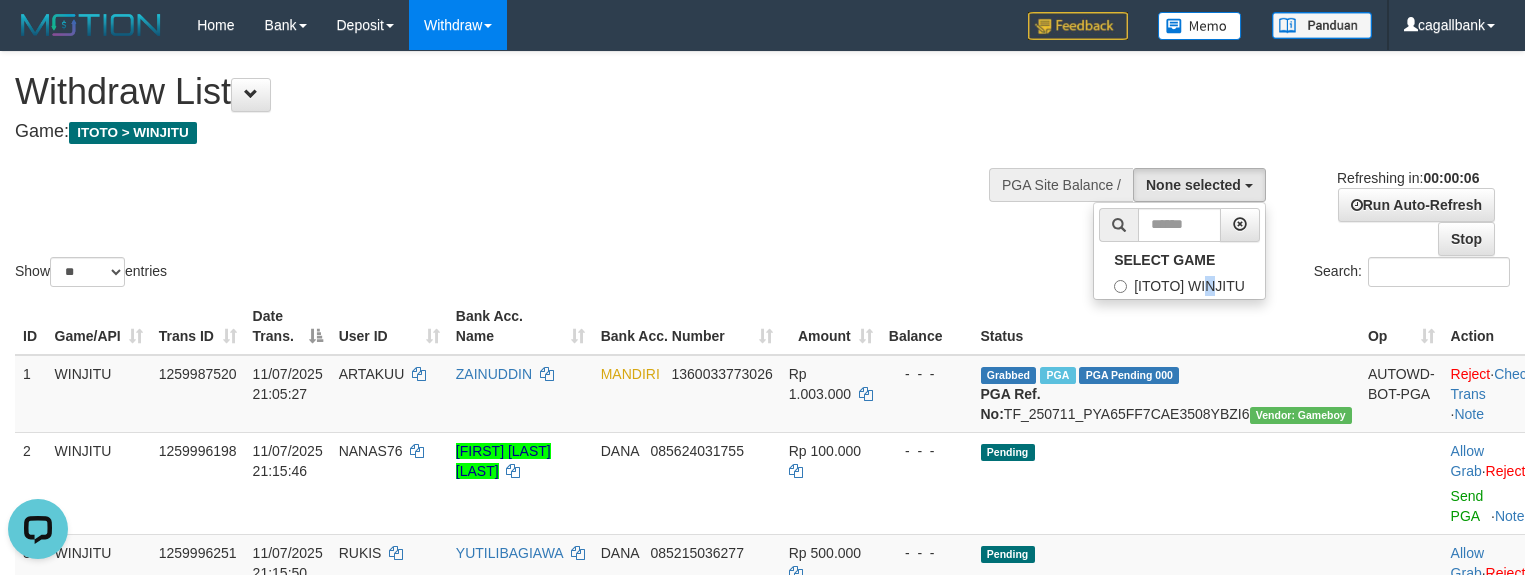 select on "****" 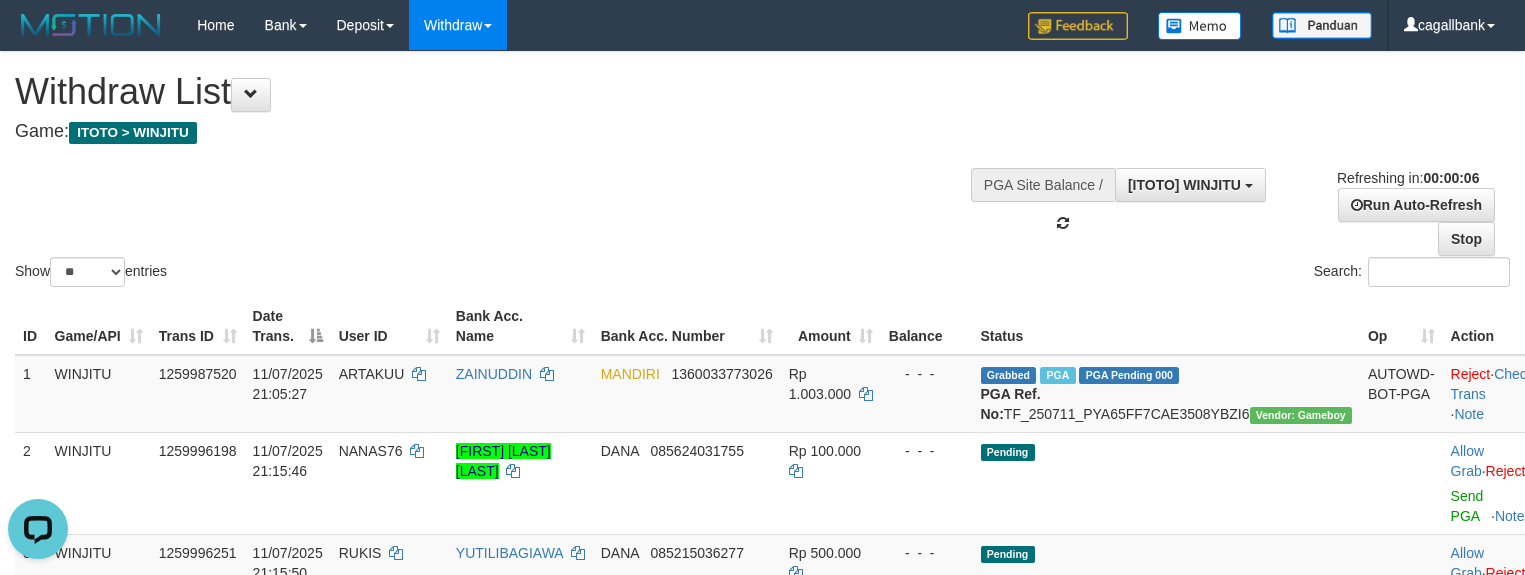 scroll, scrollTop: 17, scrollLeft: 0, axis: vertical 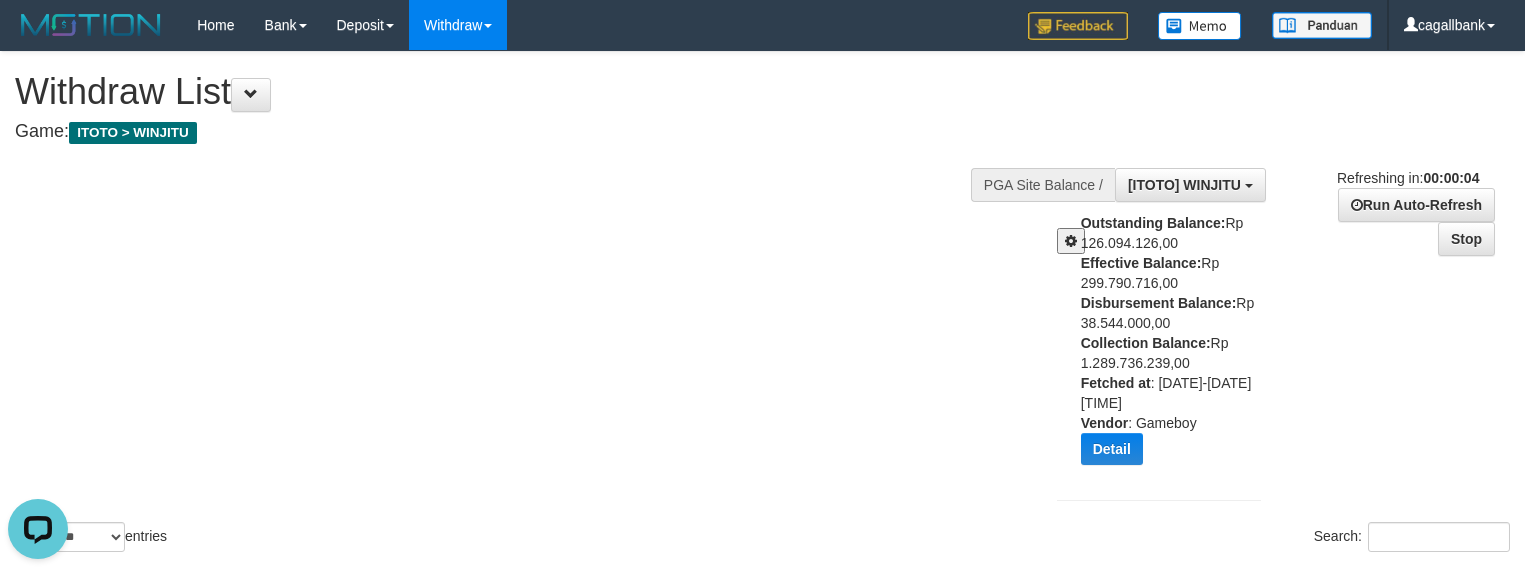 click on "Collection Balance:" at bounding box center [1146, 343] 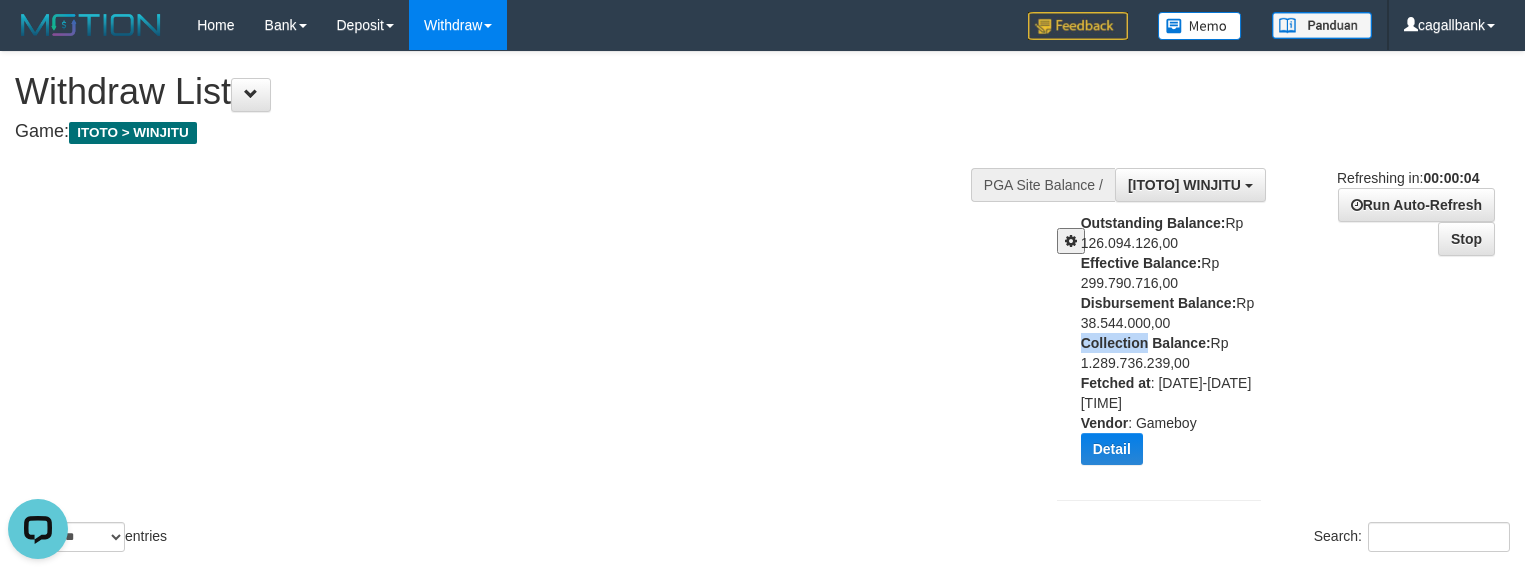 drag, startPoint x: 1121, startPoint y: 338, endPoint x: 1131, endPoint y: 350, distance: 15.6205 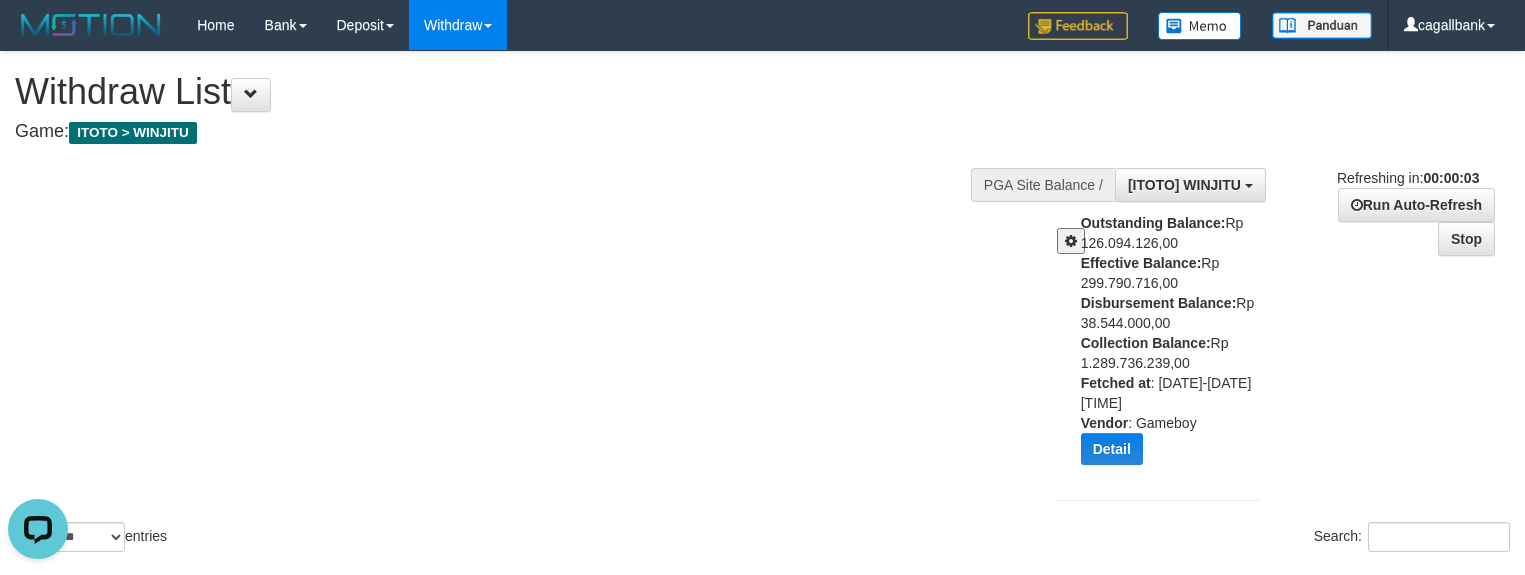 click on "Disbursement Balance:" at bounding box center [1159, 303] 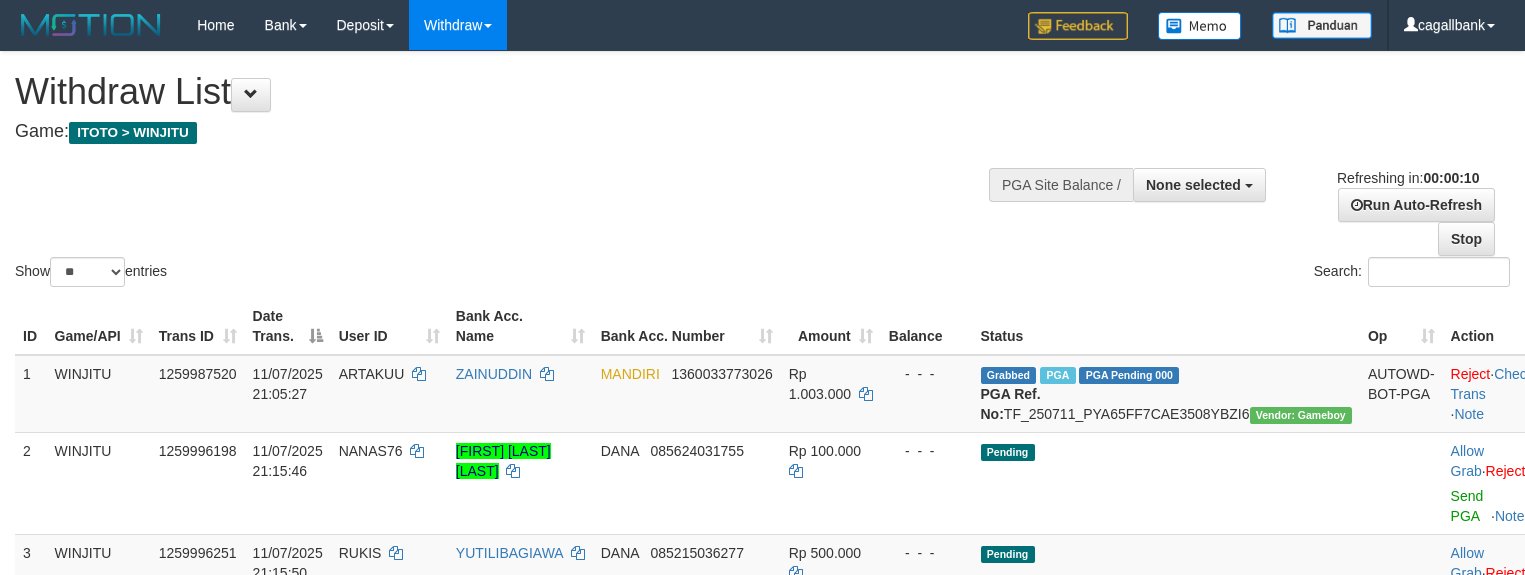 select 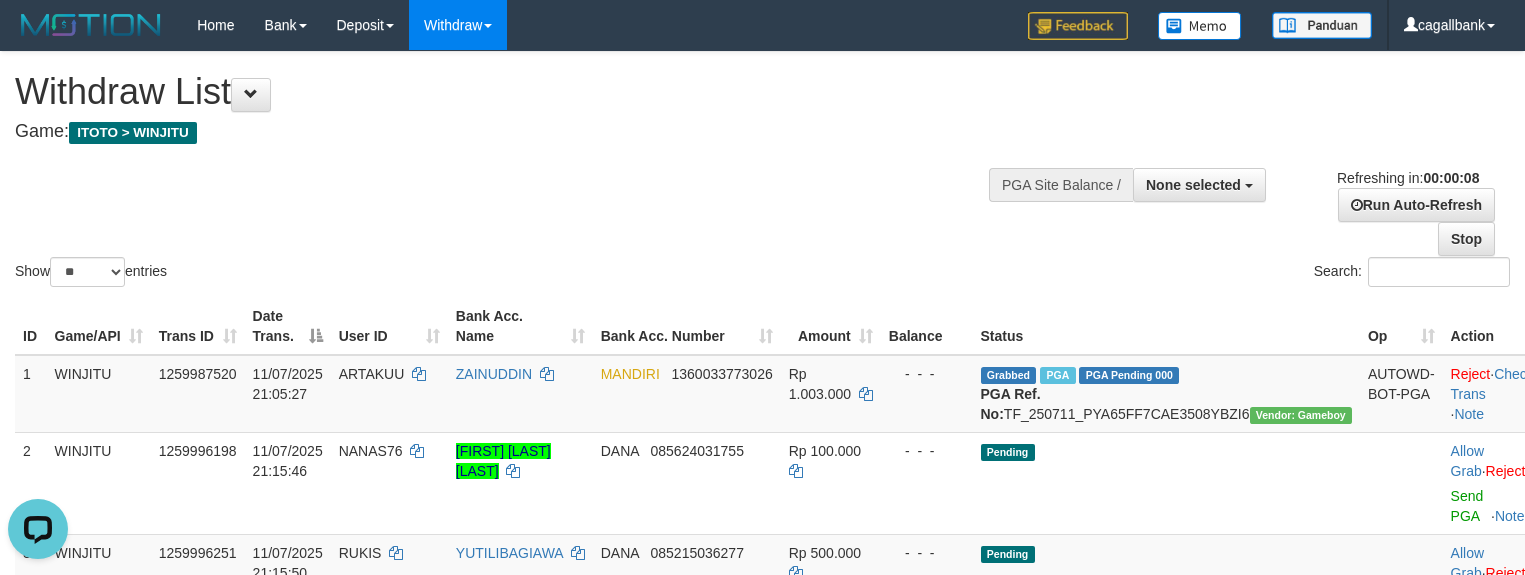 scroll, scrollTop: 0, scrollLeft: 0, axis: both 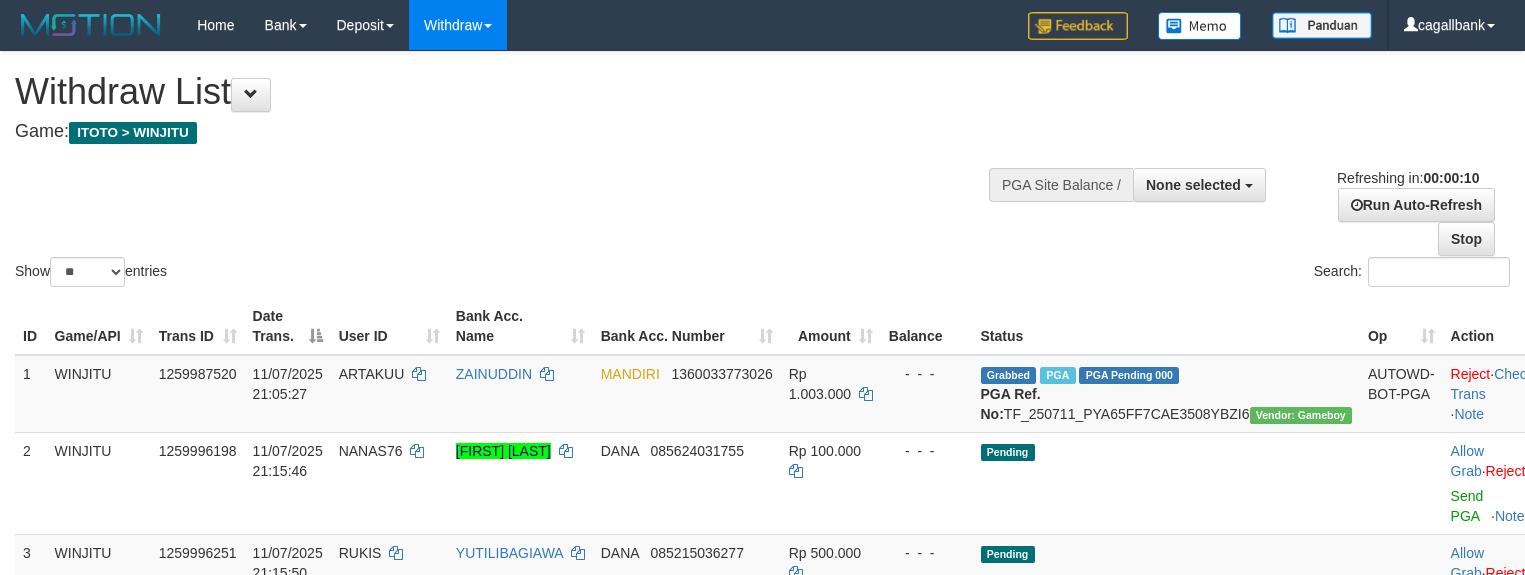 select 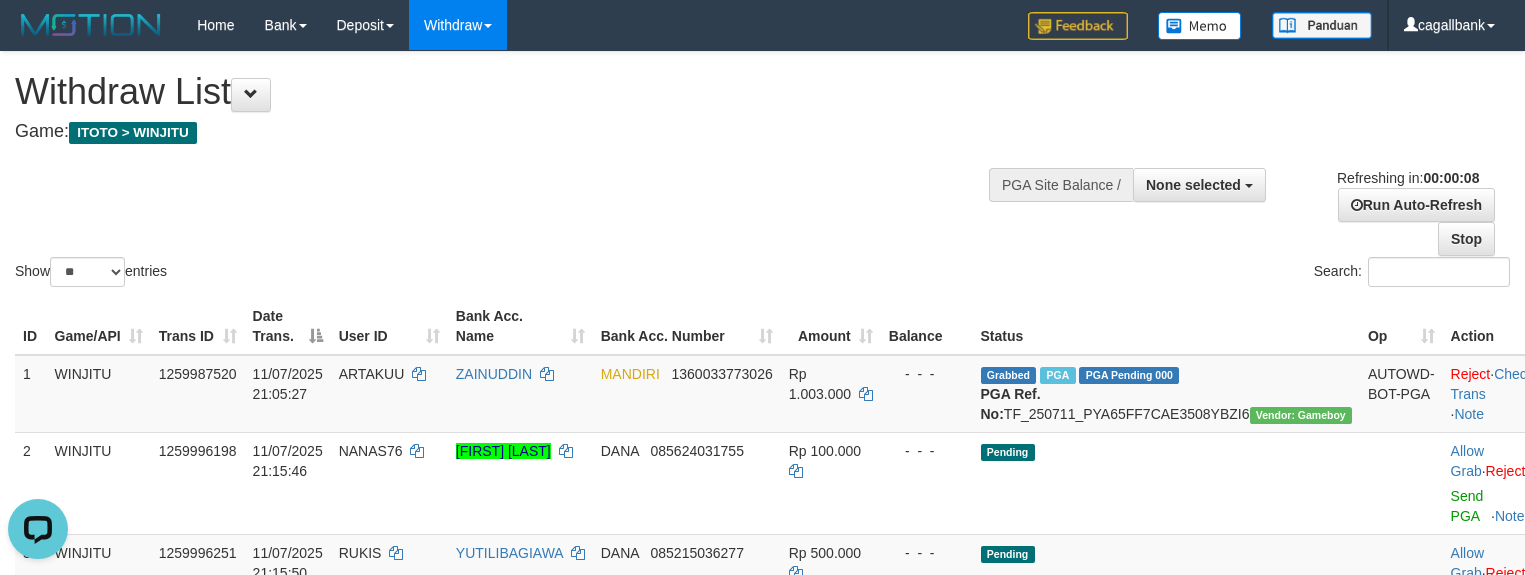 scroll, scrollTop: 0, scrollLeft: 0, axis: both 